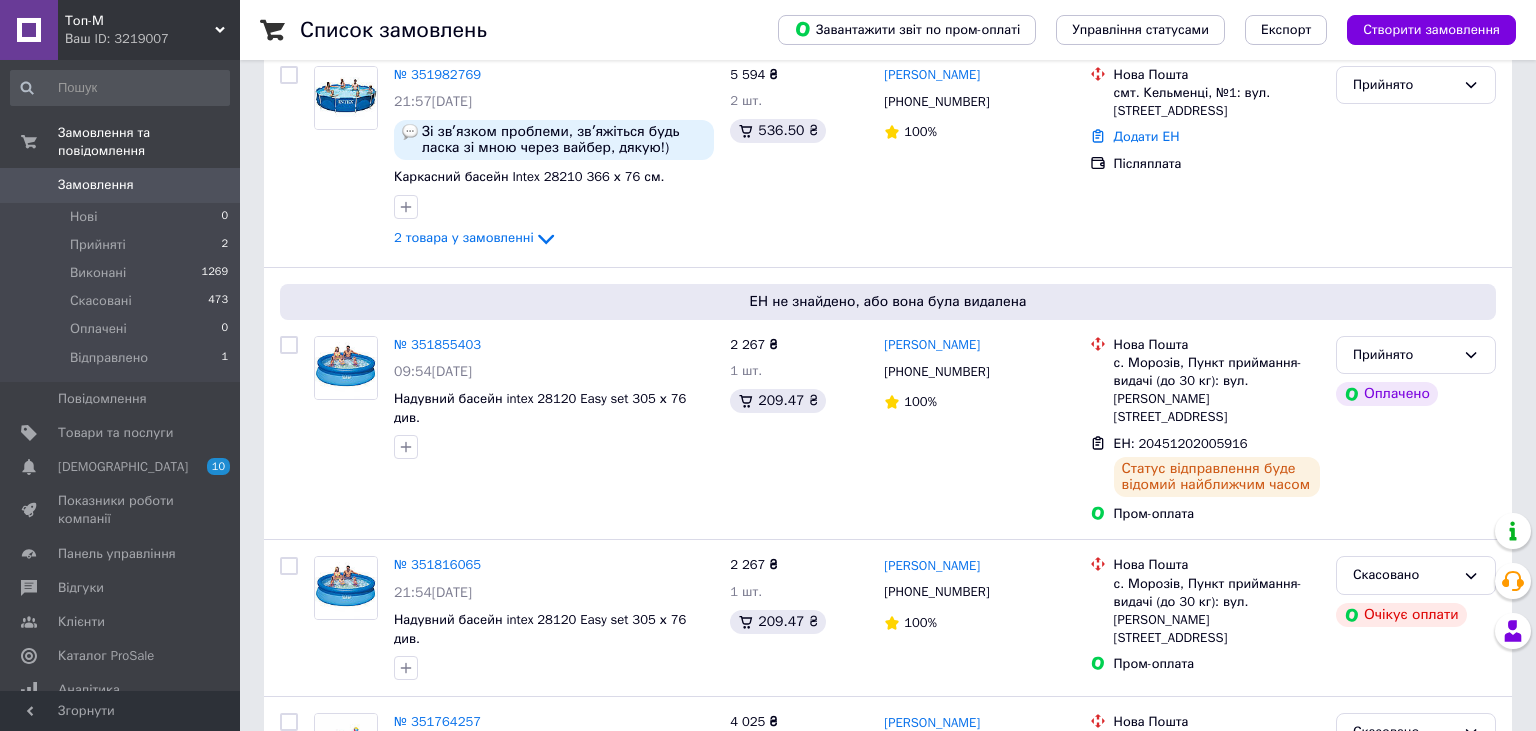 scroll, scrollTop: 211, scrollLeft: 0, axis: vertical 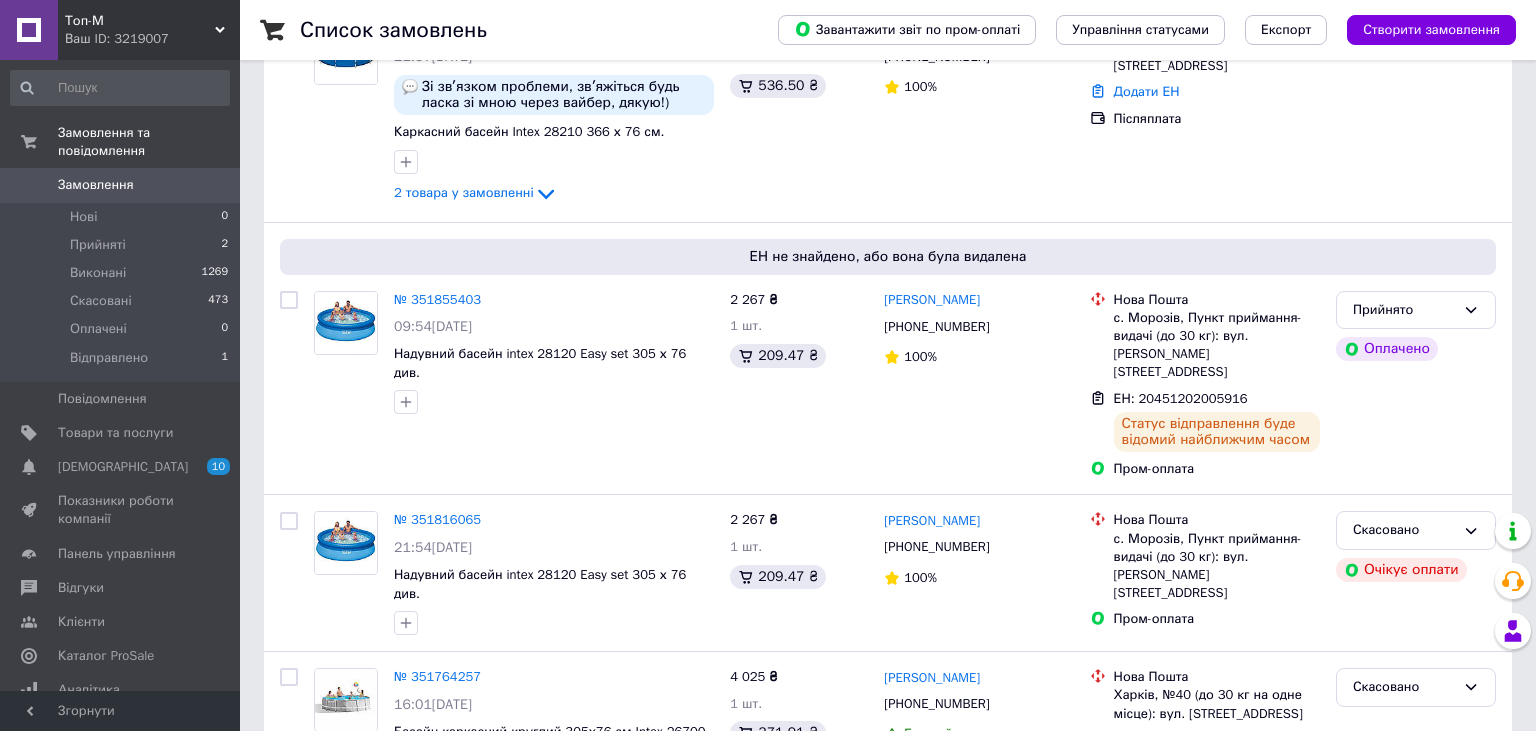 click on "Топ-М" at bounding box center [140, 21] 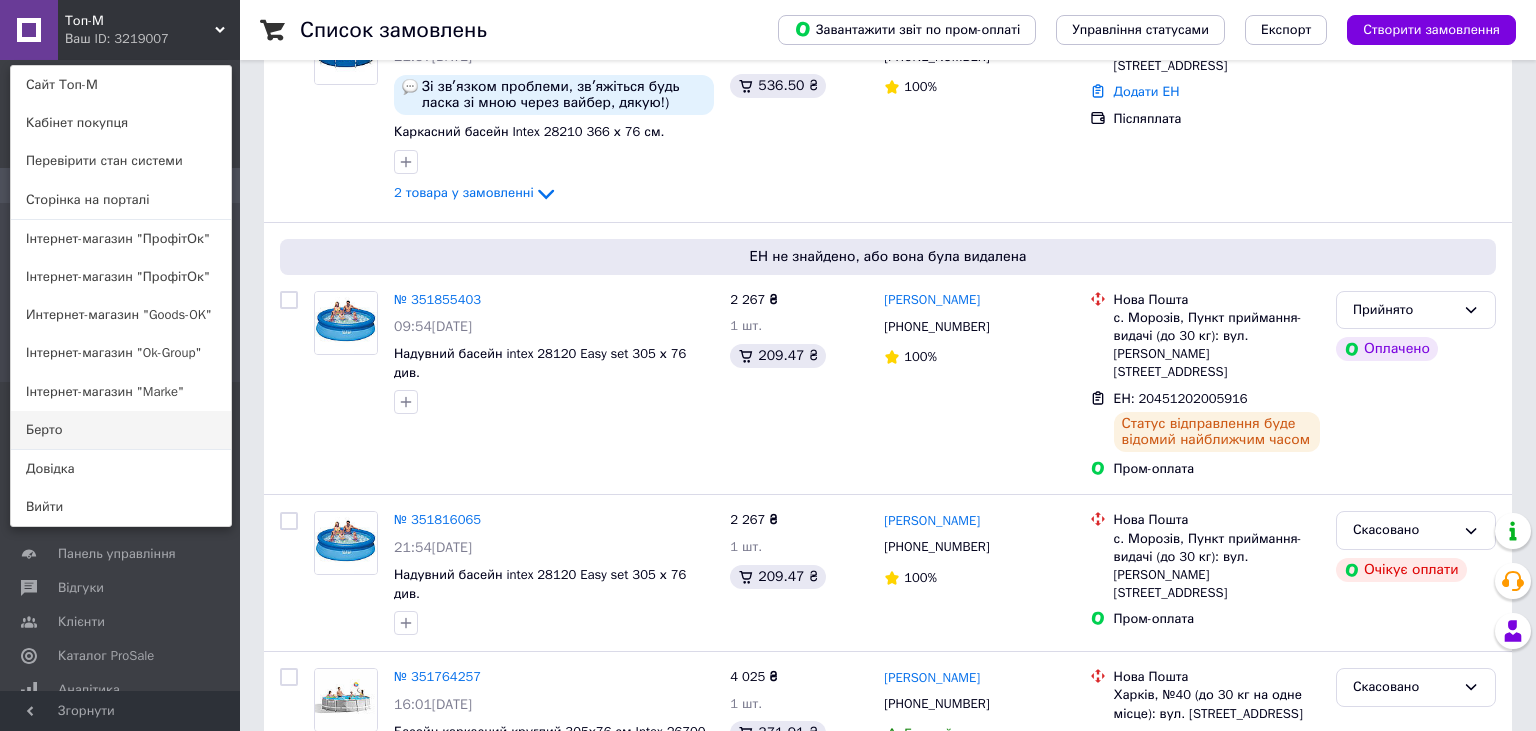 click on "Берто" at bounding box center (121, 430) 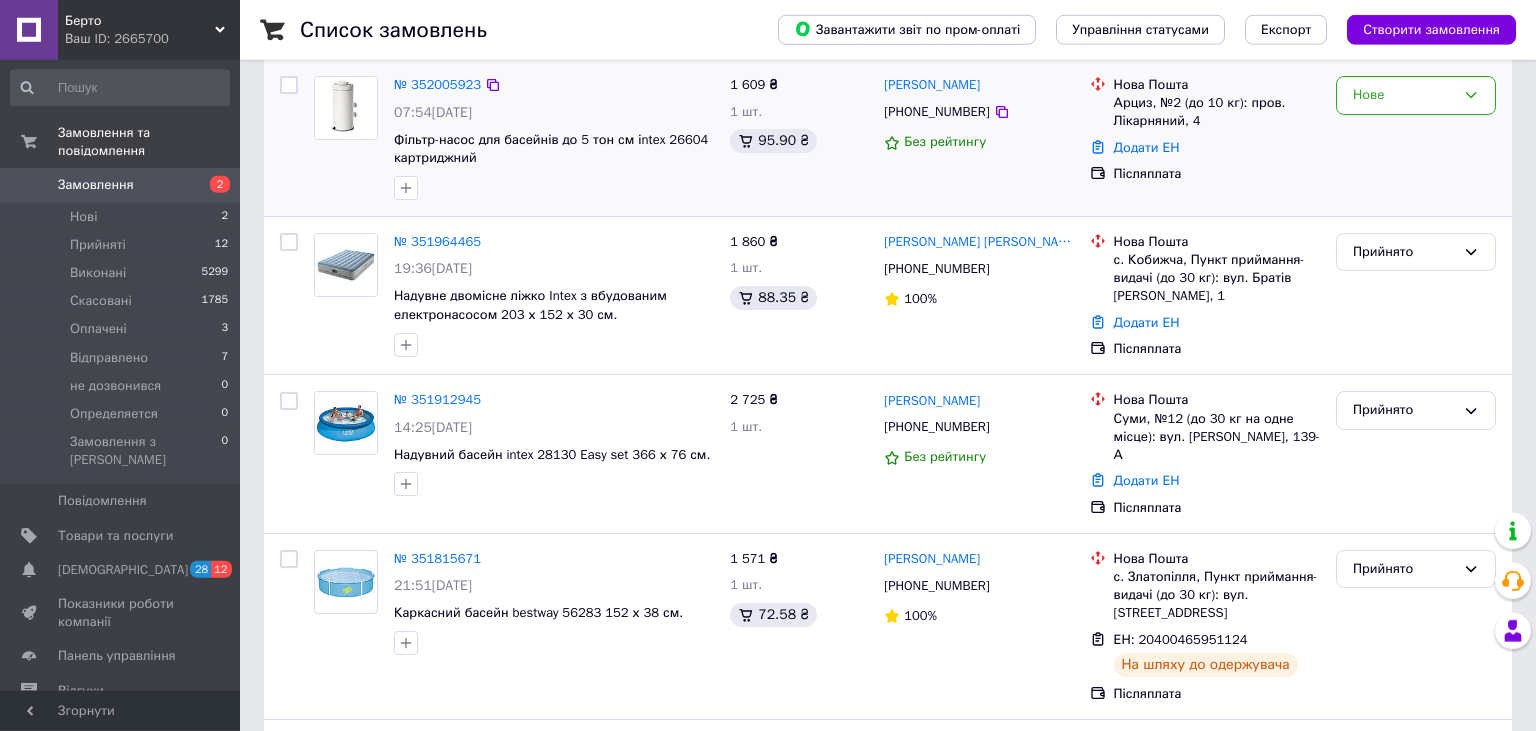 scroll, scrollTop: 316, scrollLeft: 0, axis: vertical 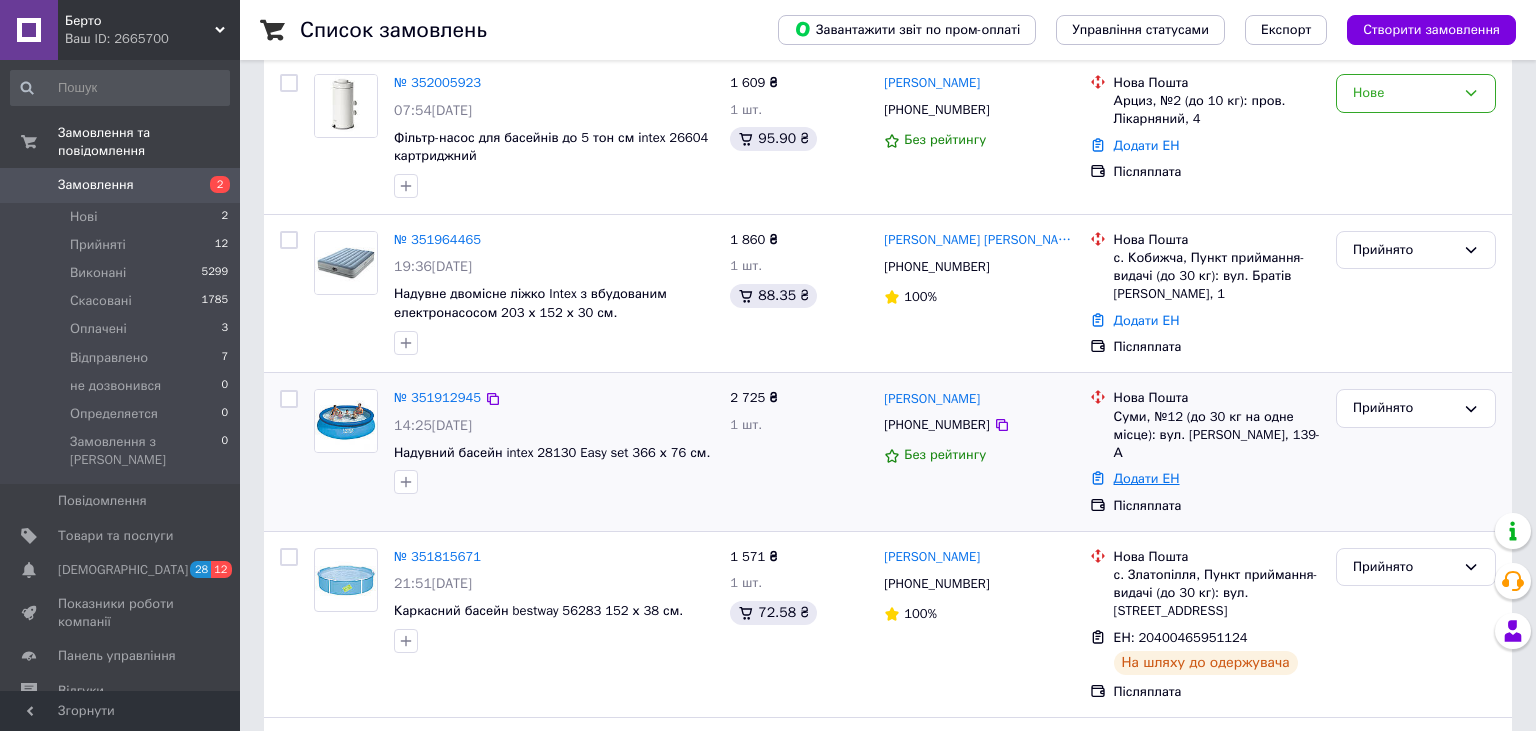 click on "Додати ЕН" at bounding box center (1147, 478) 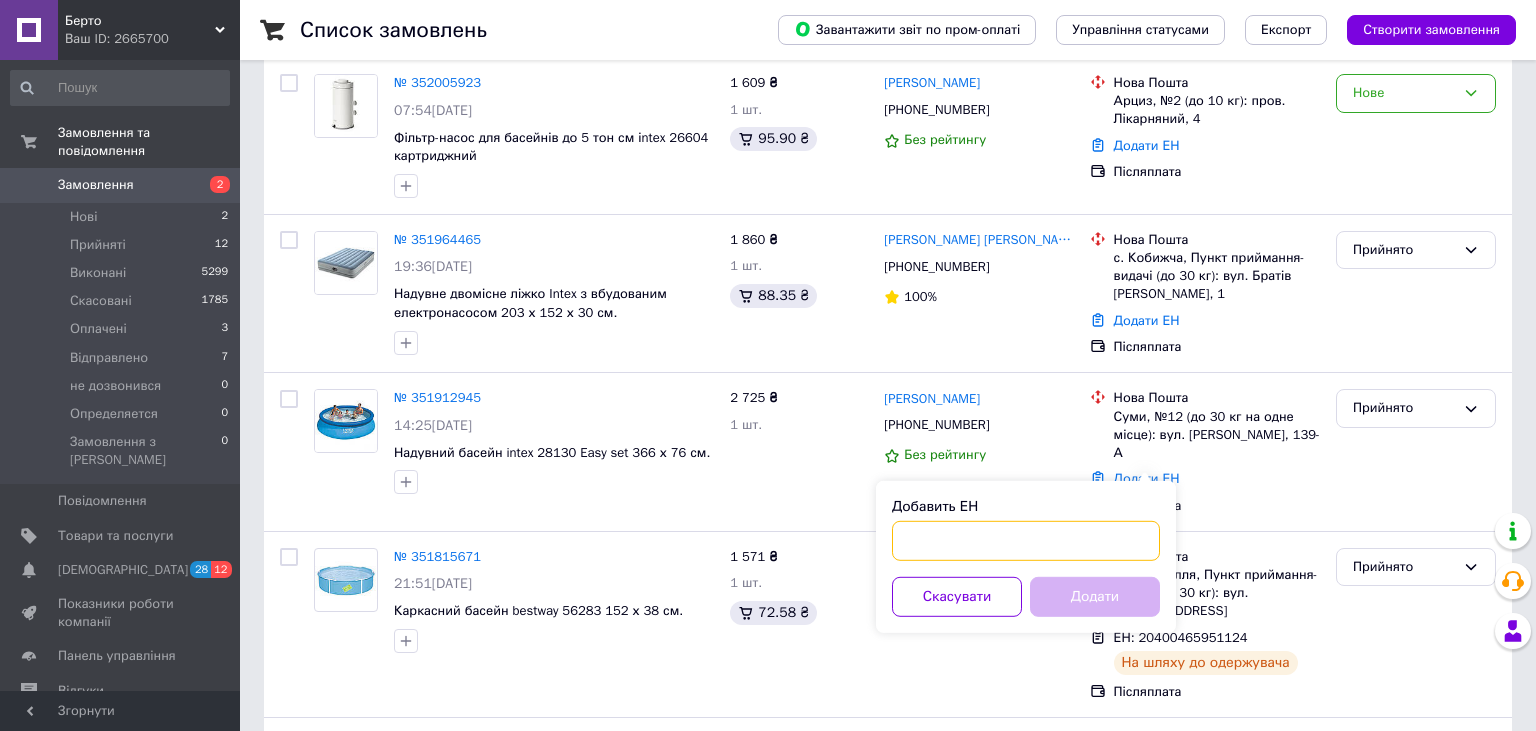 click on "Добавить ЕН" at bounding box center [1026, 541] 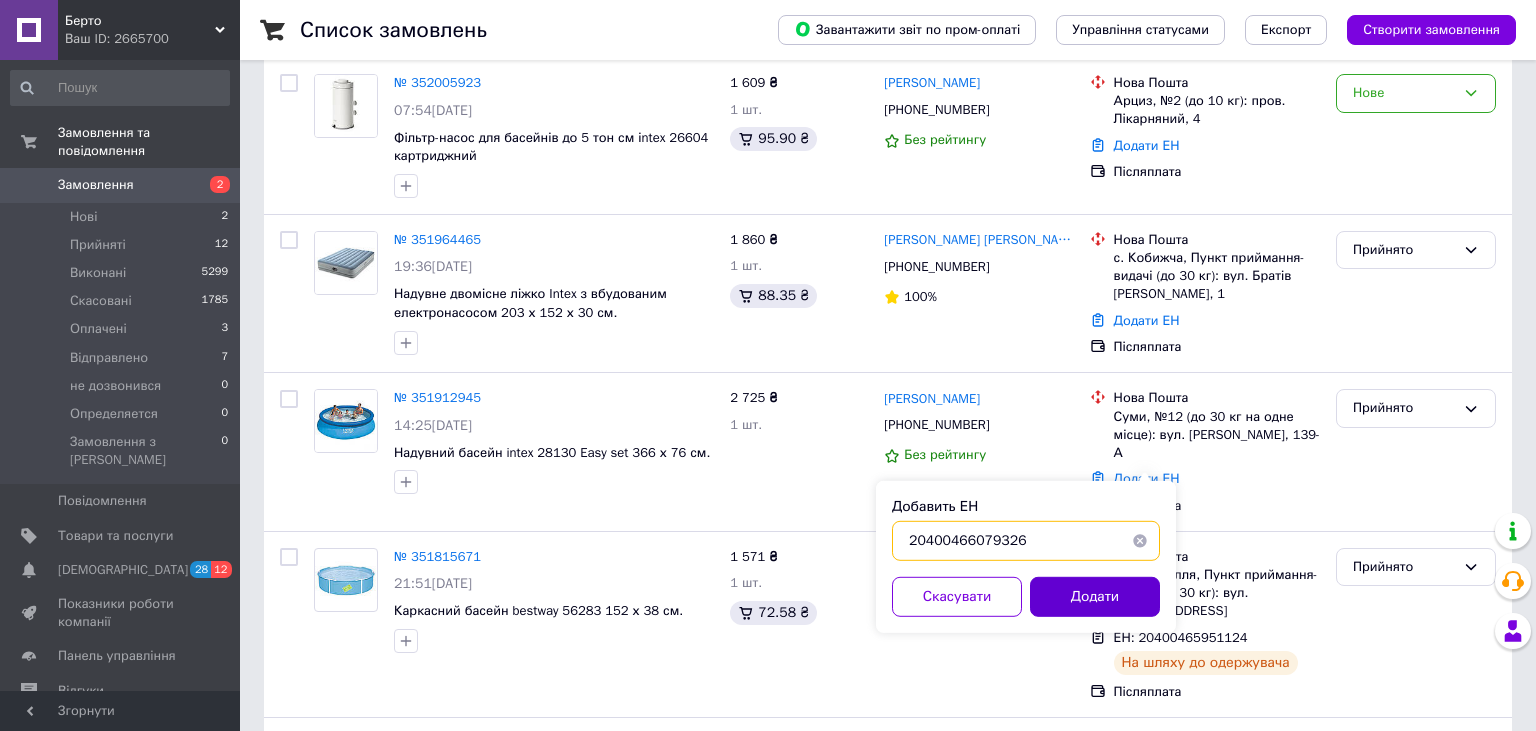 type on "20400466079326" 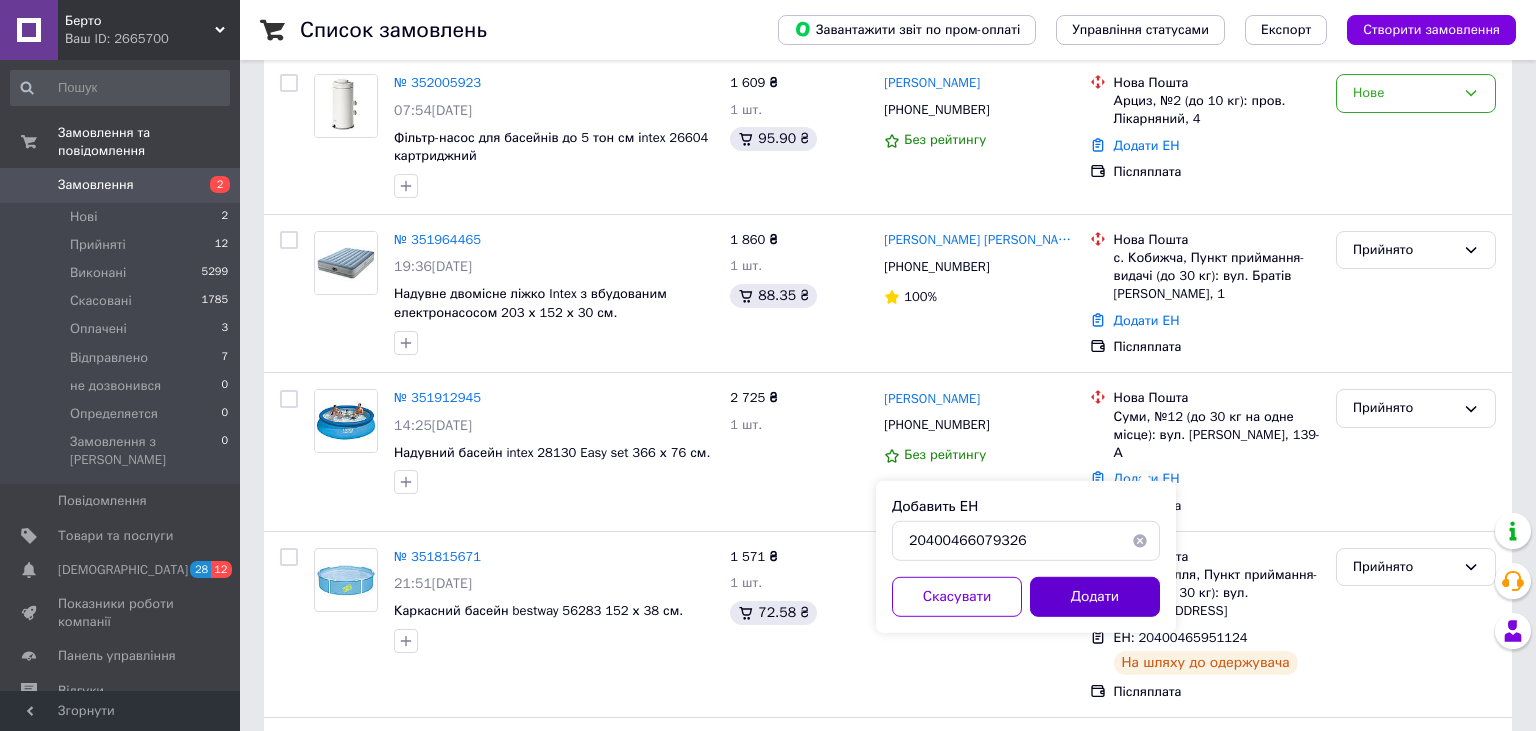 click on "Додати" at bounding box center [1095, 597] 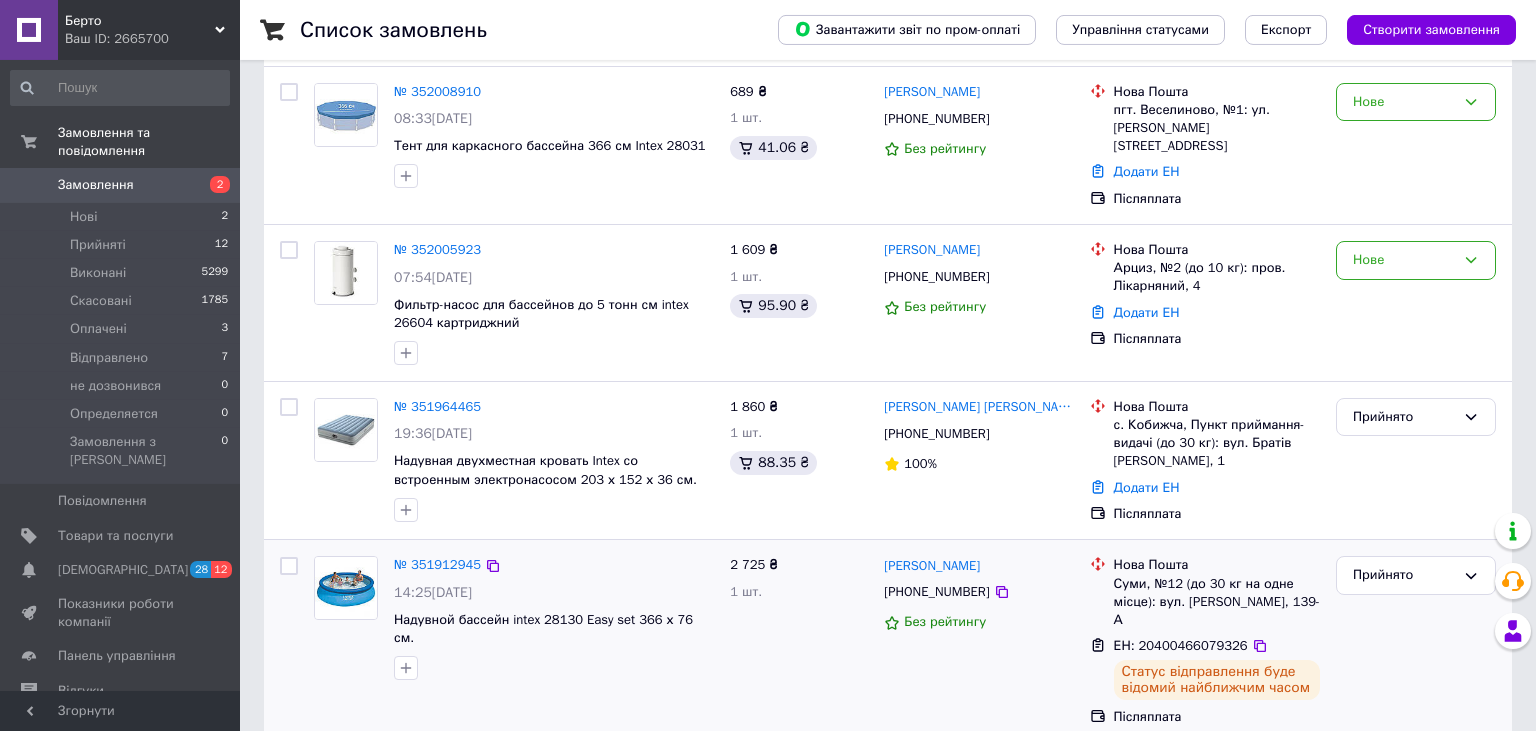 scroll, scrollTop: 105, scrollLeft: 0, axis: vertical 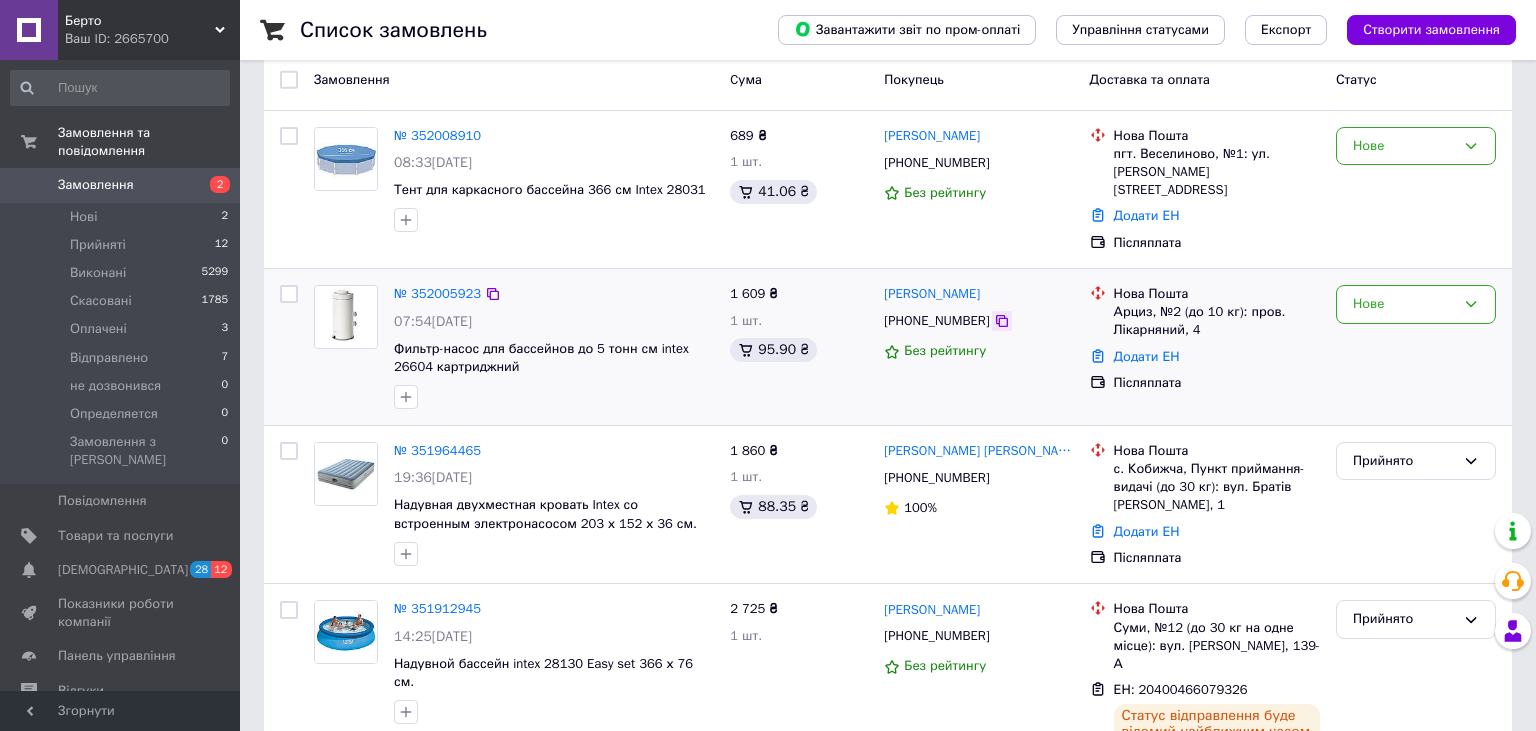click 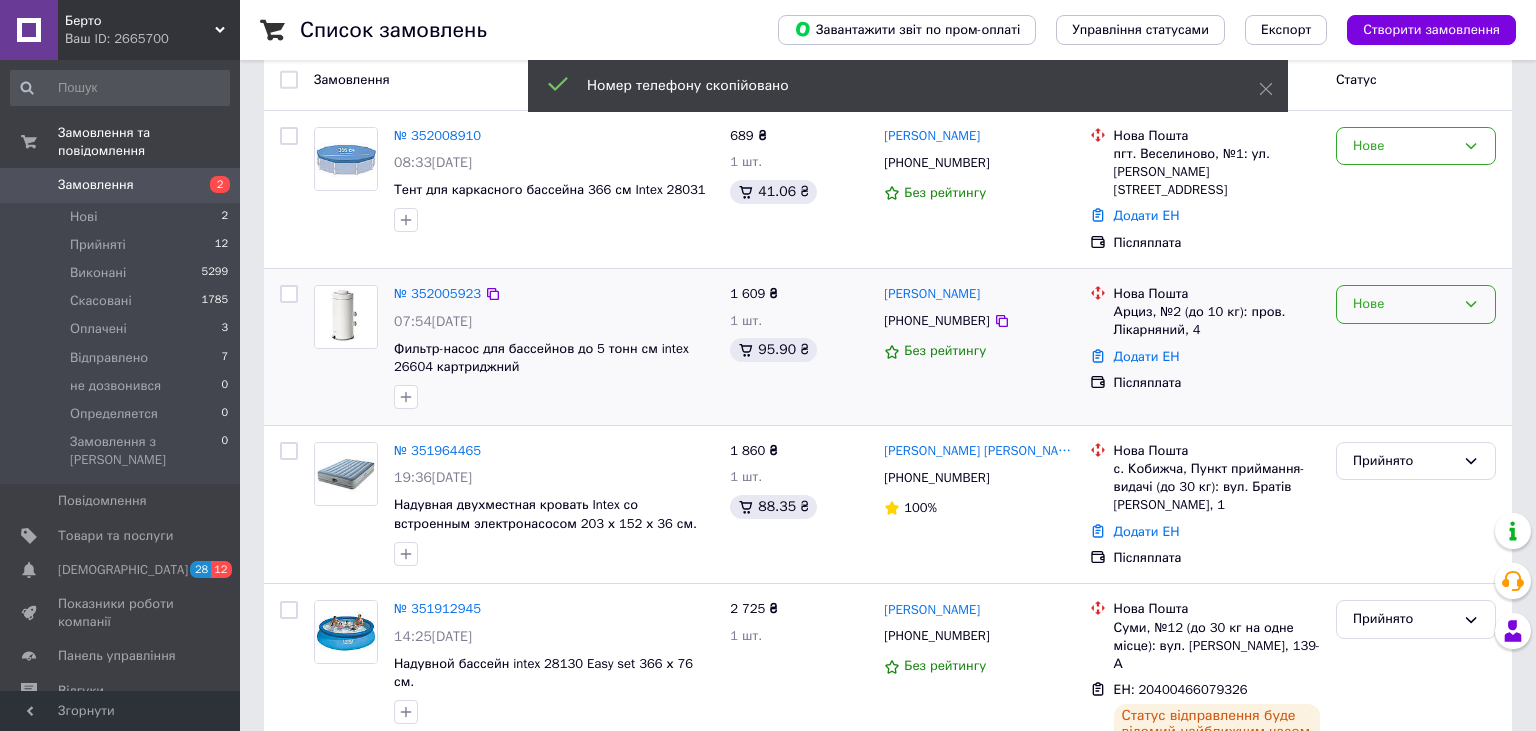 click on "Нове" at bounding box center [1404, 304] 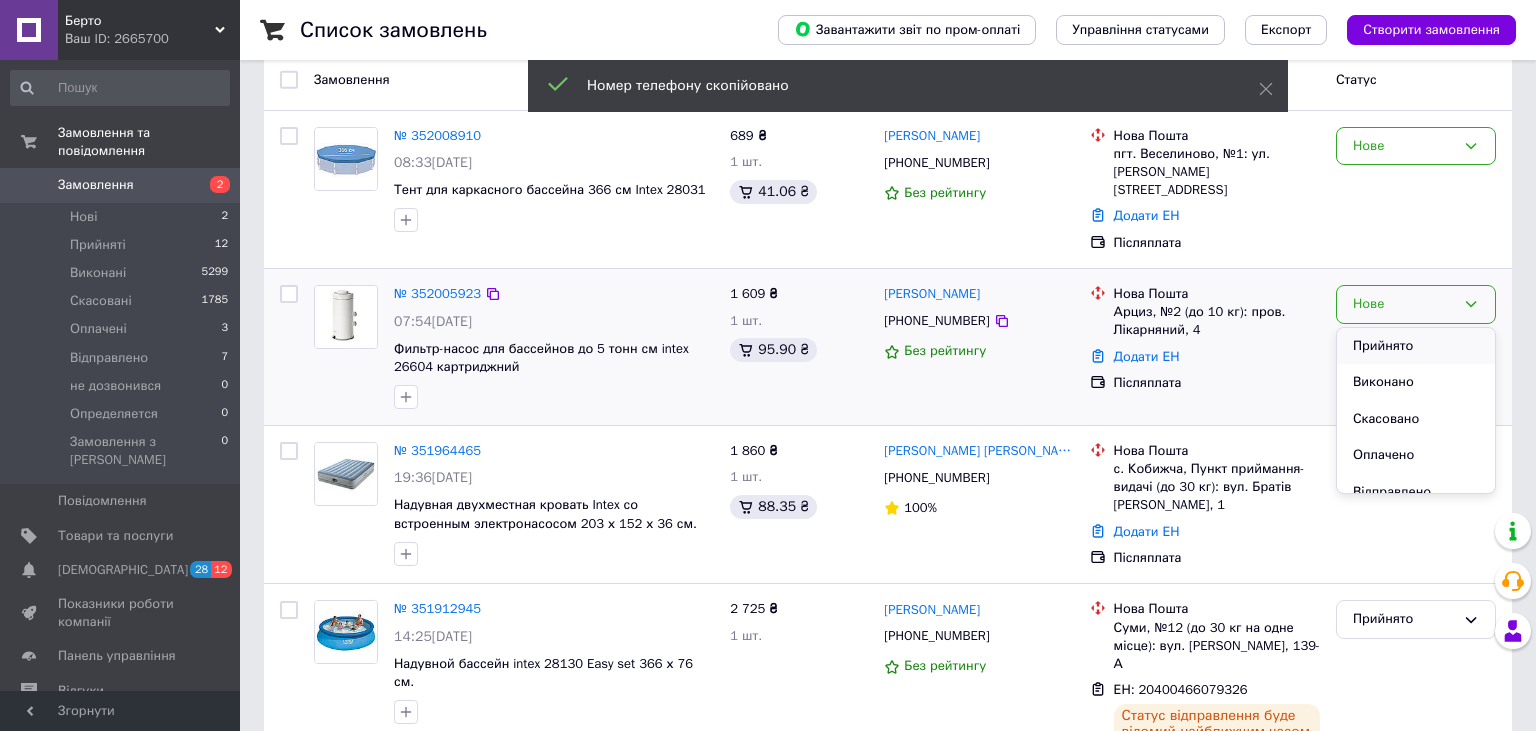 click on "Прийнято" at bounding box center (1416, 346) 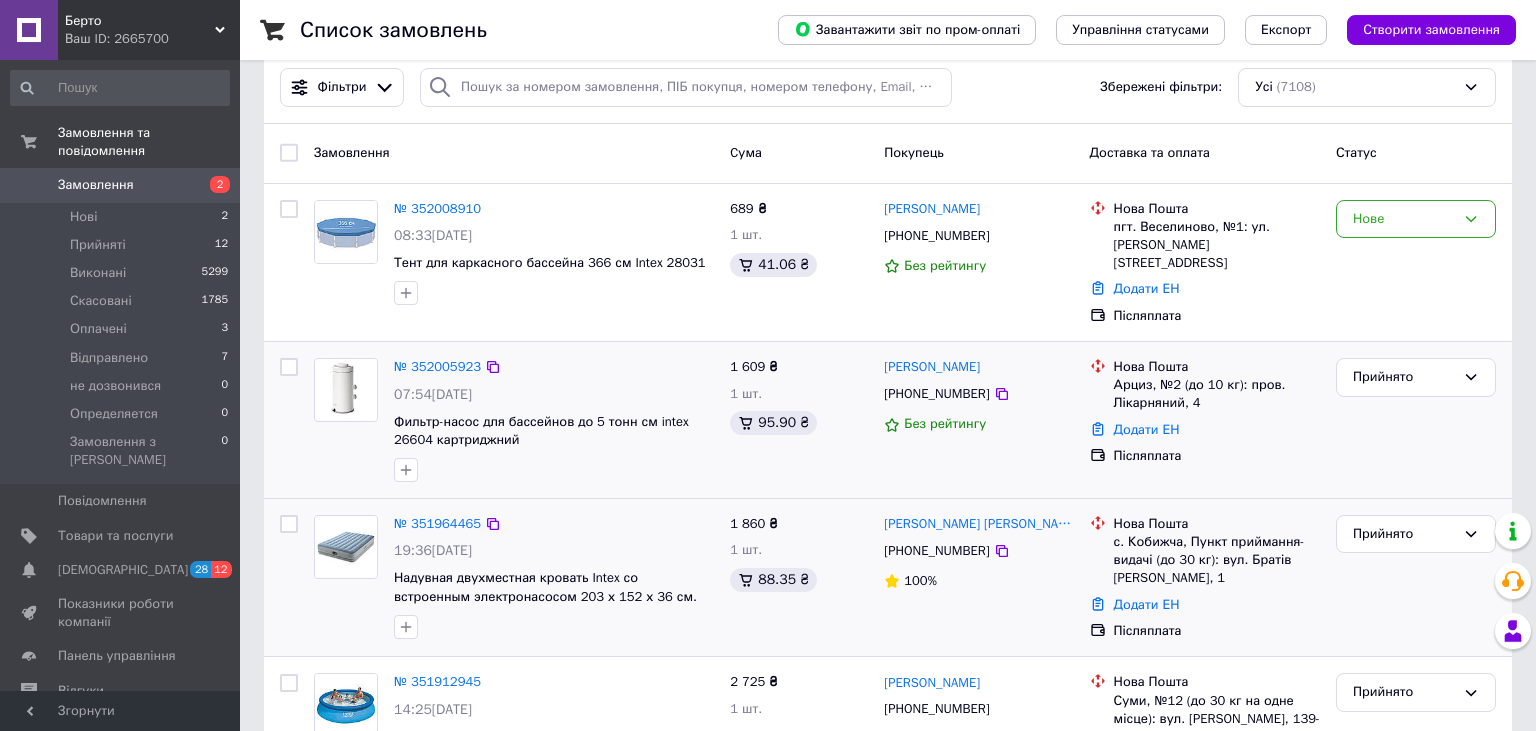 scroll, scrollTop: 0, scrollLeft: 0, axis: both 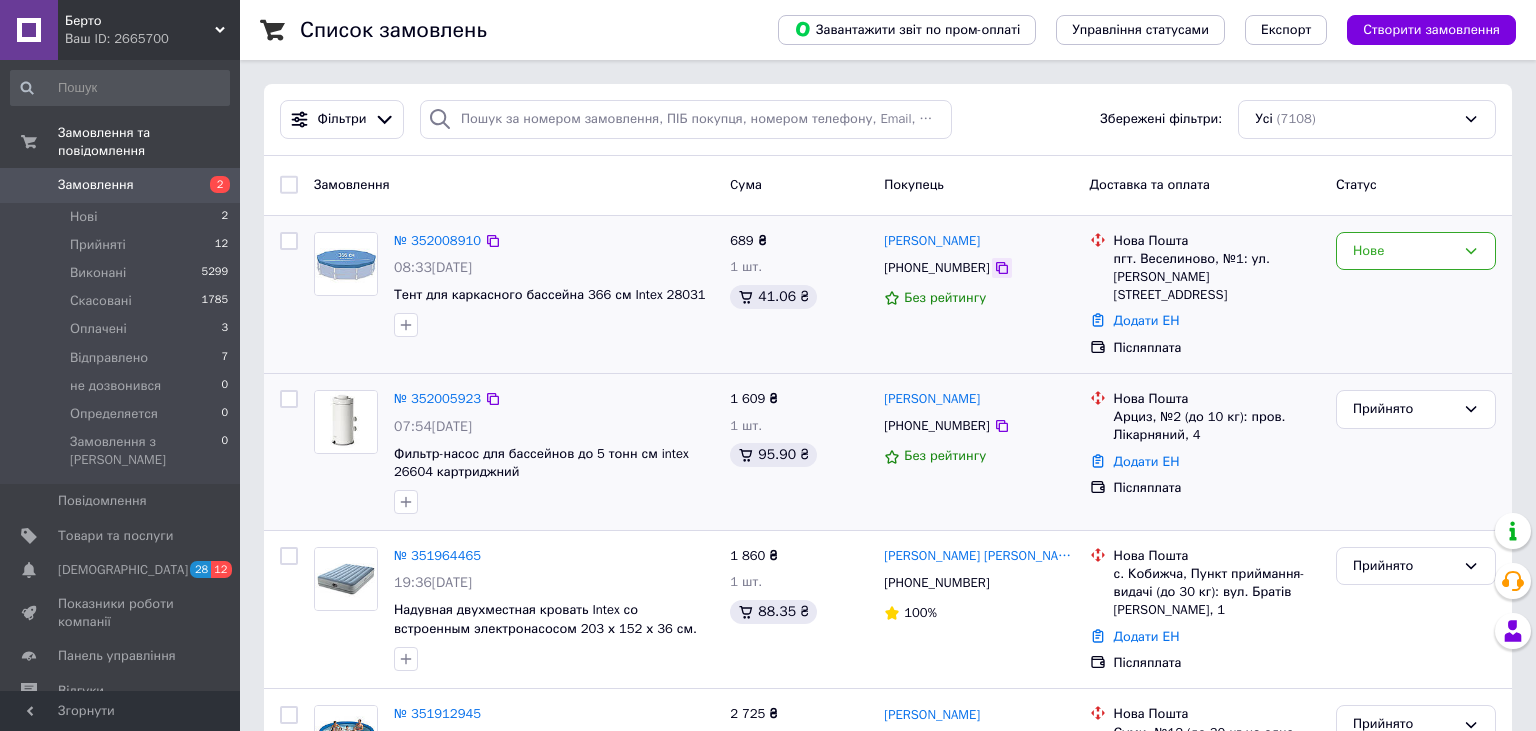 click 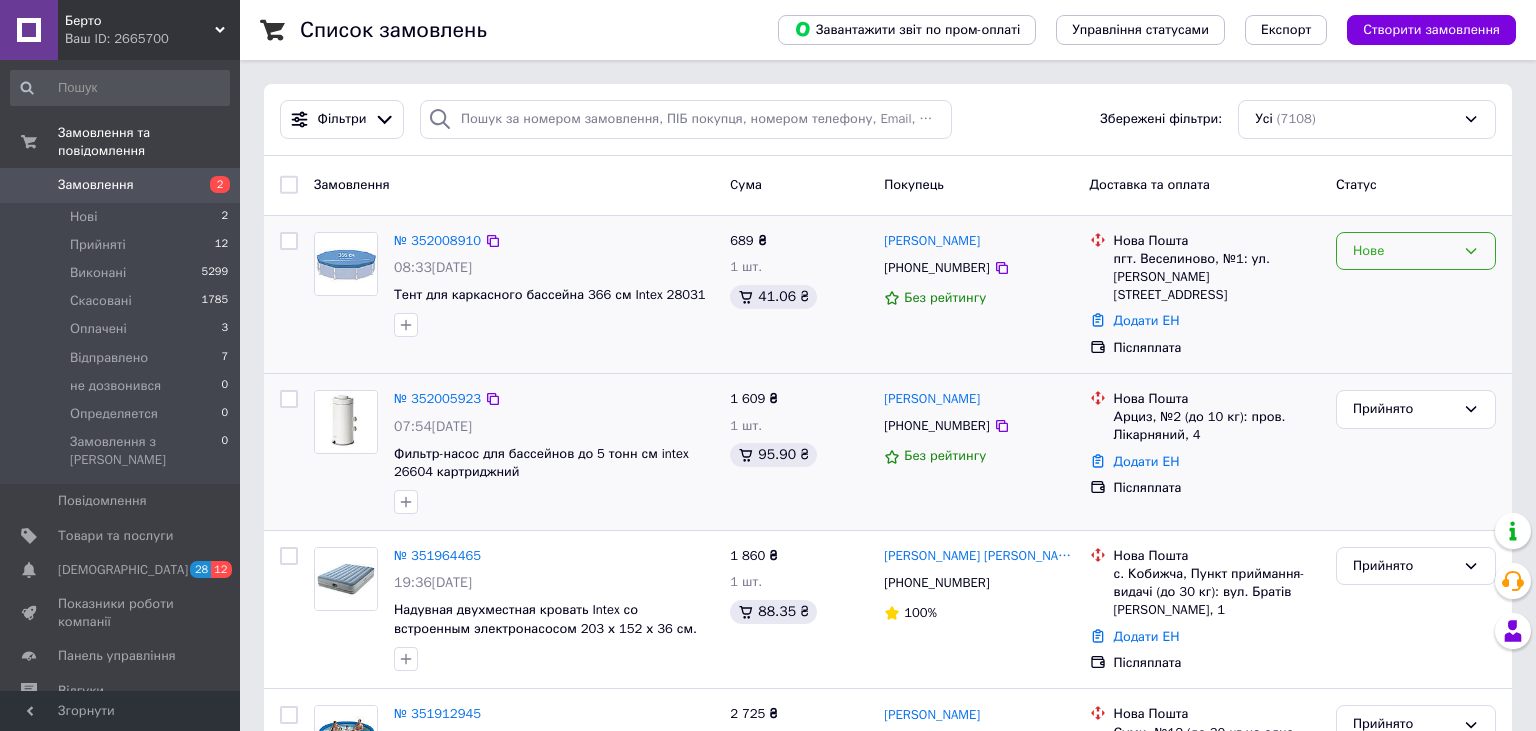 click on "Нове" at bounding box center (1404, 251) 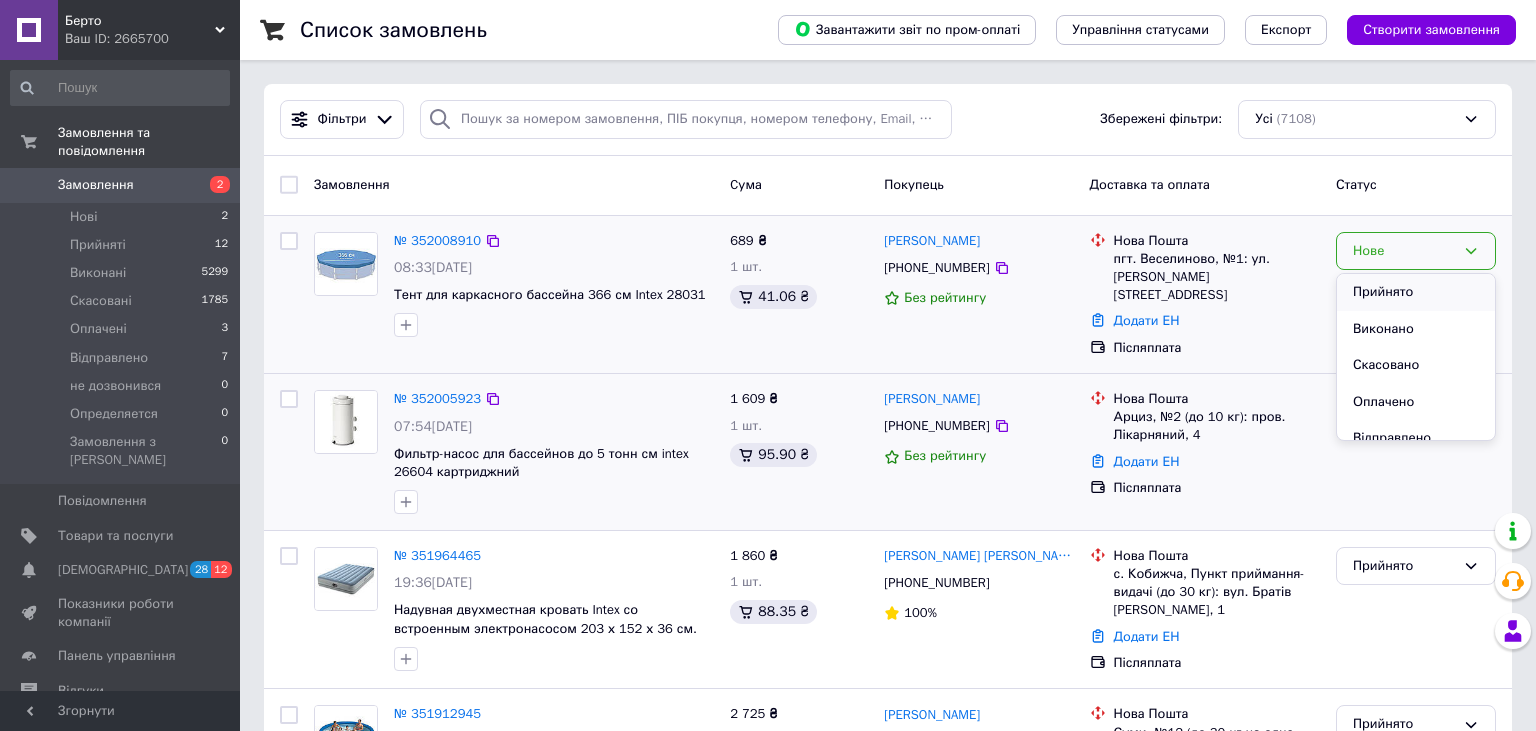 click on "Прийнято" at bounding box center [1416, 292] 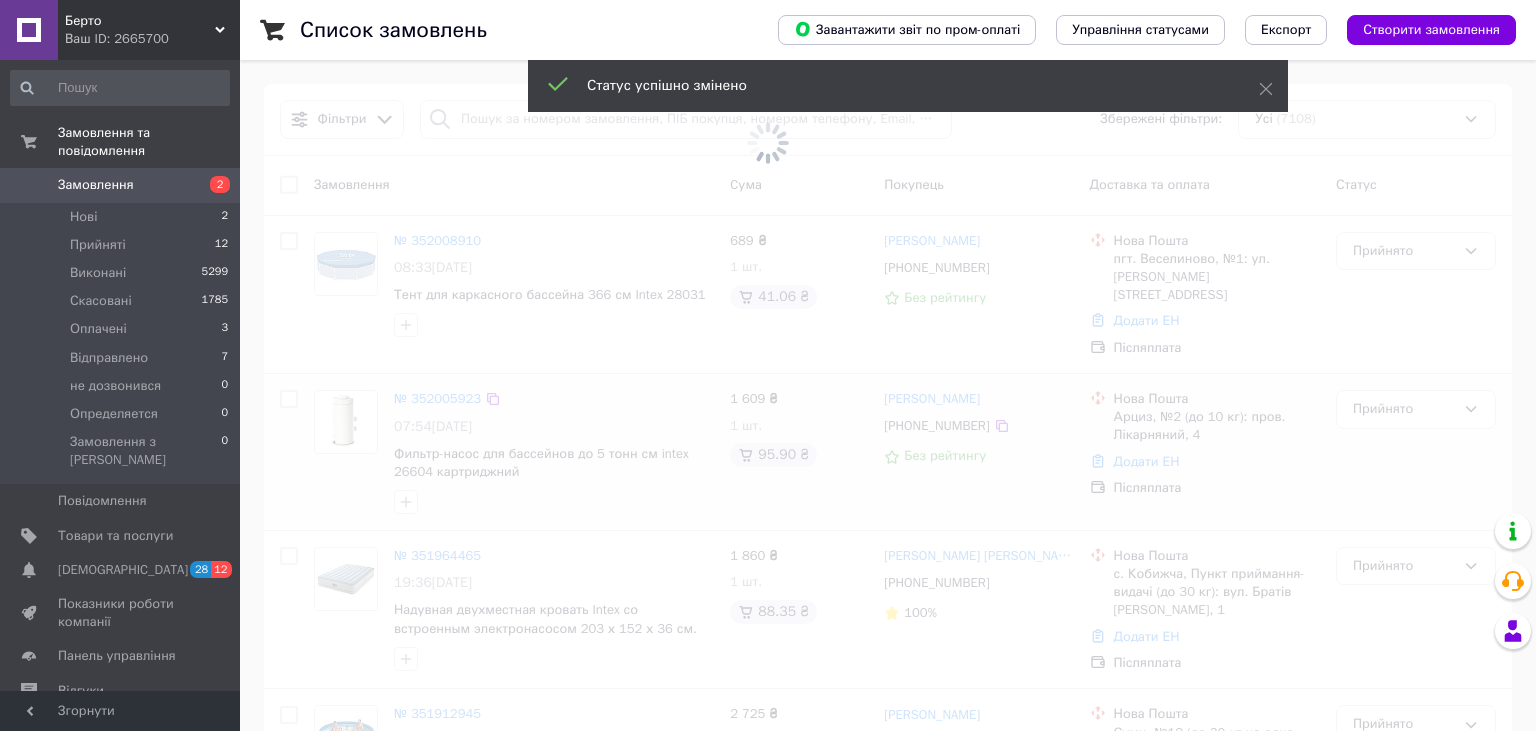 click at bounding box center [768, 143] 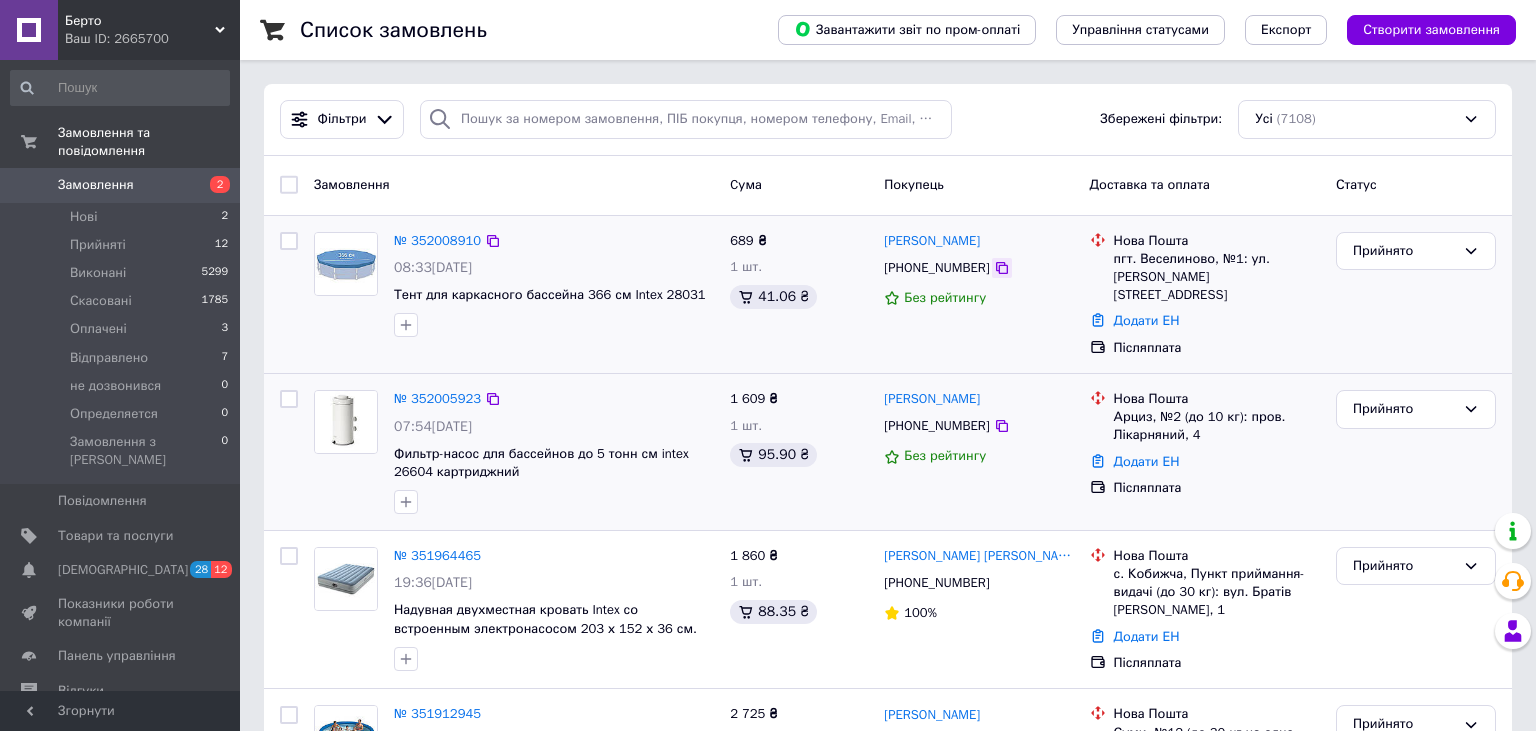 click 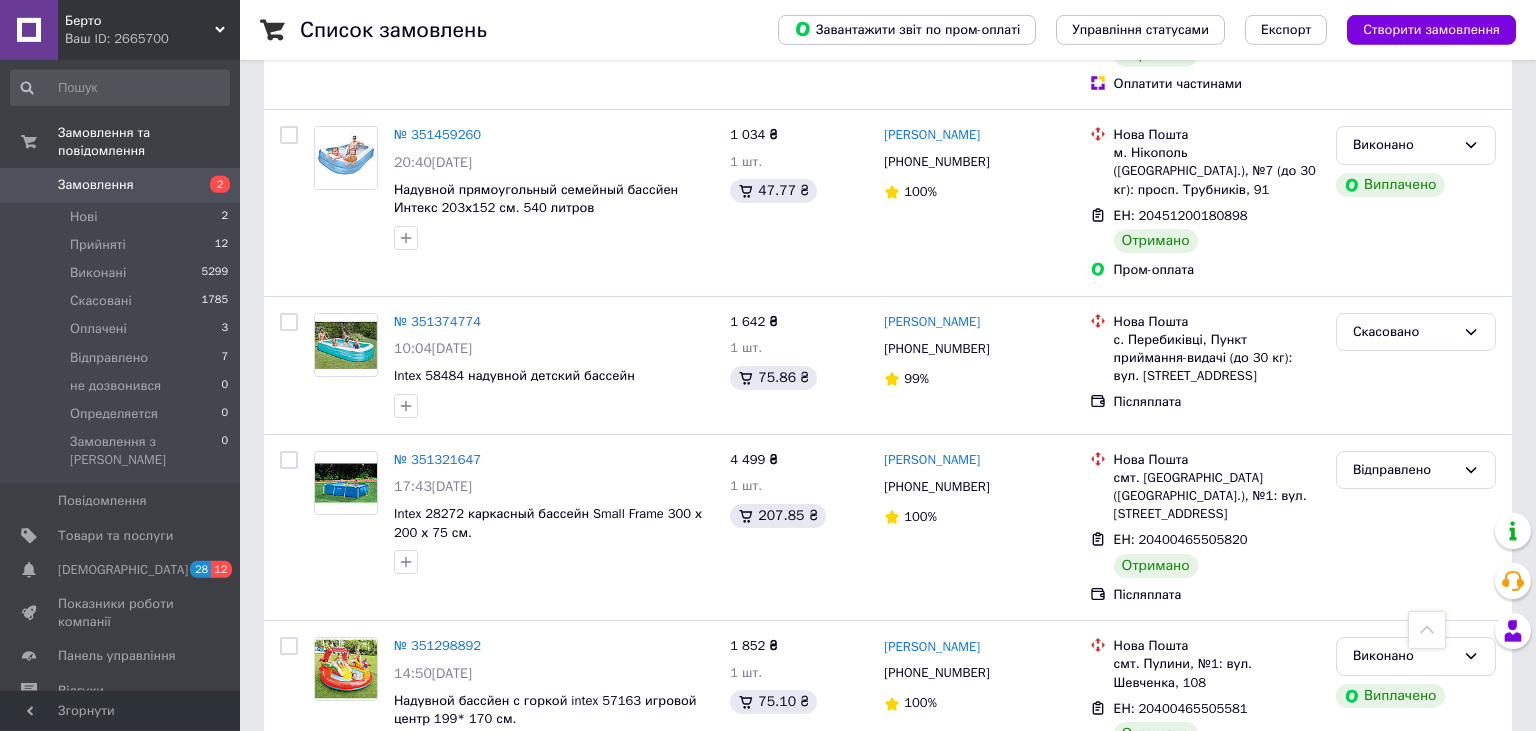 scroll, scrollTop: 2956, scrollLeft: 0, axis: vertical 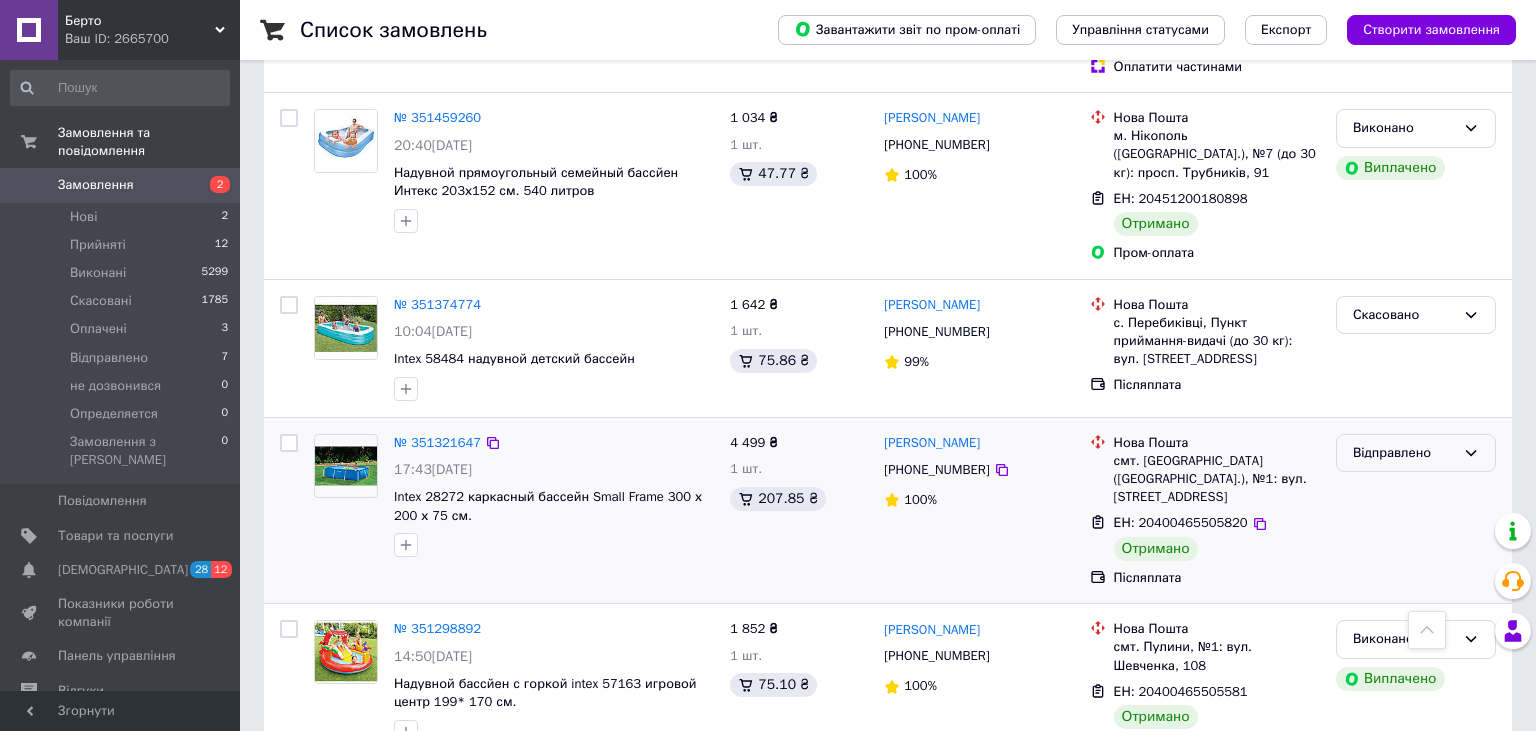 click on "Відправлено" at bounding box center [1404, 453] 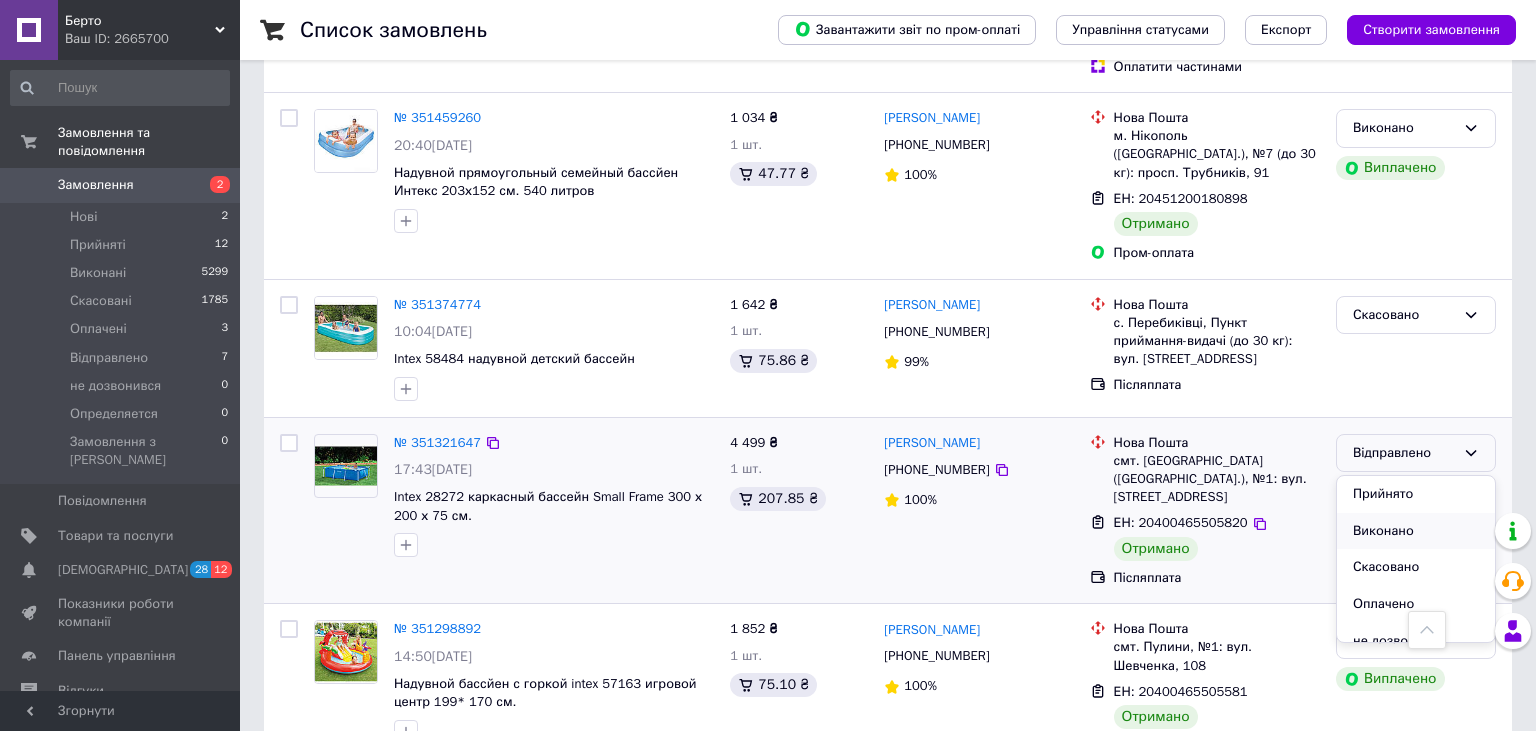 click on "Виконано" at bounding box center [1416, 531] 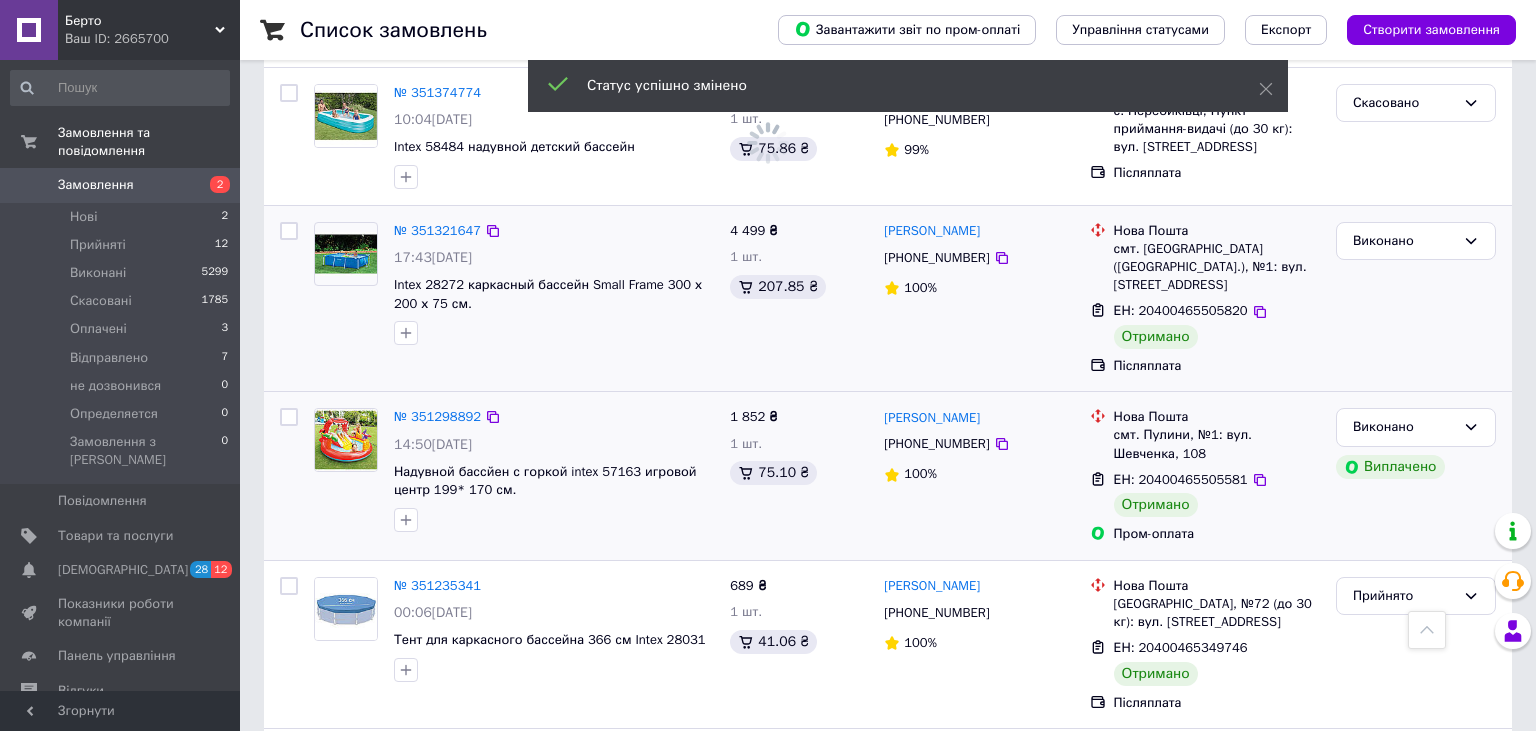 scroll, scrollTop: 3273, scrollLeft: 0, axis: vertical 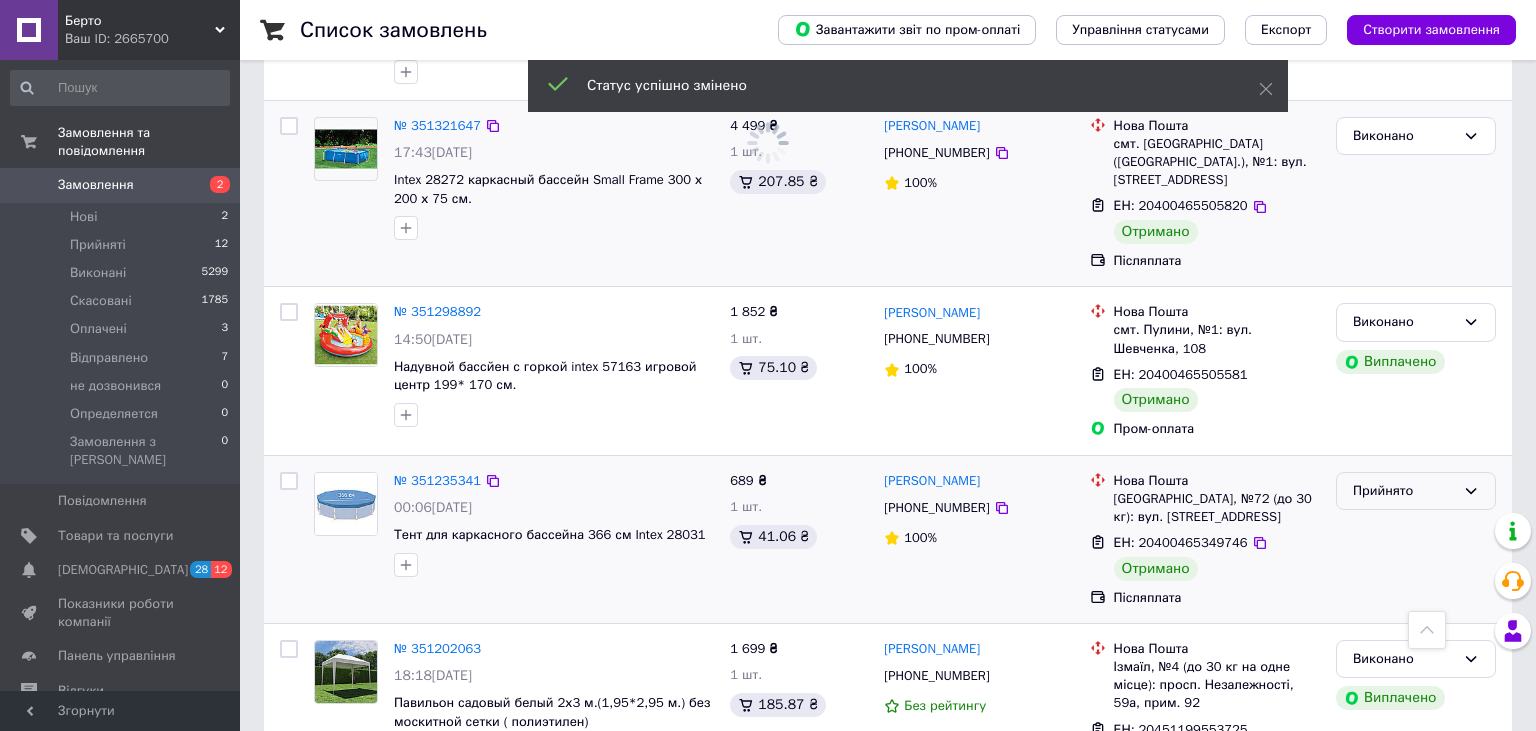 click on "Прийнято" at bounding box center (1416, 491) 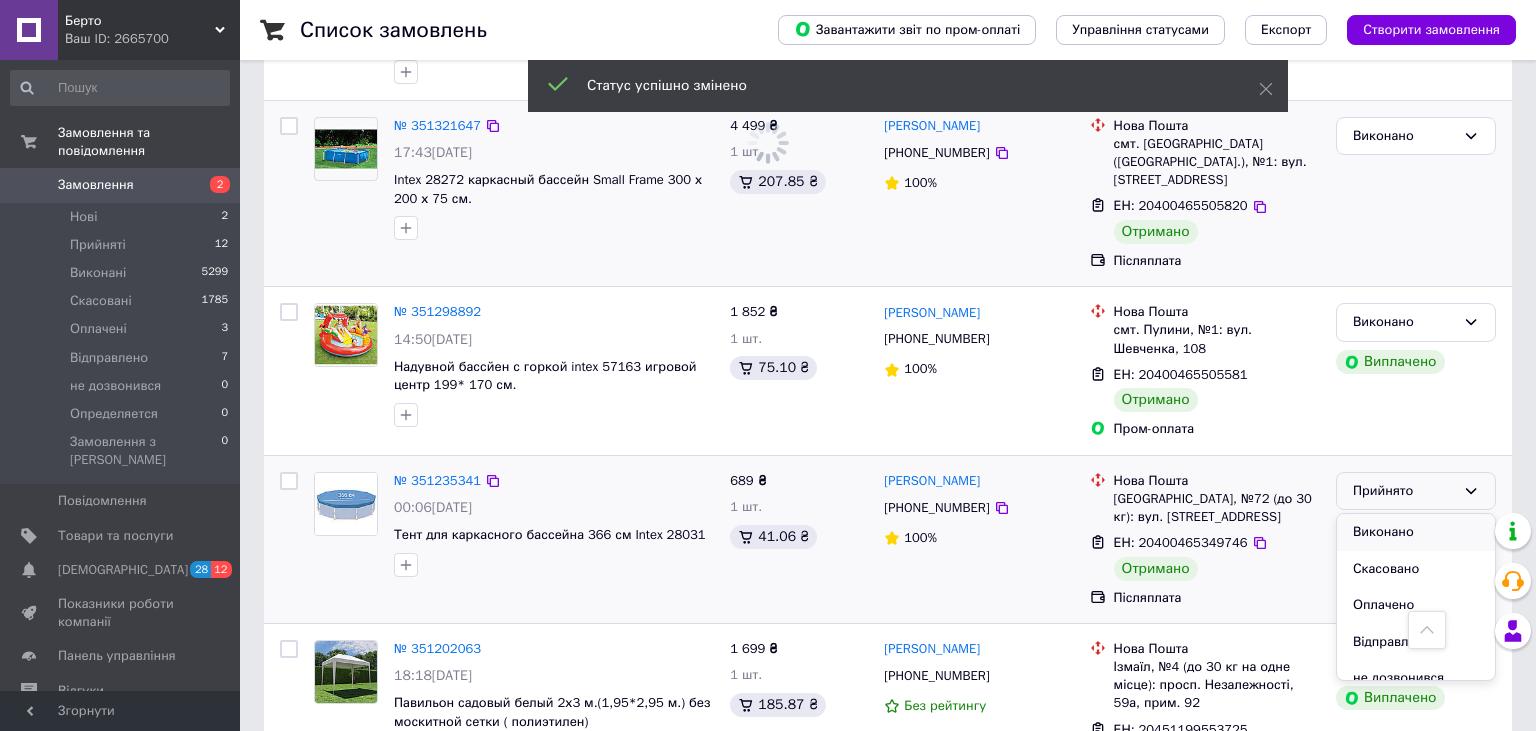 click on "Виконано" at bounding box center (1416, 532) 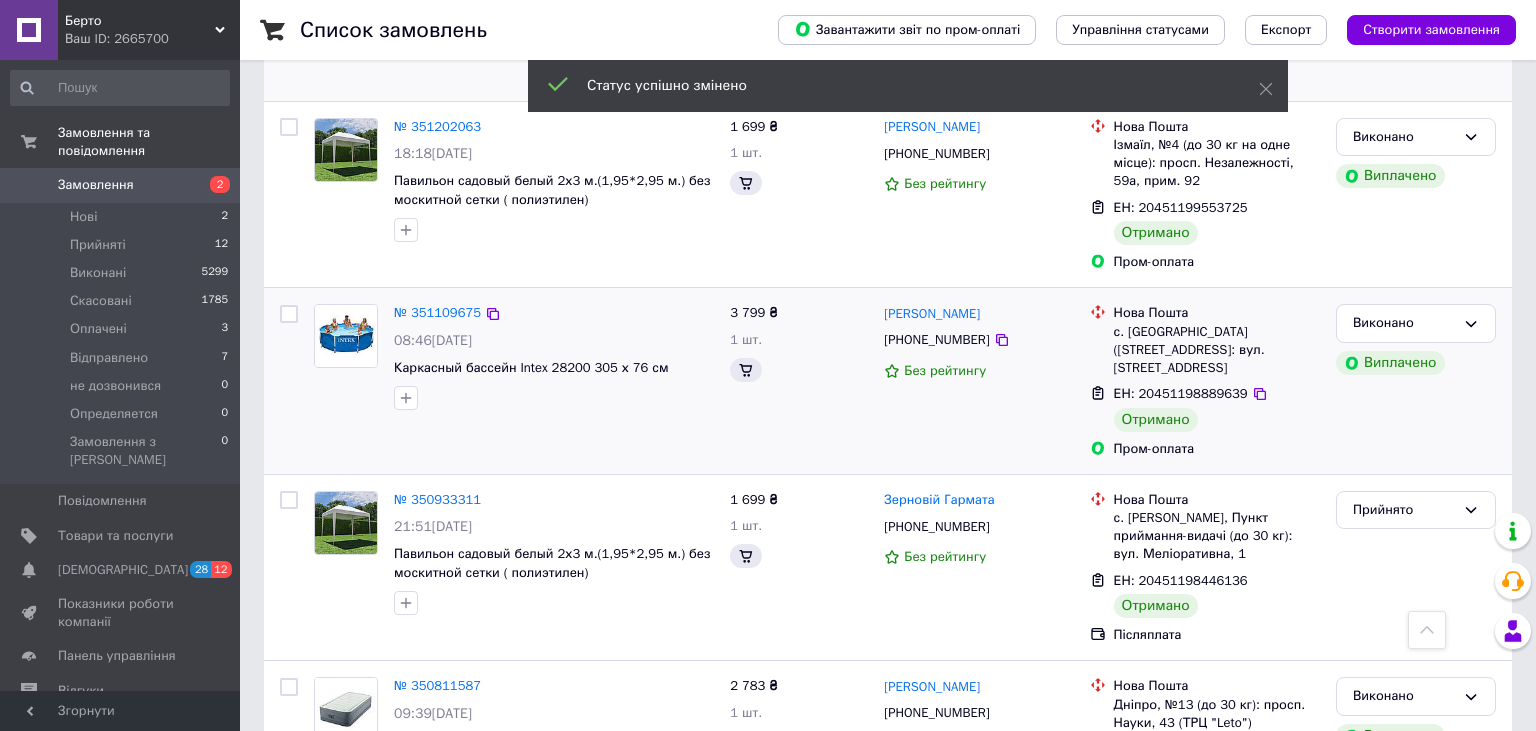 scroll, scrollTop: 3801, scrollLeft: 0, axis: vertical 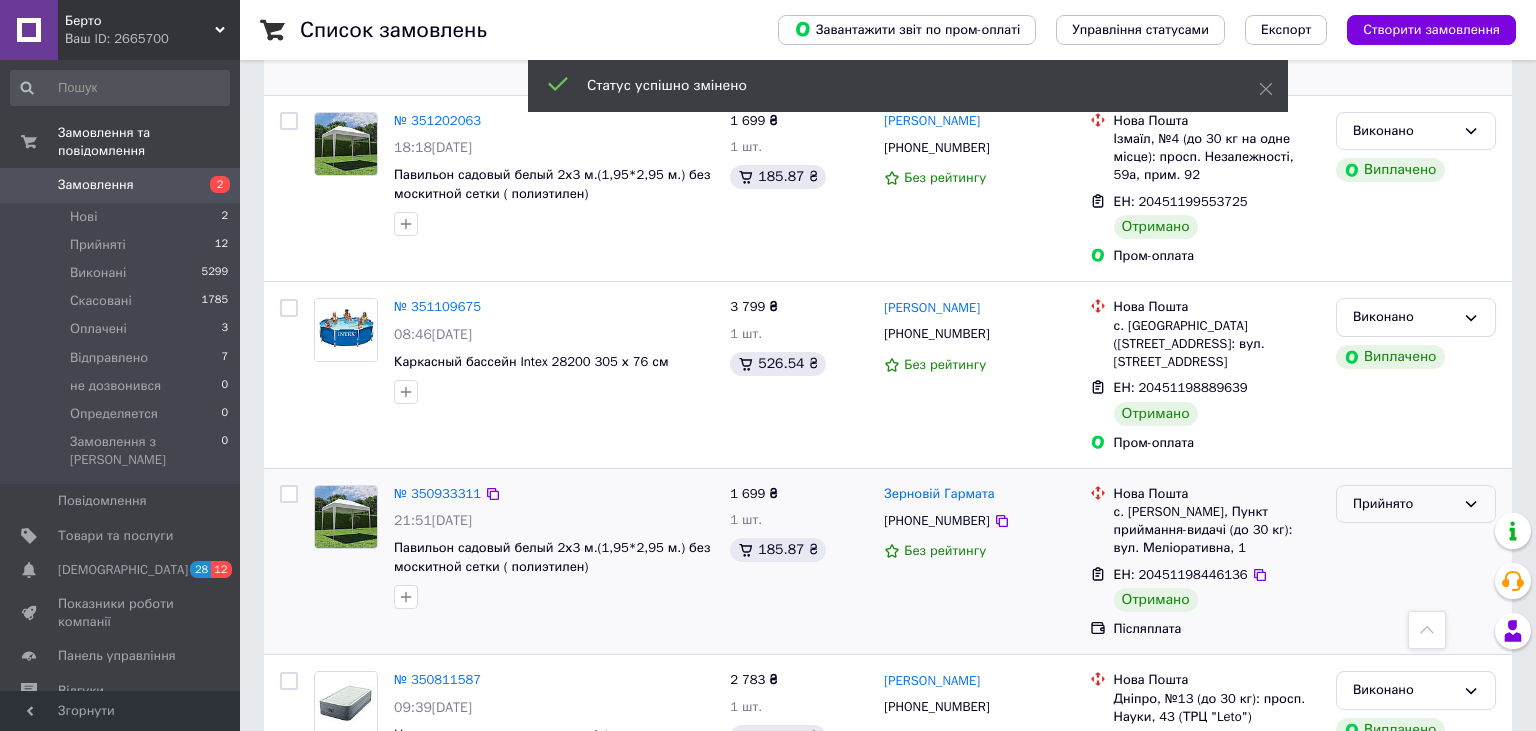 click on "Прийнято" at bounding box center [1404, 504] 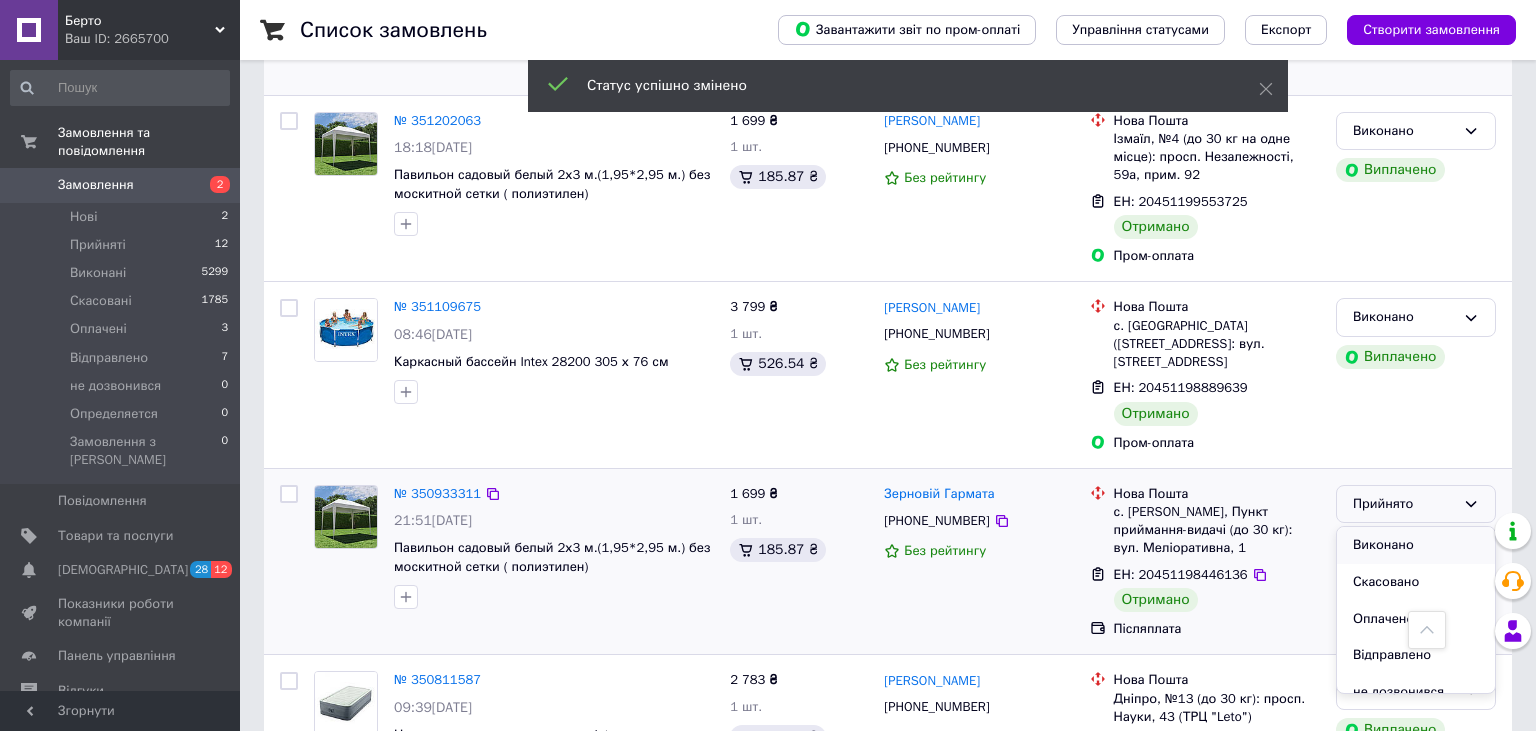 click on "Виконано" at bounding box center (1416, 545) 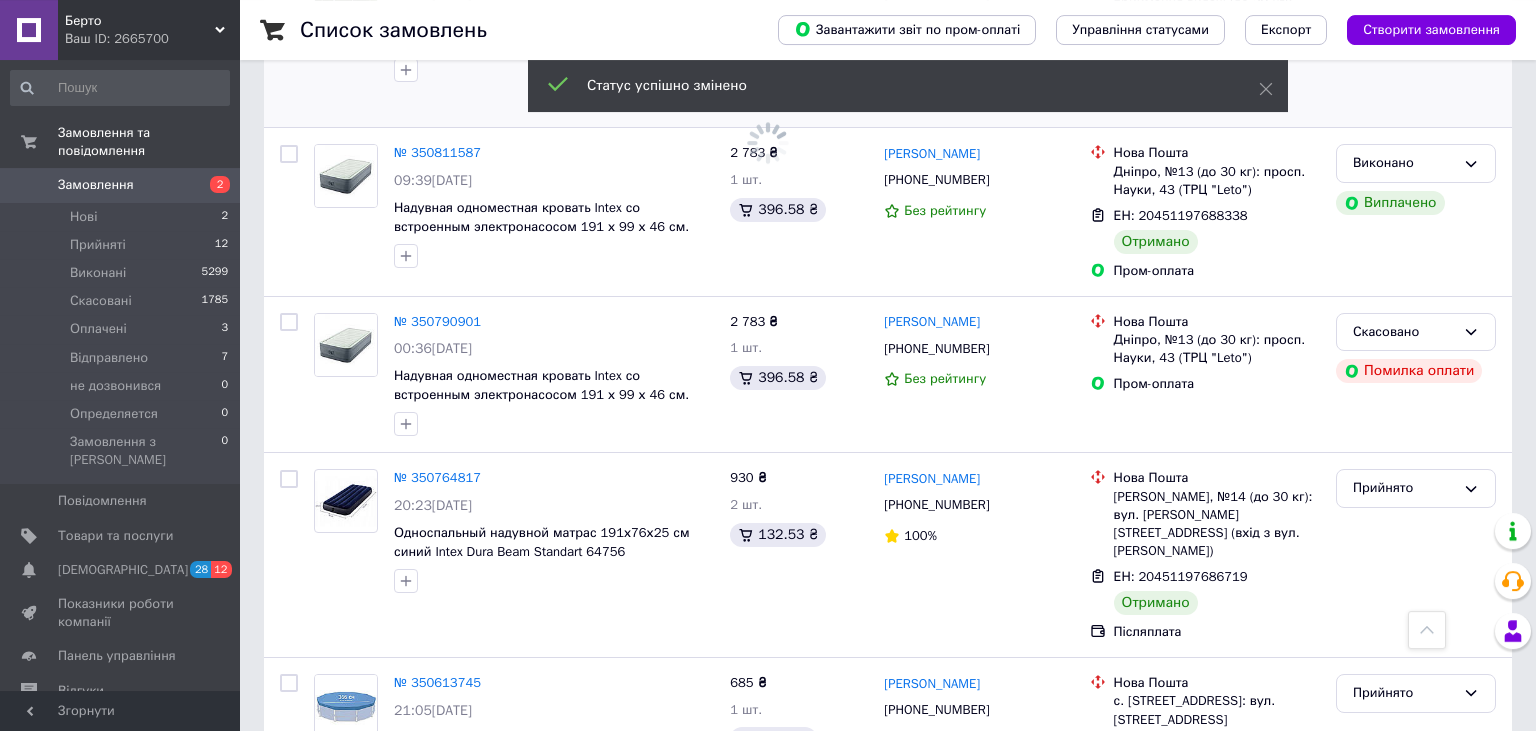 scroll, scrollTop: 4329, scrollLeft: 0, axis: vertical 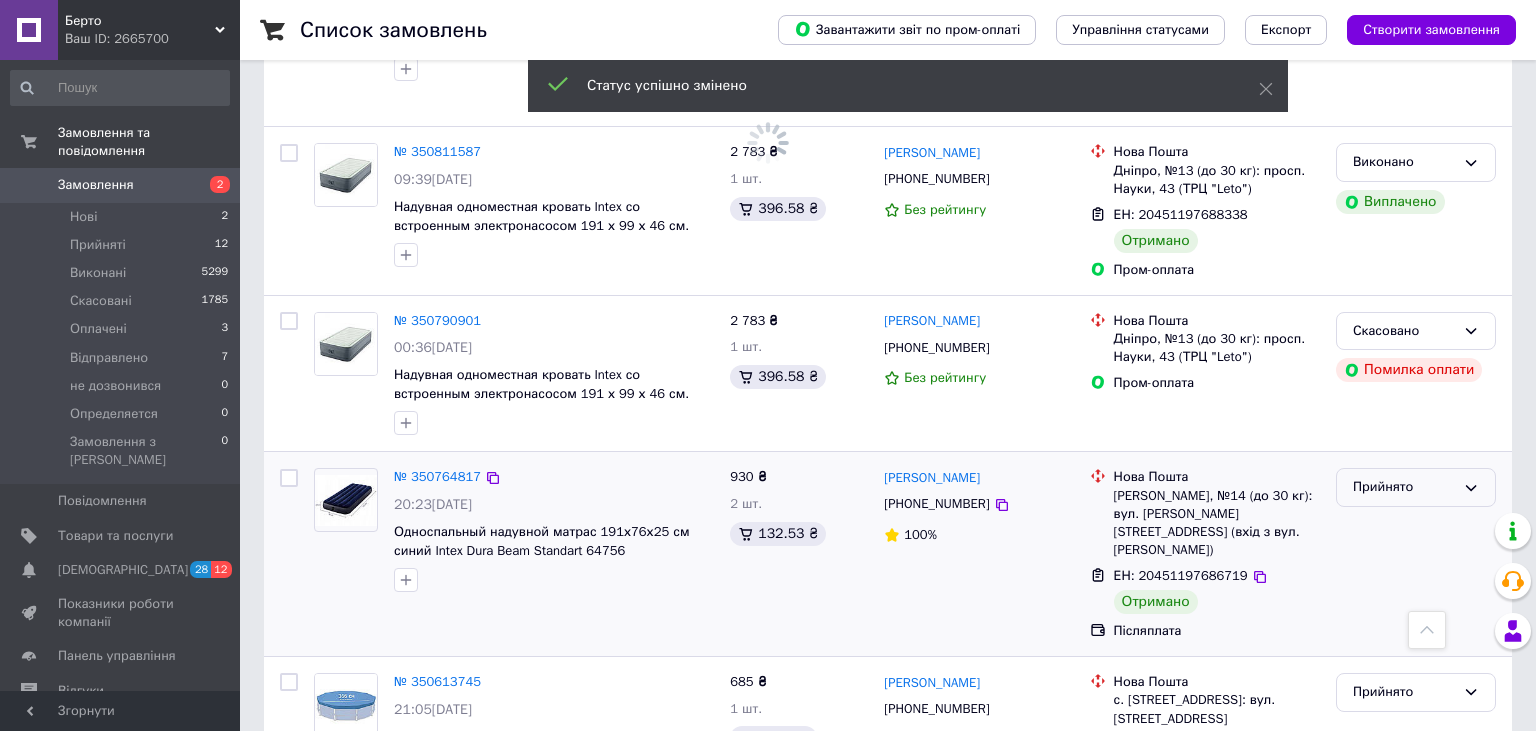 click on "Прийнято" at bounding box center [1404, 487] 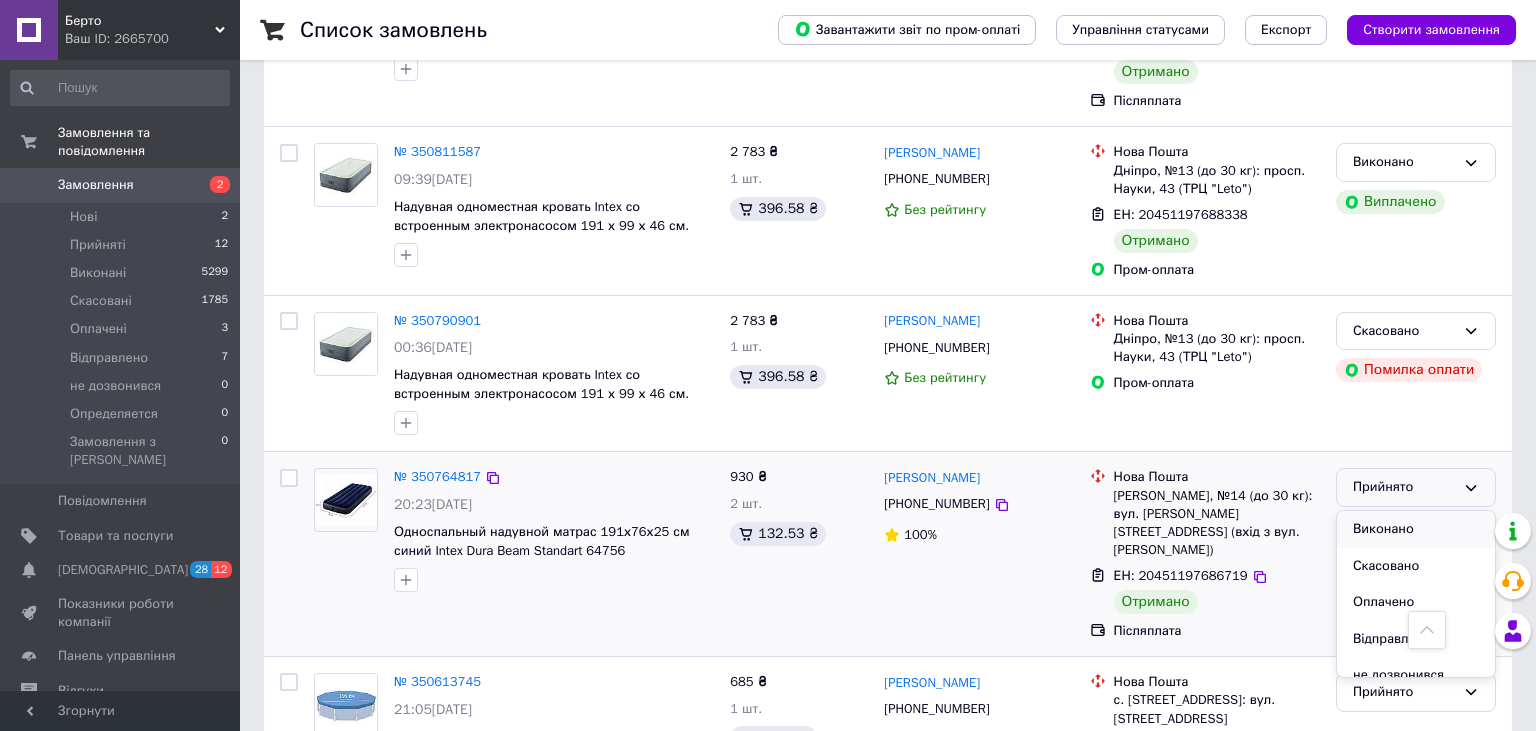 click on "Виконано" at bounding box center (1416, 529) 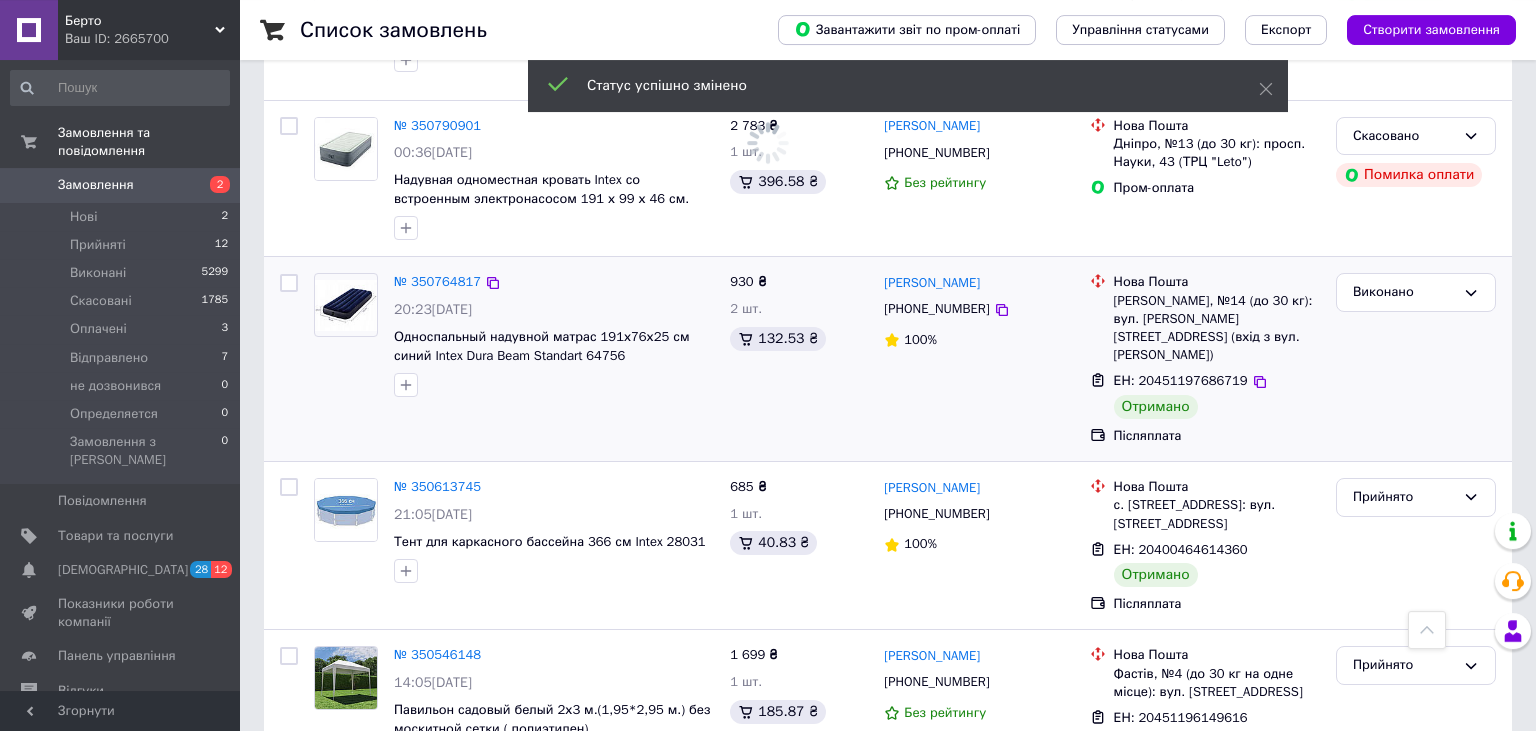 scroll, scrollTop: 4540, scrollLeft: 0, axis: vertical 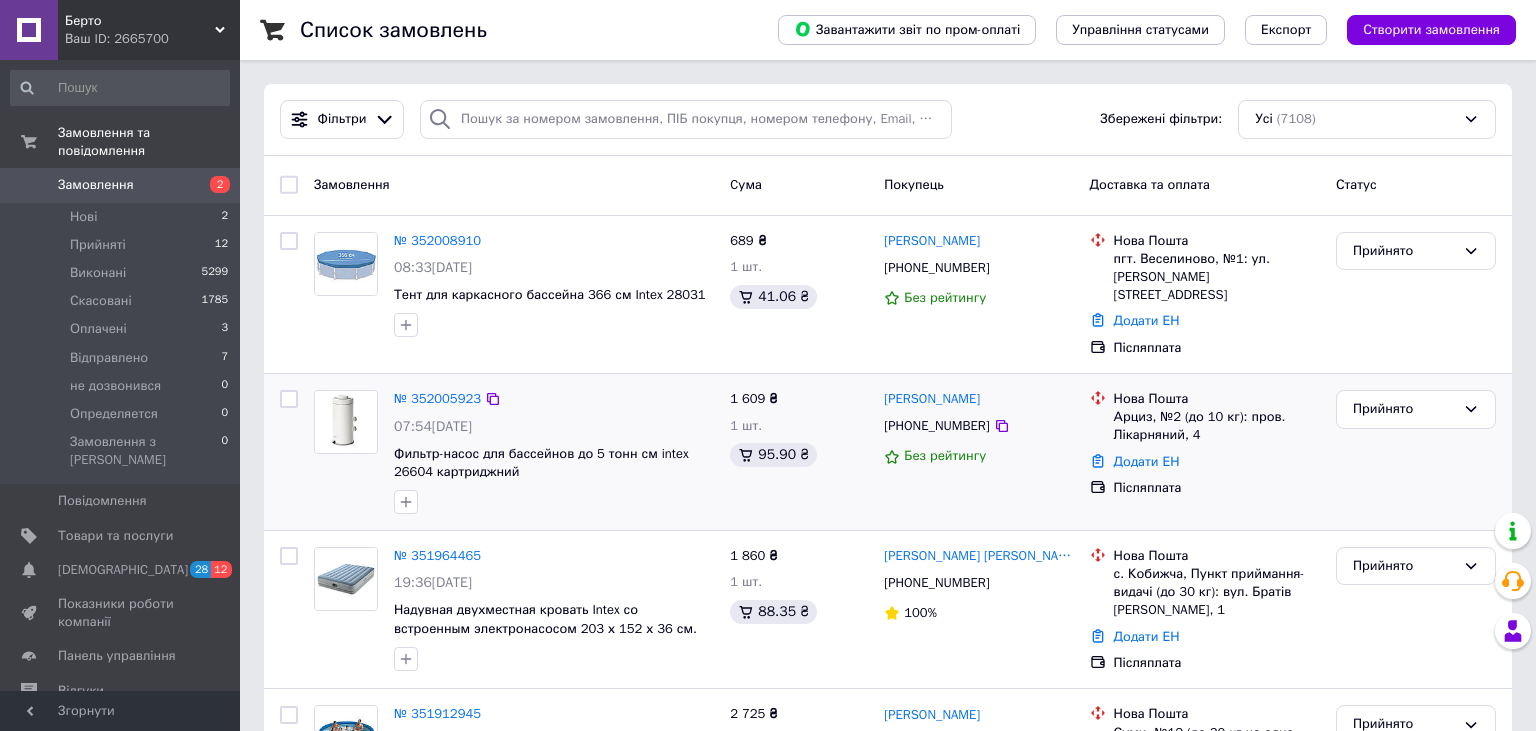 click on "Ваш ID: 2665700" at bounding box center [152, 39] 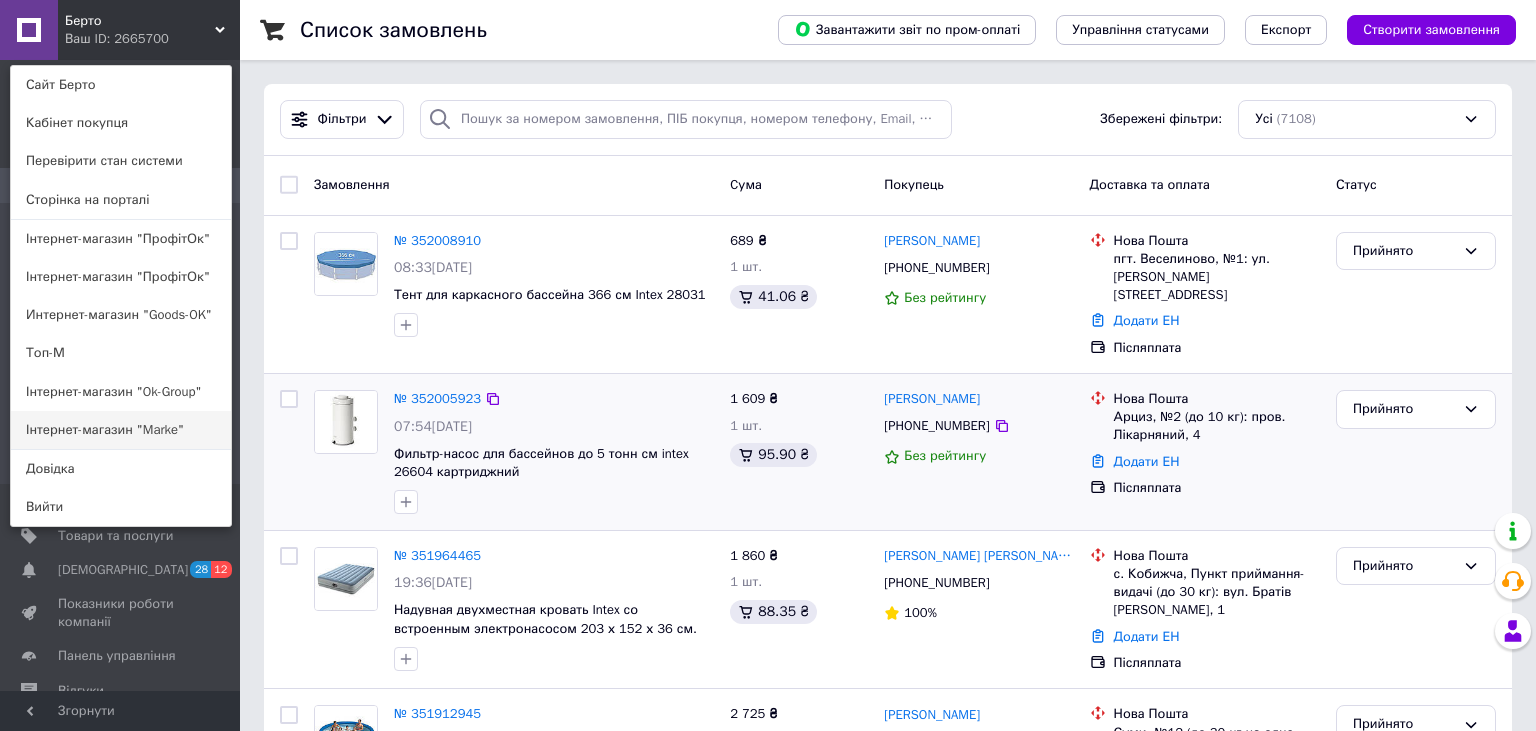 click on "Інтернет-магазин "Marke"" at bounding box center (121, 430) 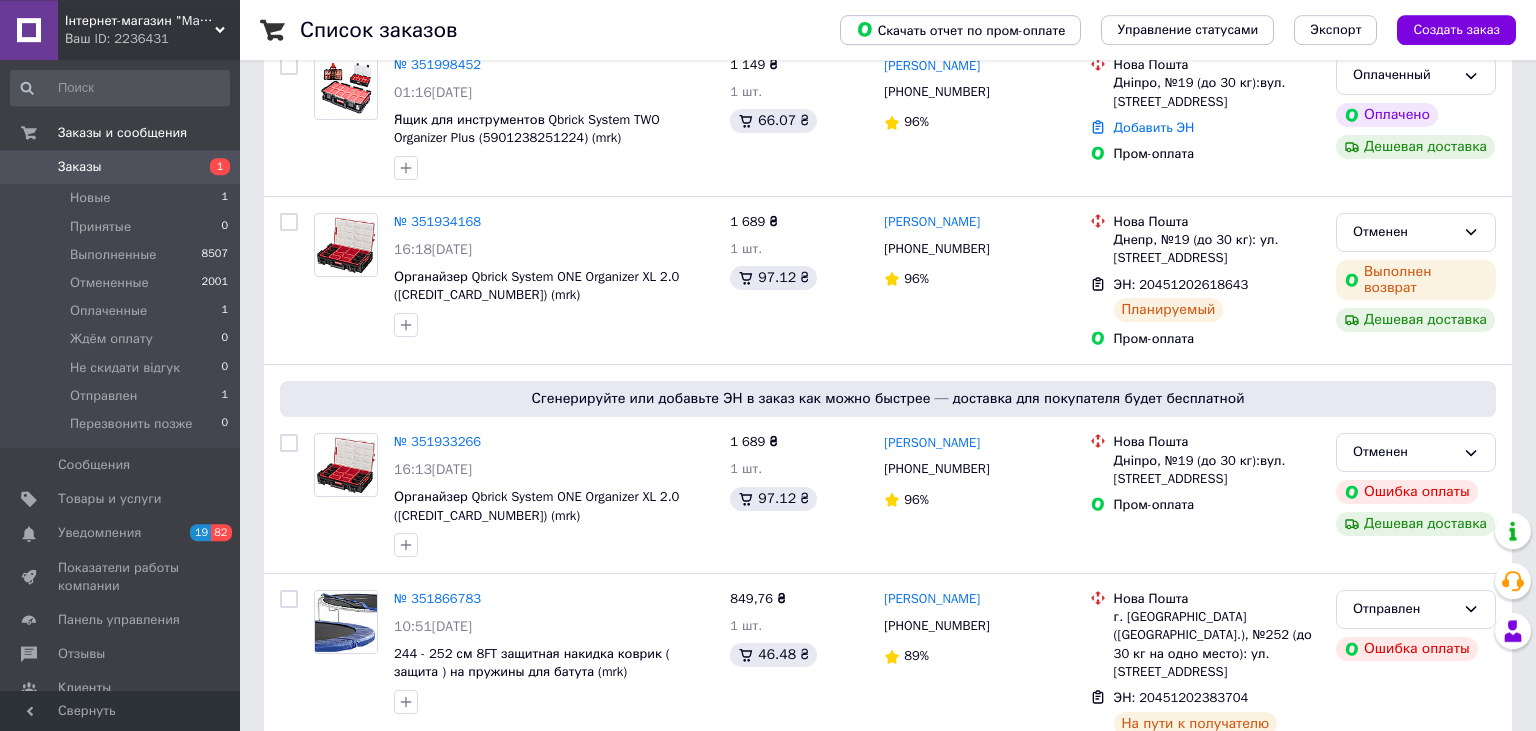 scroll, scrollTop: 422, scrollLeft: 0, axis: vertical 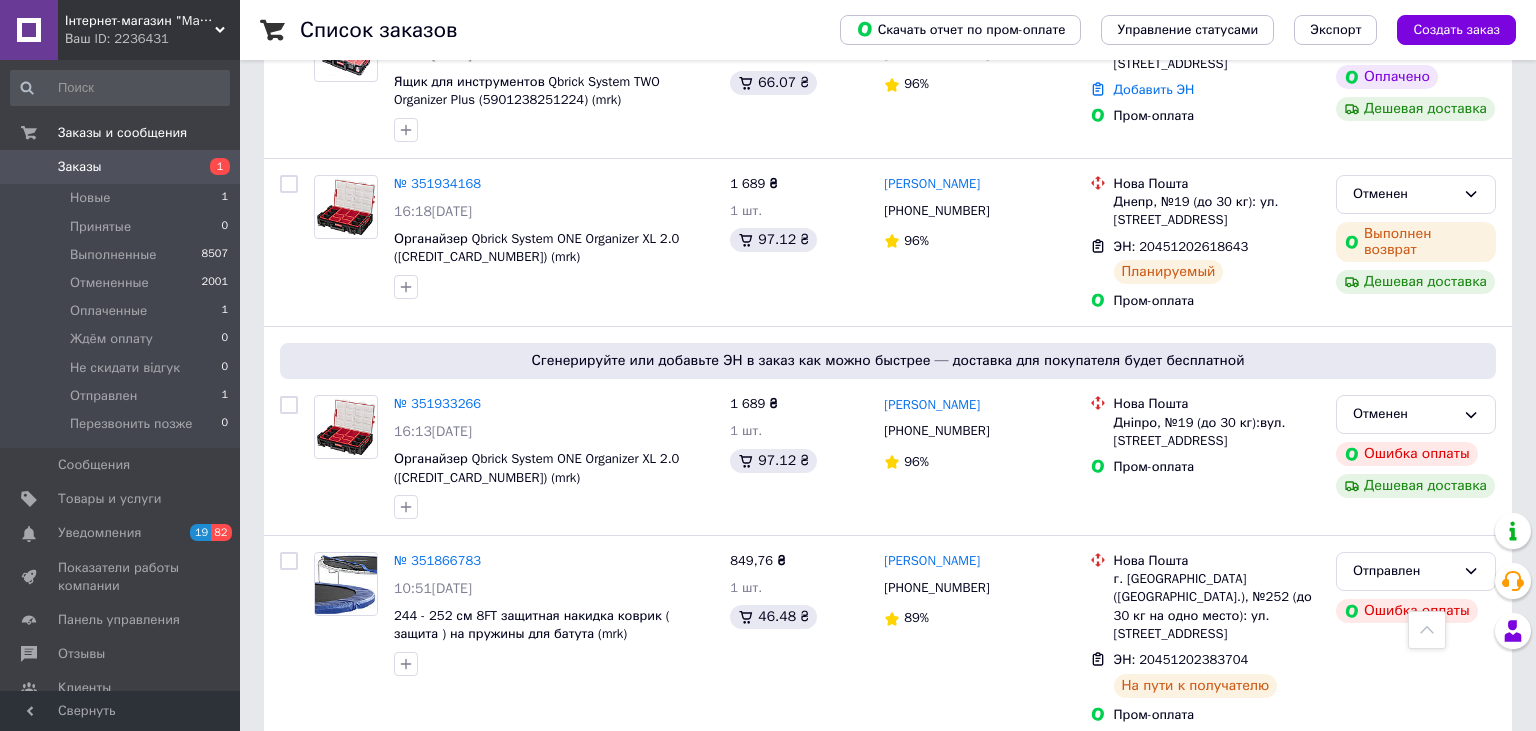 click on "Ваш ID: 2236431" at bounding box center (152, 39) 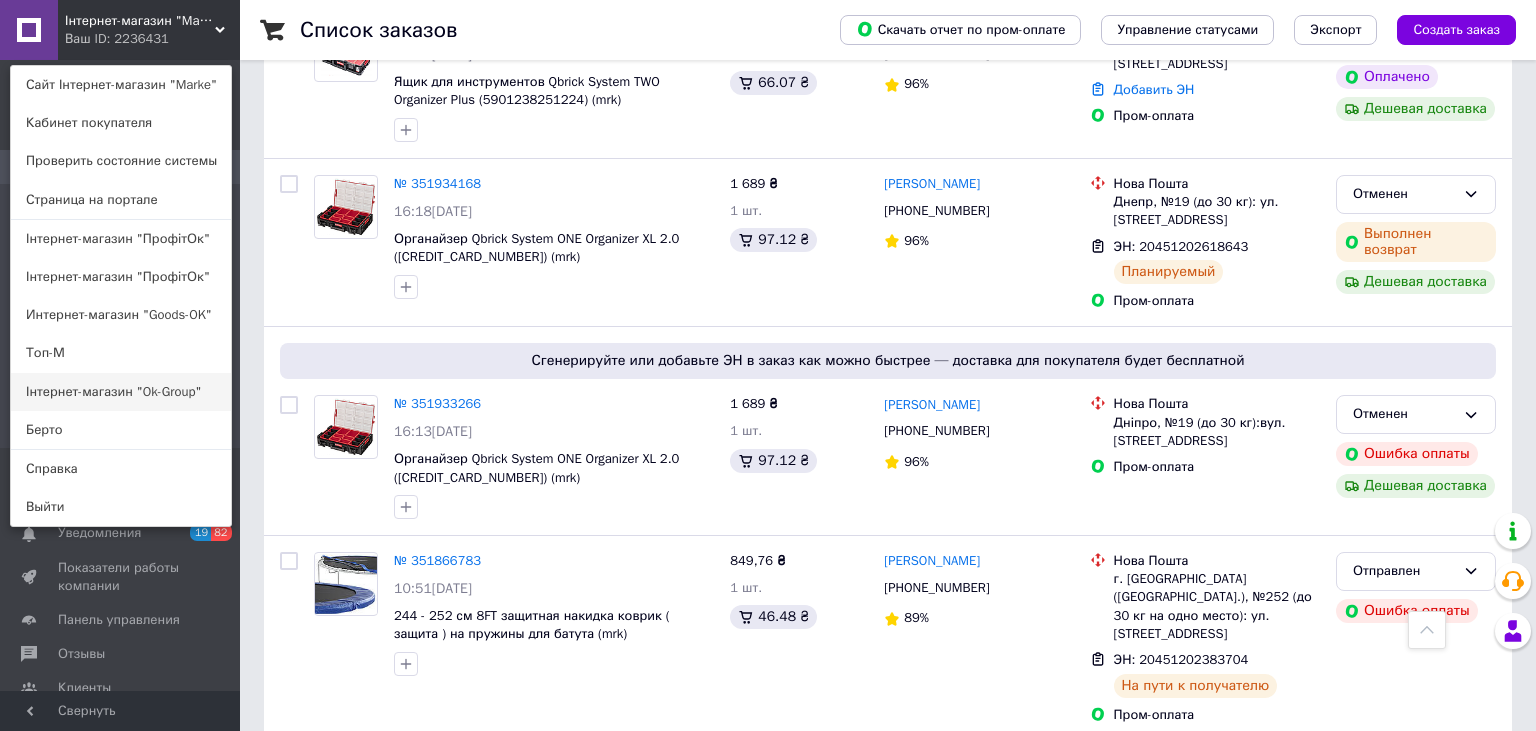click on "Інтернет-магазин "Ok-Group"" at bounding box center (121, 392) 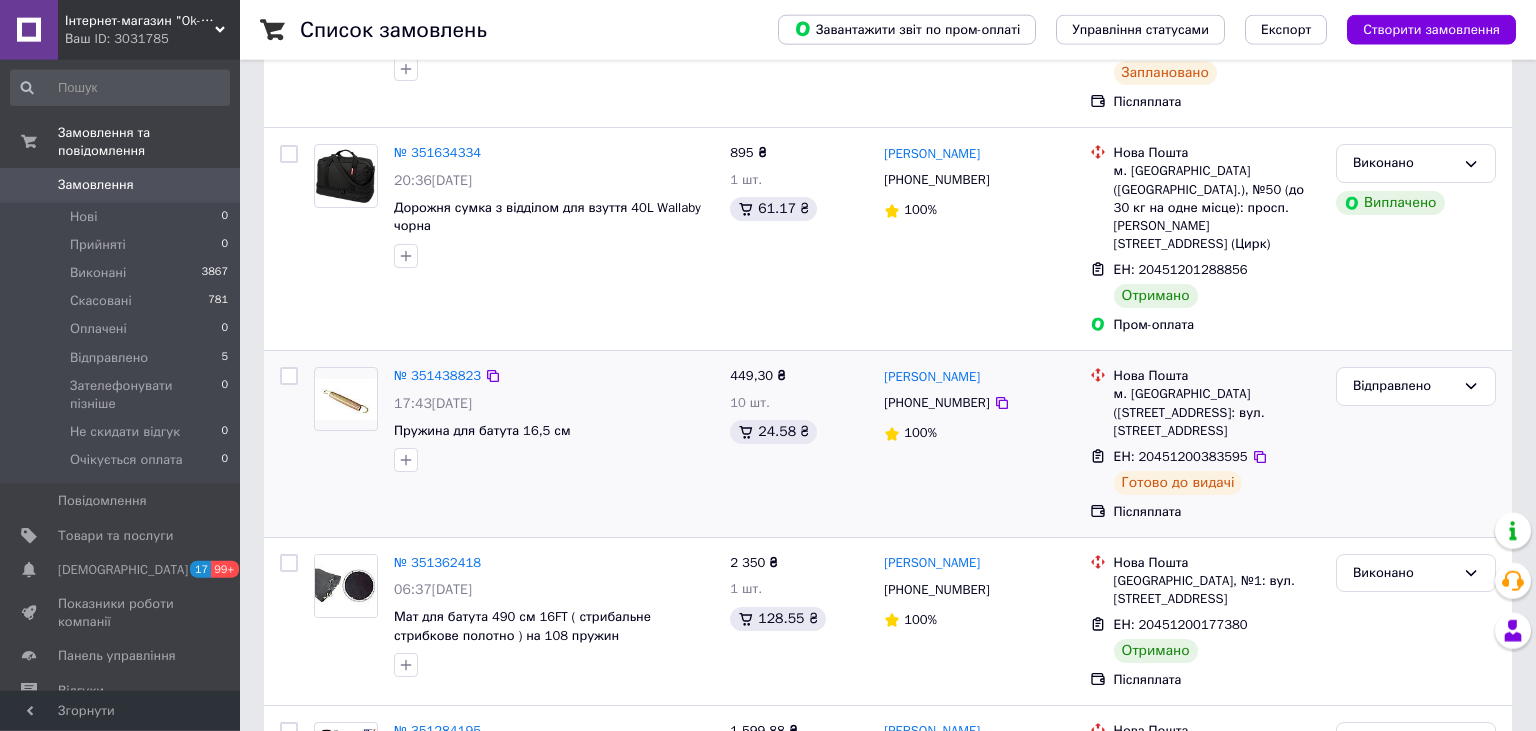 scroll, scrollTop: 739, scrollLeft: 0, axis: vertical 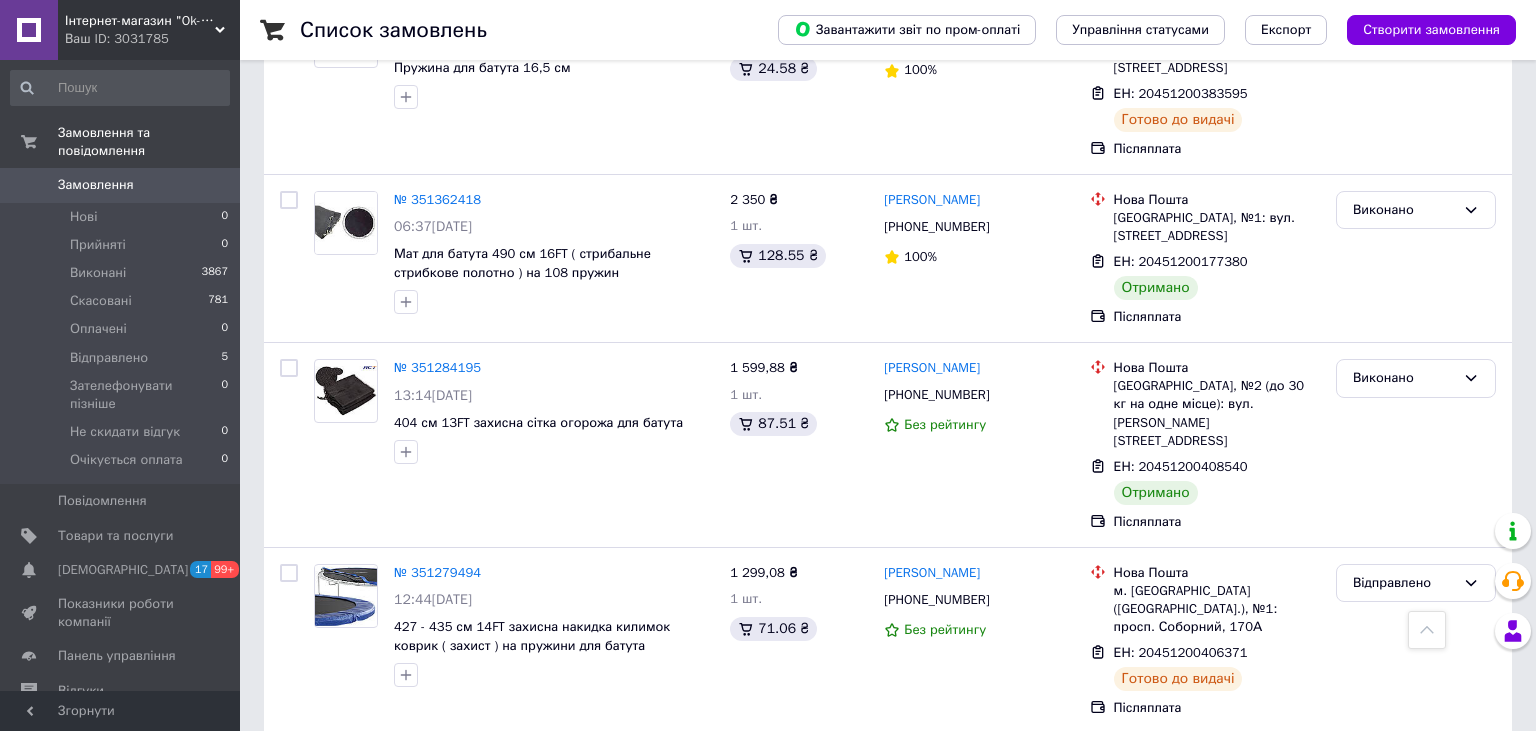 click on "Інтернет-магазин "Ok-Group"" at bounding box center (140, 21) 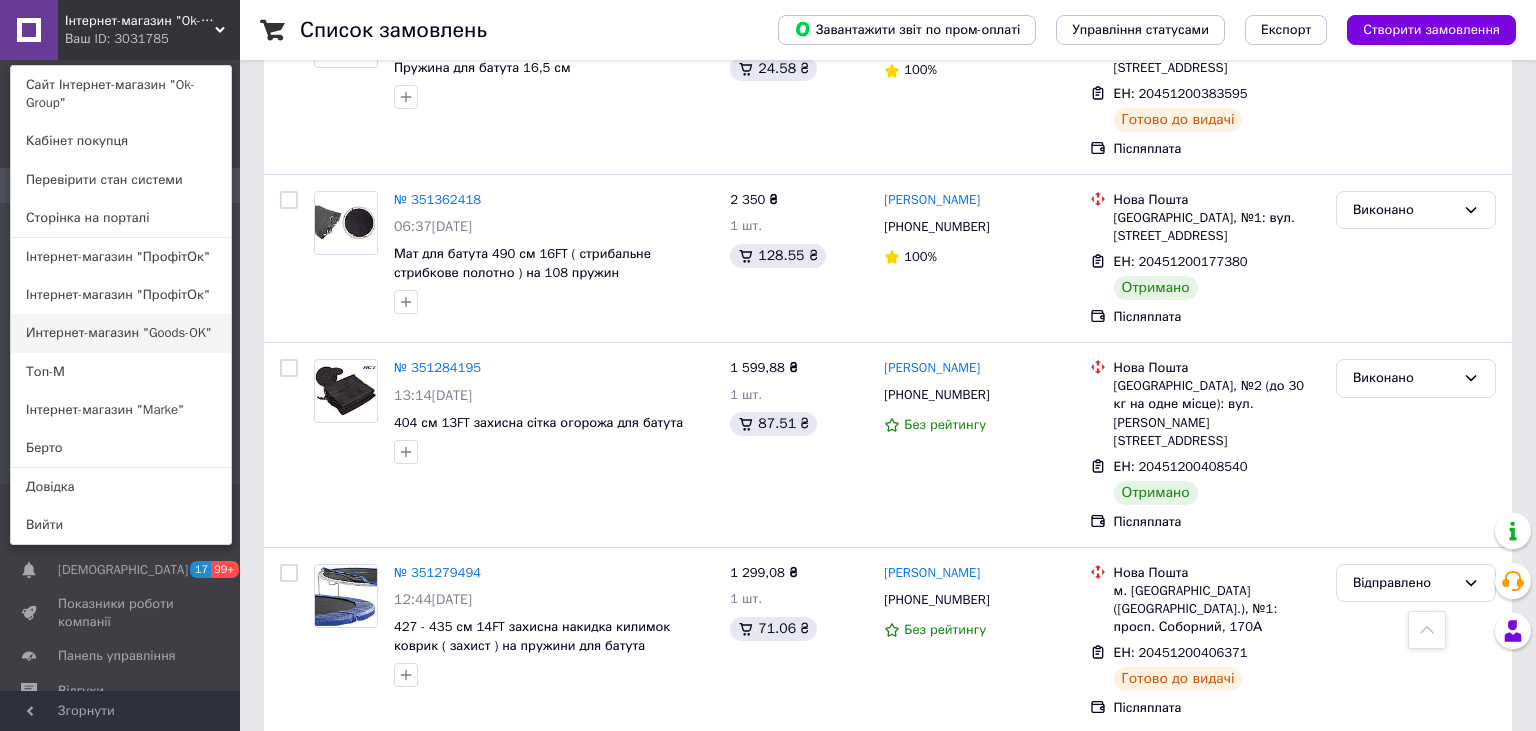 click on "Интернет-магазин "Goods-OK"" at bounding box center [121, 333] 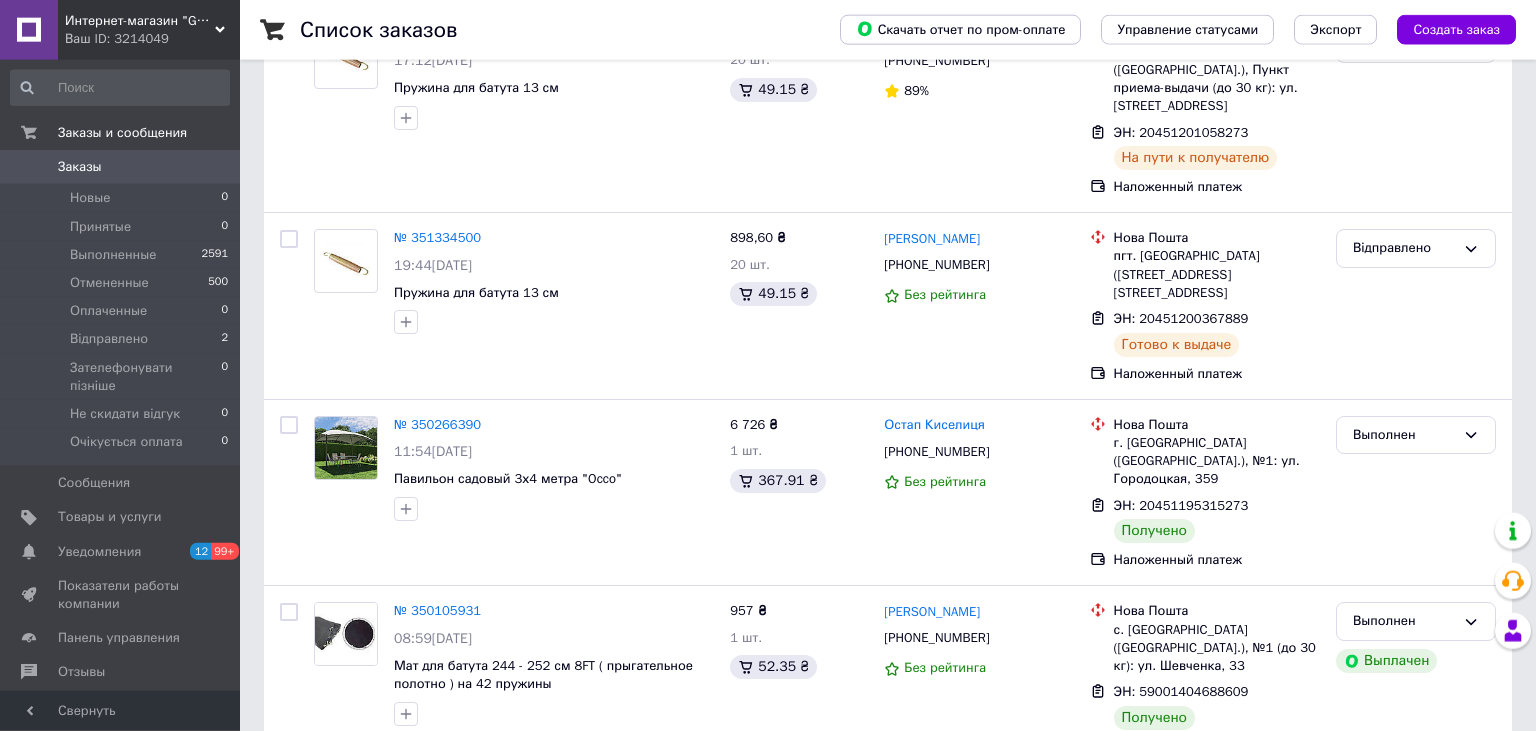 scroll, scrollTop: 211, scrollLeft: 0, axis: vertical 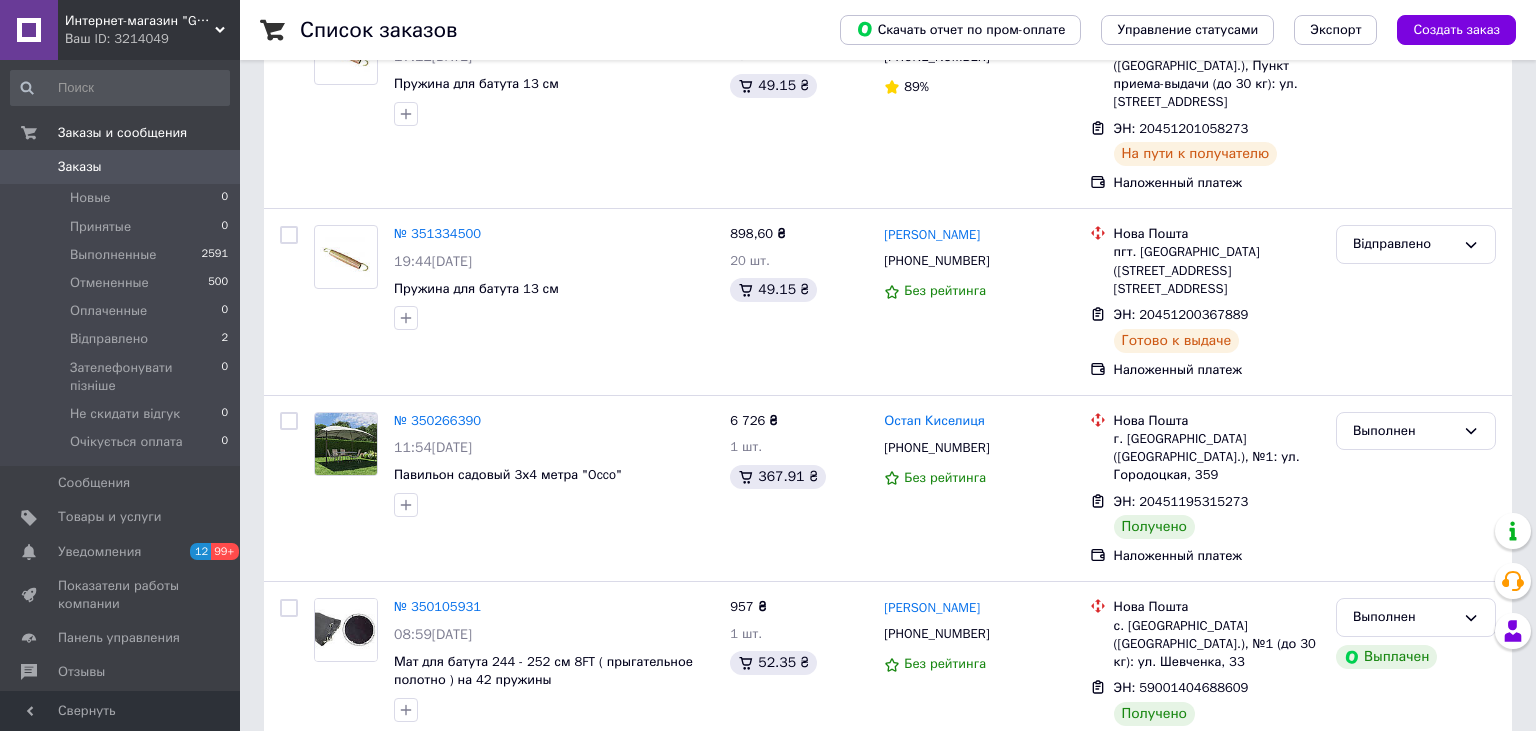 click on "Интернет-магазин "Goods-OK"" at bounding box center [140, 21] 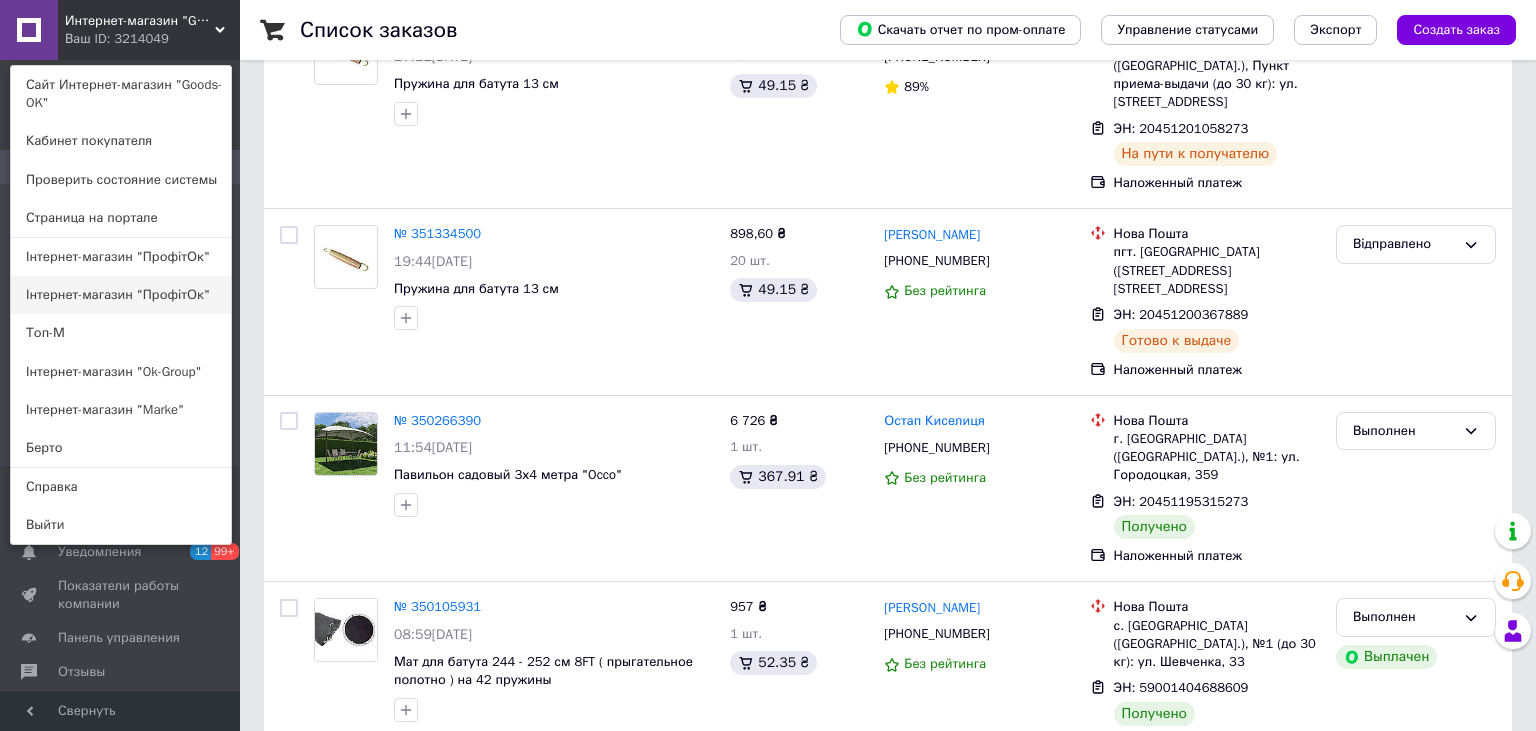 click on "Інтернет-магазин "ПрофітОк"" at bounding box center (121, 295) 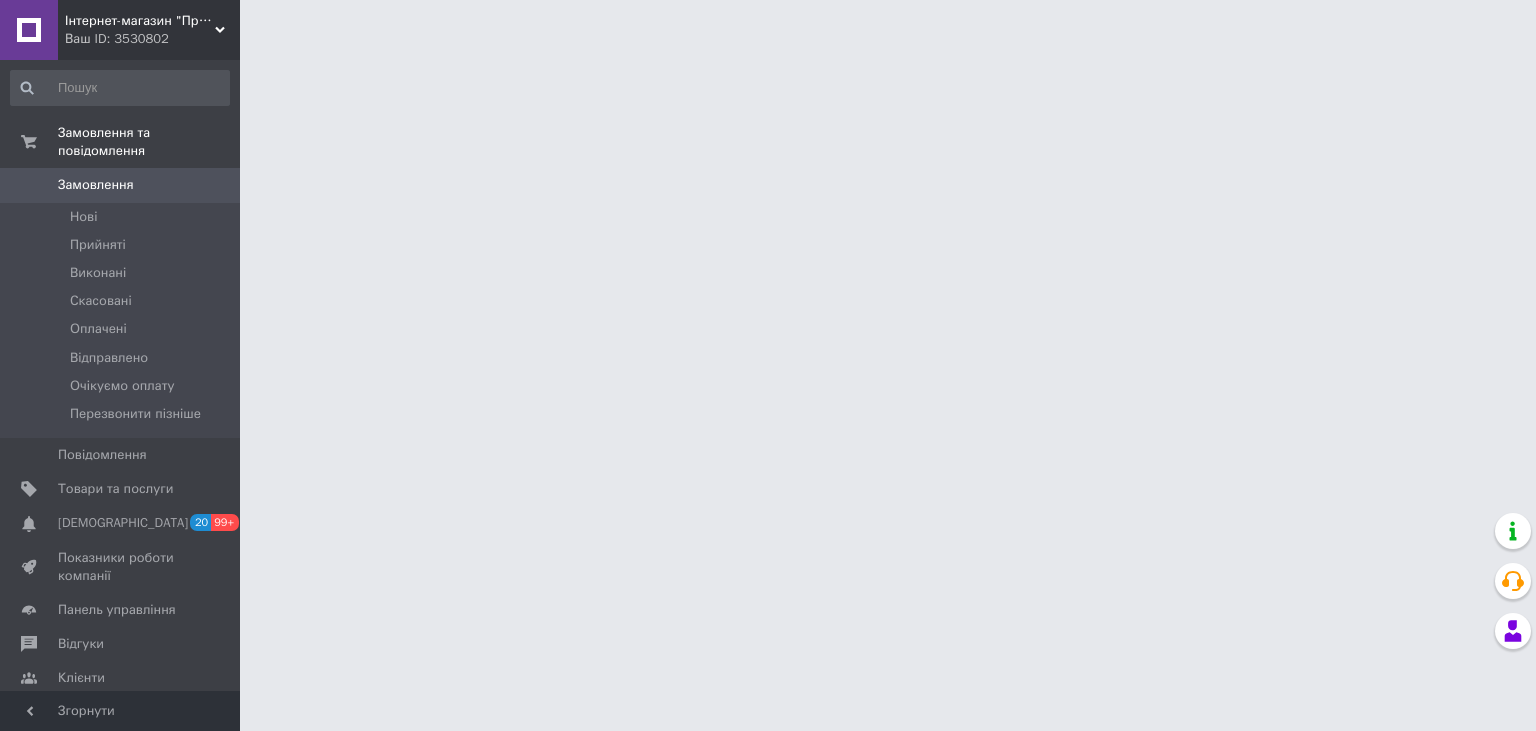 scroll, scrollTop: 0, scrollLeft: 0, axis: both 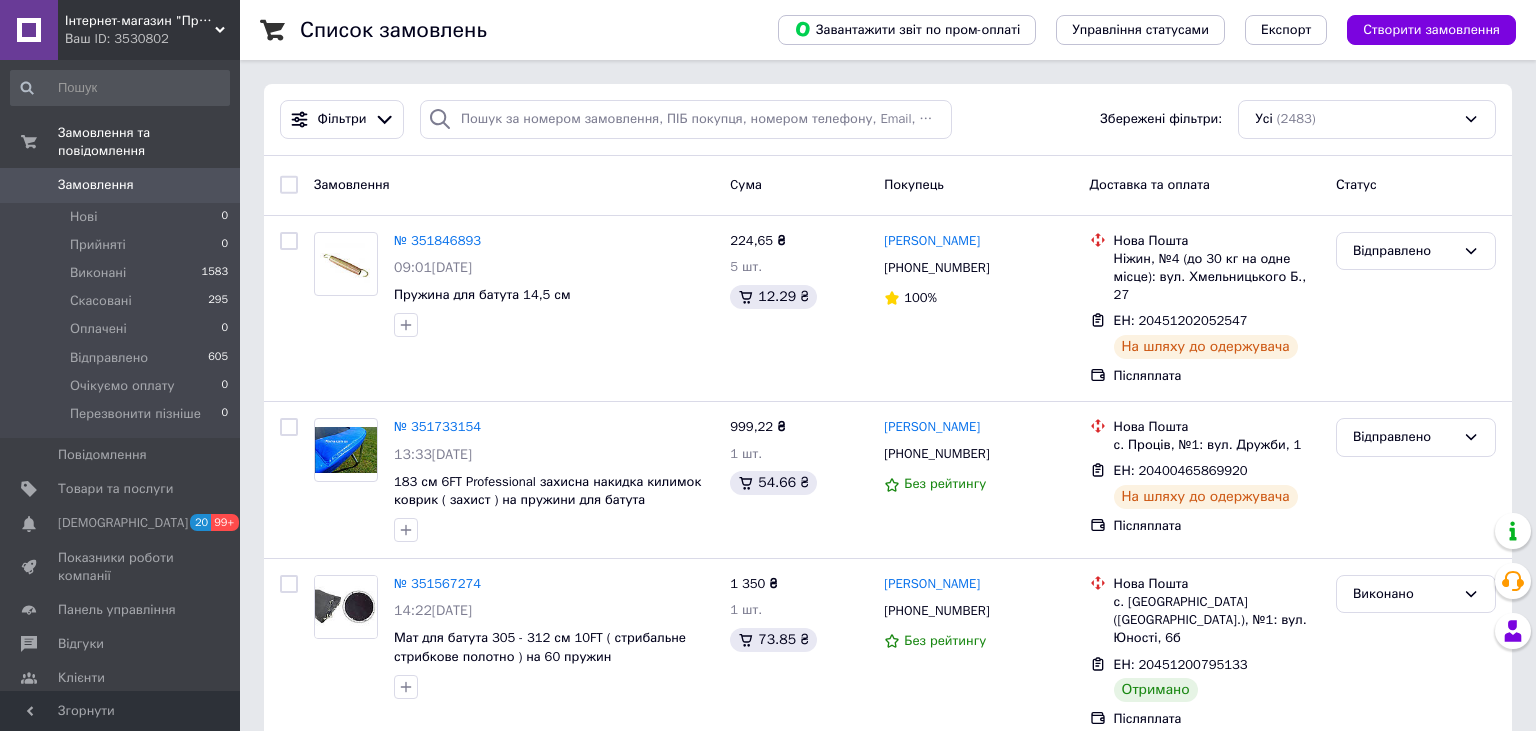 click on "Ваш ID: 3530802" at bounding box center [152, 39] 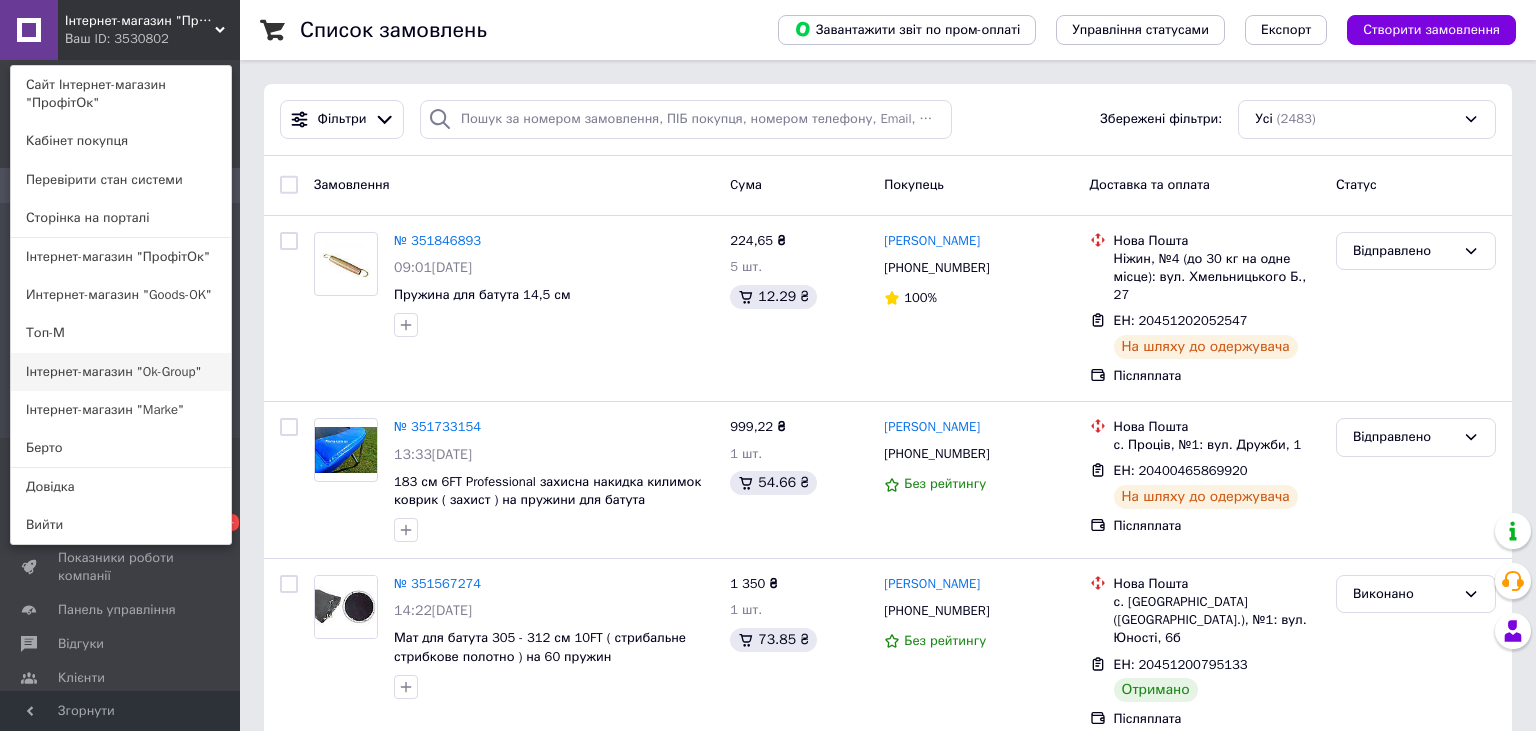 click on "Інтернет-магазин "Ok-Group"" at bounding box center [121, 372] 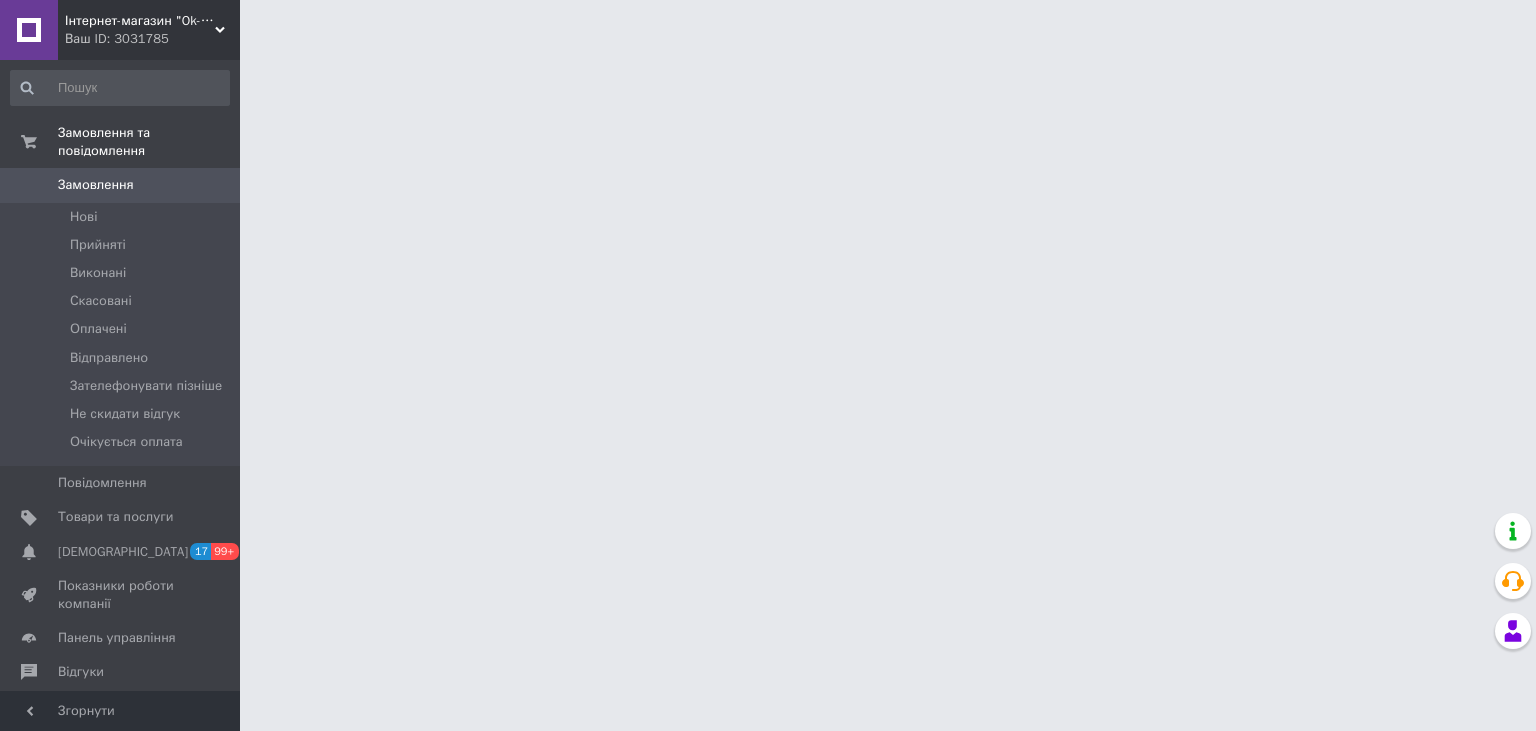 scroll, scrollTop: 0, scrollLeft: 0, axis: both 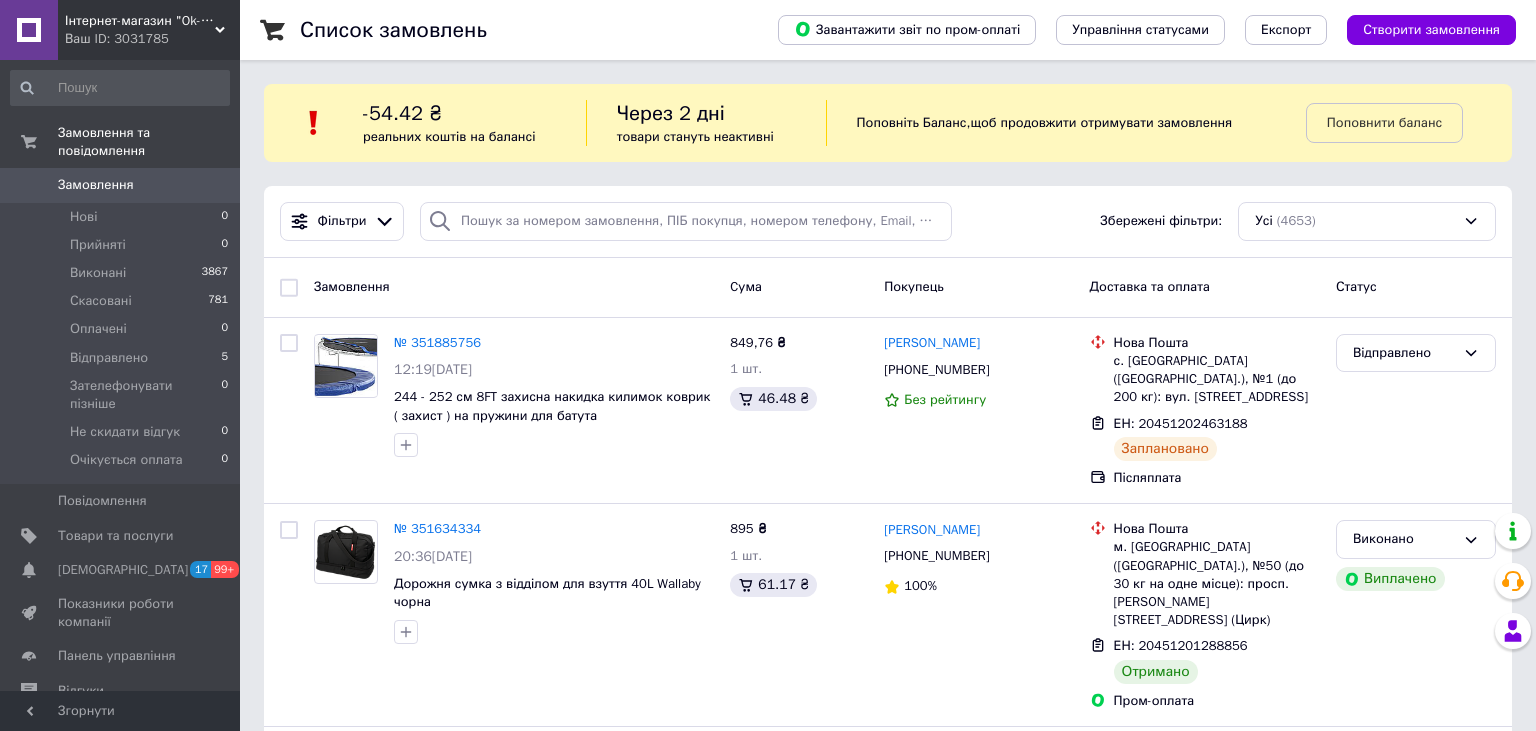 click on "Інтернет-магазин "Ok-Group"" at bounding box center [140, 21] 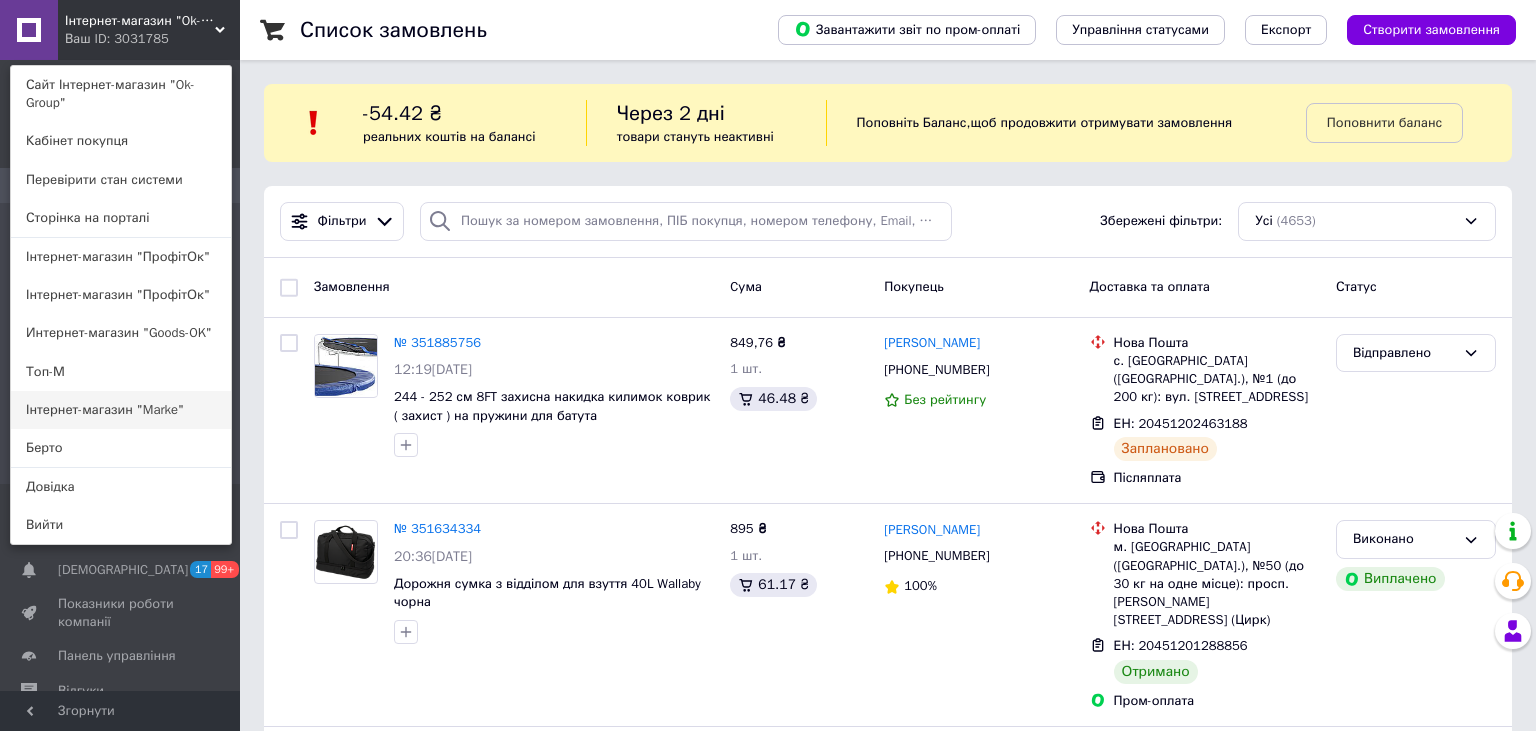 click on "Інтернет-магазин "Marke"" at bounding box center (121, 410) 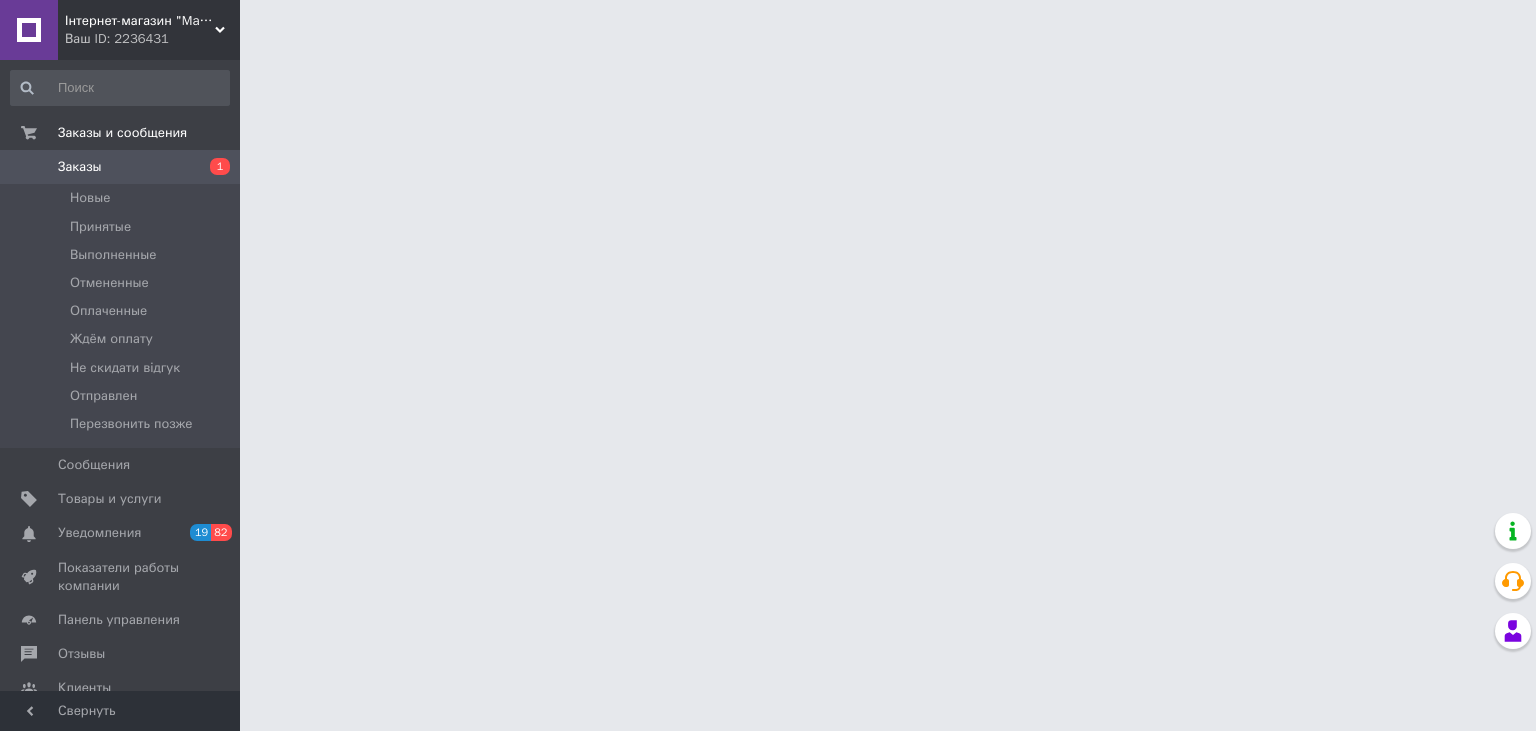 scroll, scrollTop: 0, scrollLeft: 0, axis: both 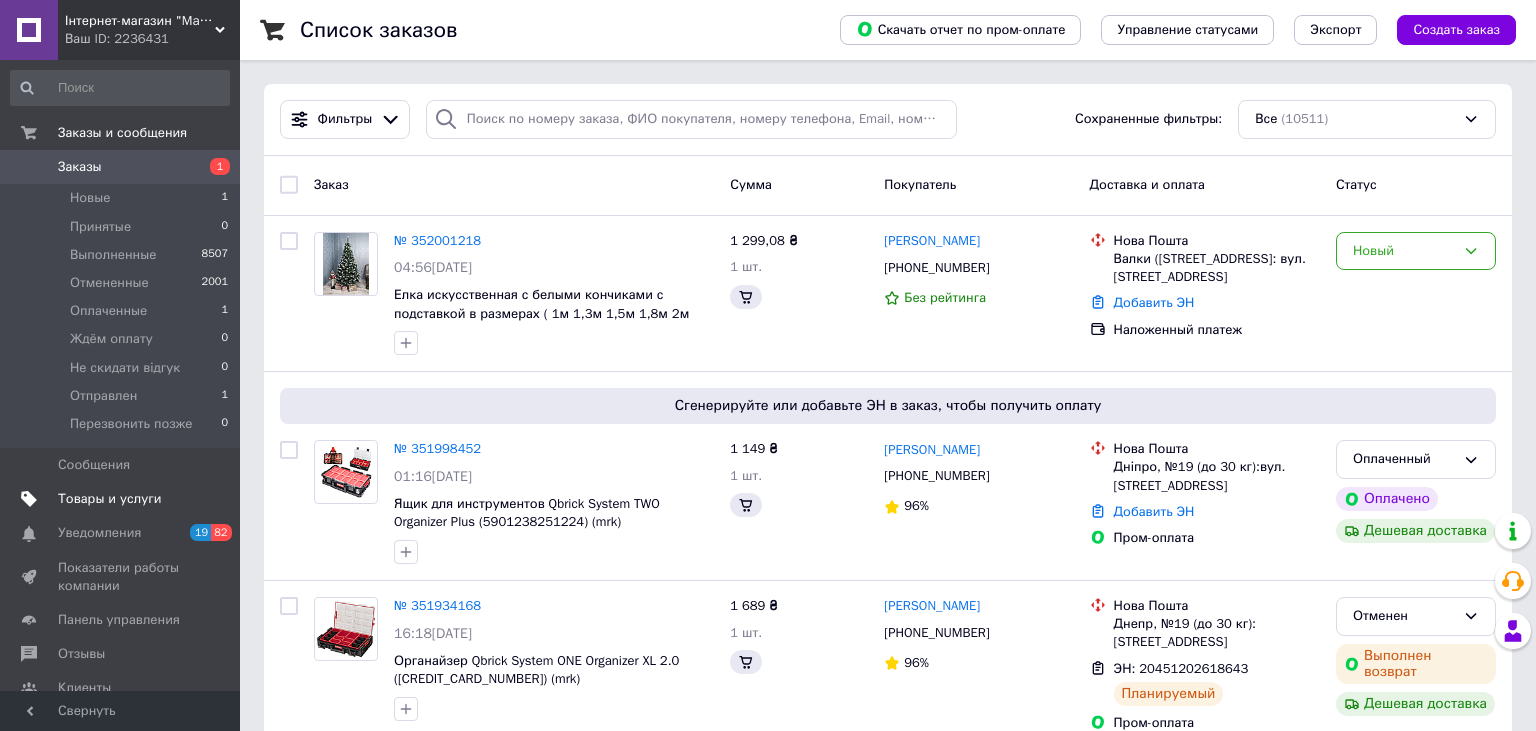 click on "Товары и услуги" at bounding box center (110, 499) 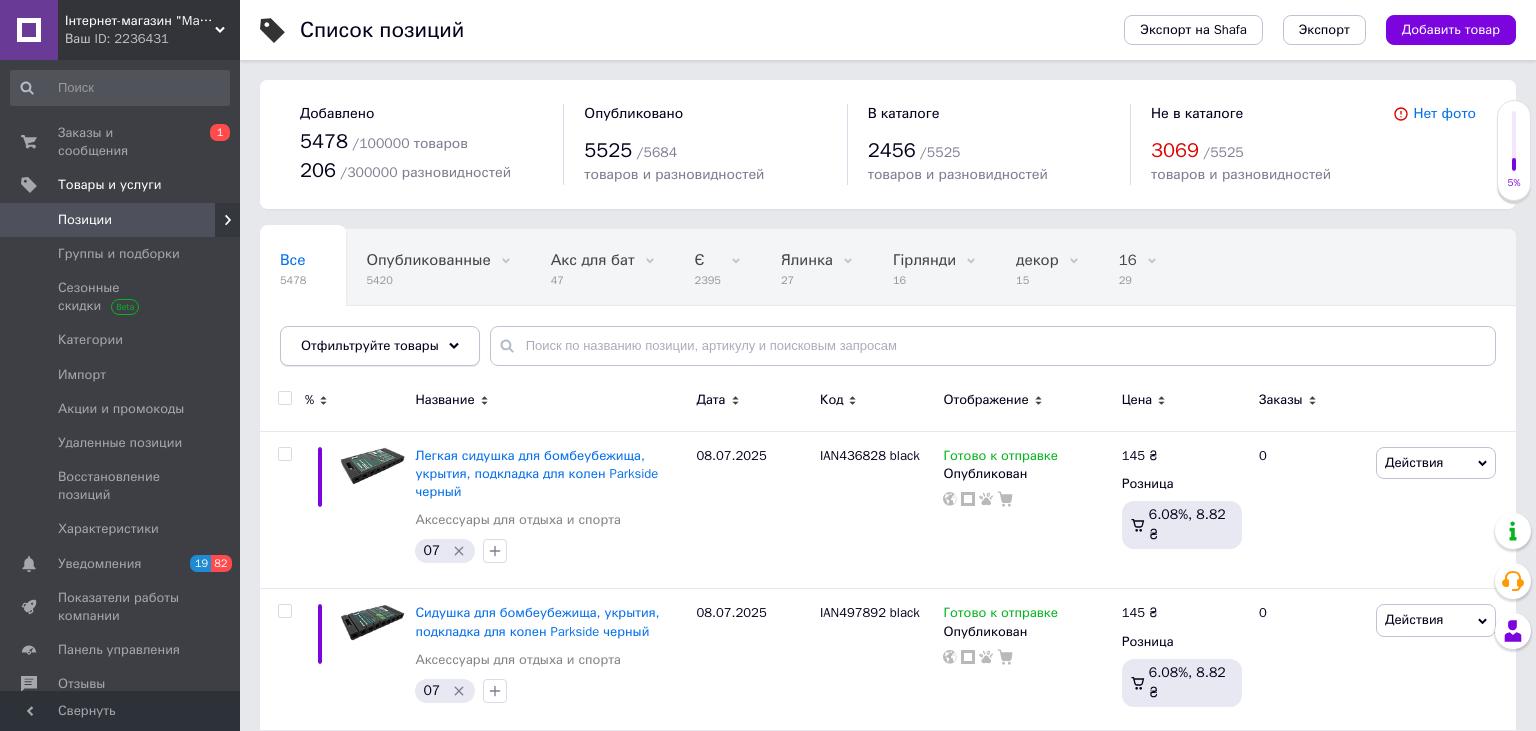 click on "Отфильтруйте товары" at bounding box center [380, 346] 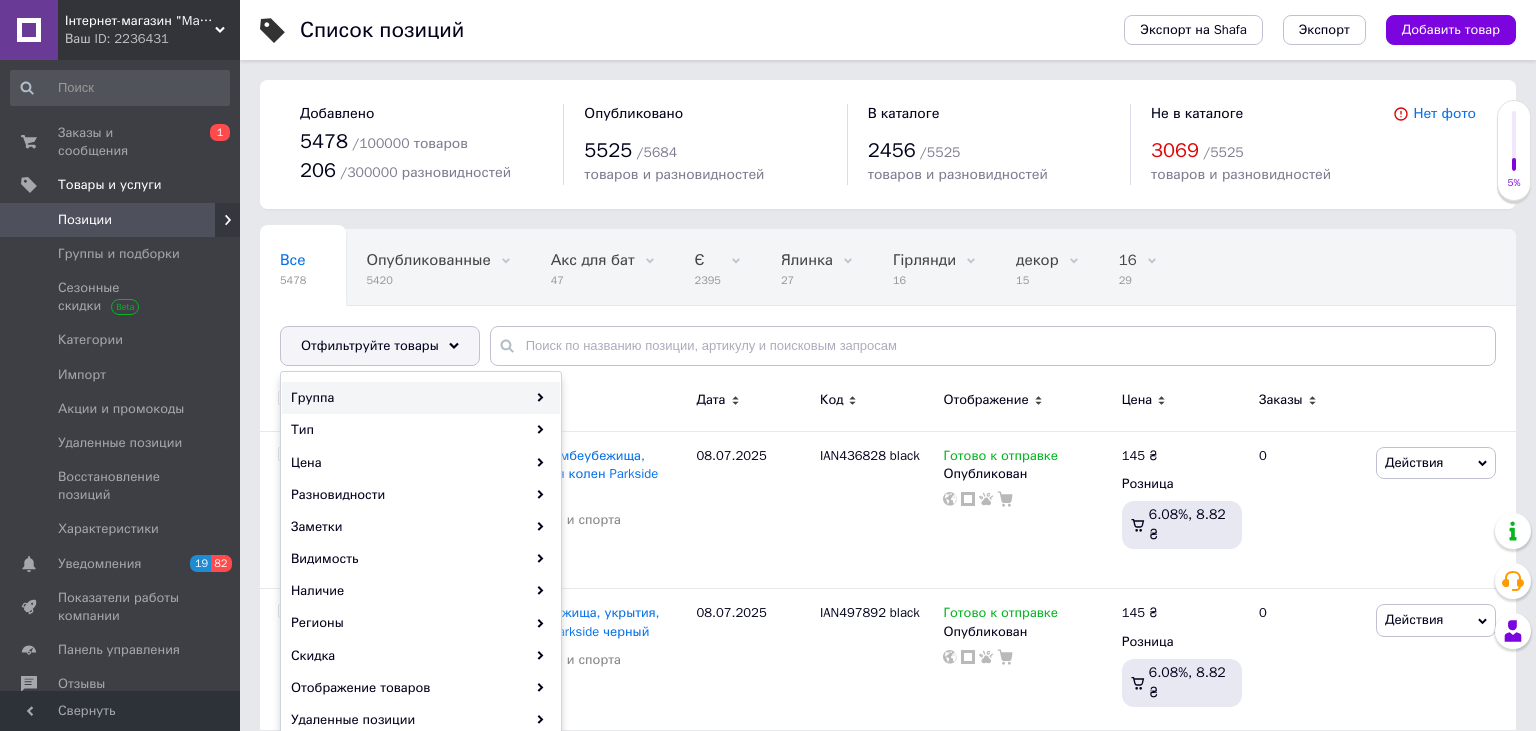 click on "Группа" at bounding box center (421, 398) 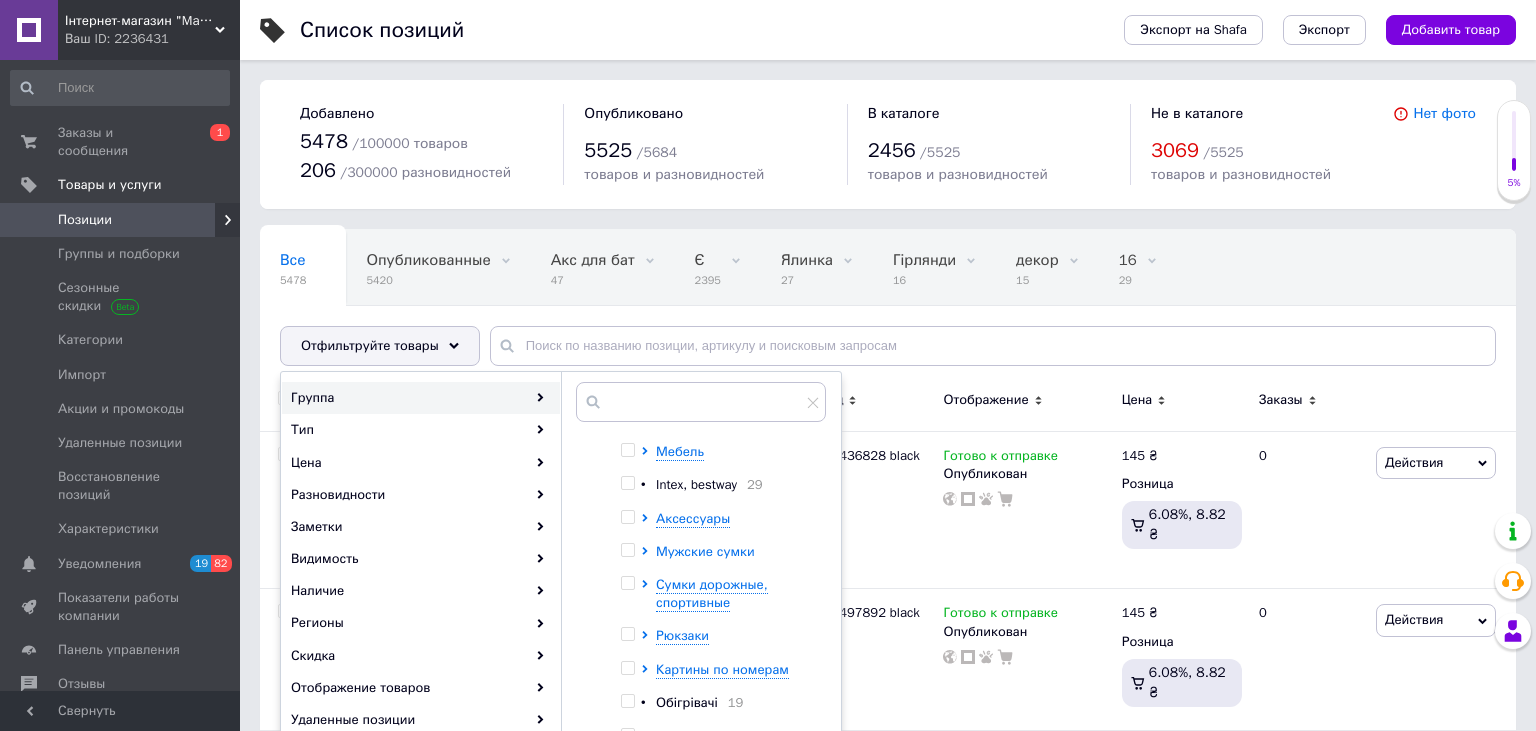 scroll, scrollTop: 106, scrollLeft: 0, axis: vertical 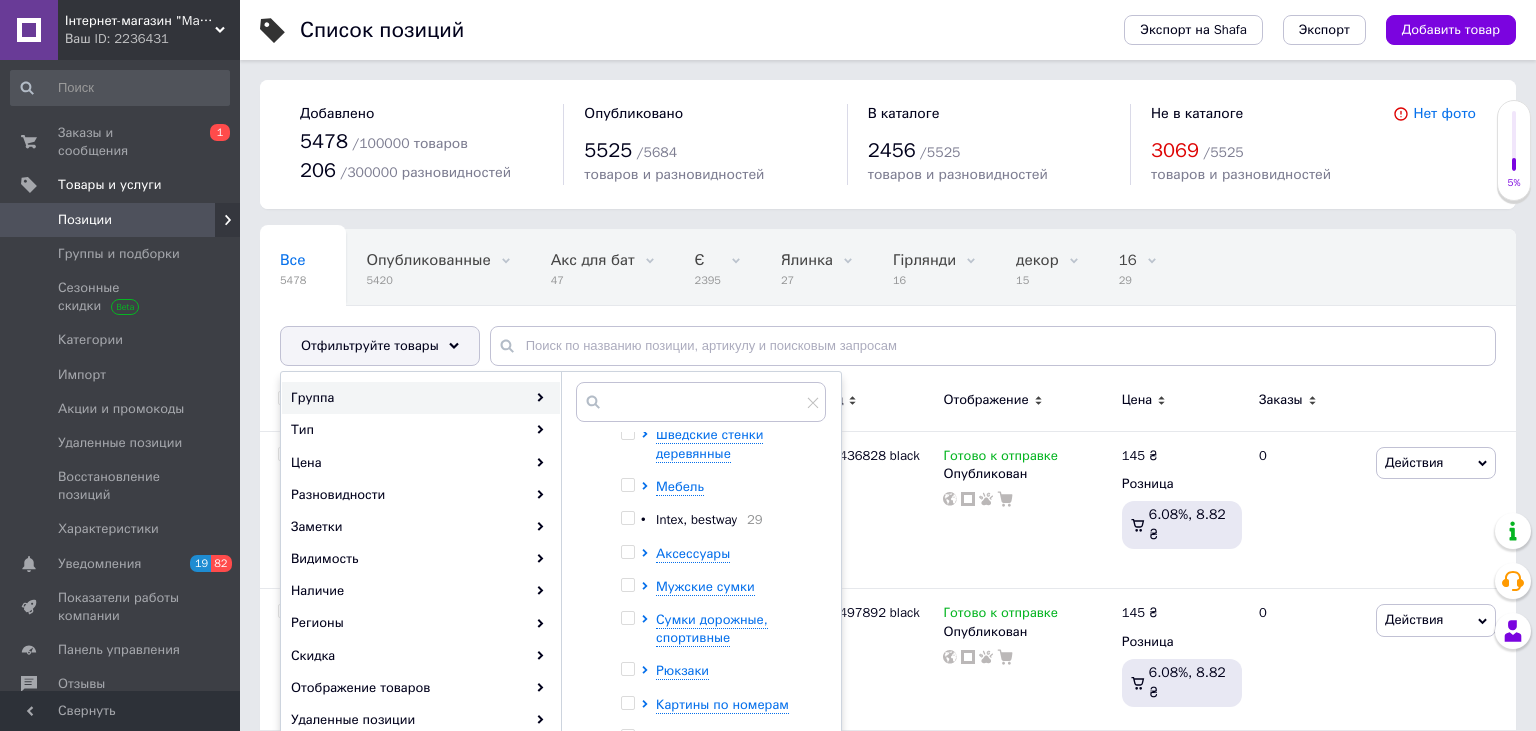 click on "Intex, bestway" at bounding box center [696, 519] 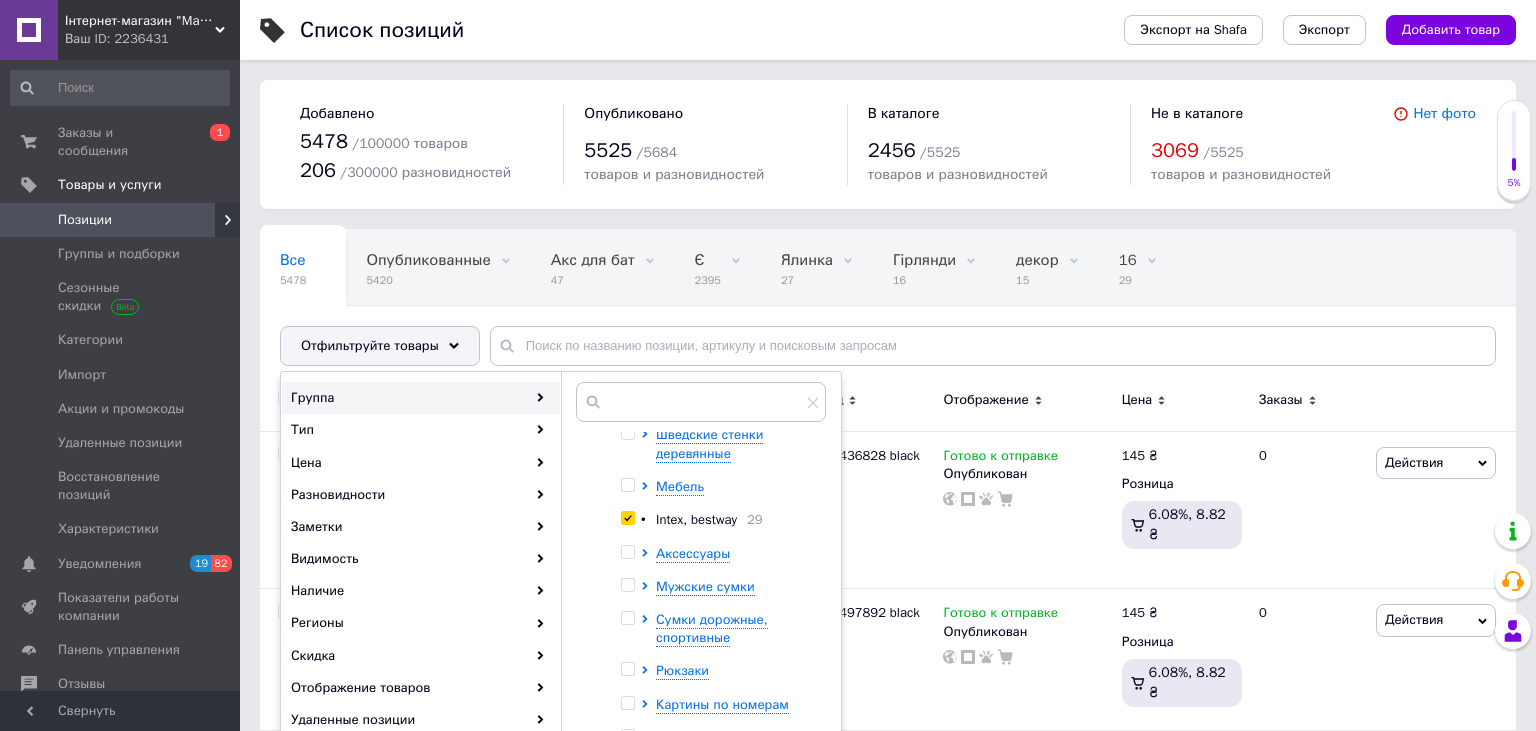 checkbox on "true" 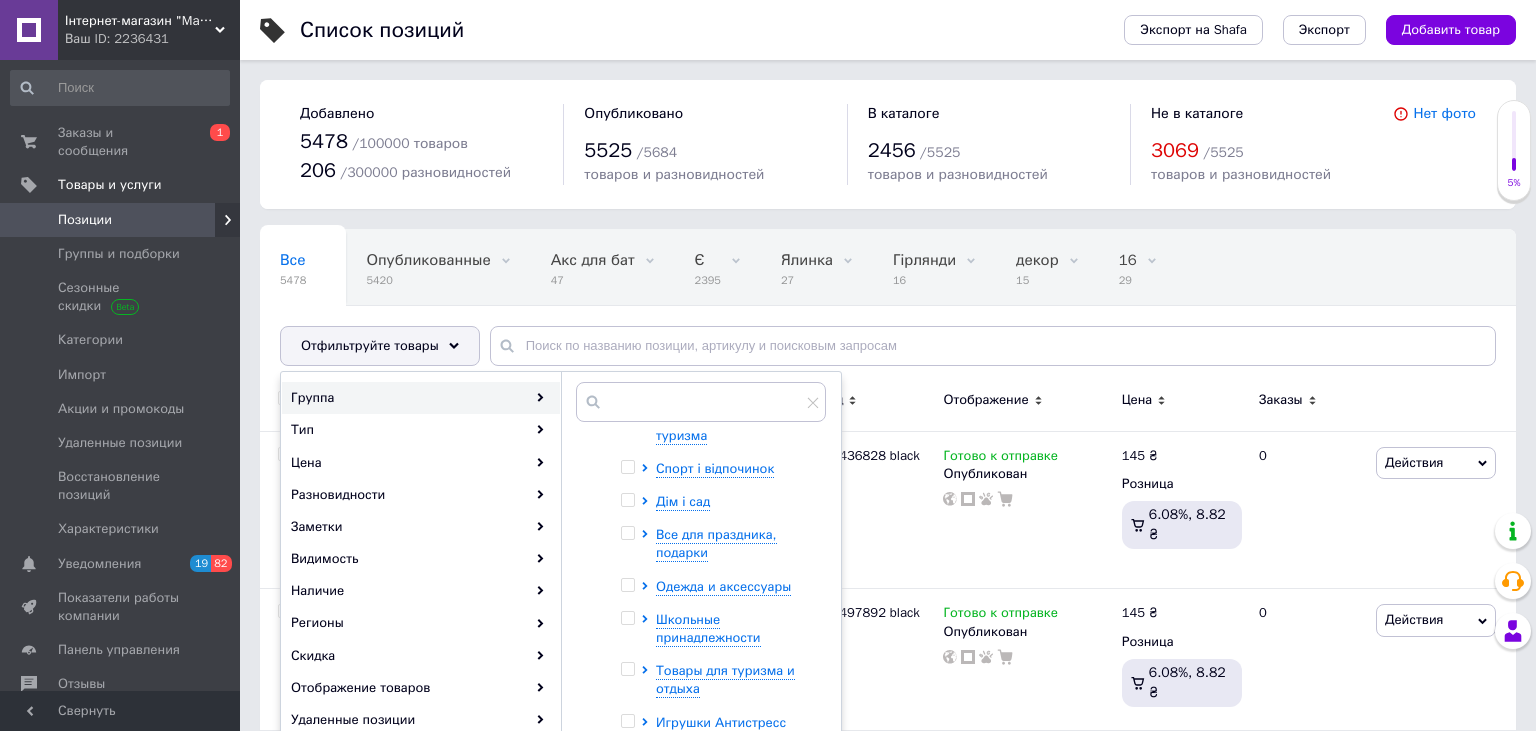 scroll, scrollTop: 534, scrollLeft: 0, axis: vertical 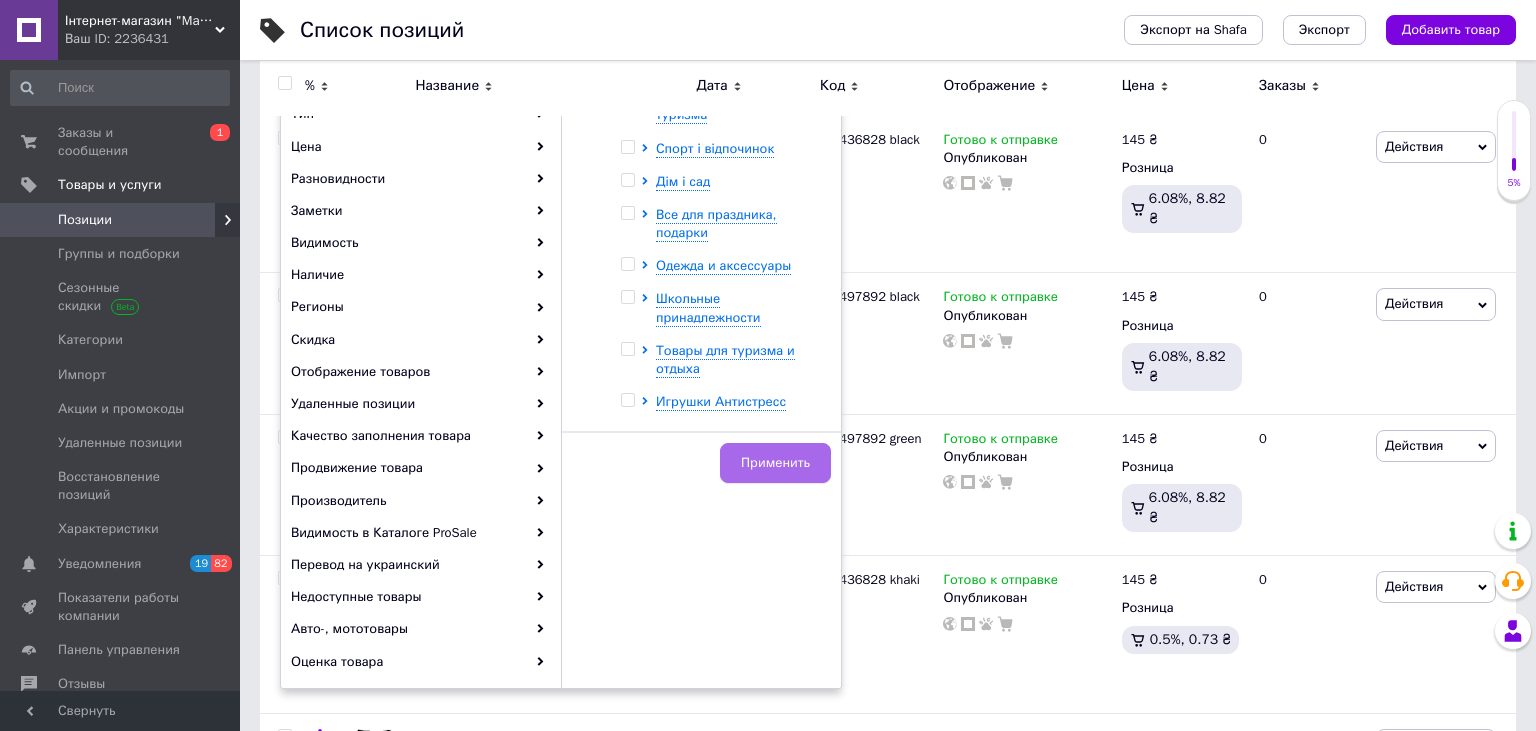 click on "Применить" at bounding box center [775, 463] 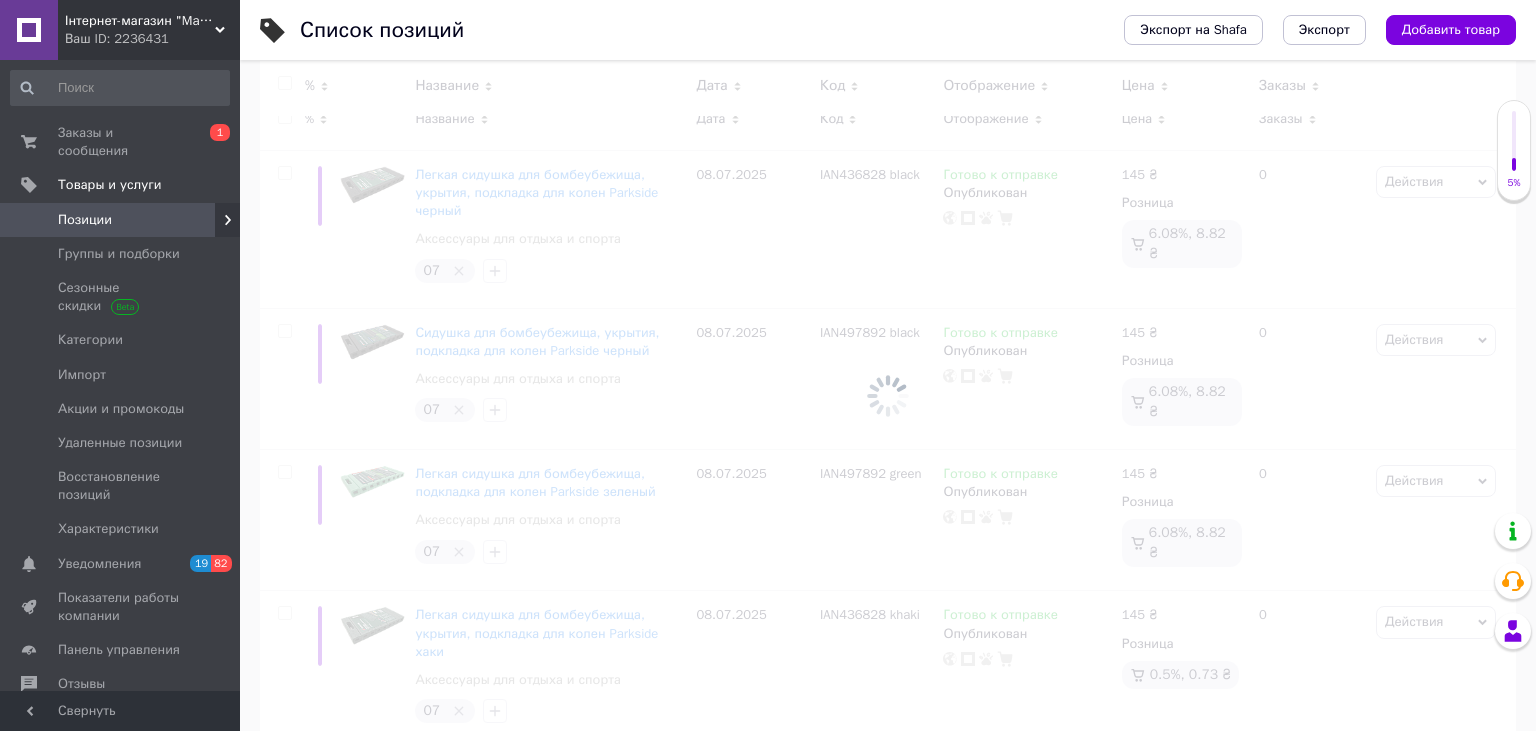 scroll, scrollTop: 0, scrollLeft: 170, axis: horizontal 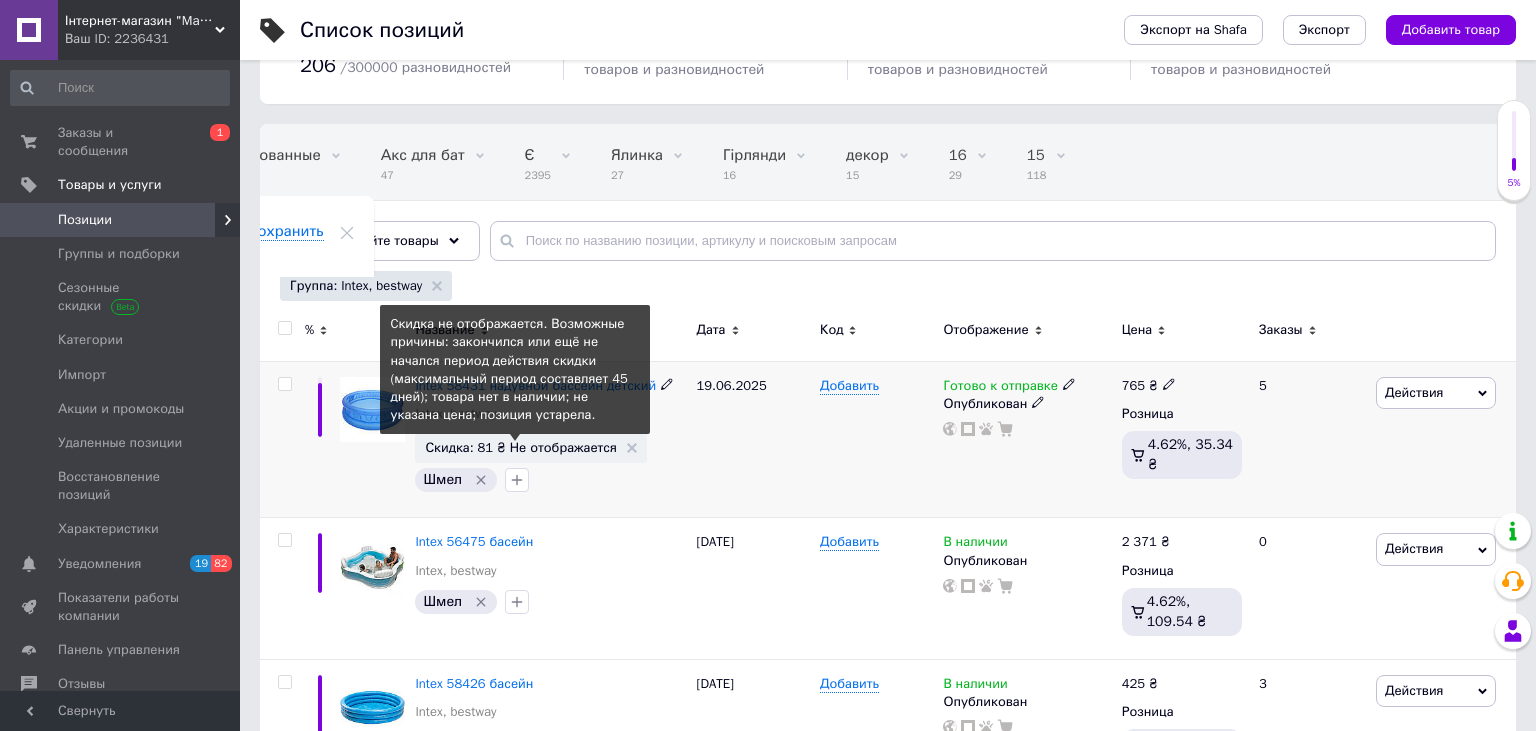 click on "Скидка: 81 ₴ Не отображается" at bounding box center [521, 447] 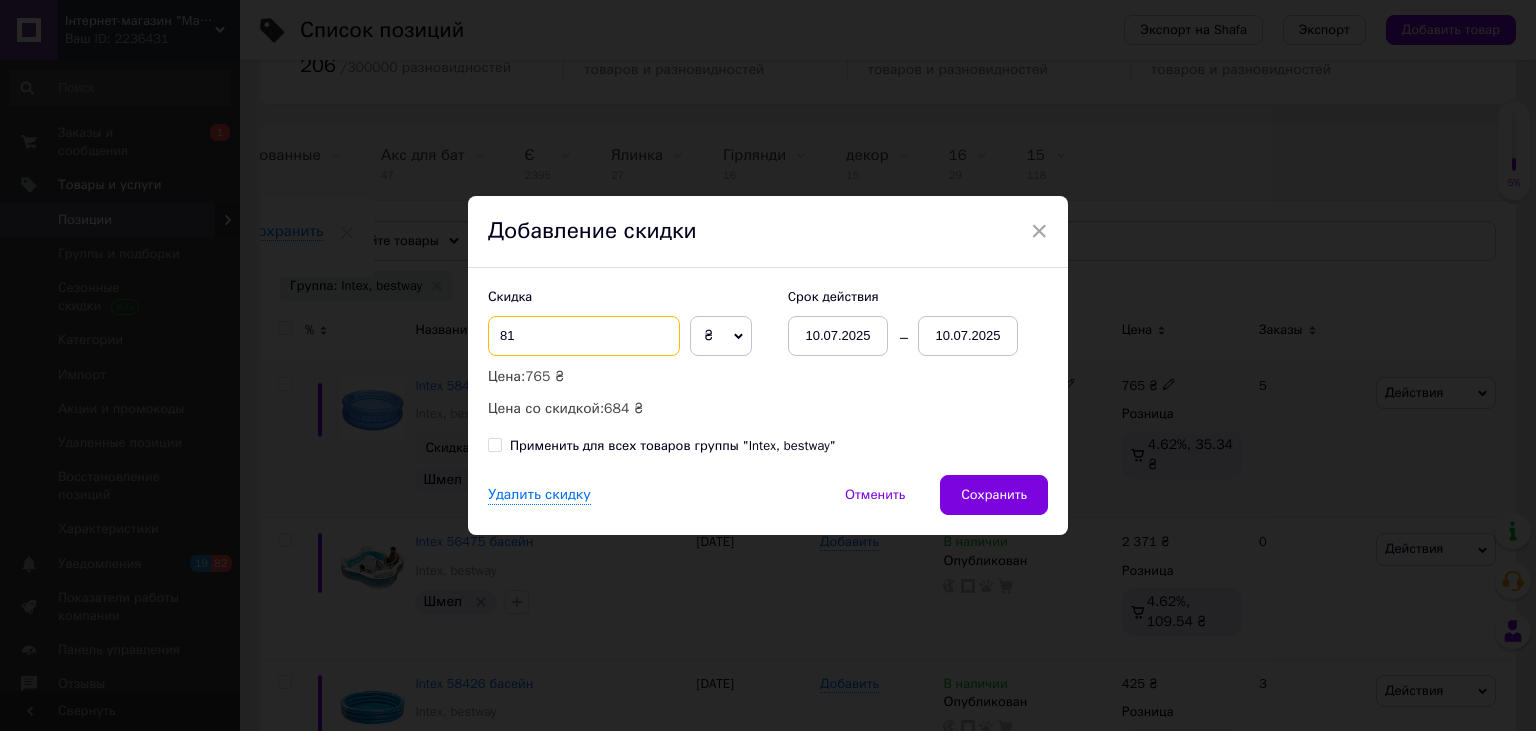 drag, startPoint x: 623, startPoint y: 339, endPoint x: 452, endPoint y: 333, distance: 171.10522 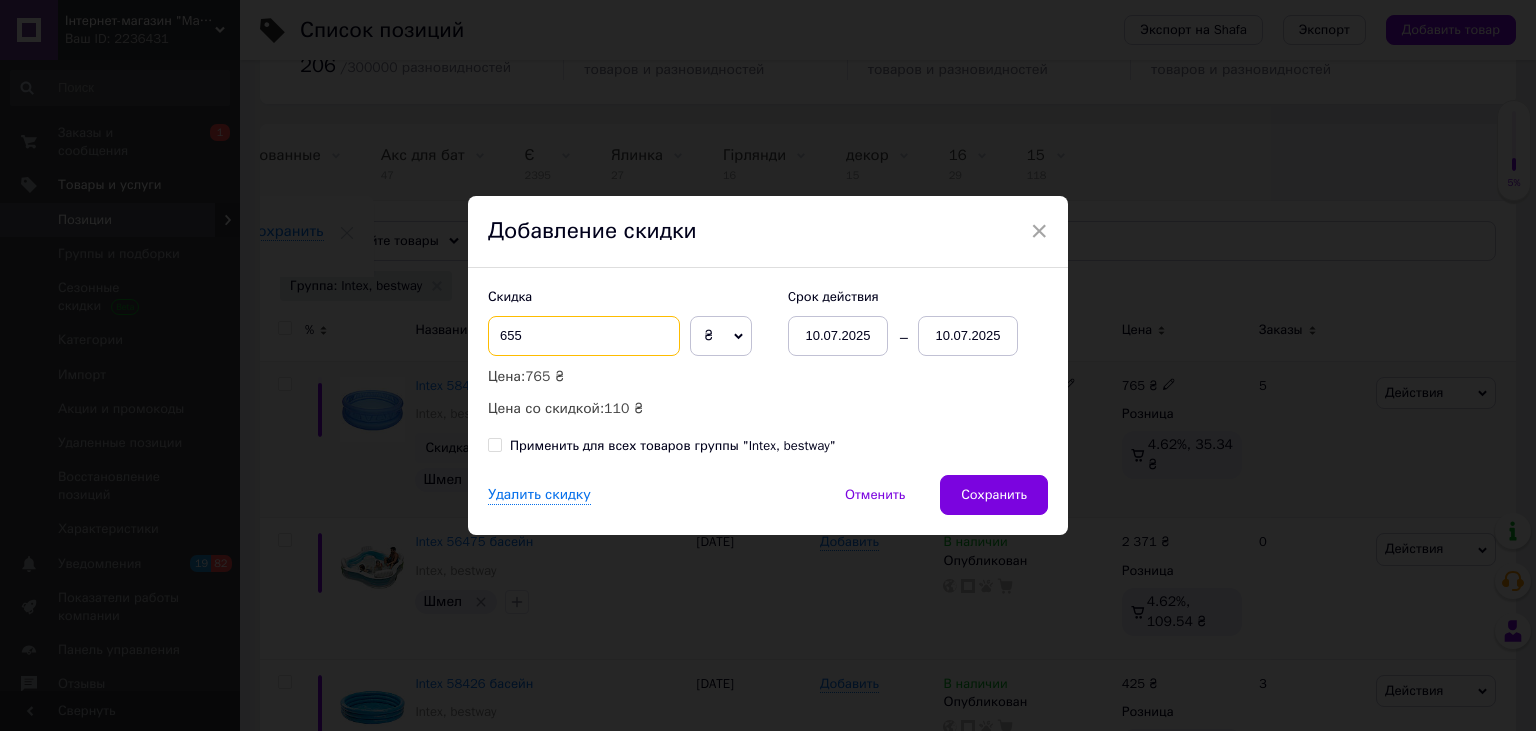 drag, startPoint x: 558, startPoint y: 329, endPoint x: 442, endPoint y: 334, distance: 116.10771 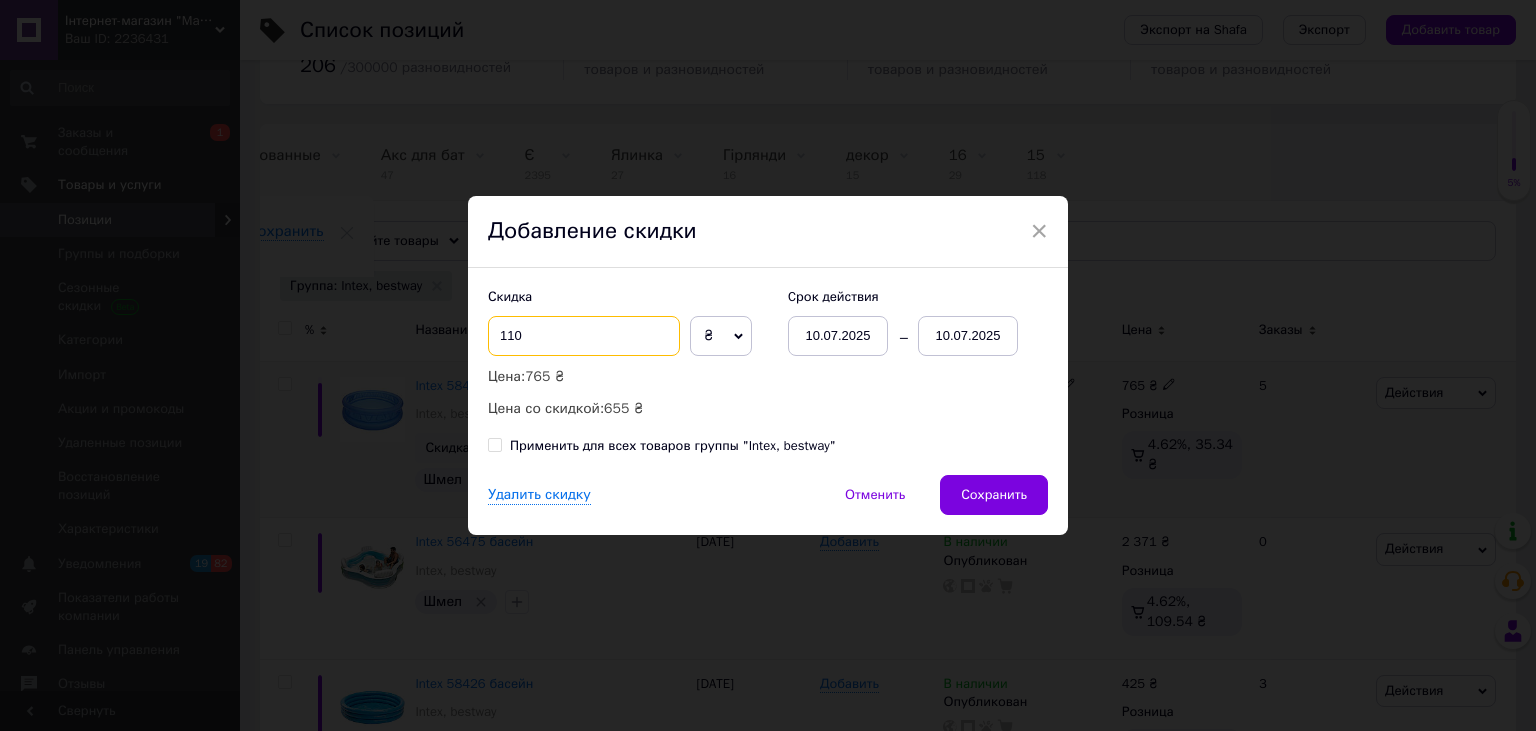 type on "110" 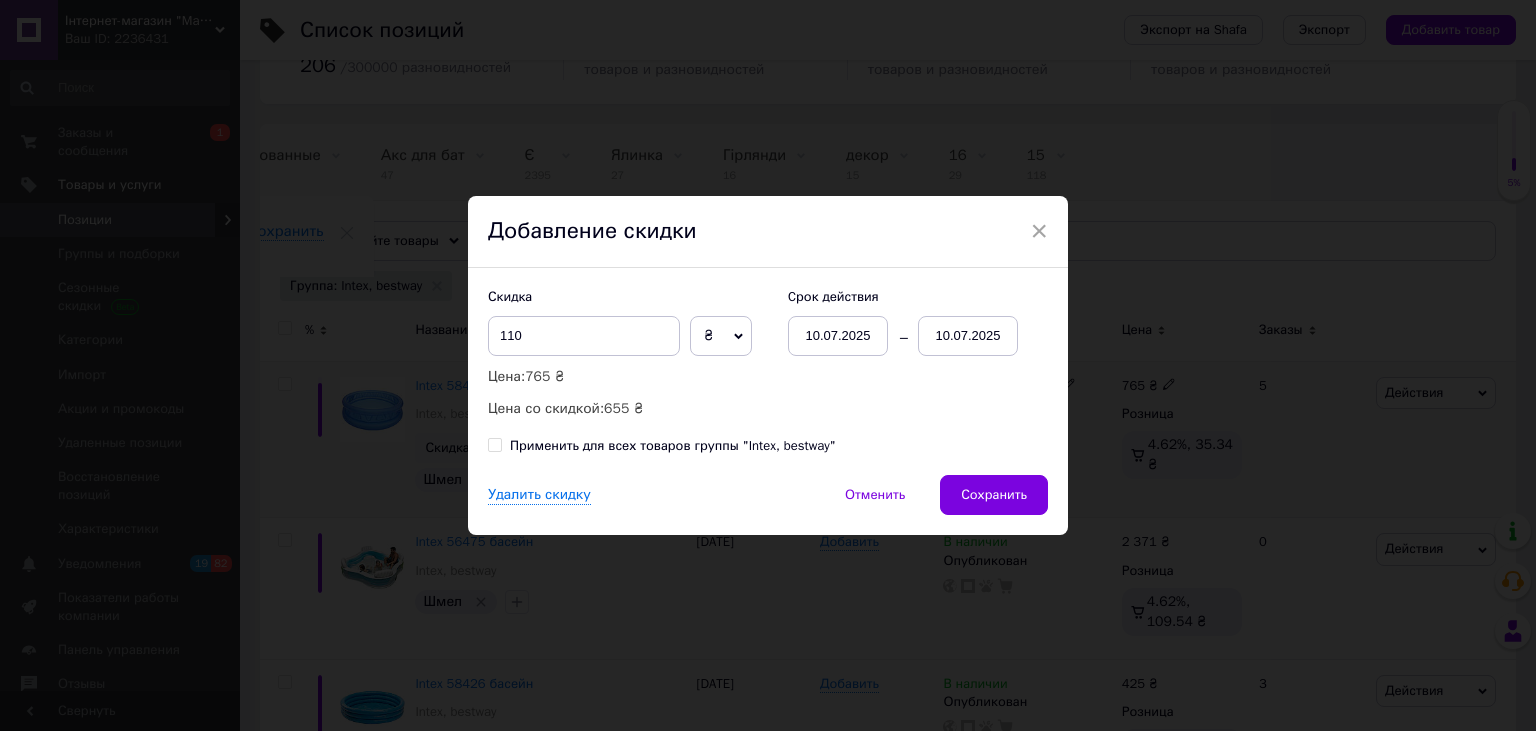 click on "10.07.2025" at bounding box center (968, 336) 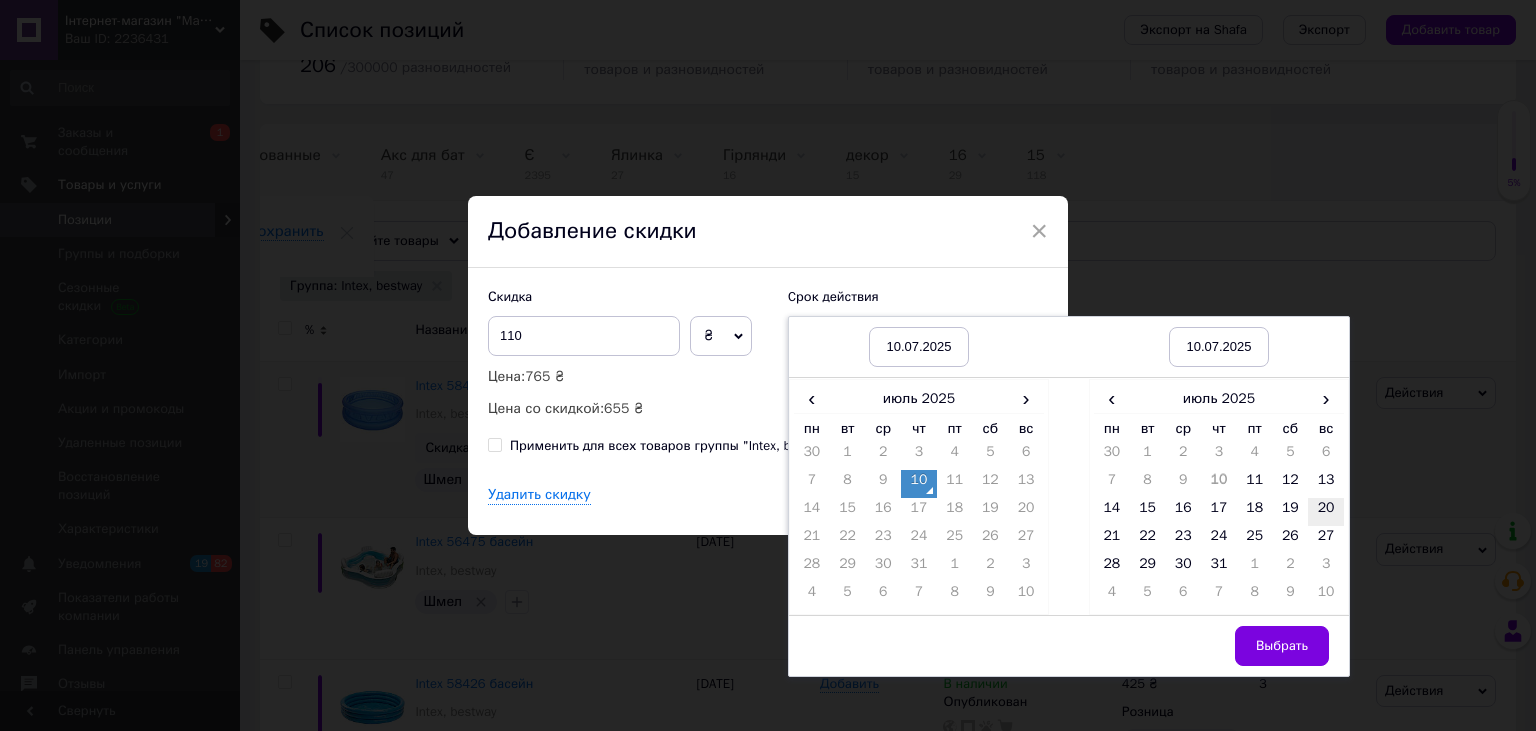 click on "20" at bounding box center (1326, 512) 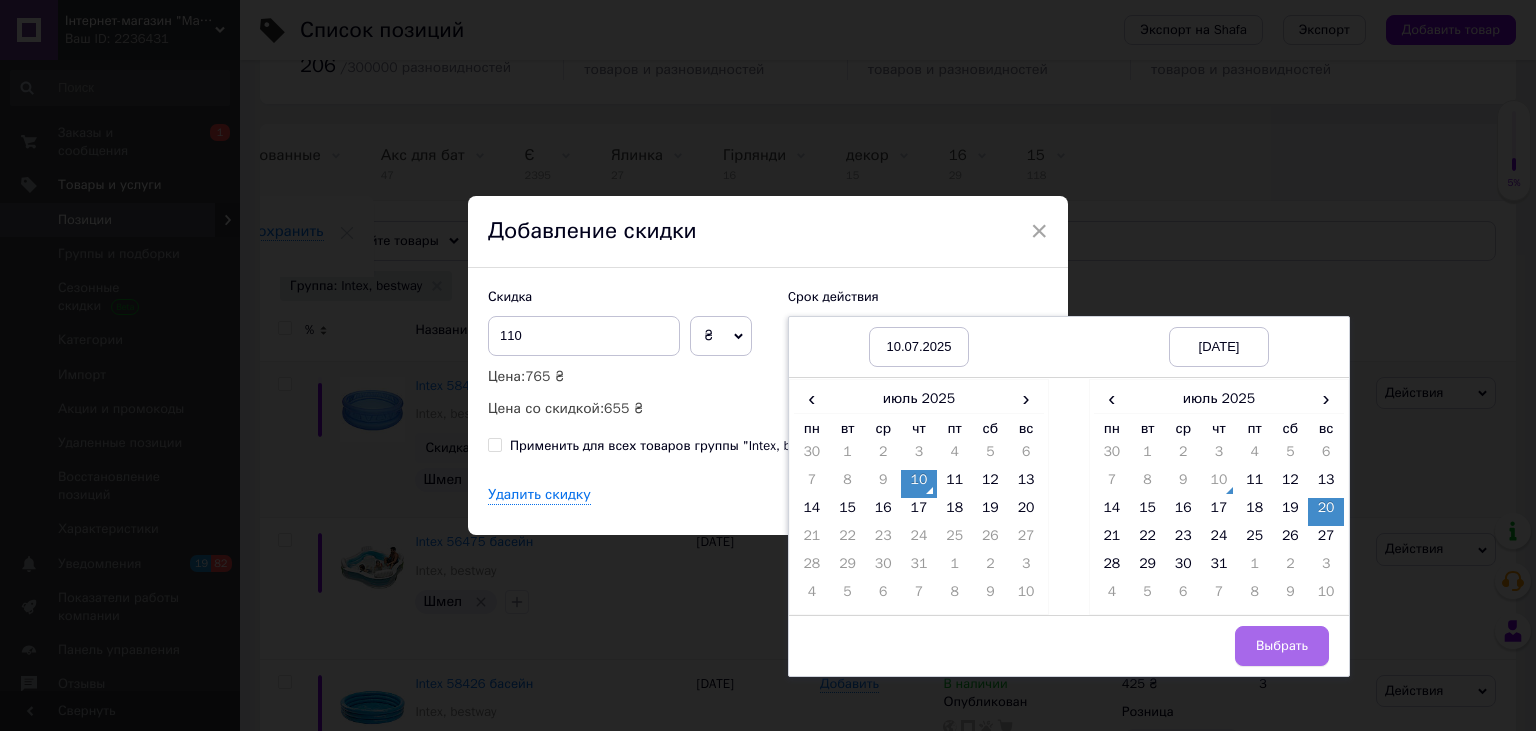 click on "Выбрать" at bounding box center [1282, 646] 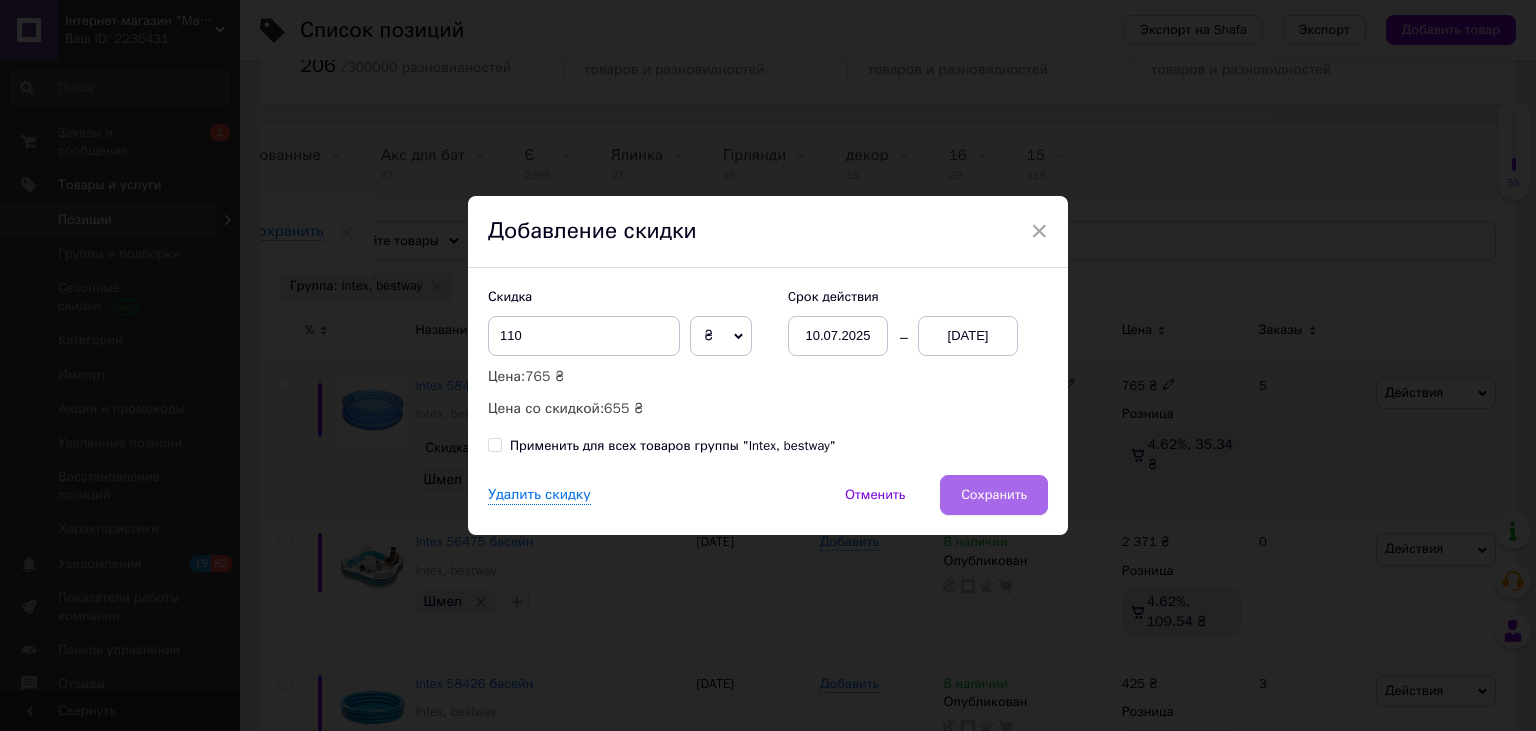 click on "Сохранить" at bounding box center [994, 495] 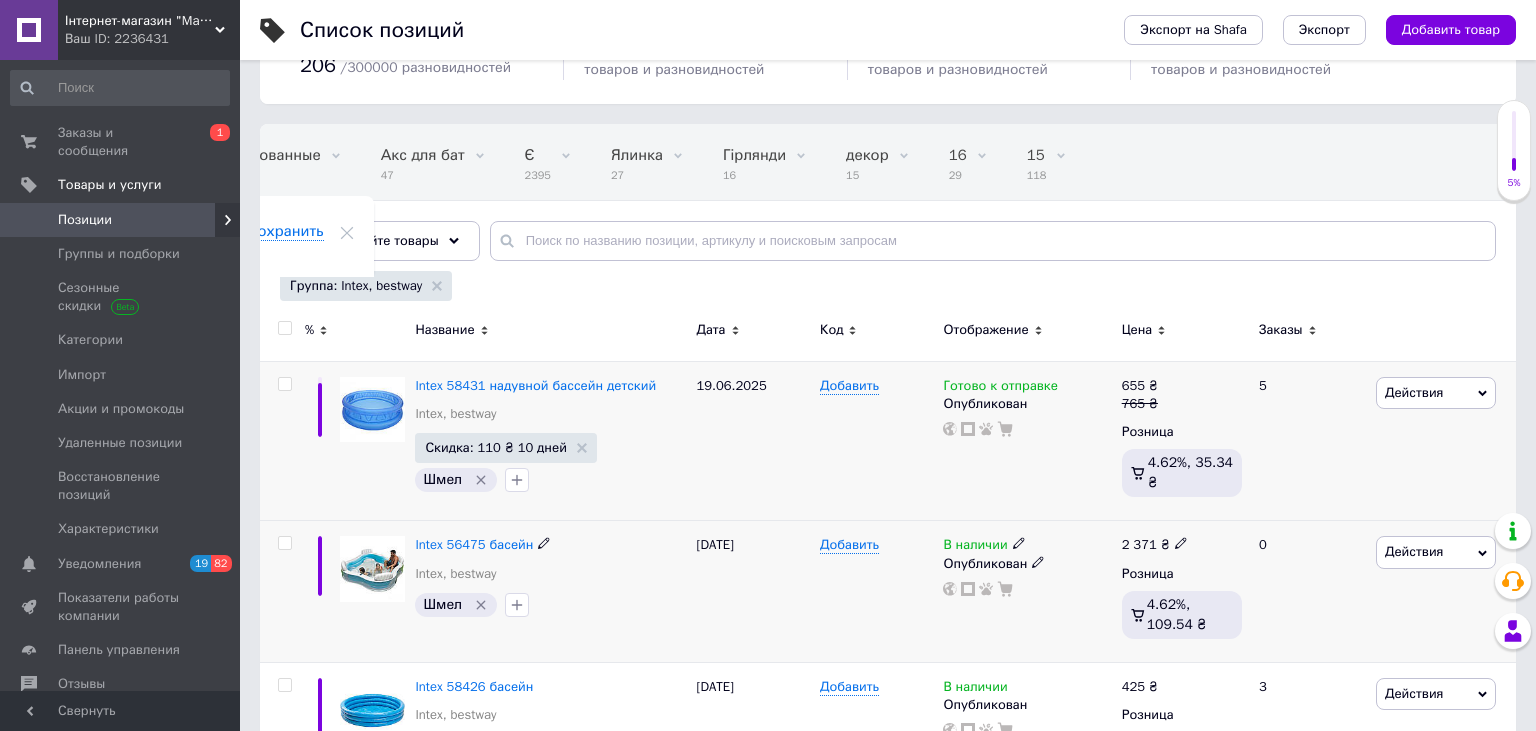 click on "Действия" at bounding box center [1414, 551] 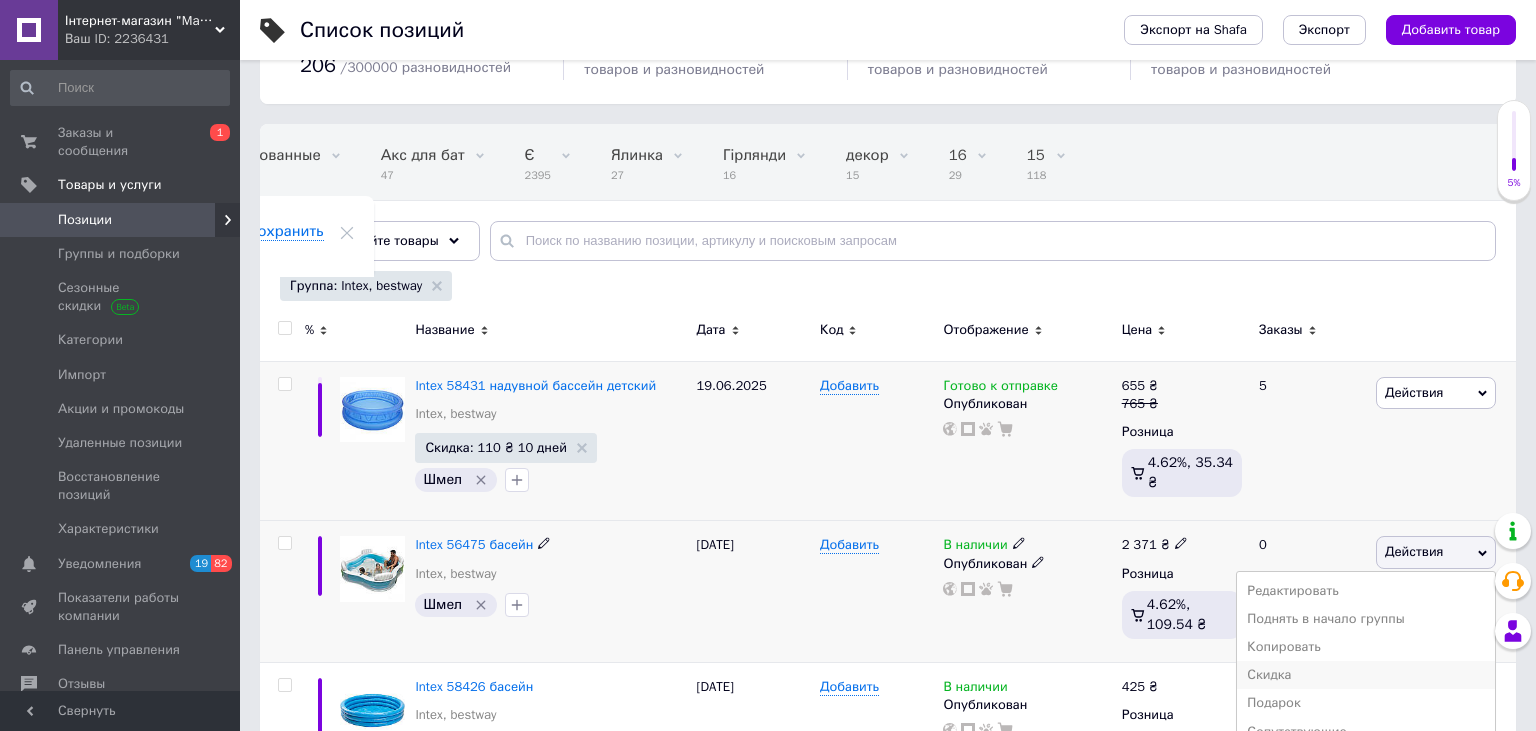 click on "Скидка" at bounding box center [1366, 675] 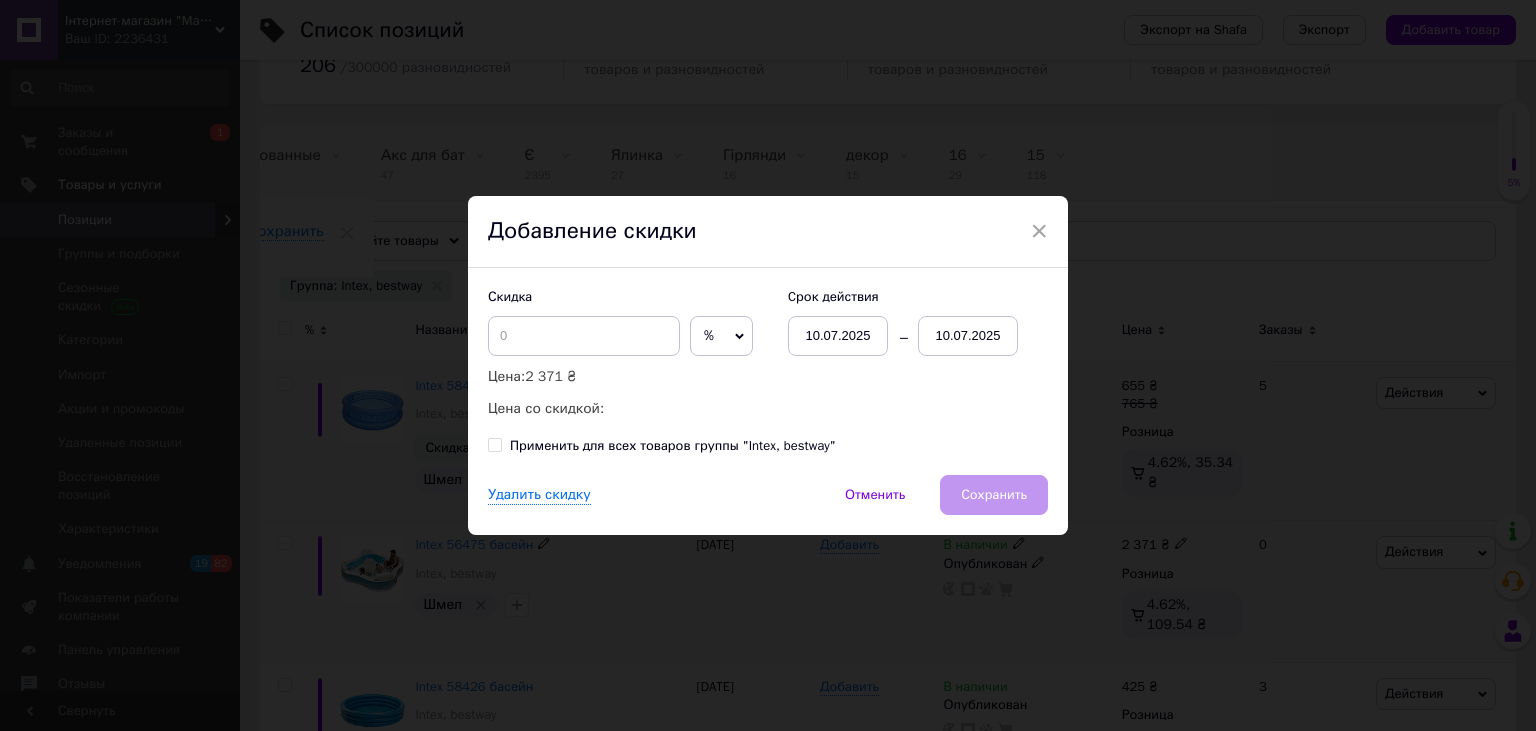 click on "10.07.2025" at bounding box center (968, 336) 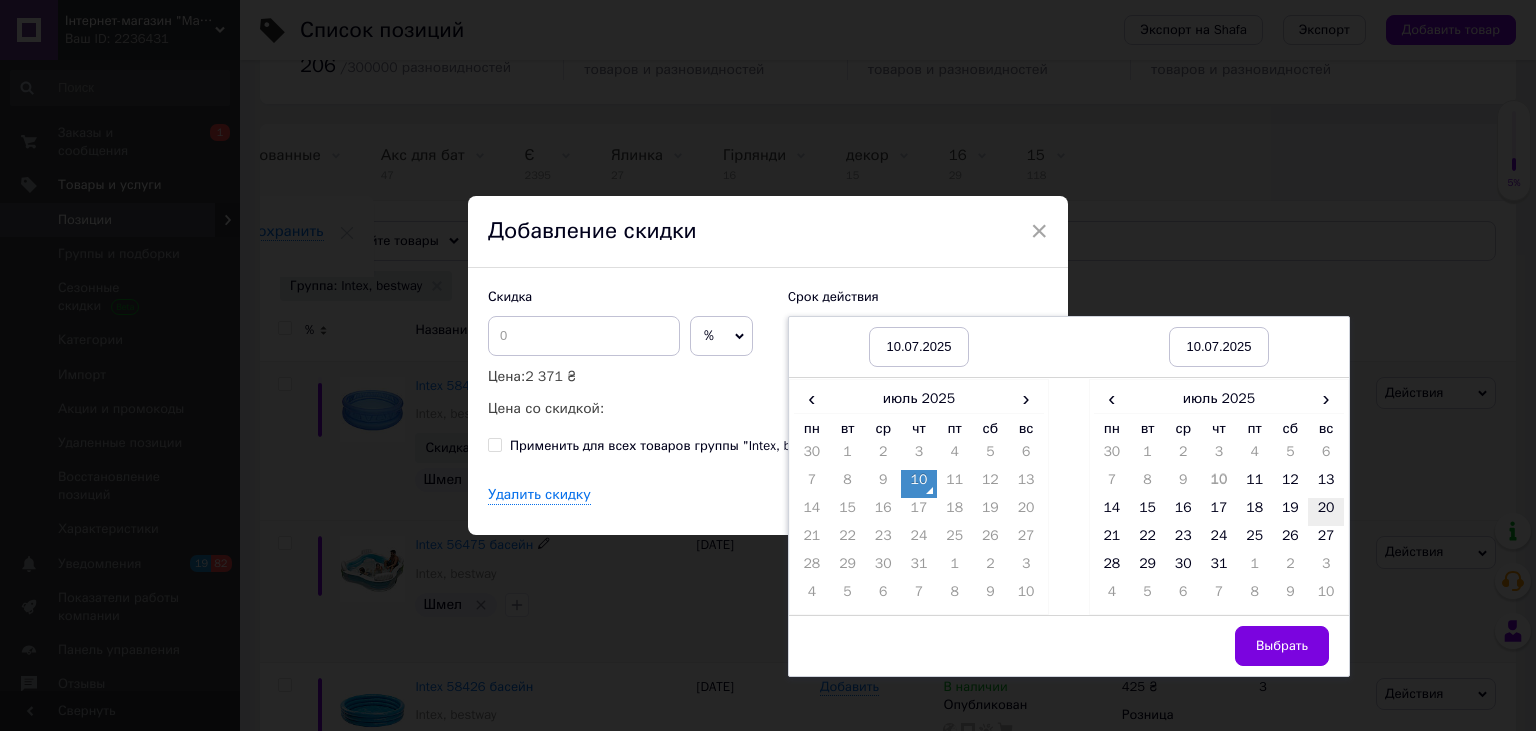 click on "20" at bounding box center [1326, 512] 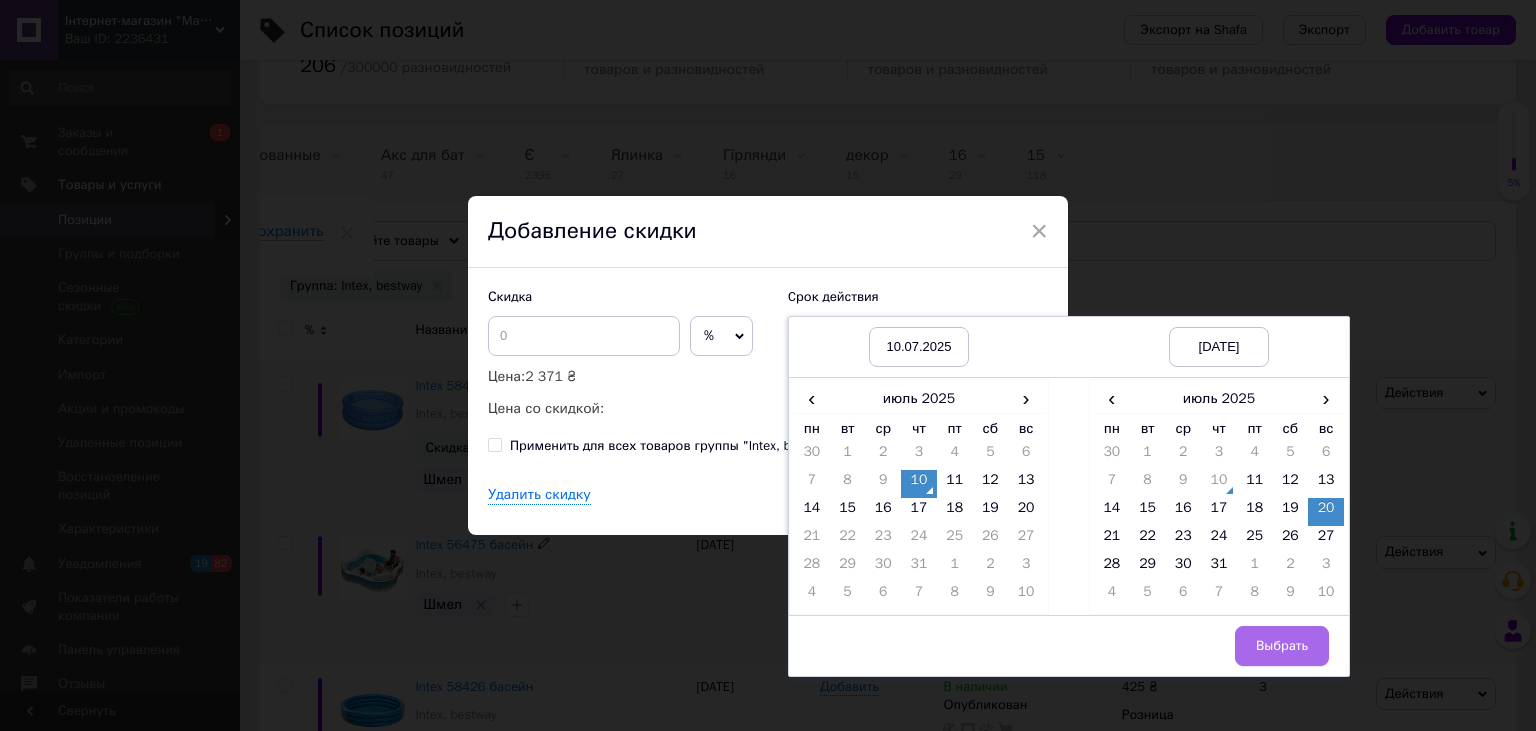 drag, startPoint x: 1268, startPoint y: 636, endPoint x: 928, endPoint y: 496, distance: 367.69553 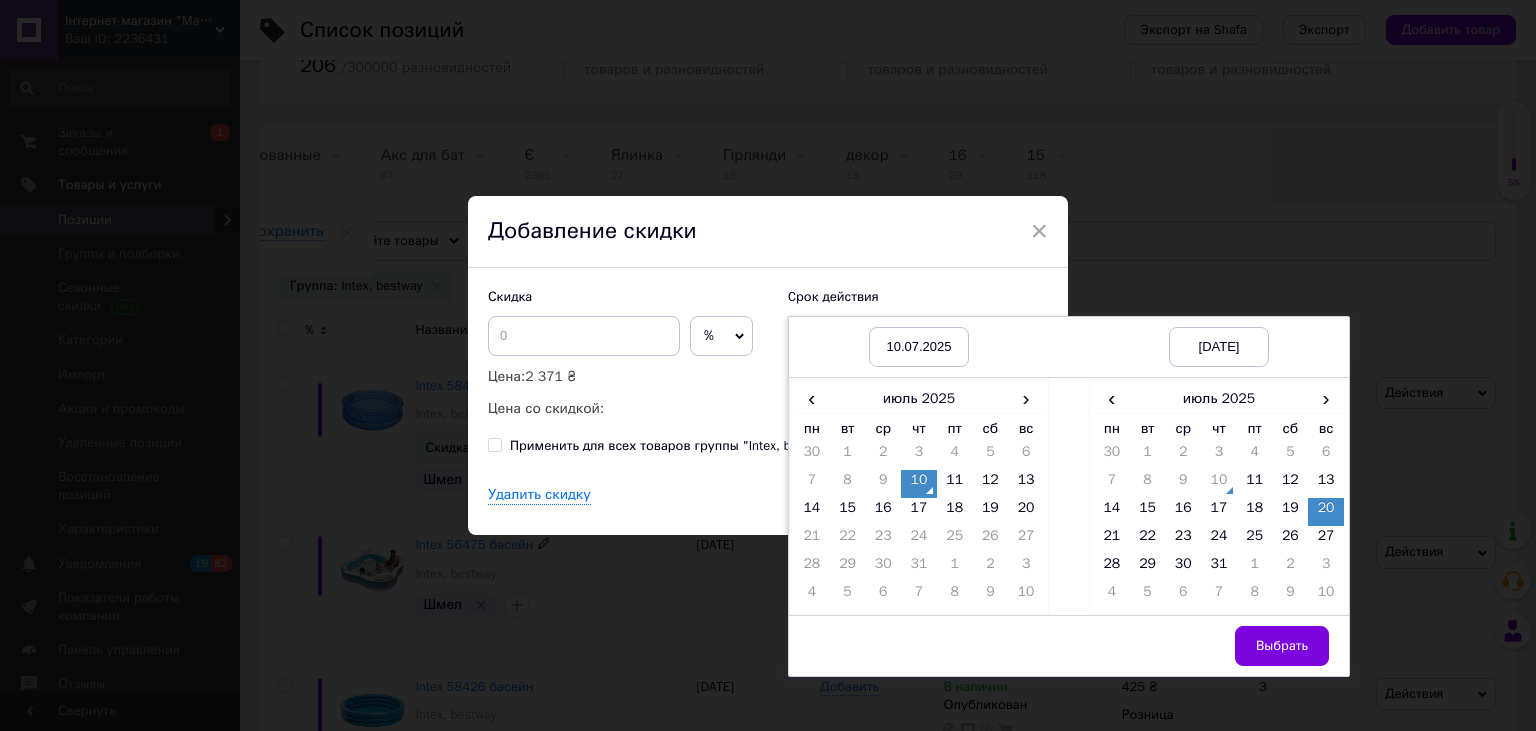 click on "Выбрать" at bounding box center (1282, 646) 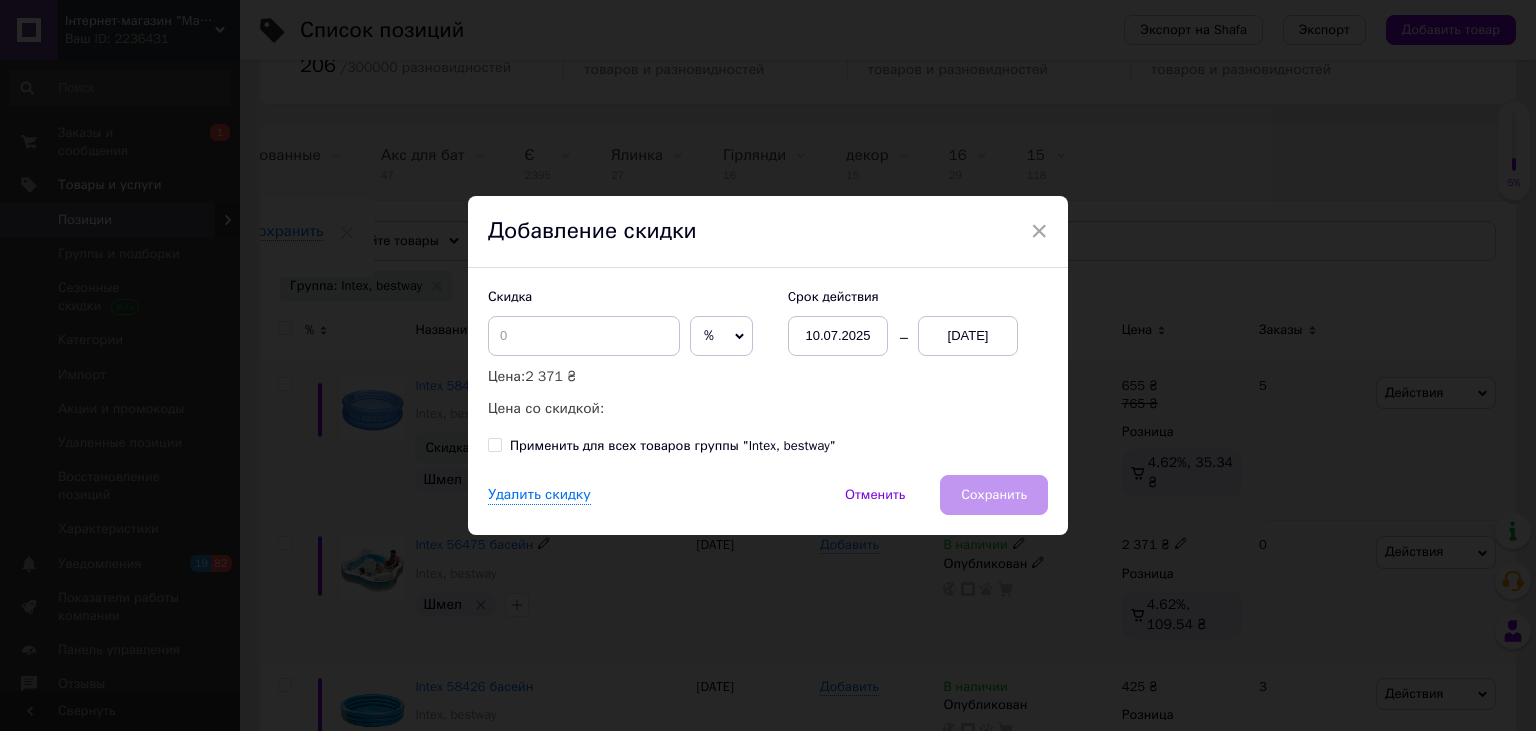 click on "%" at bounding box center (721, 336) 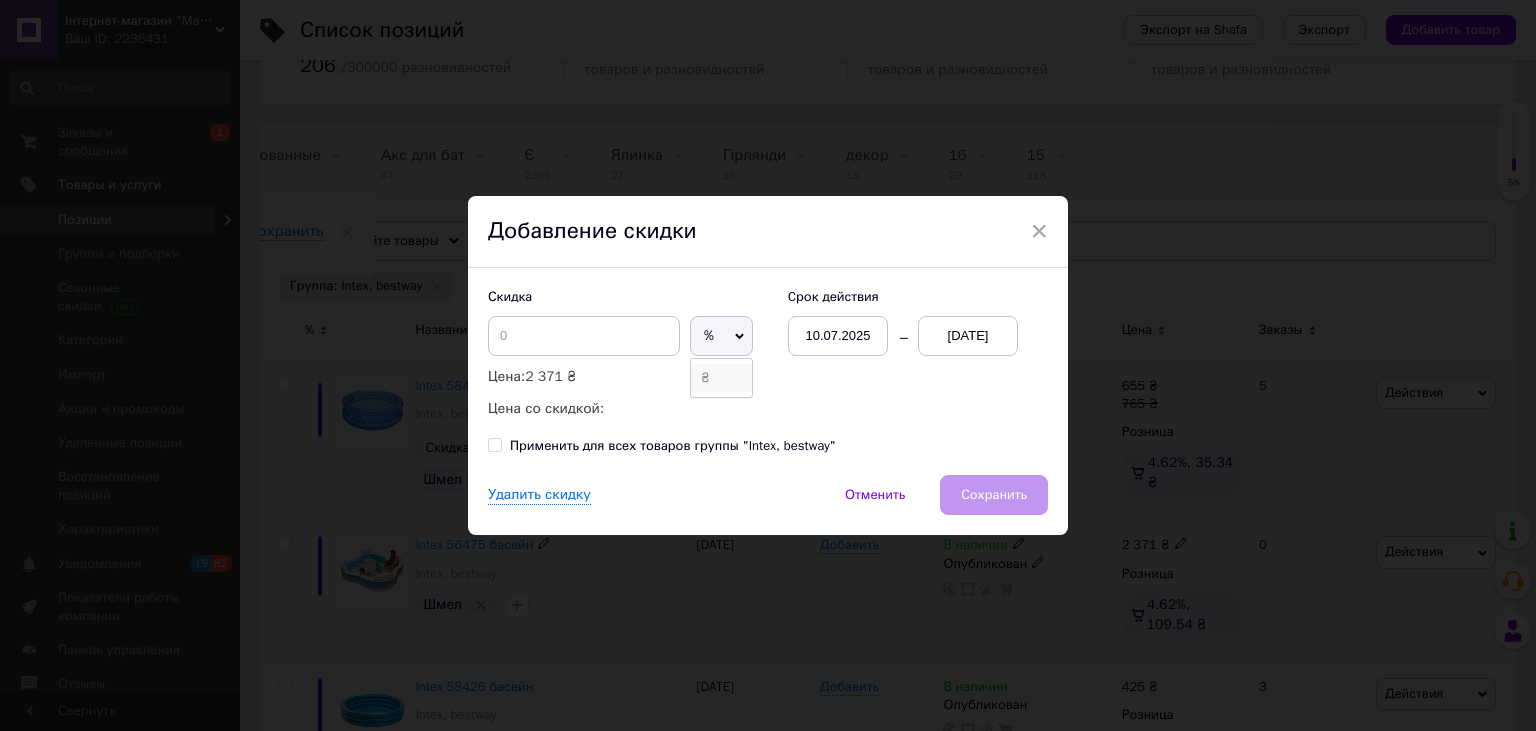 click on "₴" at bounding box center [721, 378] 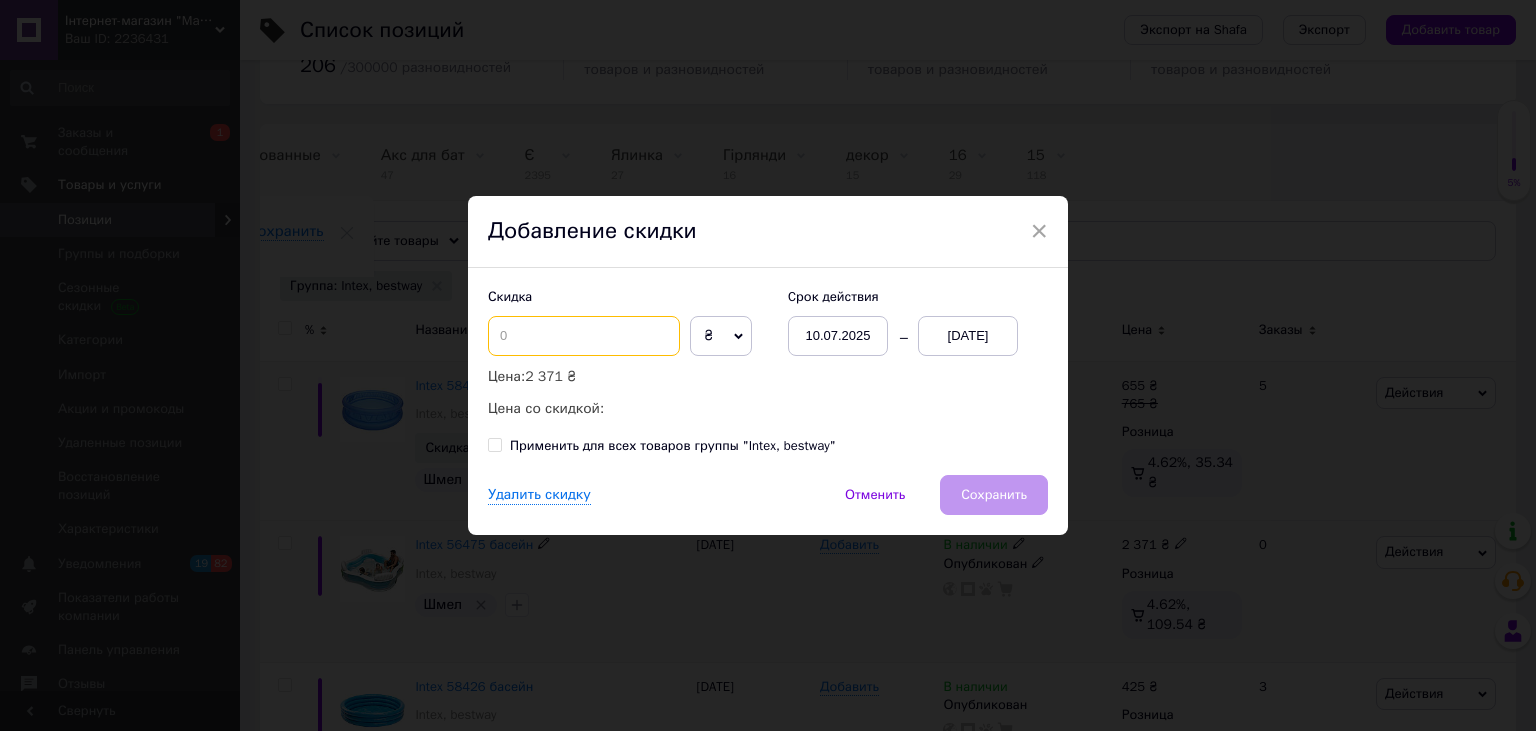 click at bounding box center (584, 336) 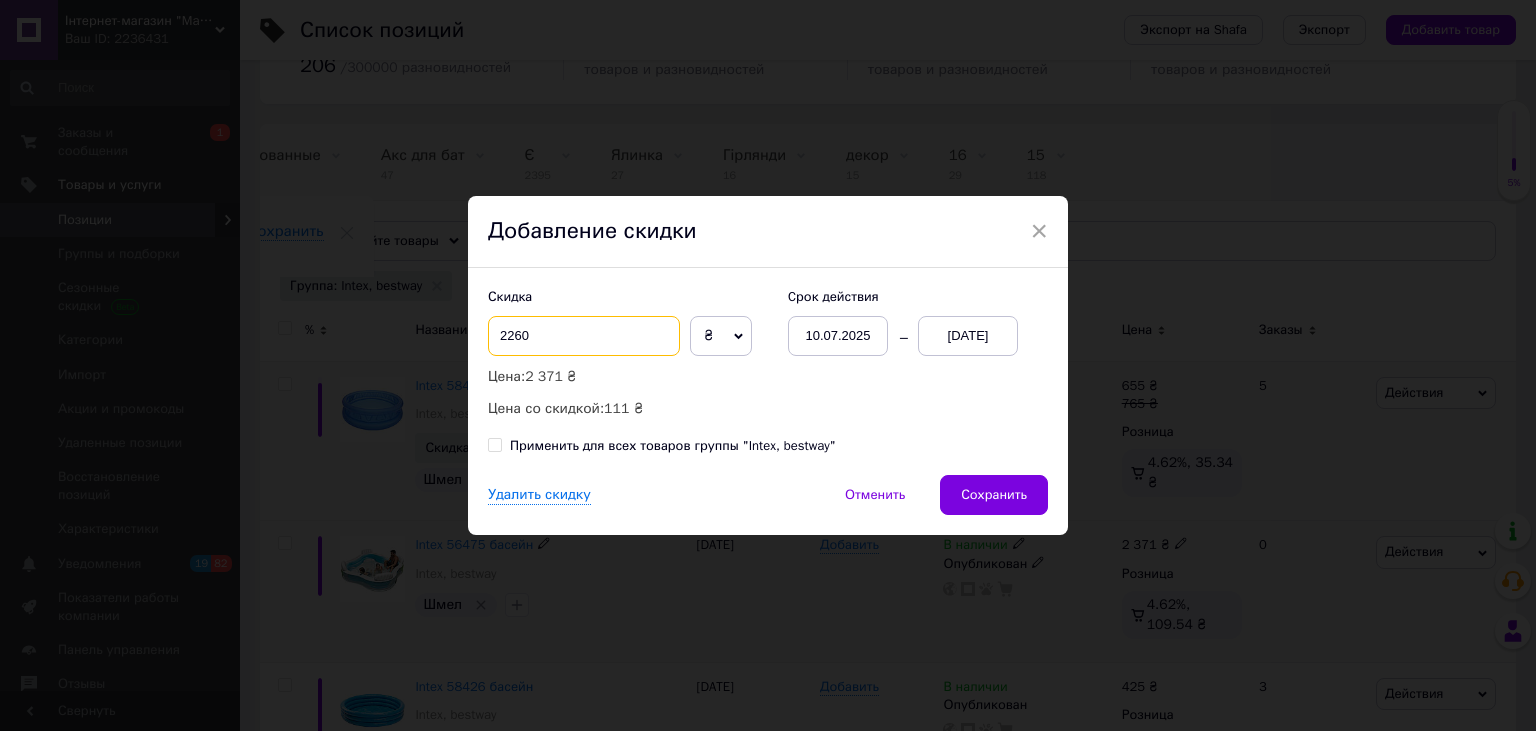 drag, startPoint x: 598, startPoint y: 331, endPoint x: 337, endPoint y: 322, distance: 261.15512 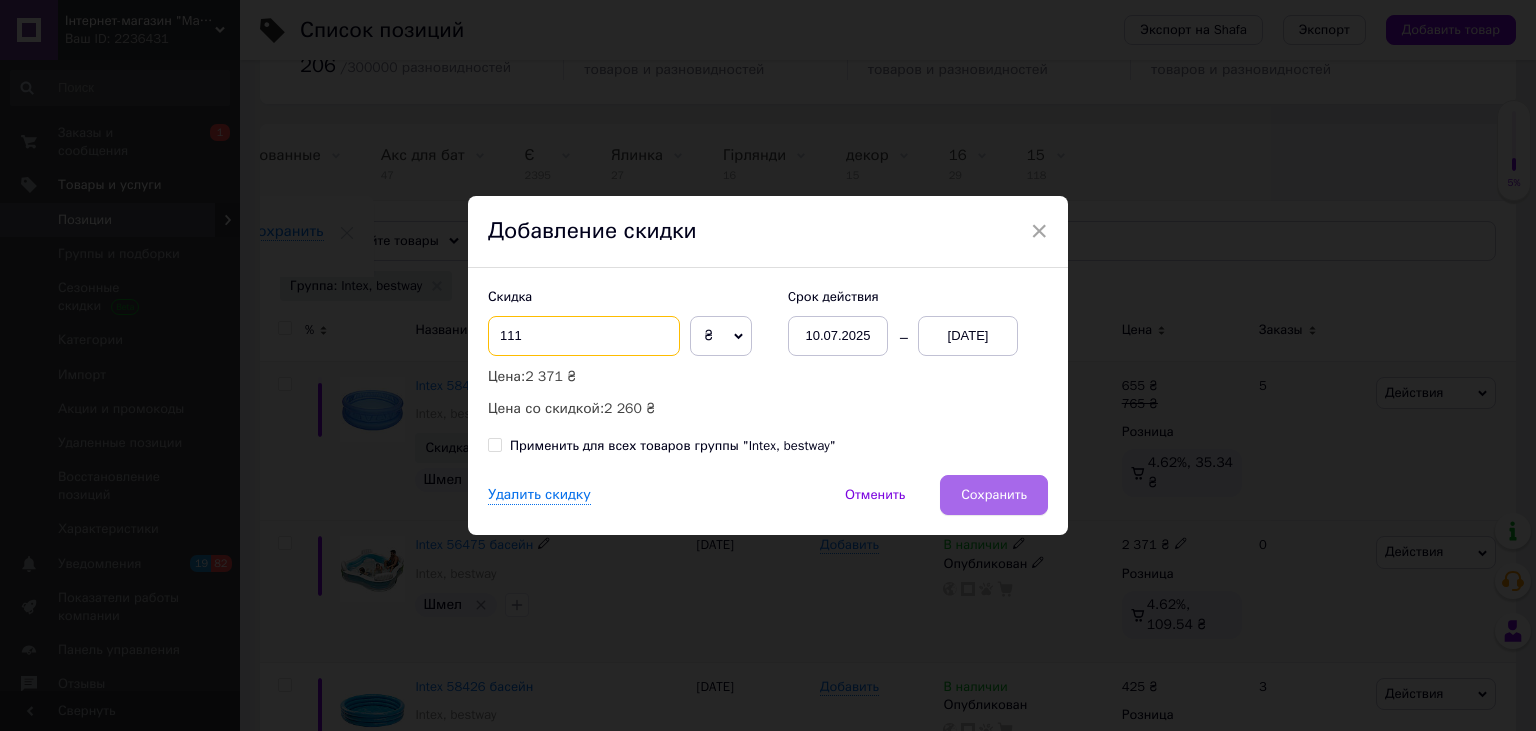 type on "111" 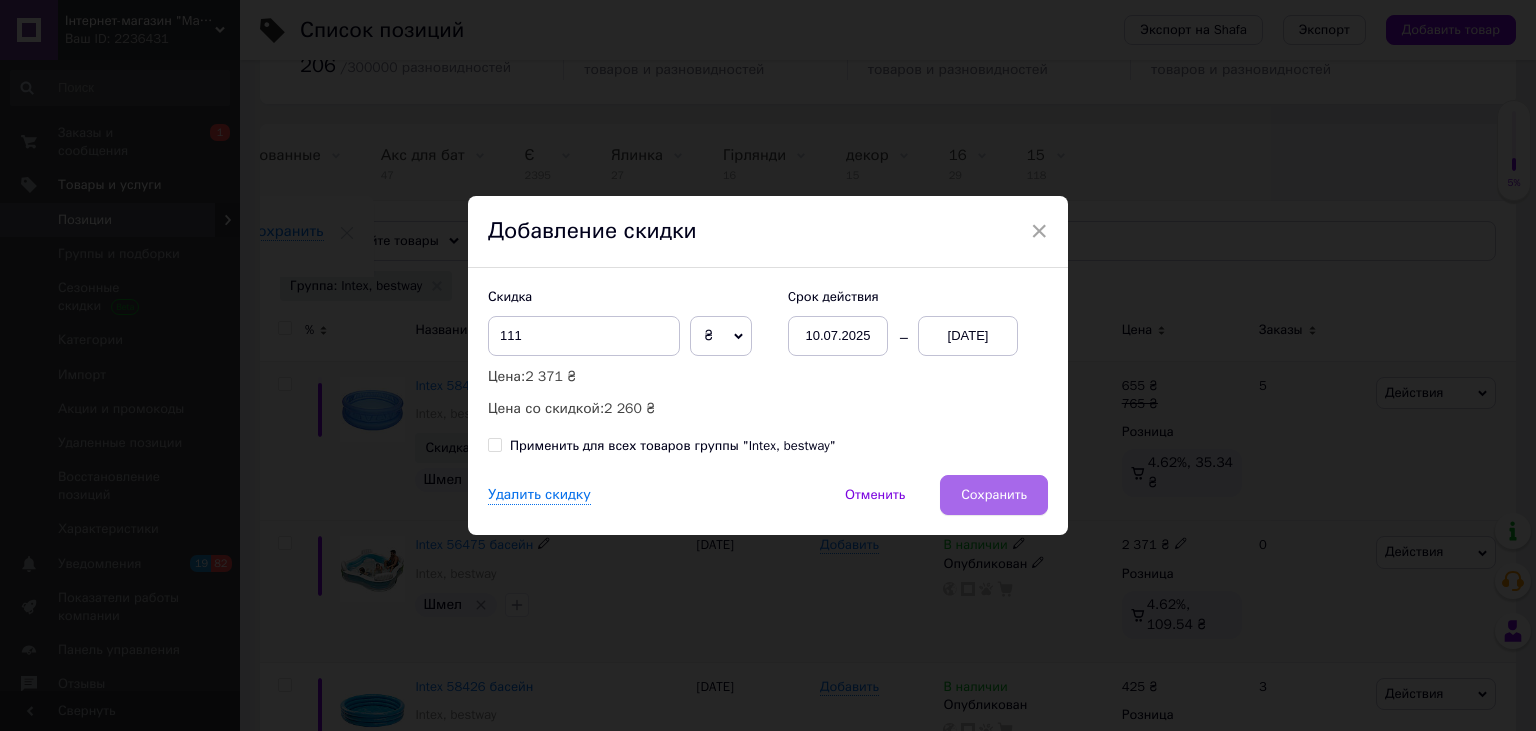 click on "Сохранить" at bounding box center [994, 495] 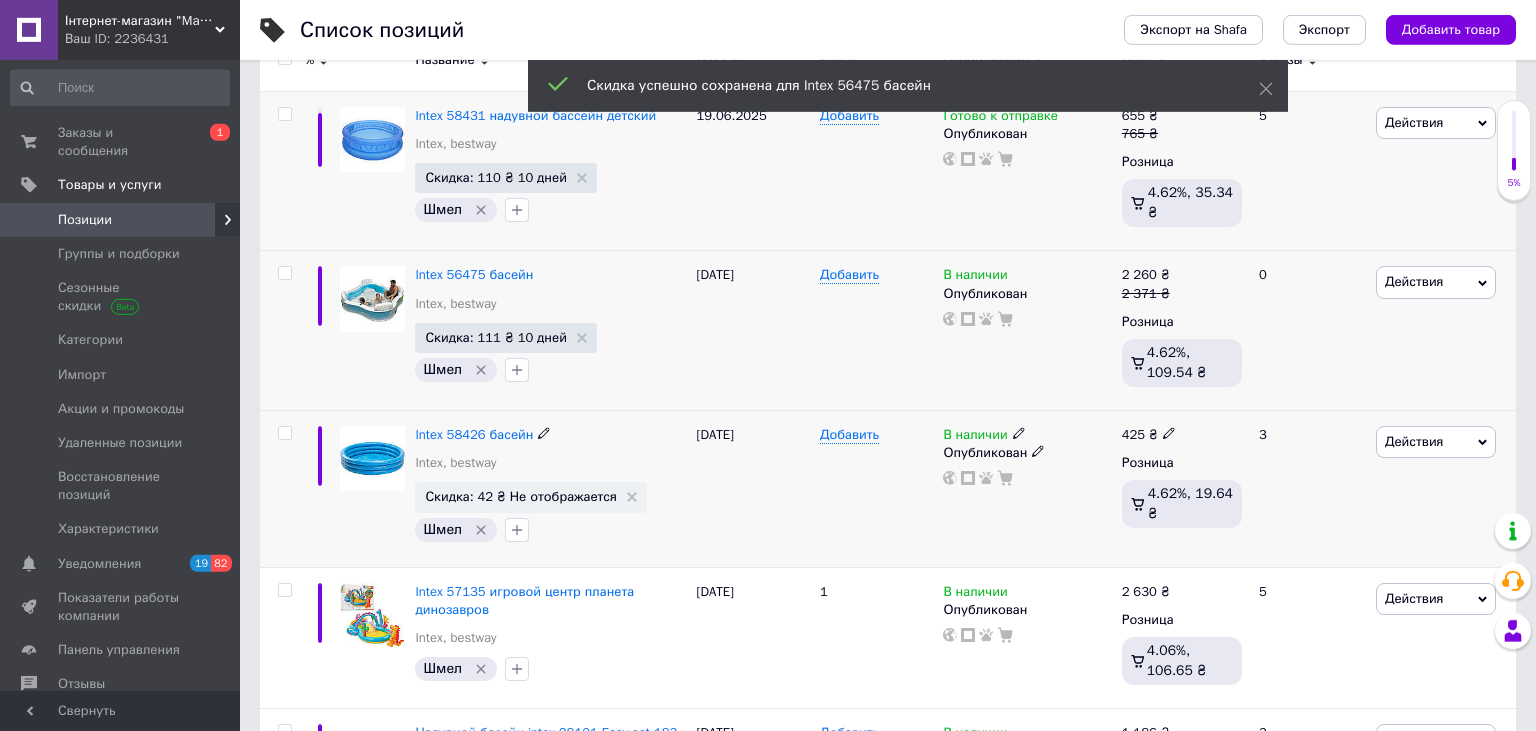 scroll, scrollTop: 422, scrollLeft: 0, axis: vertical 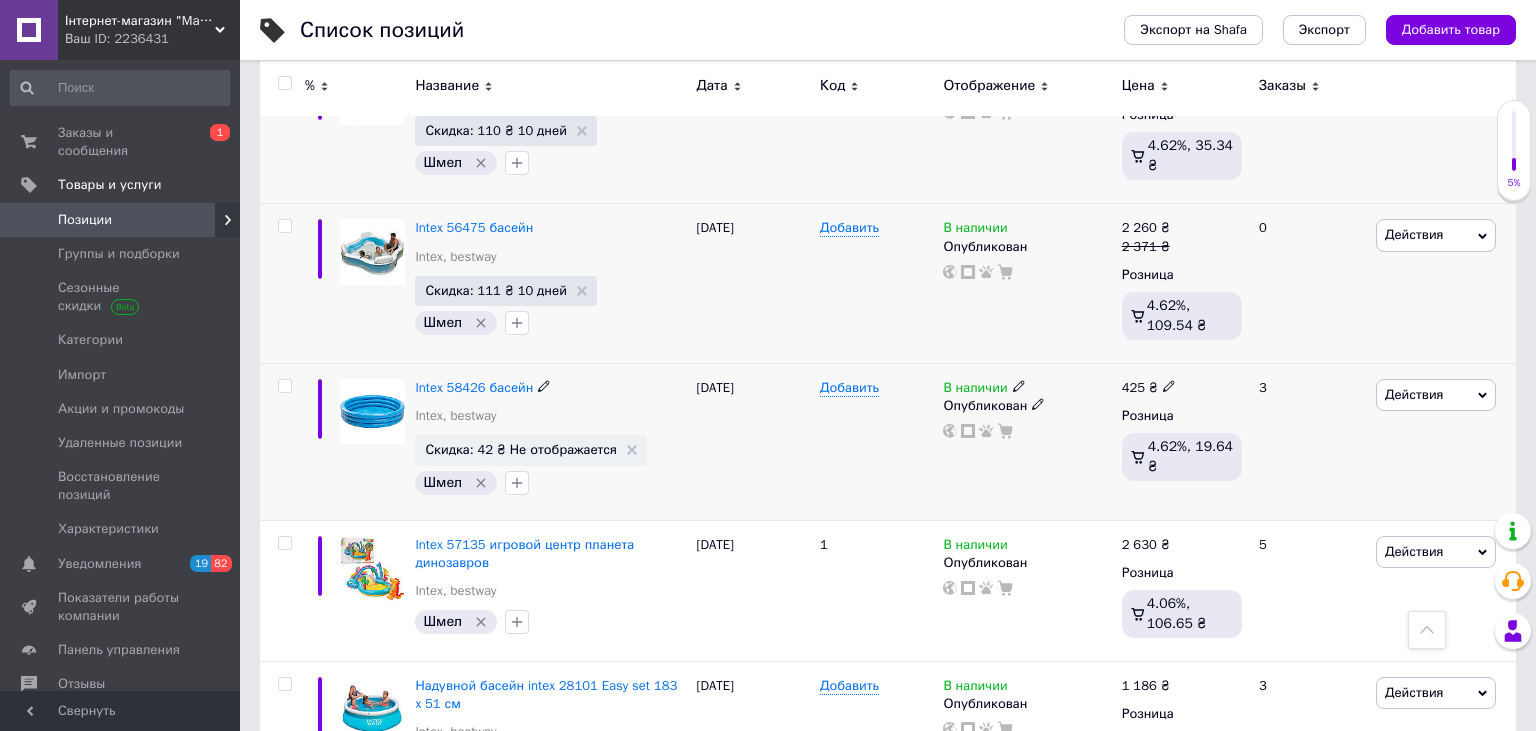 click on "Действия" at bounding box center [1436, 395] 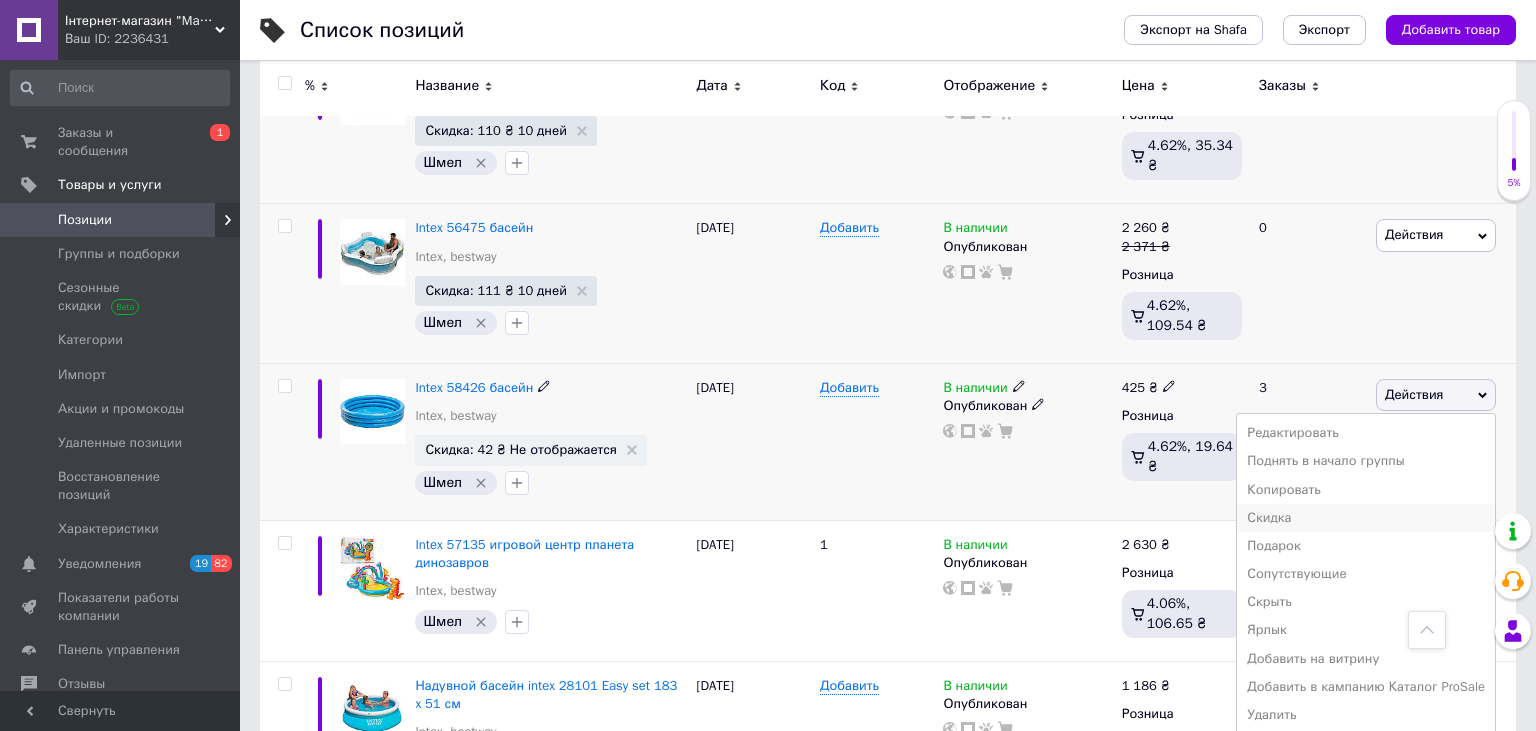 click on "Скидка" at bounding box center (1366, 518) 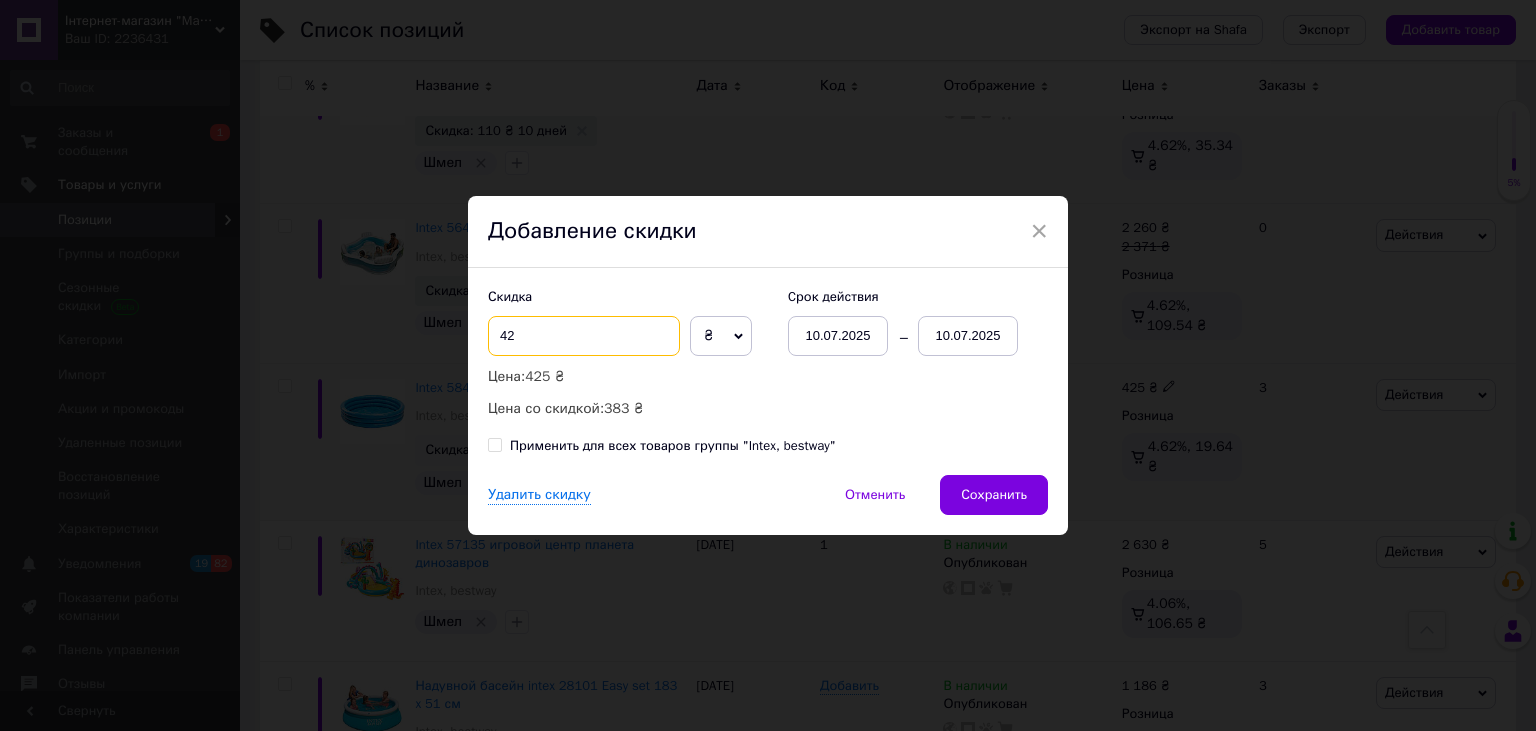 drag, startPoint x: 602, startPoint y: 334, endPoint x: 438, endPoint y: 323, distance: 164.36848 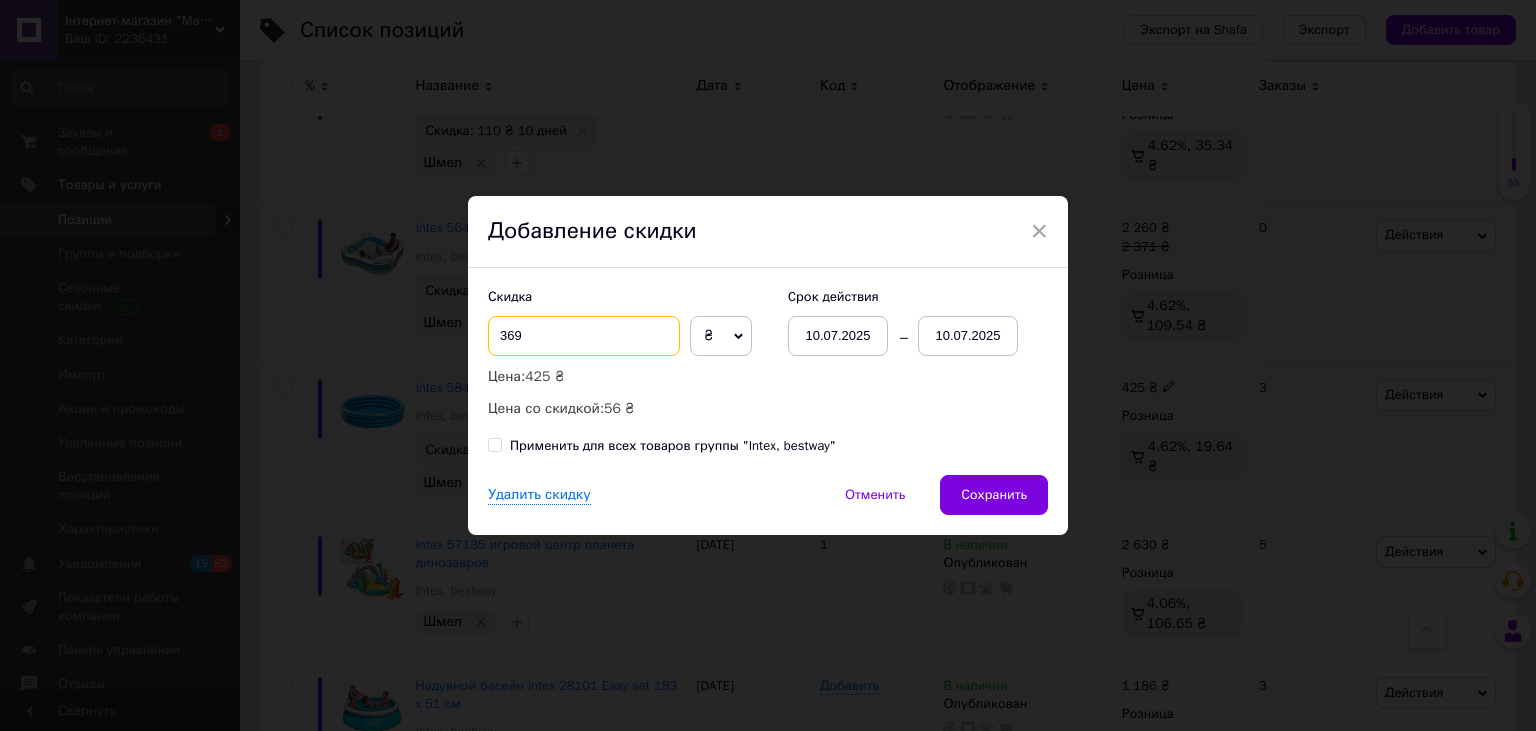 drag, startPoint x: 562, startPoint y: 333, endPoint x: 467, endPoint y: 332, distance: 95.005264 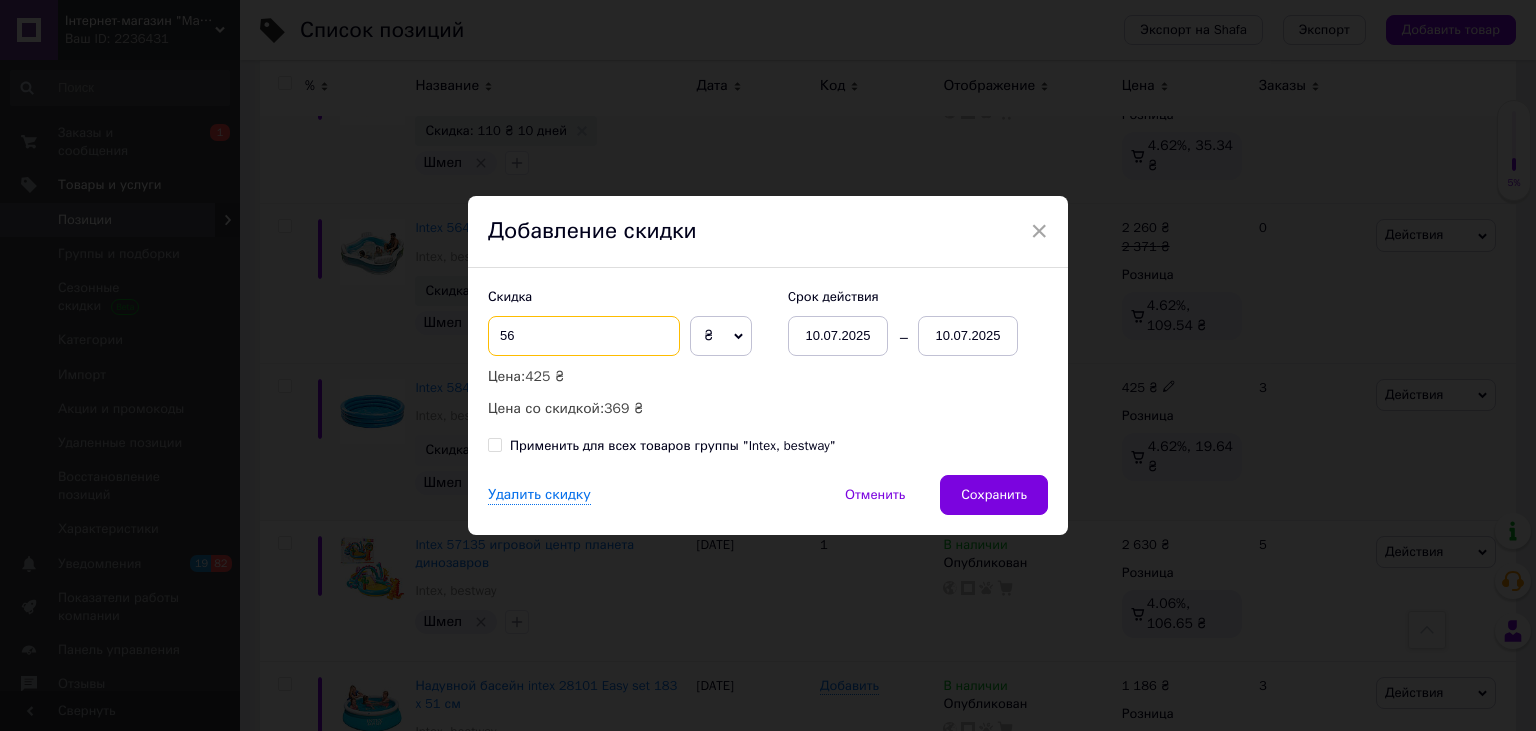 type on "56" 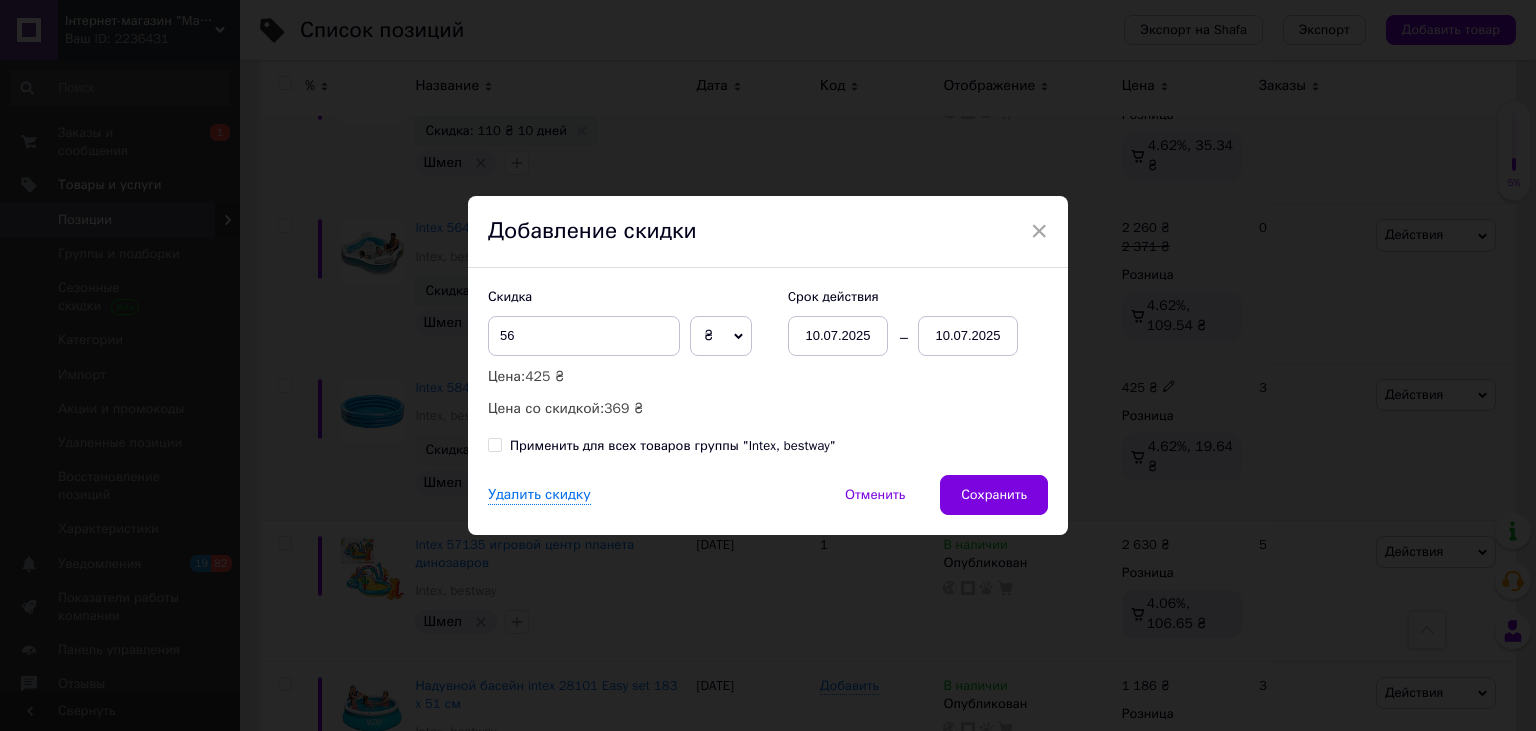 click on "10.07.2025" at bounding box center (968, 336) 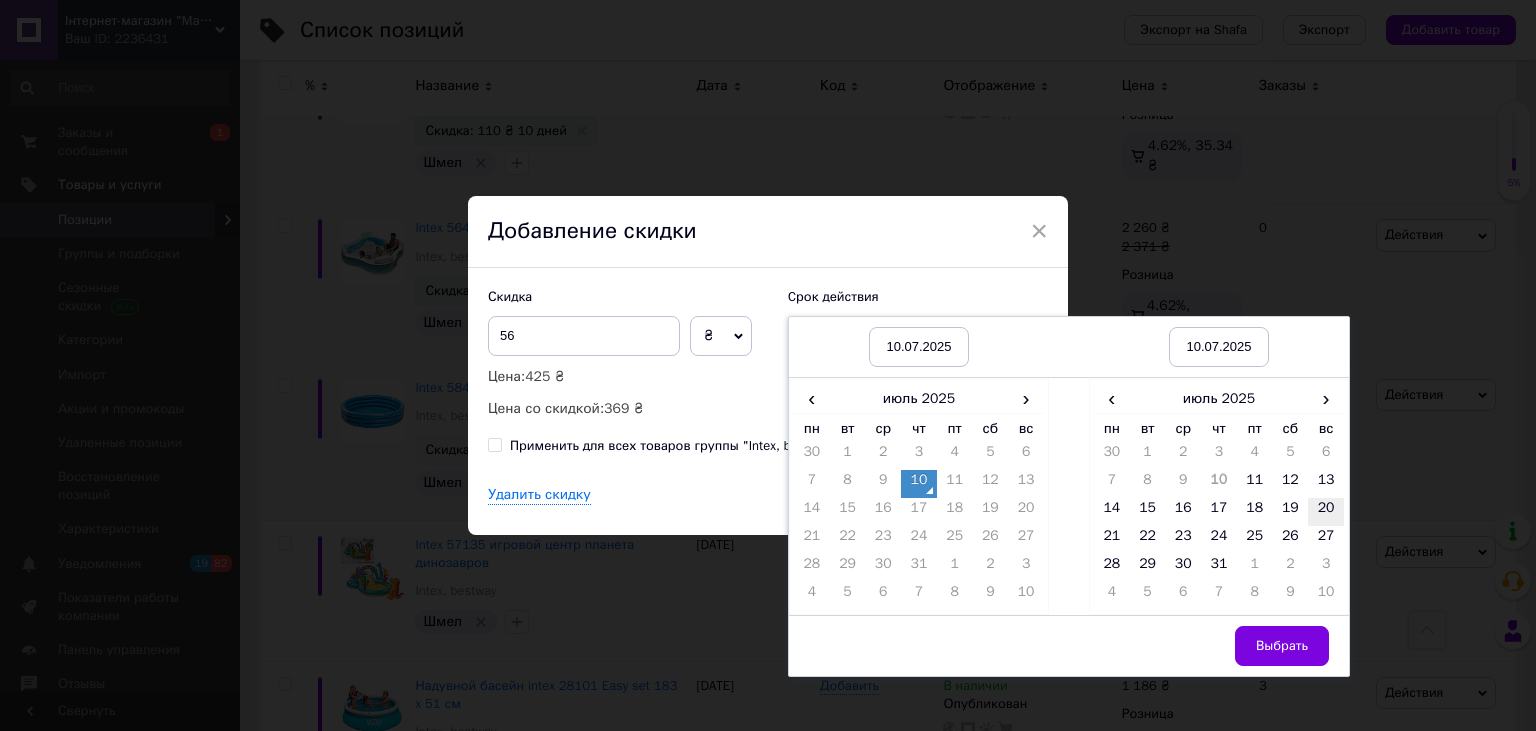 click on "20" at bounding box center [1326, 512] 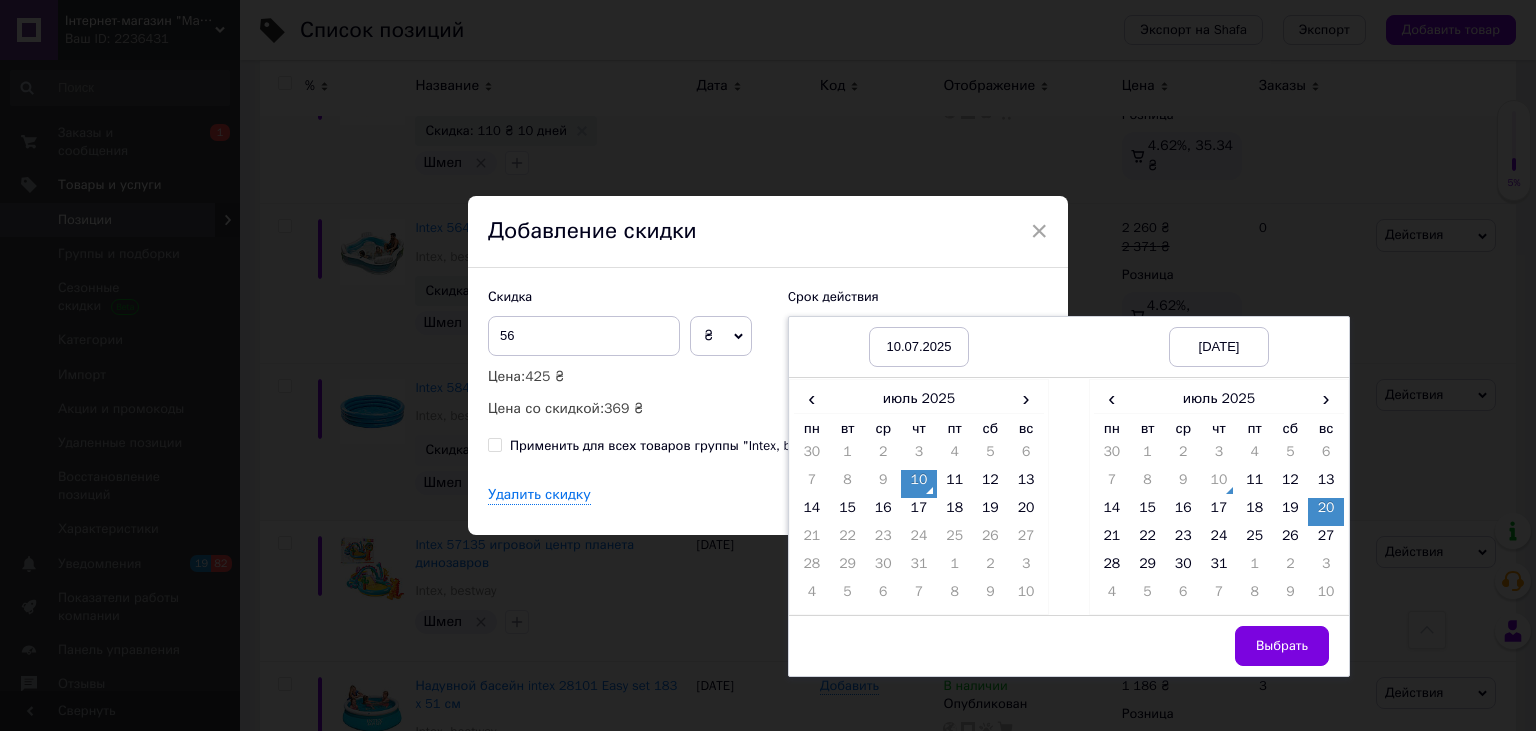 click on "Выбрать" at bounding box center [1219, 646] 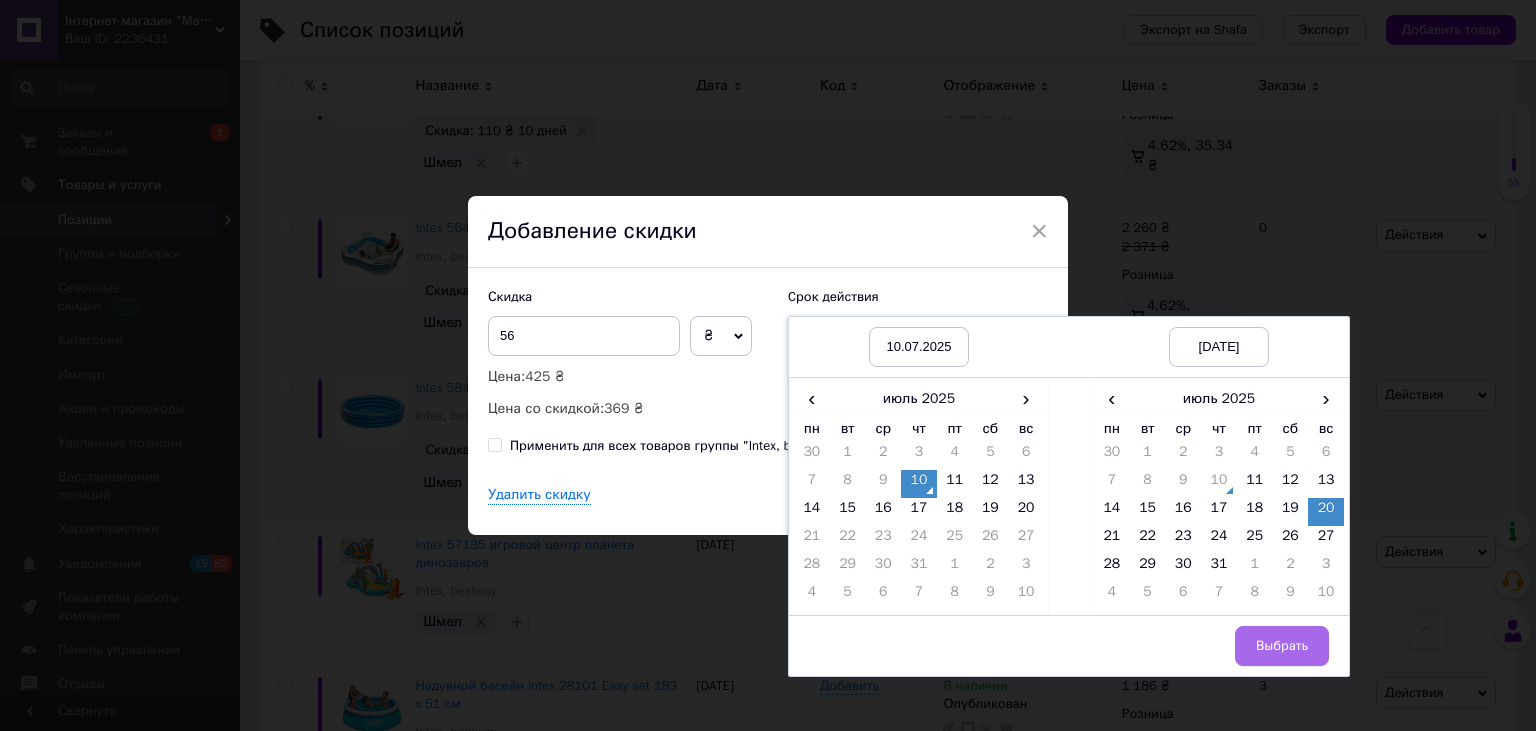 click on "Выбрать" at bounding box center (1282, 646) 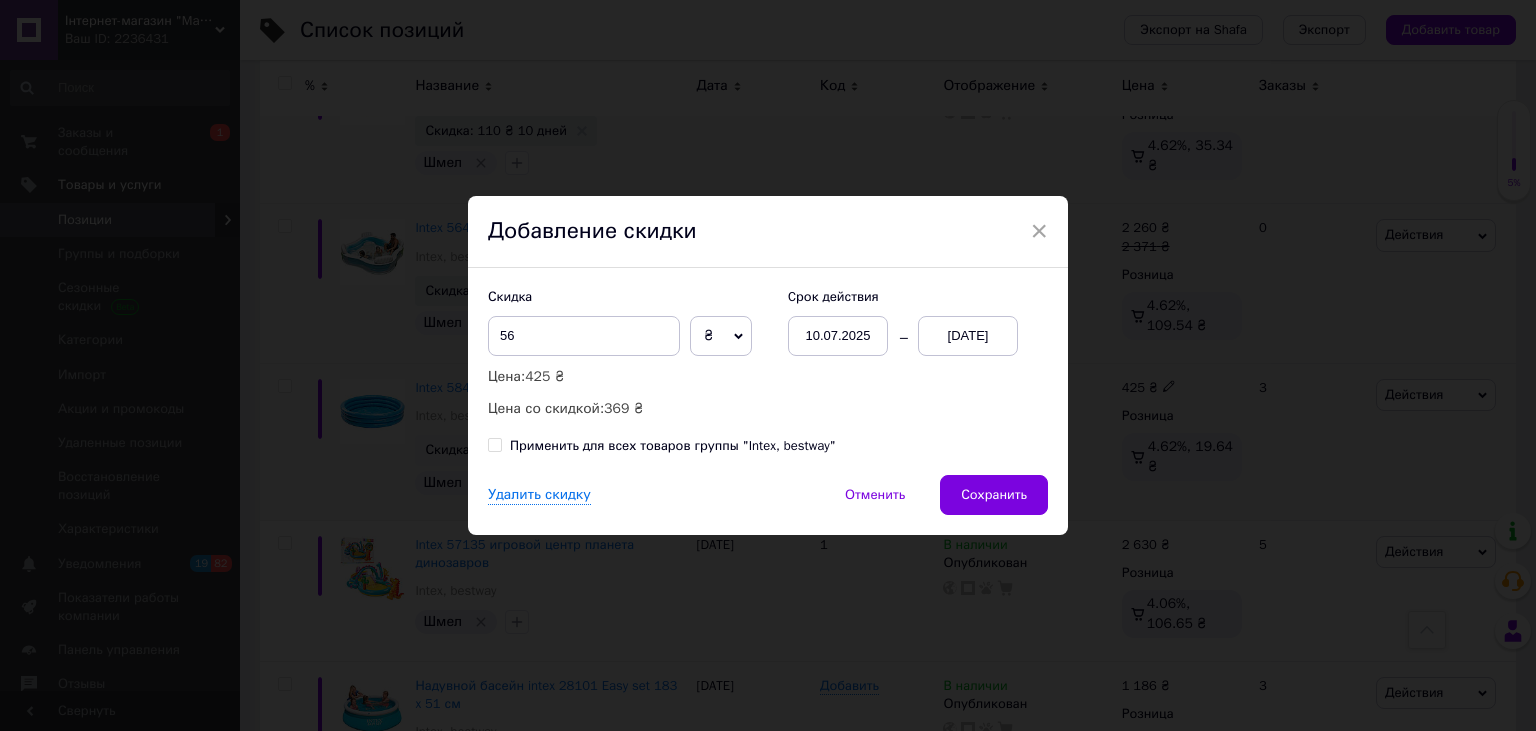 click on "Сохранить" at bounding box center [994, 495] 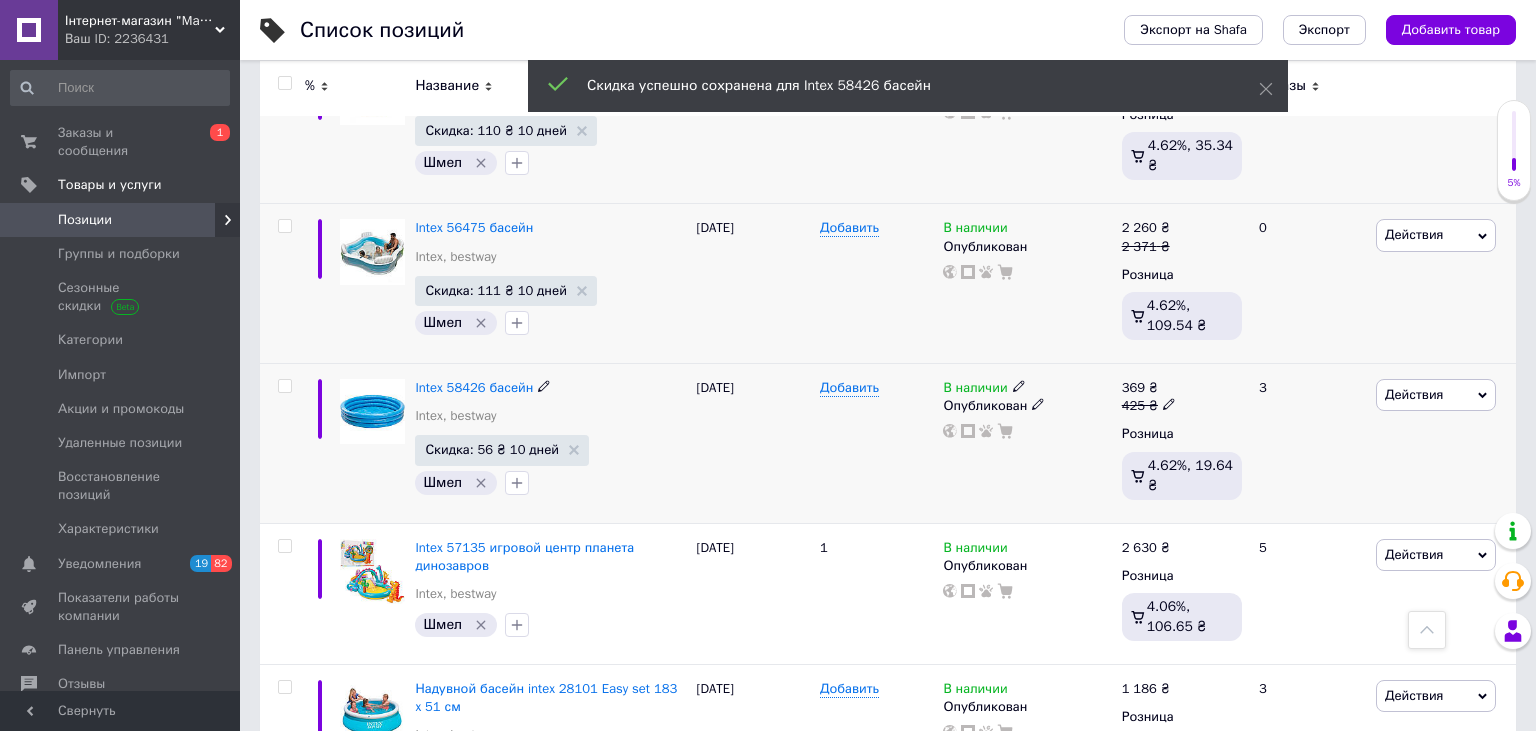 scroll, scrollTop: 633, scrollLeft: 0, axis: vertical 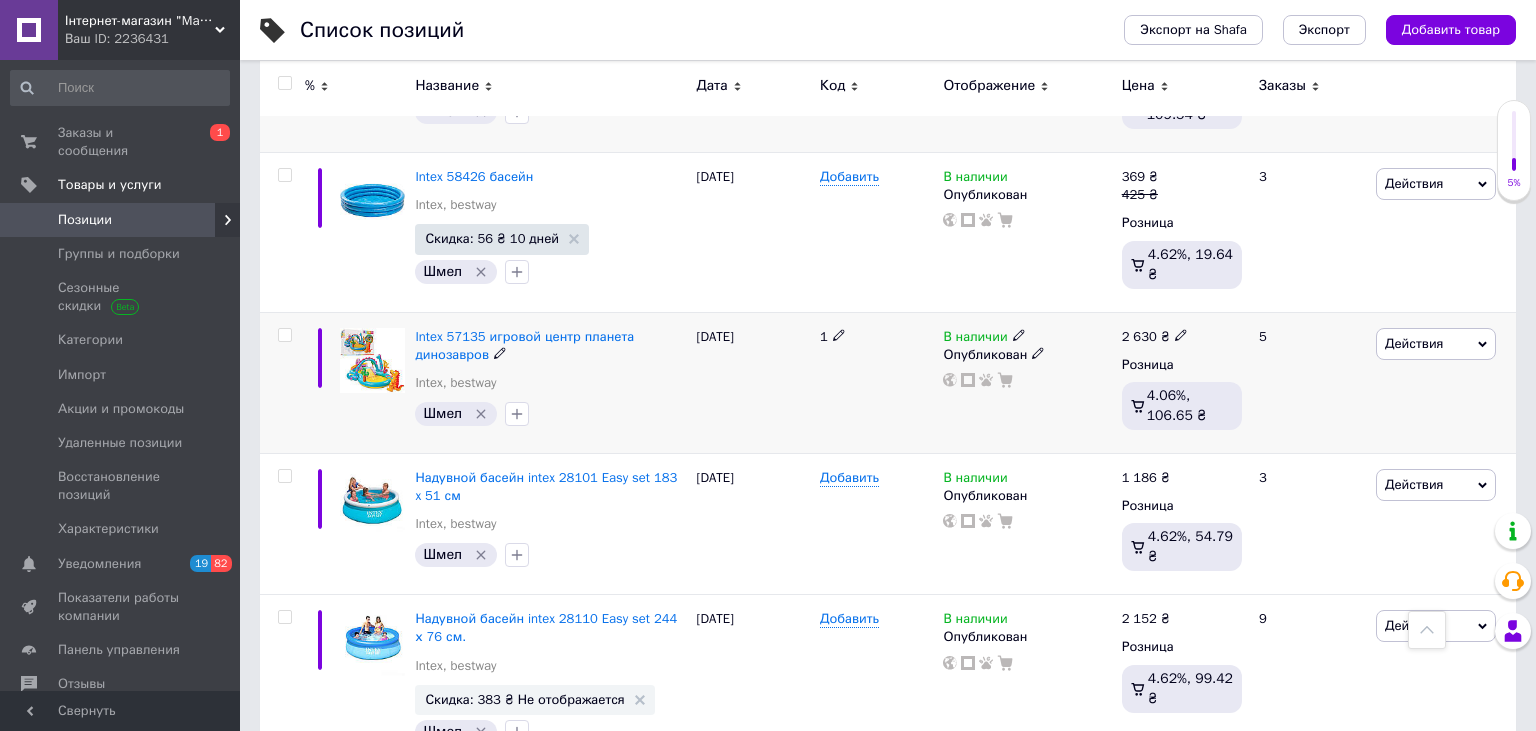 click on "Действия" at bounding box center [1414, 343] 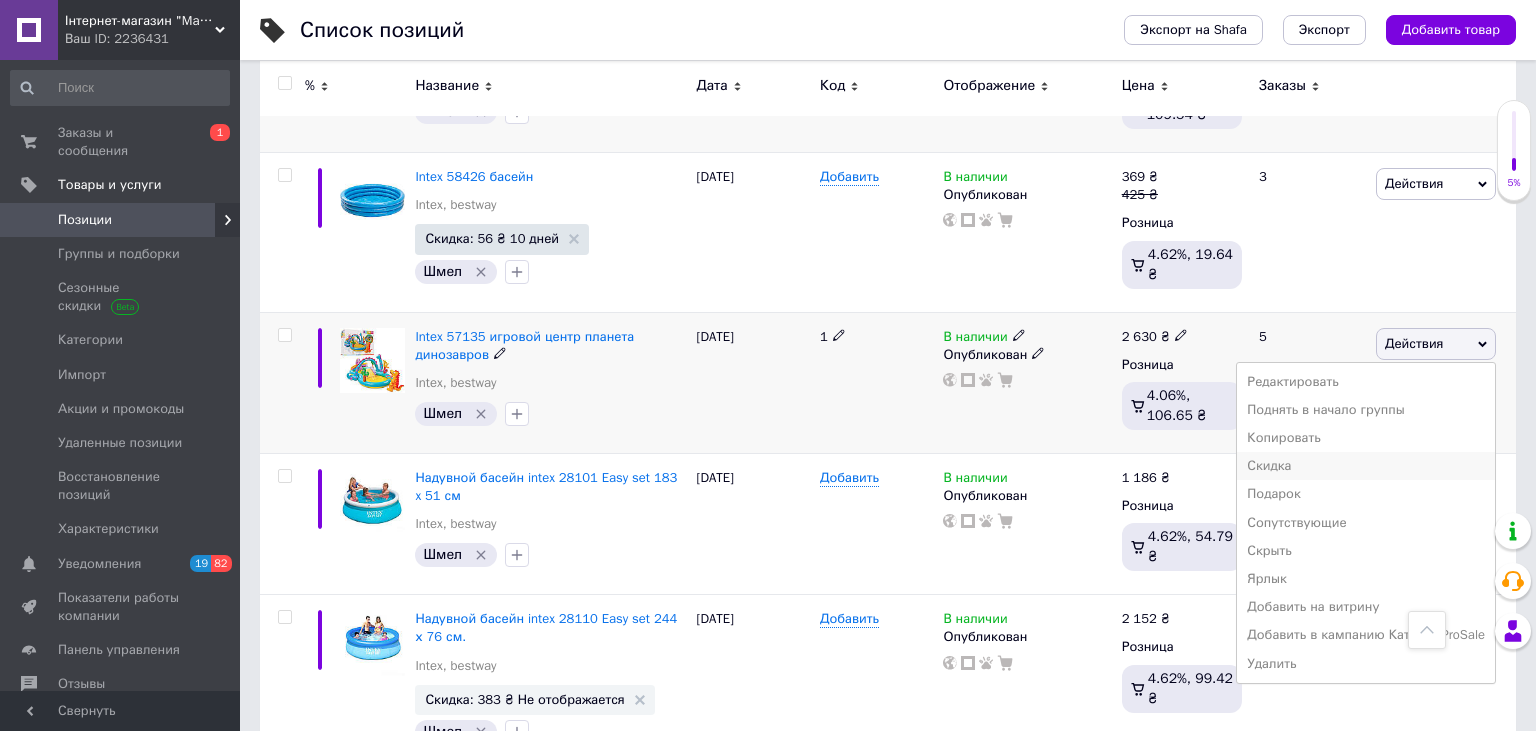 click on "Скидка" at bounding box center [1366, 466] 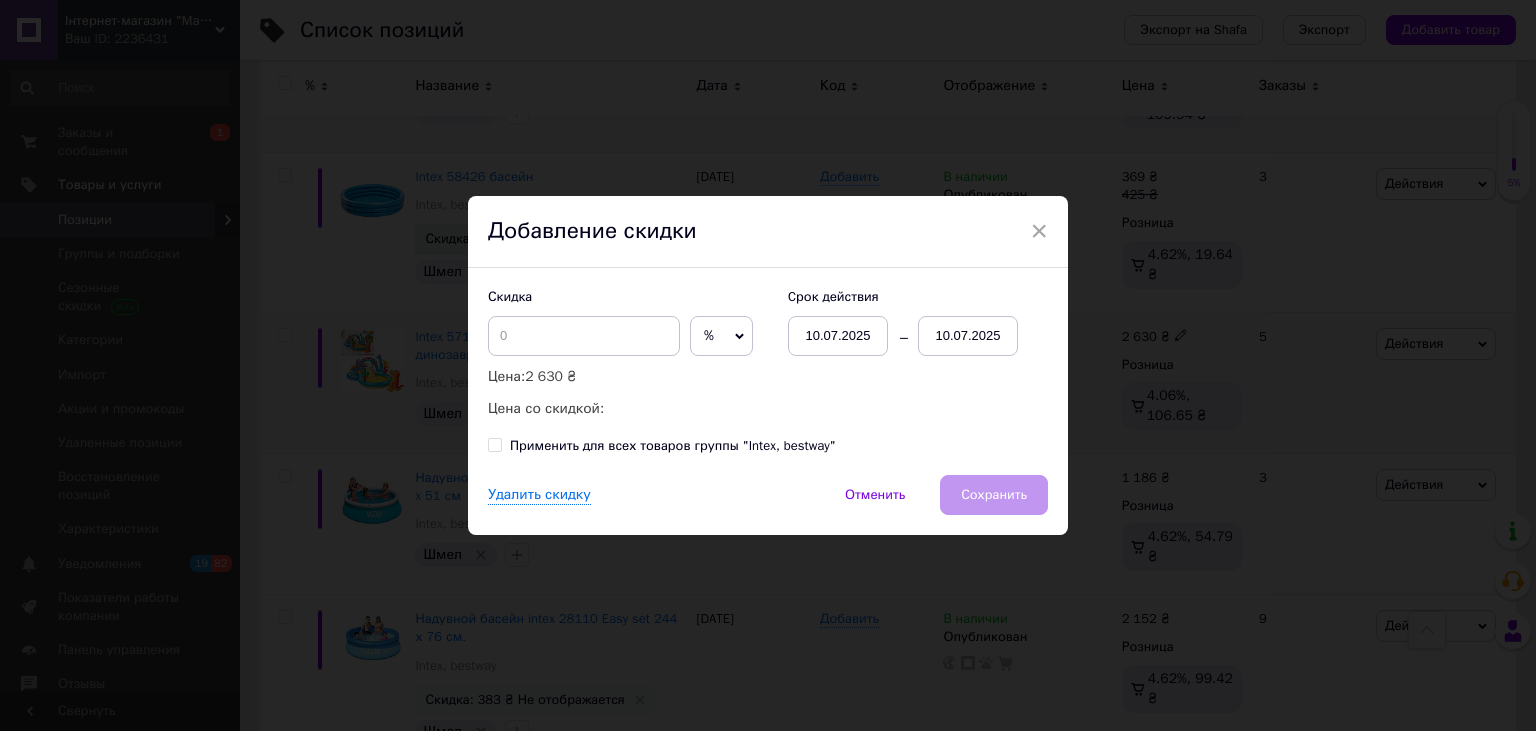 click on "%" at bounding box center (709, 335) 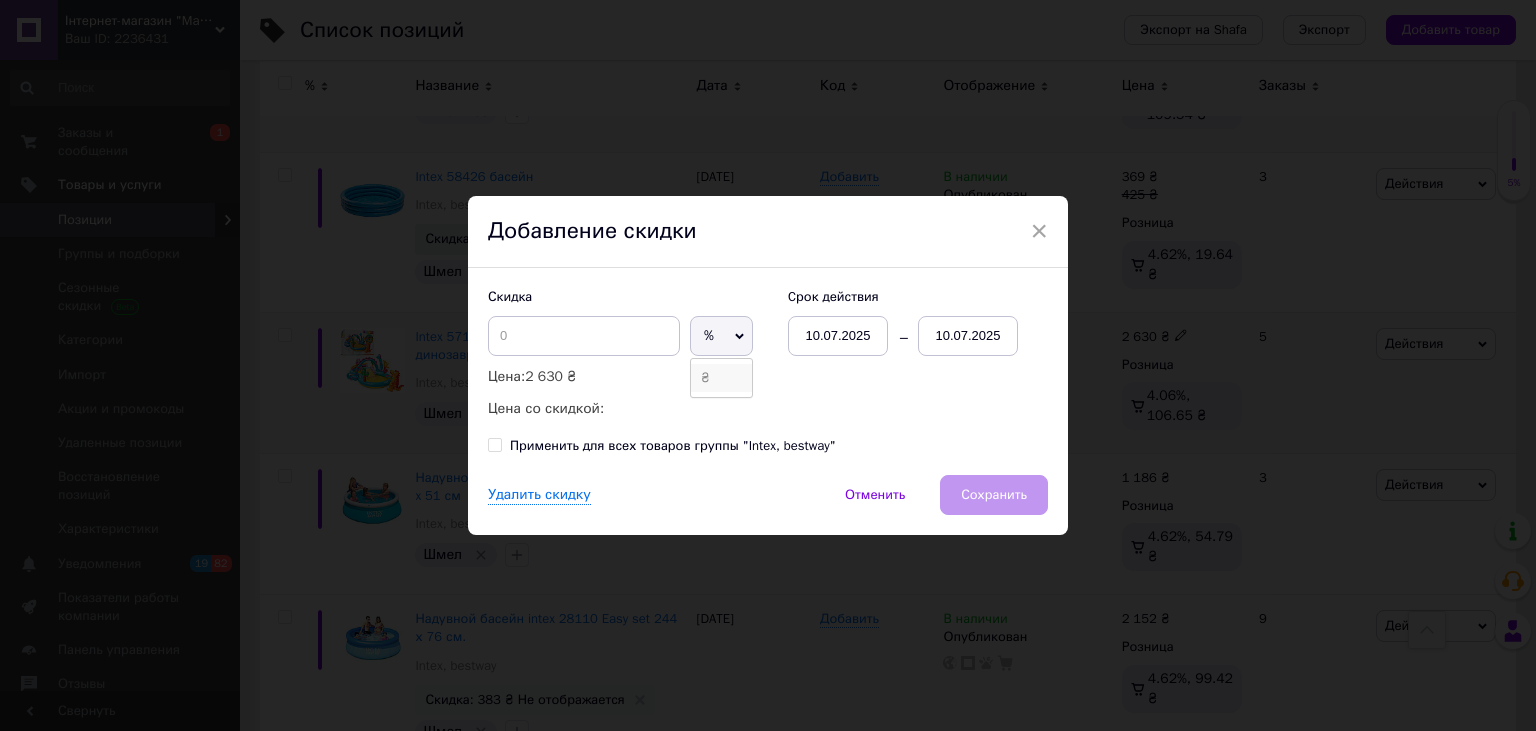 click on "₴" at bounding box center (721, 378) 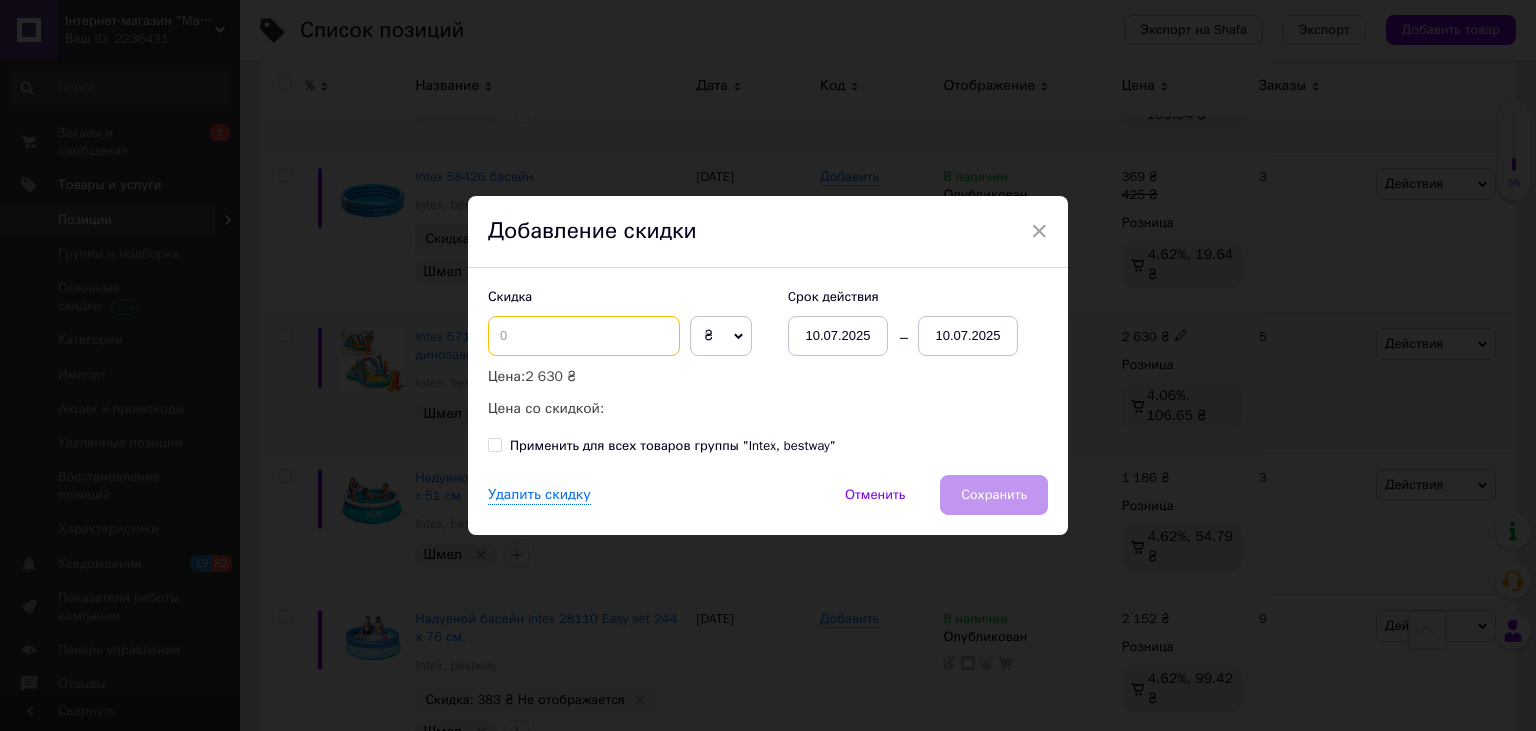 click at bounding box center (584, 336) 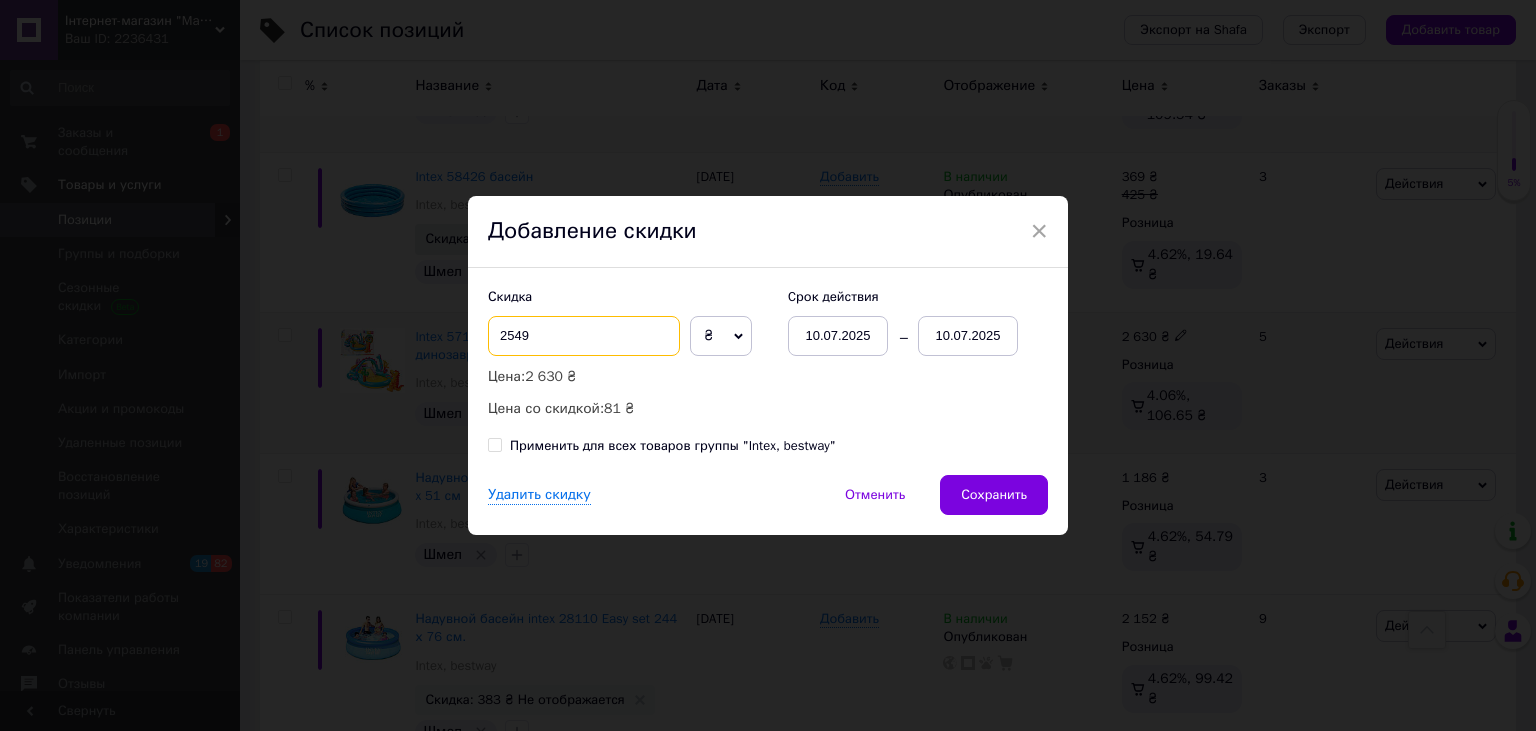 drag, startPoint x: 591, startPoint y: 332, endPoint x: 484, endPoint y: 334, distance: 107.01869 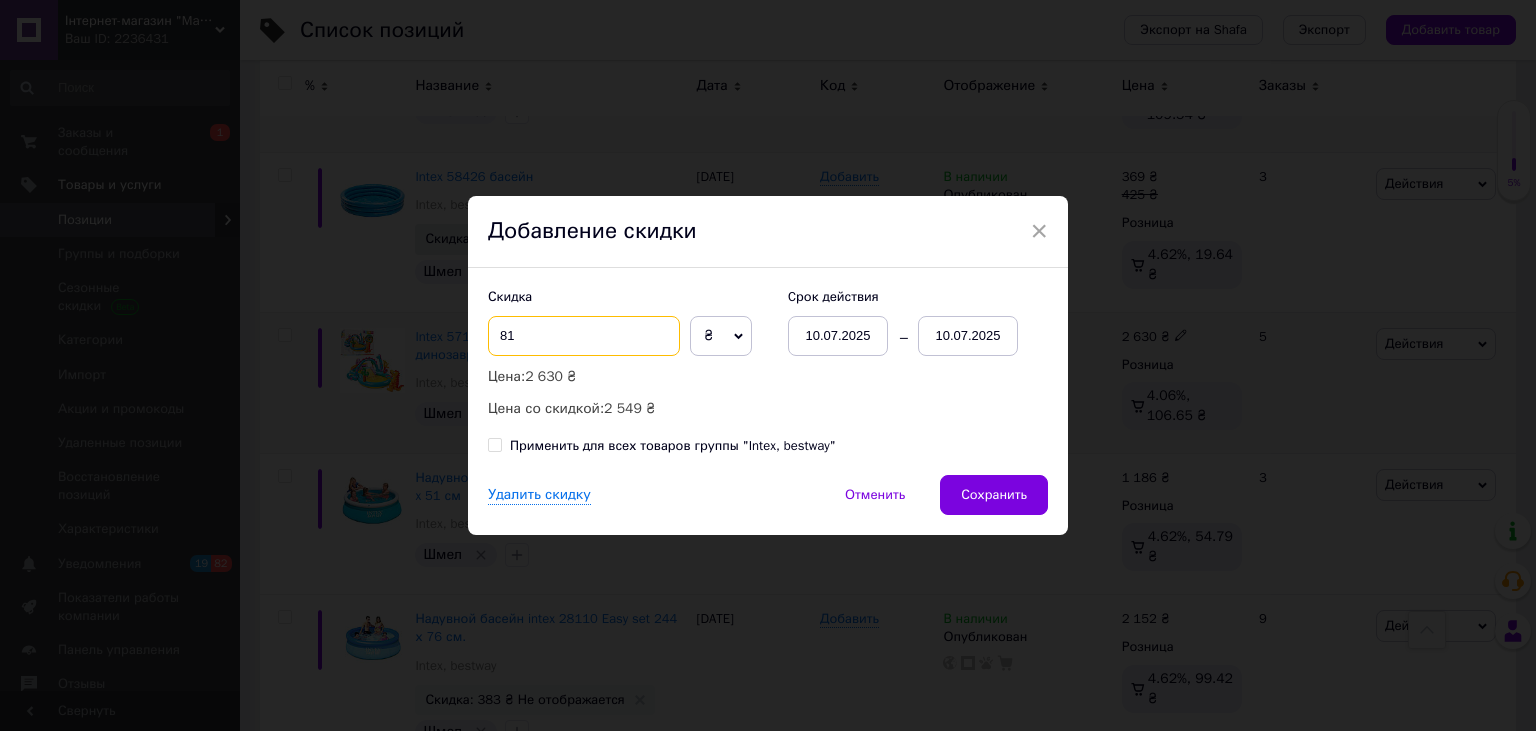 type on "81" 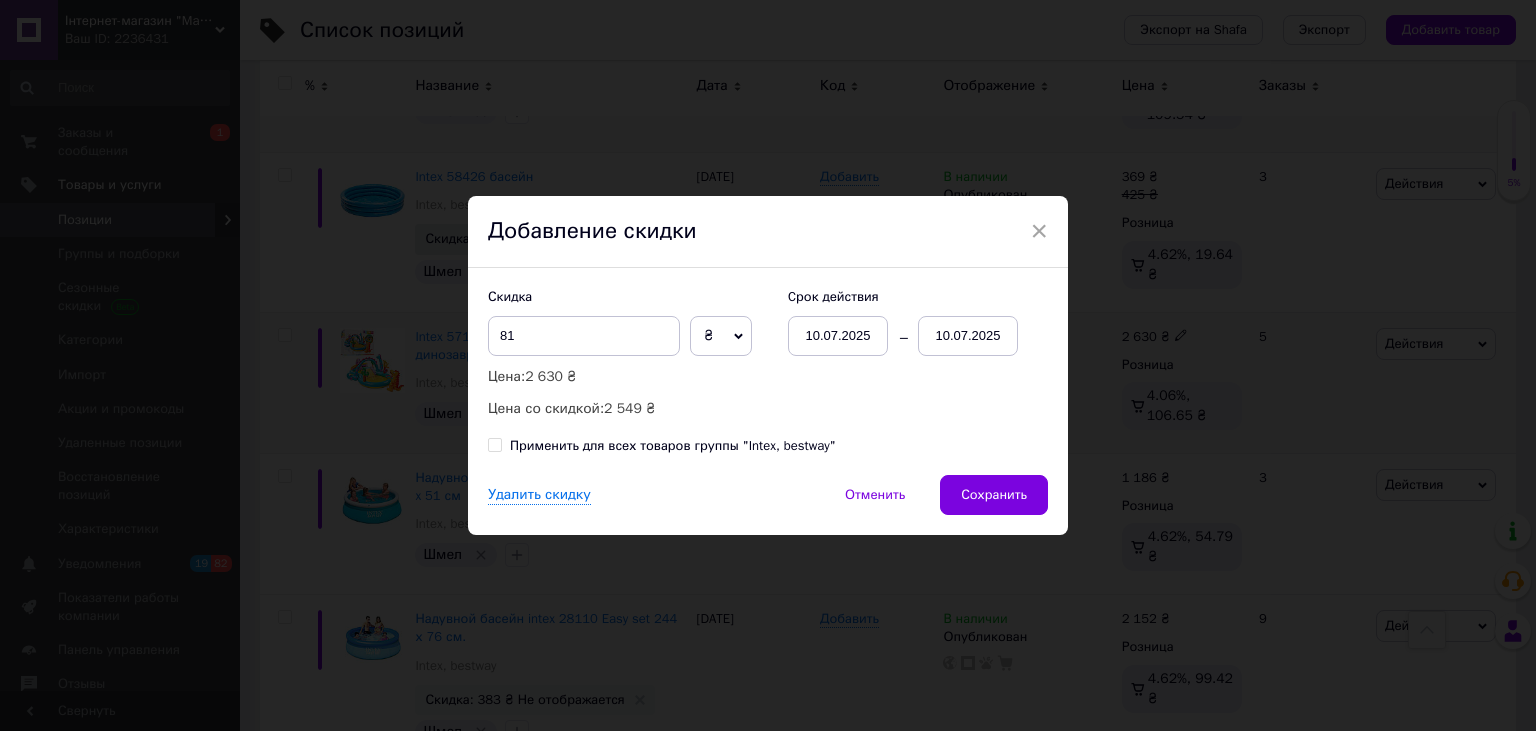 click on "10.07.2025" at bounding box center [968, 336] 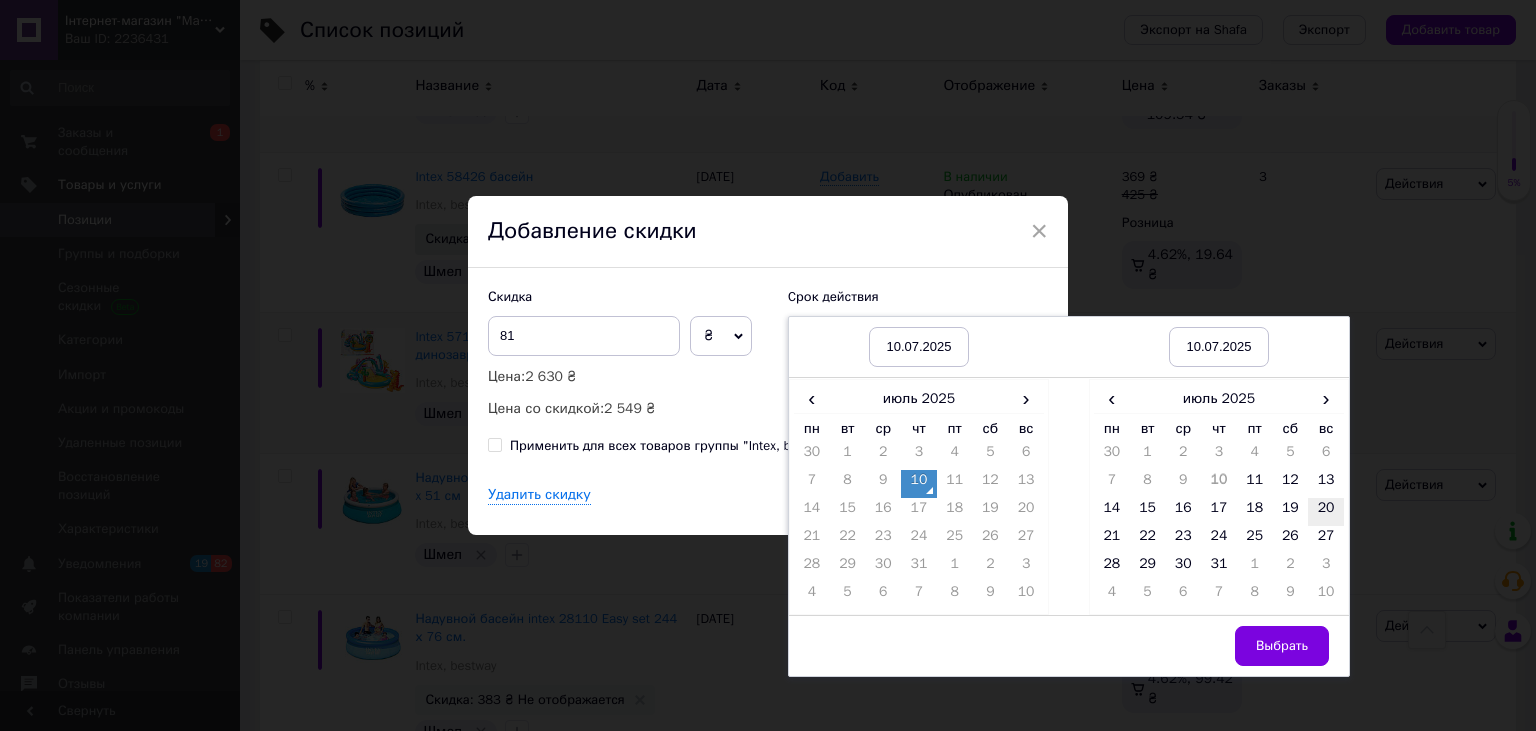 click on "20" at bounding box center (1326, 512) 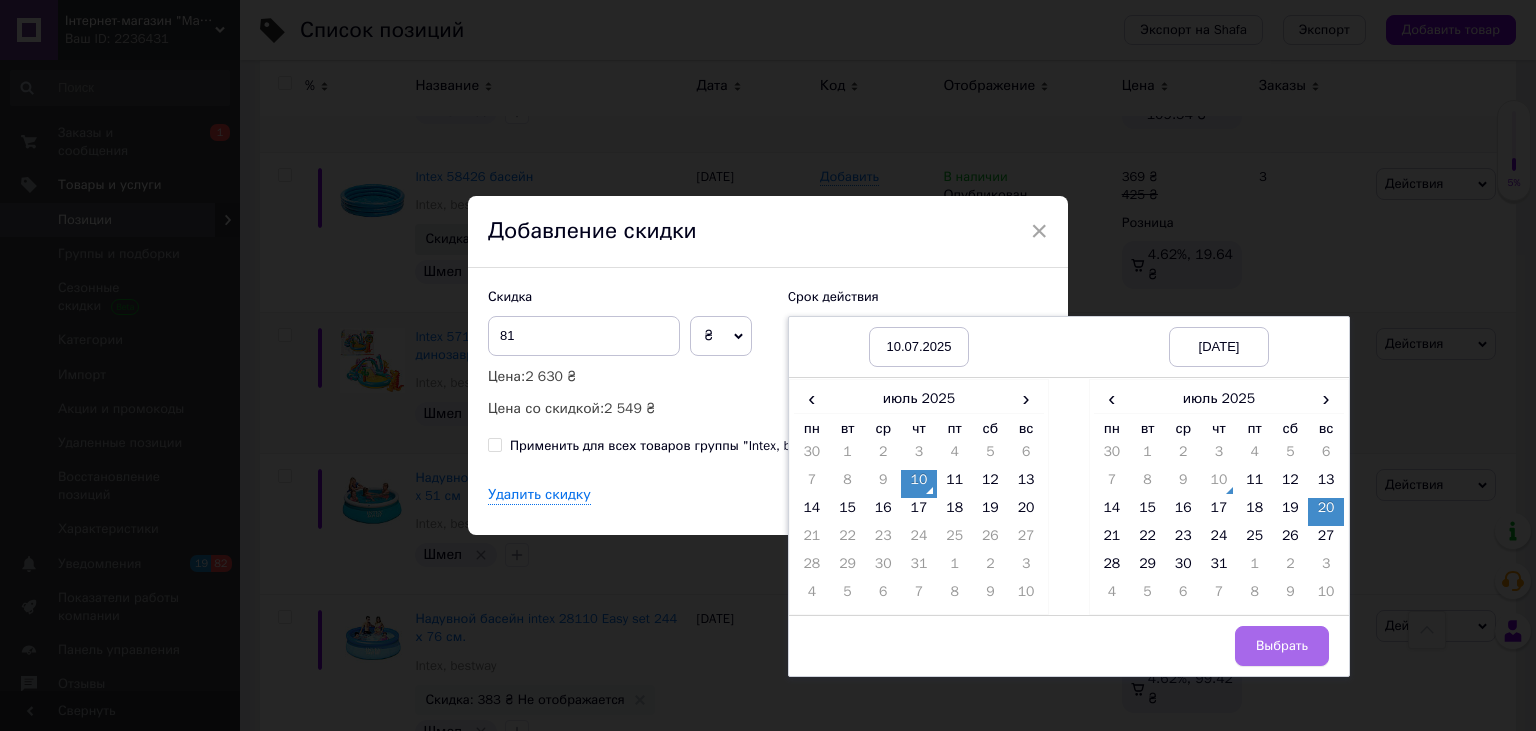 click on "Выбрать" at bounding box center (1282, 646) 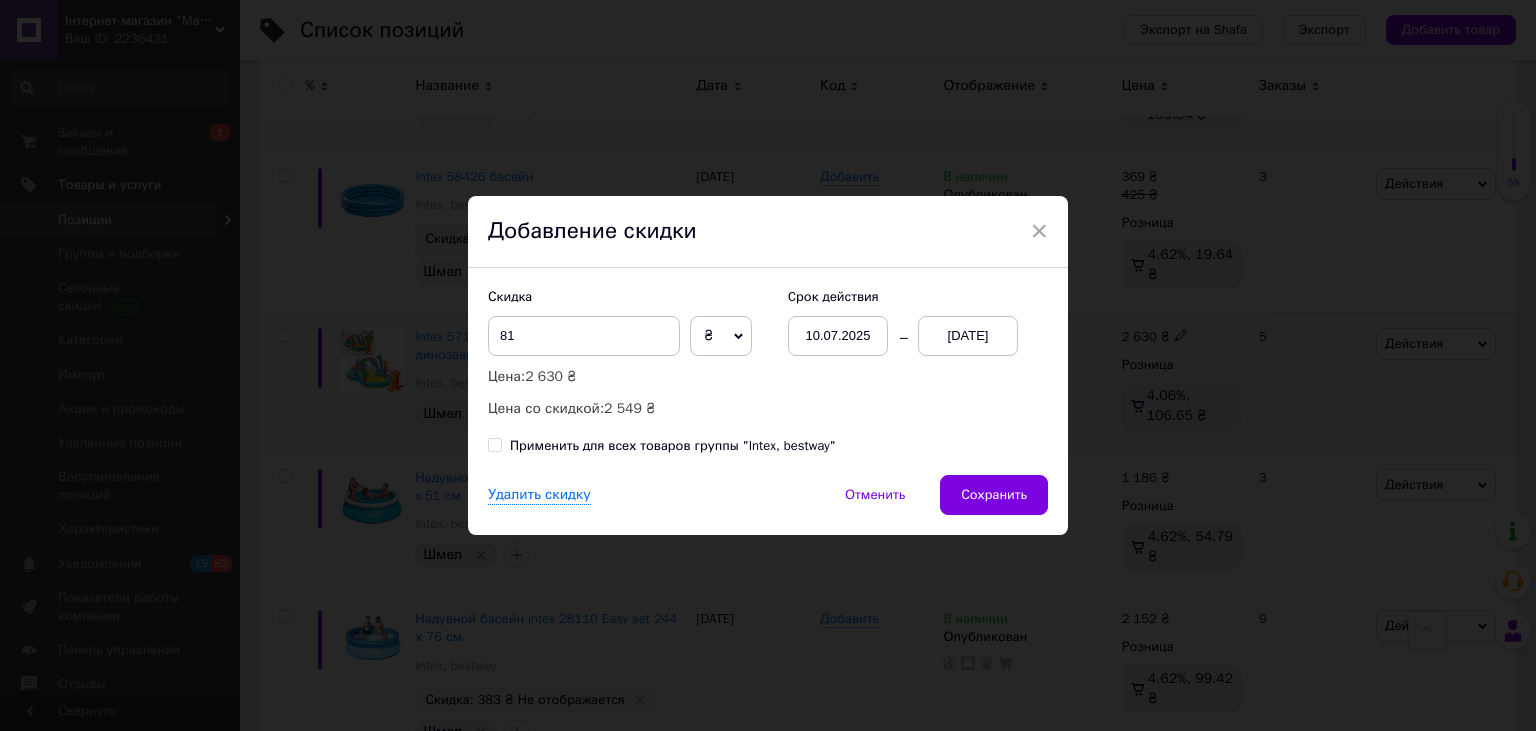 click on "Сохранить" at bounding box center (994, 495) 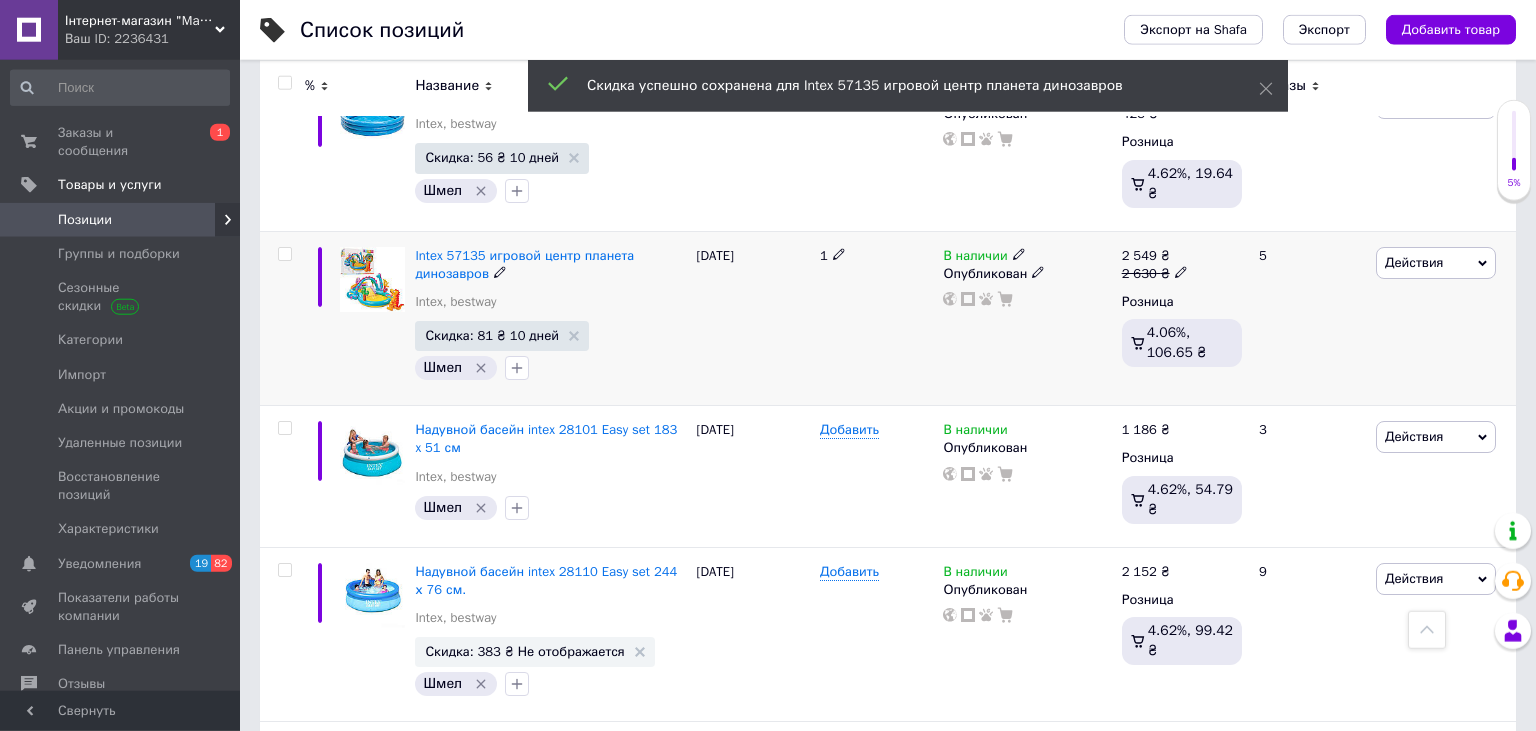 scroll, scrollTop: 739, scrollLeft: 0, axis: vertical 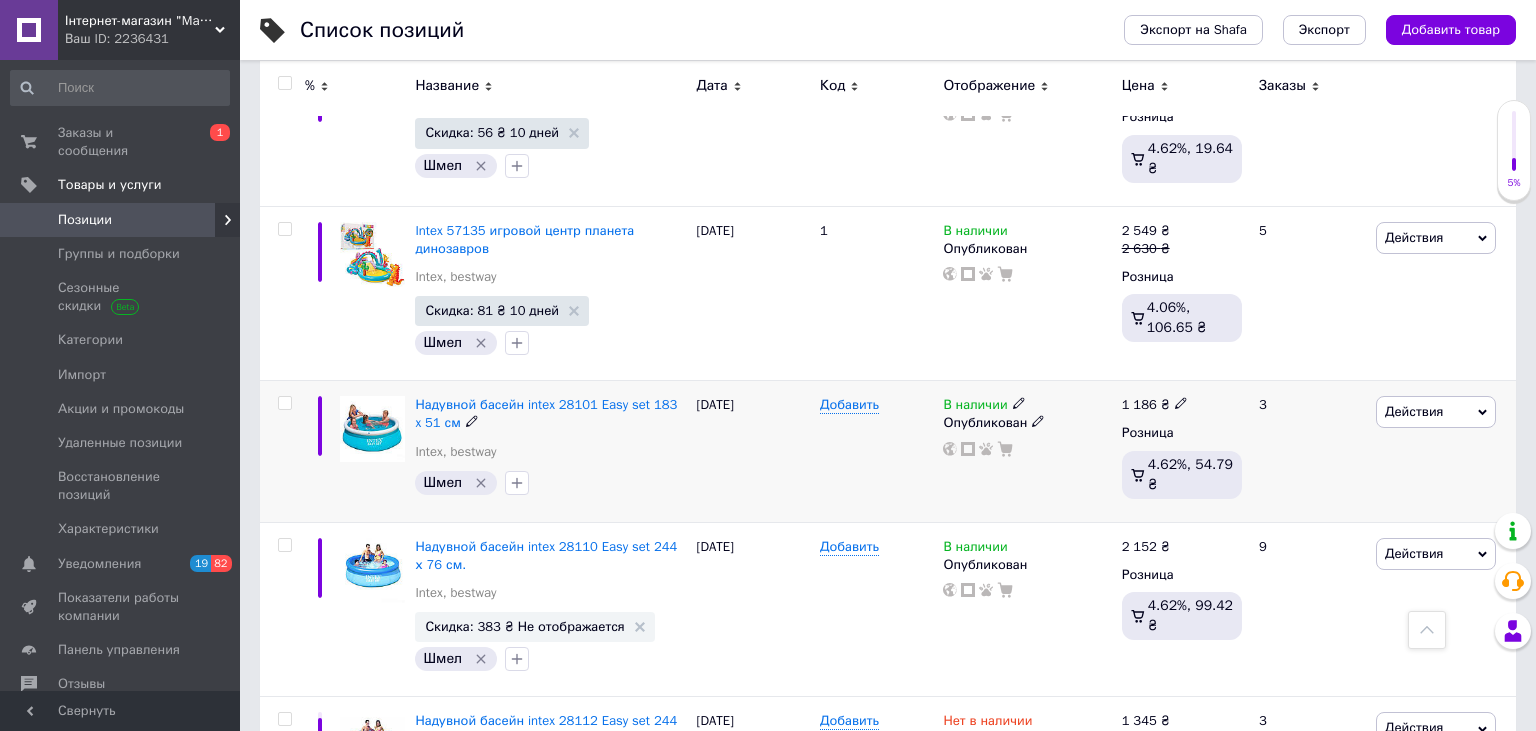 click on "Действия" at bounding box center (1436, 412) 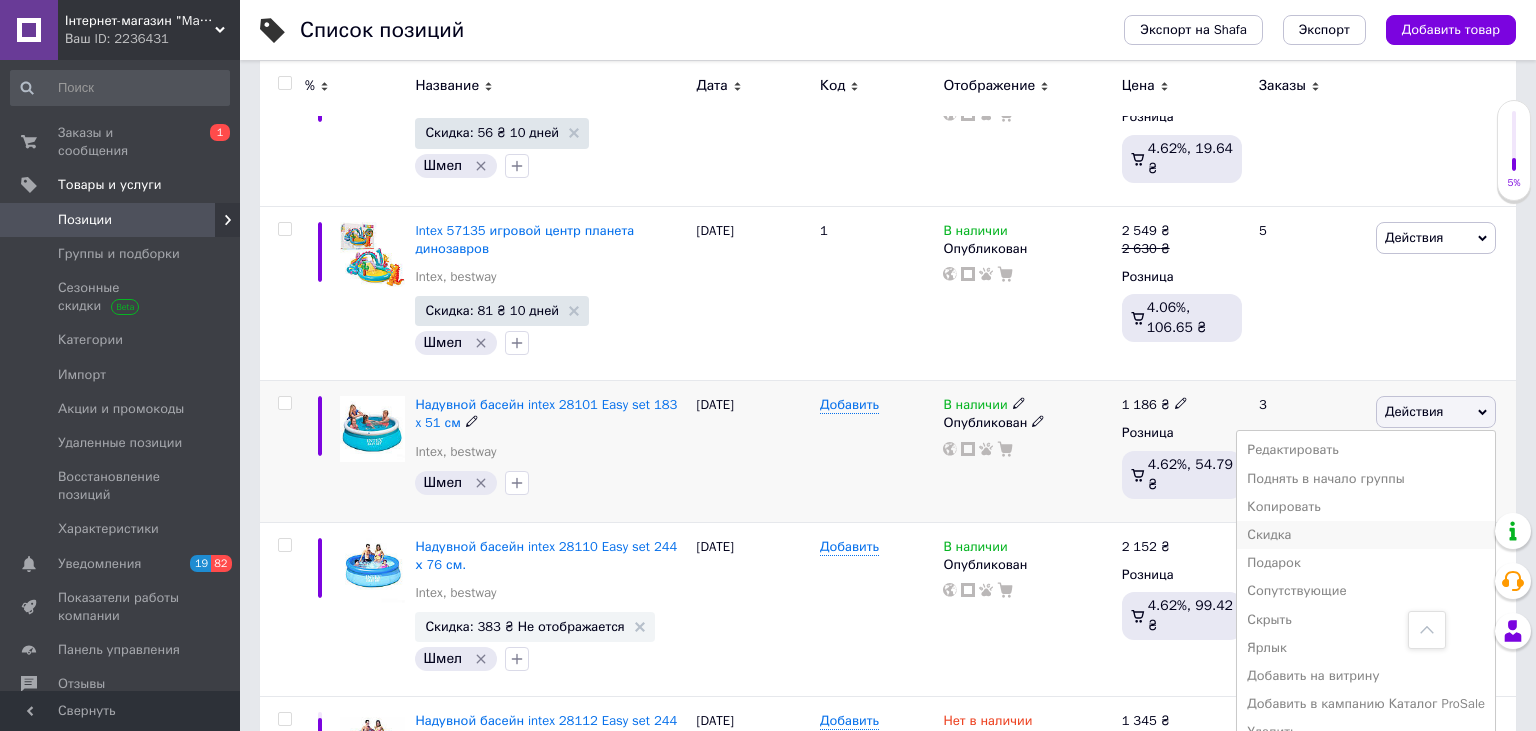 click on "Скидка" at bounding box center [1366, 535] 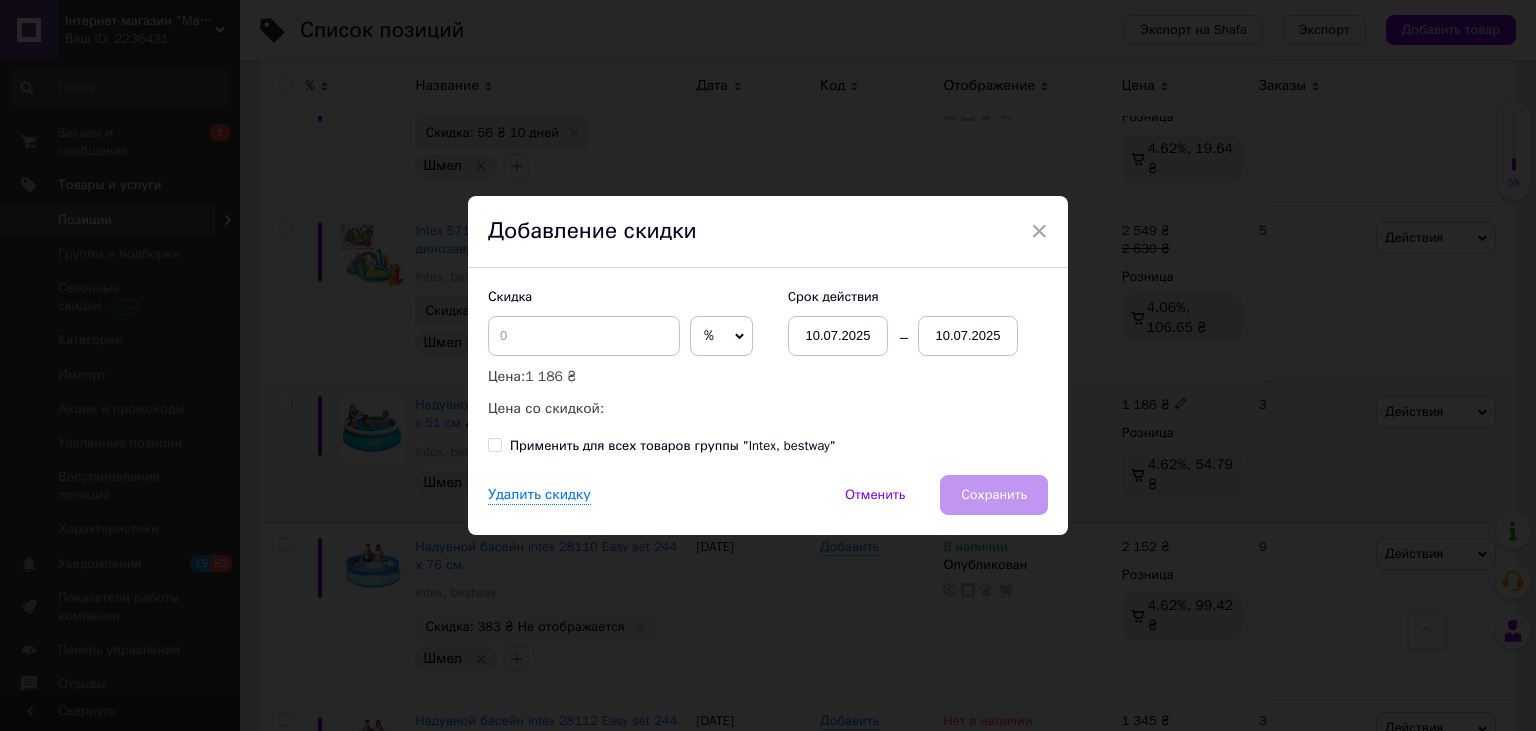 click on "10.07.2025" at bounding box center [968, 336] 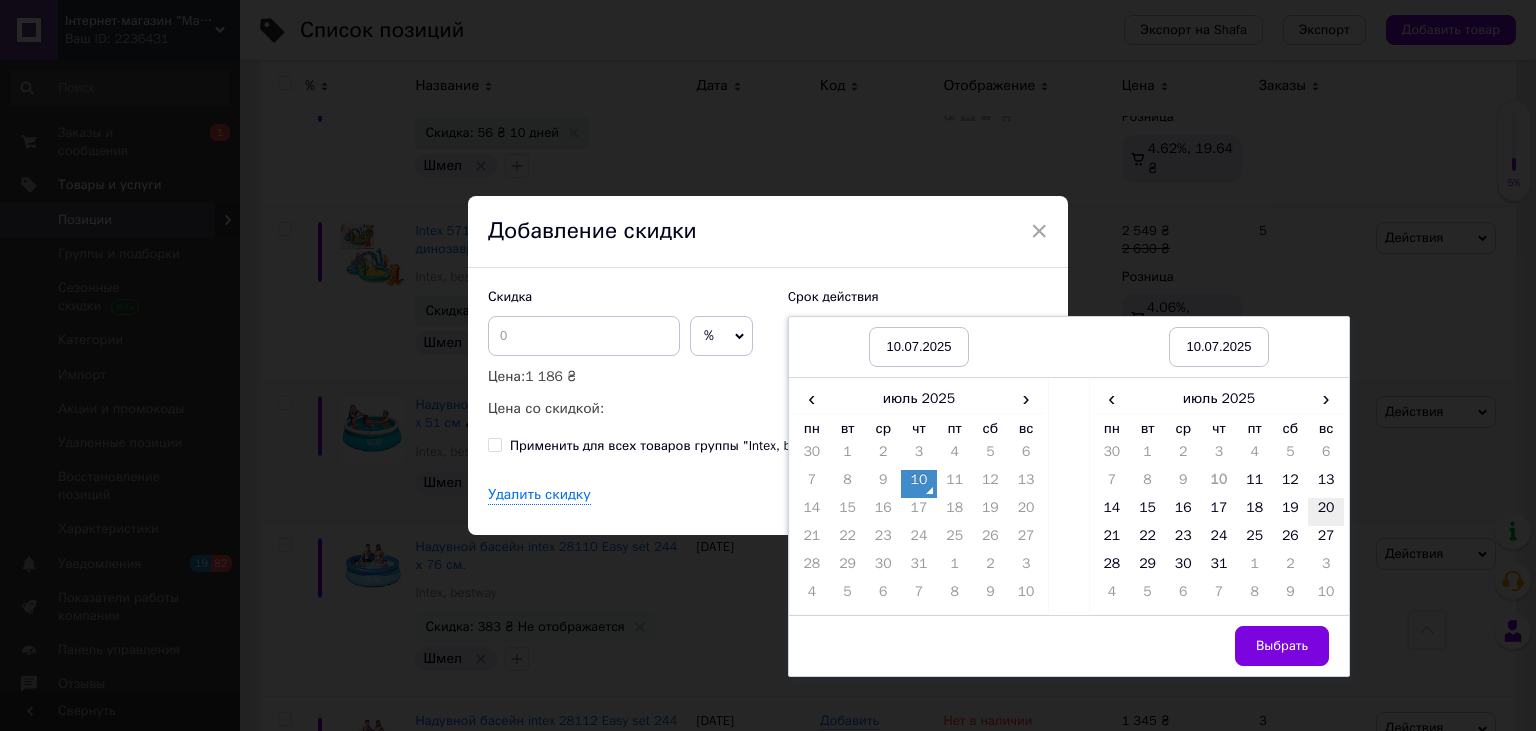 click on "20" at bounding box center [1326, 512] 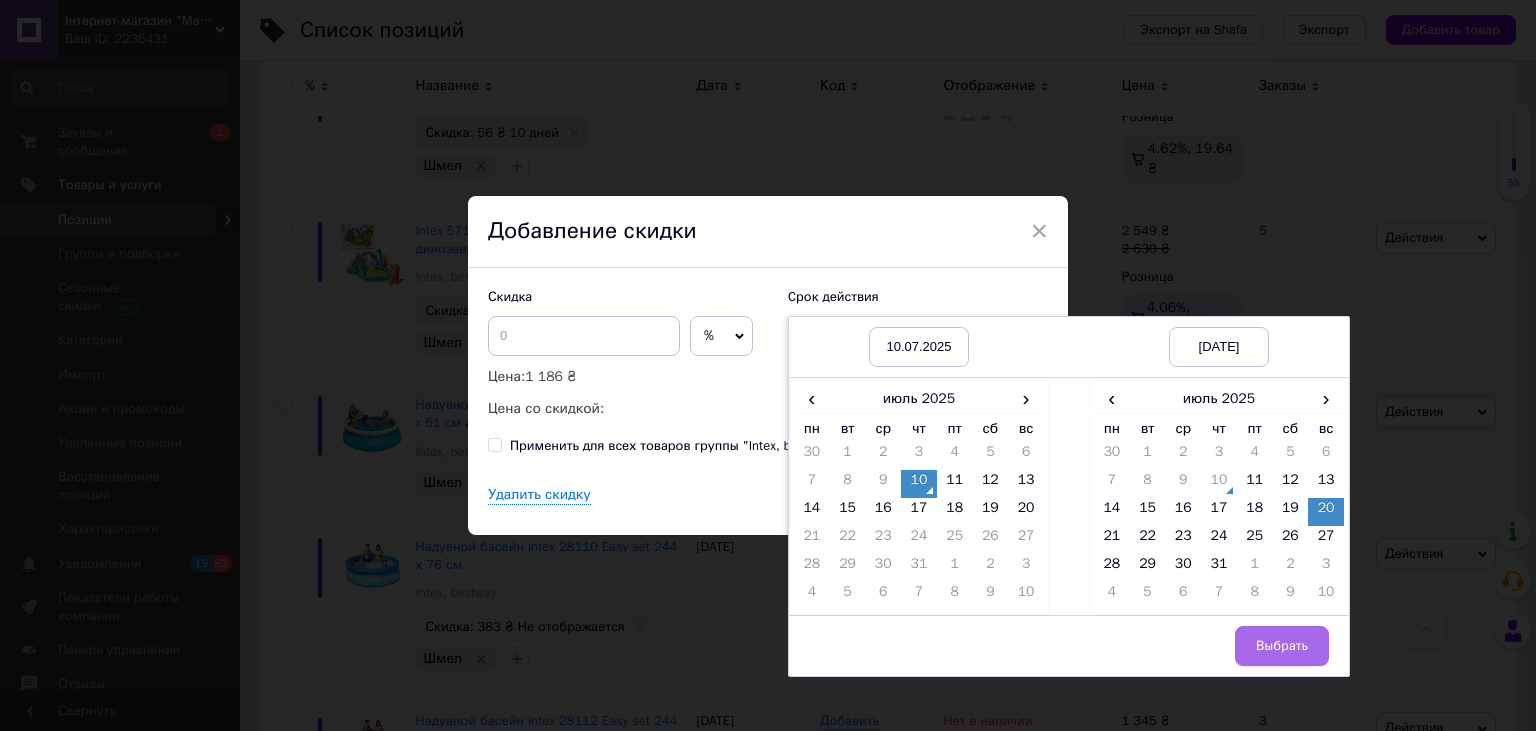 drag, startPoint x: 1300, startPoint y: 660, endPoint x: 1023, endPoint y: 515, distance: 312.65637 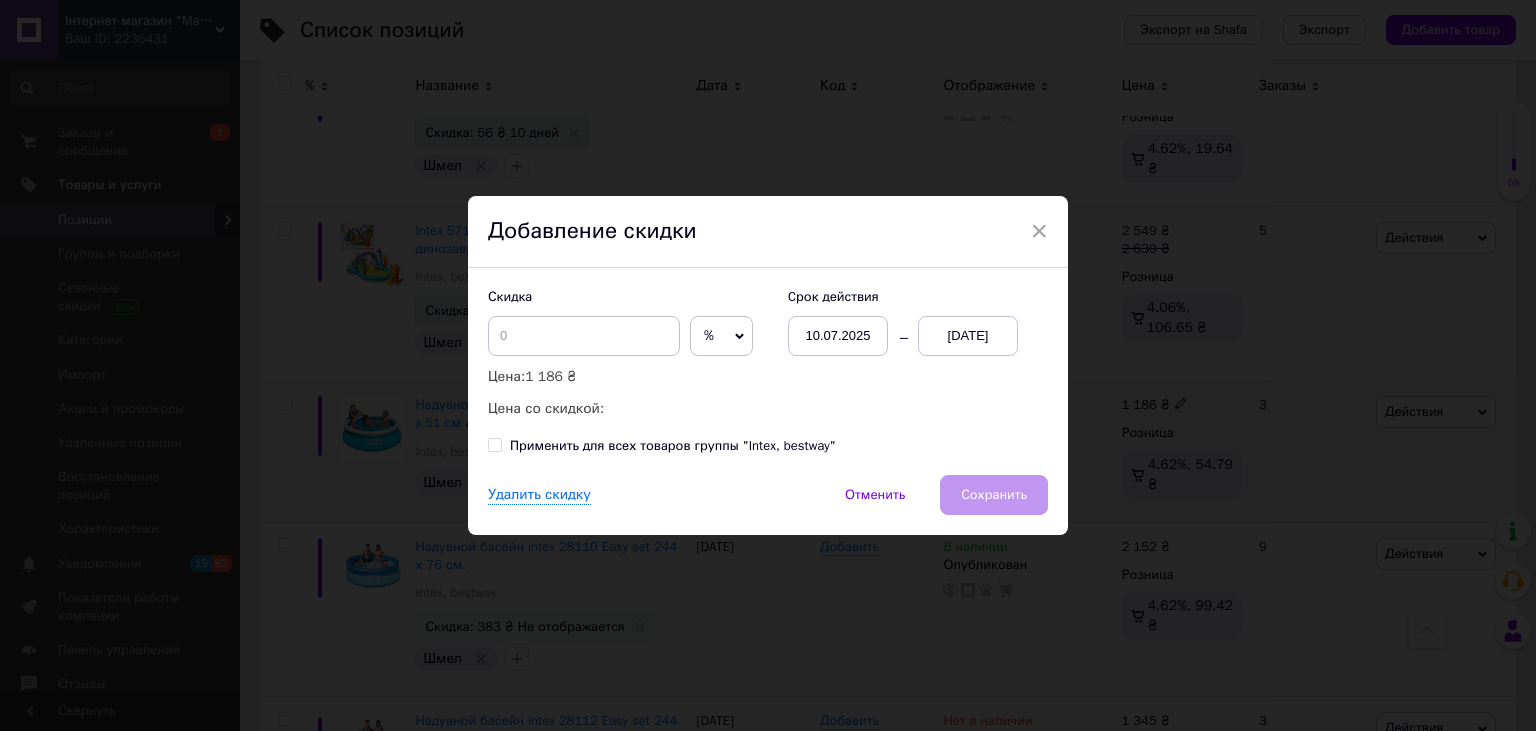 click on "%" at bounding box center [721, 336] 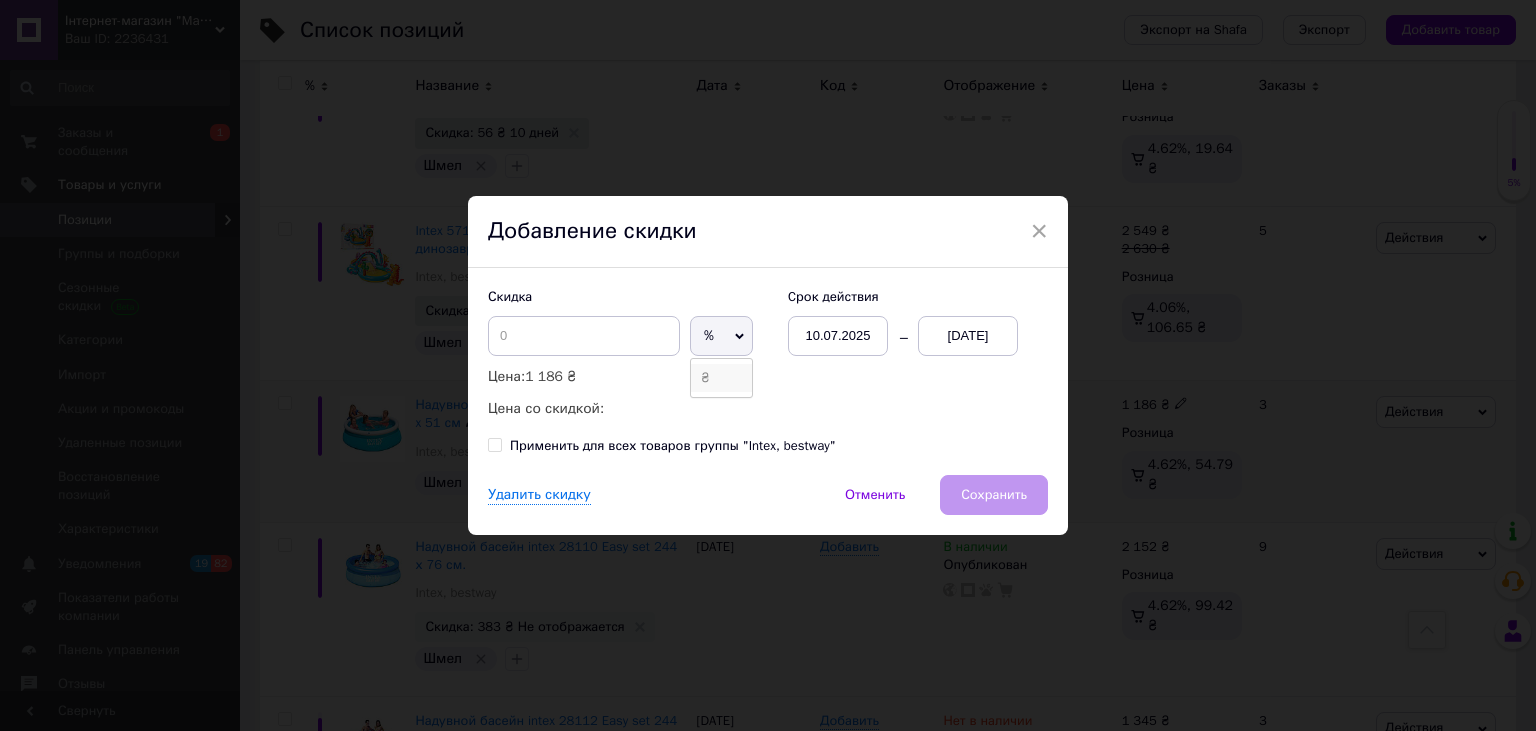 click on "₴" at bounding box center (721, 378) 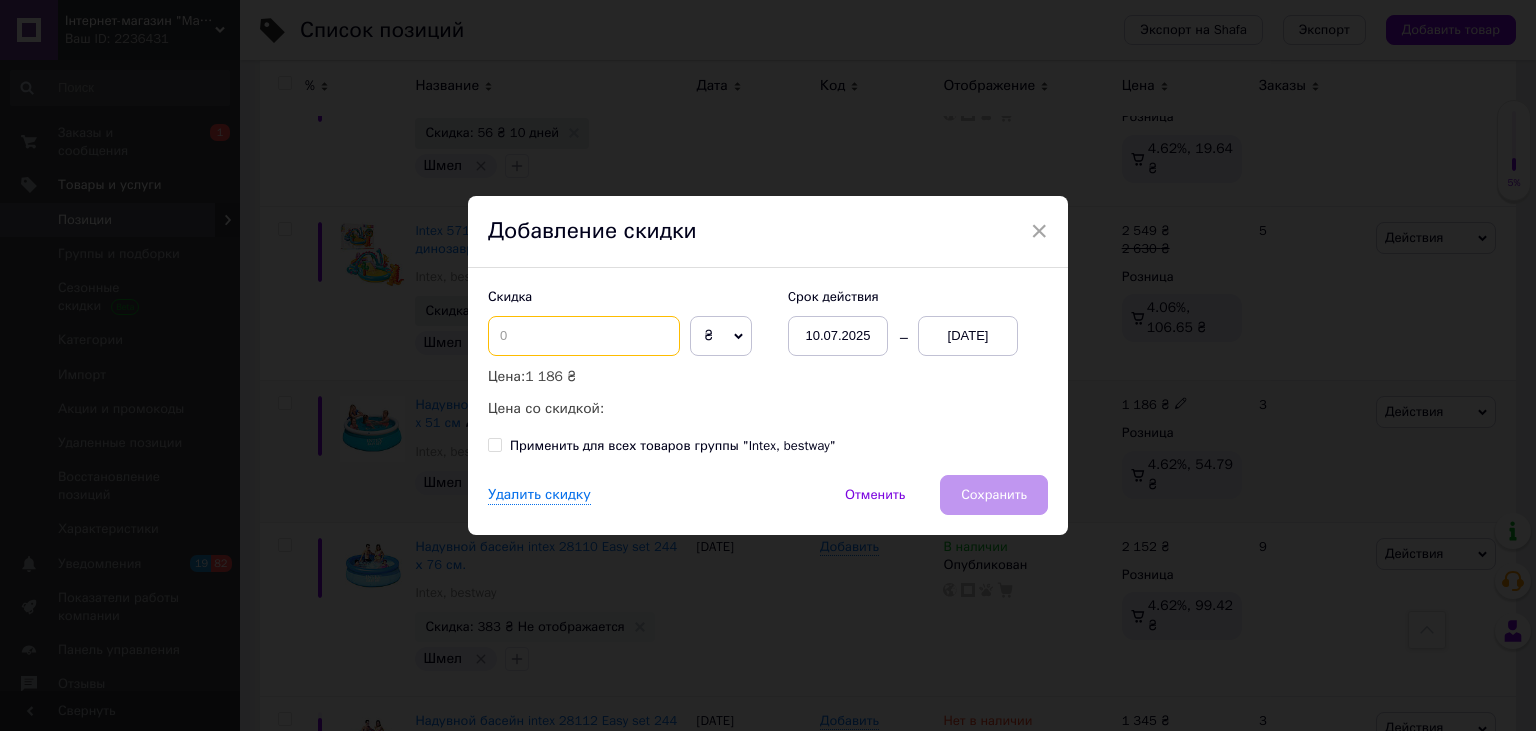 click at bounding box center (584, 336) 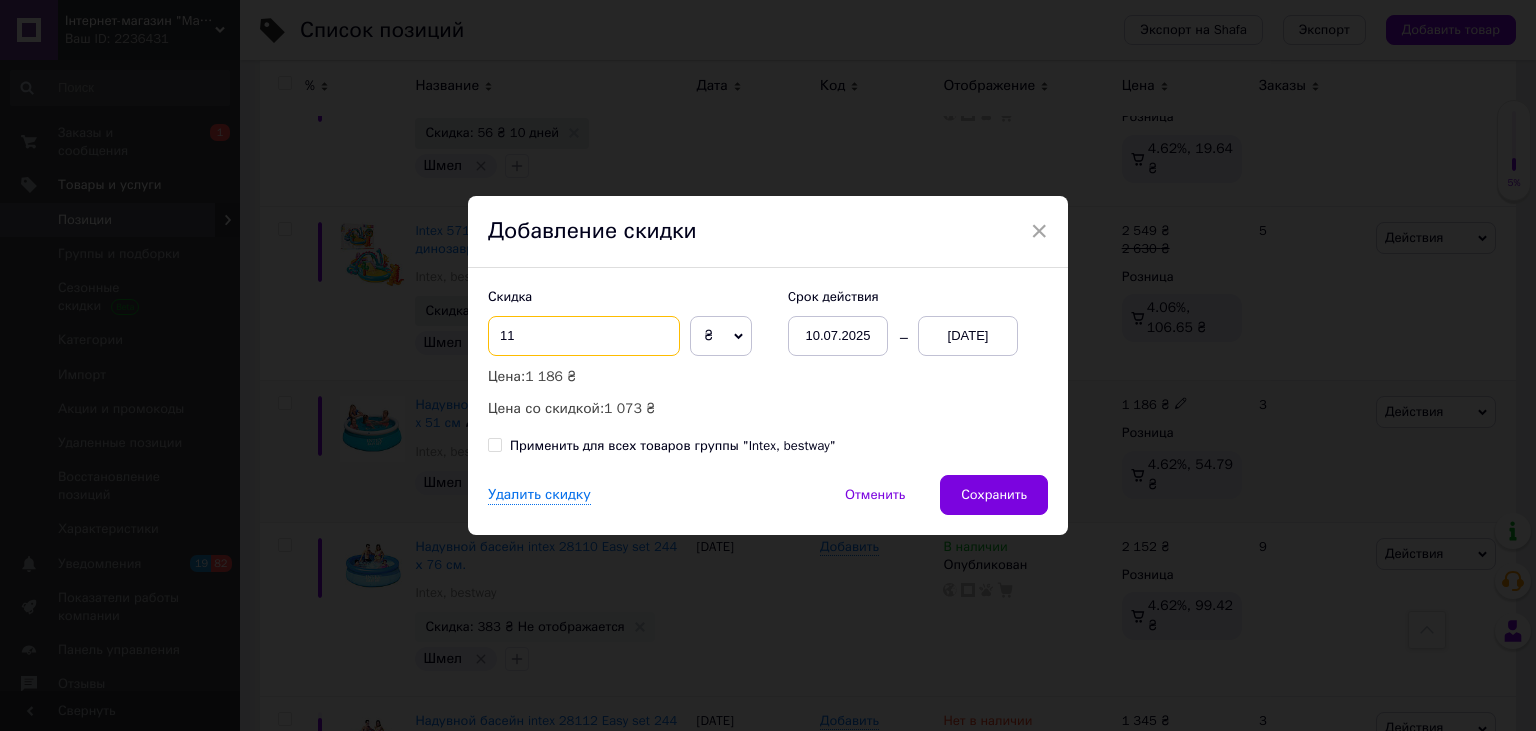 type on "1" 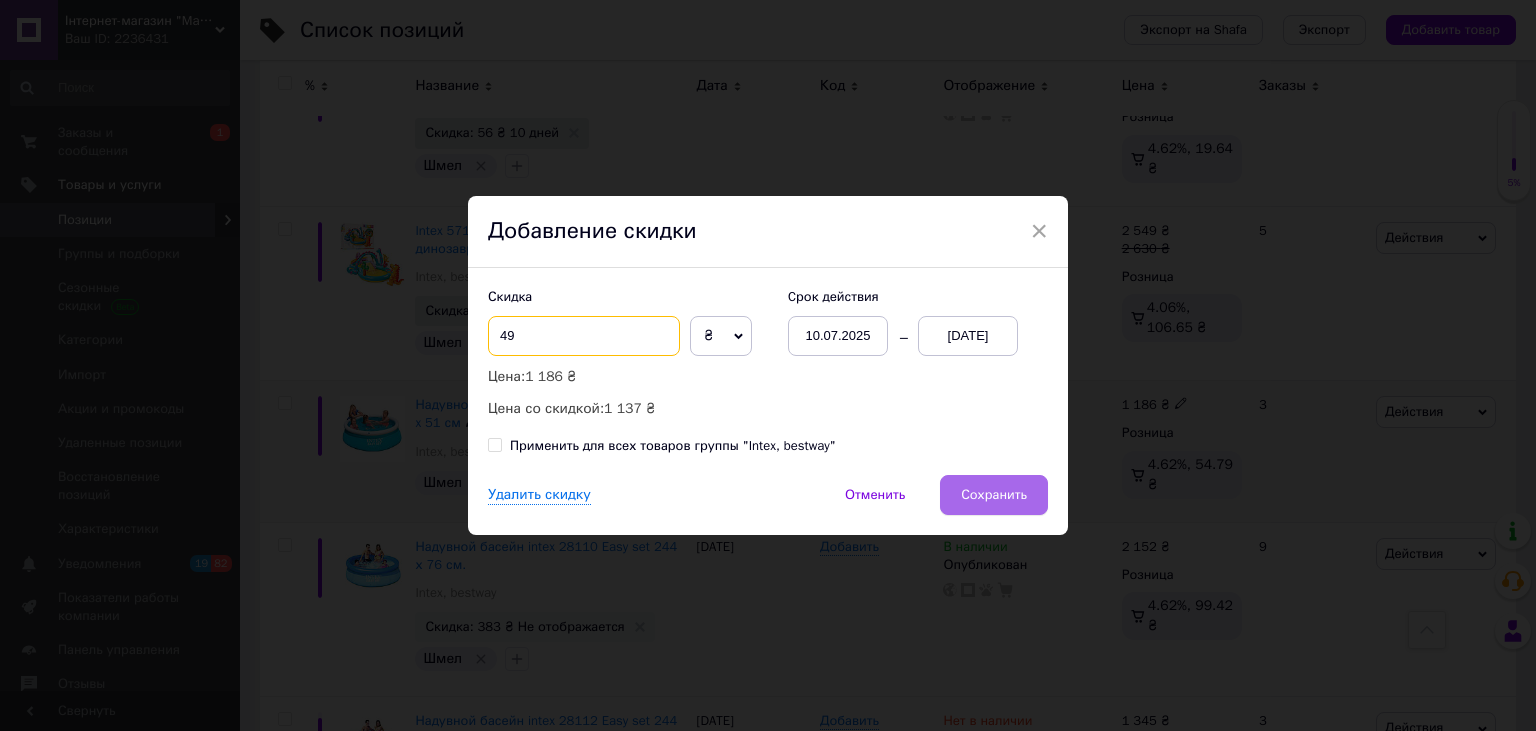 type on "49" 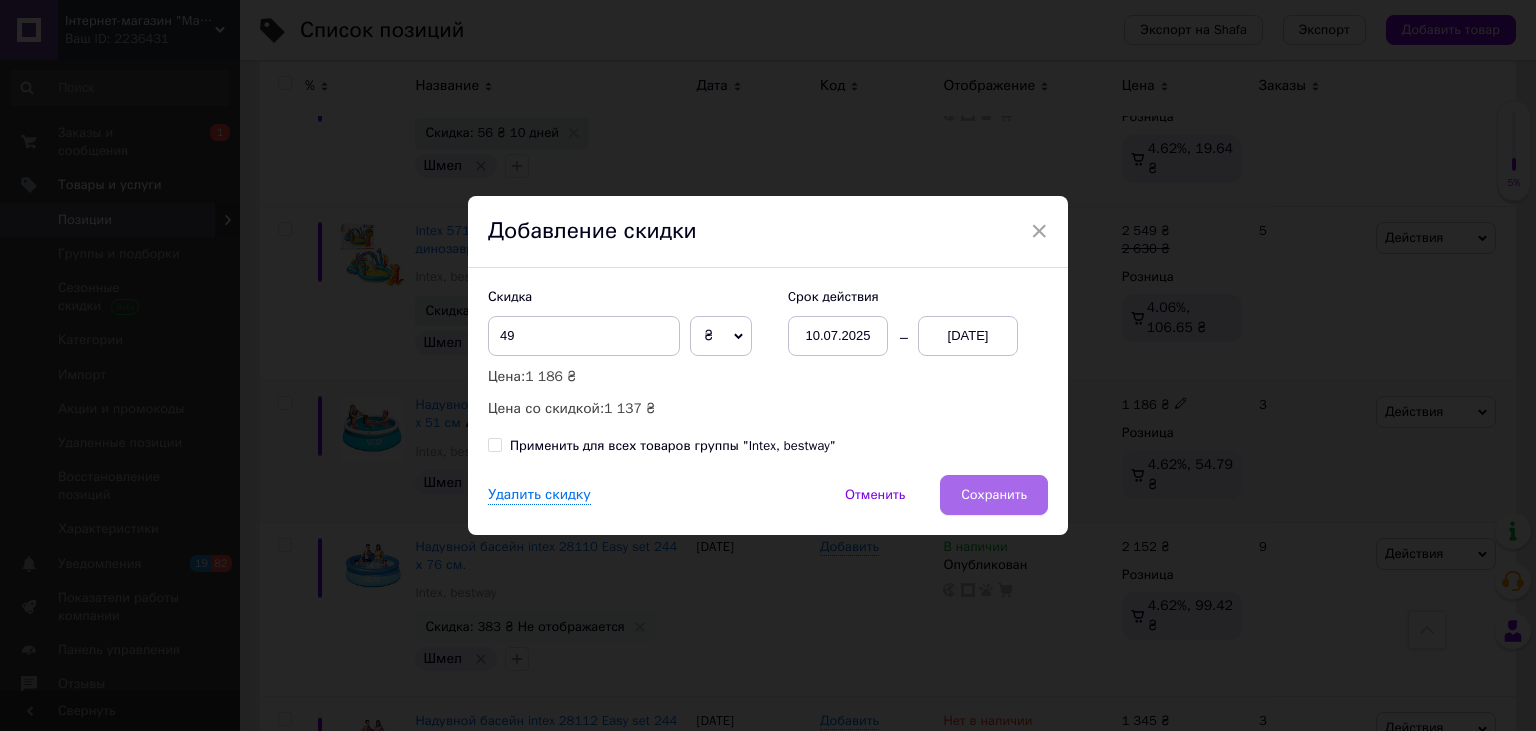 click on "Сохранить" at bounding box center (994, 495) 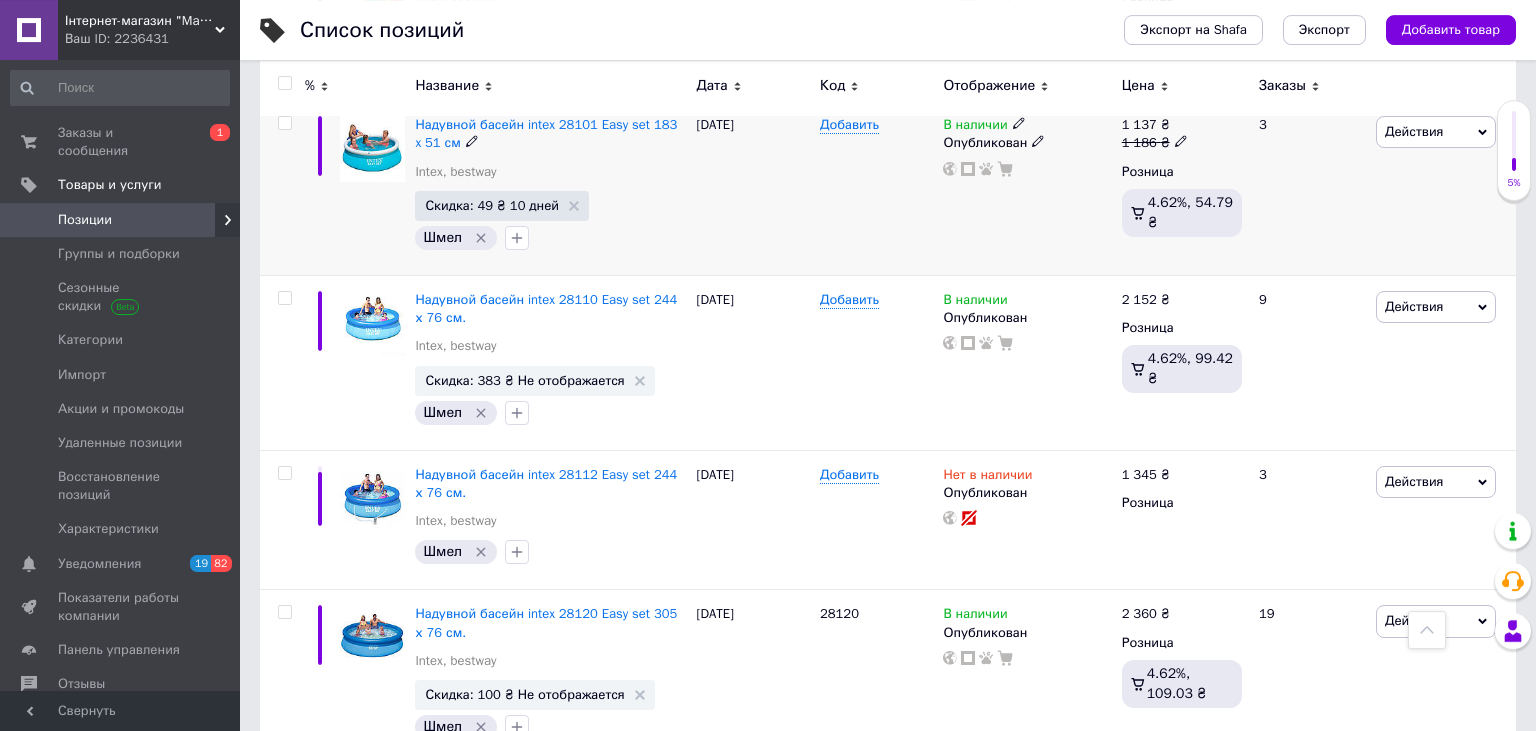 scroll, scrollTop: 1056, scrollLeft: 0, axis: vertical 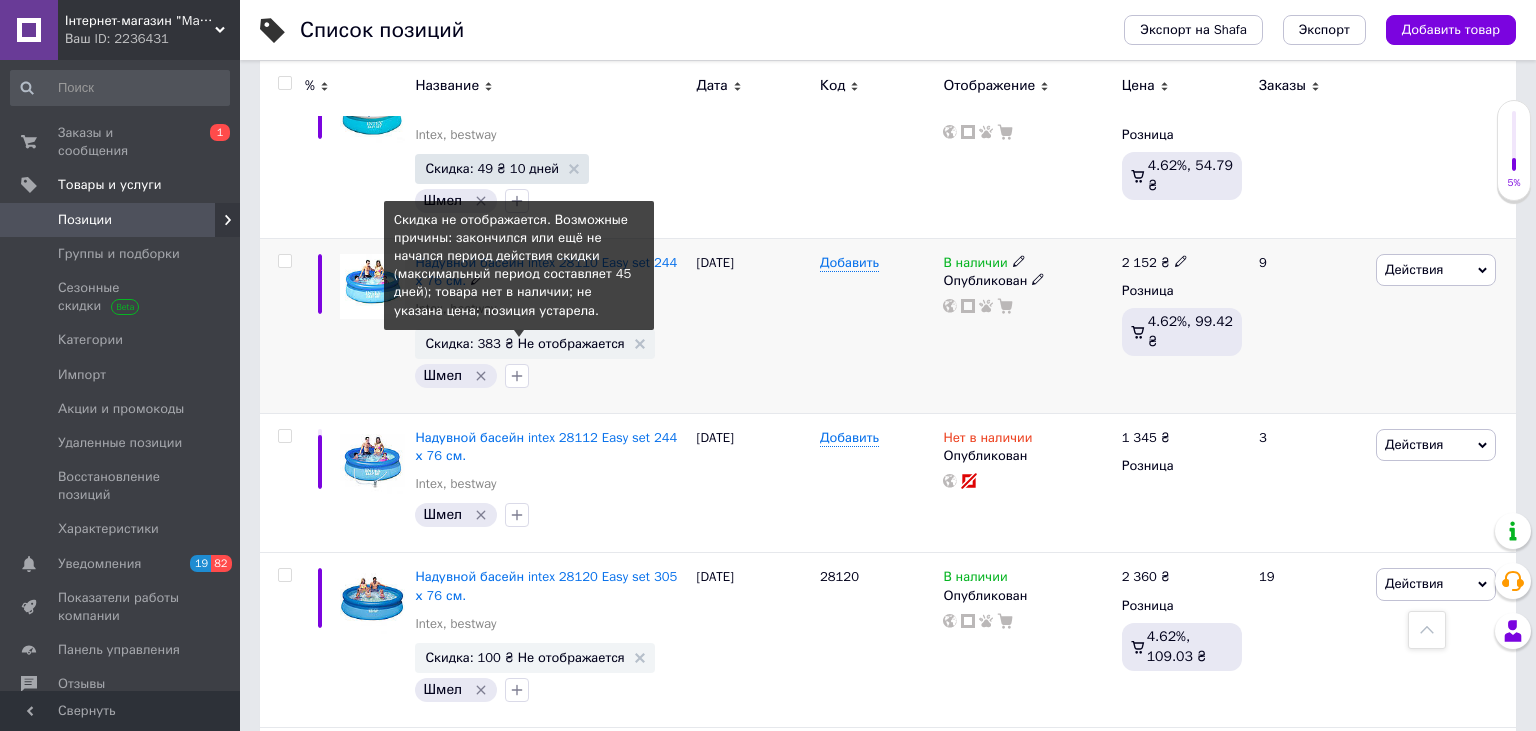 click on "Скидка: 383 ₴ Не отображается" at bounding box center (524, 343) 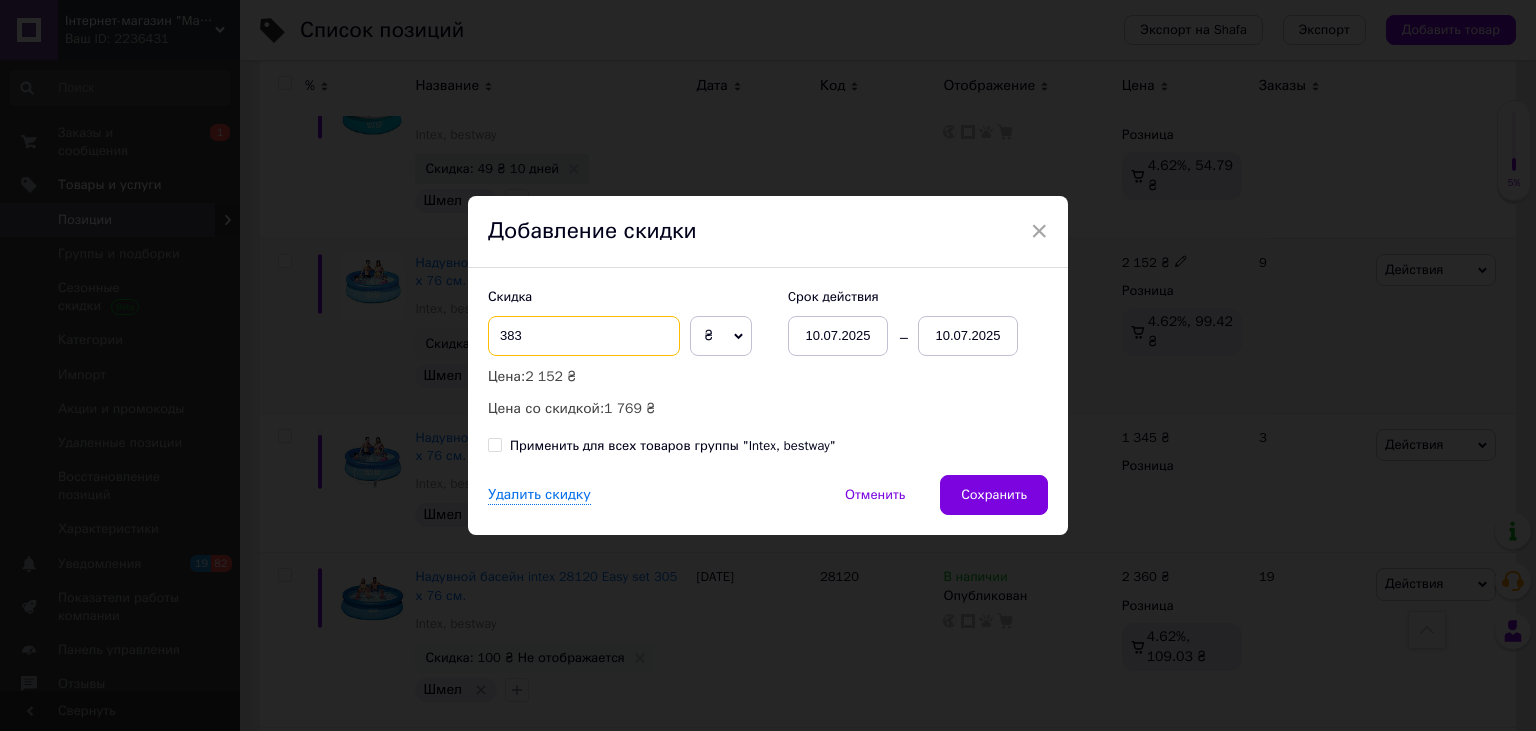 drag, startPoint x: 611, startPoint y: 327, endPoint x: 406, endPoint y: 314, distance: 205.41179 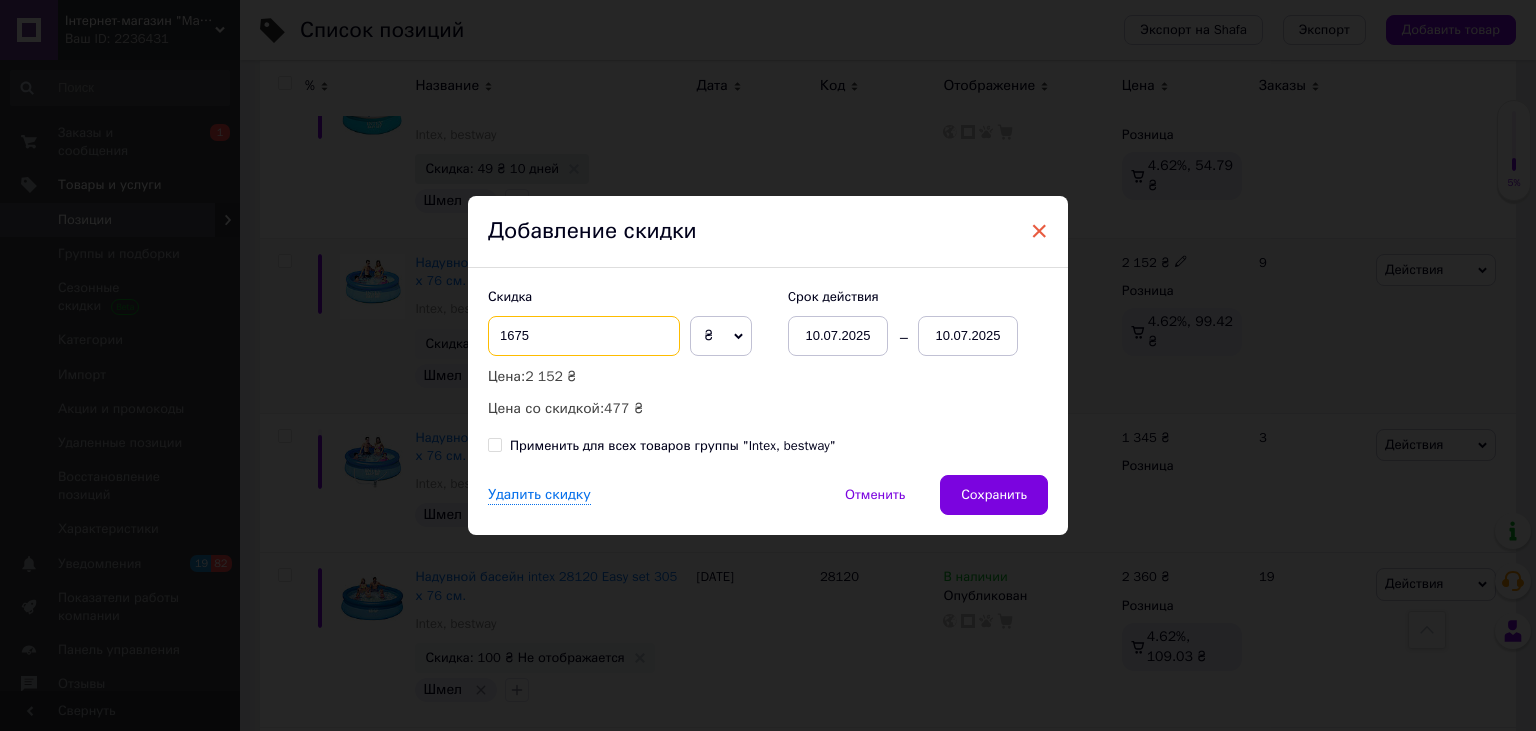 type on "1675" 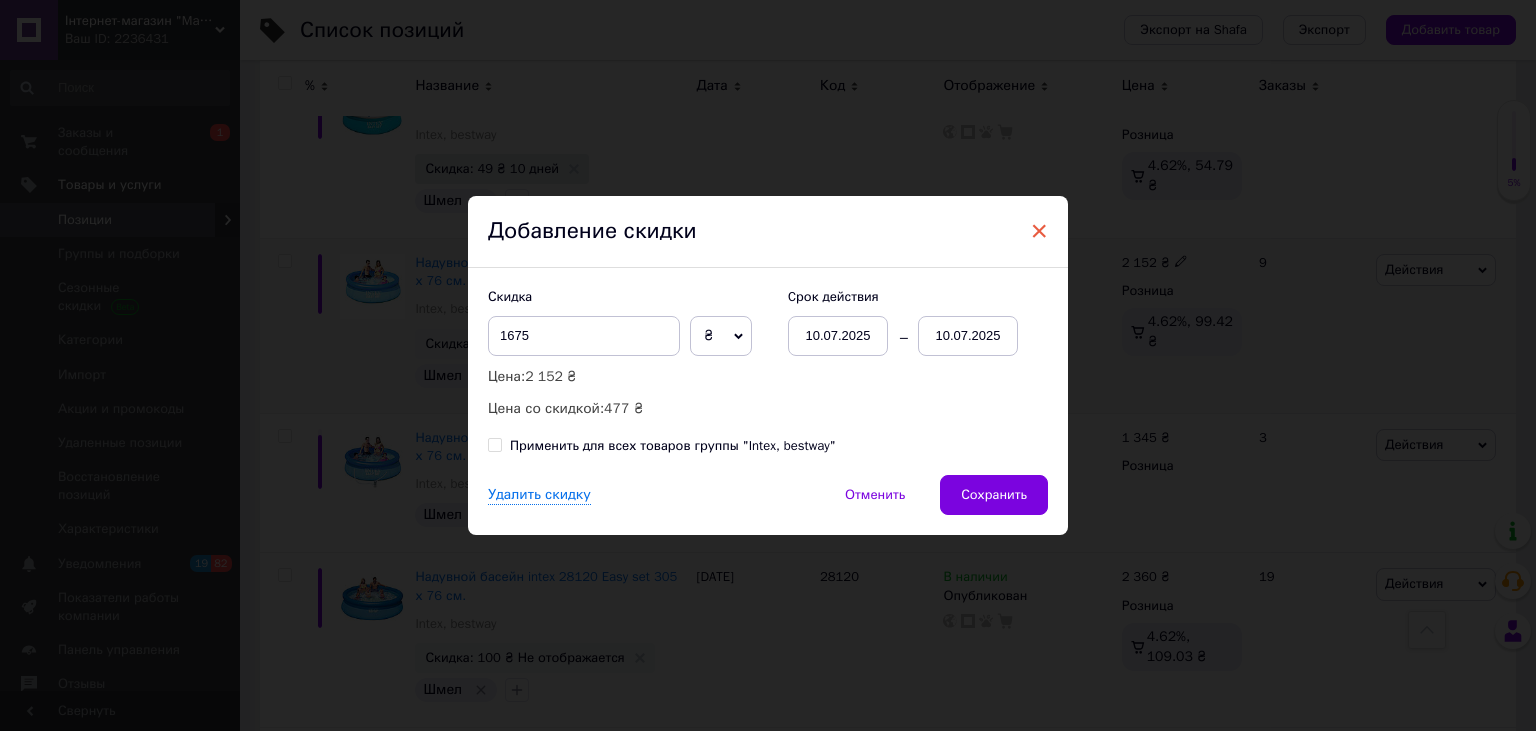 click on "×" at bounding box center (1039, 231) 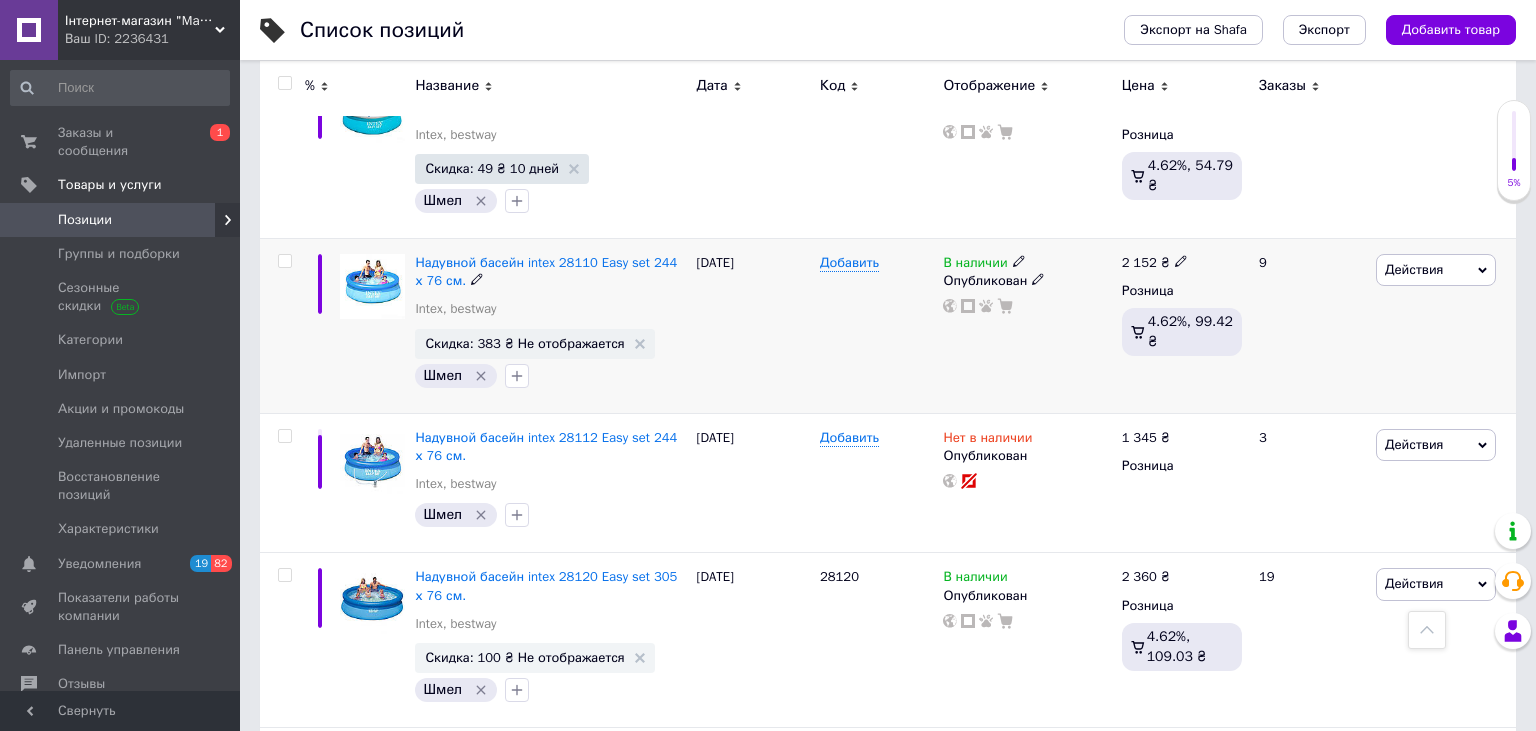 click 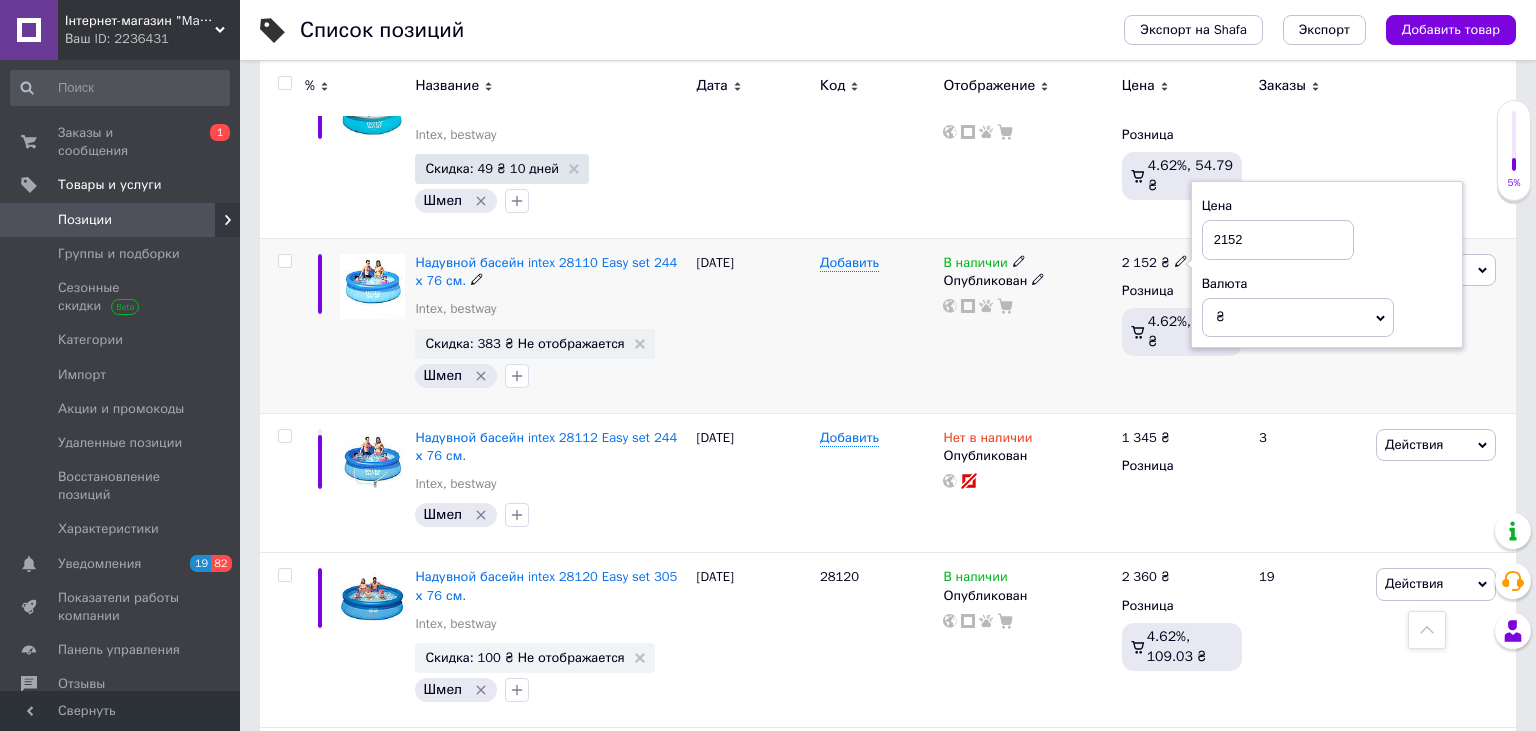 drag, startPoint x: 1271, startPoint y: 236, endPoint x: 1146, endPoint y: 236, distance: 125 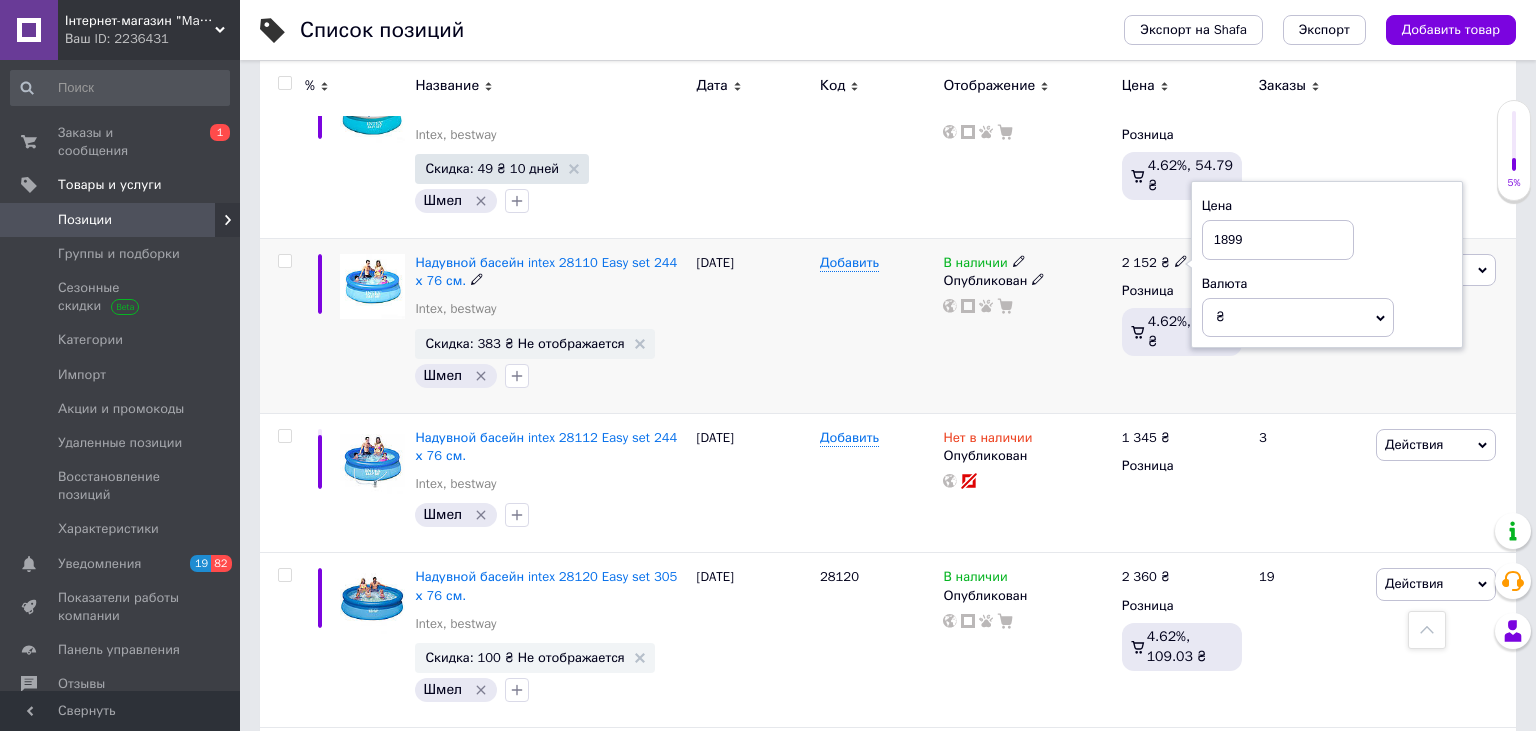 type on "1899" 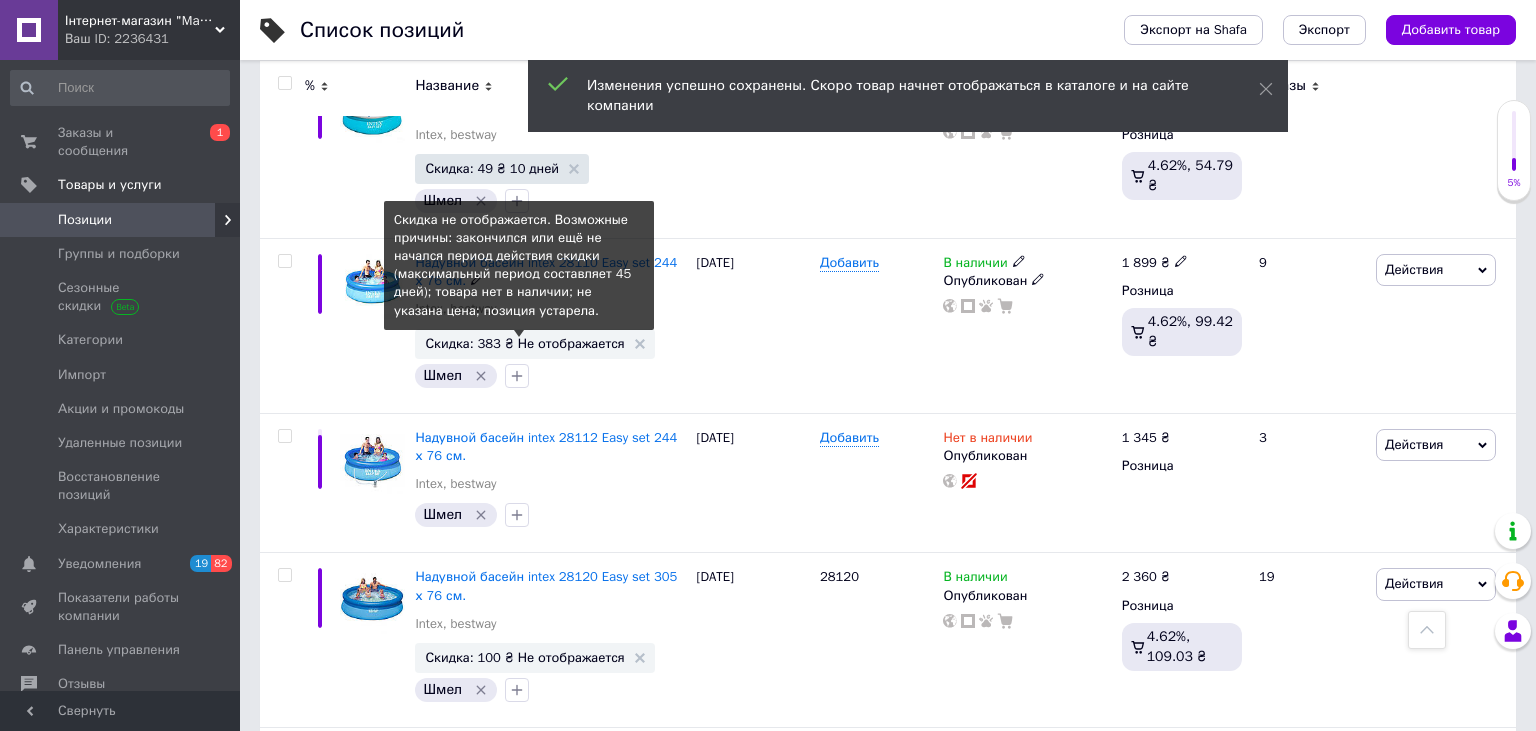 click on "Скидка: 383 ₴ Не отображается" at bounding box center [524, 343] 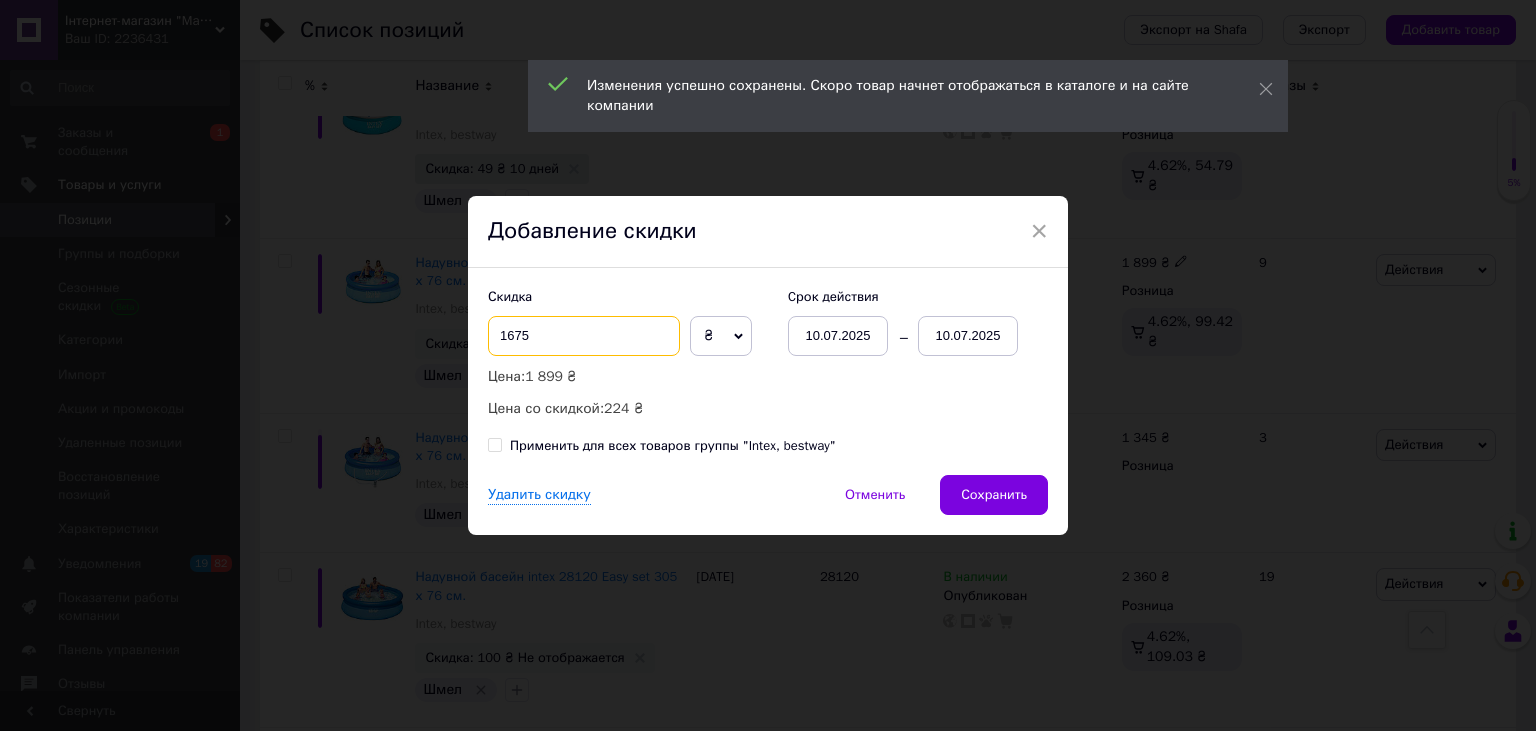 drag, startPoint x: 659, startPoint y: 326, endPoint x: 486, endPoint y: 333, distance: 173.14156 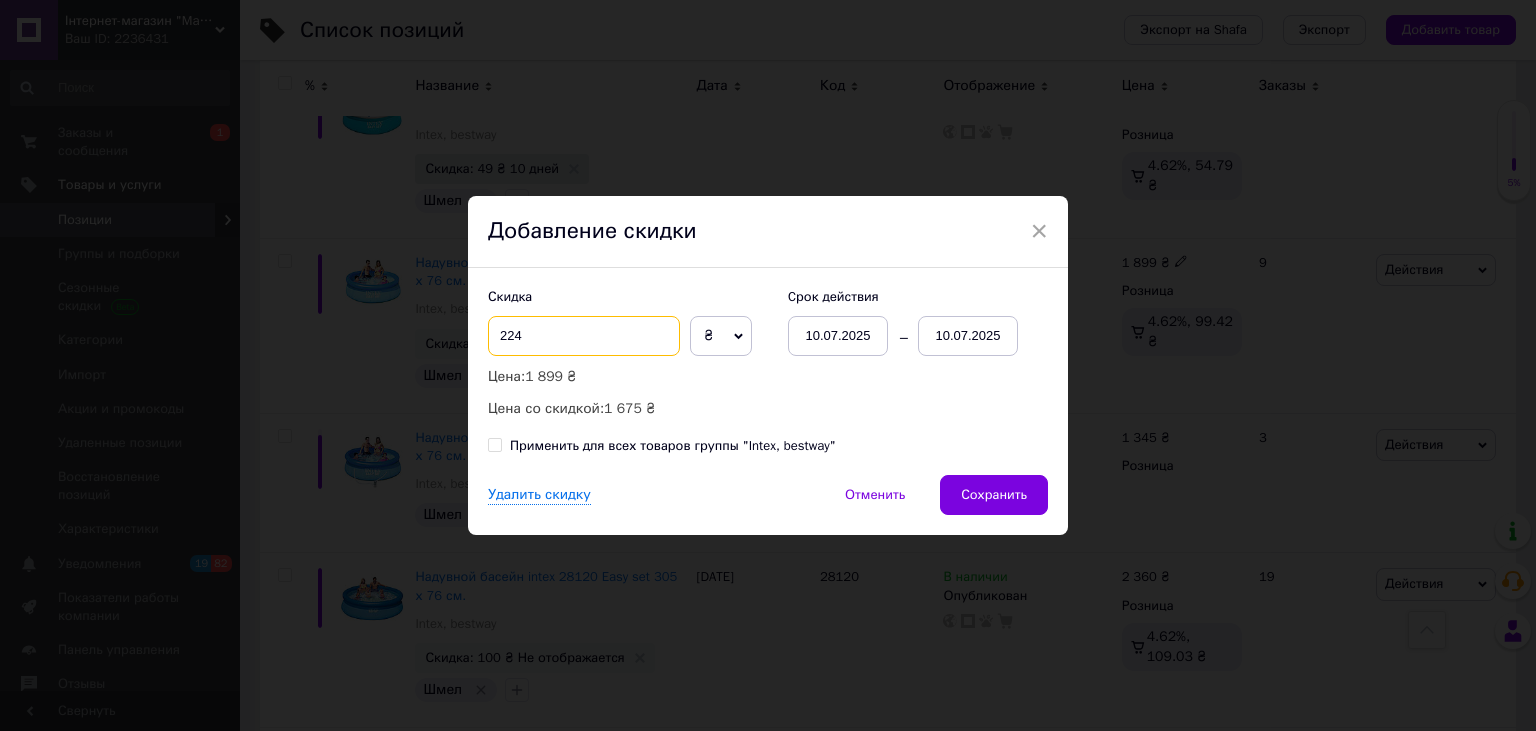 type on "224" 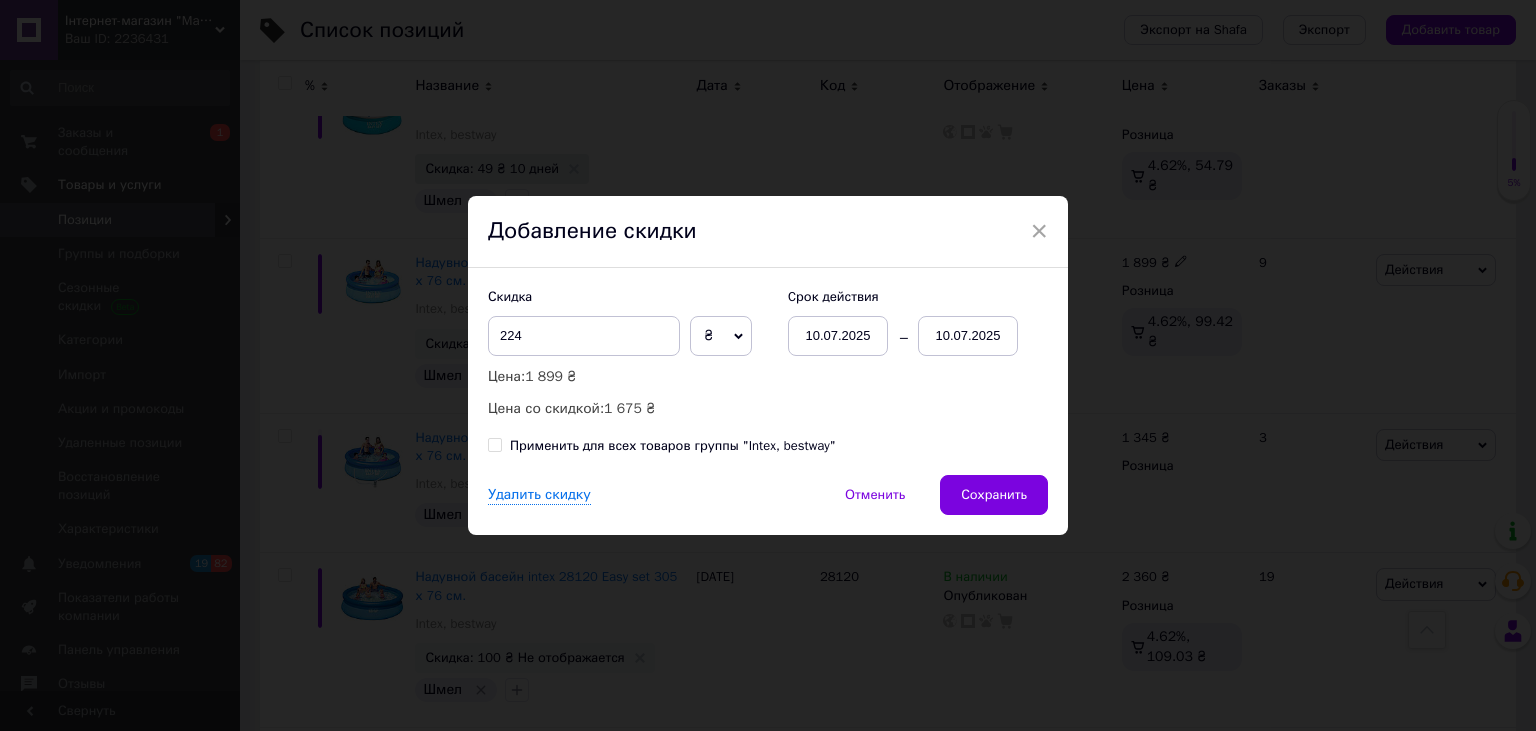 click on "10.07.2025" at bounding box center (968, 336) 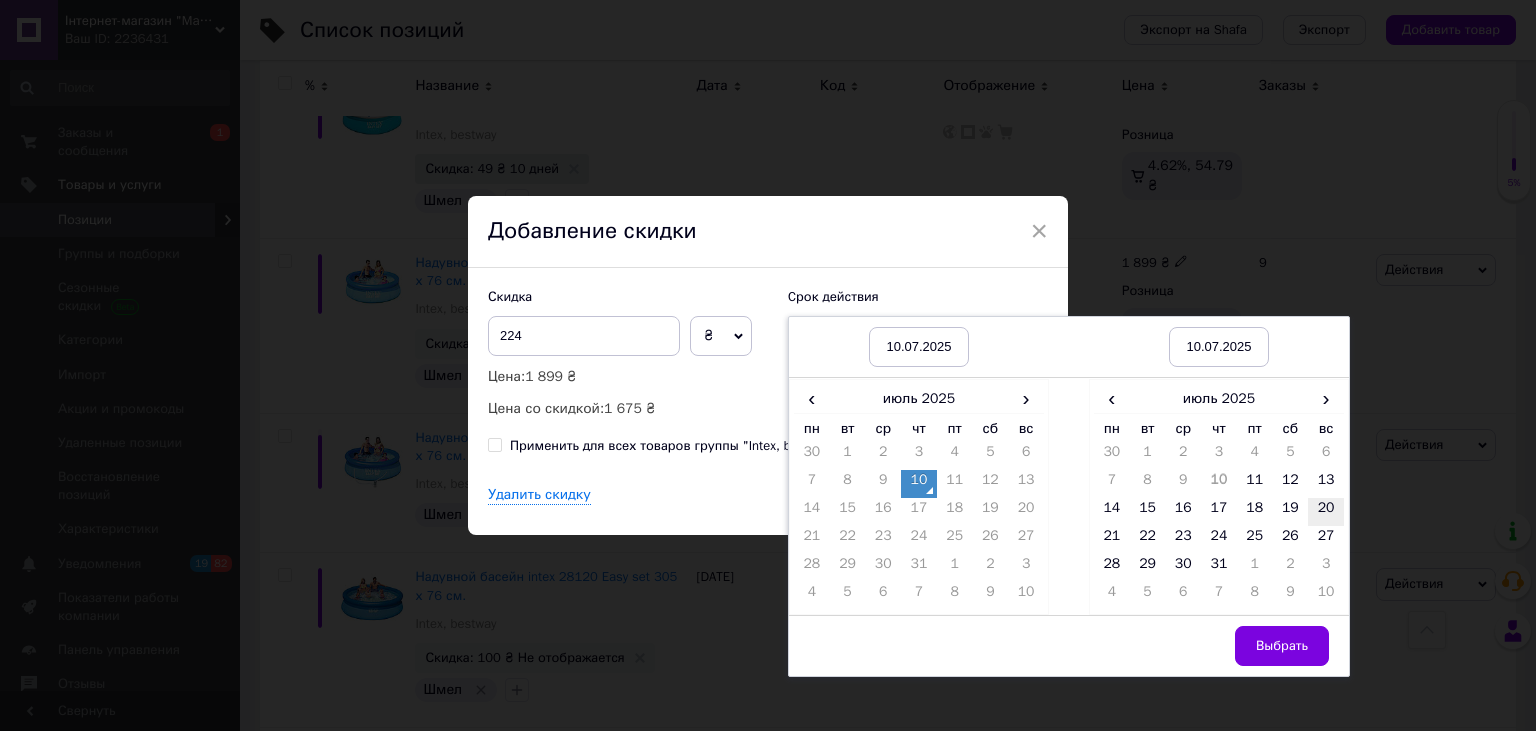 click on "20" at bounding box center [1326, 512] 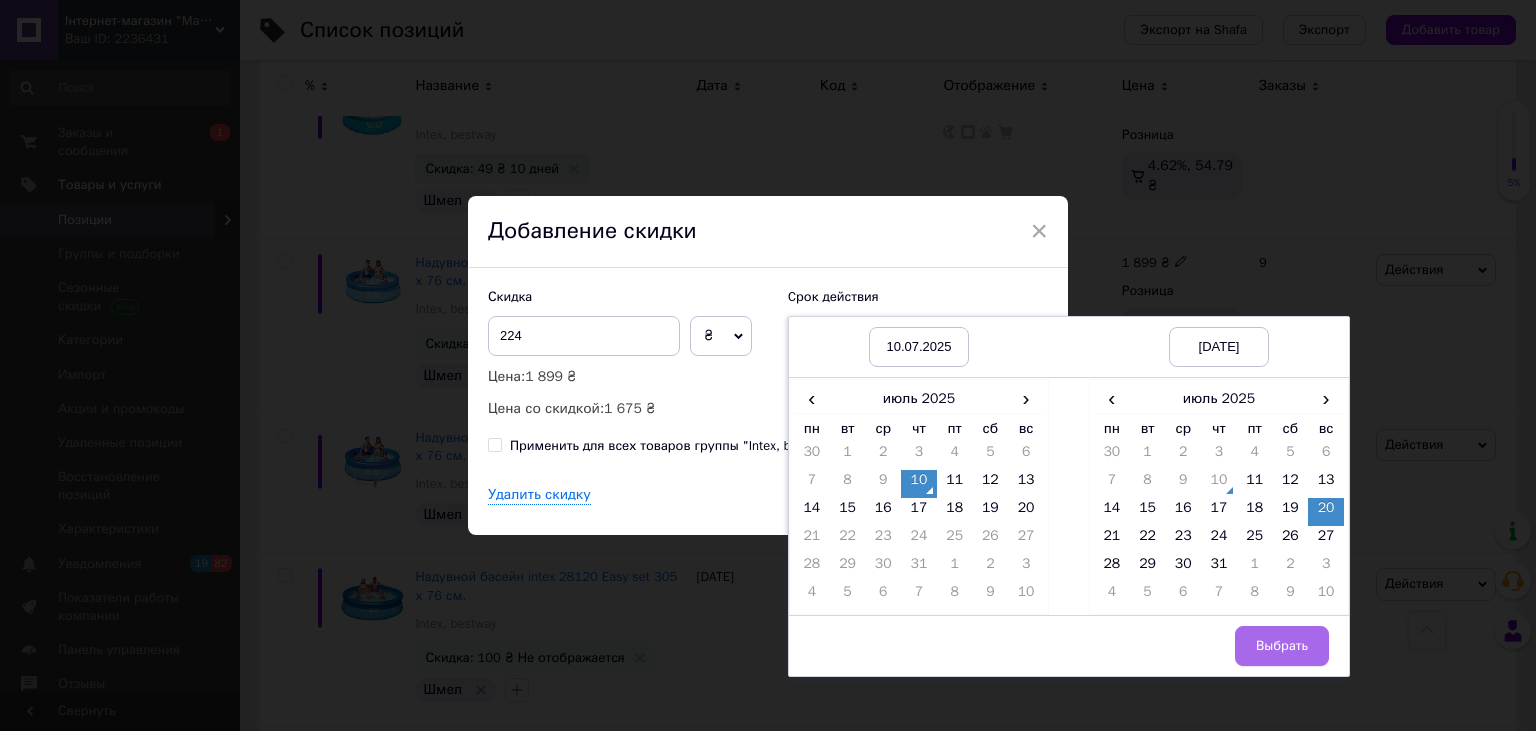 click on "Выбрать" at bounding box center [1282, 646] 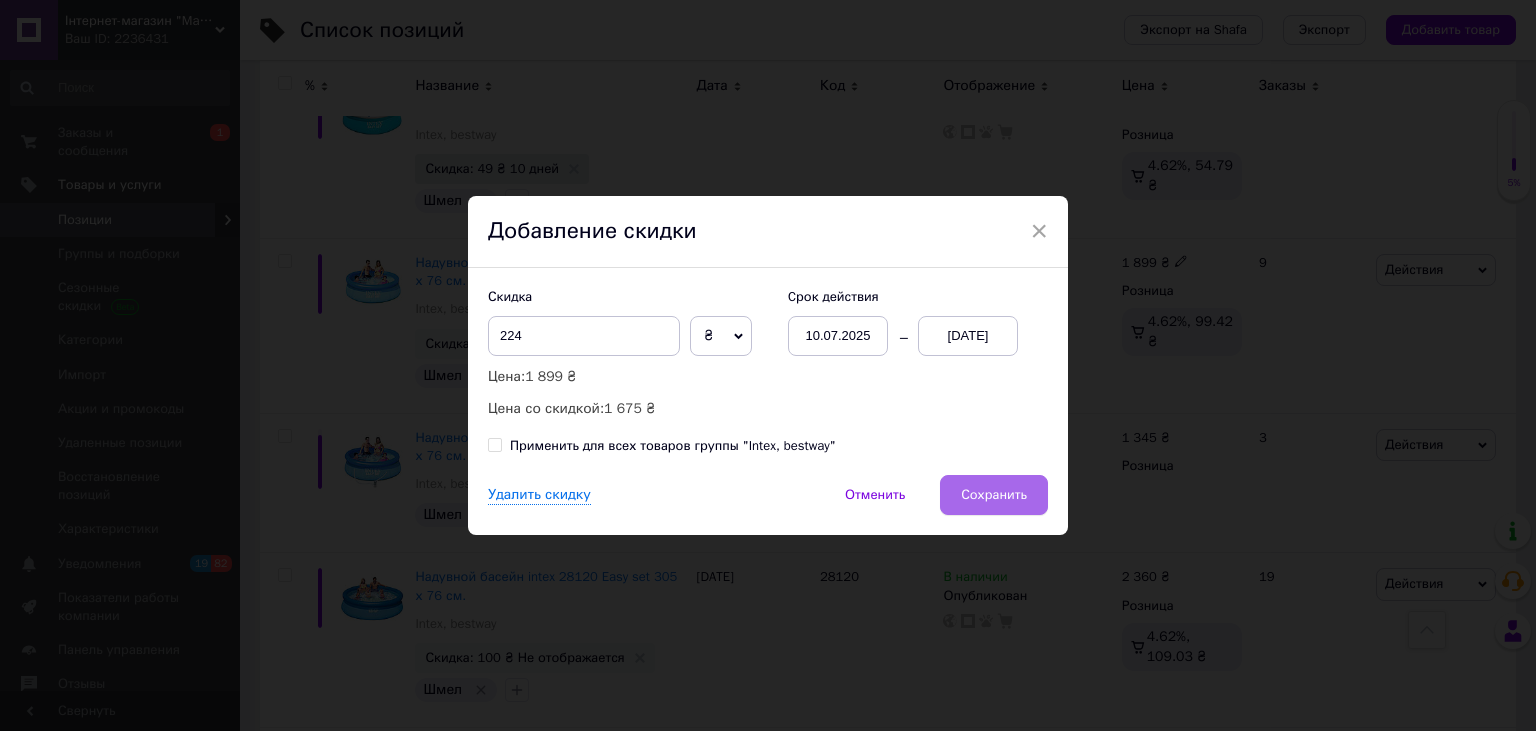 click on "Сохранить" at bounding box center (994, 495) 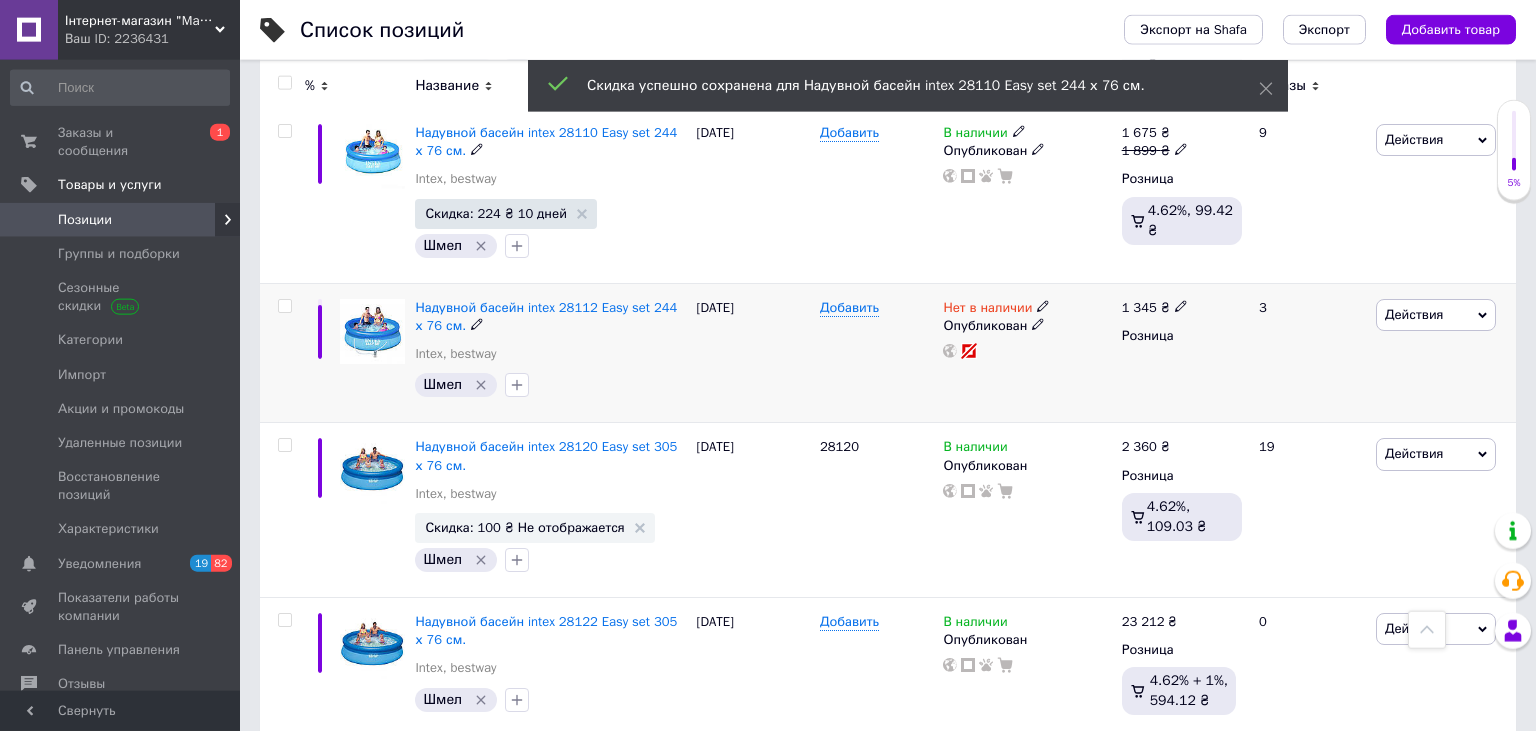 scroll, scrollTop: 1267, scrollLeft: 0, axis: vertical 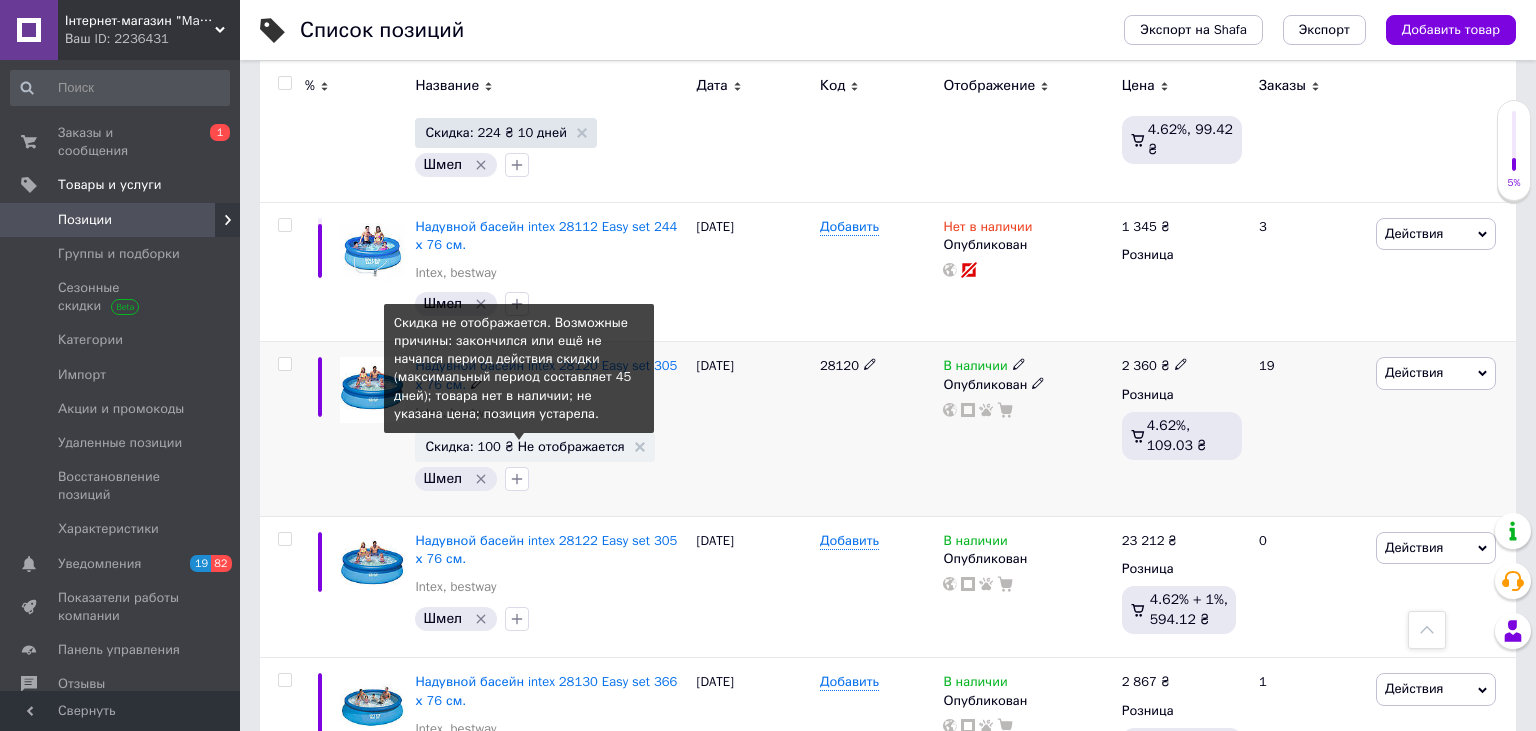 click on "Скидка: 100 ₴ Не отображается" at bounding box center [524, 446] 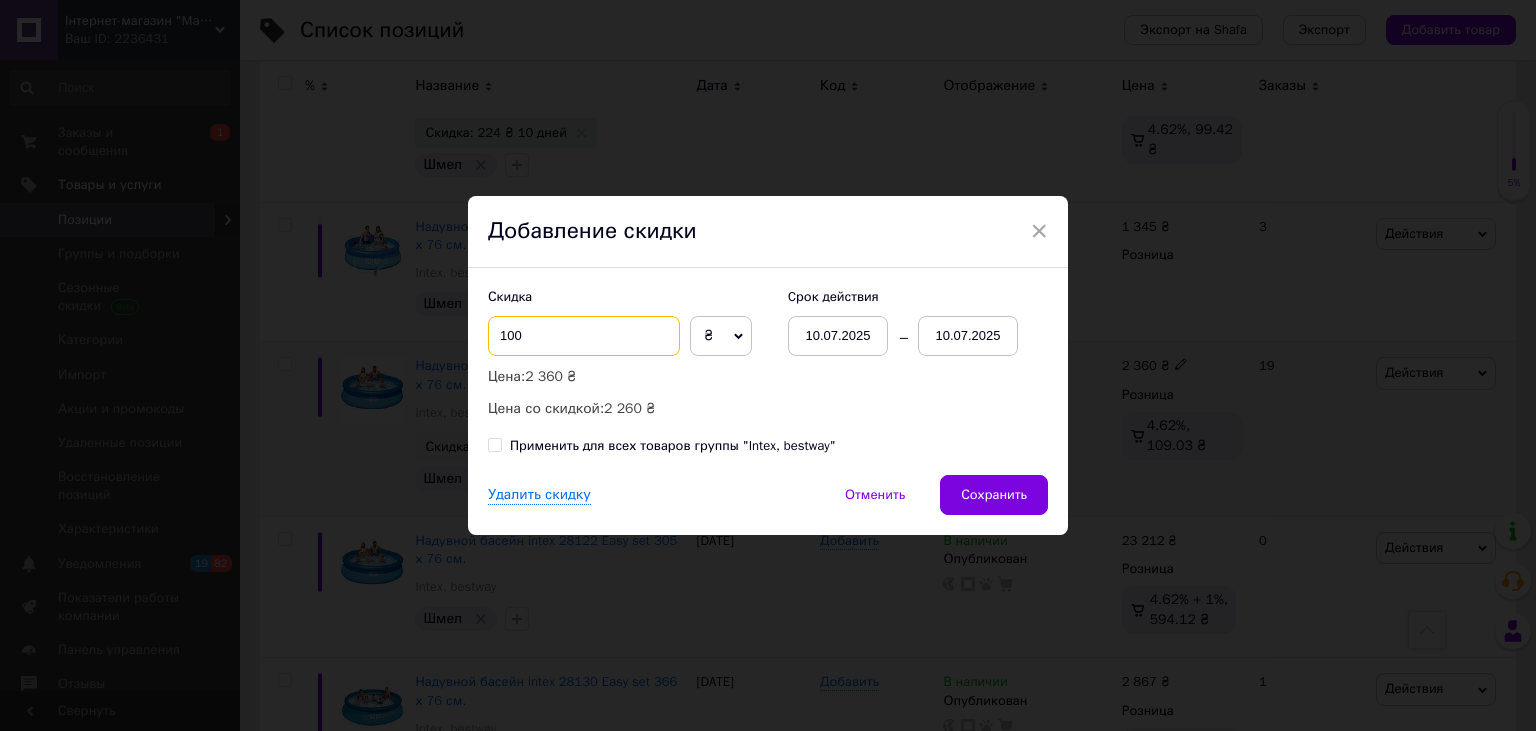 drag, startPoint x: 594, startPoint y: 318, endPoint x: 428, endPoint y: 318, distance: 166 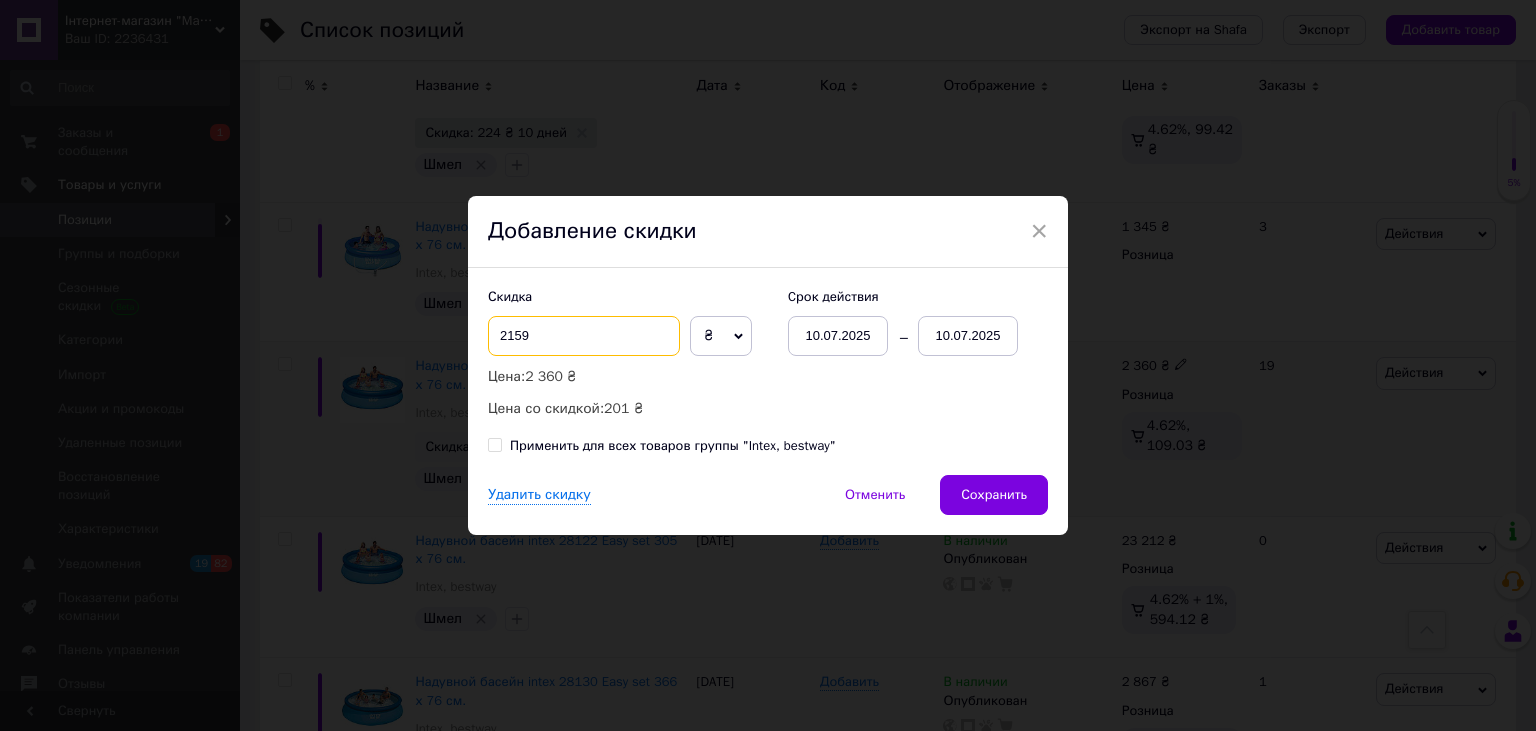 drag, startPoint x: 557, startPoint y: 325, endPoint x: 481, endPoint y: 333, distance: 76.41989 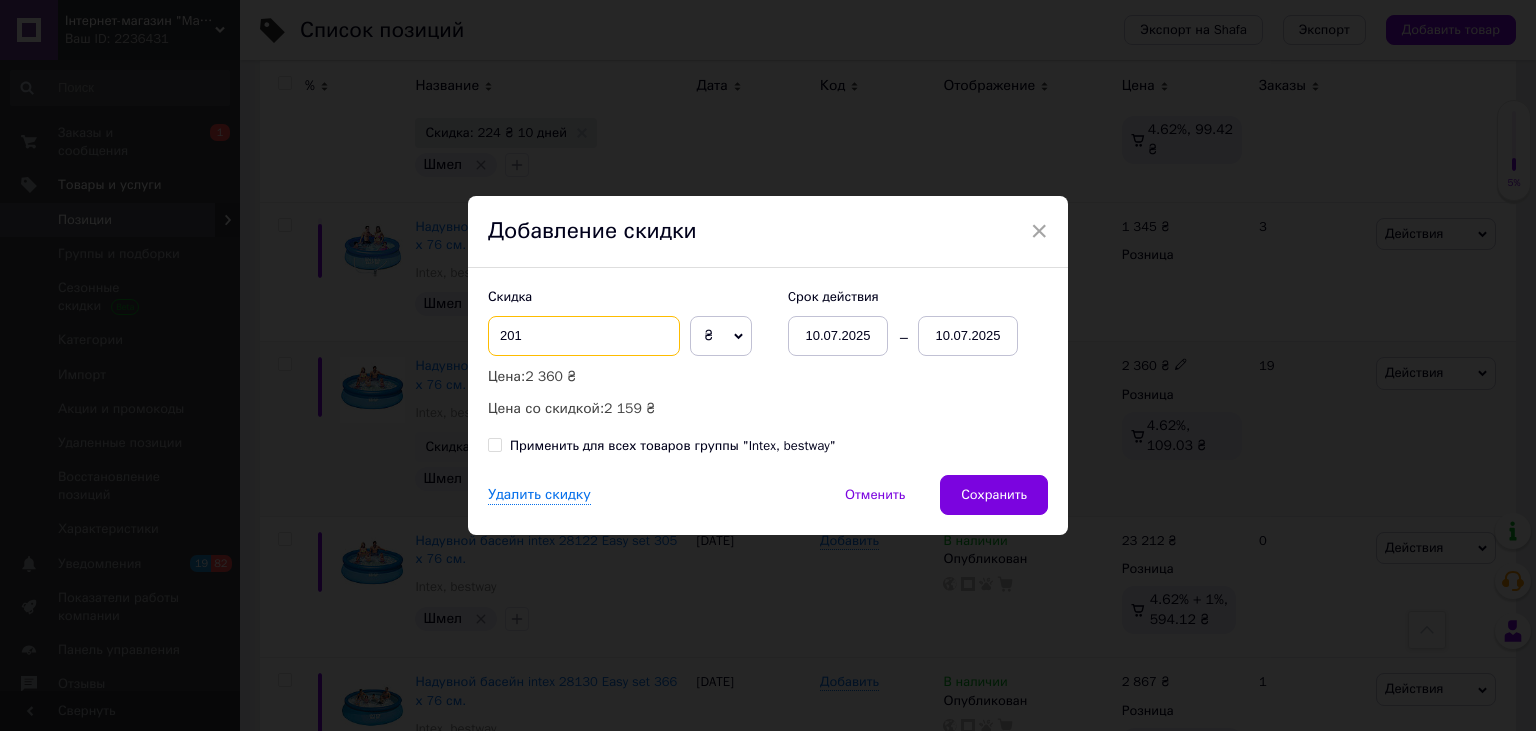 type on "201" 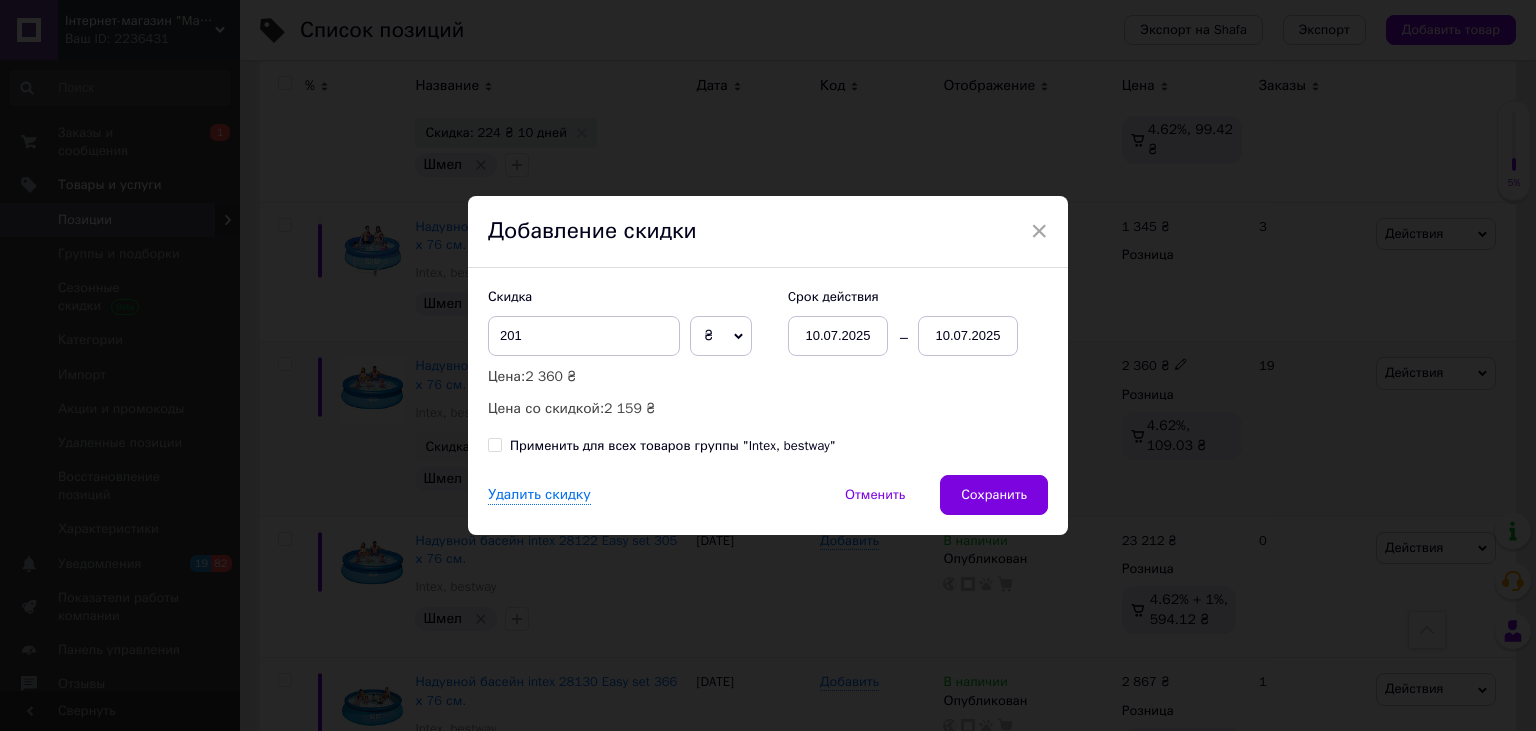 click on "10.07.2025" at bounding box center [968, 336] 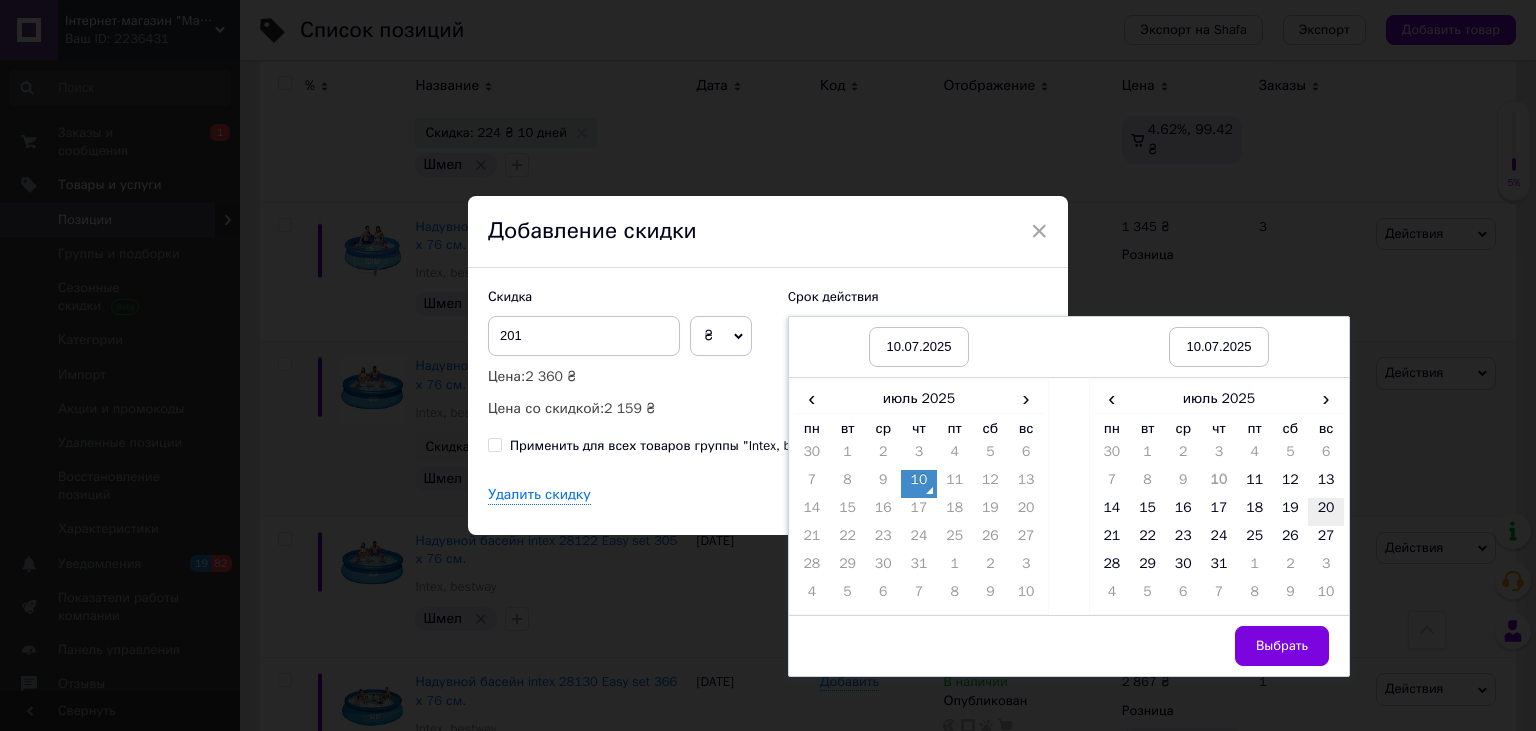 click on "20" at bounding box center (1326, 512) 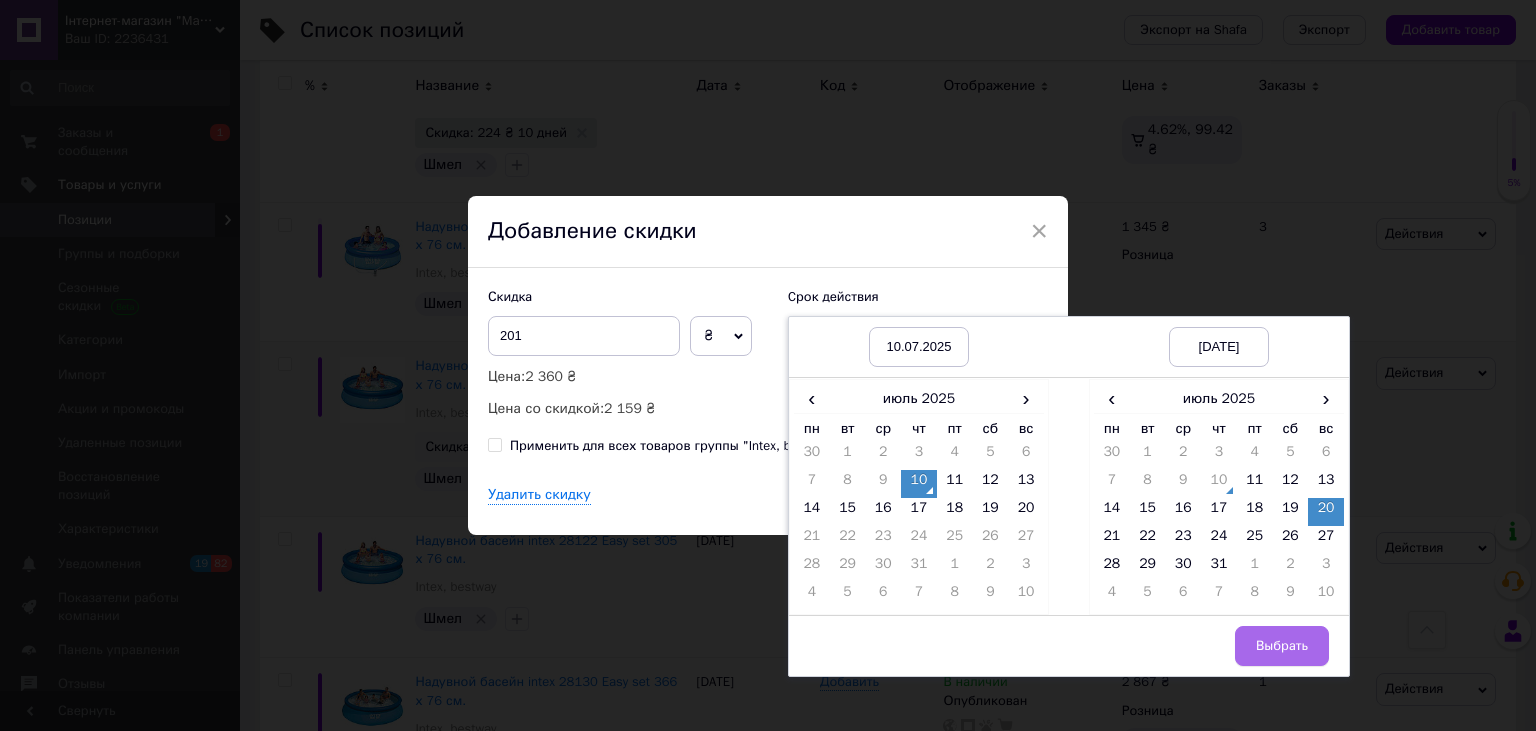 click on "Выбрать" at bounding box center [1282, 646] 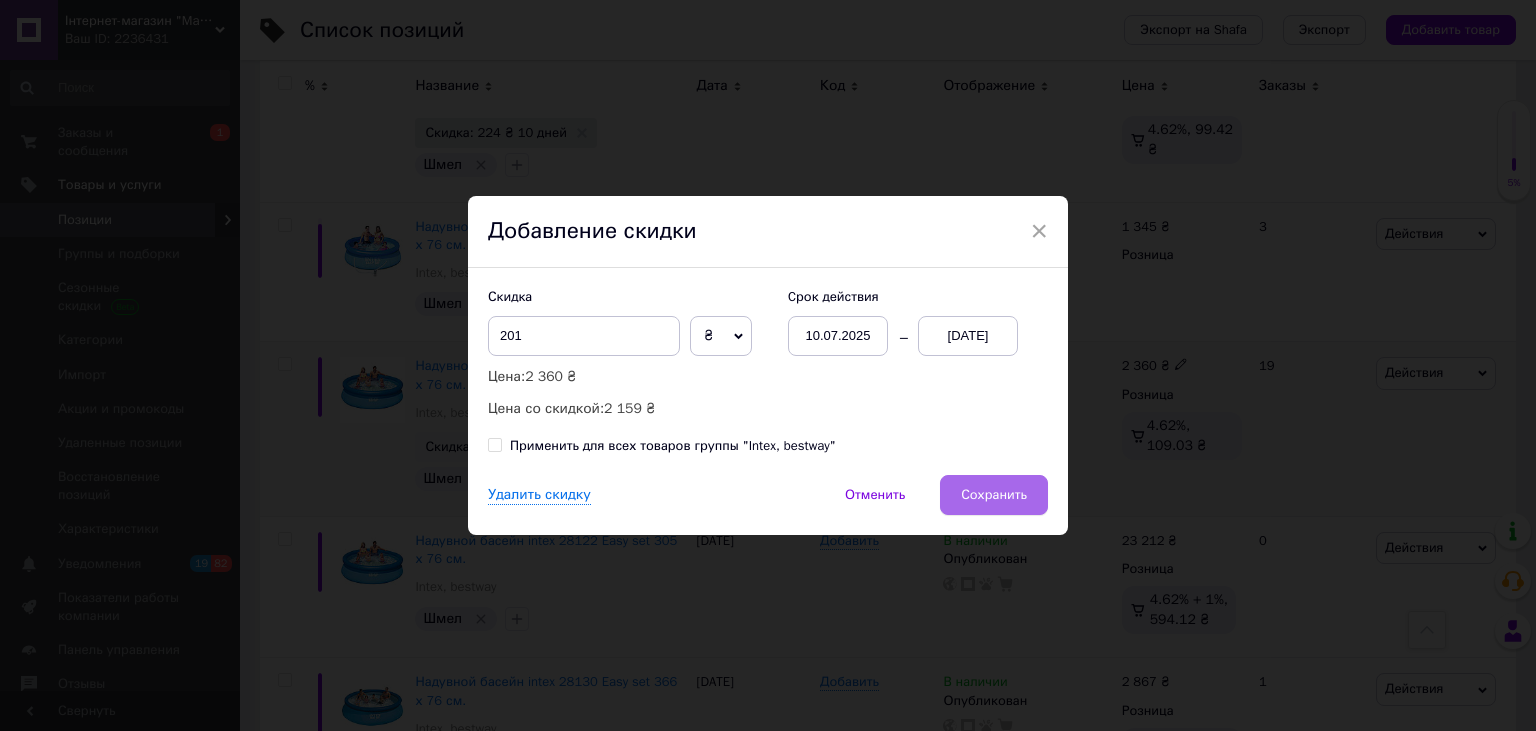 click on "Сохранить" at bounding box center [994, 495] 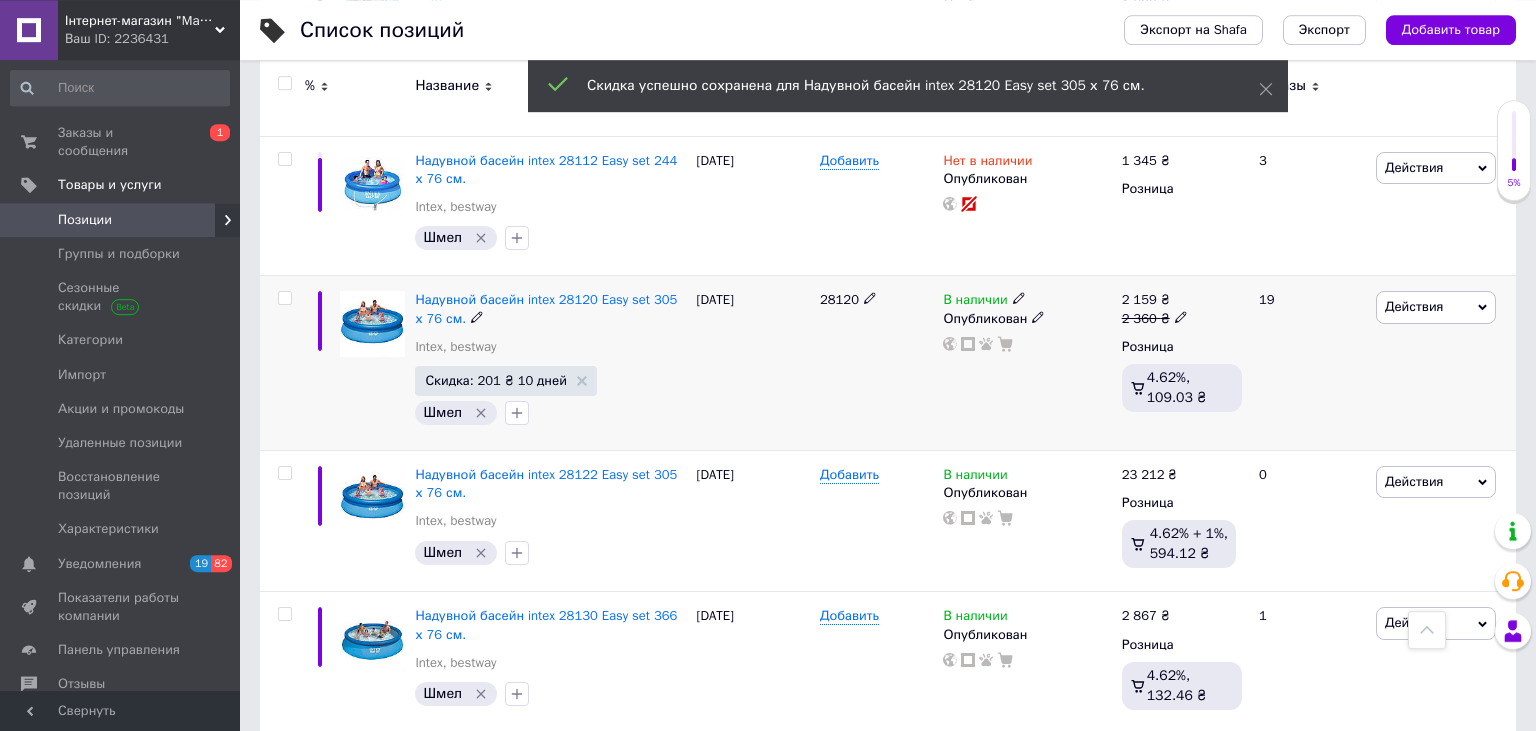 scroll, scrollTop: 1372, scrollLeft: 0, axis: vertical 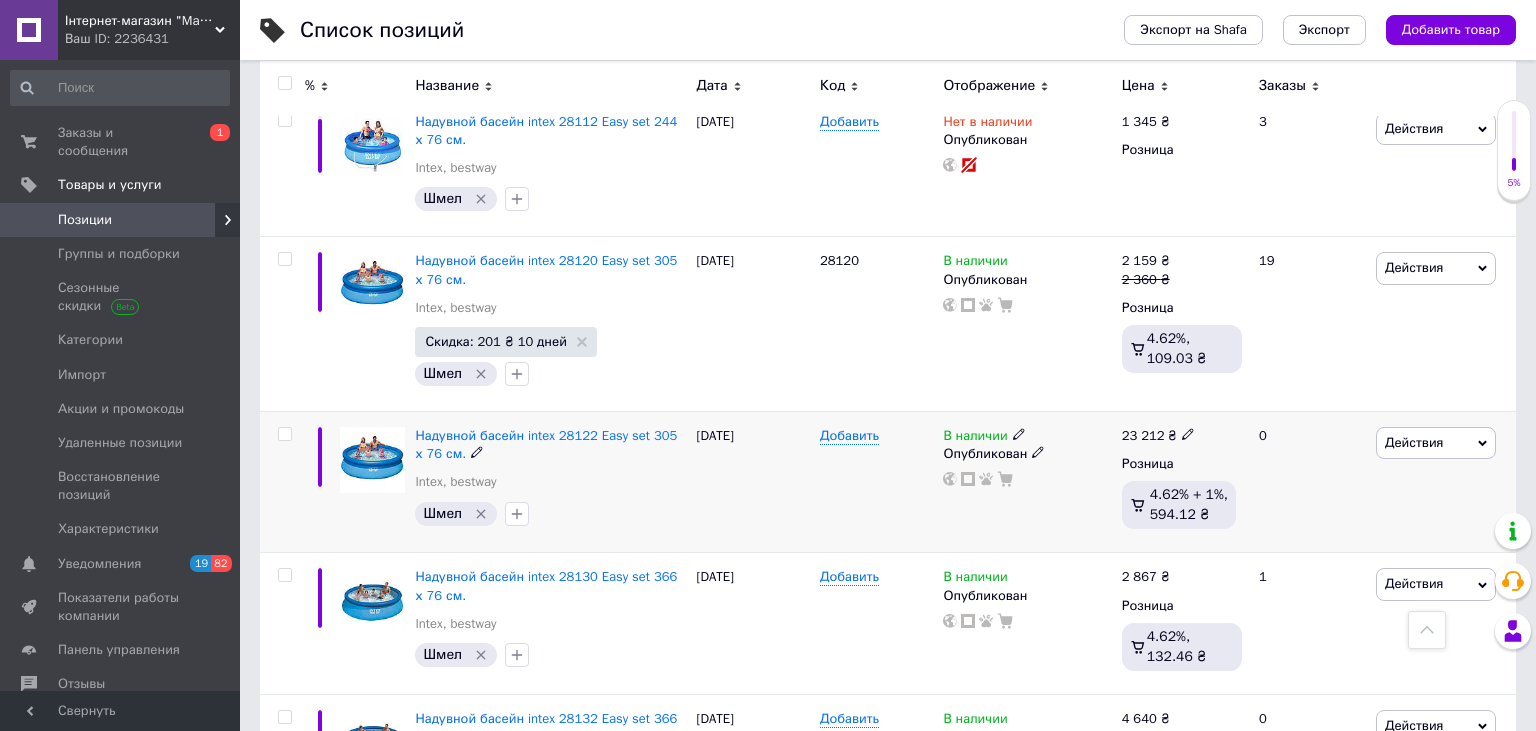 click 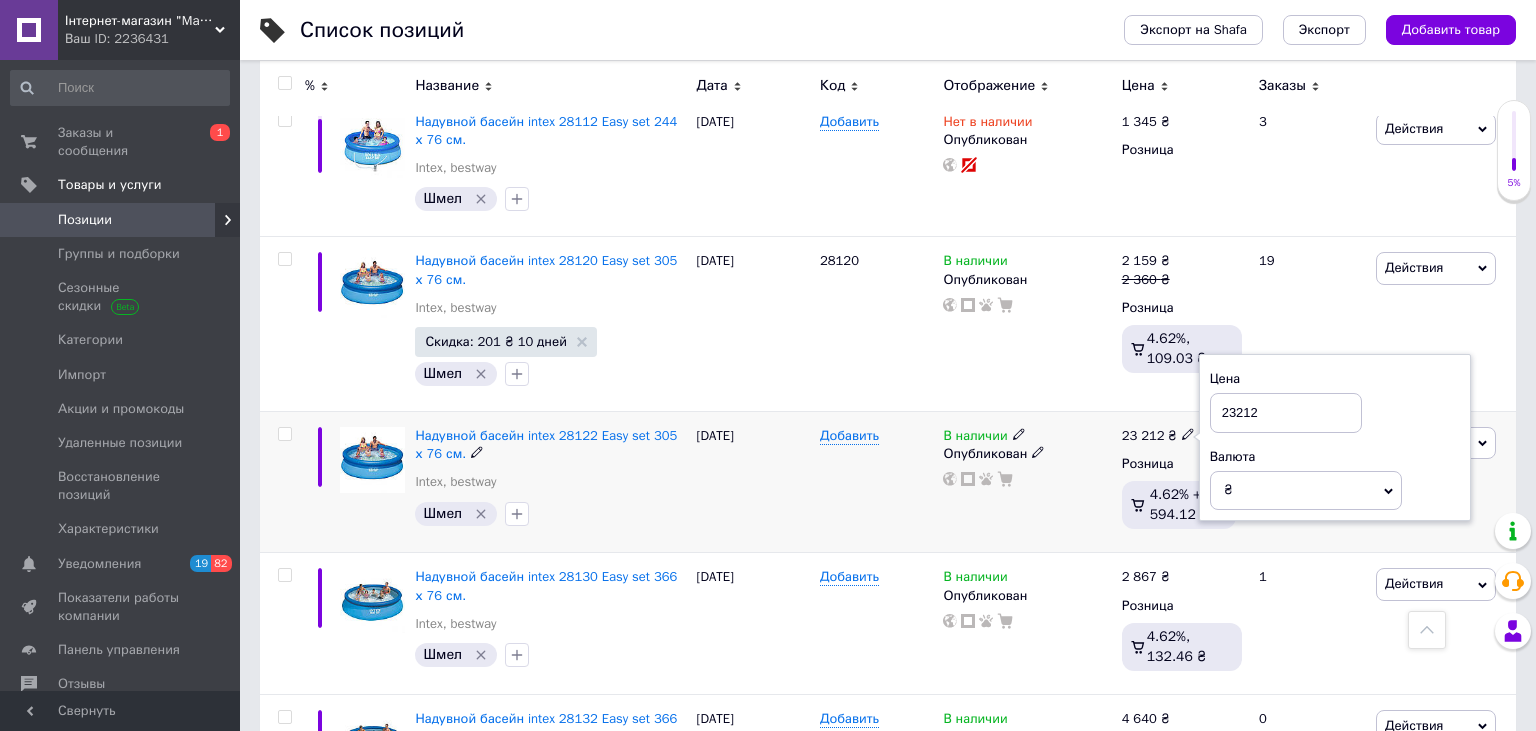 drag, startPoint x: 1281, startPoint y: 410, endPoint x: 1179, endPoint y: 404, distance: 102.176315 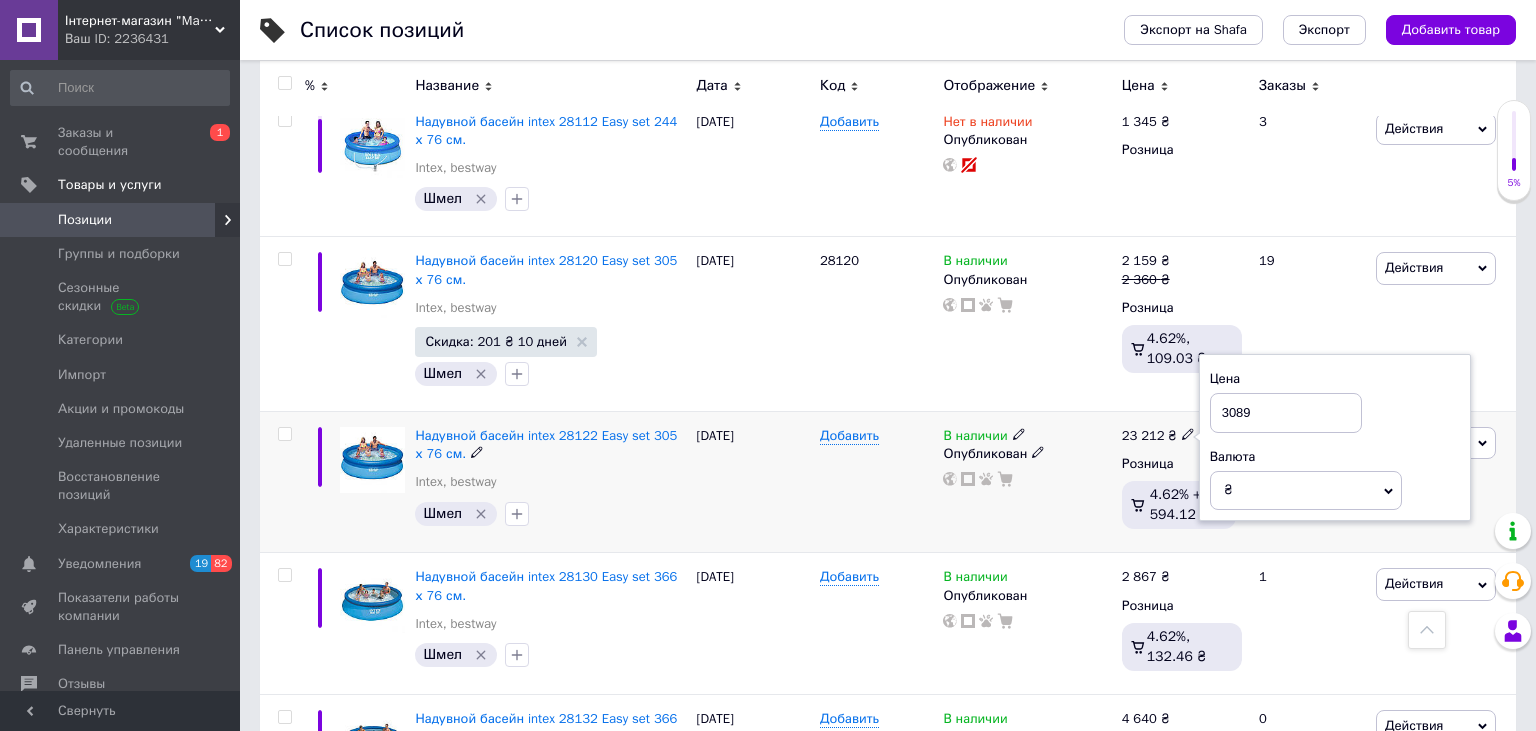 type on "3089" 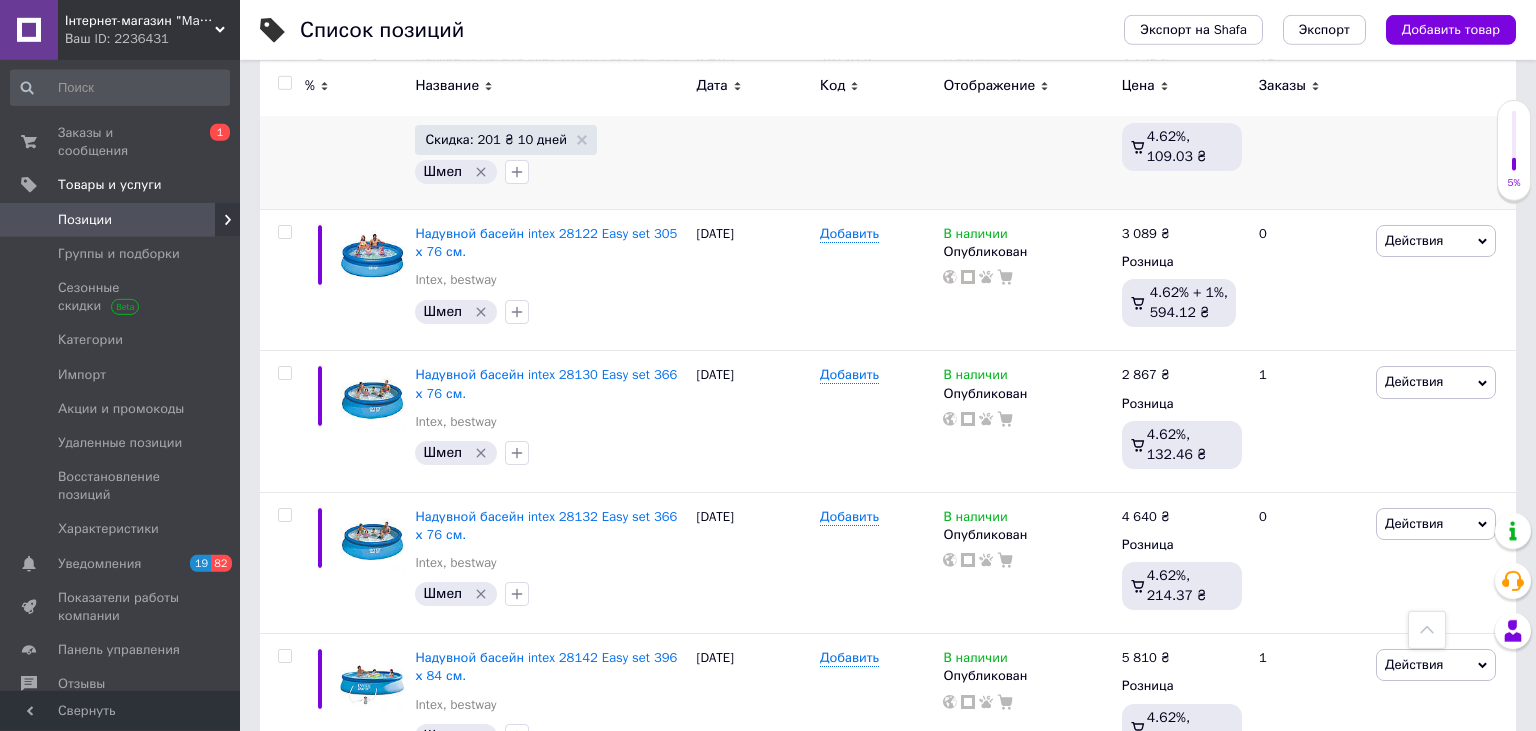 scroll, scrollTop: 1584, scrollLeft: 0, axis: vertical 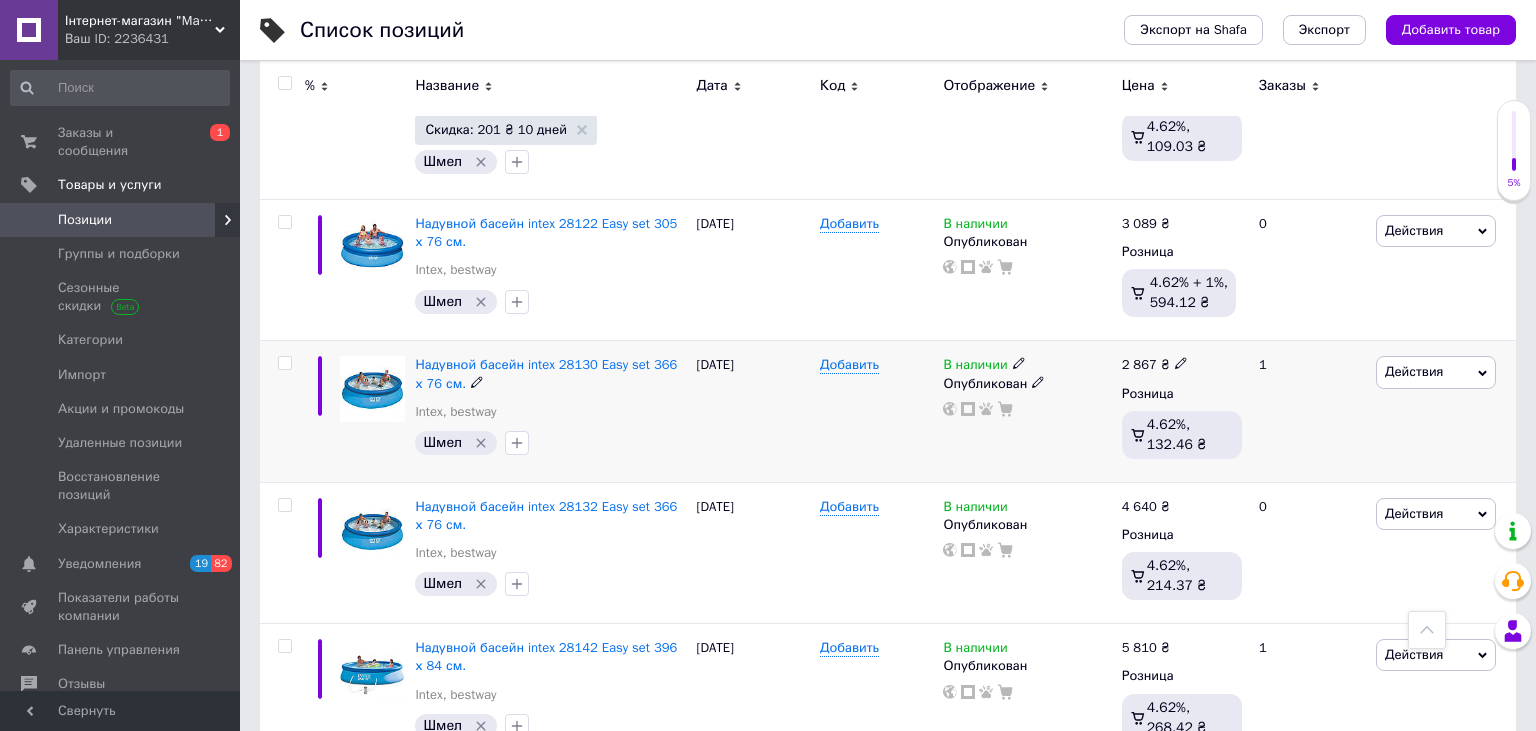 click on "Действия" at bounding box center (1414, 371) 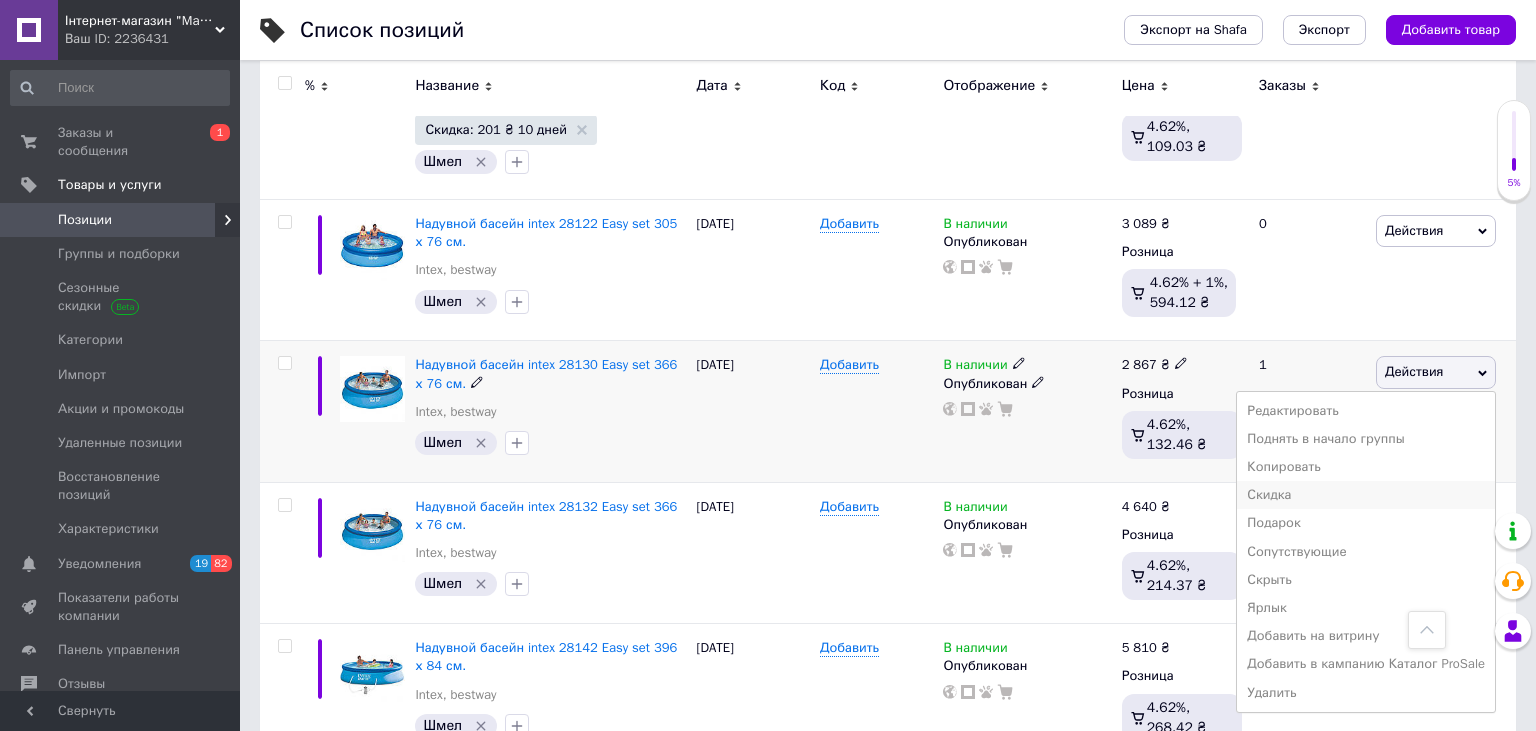 click on "Скидка" at bounding box center [1366, 495] 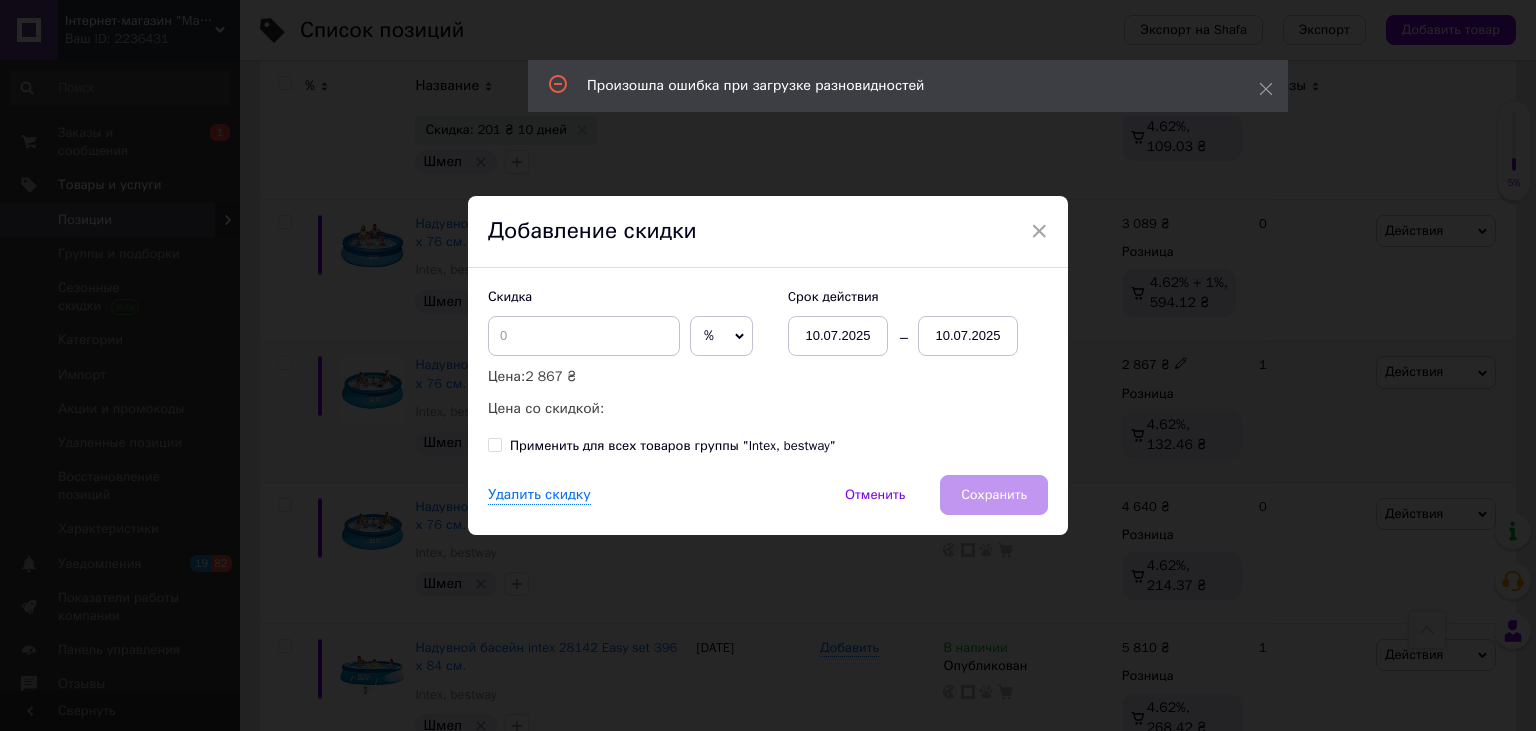 click on "%" at bounding box center (721, 336) 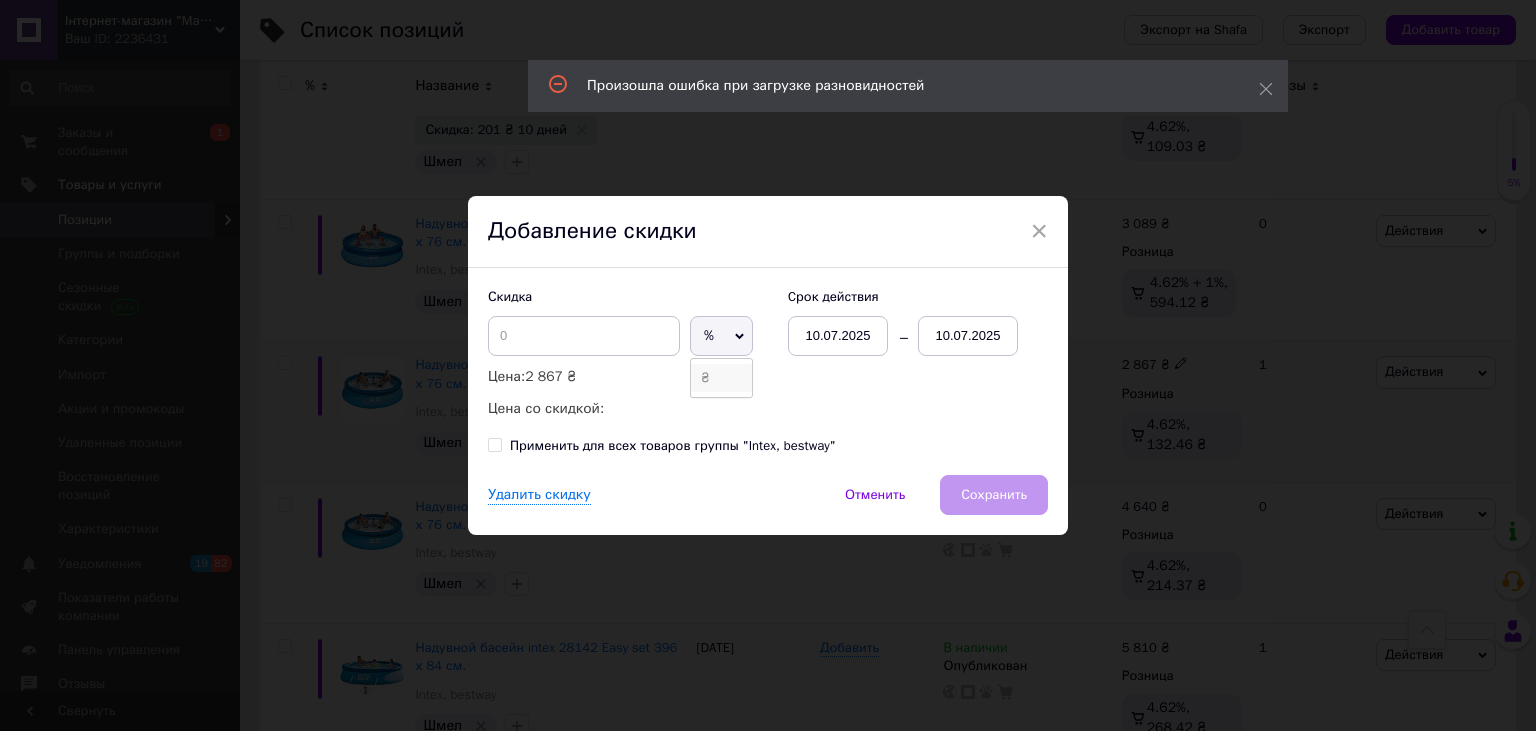 click on "₴" at bounding box center [721, 378] 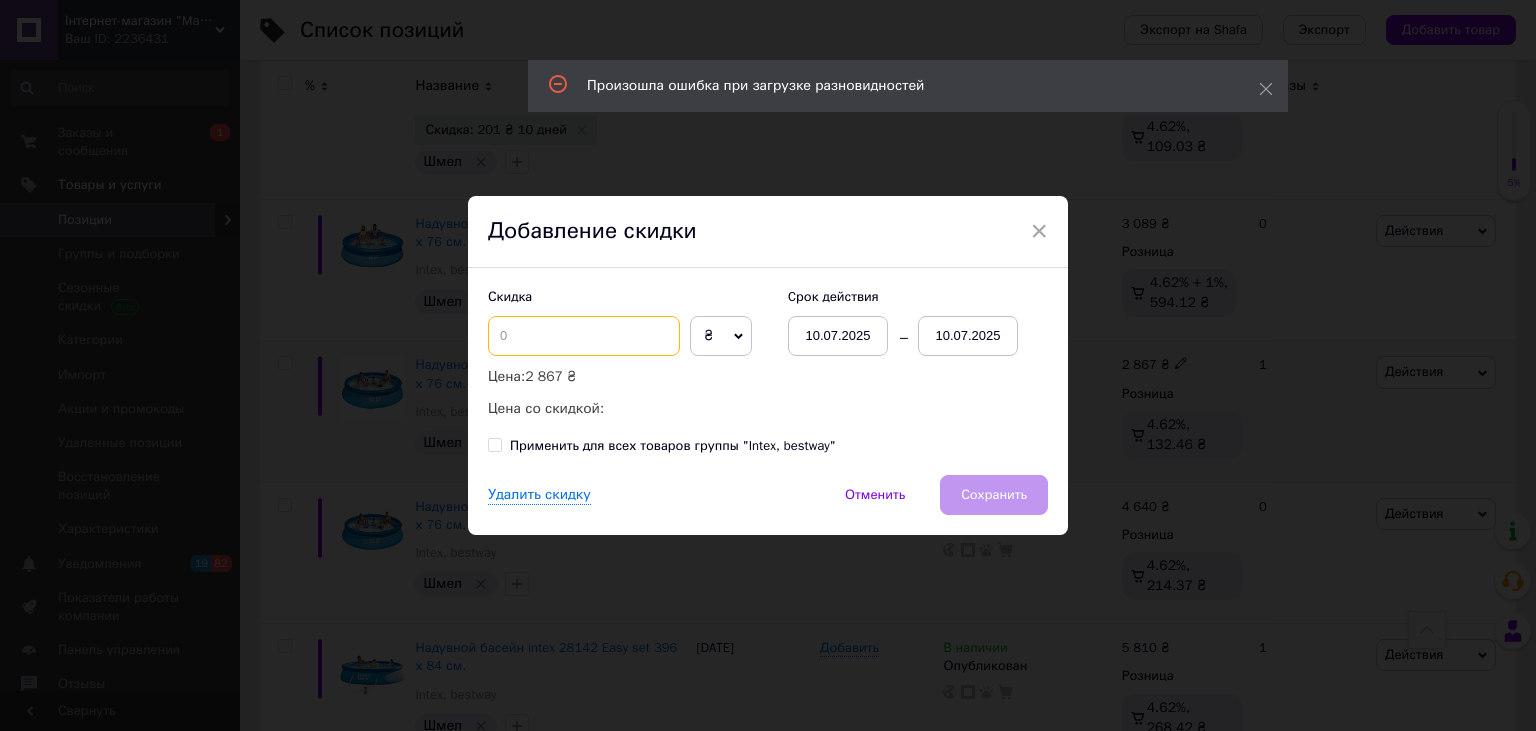 click at bounding box center [584, 336] 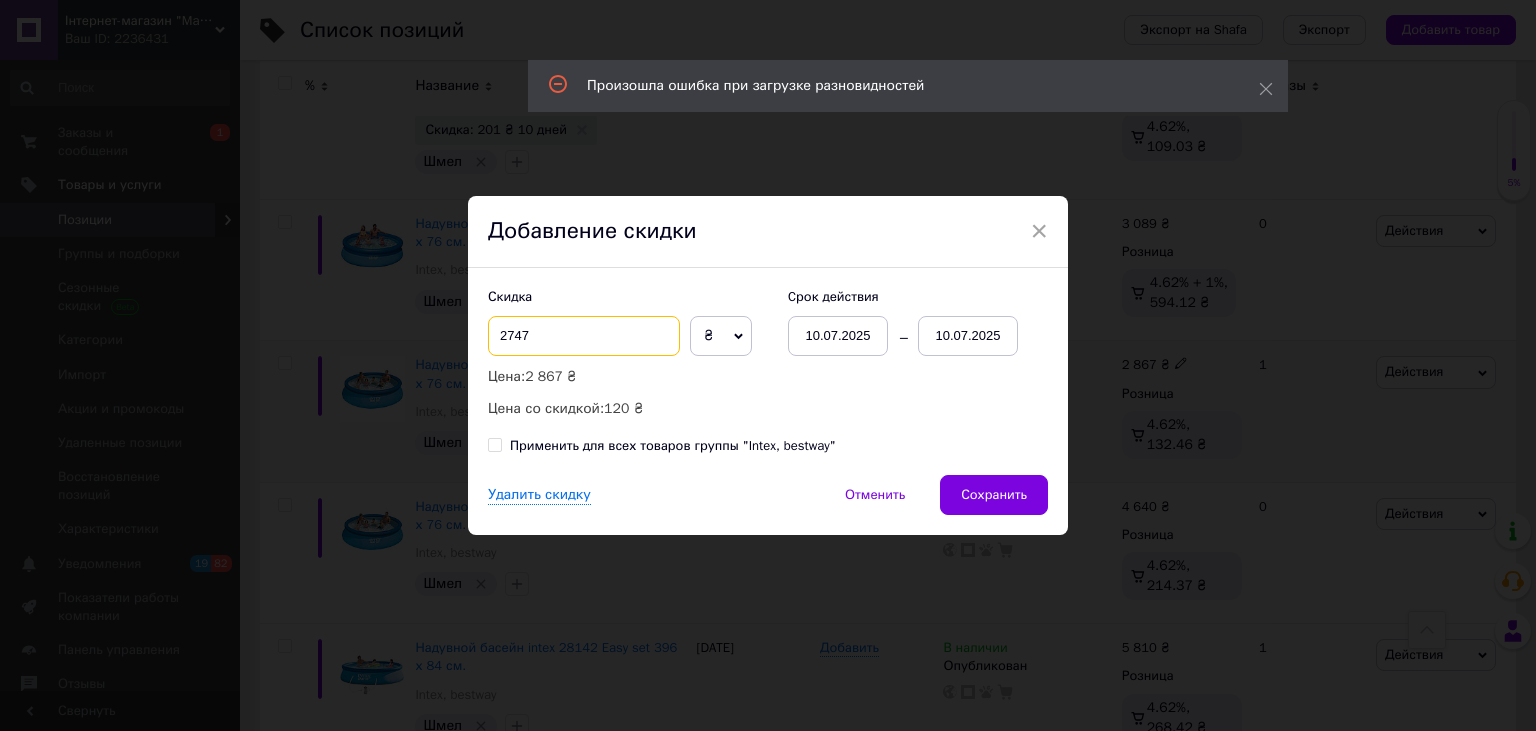 drag, startPoint x: 585, startPoint y: 326, endPoint x: 408, endPoint y: 326, distance: 177 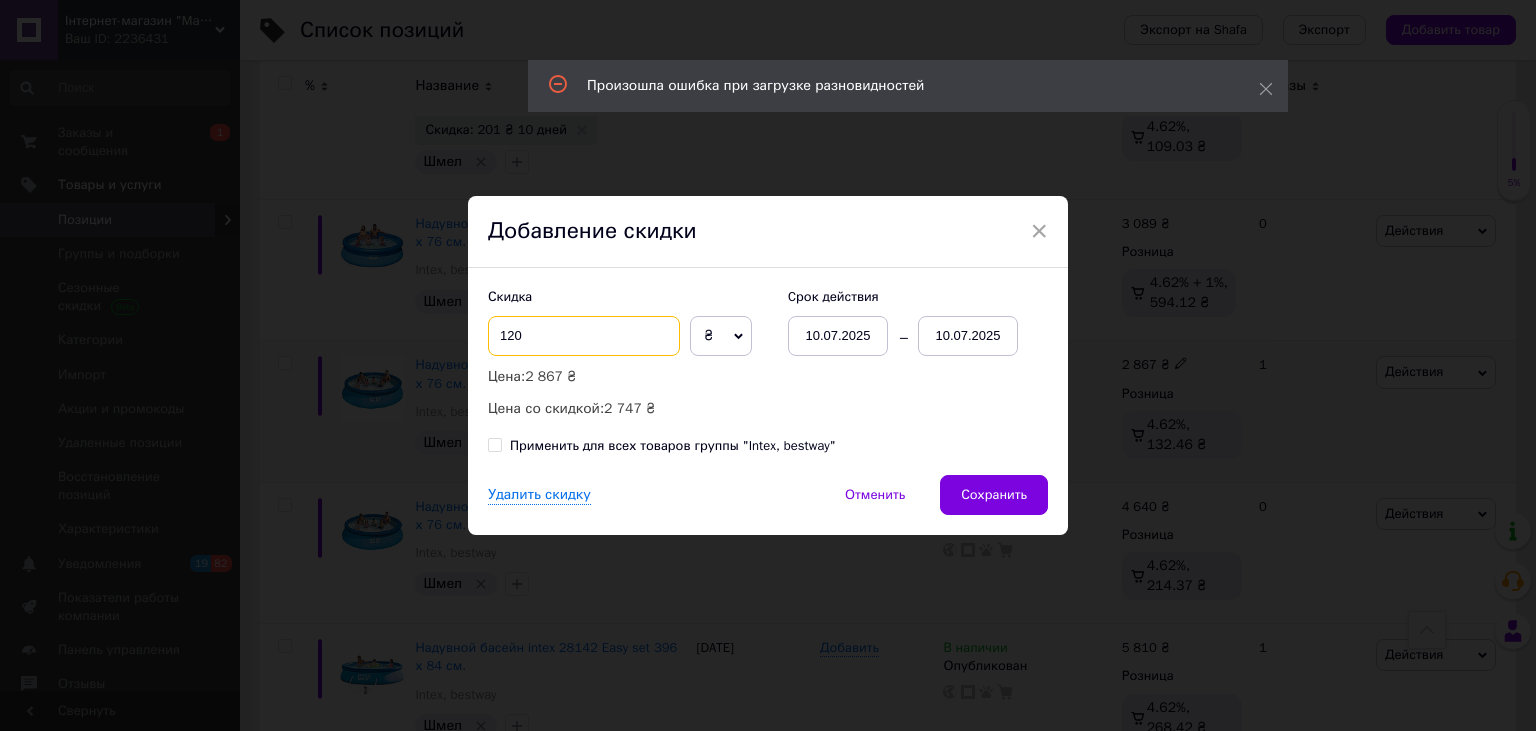 type on "120" 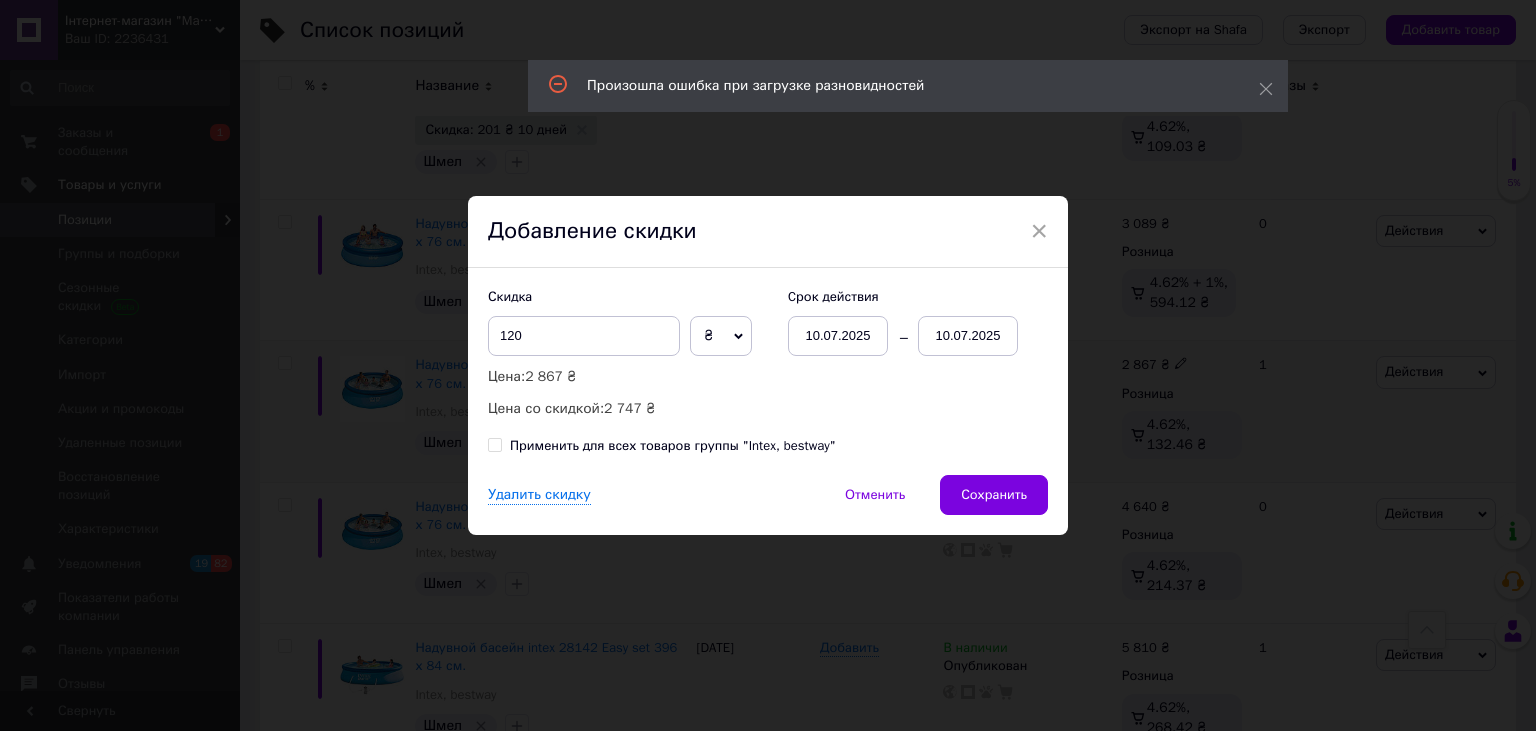 click on "10.07.2025" at bounding box center [968, 336] 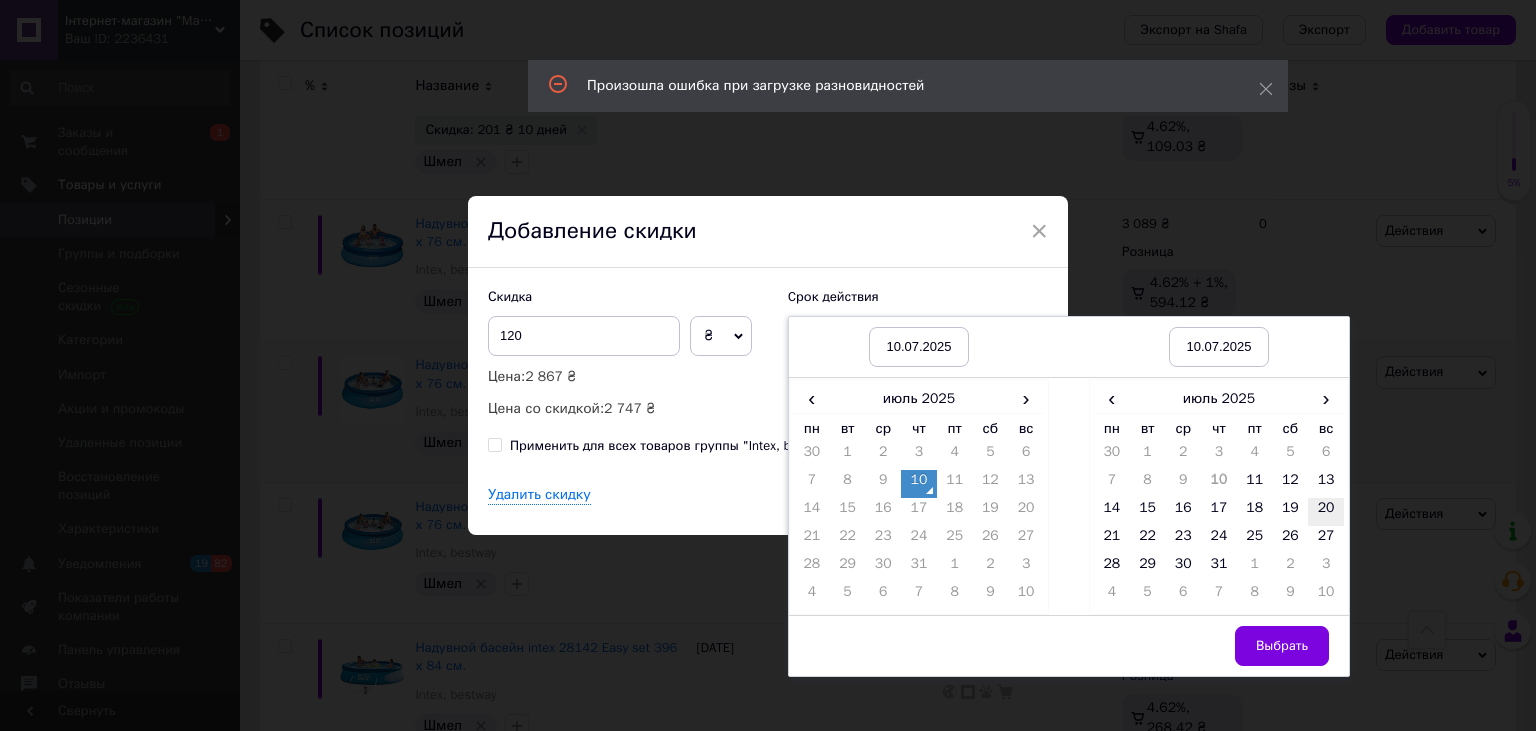 click on "20" at bounding box center [1326, 512] 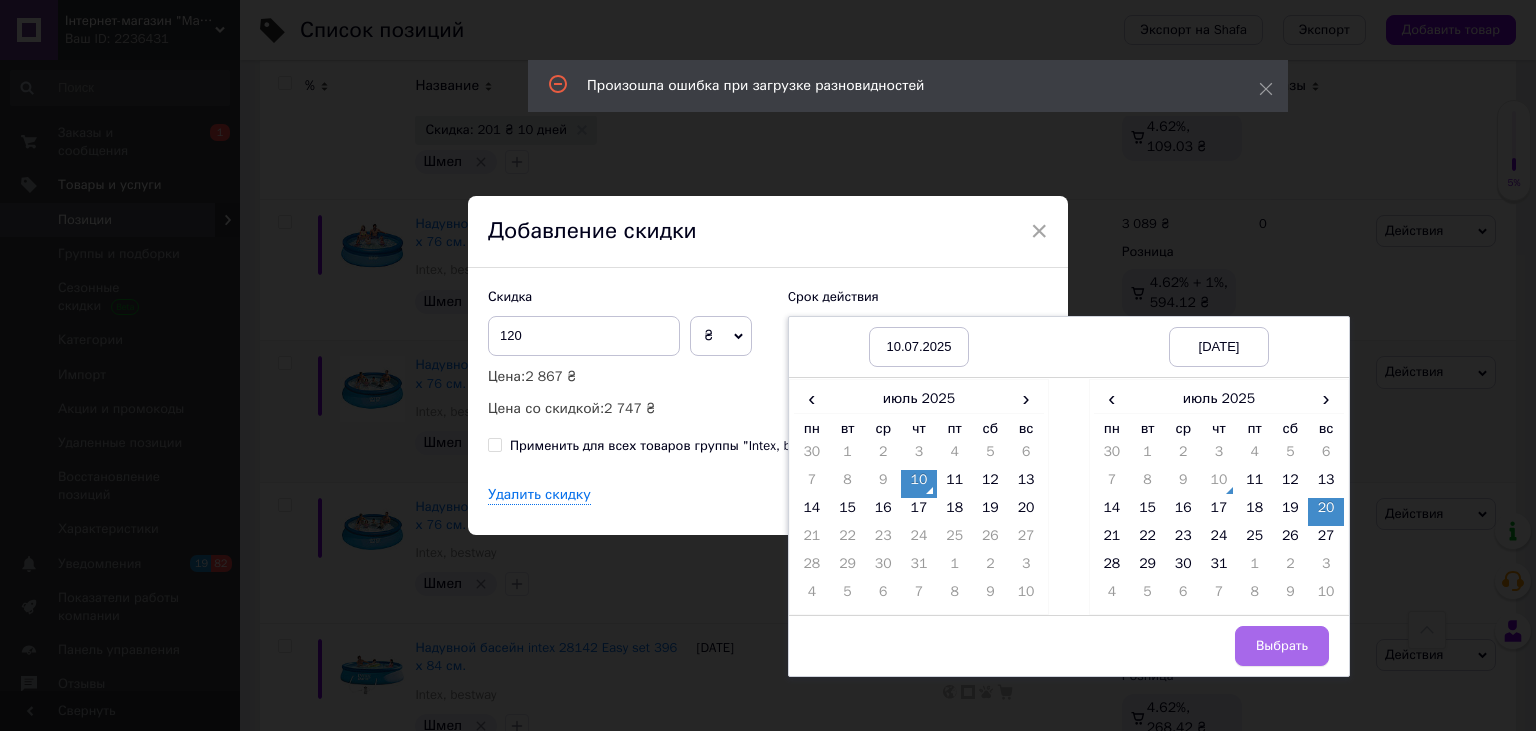 click on "Выбрать" at bounding box center [1282, 646] 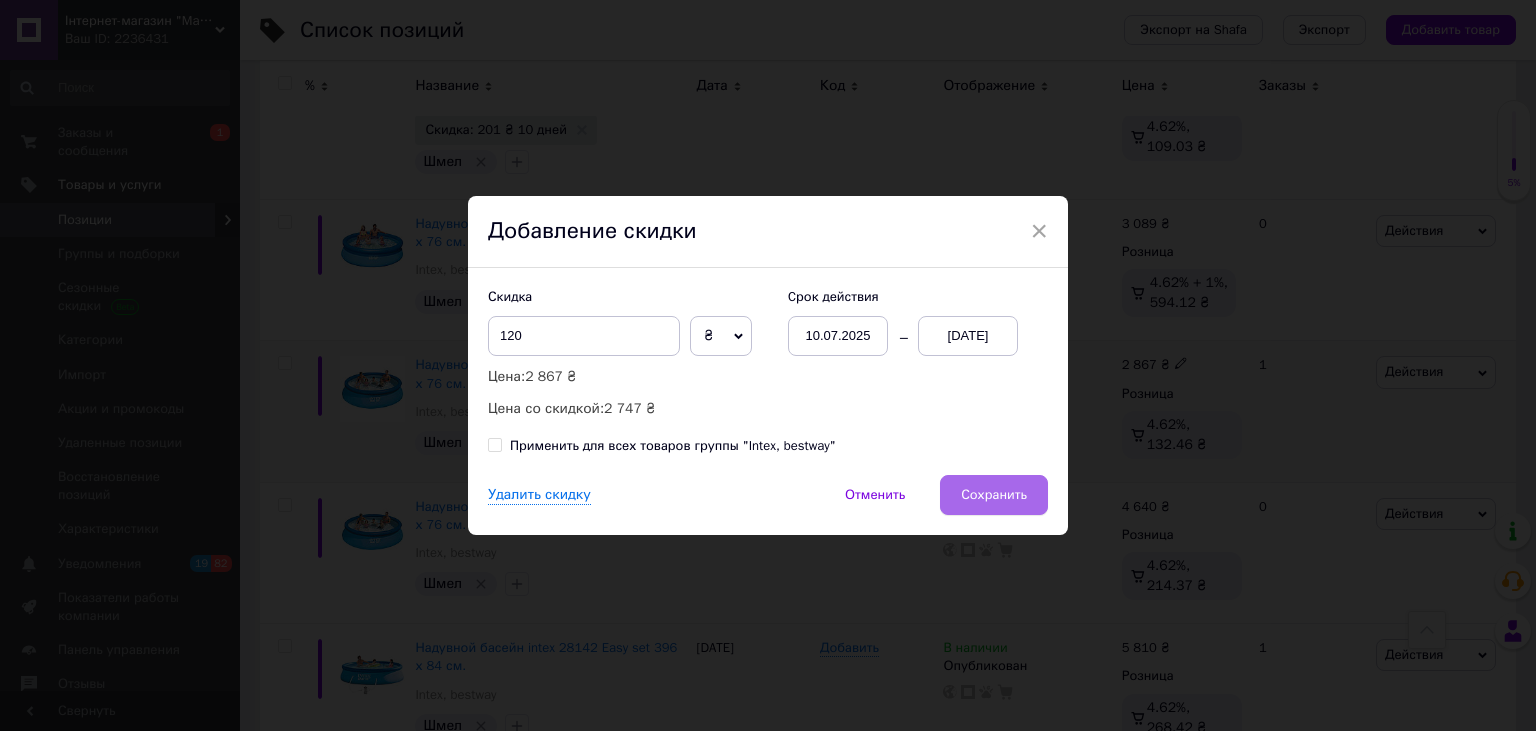click on "Сохранить" at bounding box center [994, 495] 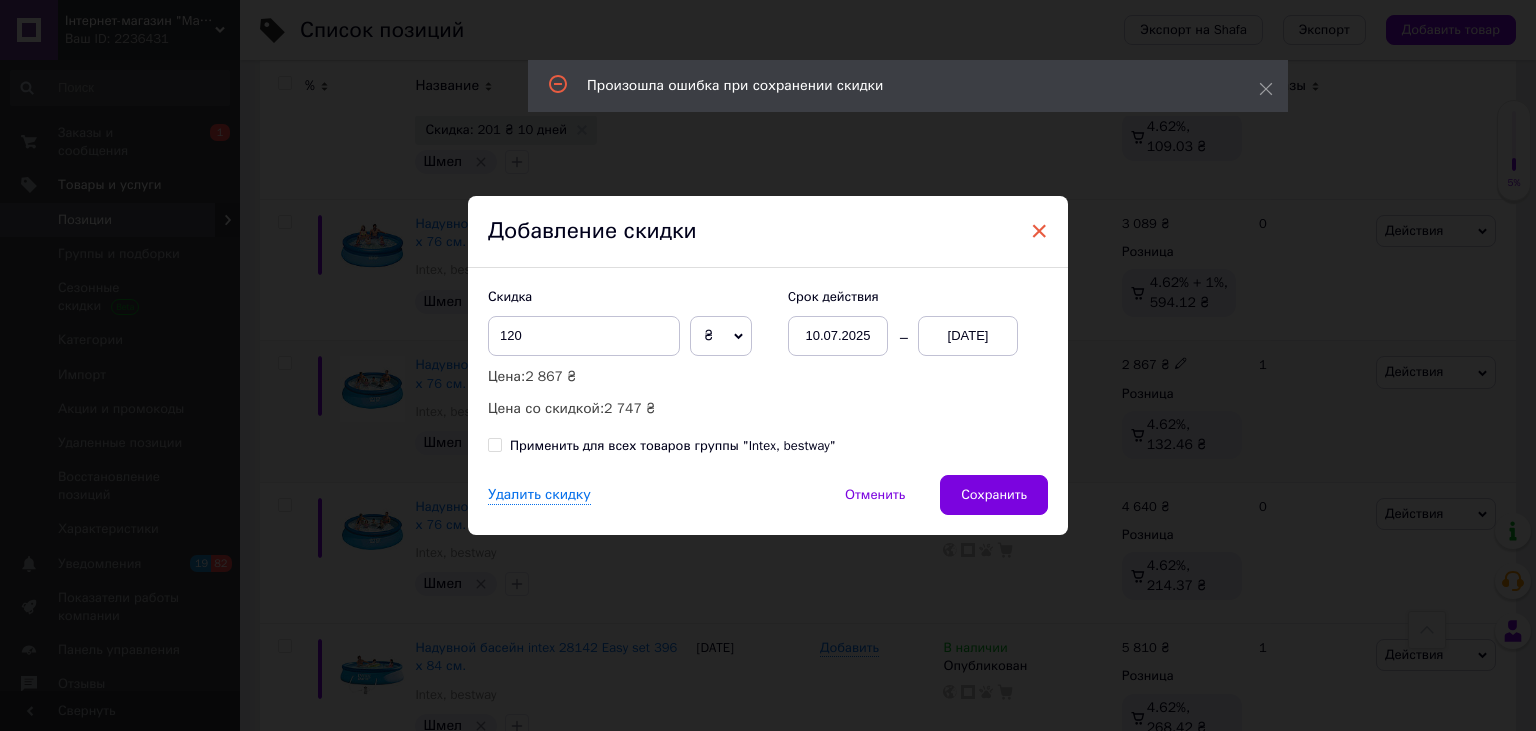 click on "×" at bounding box center [1039, 231] 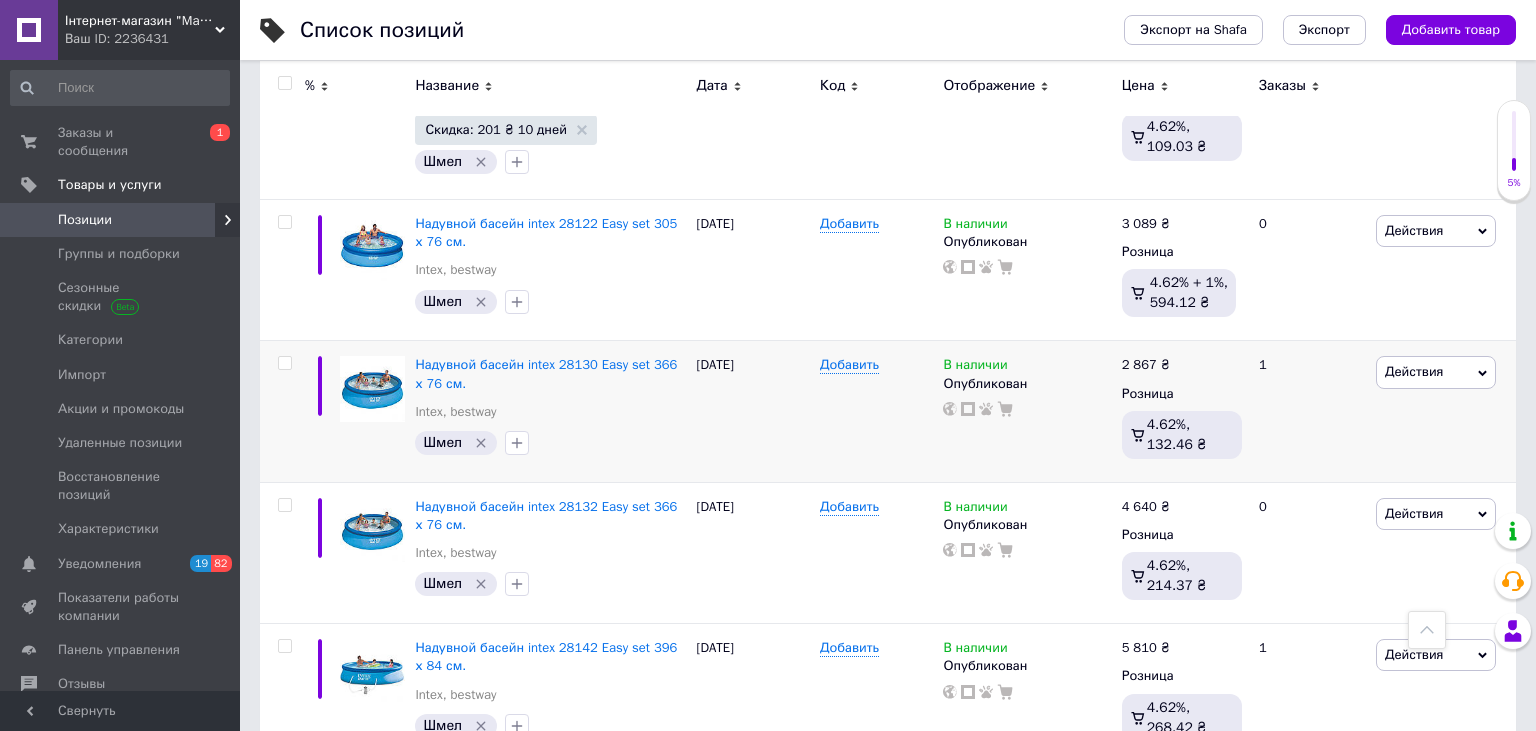click on "Інтернет-магазин "Marke"" at bounding box center [140, 21] 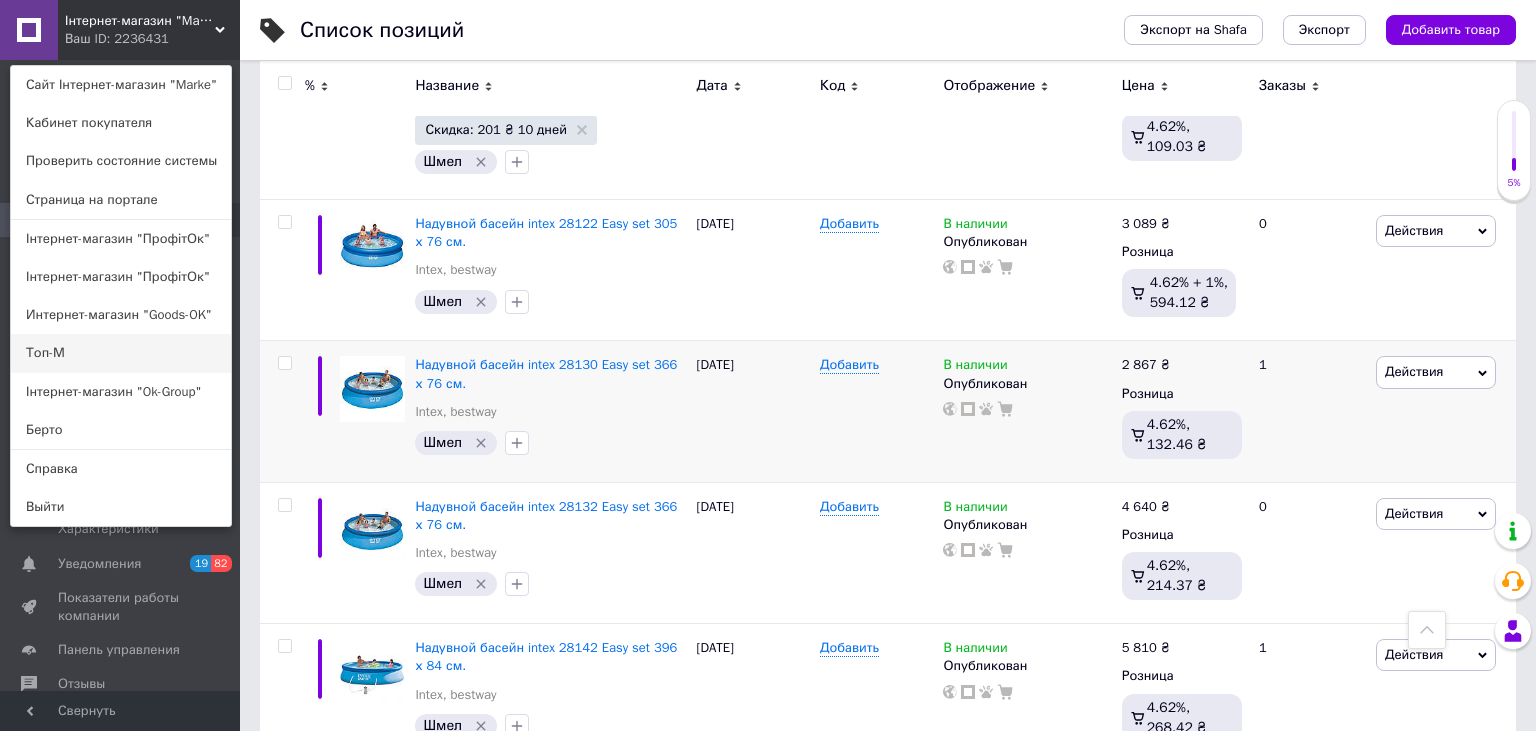click on "Топ-М" at bounding box center (121, 353) 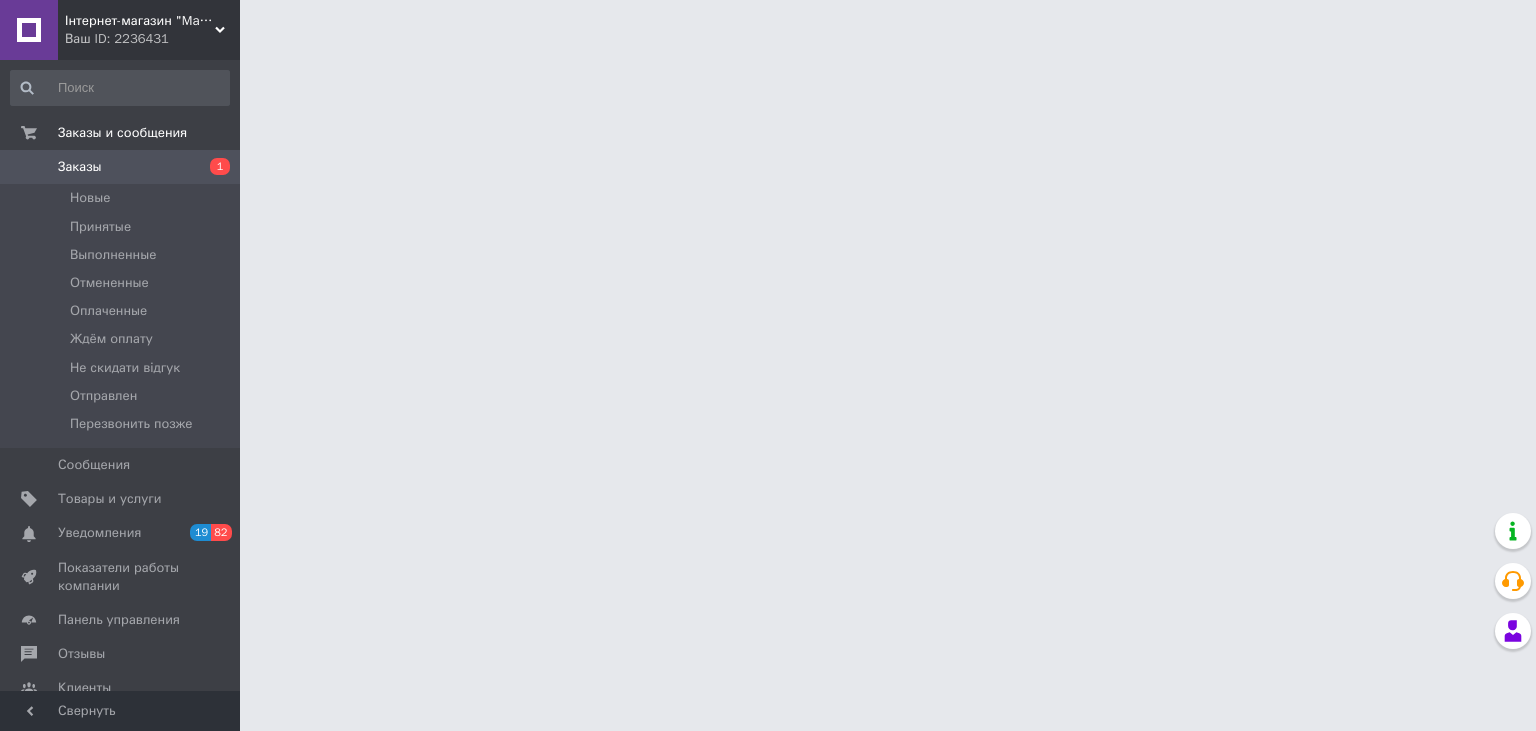 scroll, scrollTop: 0, scrollLeft: 0, axis: both 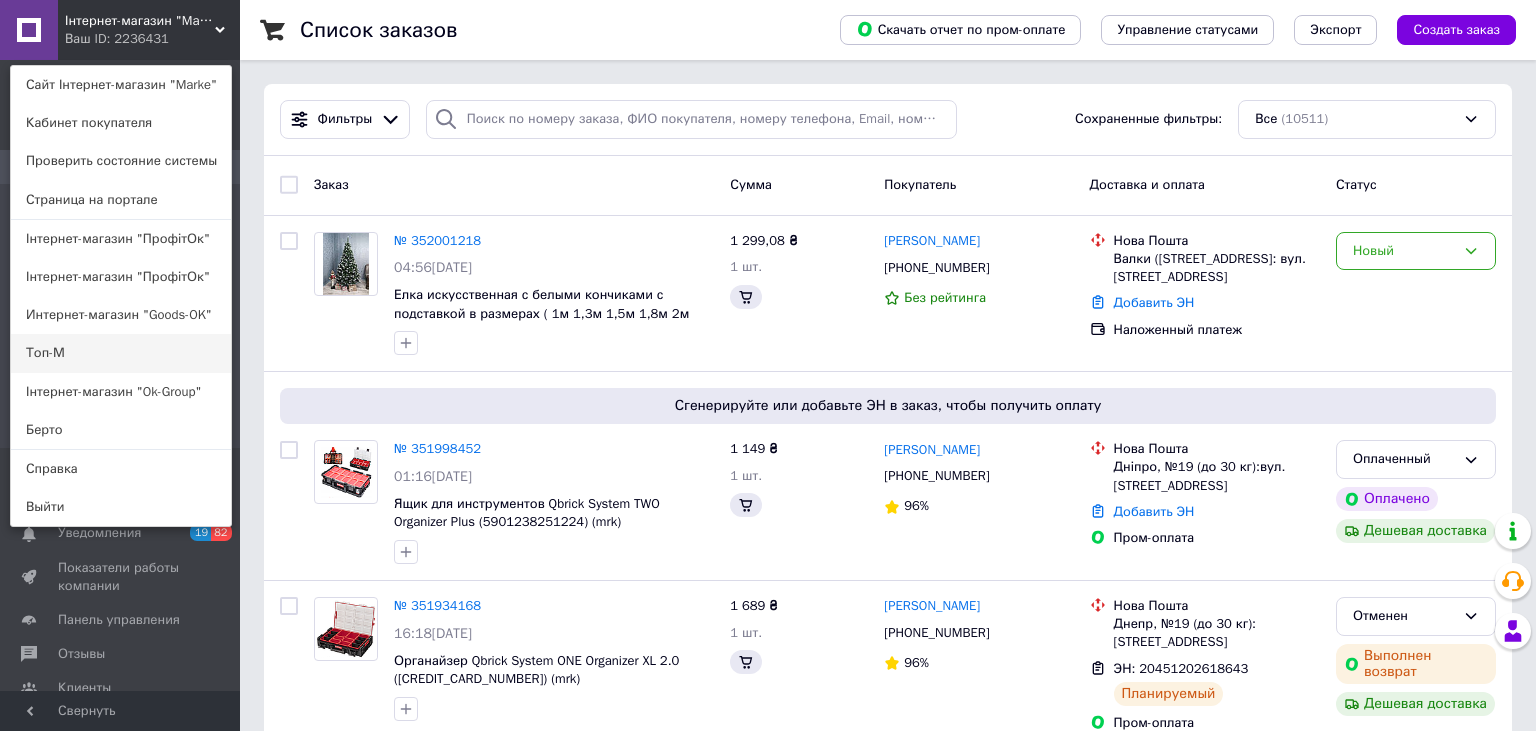 click on "Топ-М" at bounding box center (121, 353) 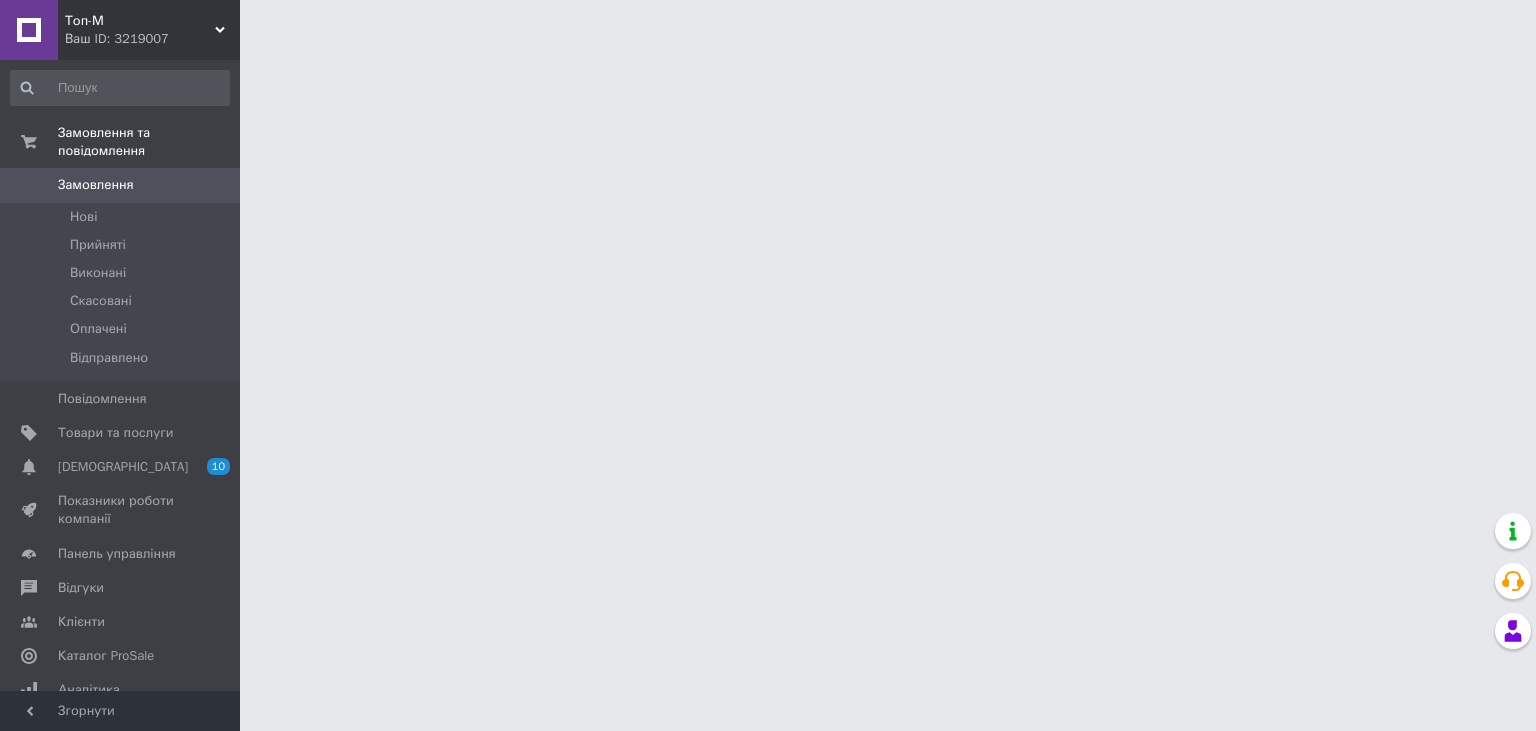 scroll, scrollTop: 0, scrollLeft: 0, axis: both 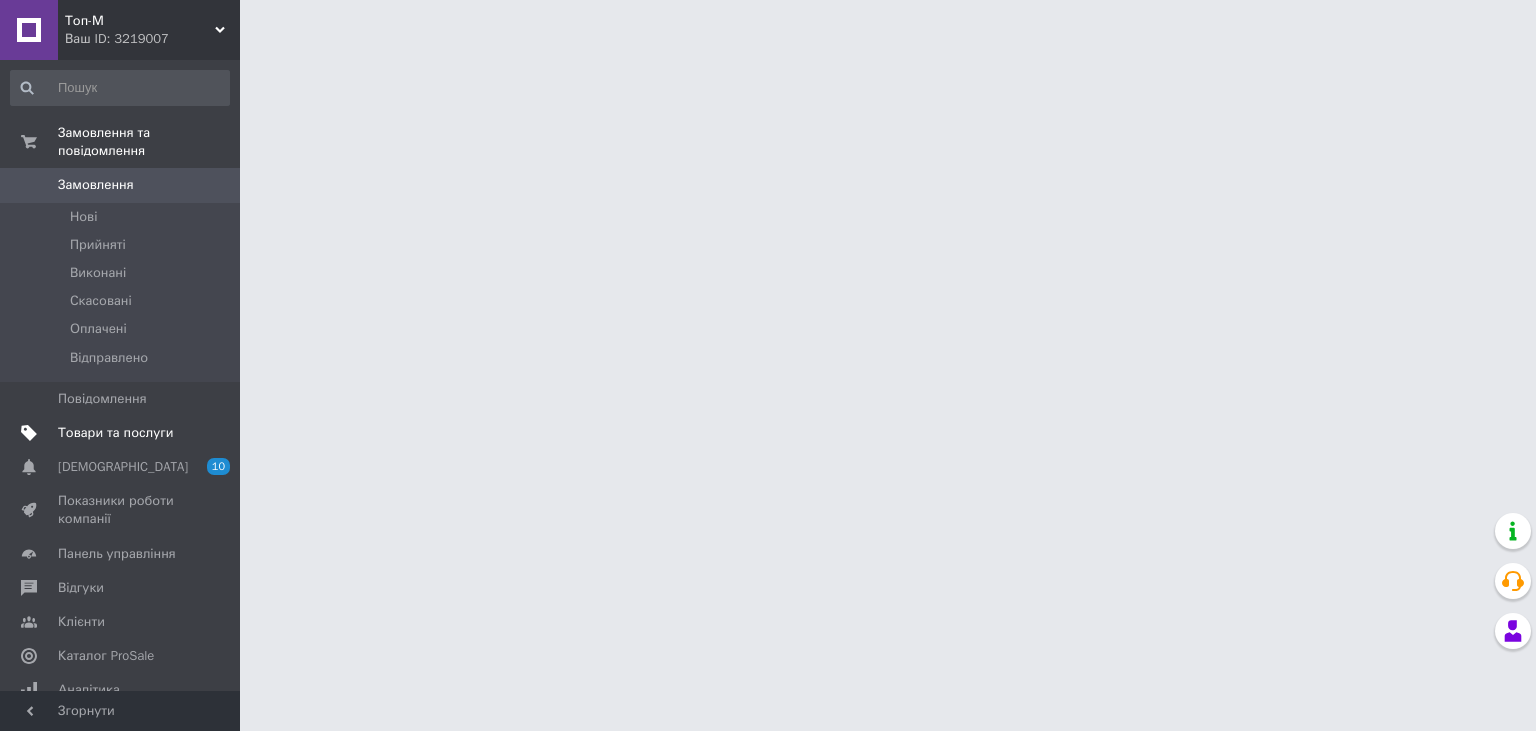 click at bounding box center [29, 433] 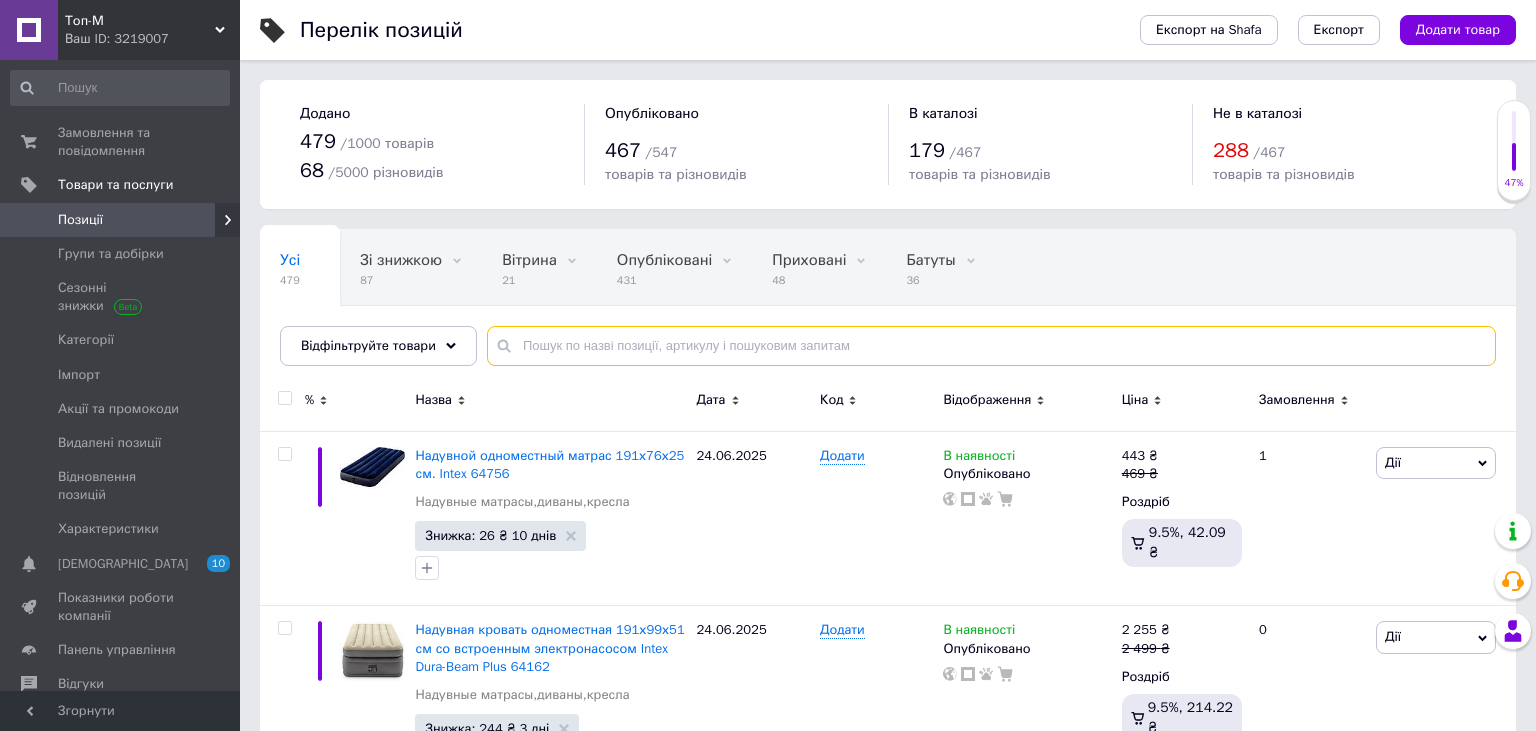 click at bounding box center (991, 346) 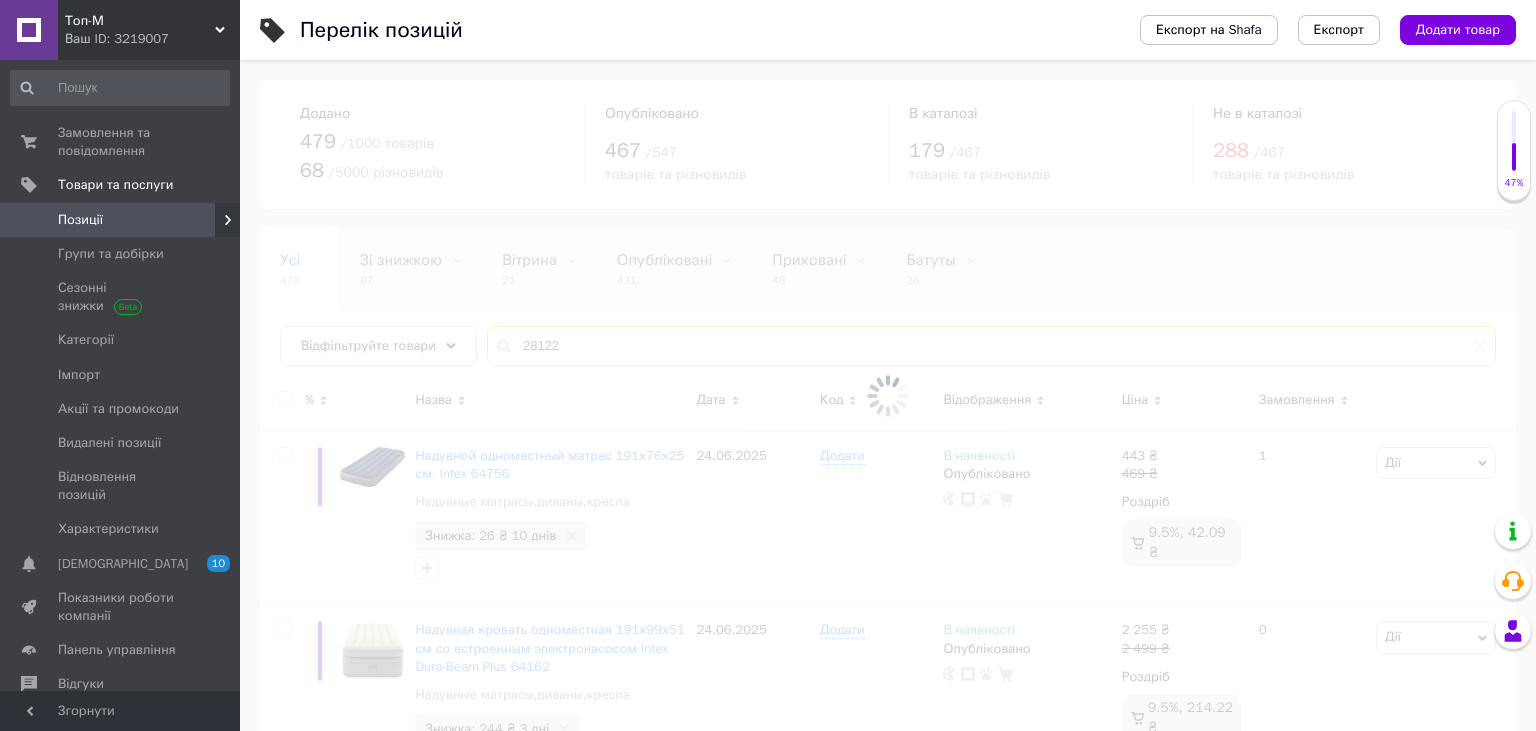 type on "28122" 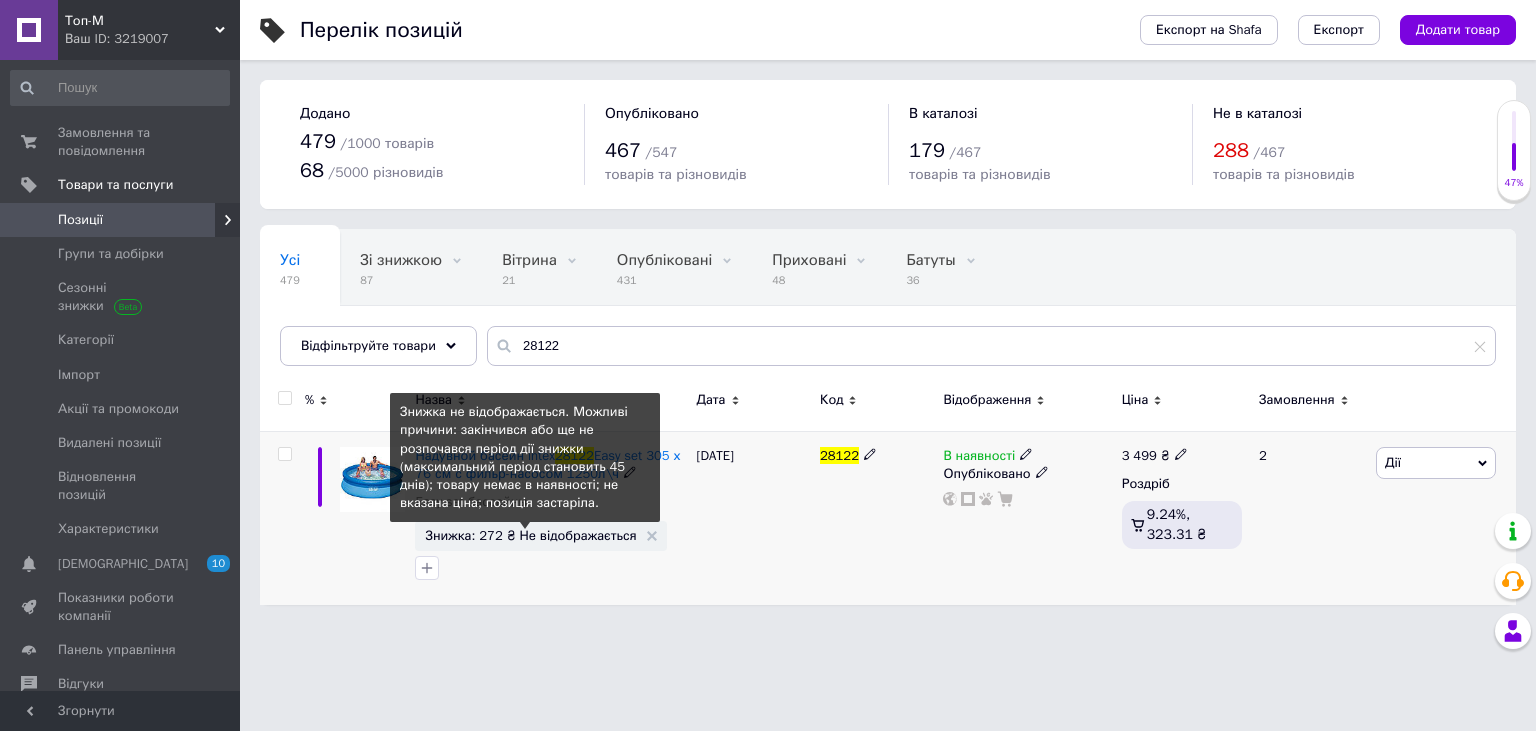 click on "Знижка: 272 ₴ Не відображається" at bounding box center [530, 535] 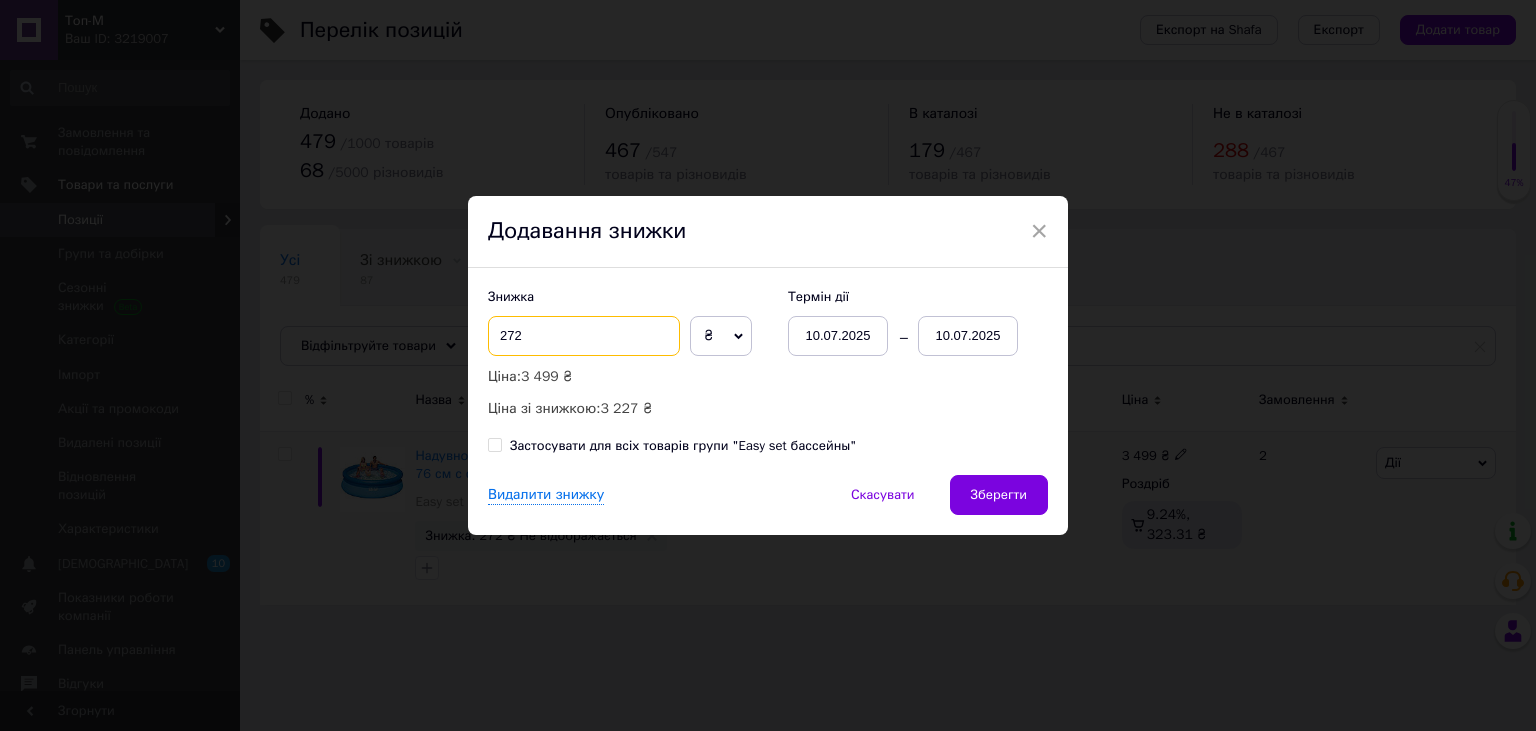 drag, startPoint x: 547, startPoint y: 333, endPoint x: 452, endPoint y: 328, distance: 95.131485 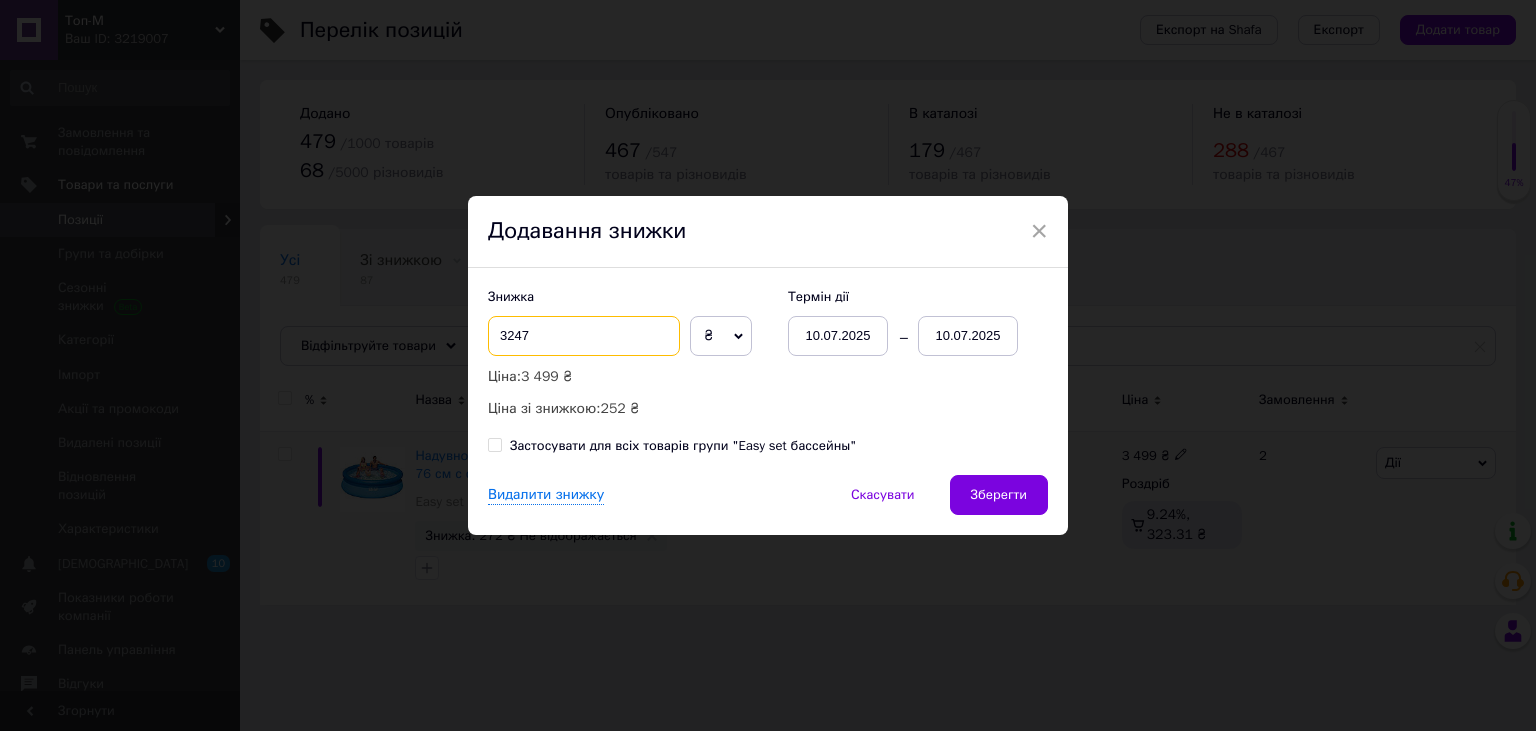 drag, startPoint x: 584, startPoint y: 340, endPoint x: 436, endPoint y: 331, distance: 148.27339 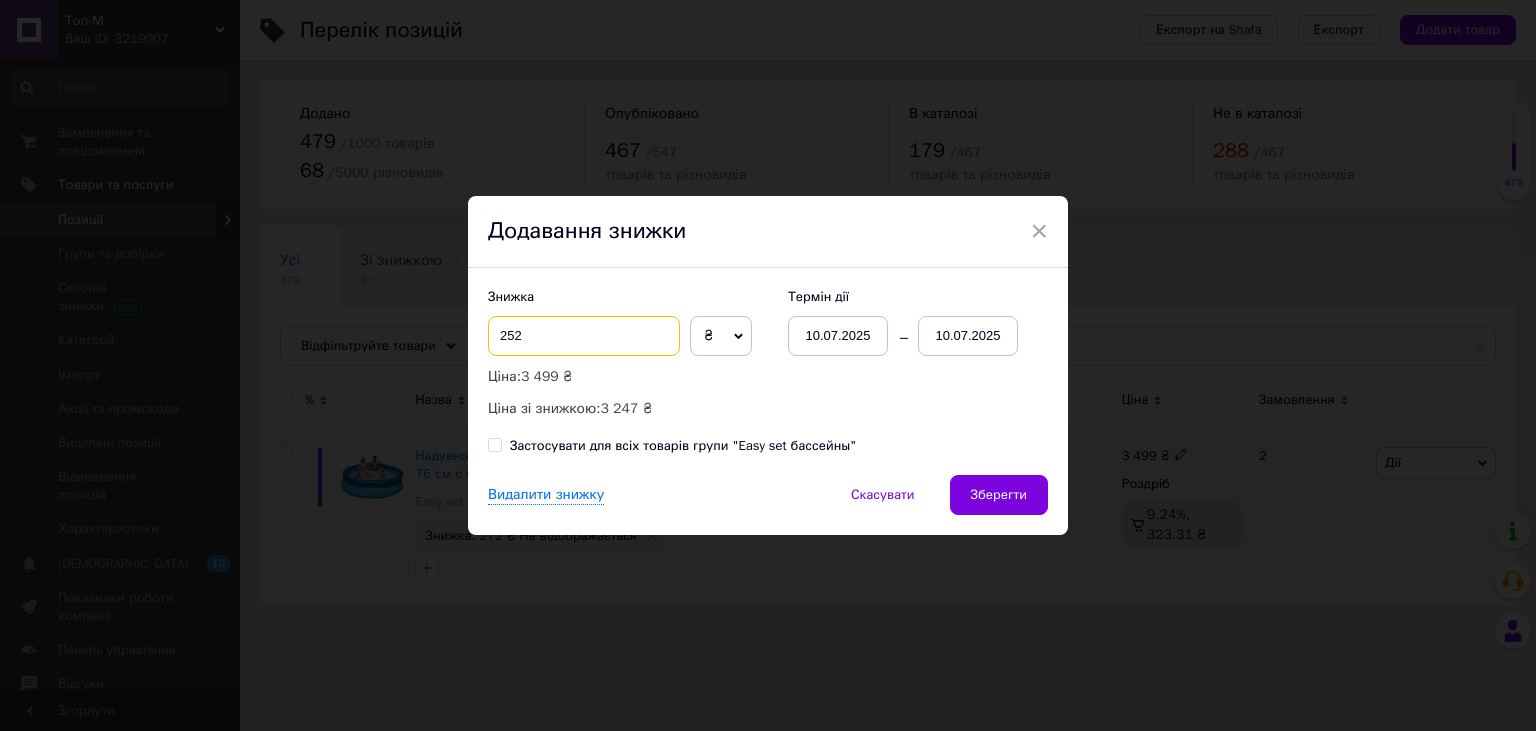 type on "252" 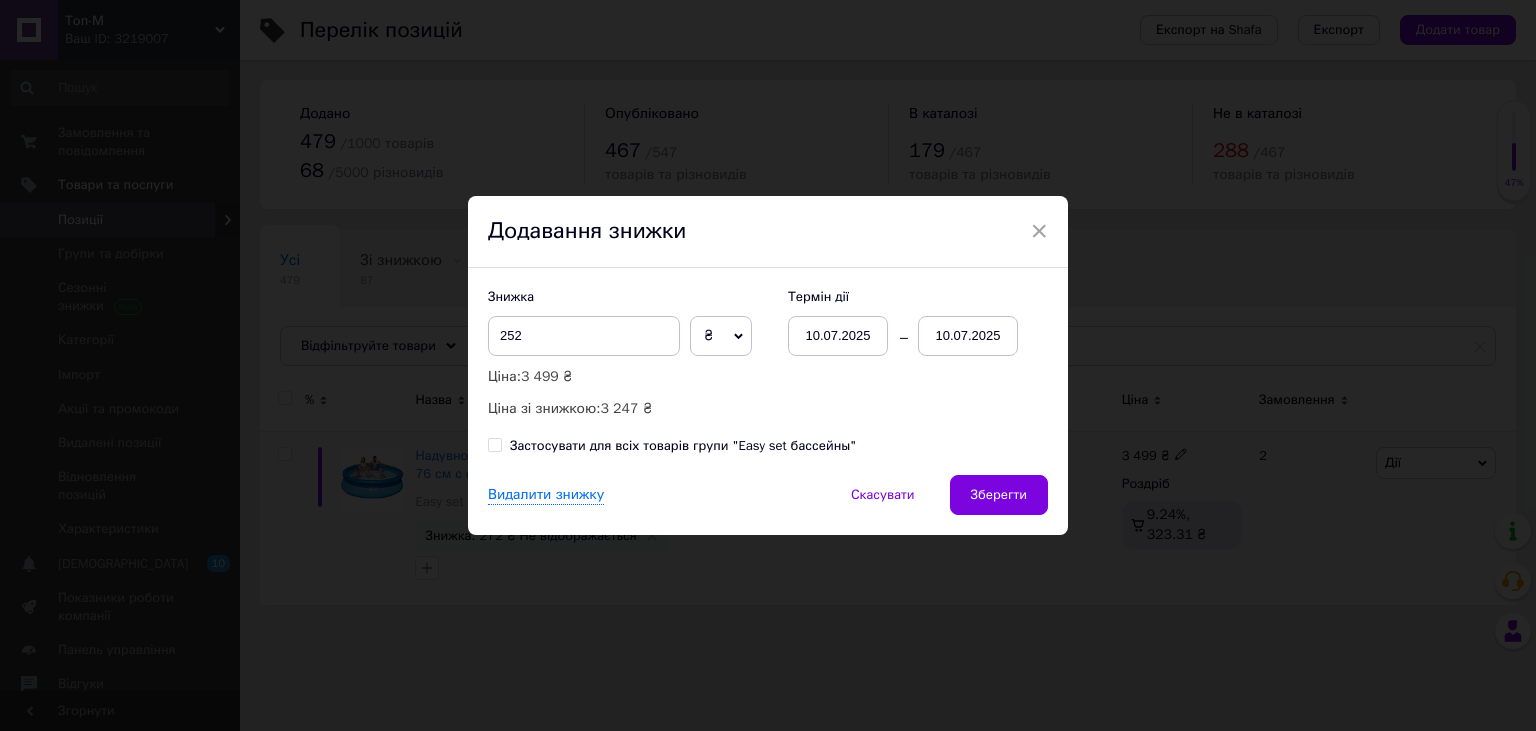 click on "10.07.2025" at bounding box center (968, 336) 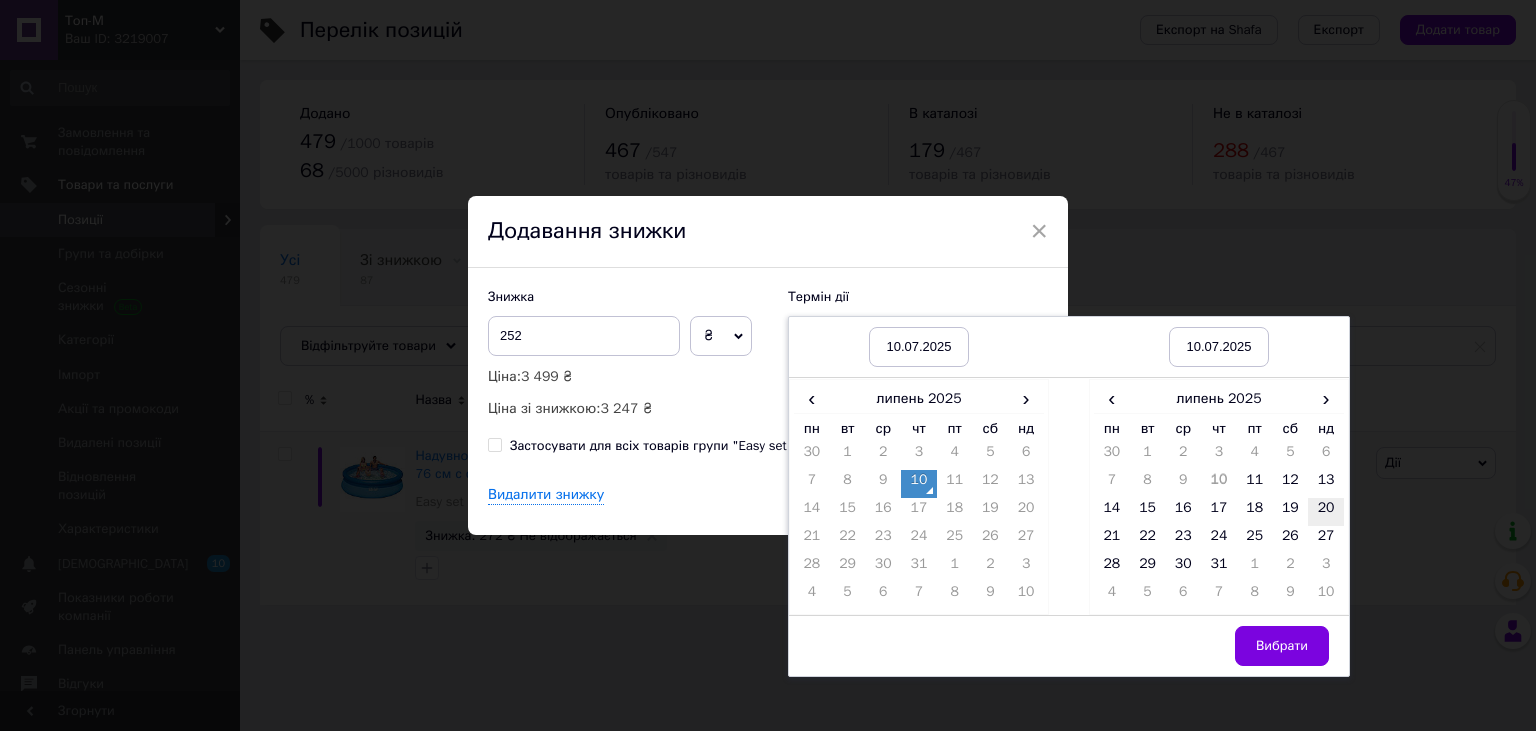 click on "20" at bounding box center (1326, 512) 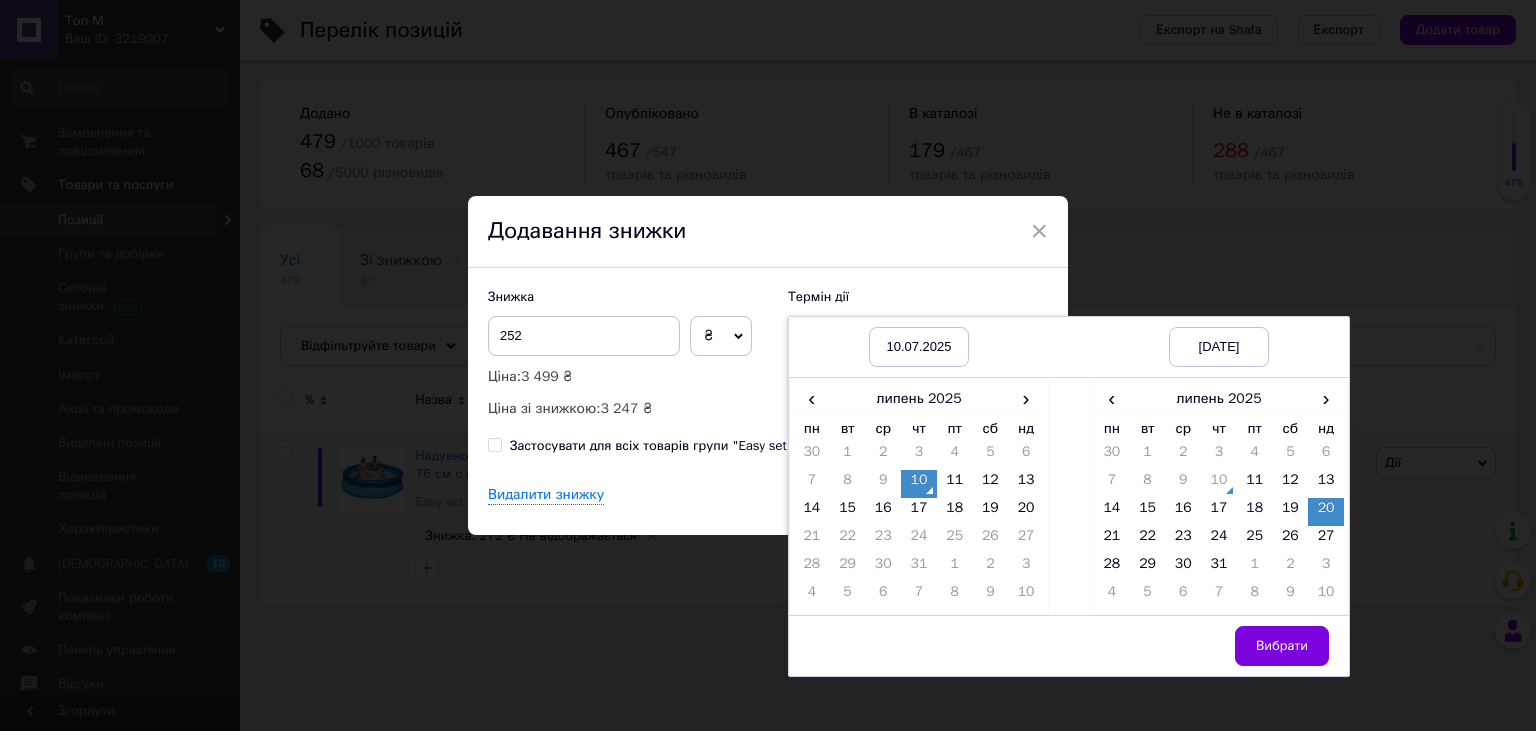 click on "Вибрати" at bounding box center [1219, 646] 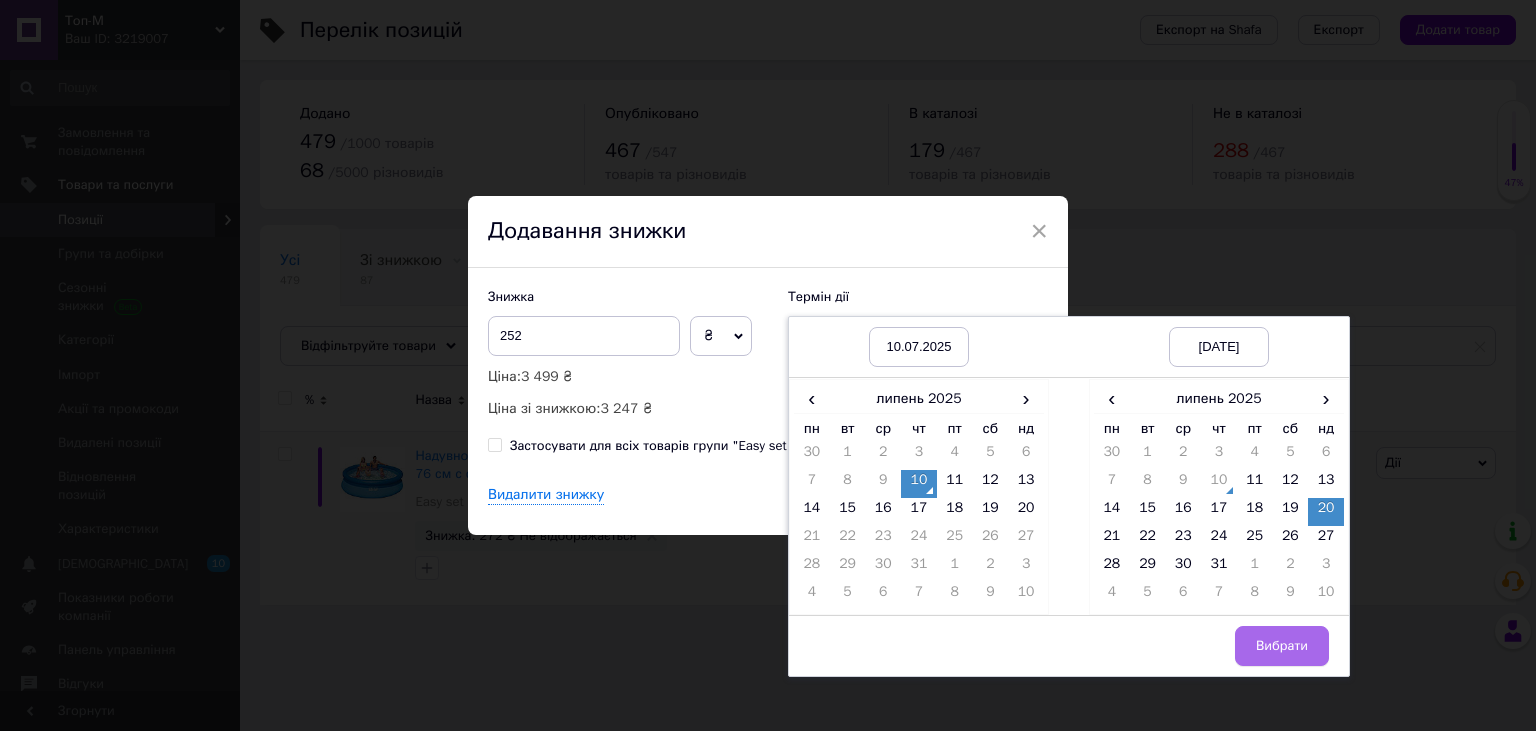 click on "Вибрати" at bounding box center (1282, 646) 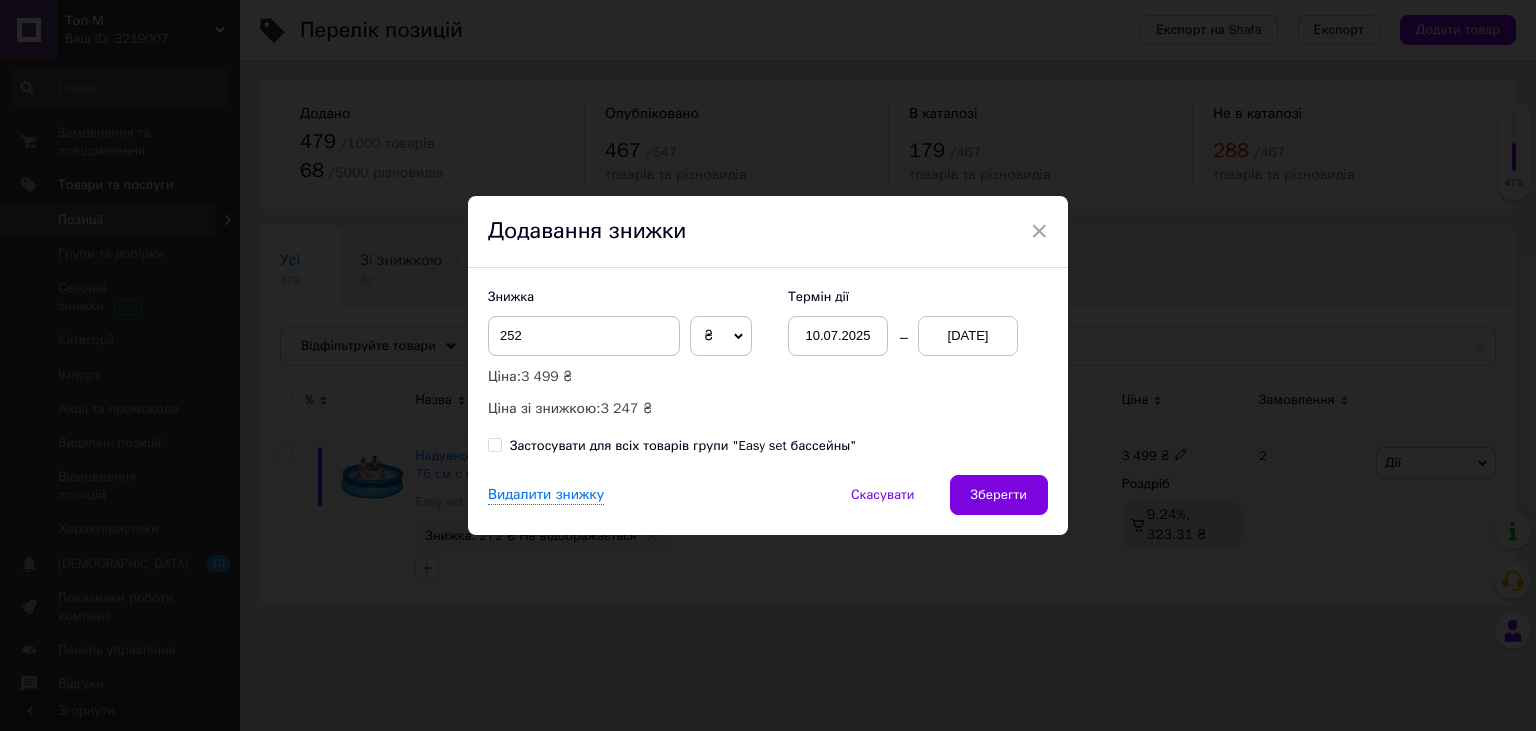 click on "Знижка 252 ₴ % Ціна:  3 499   ₴ Ціна зі знижкою:  3 247   ₴ Термін дії 10.07.2025 20.07.2025 Застосувати для всіх товарів групи "Easy set бассейны"" at bounding box center [768, 371] 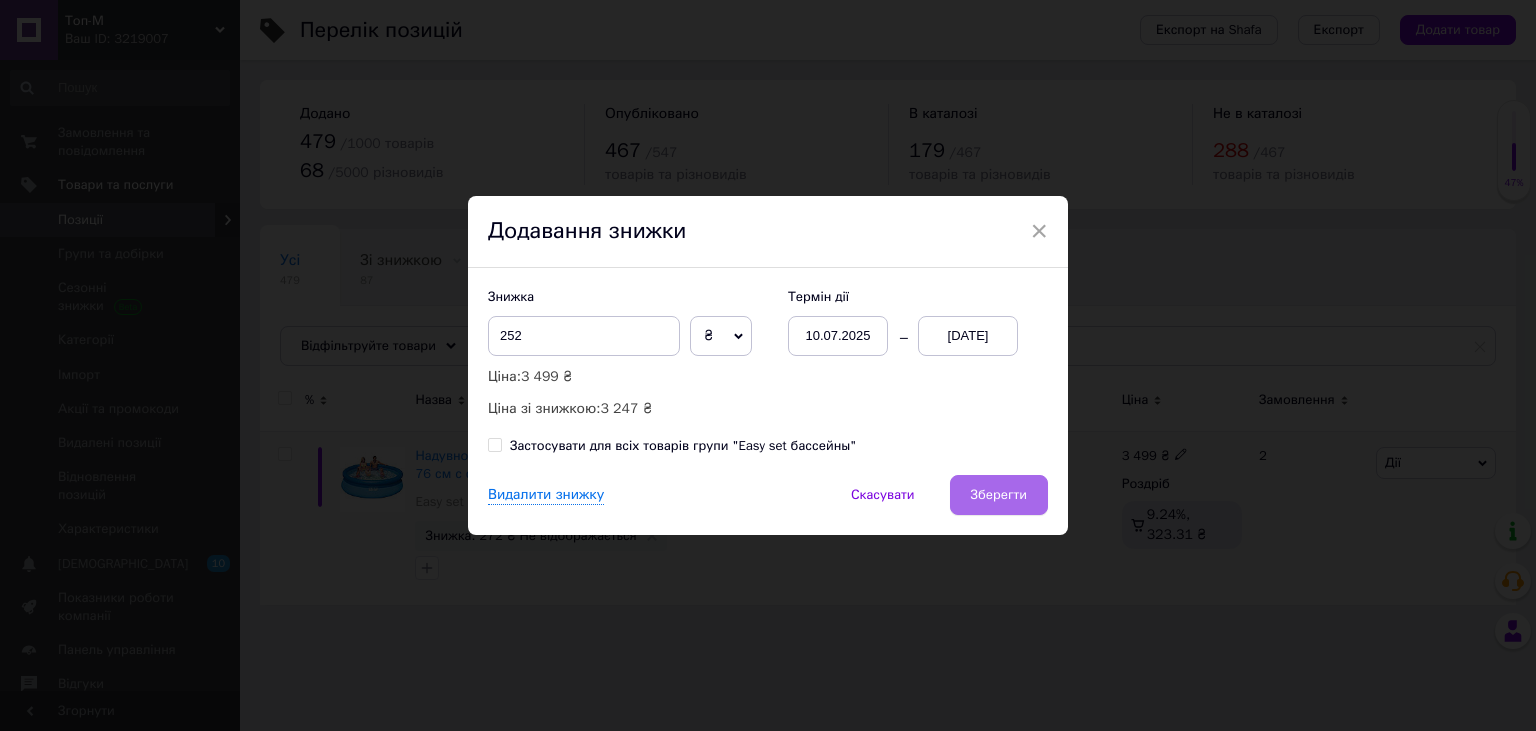 click on "Зберегти" at bounding box center (999, 495) 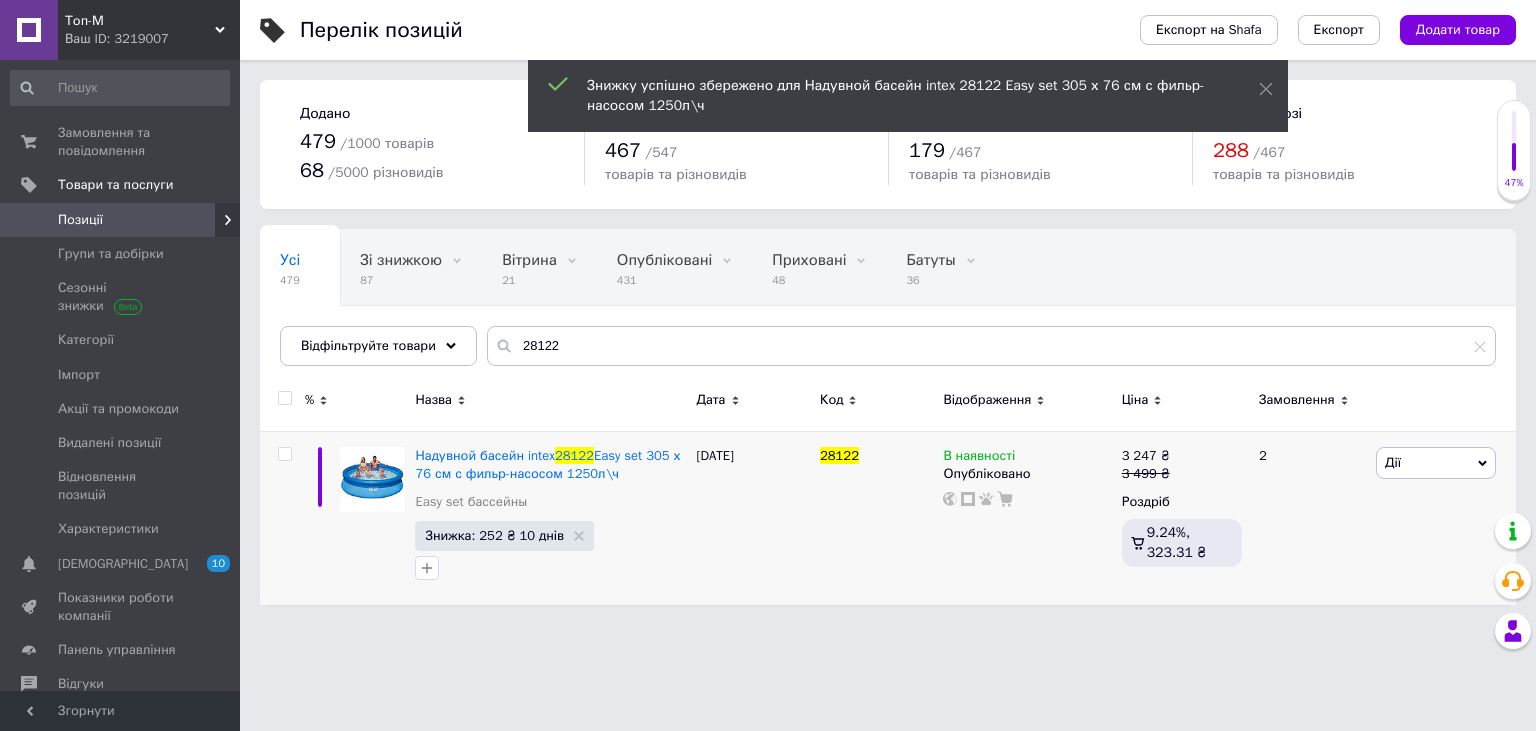 click on "Топ-М" at bounding box center [140, 21] 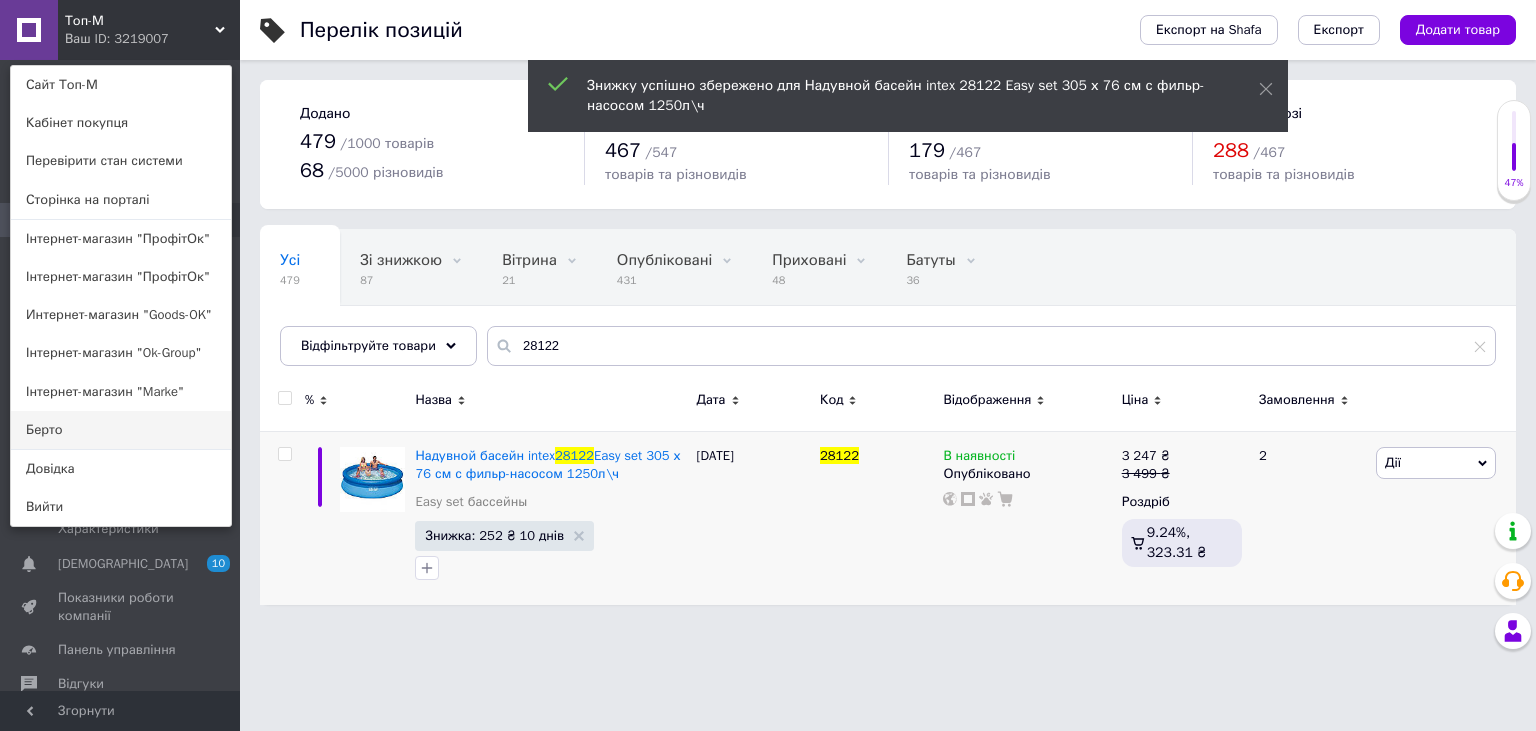 click on "Берто" at bounding box center [121, 430] 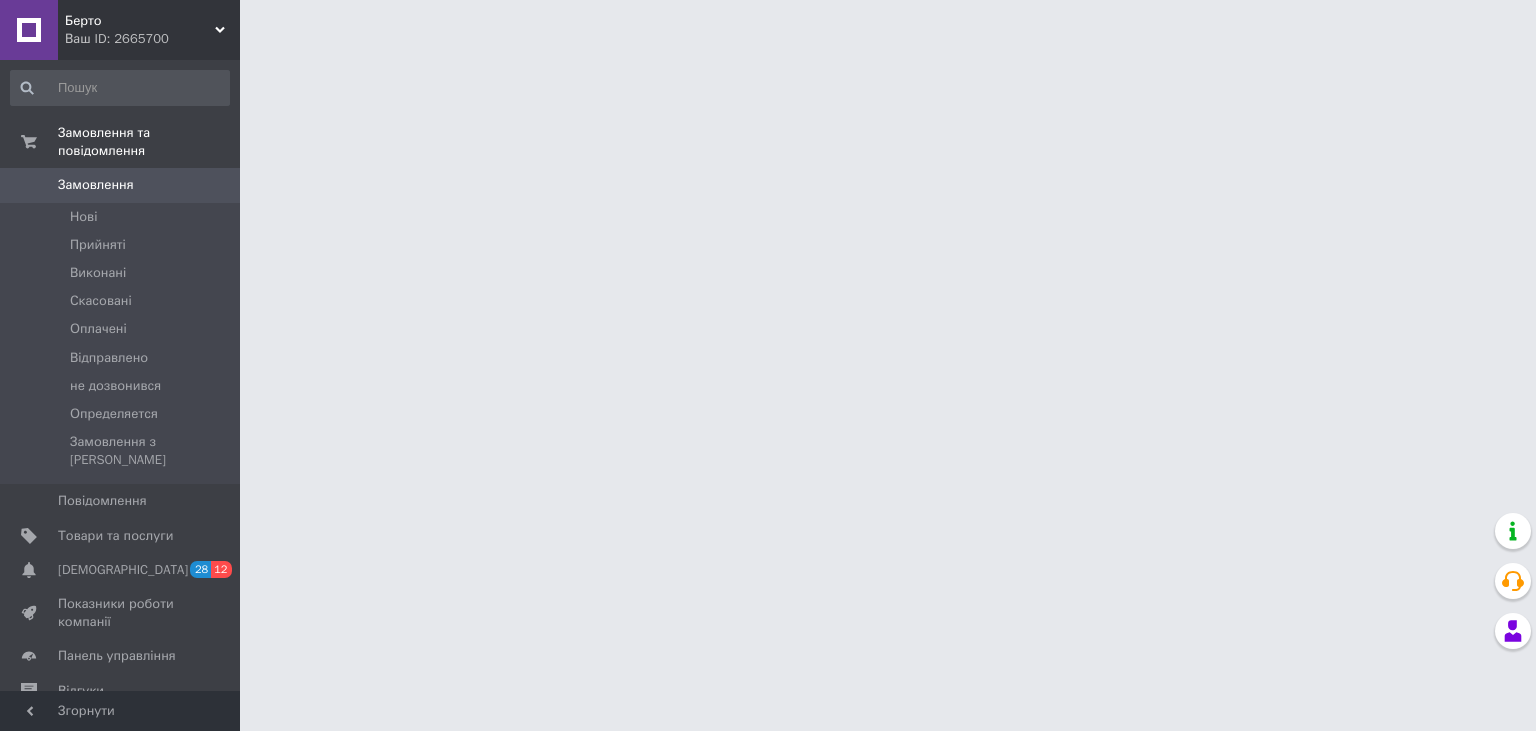 scroll, scrollTop: 0, scrollLeft: 0, axis: both 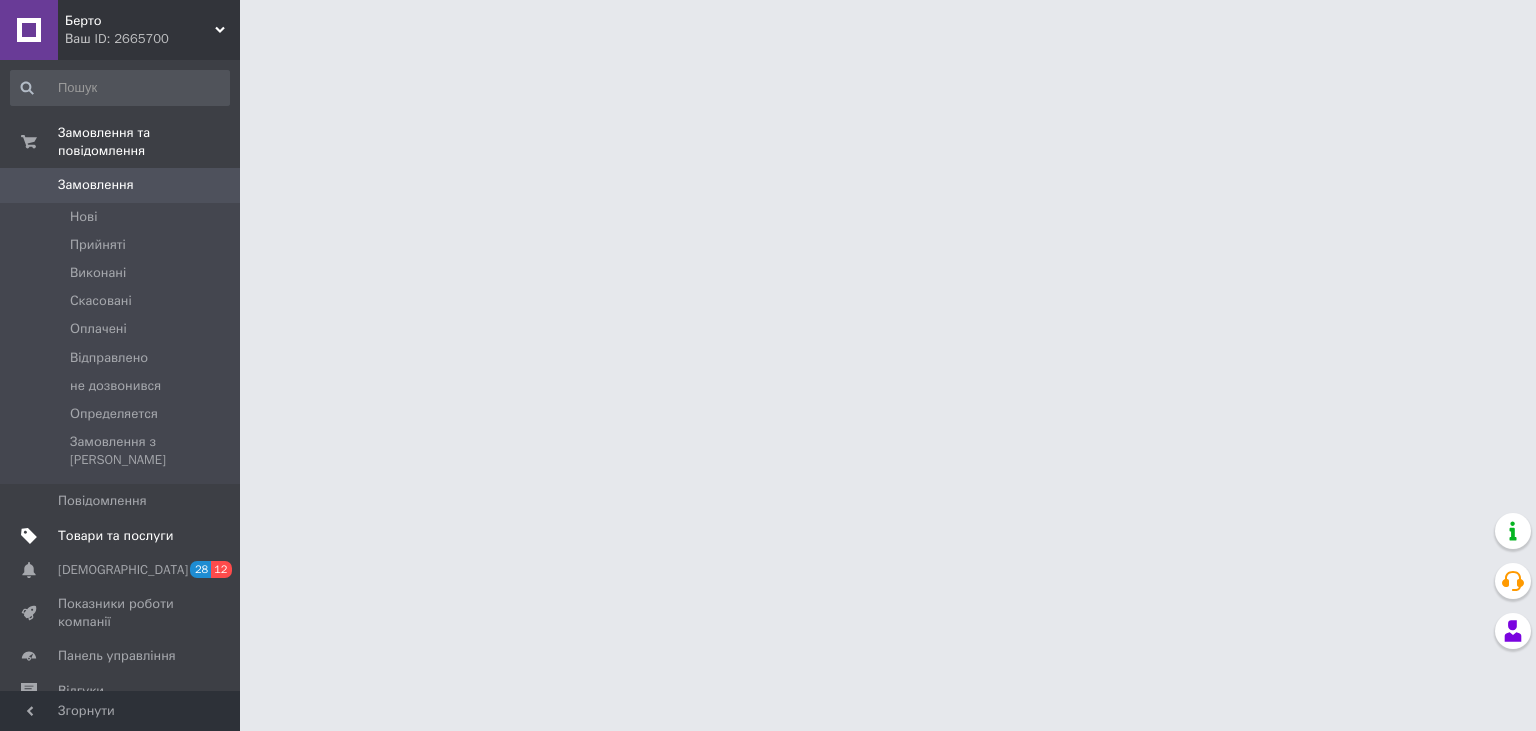click on "Товари та послуги" at bounding box center (115, 536) 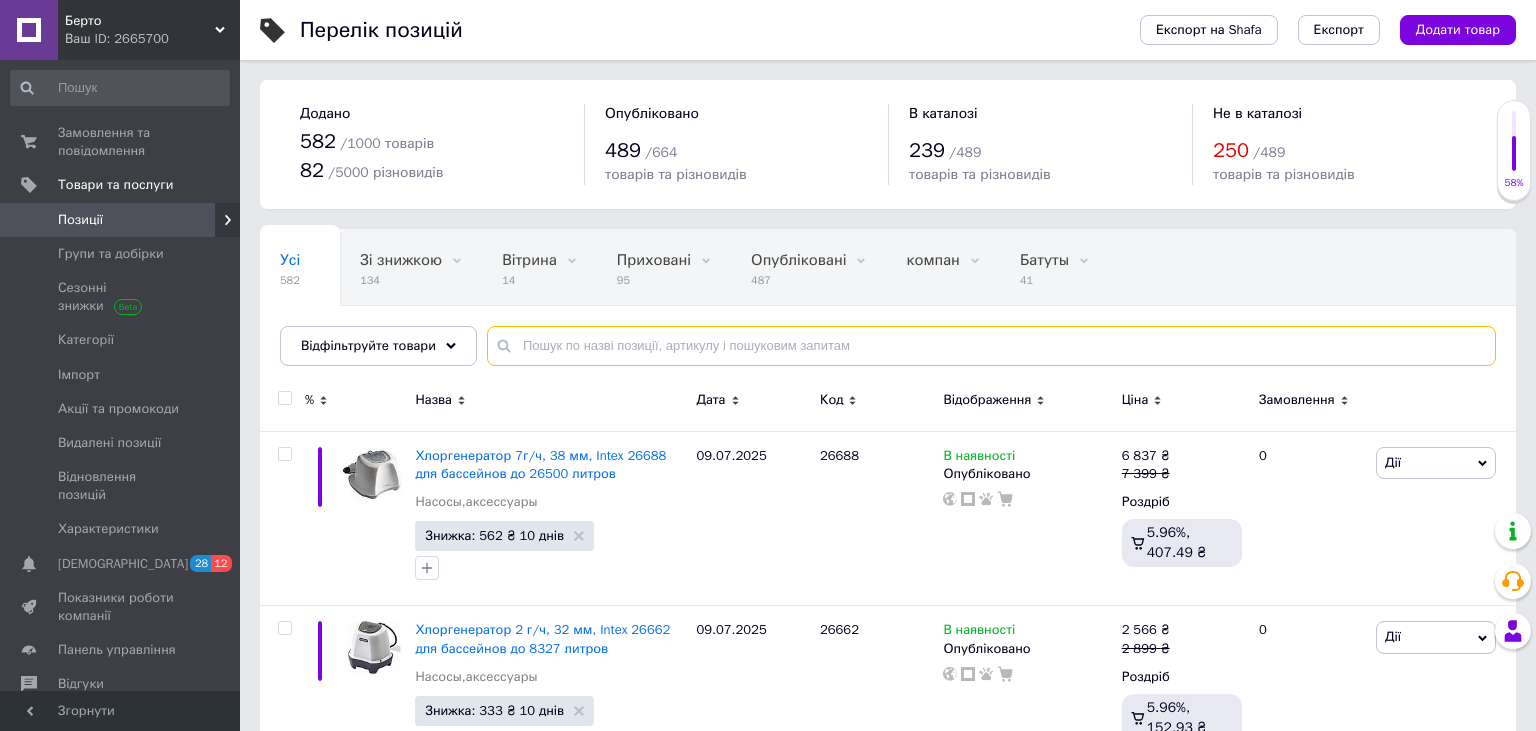 click at bounding box center (991, 346) 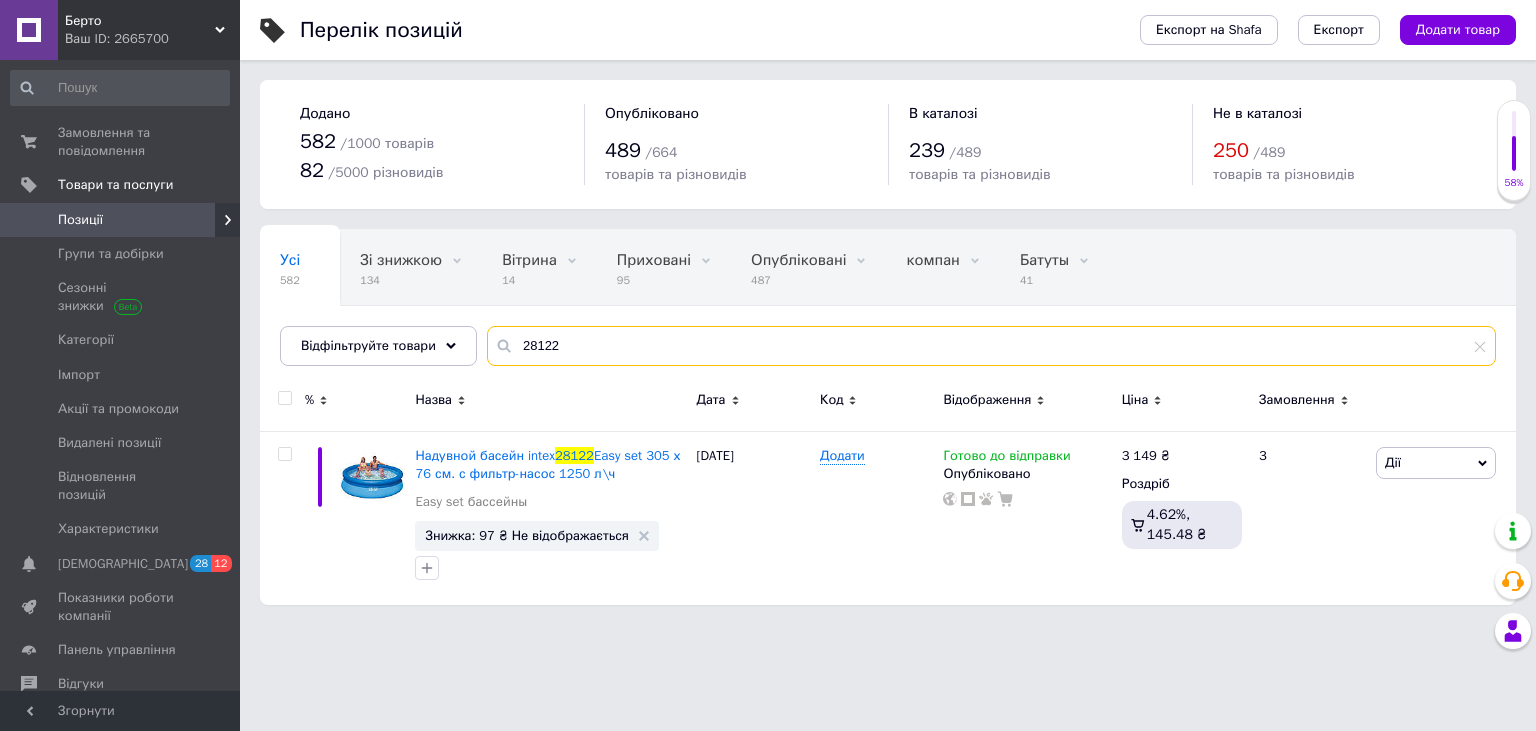type on "28122" 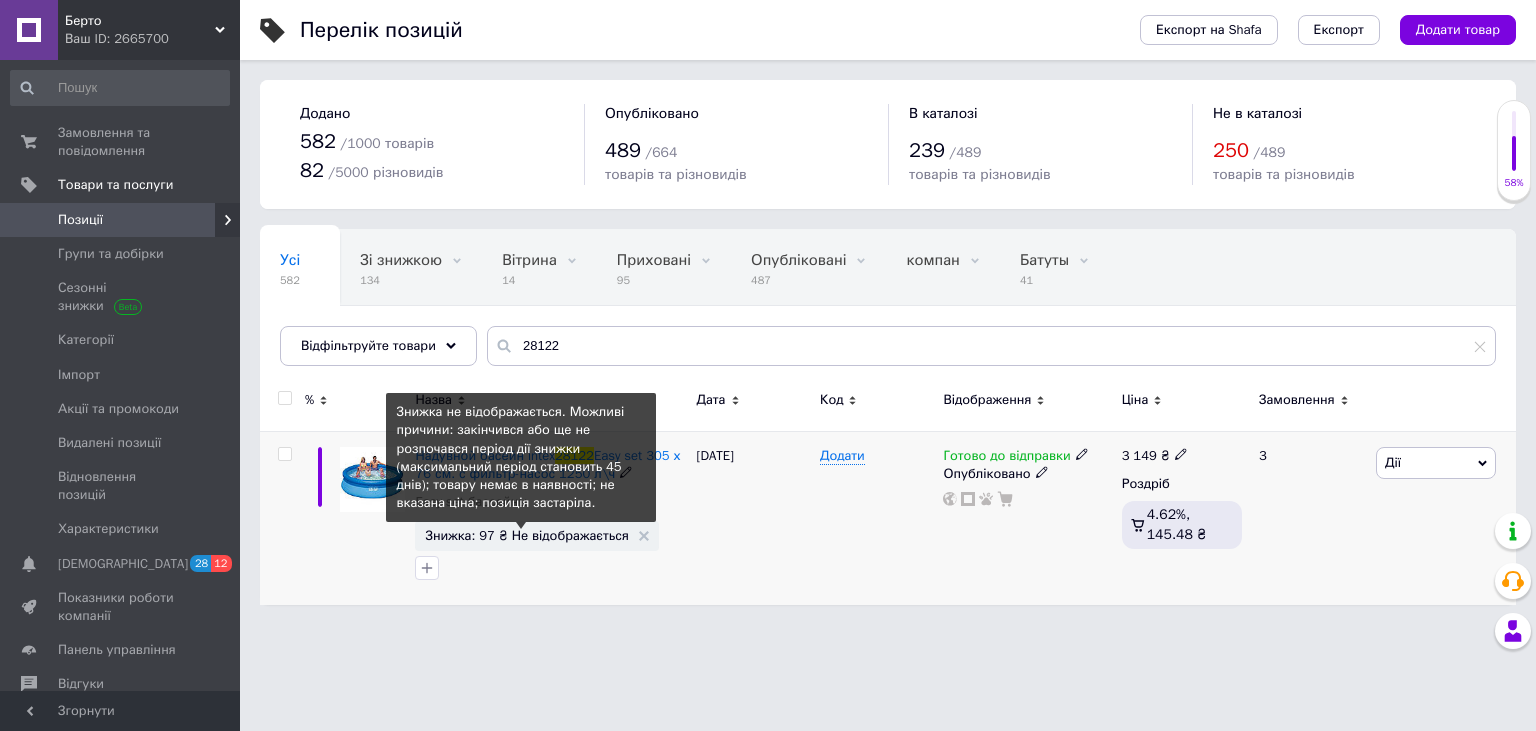 click on "Знижка: 97 ₴ Не відображається" at bounding box center [526, 535] 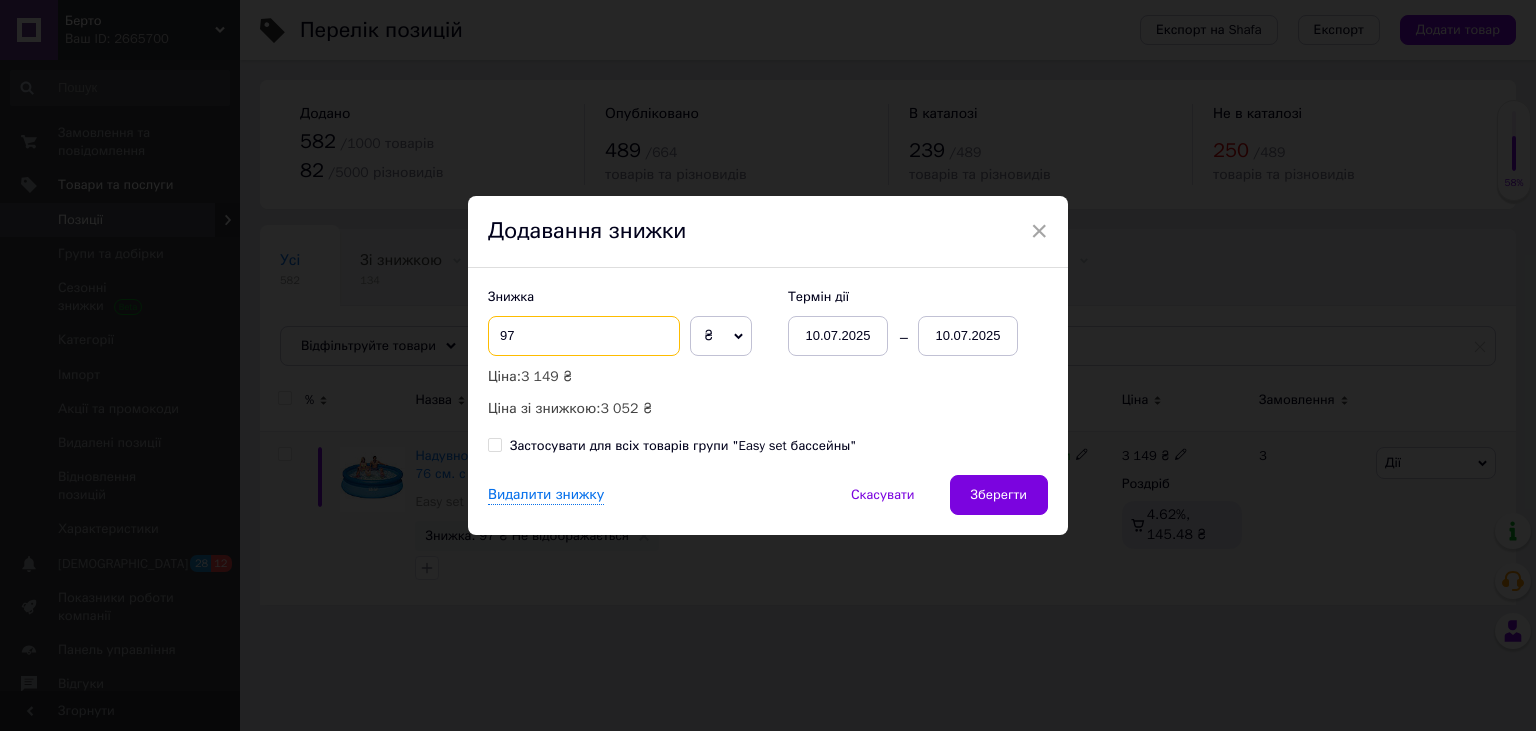 drag, startPoint x: 570, startPoint y: 331, endPoint x: 394, endPoint y: 330, distance: 176.00284 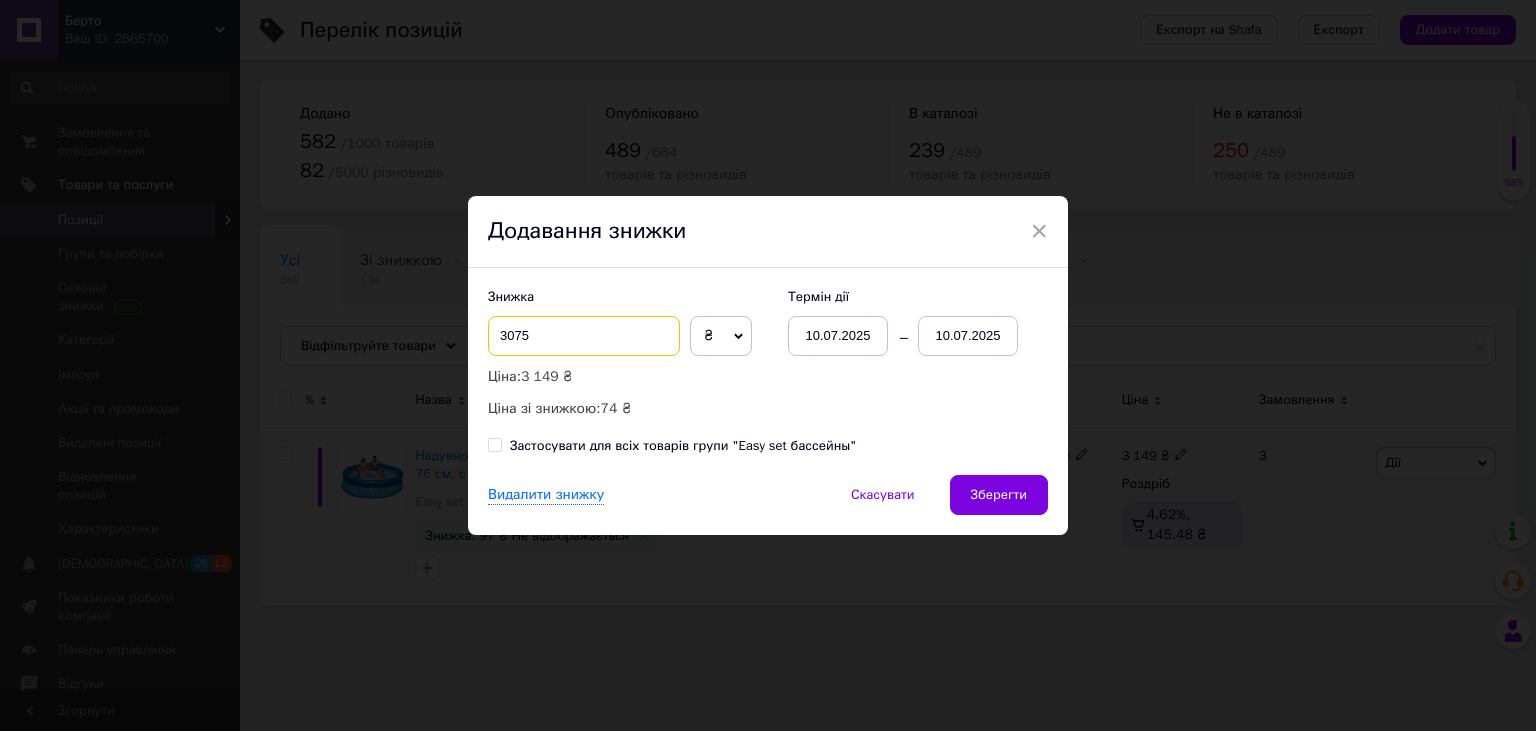 drag, startPoint x: 544, startPoint y: 330, endPoint x: 456, endPoint y: 326, distance: 88.09086 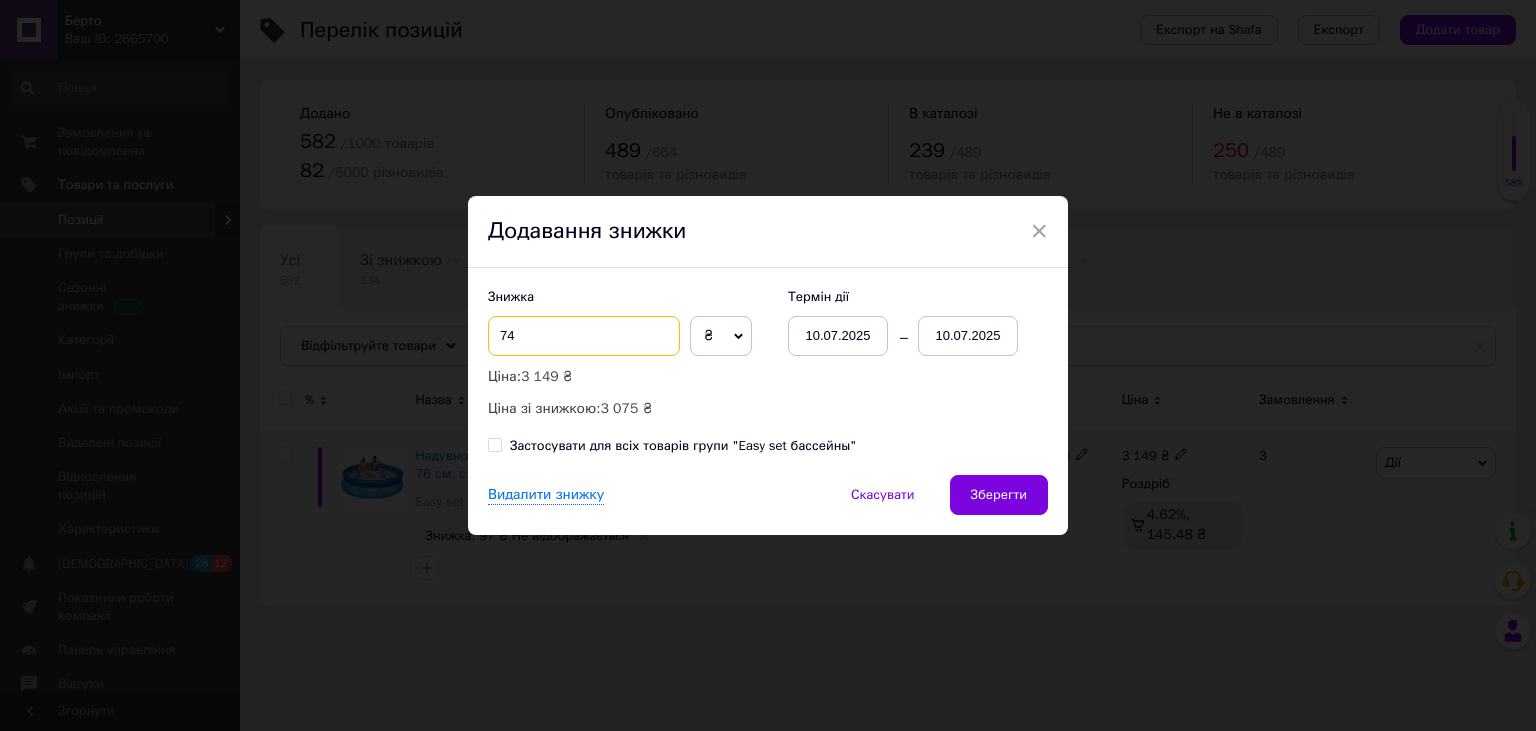 type on "74" 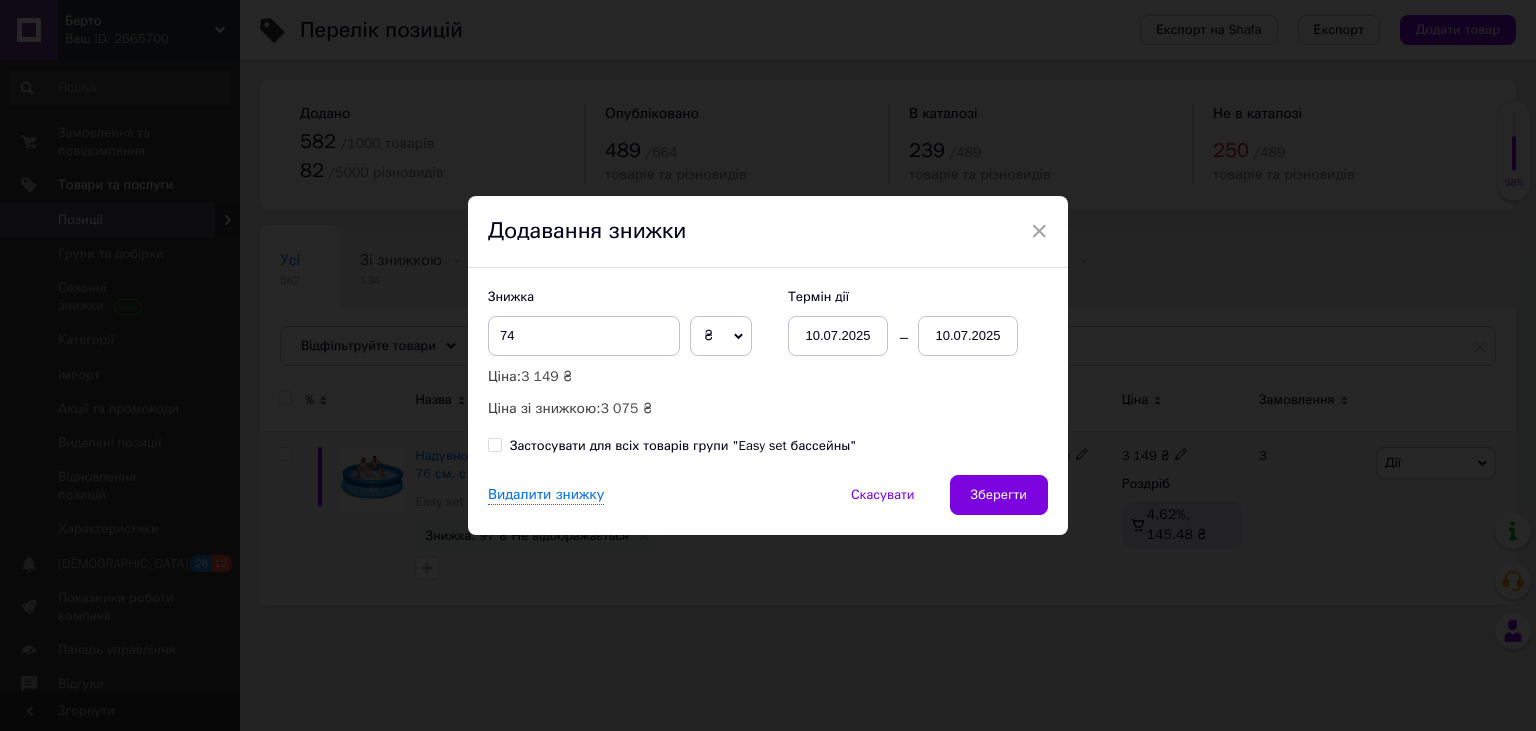 click on "10.07.2025" at bounding box center [968, 336] 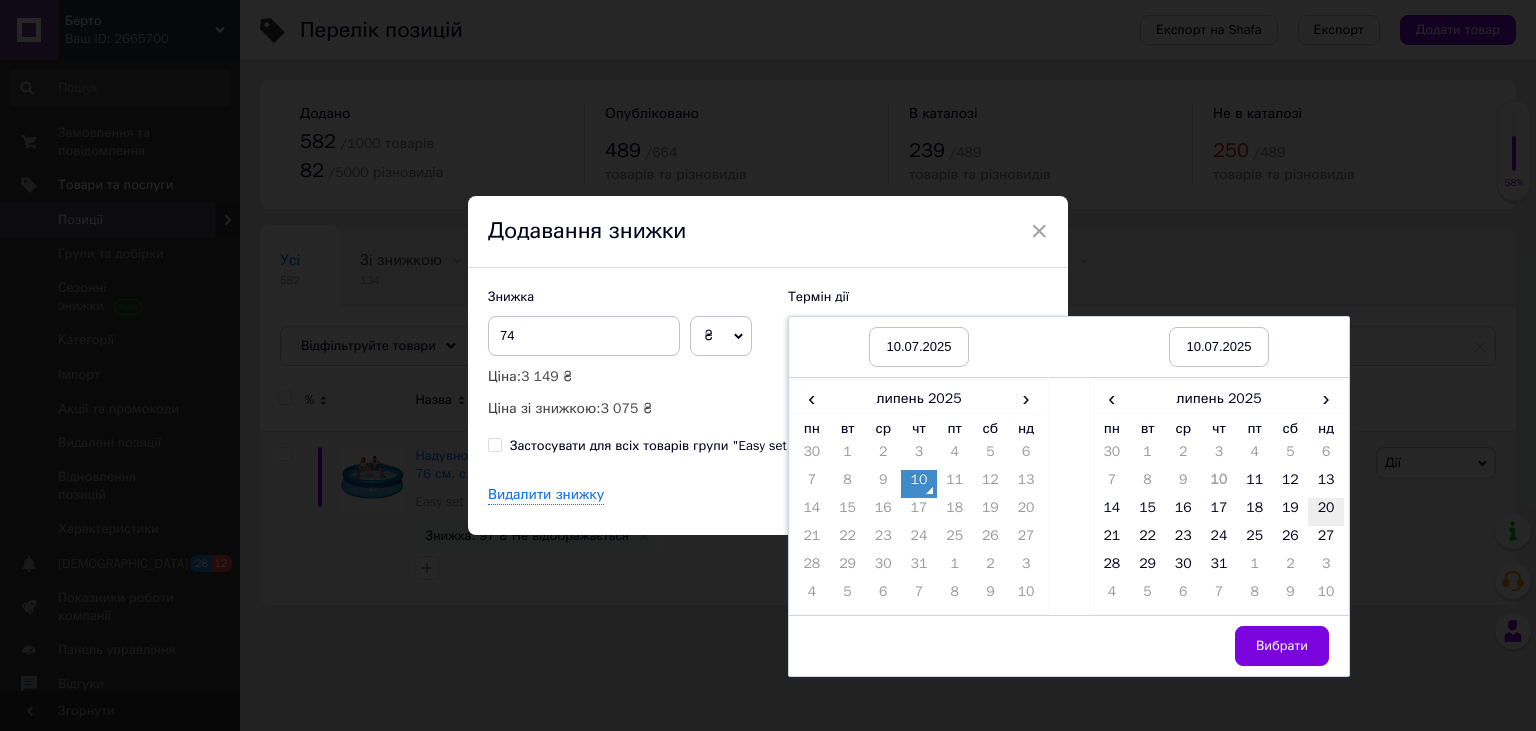 click on "20" at bounding box center (1326, 512) 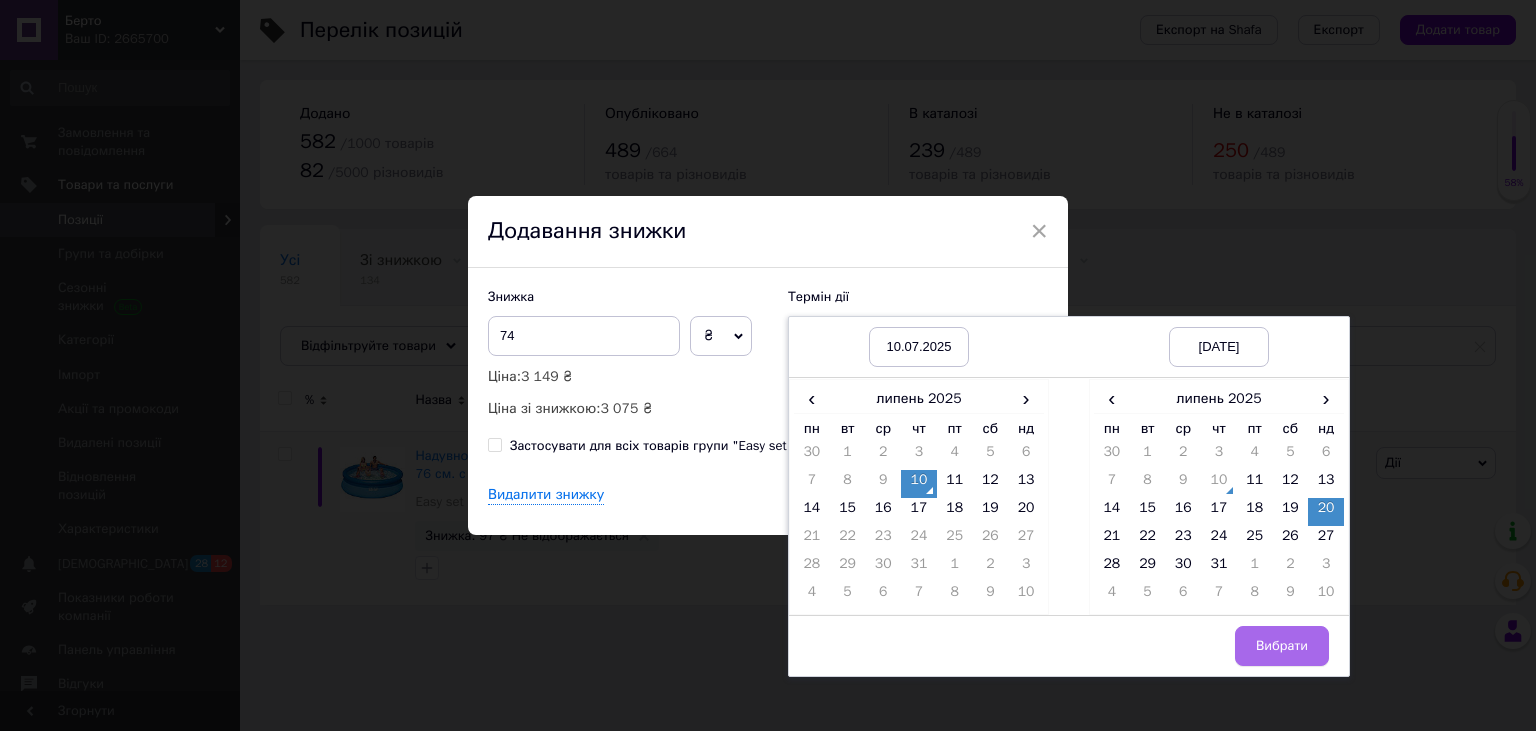 click on "Вибрати" at bounding box center [1282, 646] 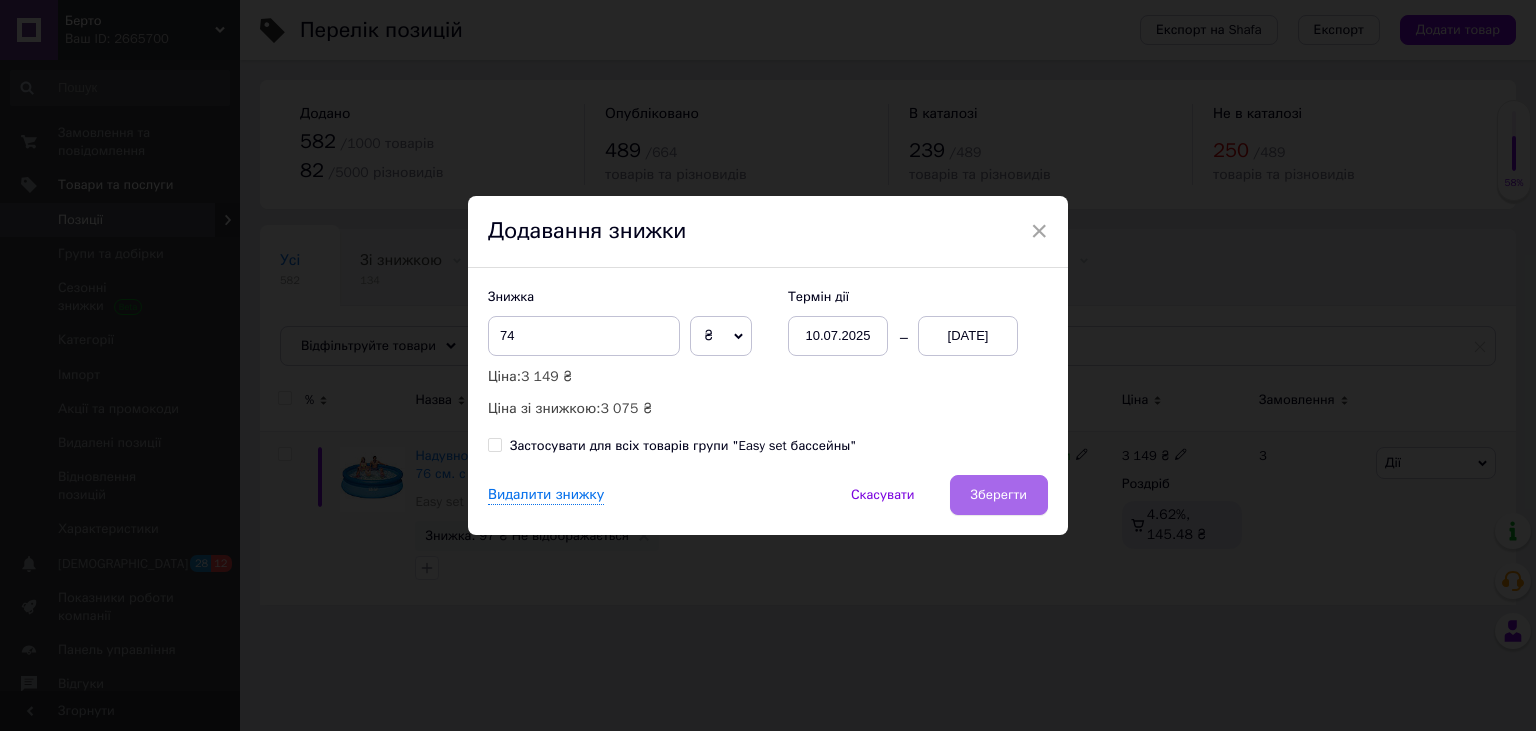 click on "Зберегти" at bounding box center (999, 495) 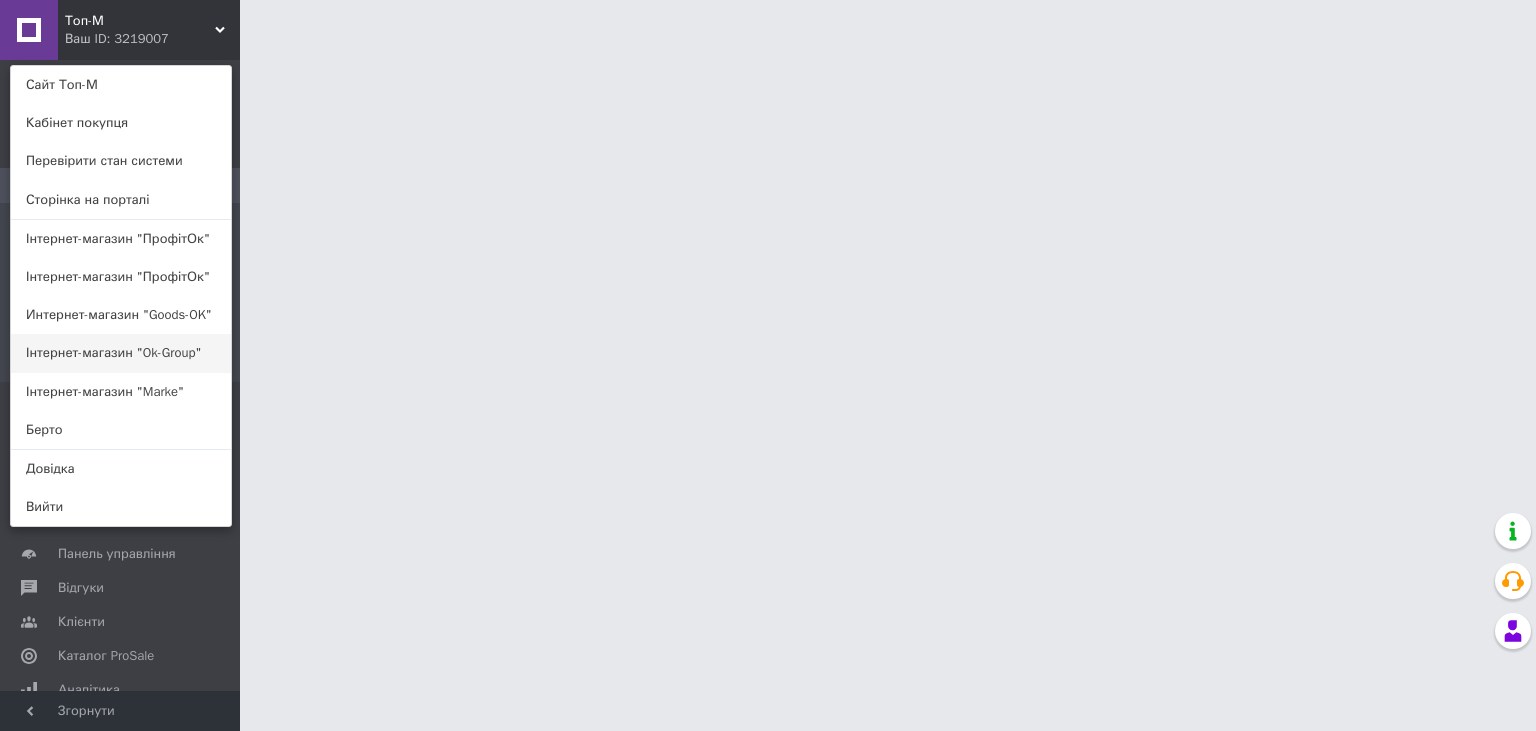 scroll, scrollTop: 0, scrollLeft: 0, axis: both 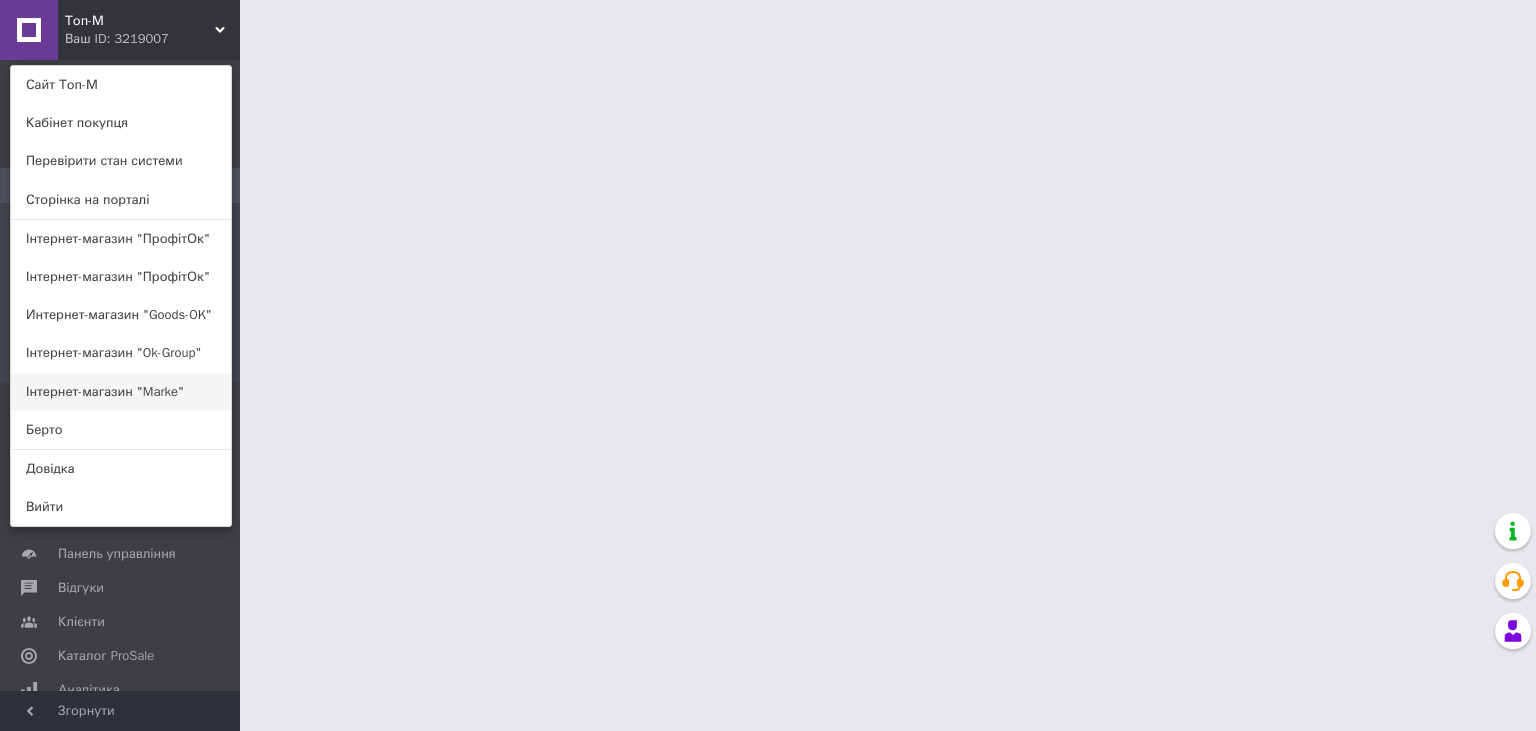 click on "Інтернет-магазин "Marke"" at bounding box center [121, 392] 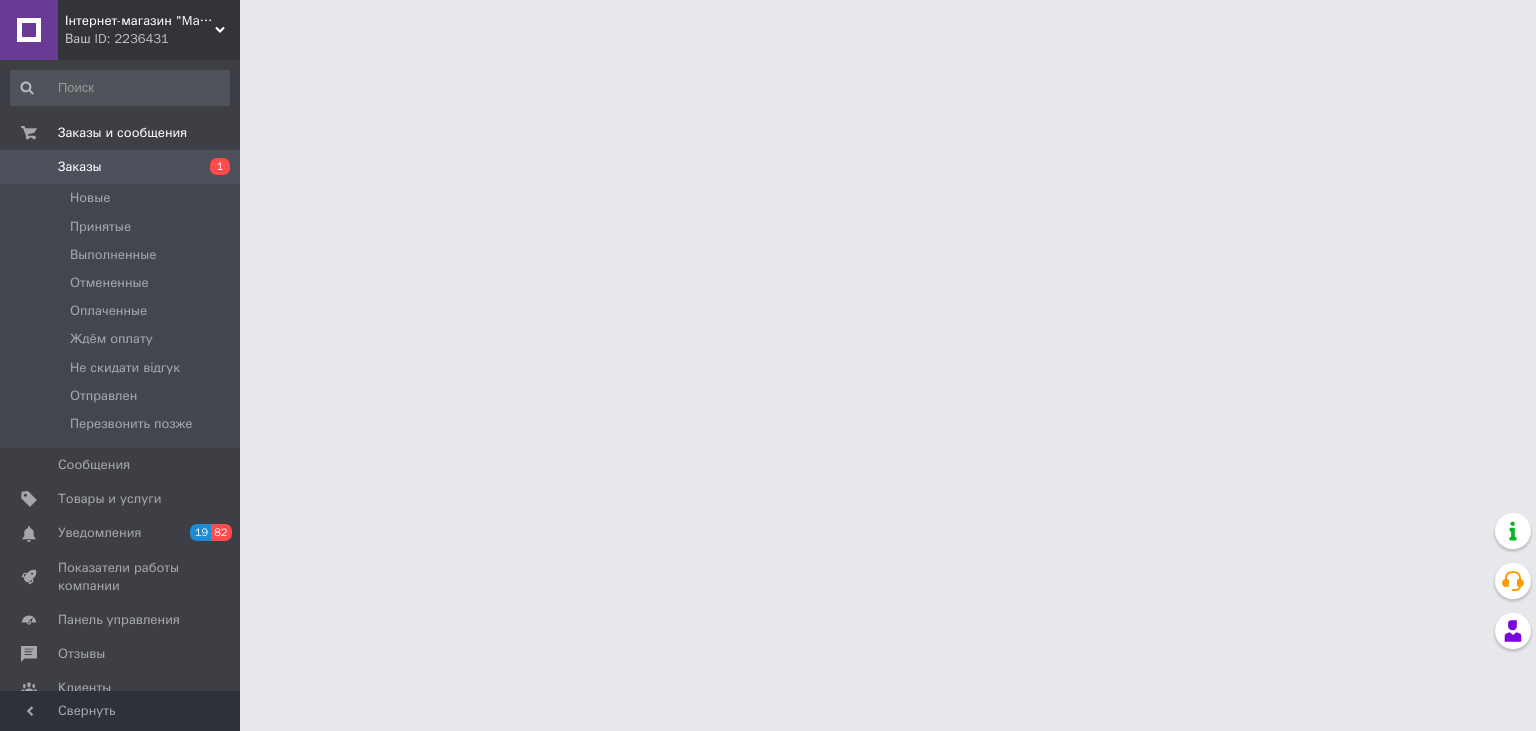scroll, scrollTop: 0, scrollLeft: 0, axis: both 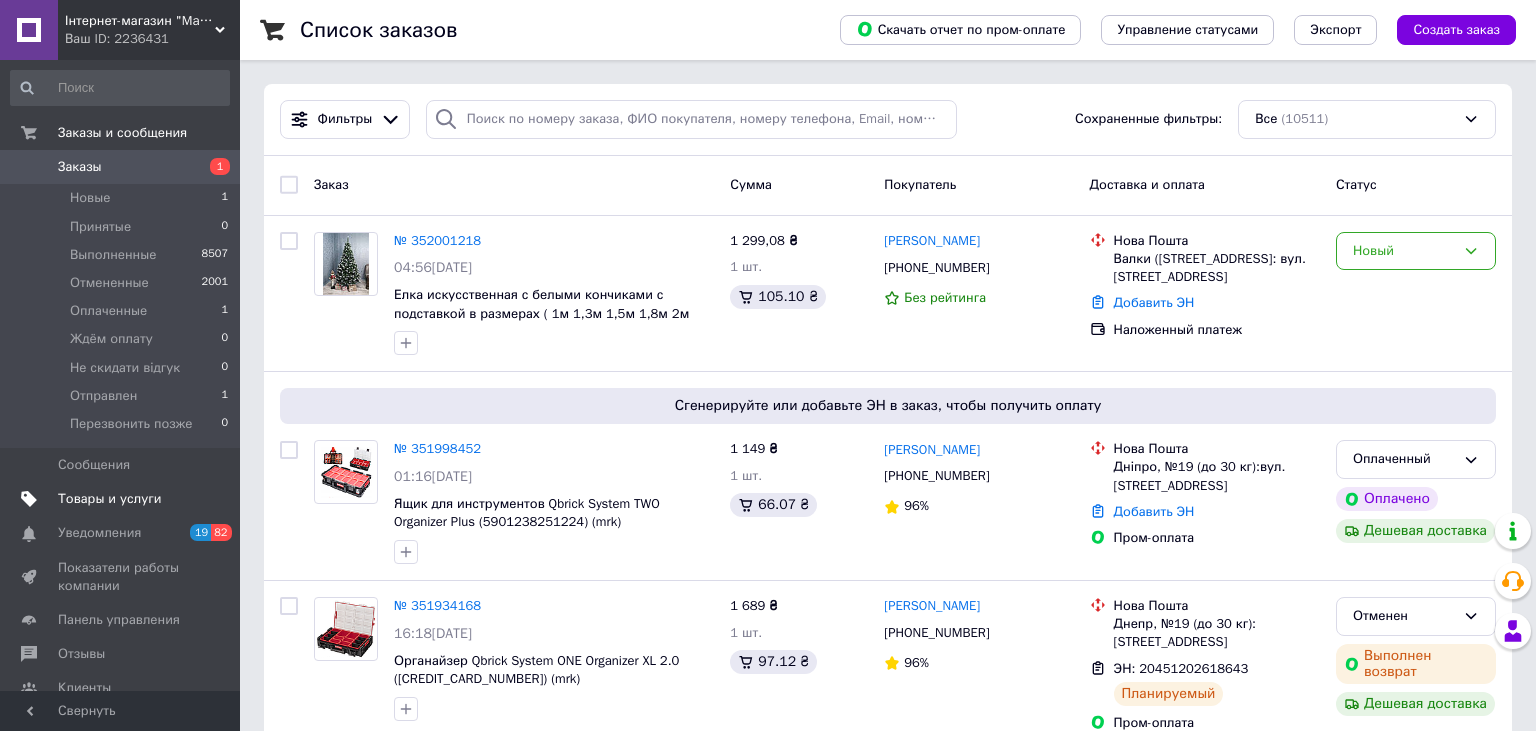 click on "Товары и услуги" at bounding box center (110, 499) 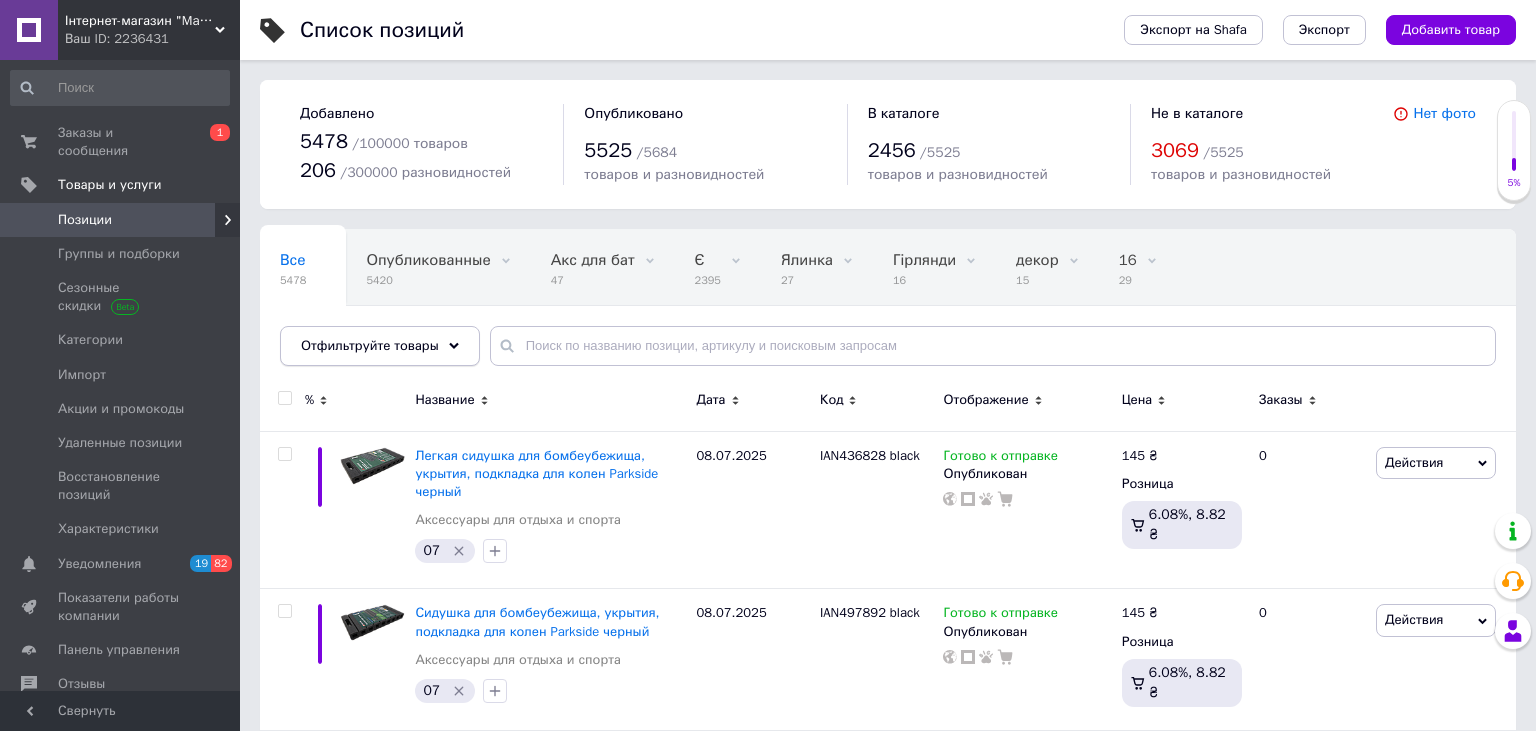 click on "Отфильтруйте товары" at bounding box center [370, 345] 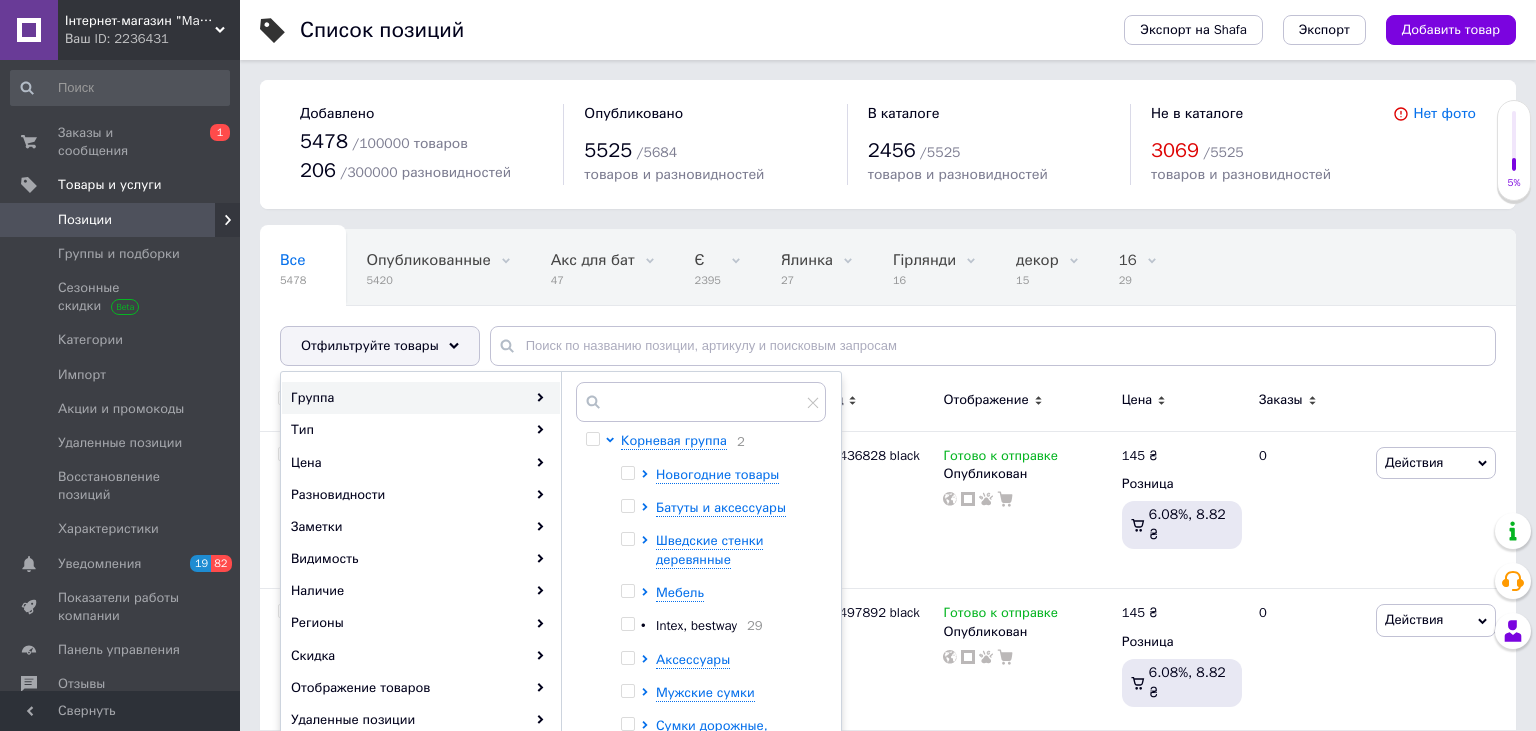 click on "Intex, bestway" at bounding box center [696, 625] 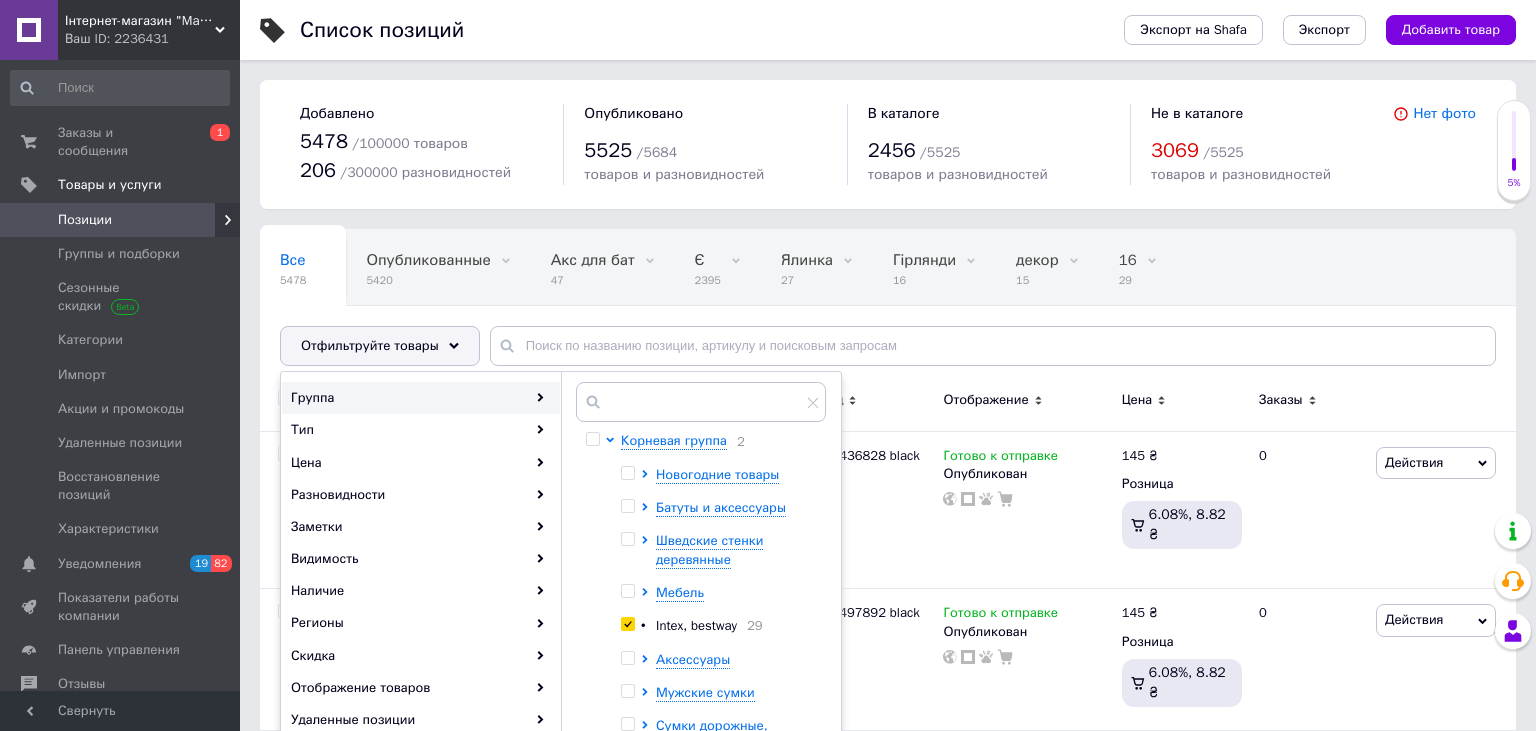 checkbox on "true" 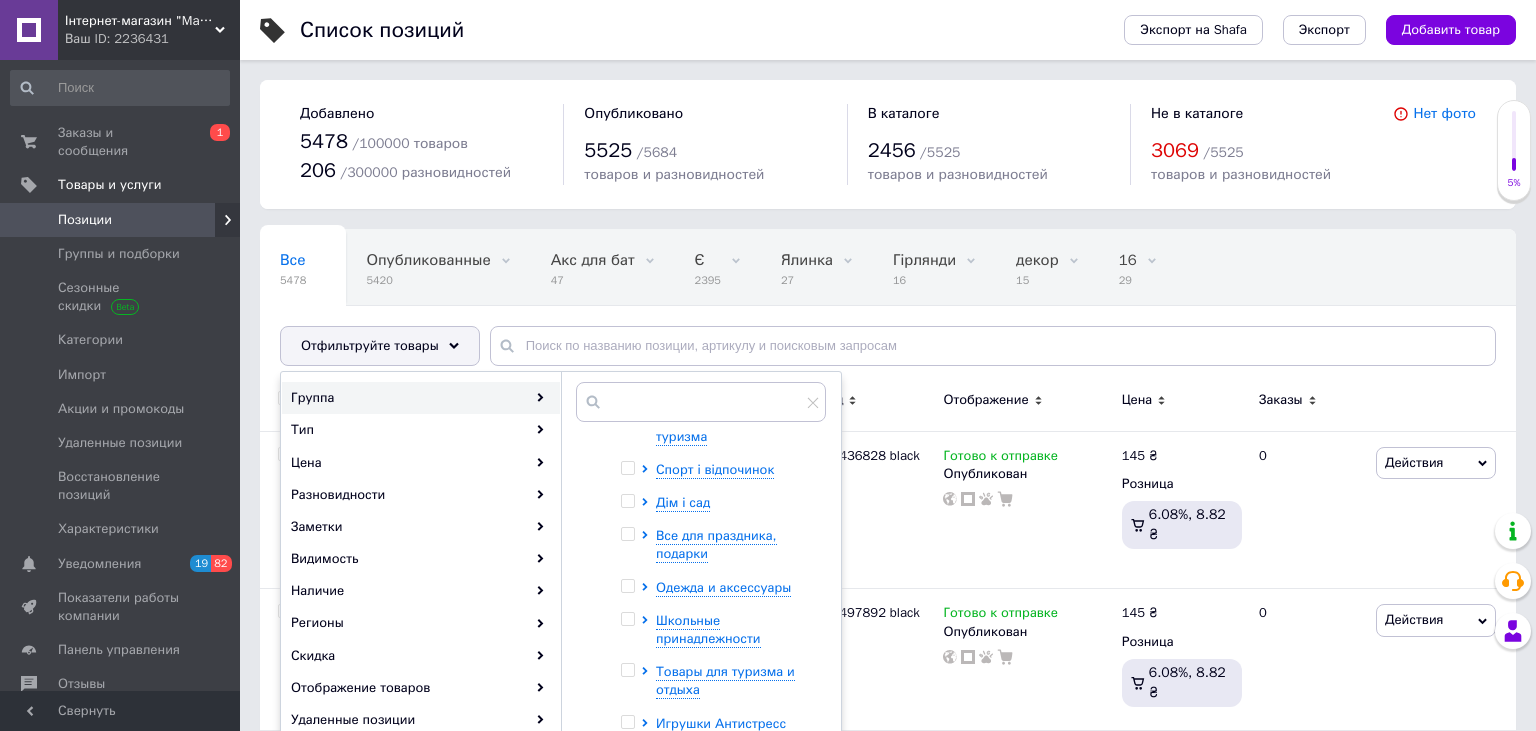 scroll, scrollTop: 534, scrollLeft: 0, axis: vertical 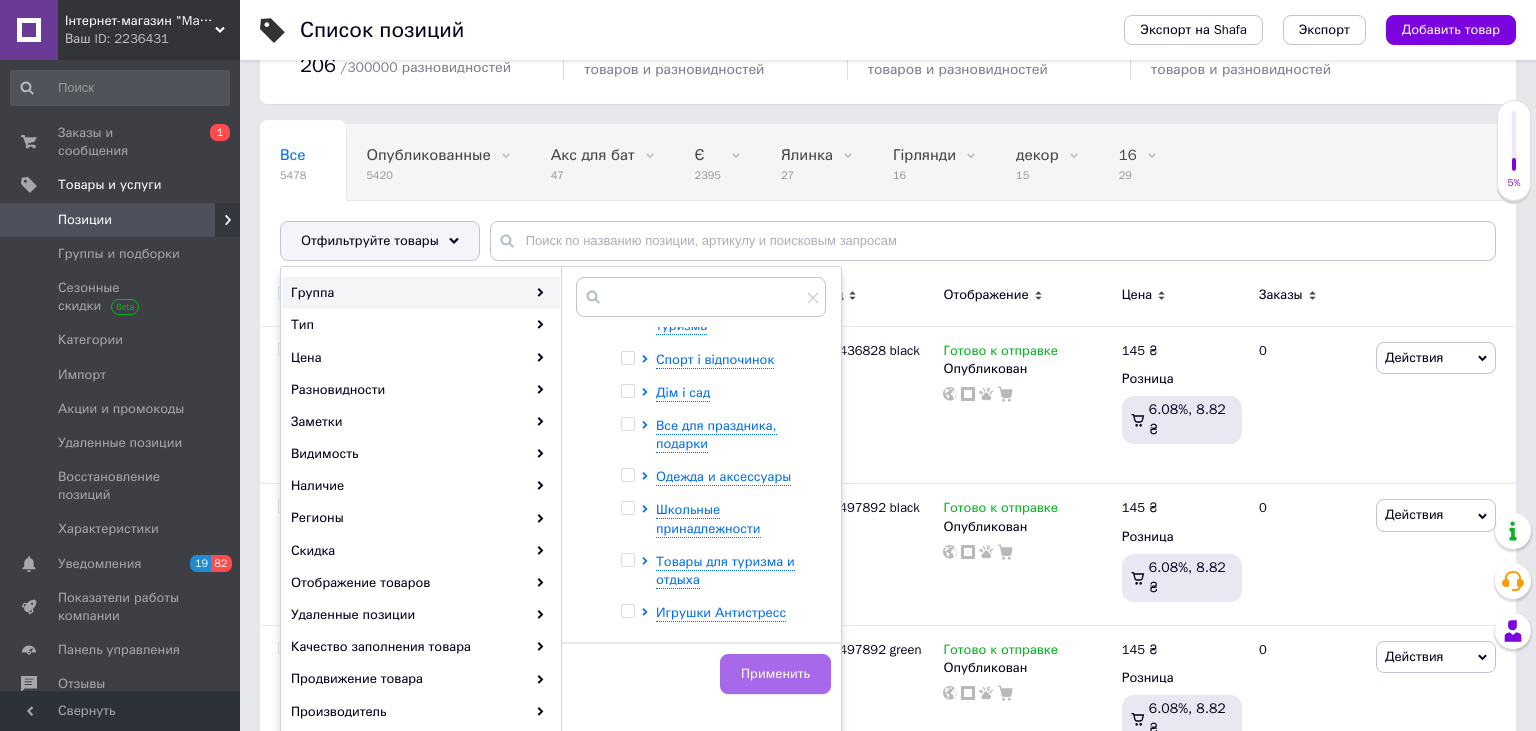 click on "Применить" at bounding box center [775, 674] 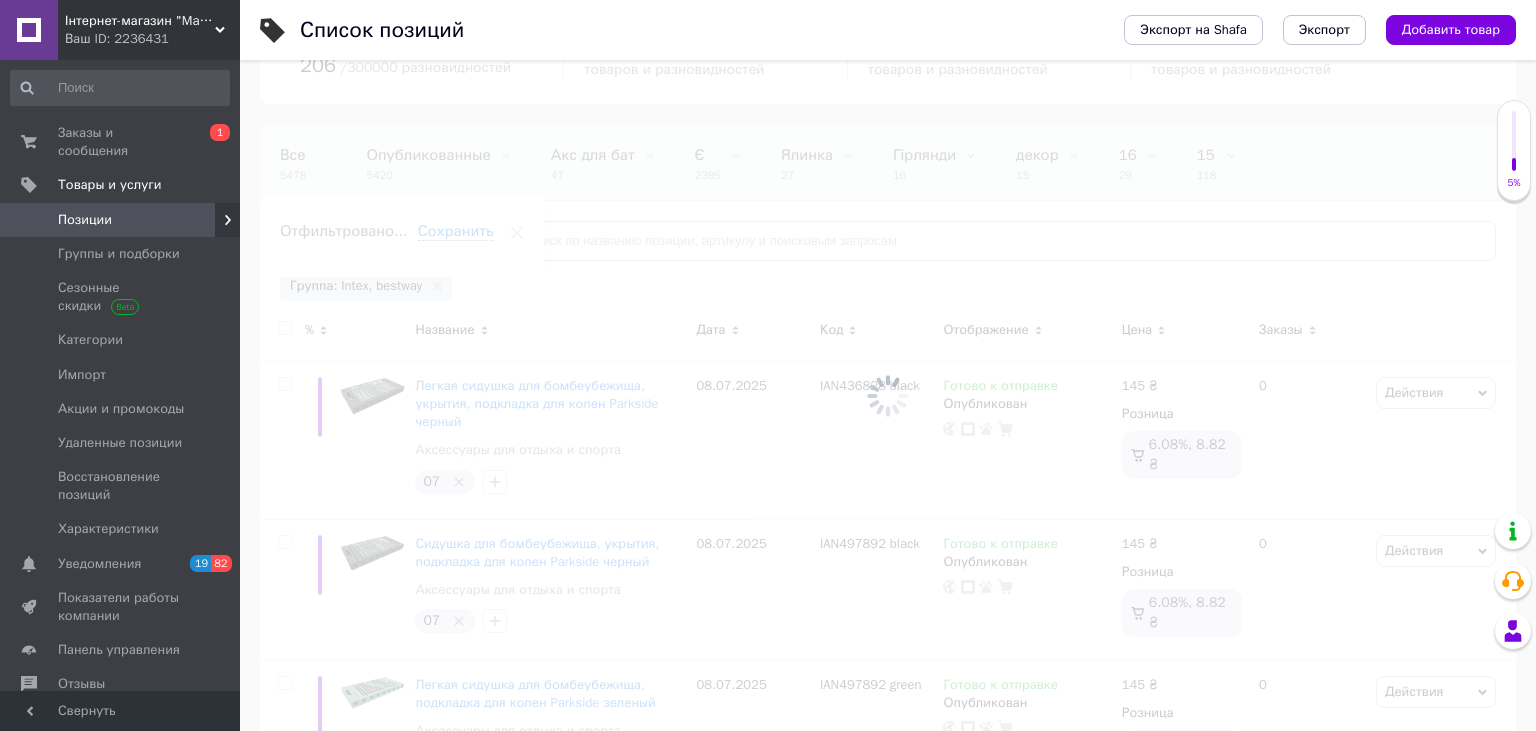 scroll, scrollTop: 0, scrollLeft: 170, axis: horizontal 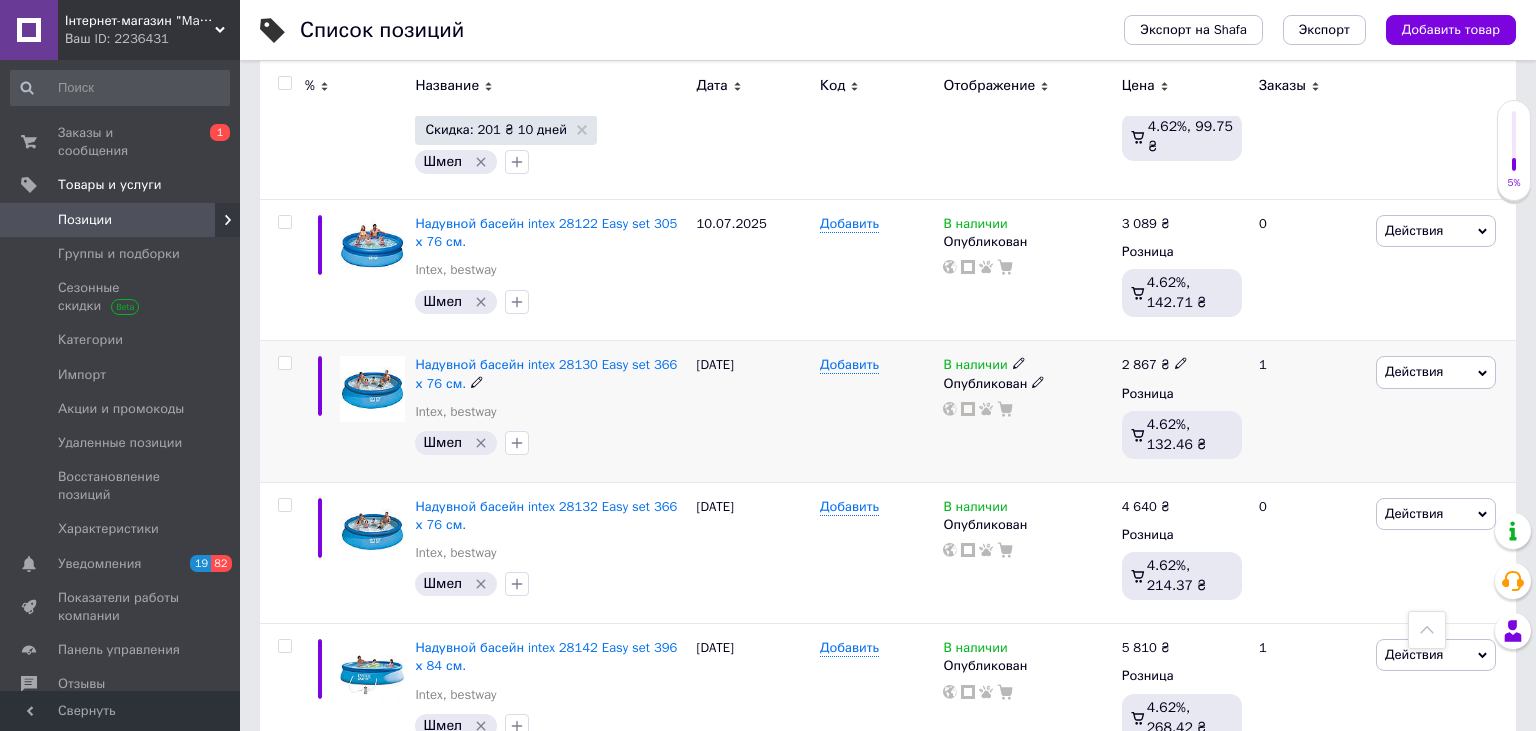 click on "Действия" at bounding box center (1414, 371) 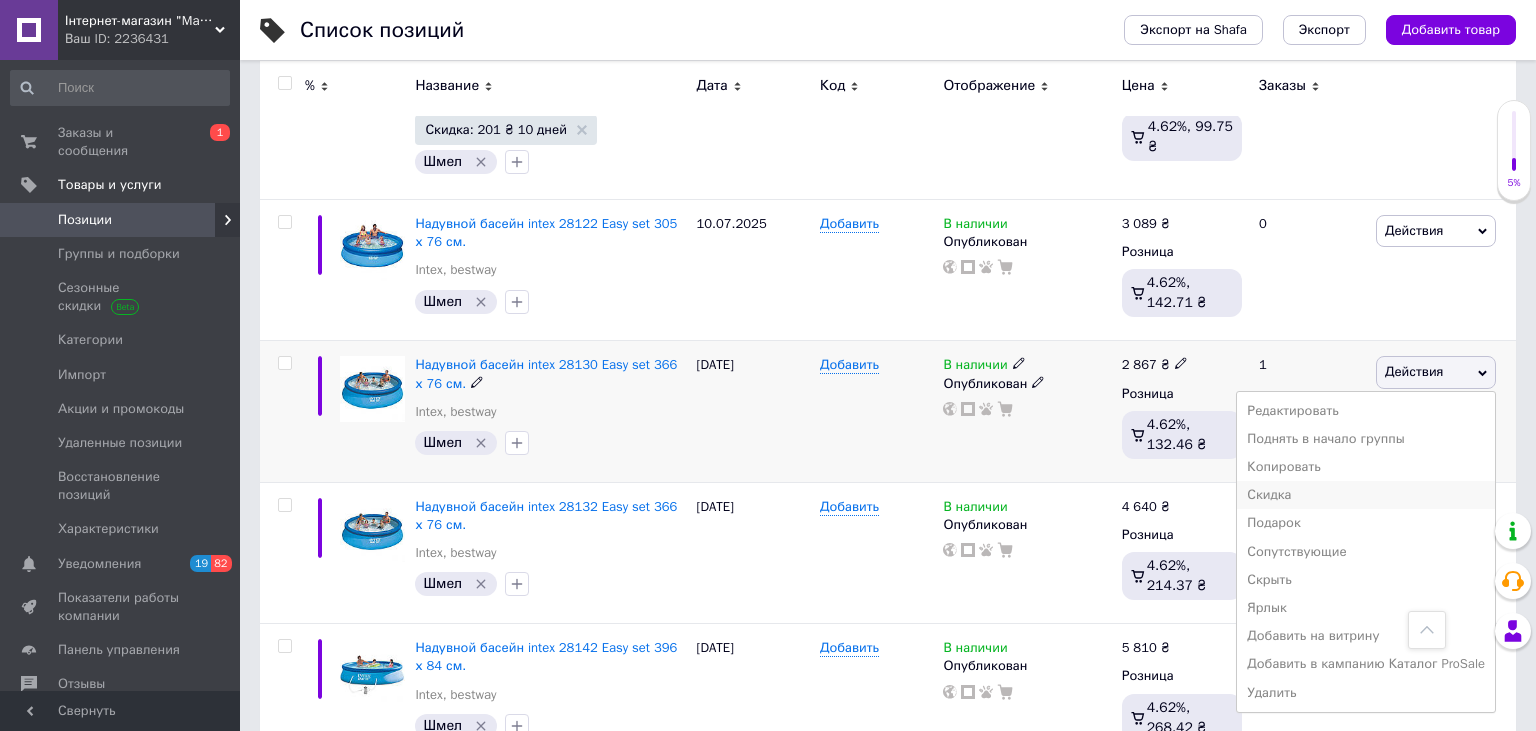 click on "Скидка" at bounding box center (1366, 495) 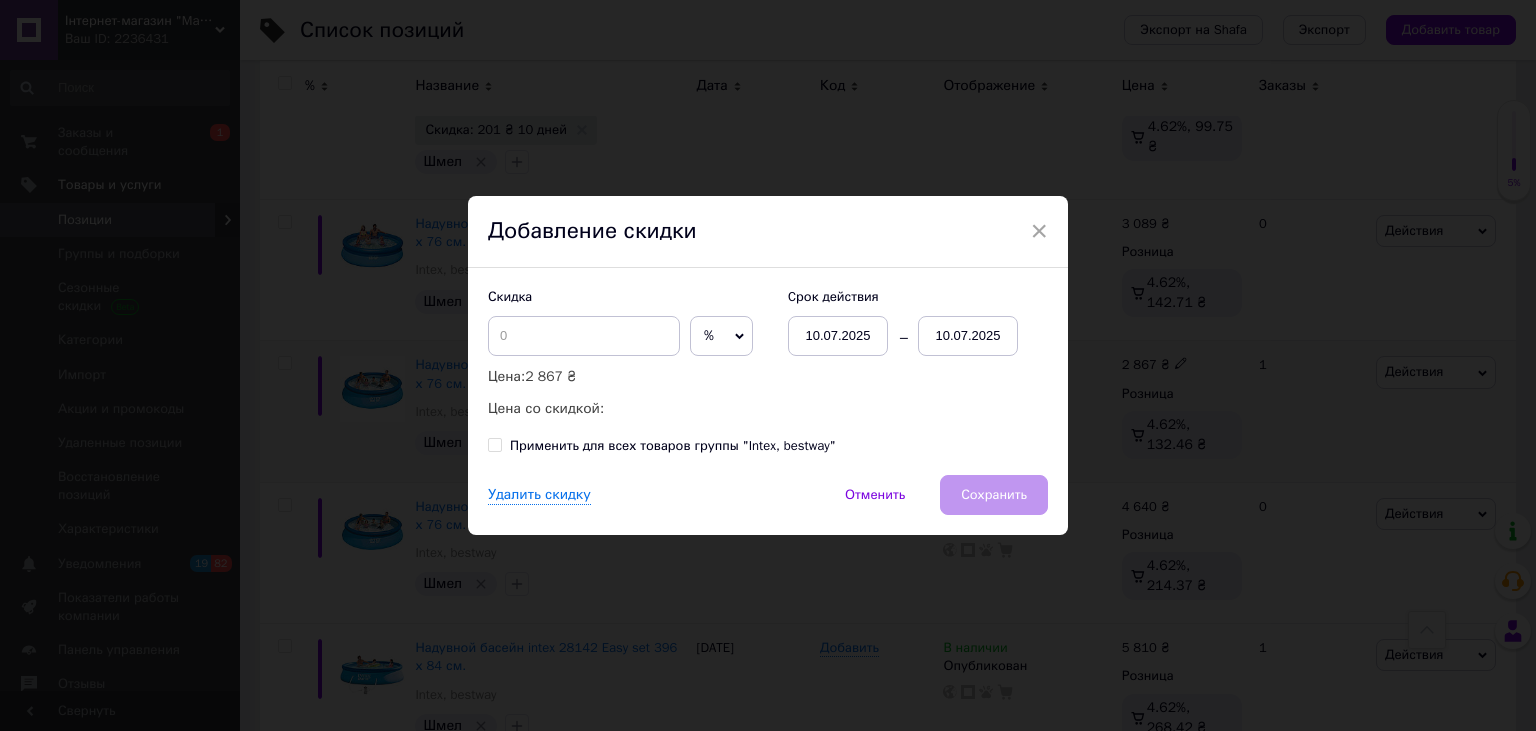 click on "%" at bounding box center (721, 336) 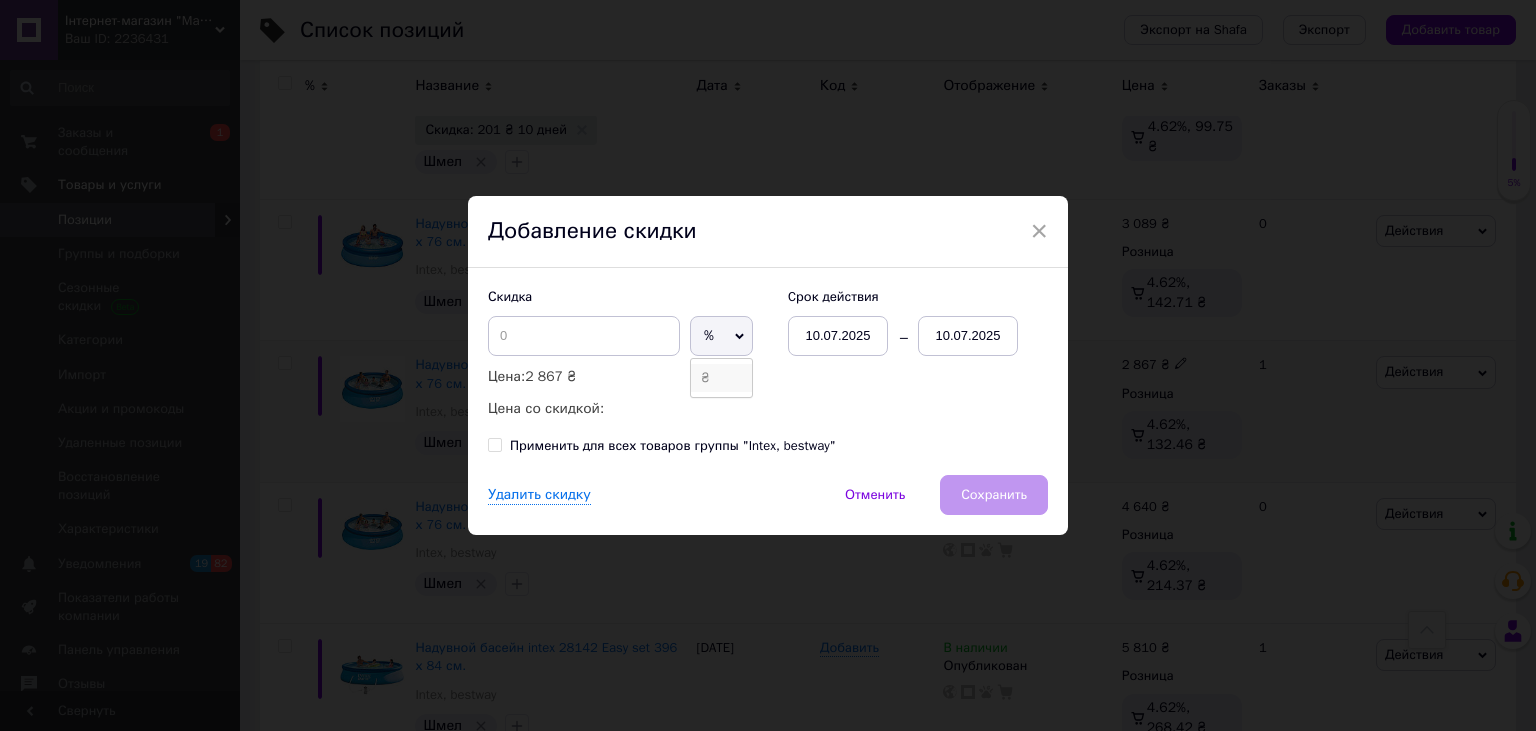 click on "₴" at bounding box center [721, 378] 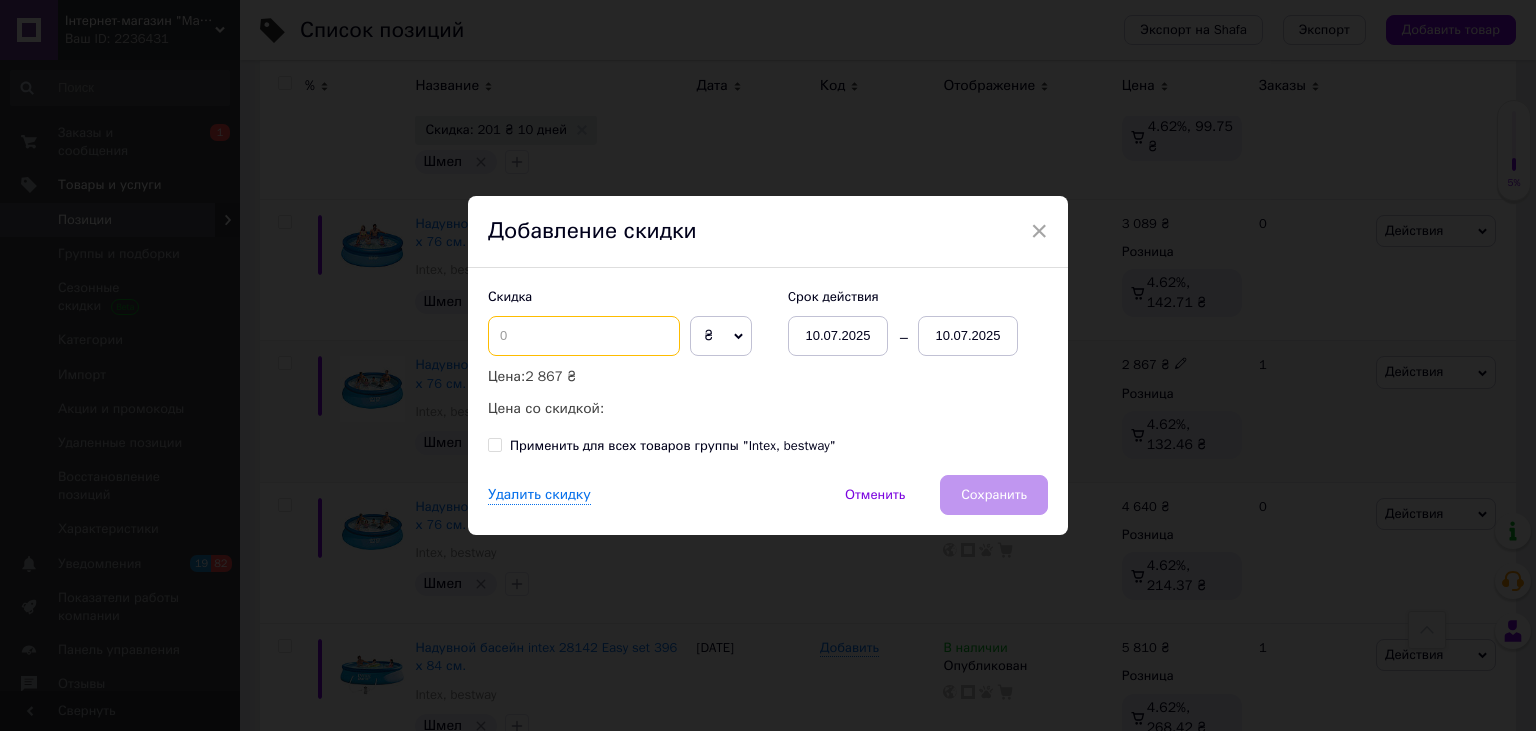 click at bounding box center (584, 336) 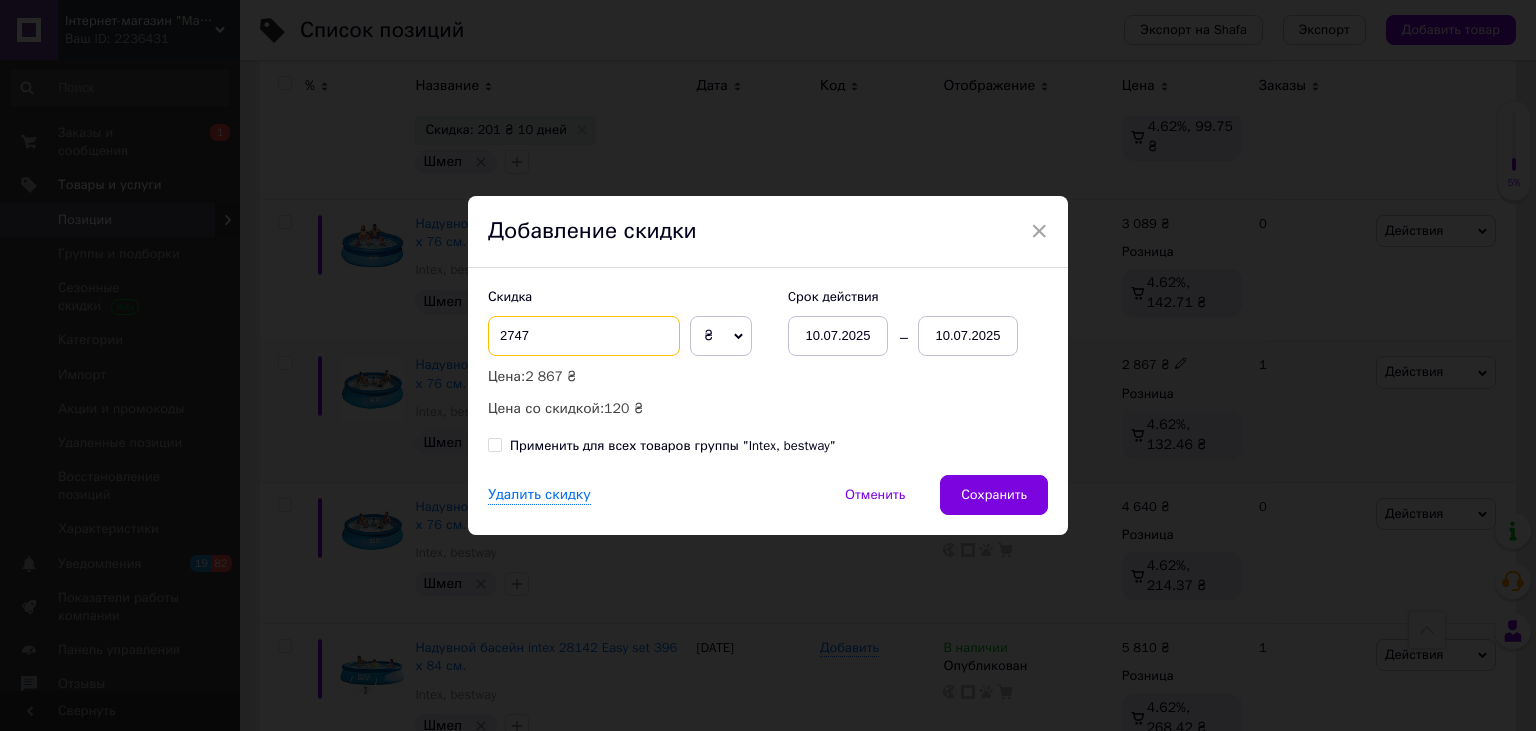 drag, startPoint x: 446, startPoint y: 330, endPoint x: 390, endPoint y: 330, distance: 56 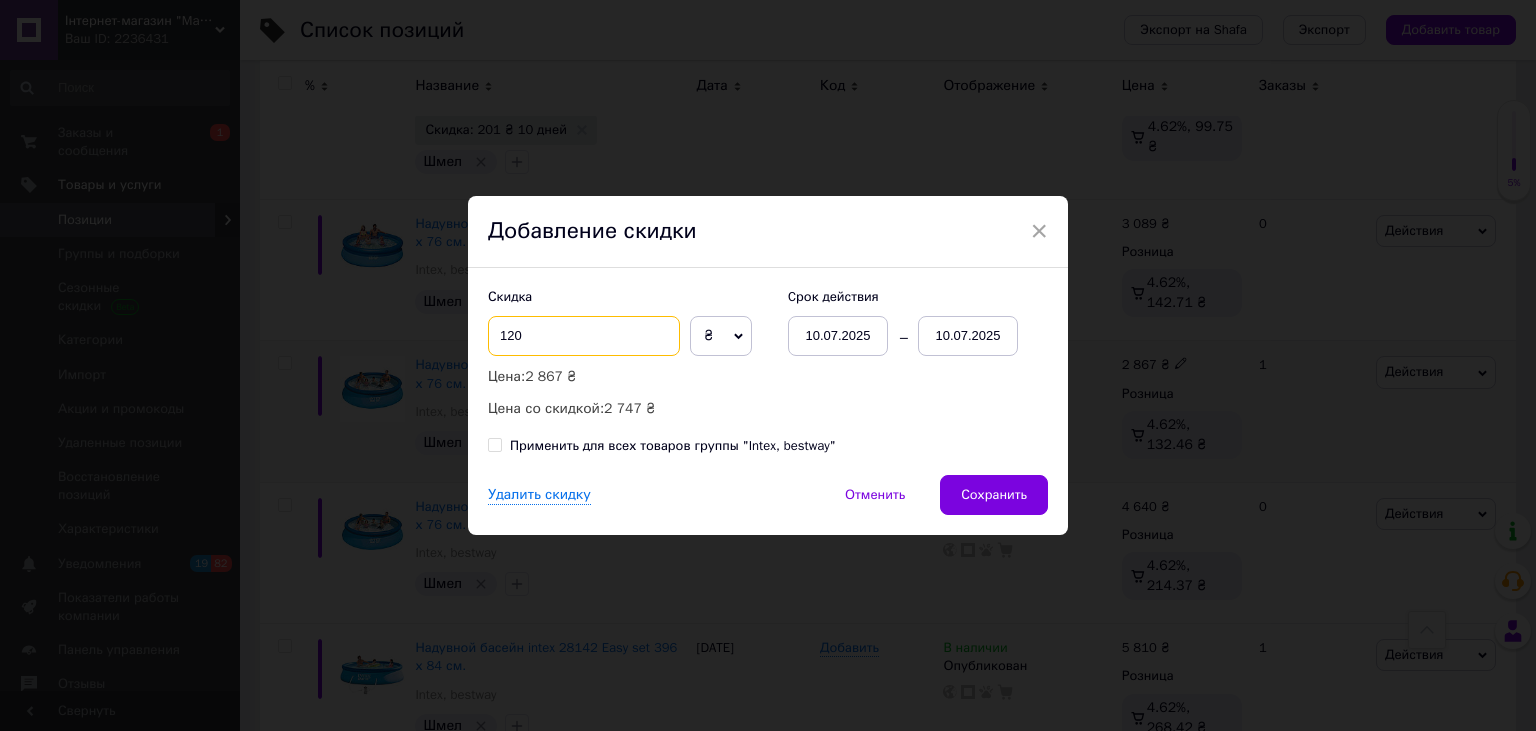 type on "120" 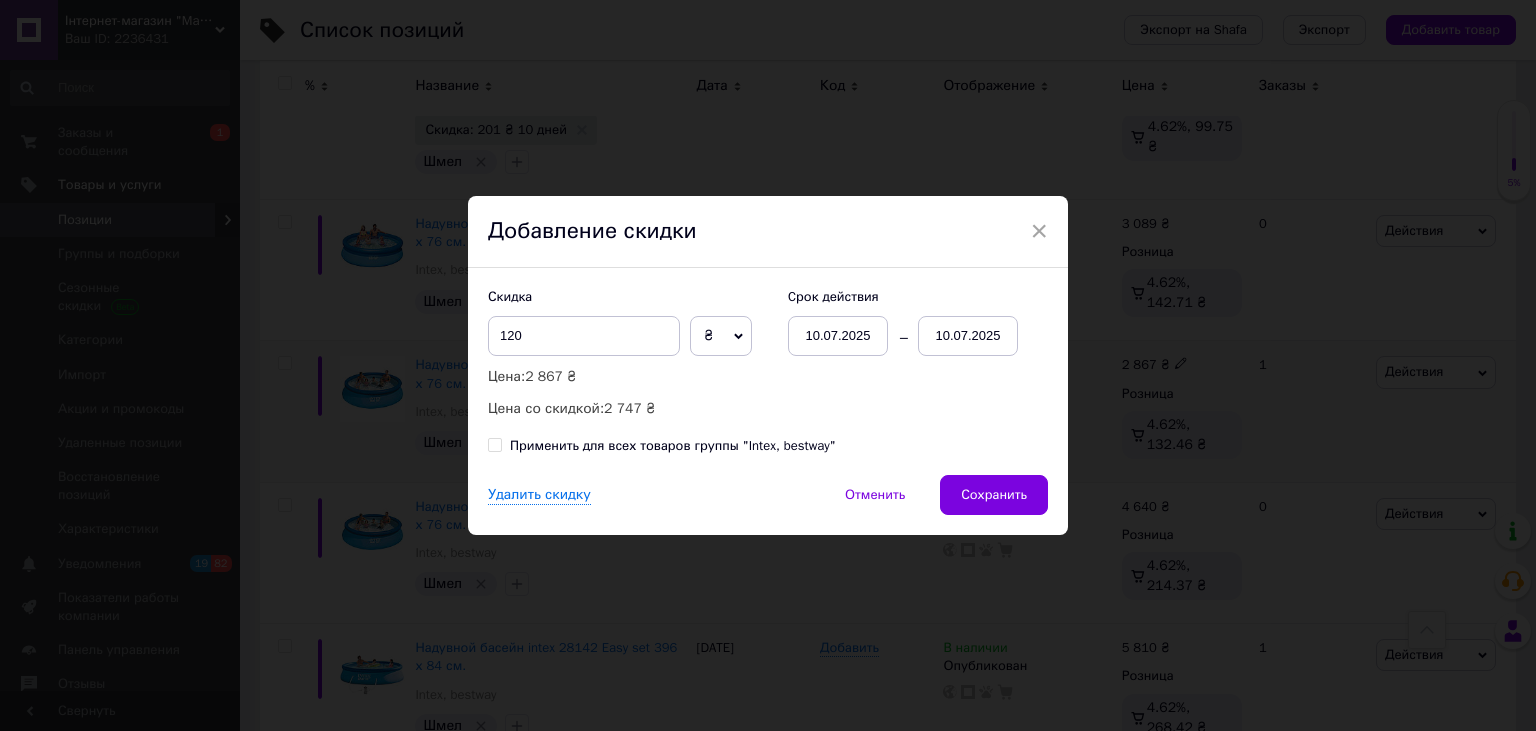 click on "10.07.2025" at bounding box center (968, 336) 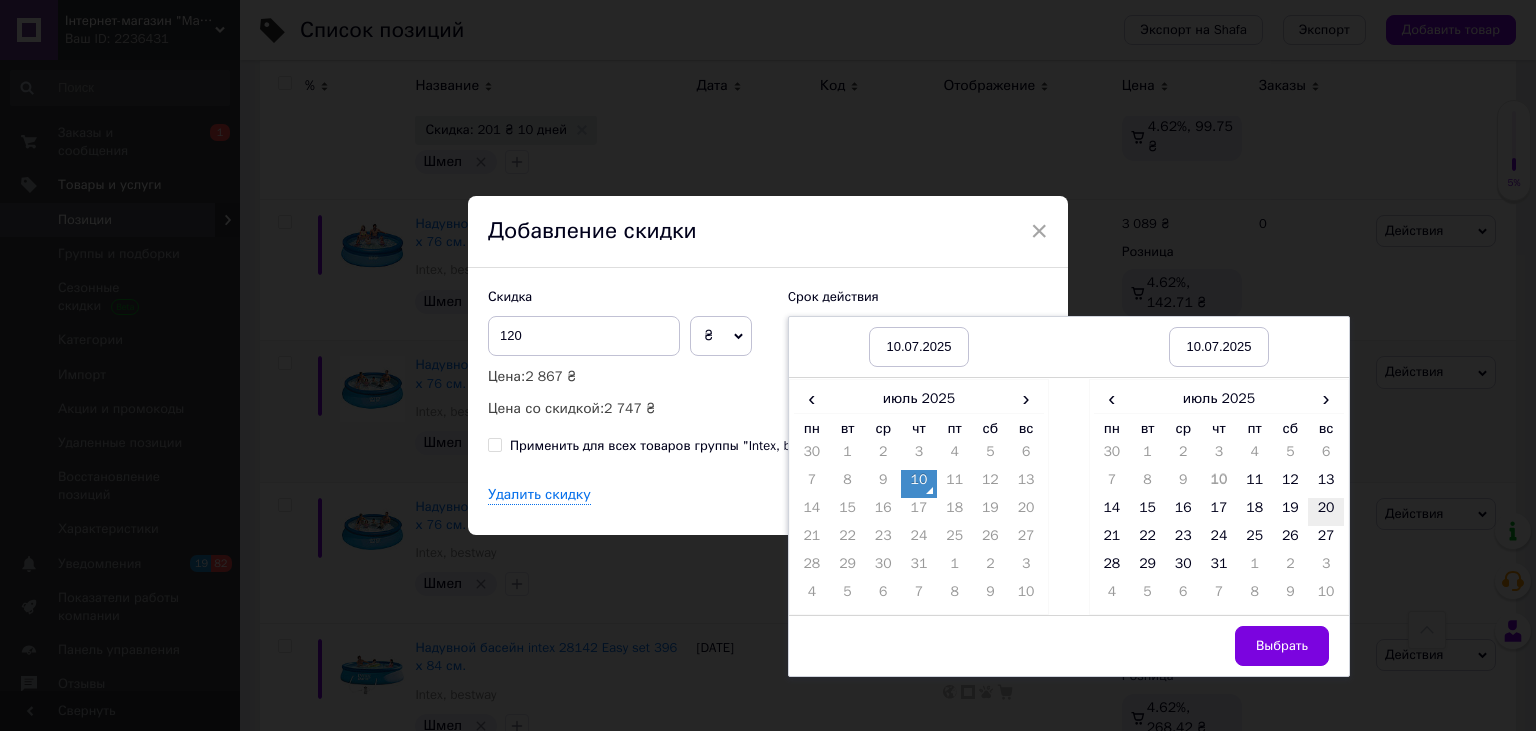 click on "20" at bounding box center [1326, 512] 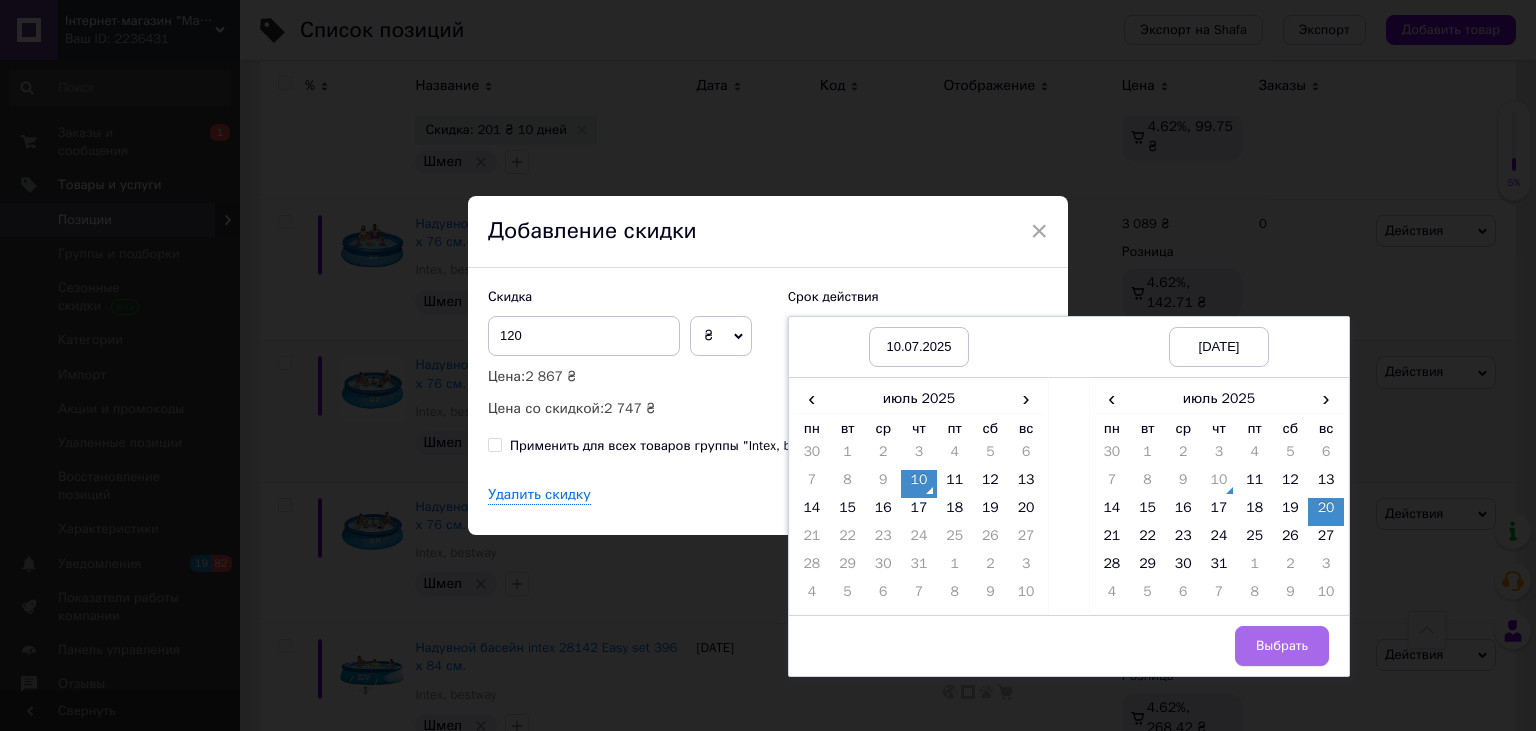 click on "Выбрать" at bounding box center (1282, 646) 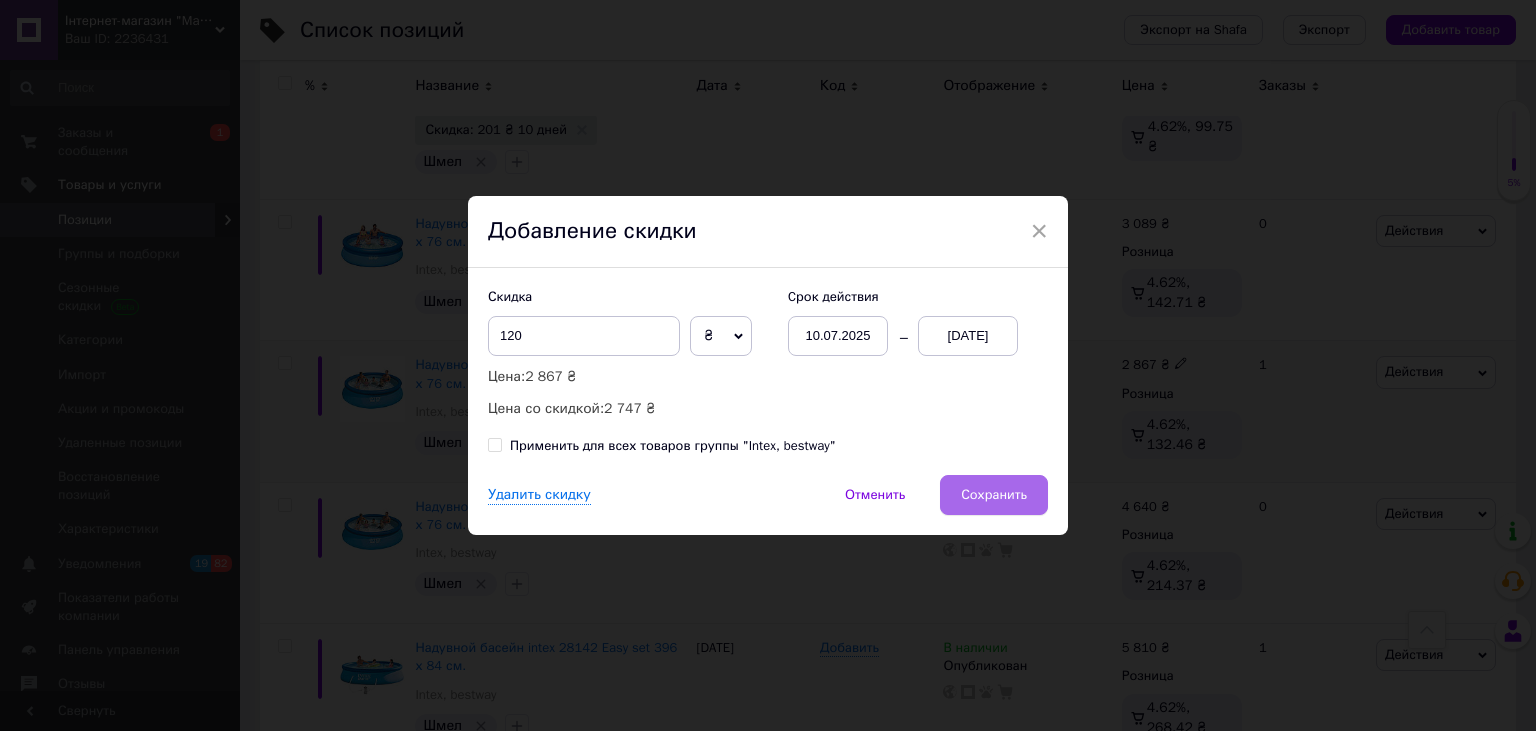 click on "Сохранить" at bounding box center (994, 495) 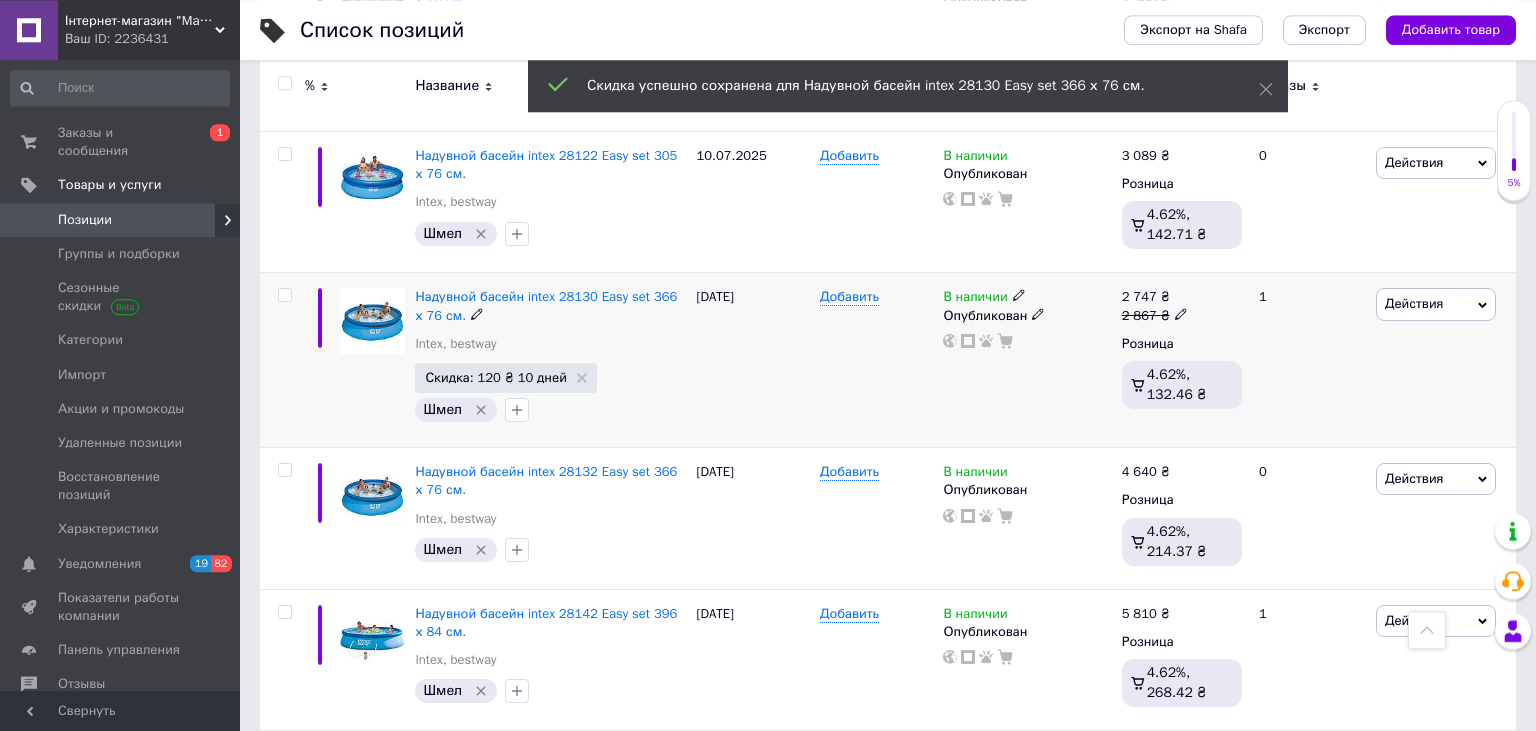 scroll, scrollTop: 1689, scrollLeft: 0, axis: vertical 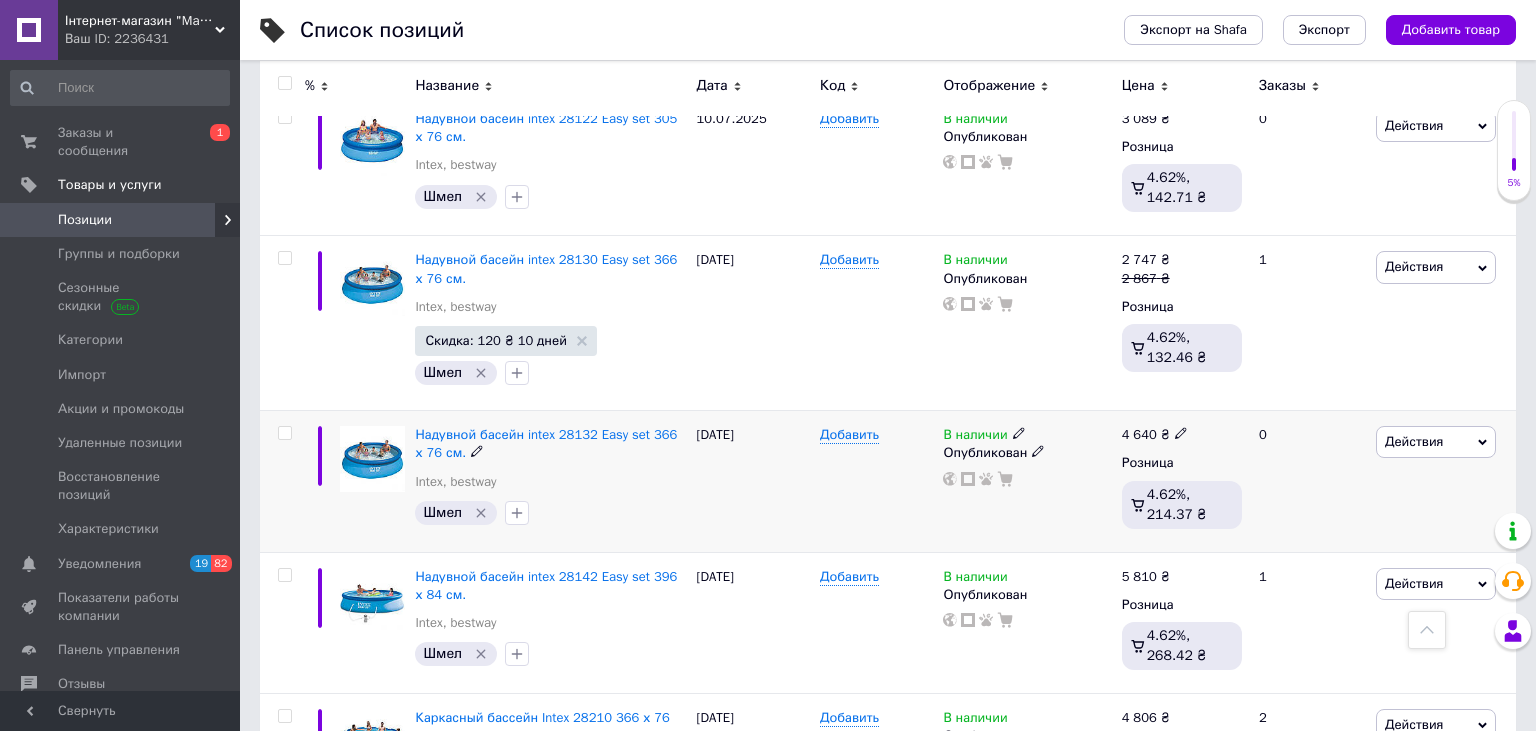 click on "Действия" at bounding box center [1414, 441] 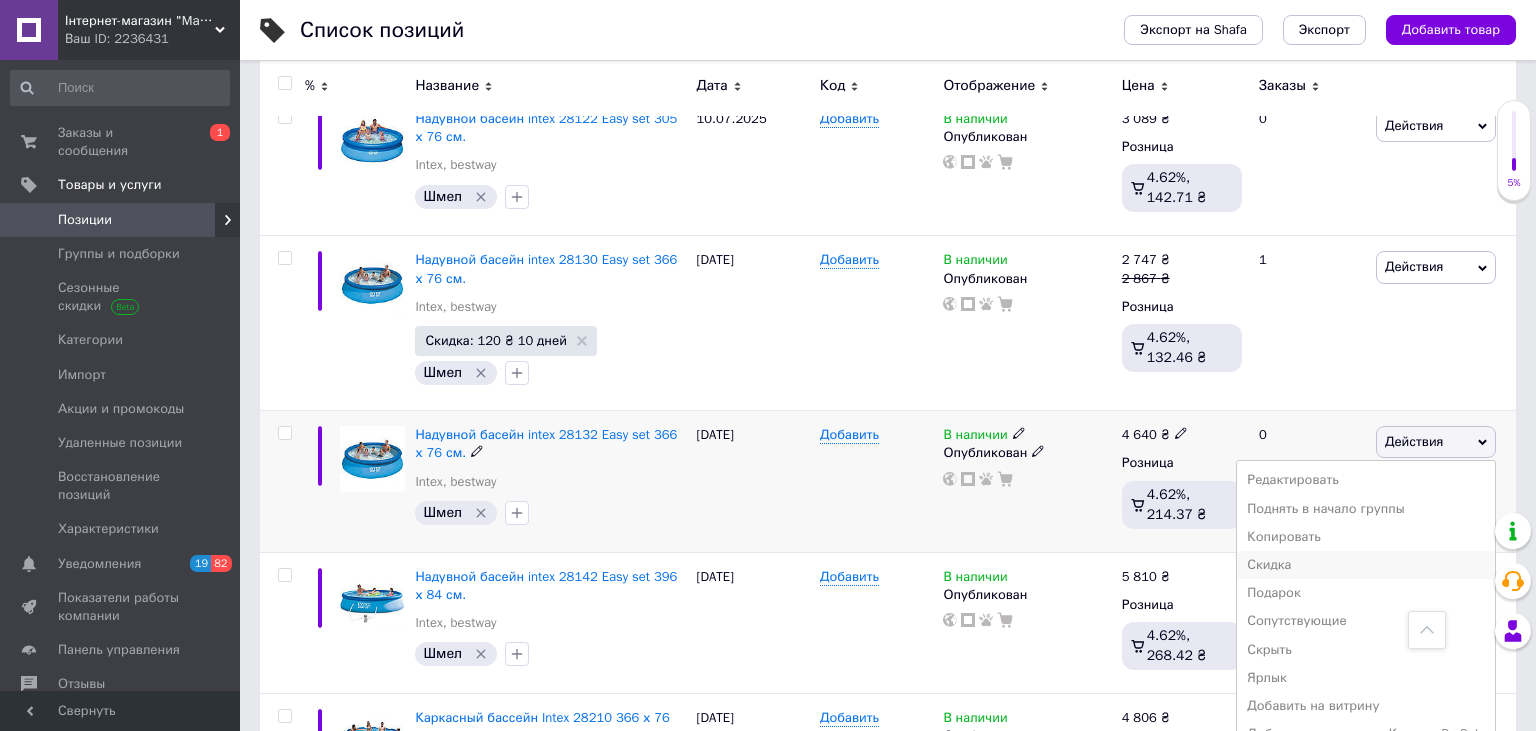 click on "Скидка" at bounding box center [1366, 565] 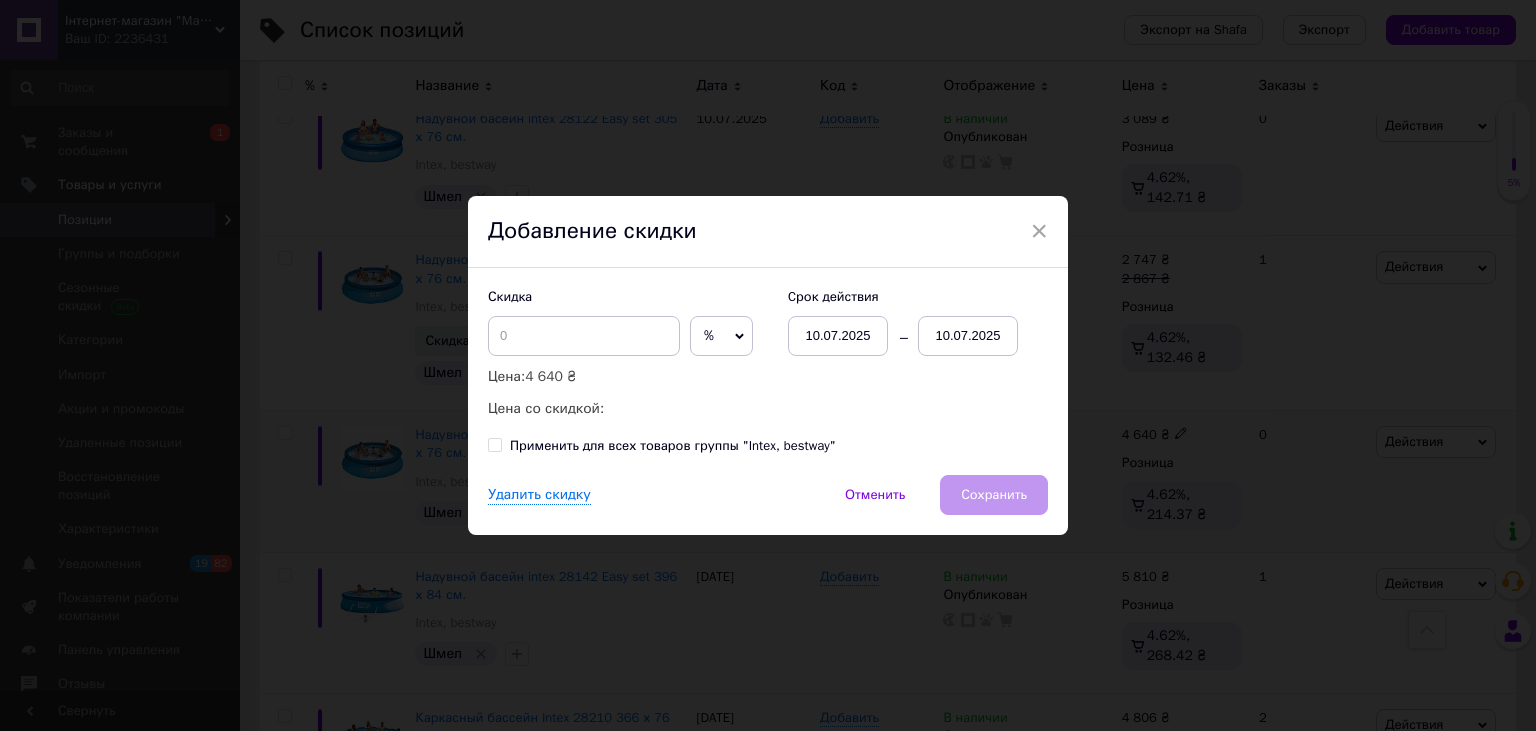click on "%" at bounding box center [721, 336] 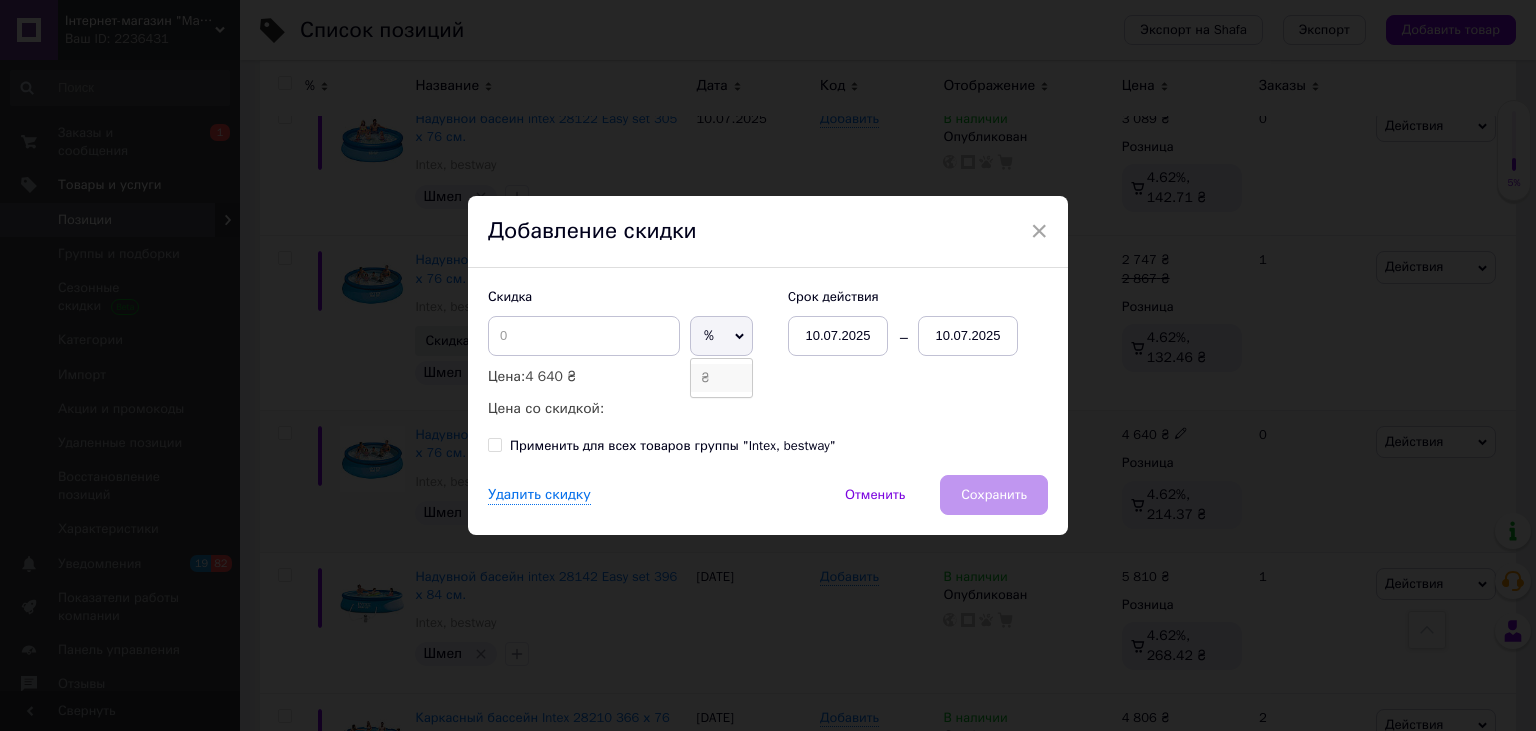 drag, startPoint x: 723, startPoint y: 382, endPoint x: 641, endPoint y: 352, distance: 87.31552 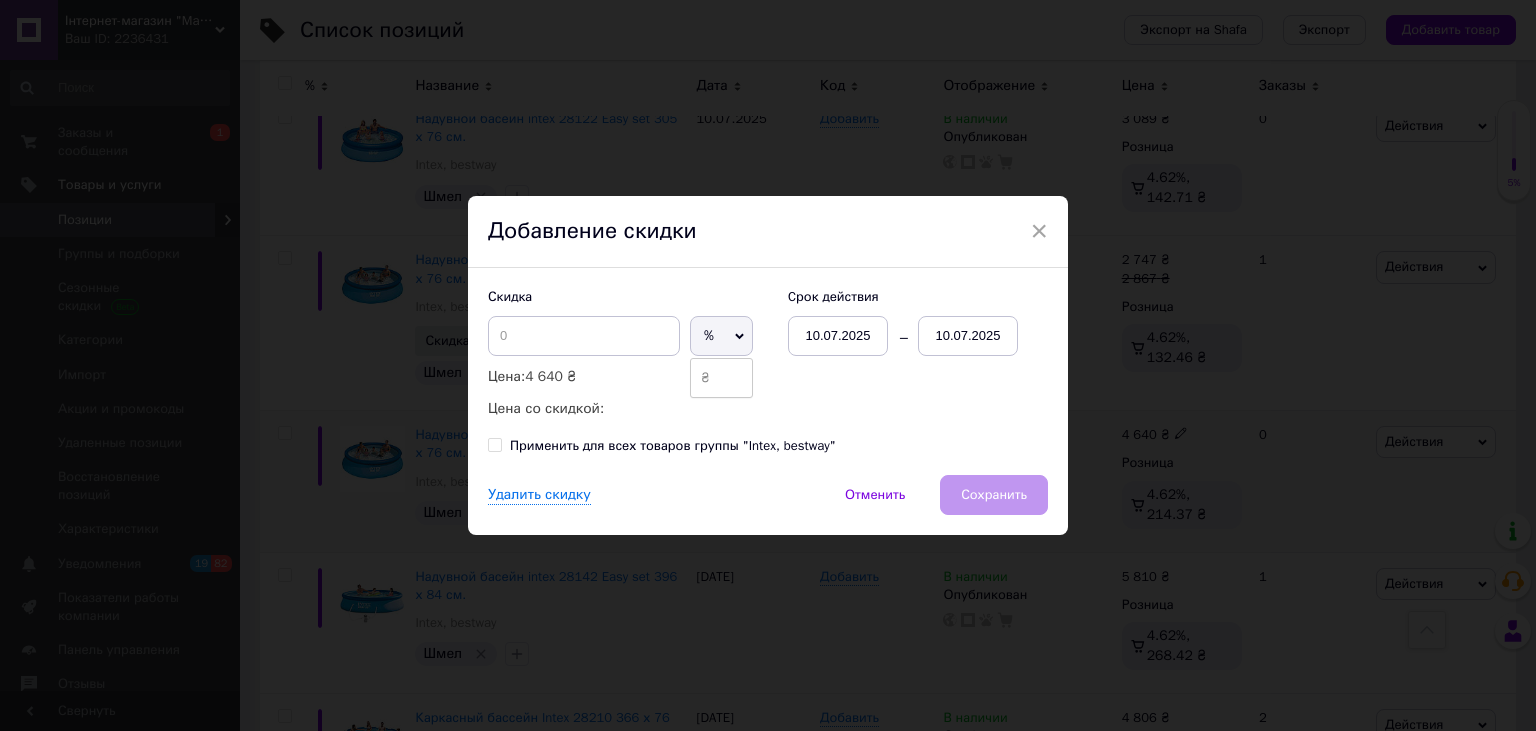 click on "₴" at bounding box center (721, 378) 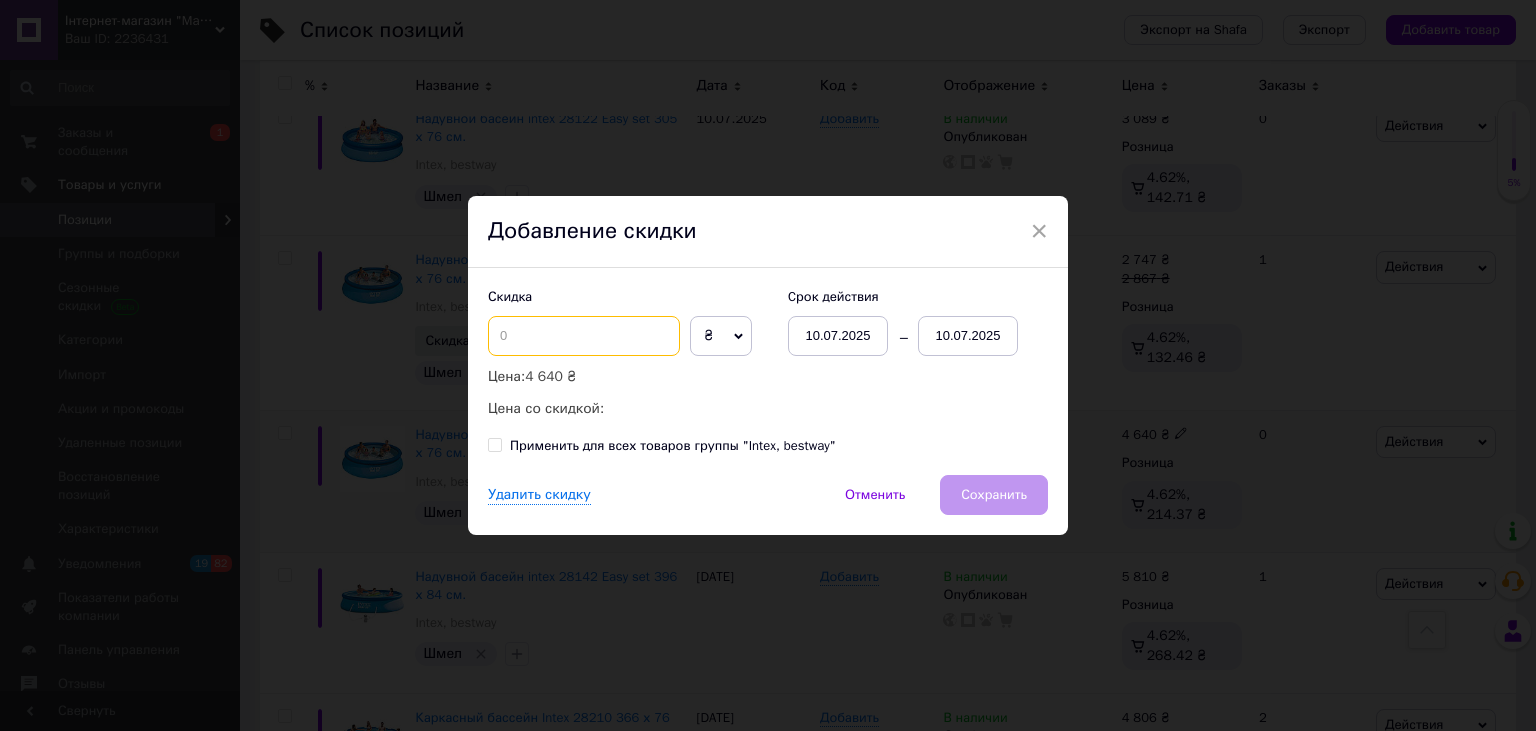 click at bounding box center [584, 336] 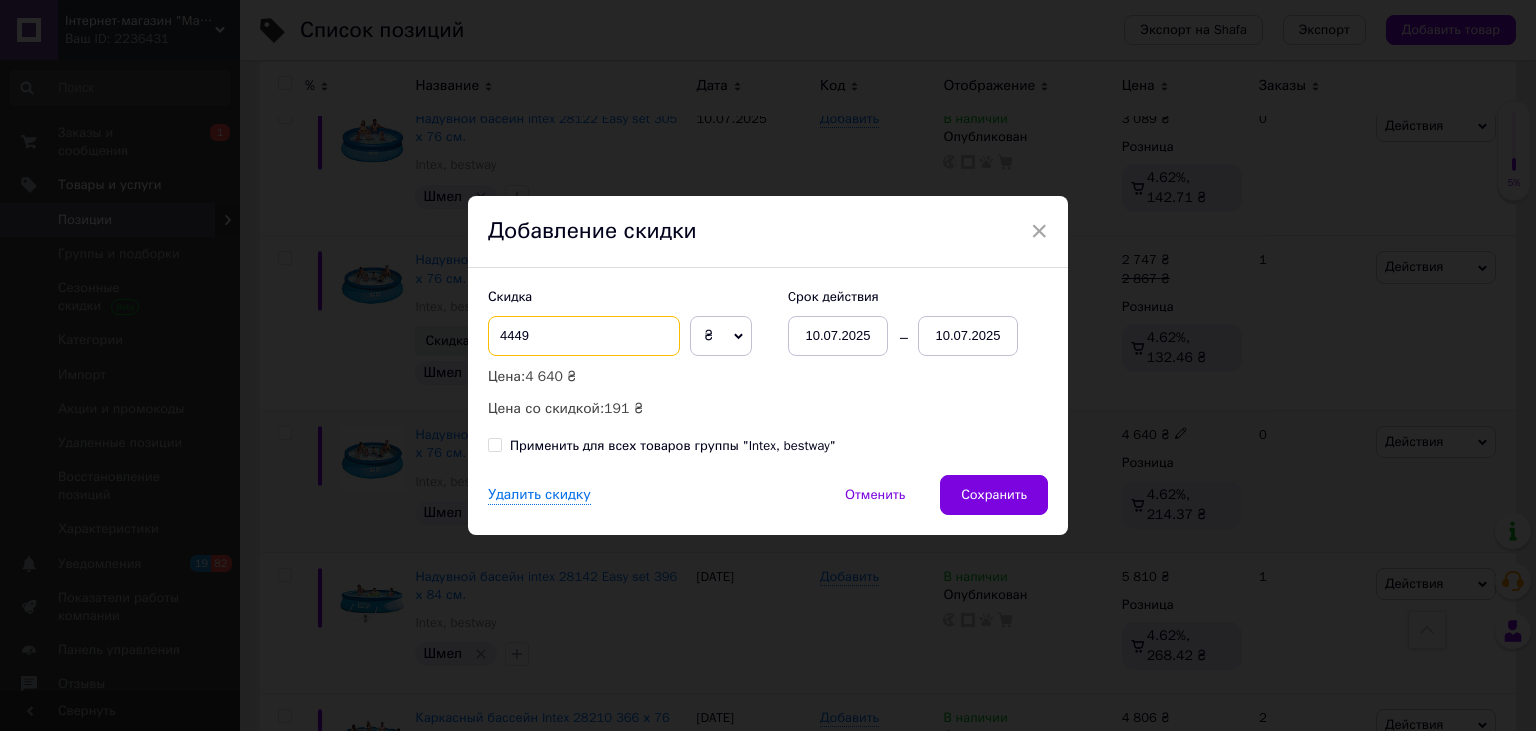 drag, startPoint x: 638, startPoint y: 338, endPoint x: 411, endPoint y: 326, distance: 227.31696 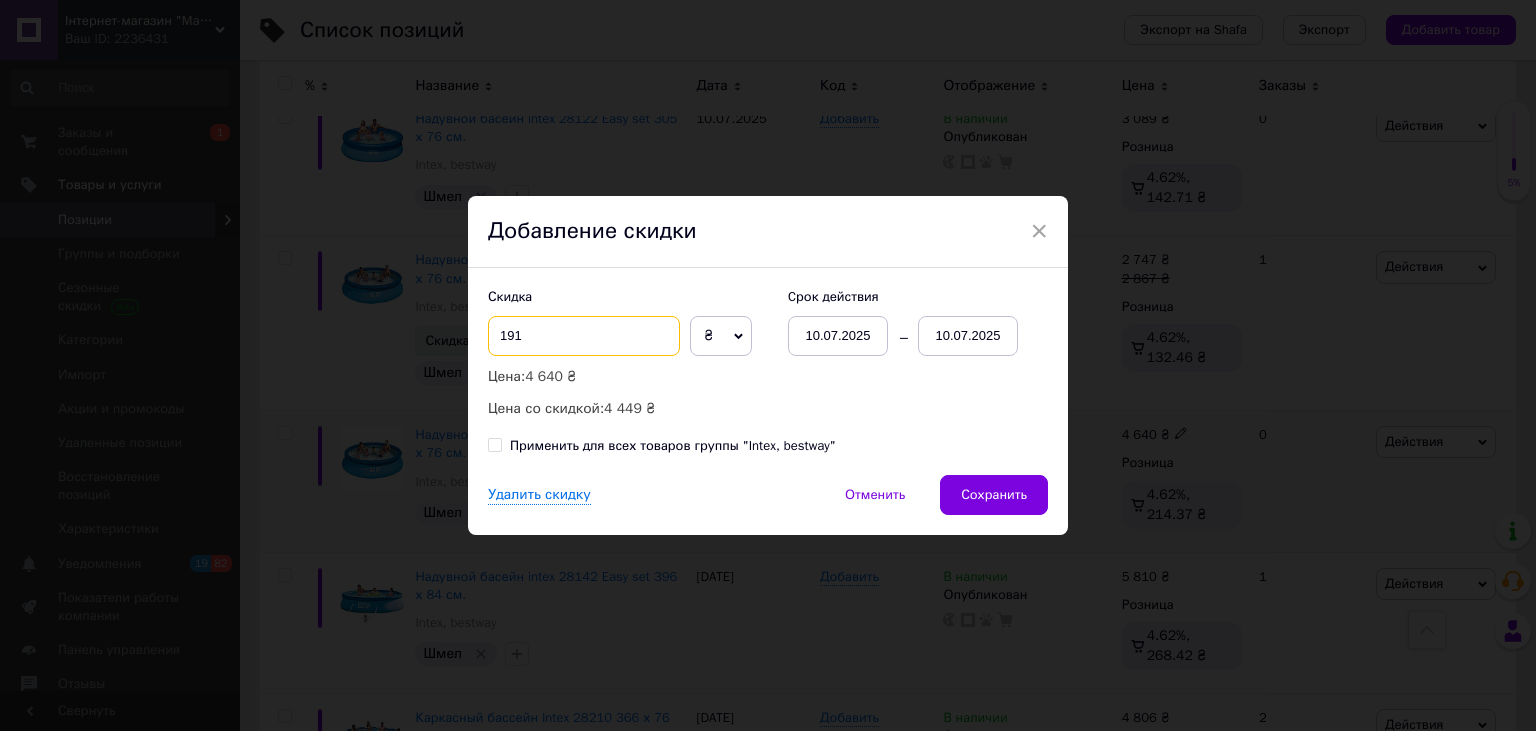 type on "191" 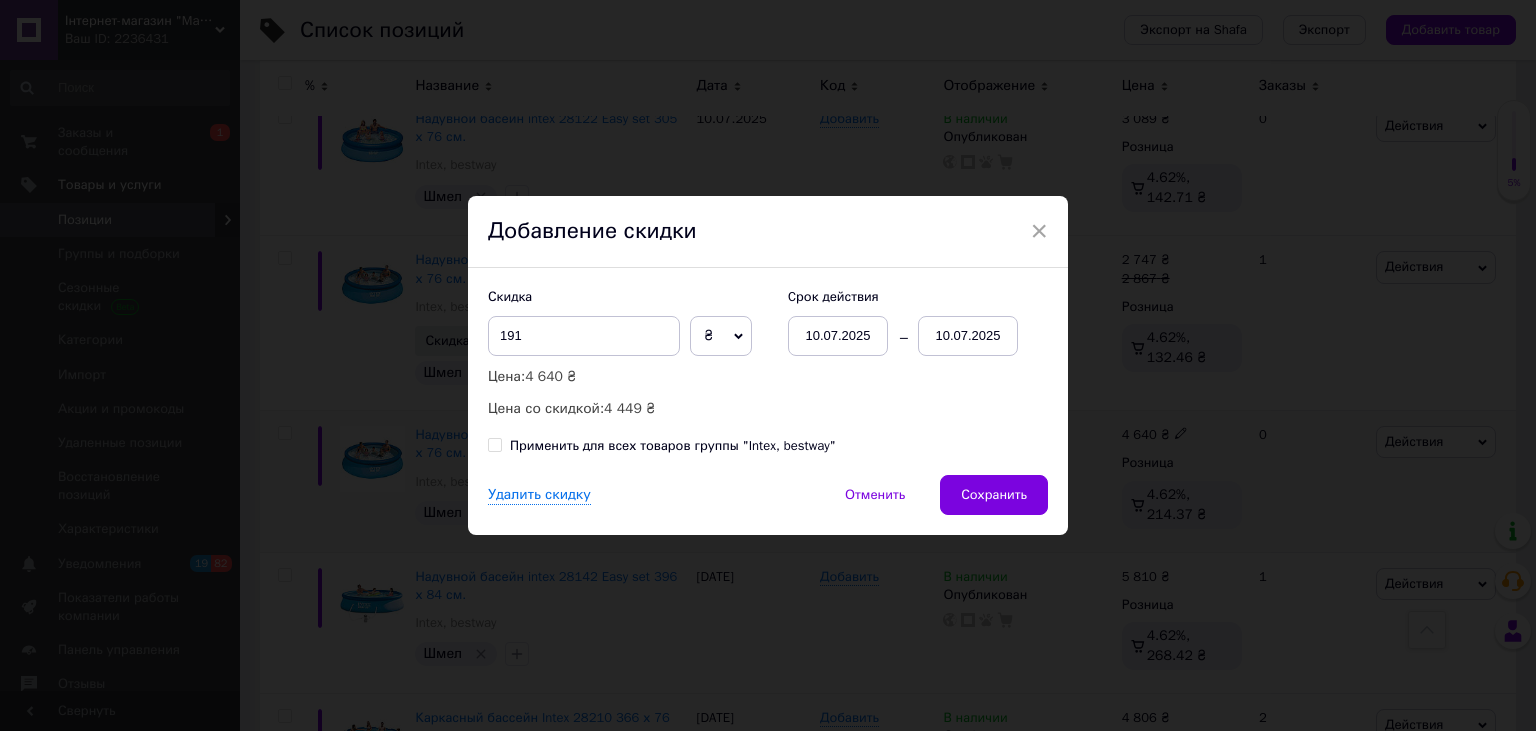 click on "10.07.2025" at bounding box center [968, 336] 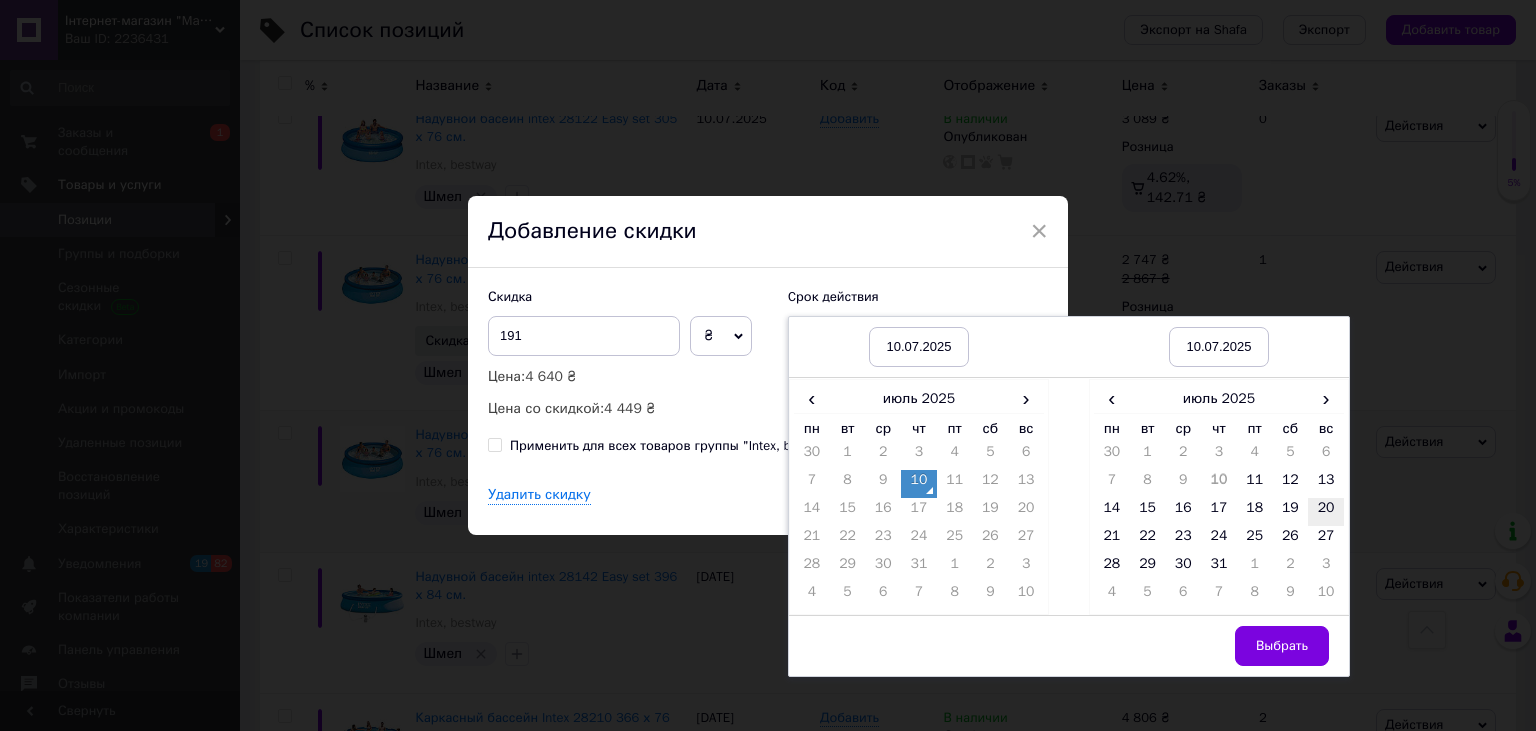 click on "20" at bounding box center [1326, 512] 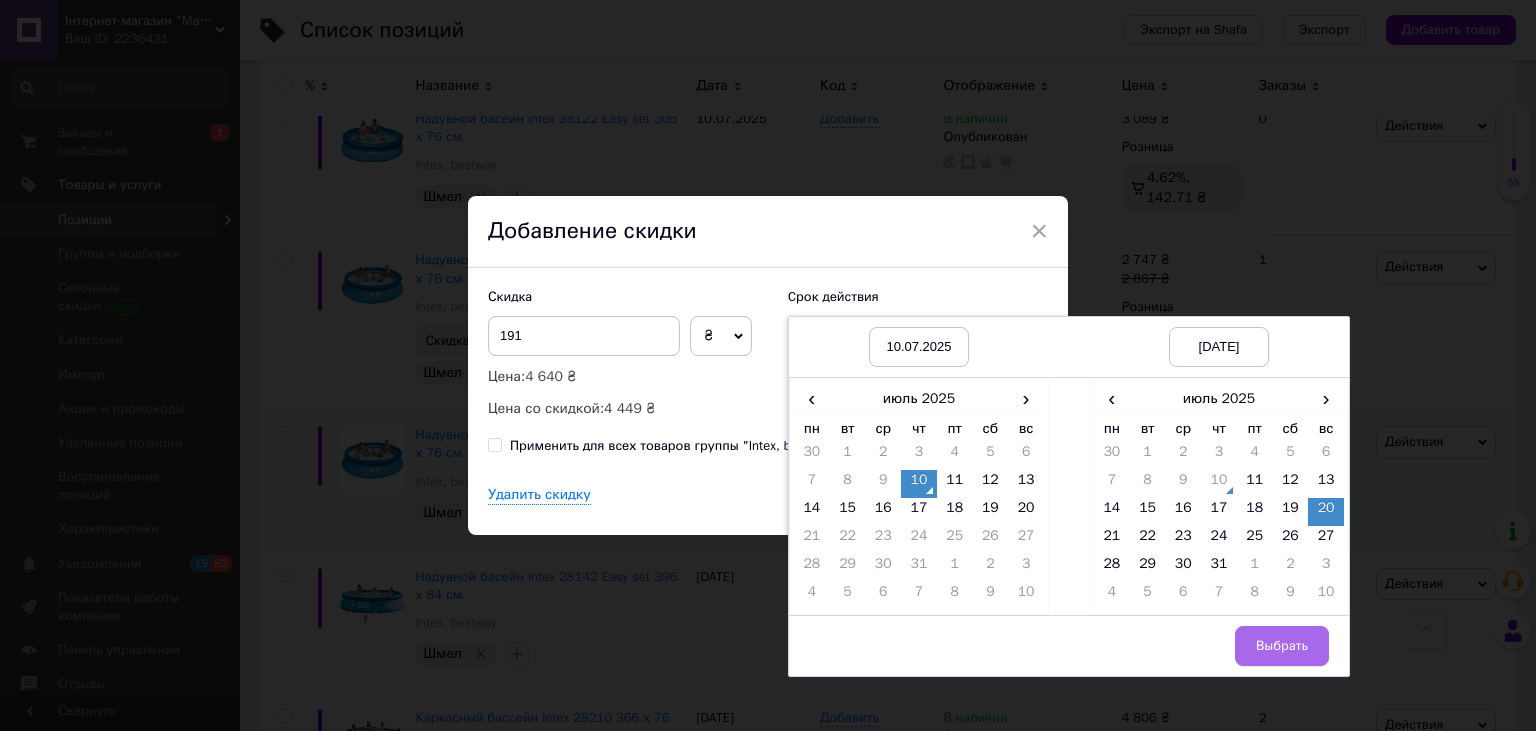 click on "Выбрать" at bounding box center [1282, 646] 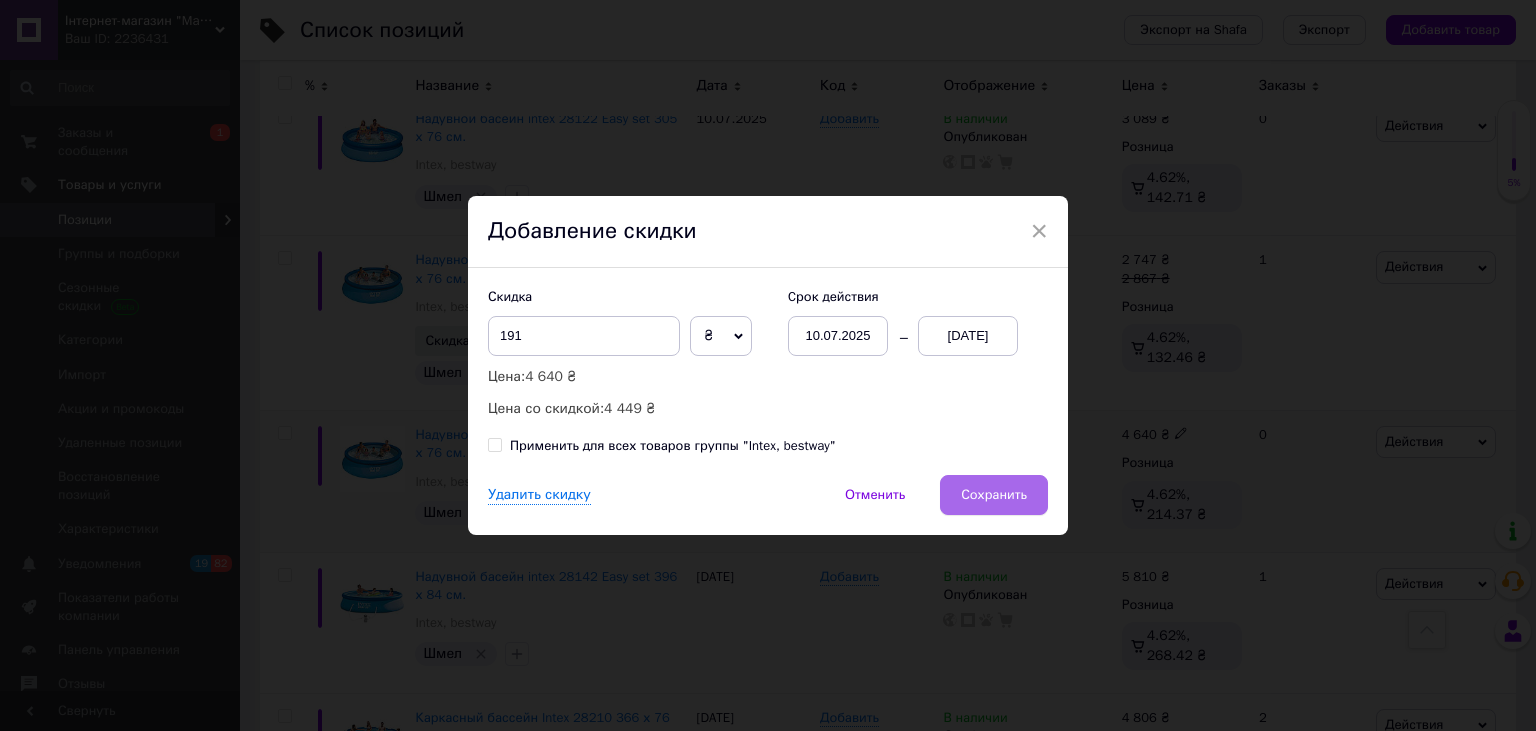 click on "Сохранить" at bounding box center (994, 495) 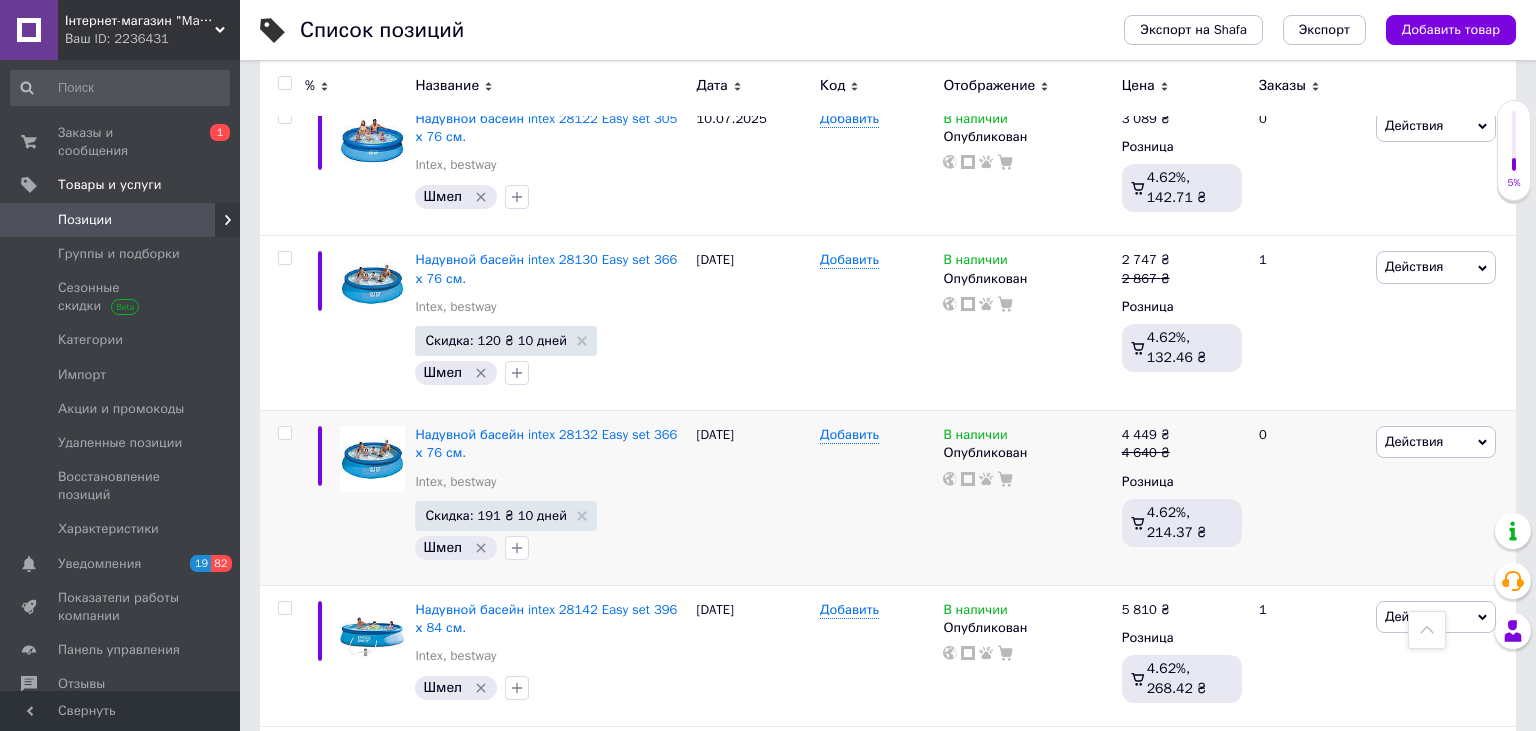 click on "Інтернет-магазин "Marke"" at bounding box center (140, 21) 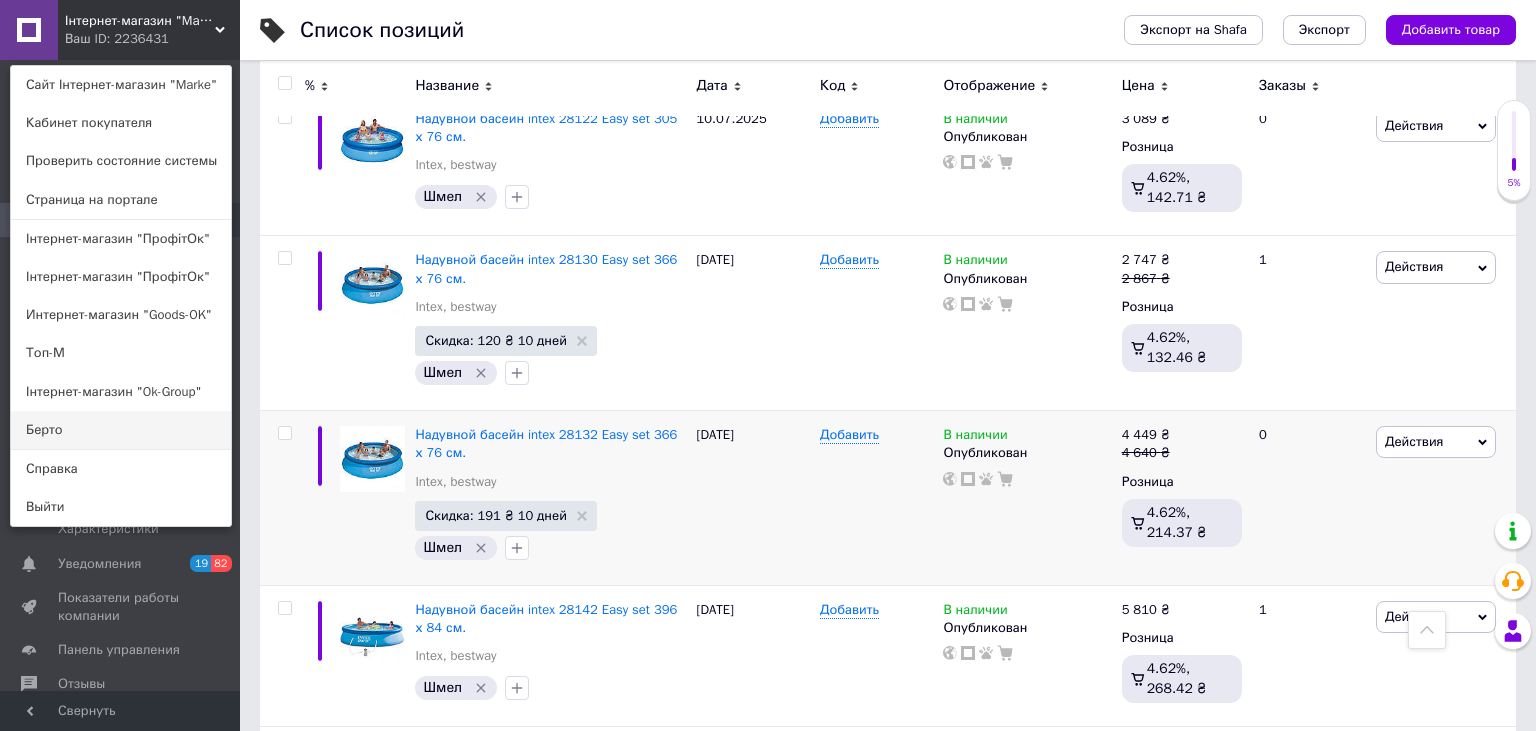 click on "Берто" at bounding box center [121, 430] 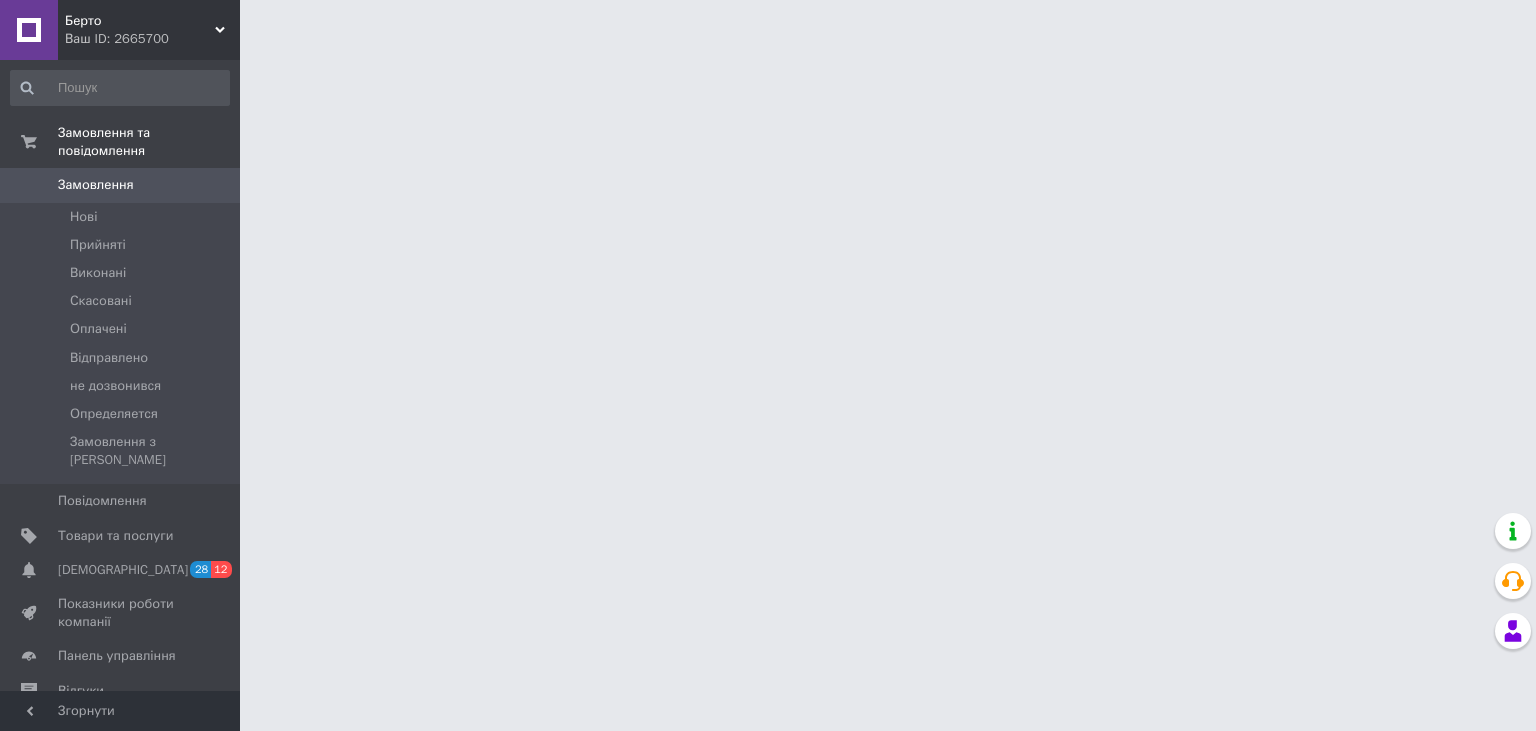 scroll, scrollTop: 0, scrollLeft: 0, axis: both 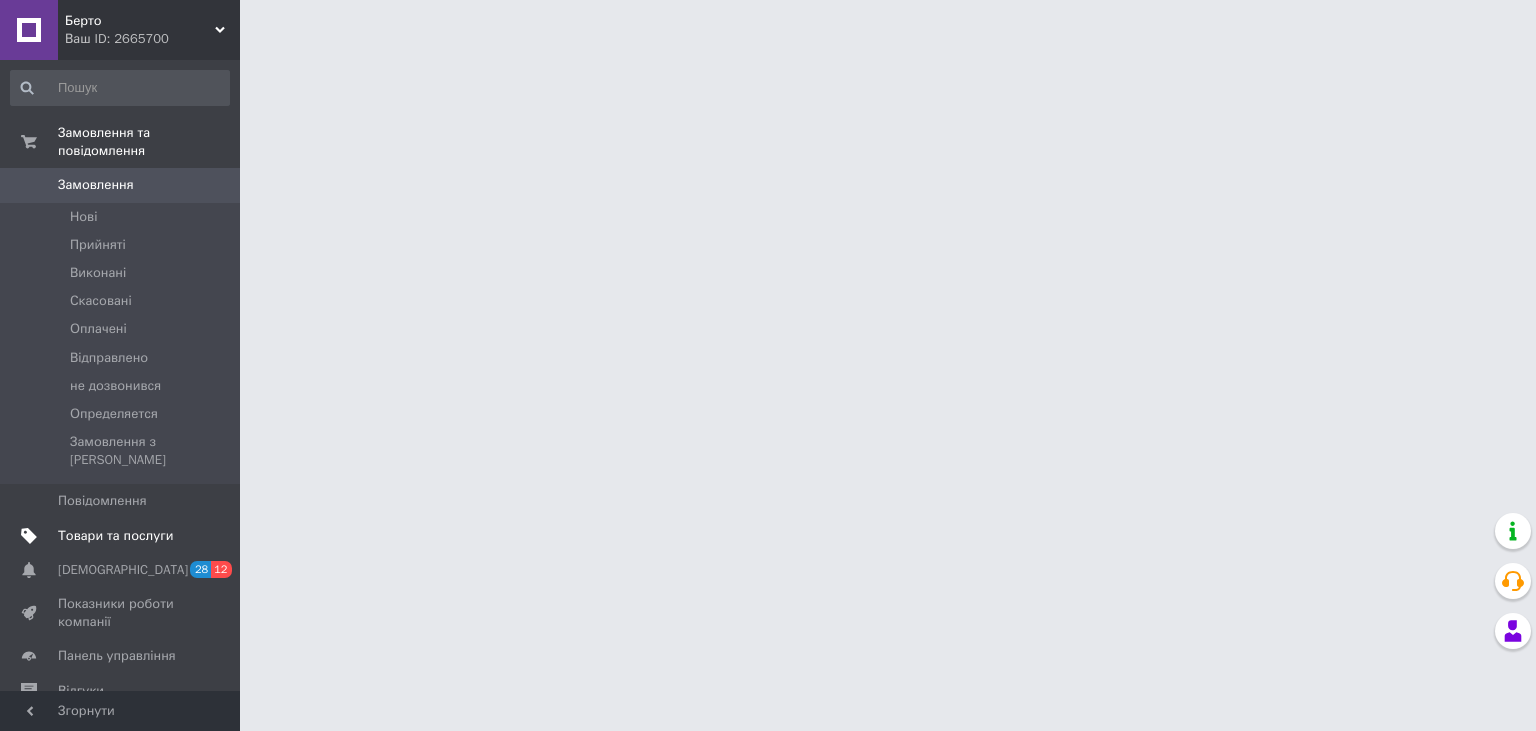 click on "Товари та послуги" at bounding box center (115, 536) 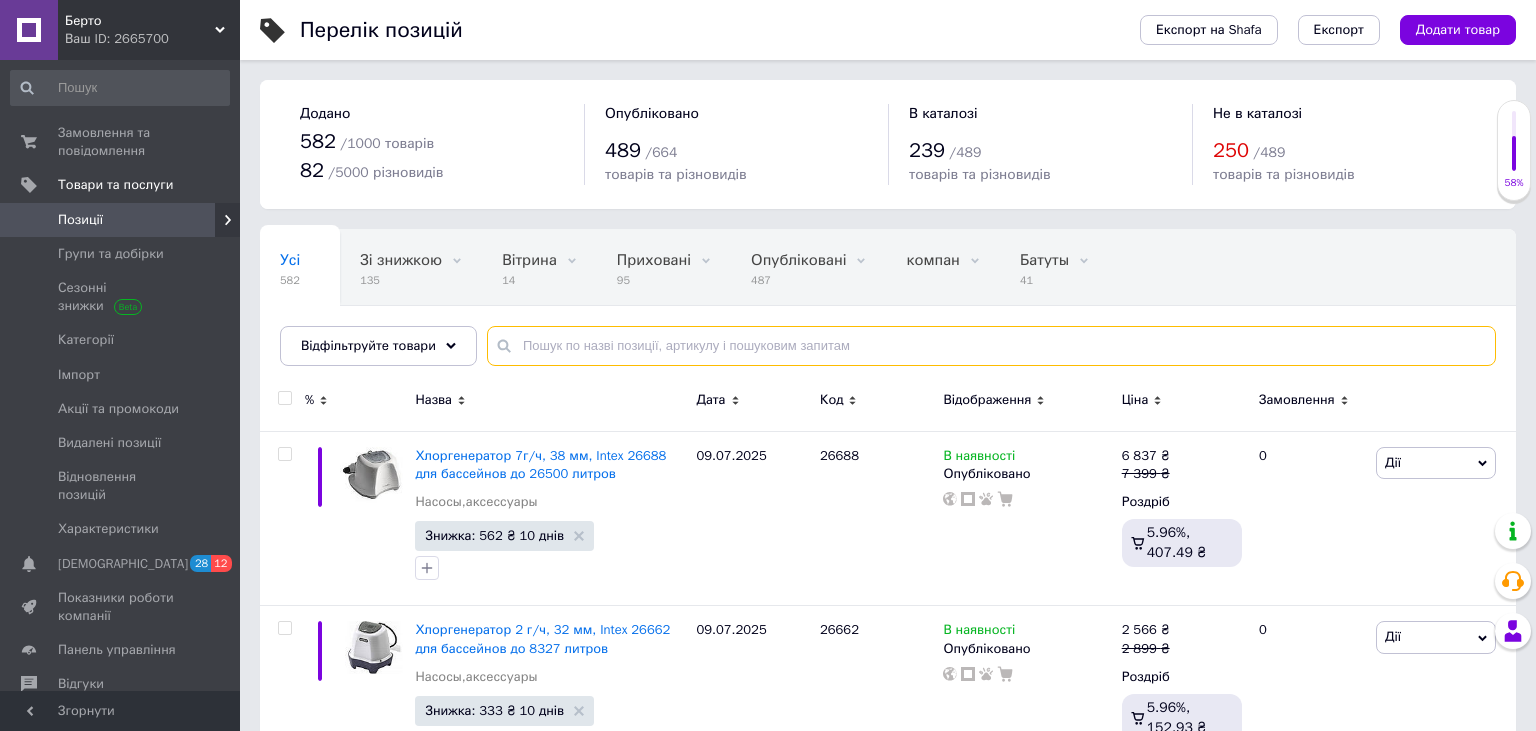 click at bounding box center [991, 346] 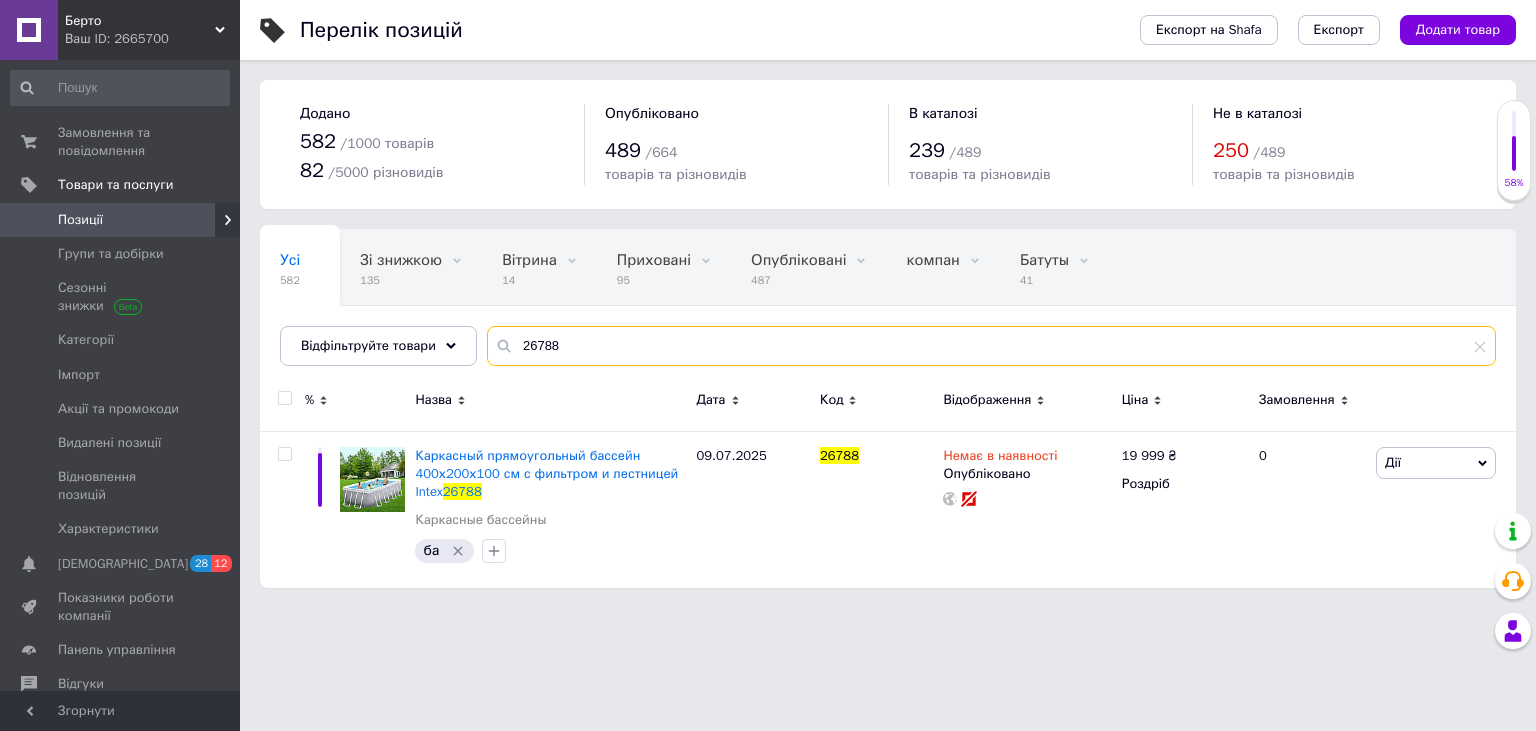 drag, startPoint x: 501, startPoint y: 325, endPoint x: 481, endPoint y: 325, distance: 20 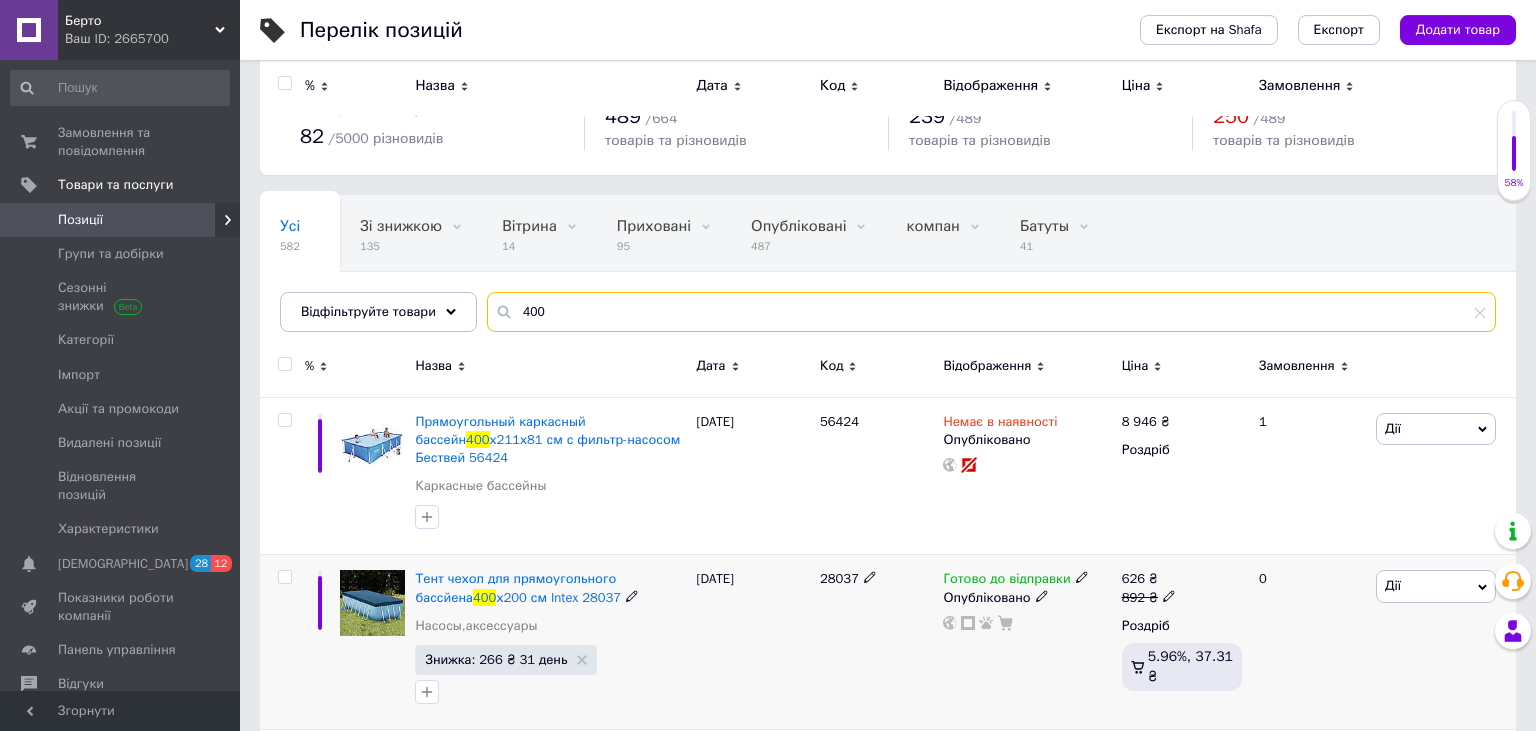 scroll, scrollTop: 0, scrollLeft: 0, axis: both 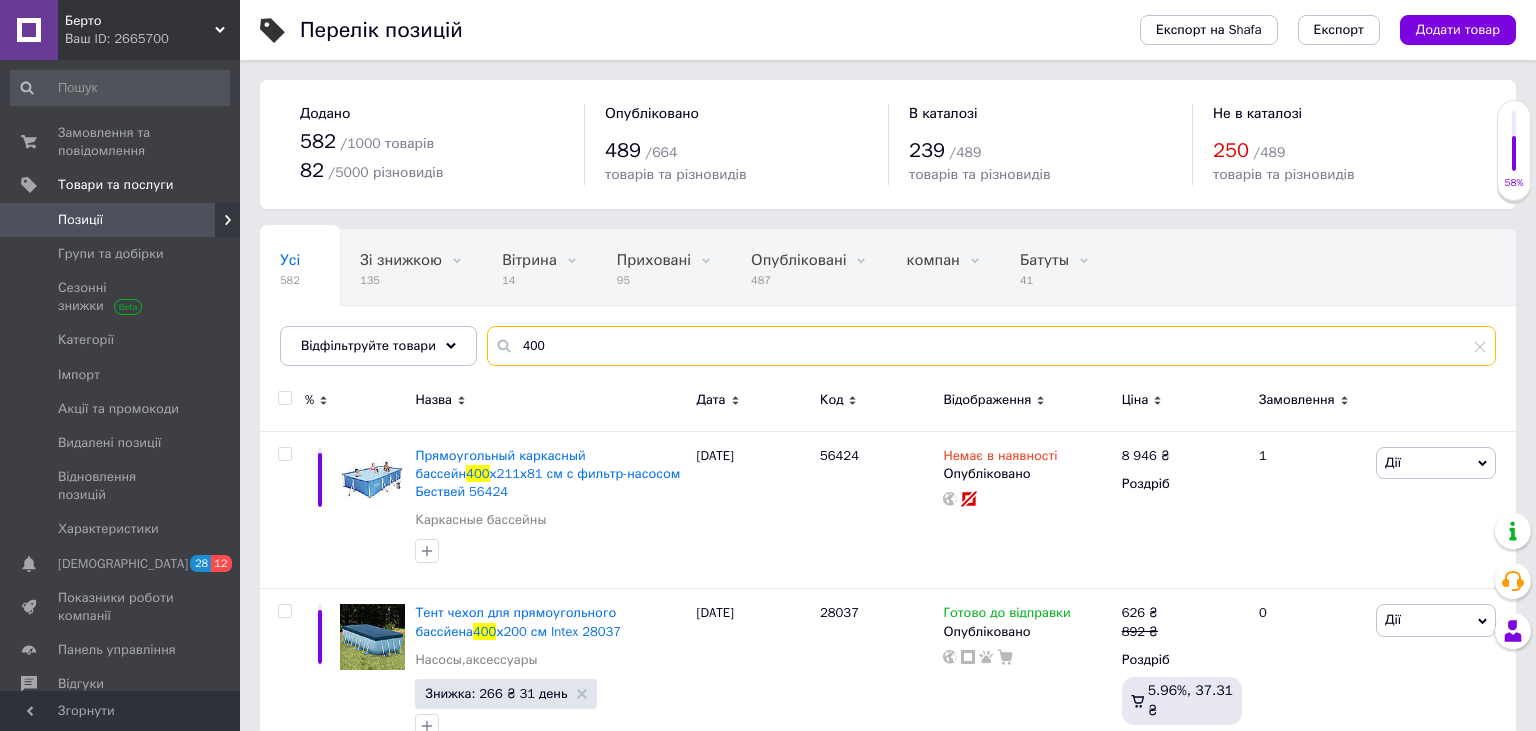 type on "400" 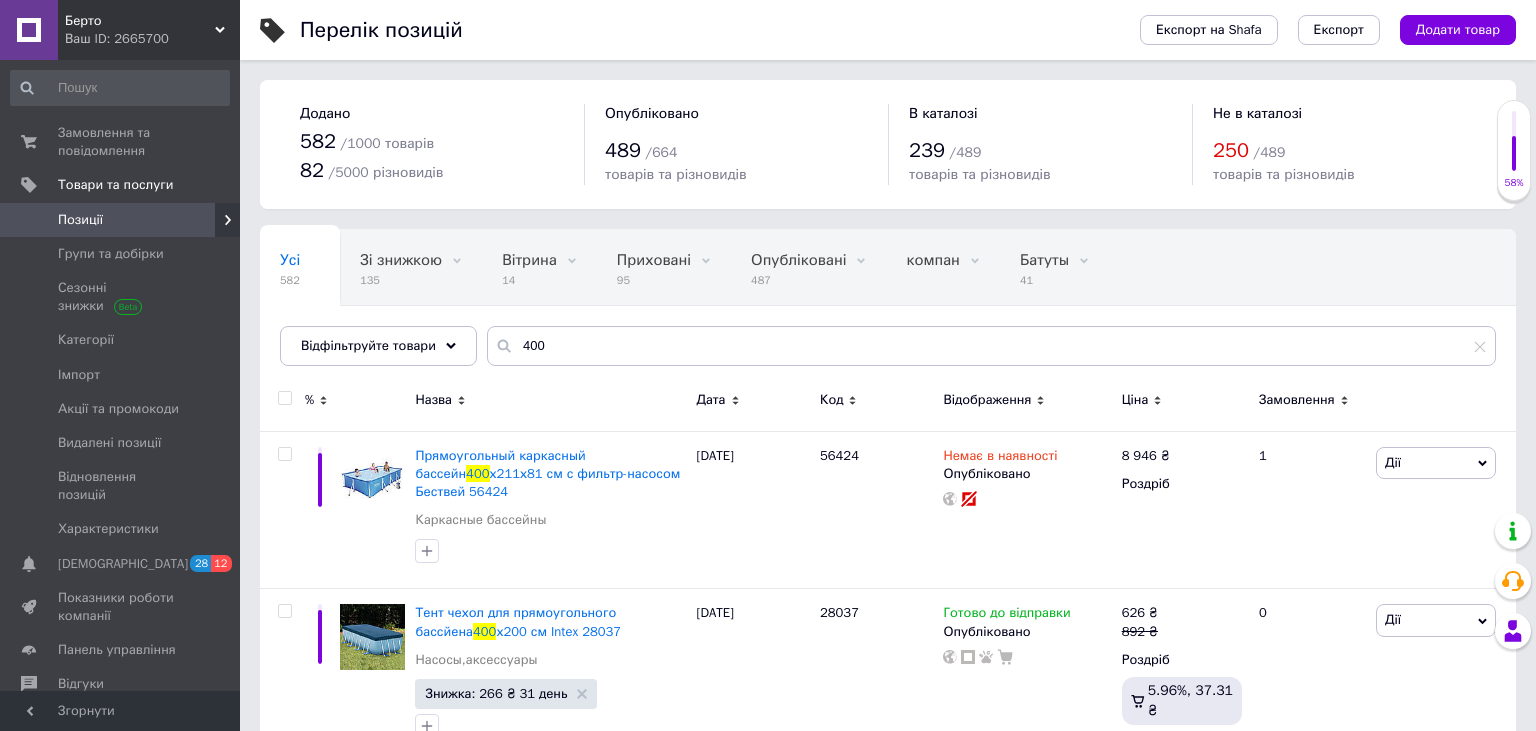 click on "Берто Ваш ID: 2665700" at bounding box center [149, 30] 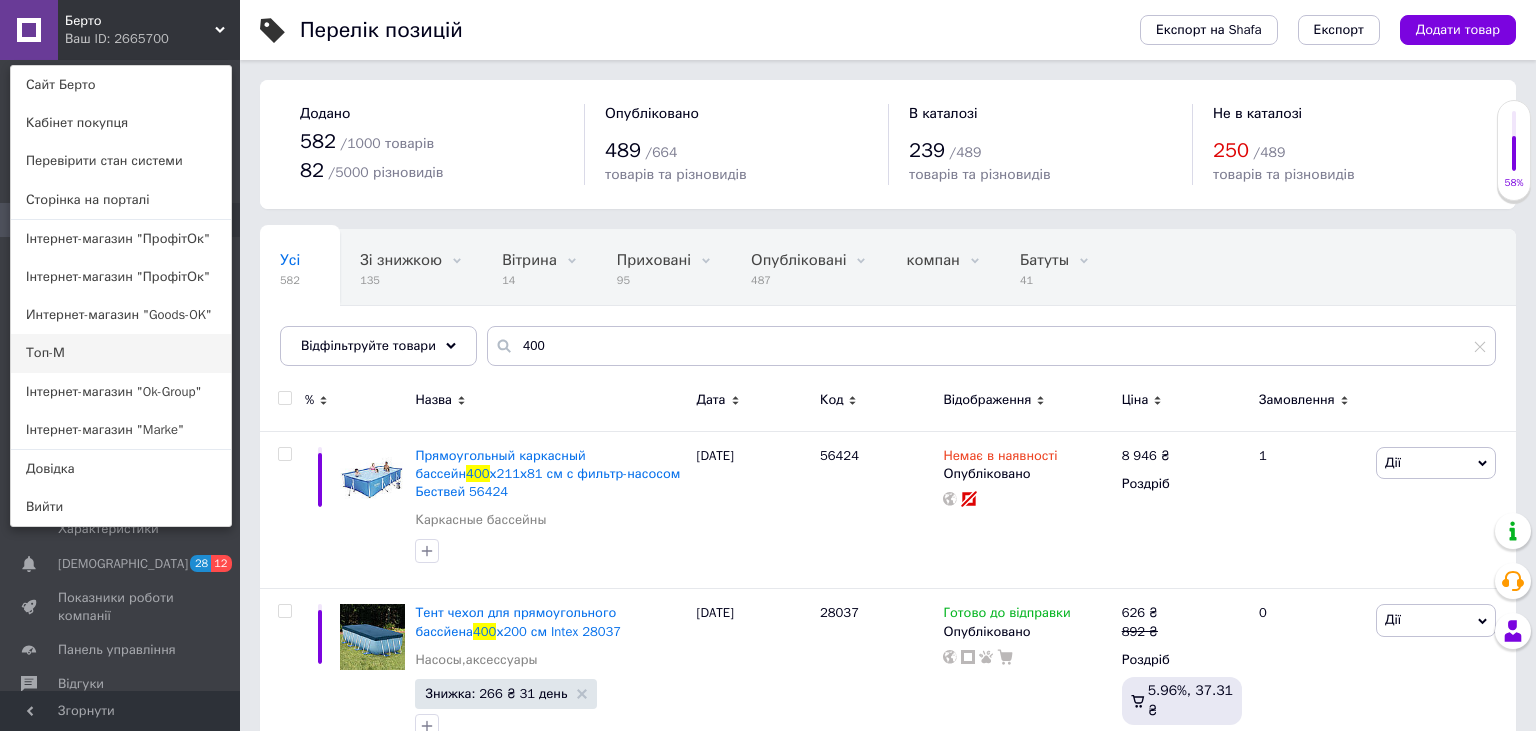 click on "Топ-М" at bounding box center [121, 353] 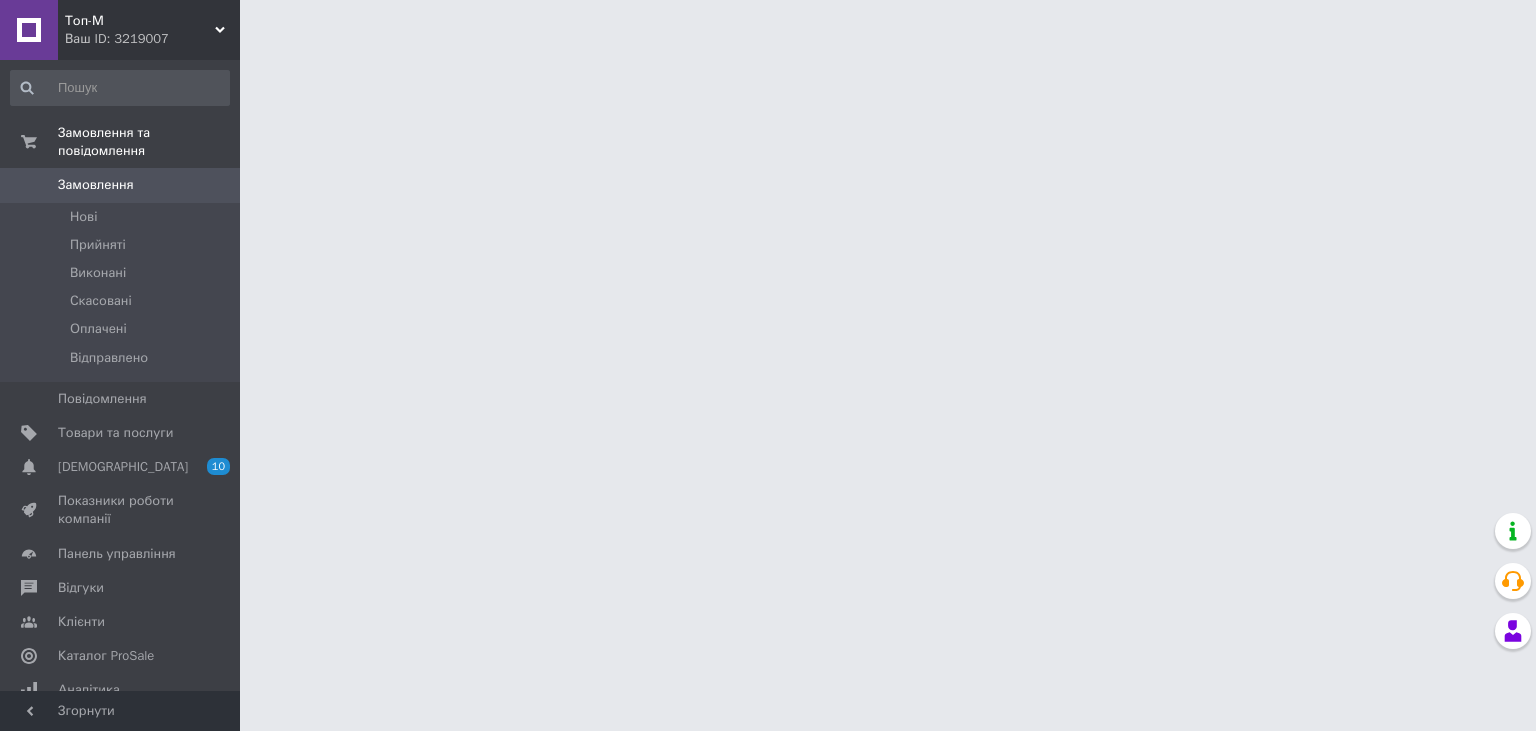 scroll, scrollTop: 0, scrollLeft: 0, axis: both 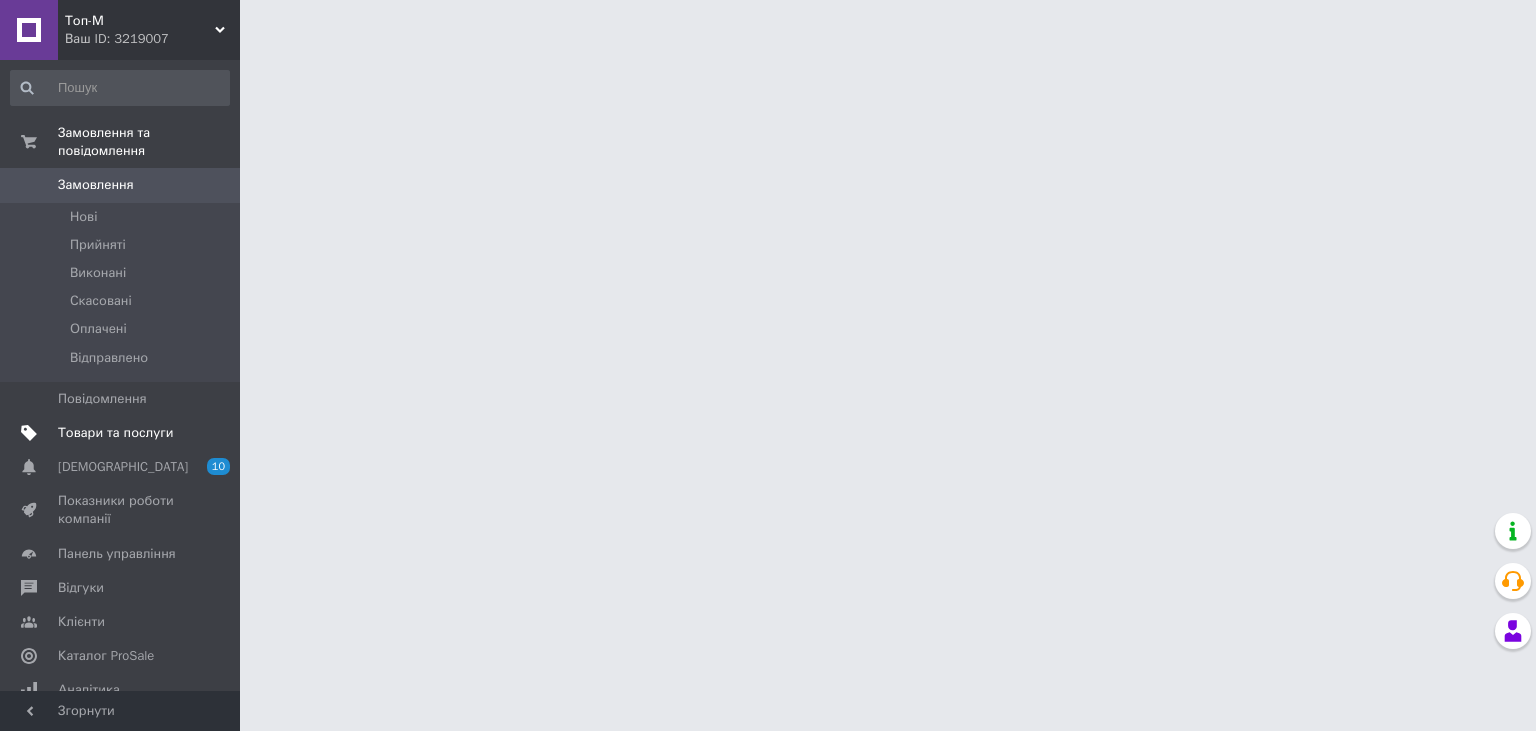 click on "Товари та послуги" at bounding box center (115, 433) 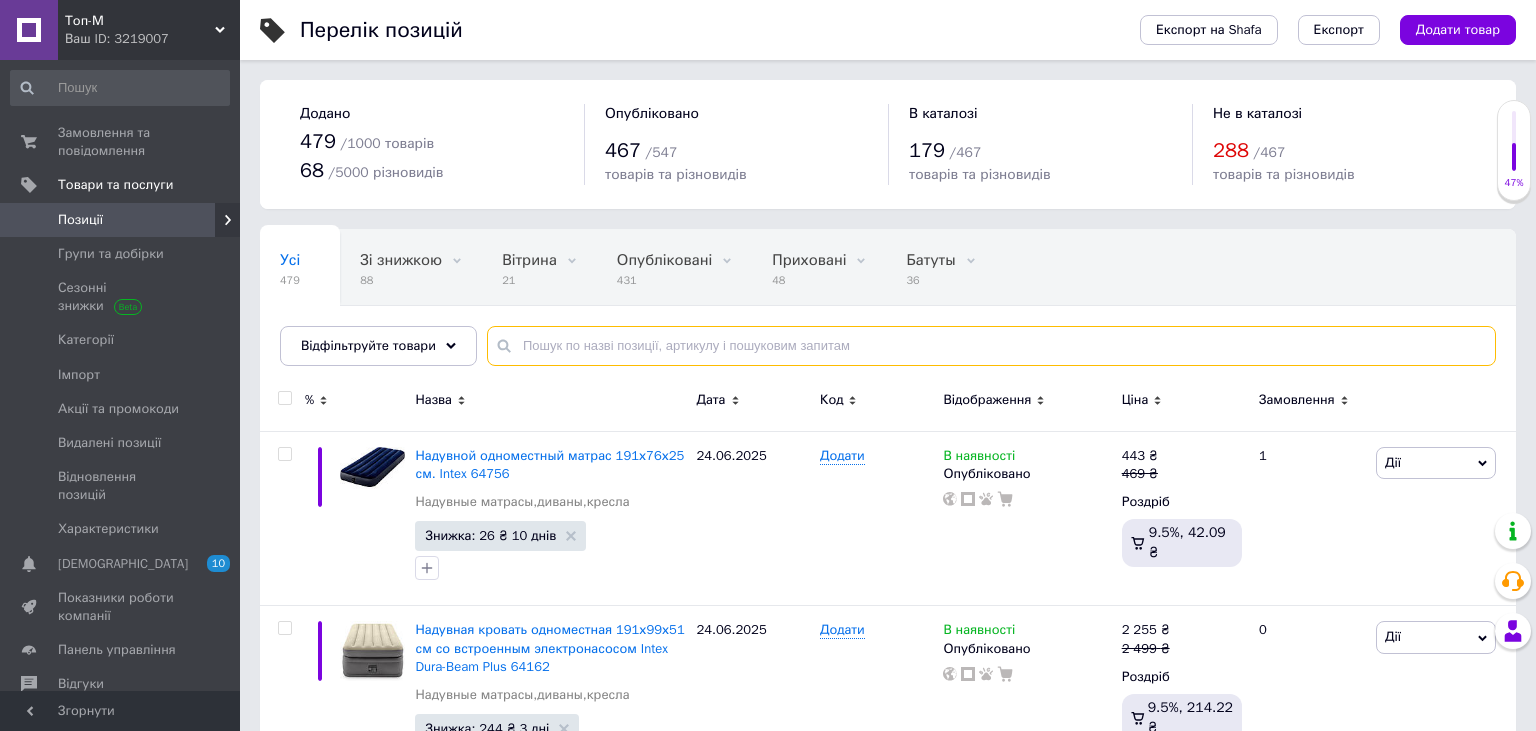 click at bounding box center (991, 346) 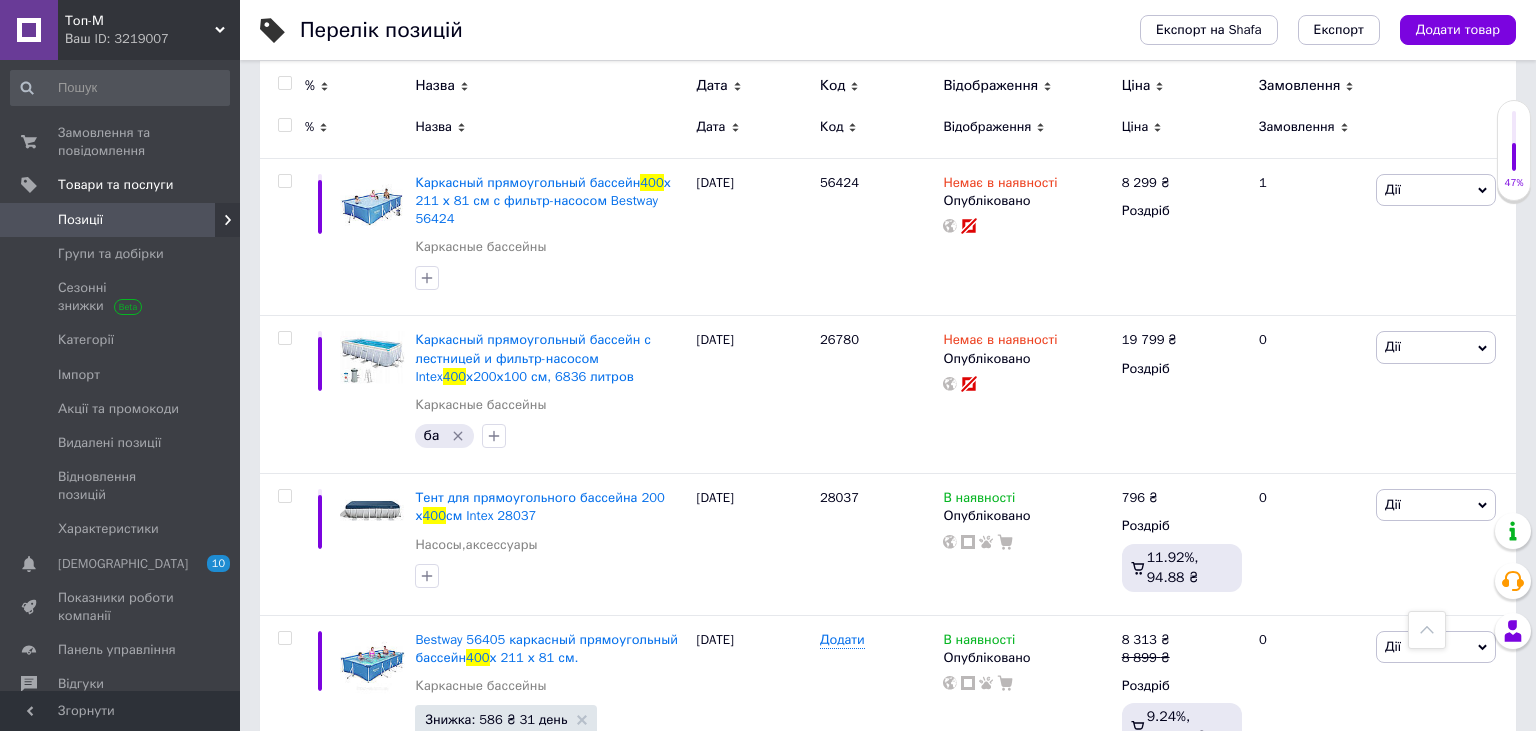 scroll, scrollTop: 0, scrollLeft: 0, axis: both 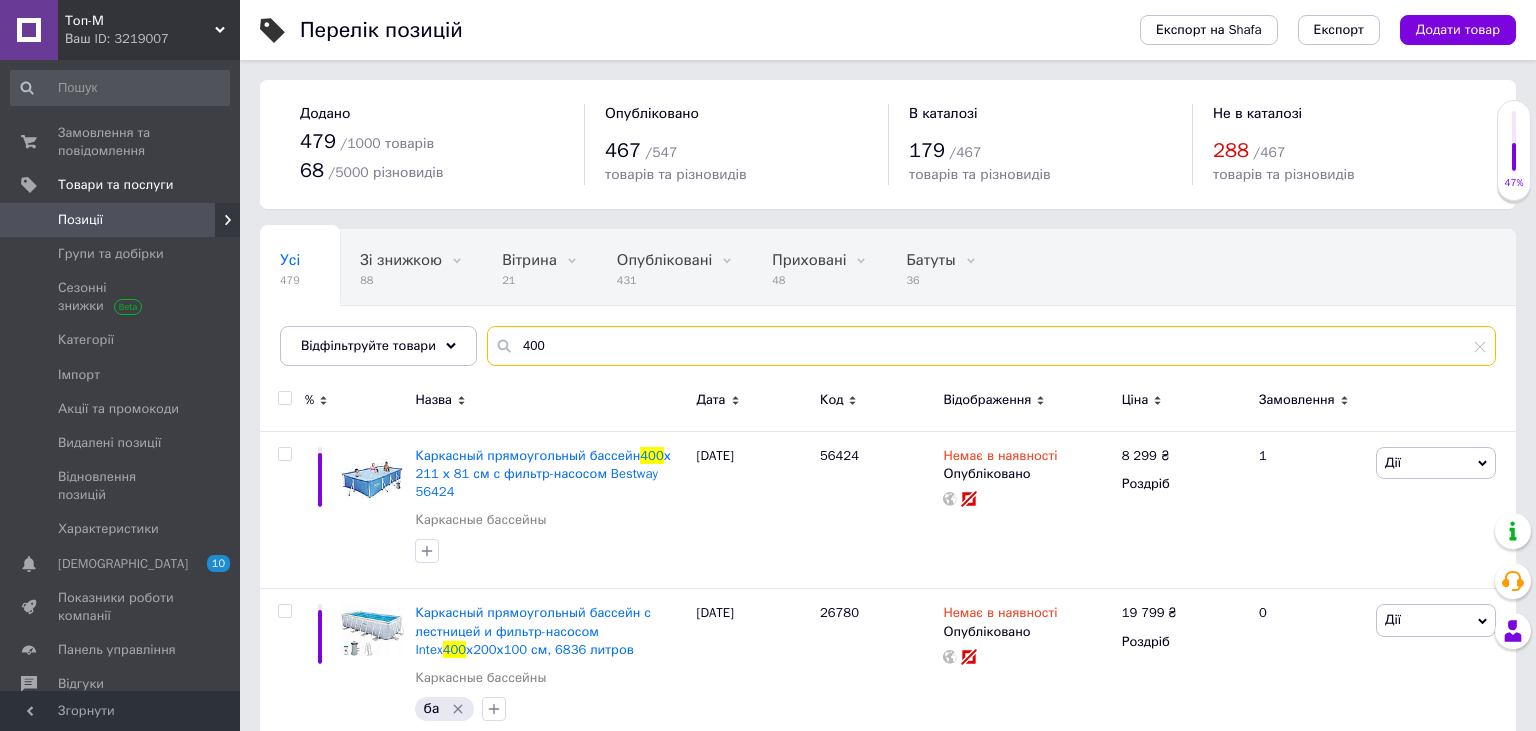 drag, startPoint x: 586, startPoint y: 347, endPoint x: 443, endPoint y: 344, distance: 143.03146 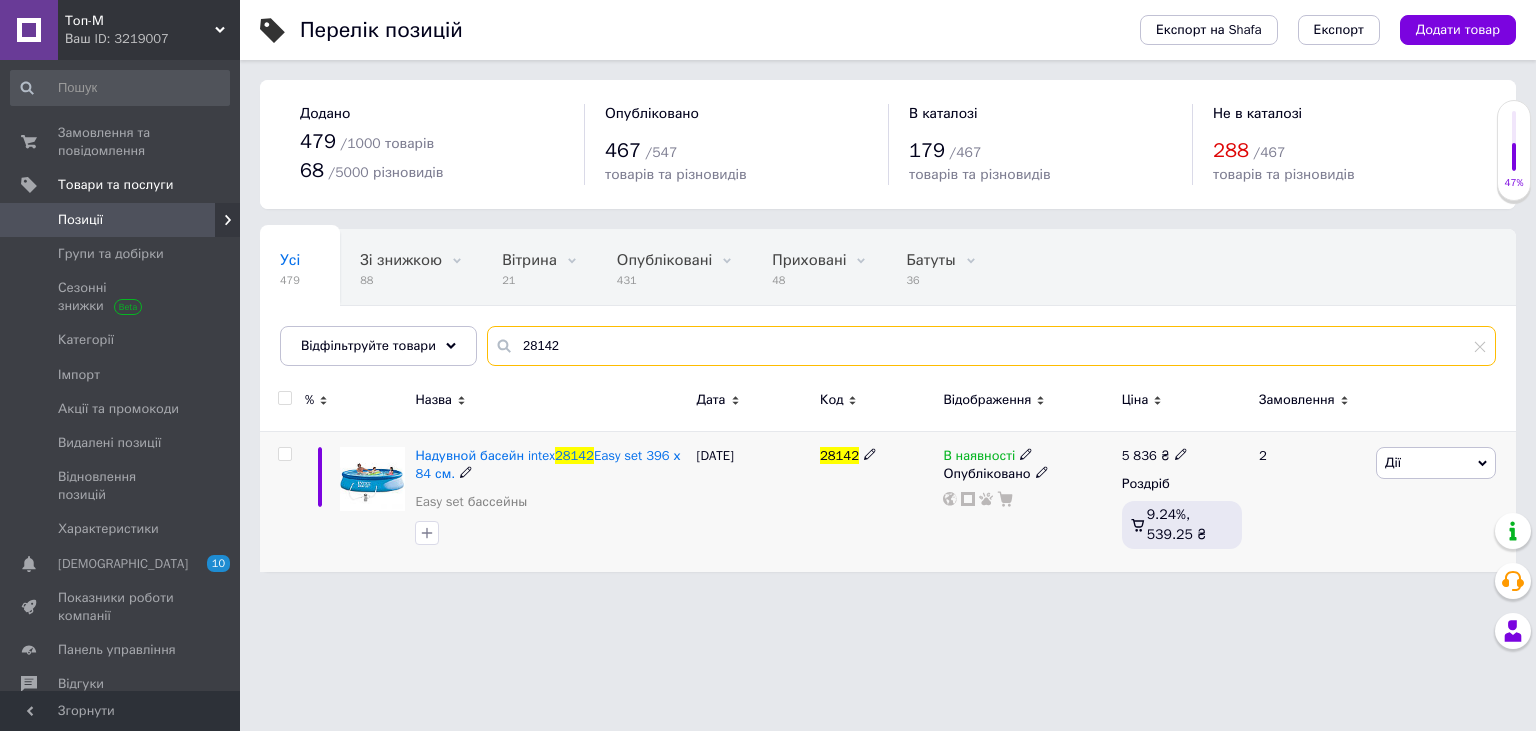 type on "28142" 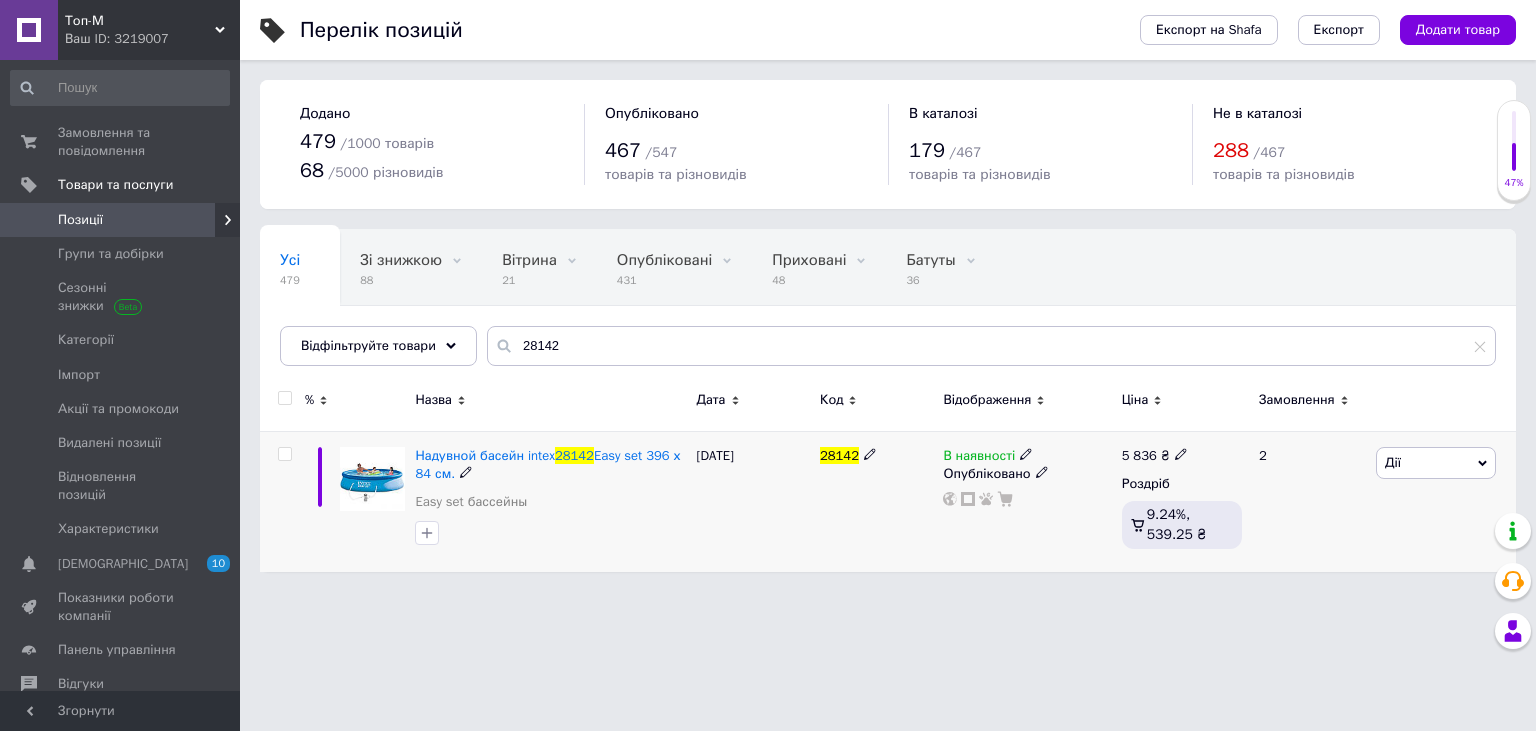 click on "В наявності" at bounding box center (979, 458) 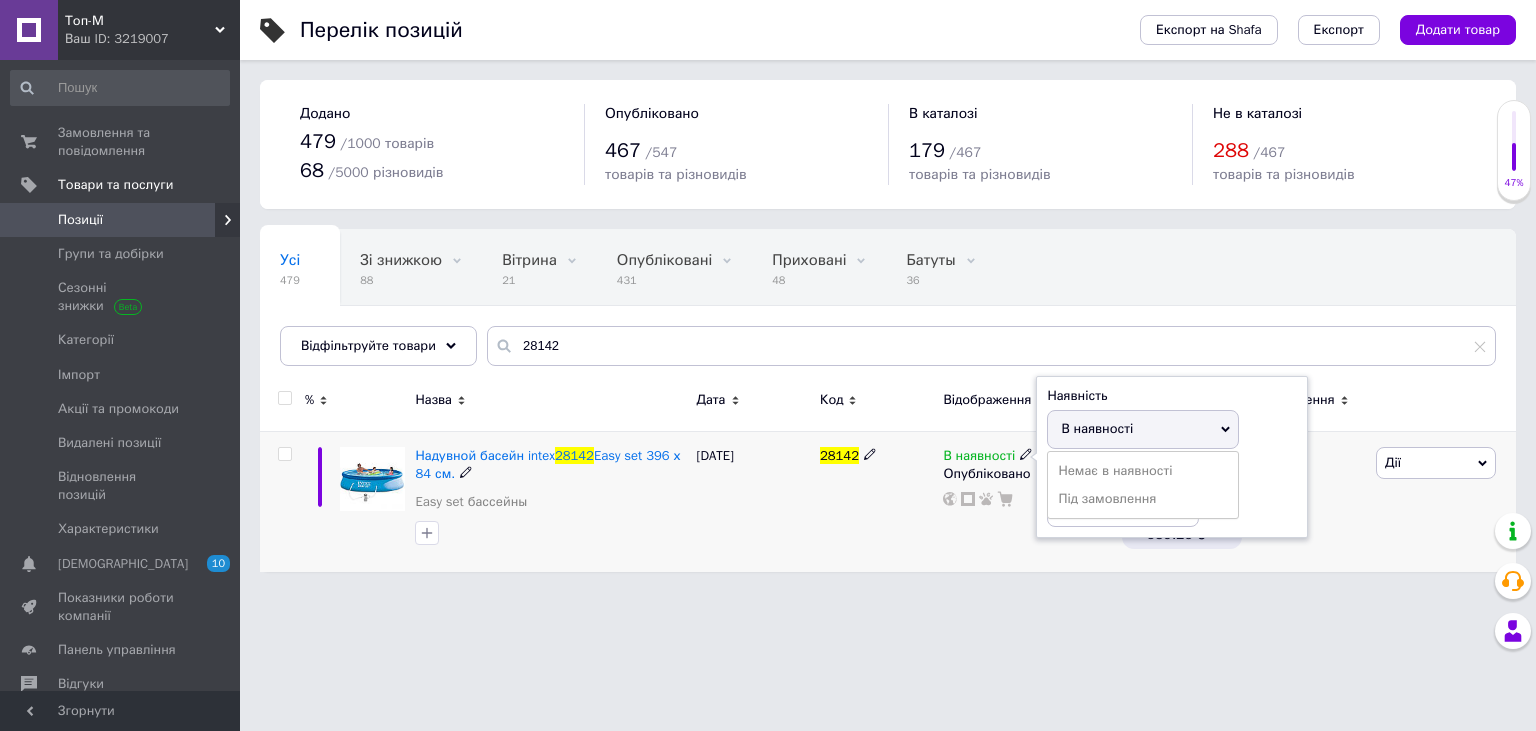 drag, startPoint x: 1097, startPoint y: 472, endPoint x: 858, endPoint y: 514, distance: 242.66232 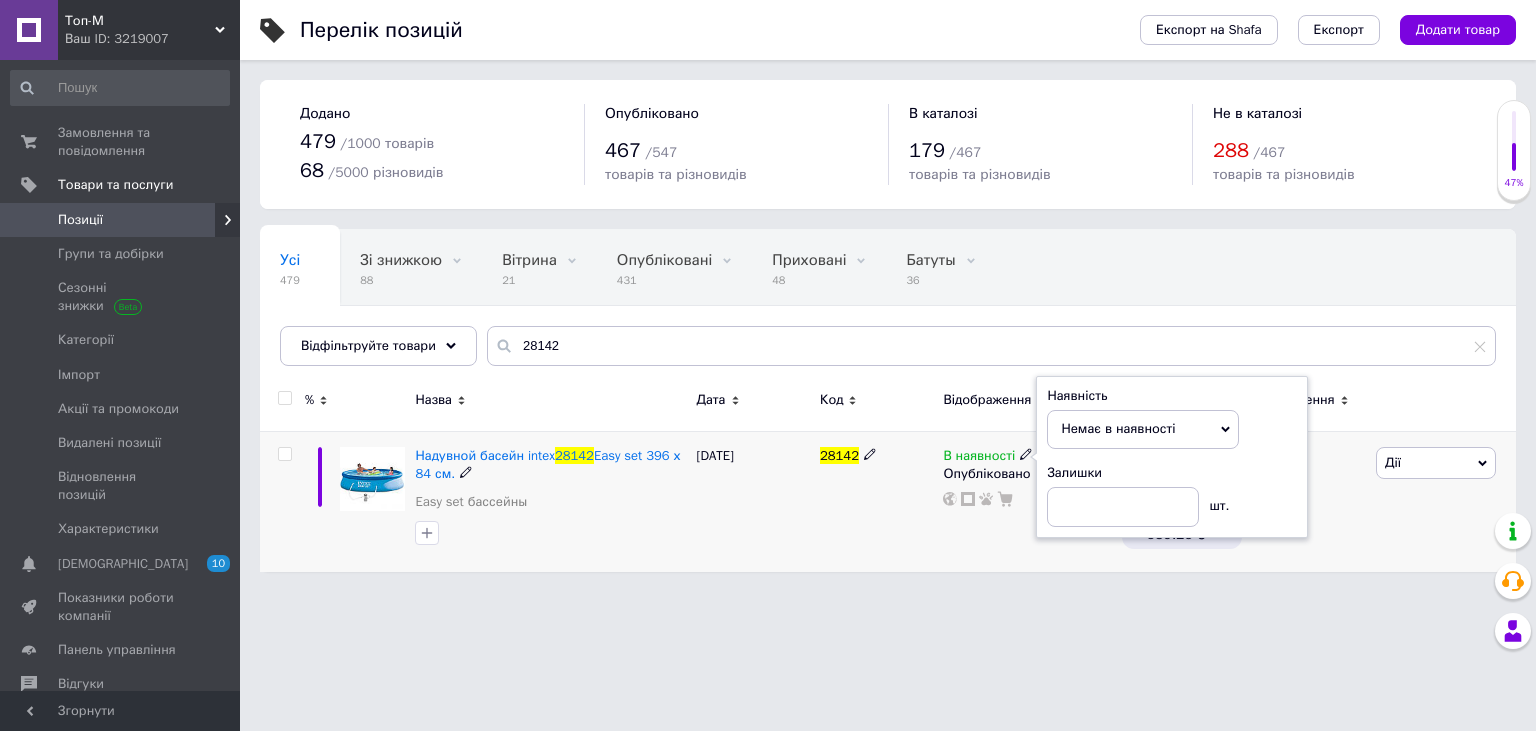 click on "28142" at bounding box center (876, 501) 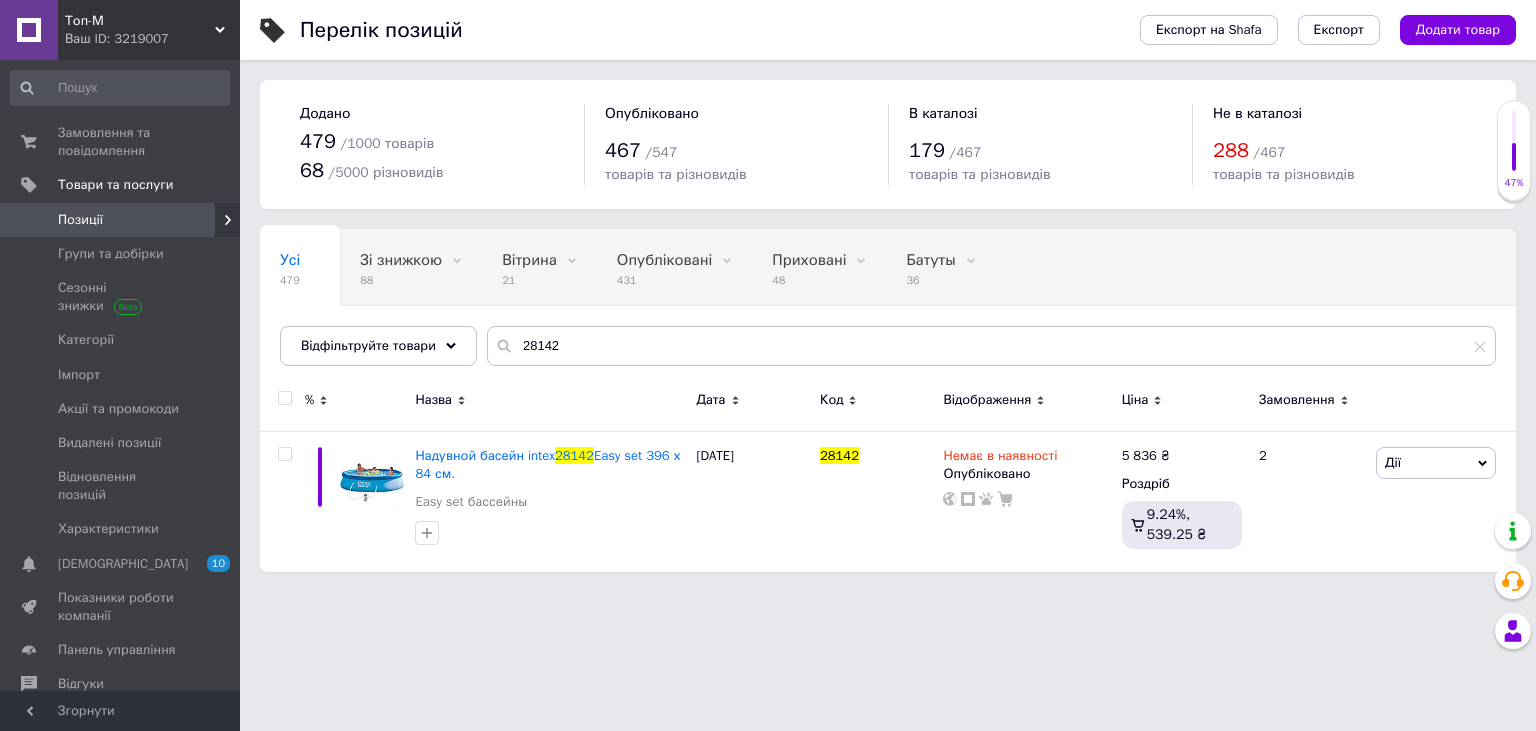 click on "Ваш ID: 3219007" at bounding box center [152, 39] 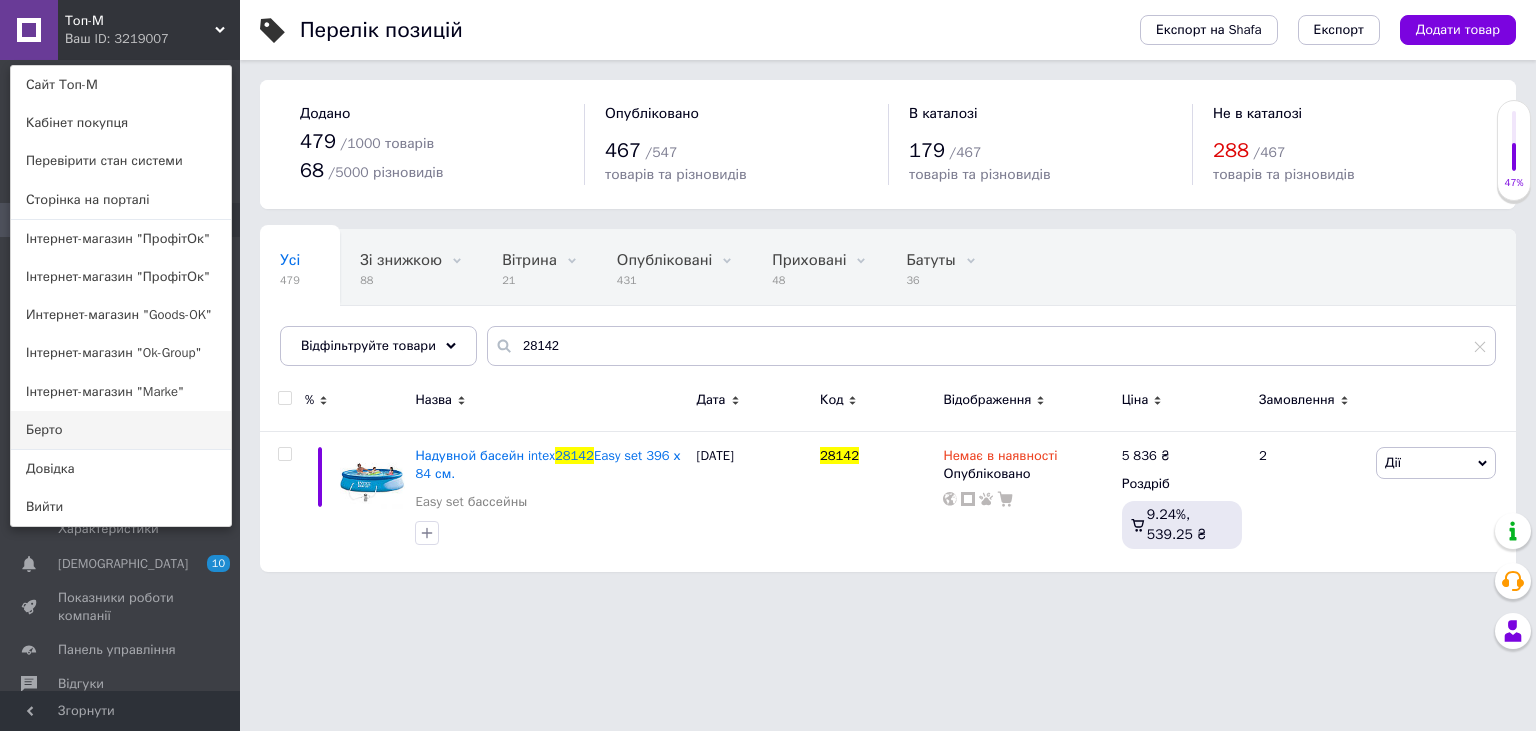 click on "Берто" at bounding box center [121, 430] 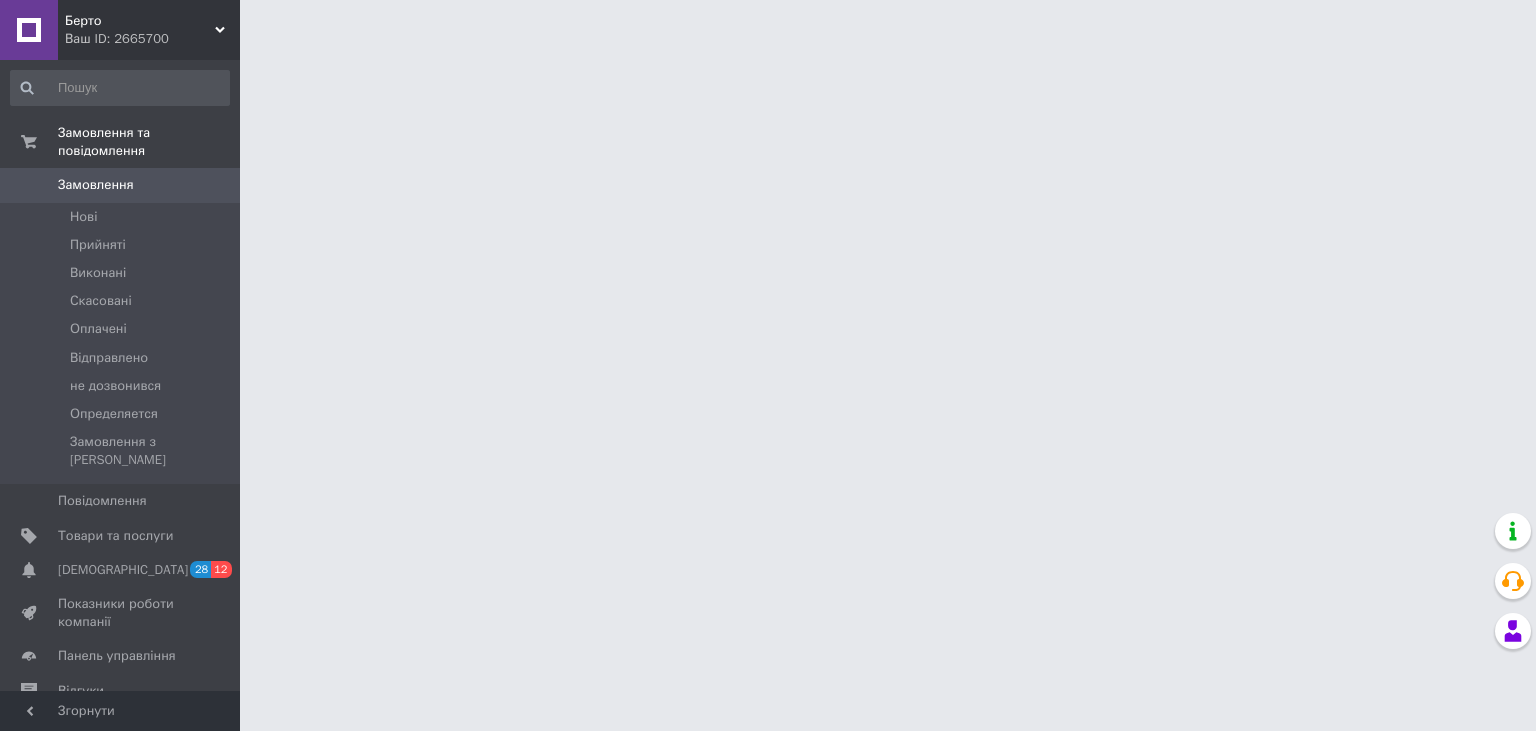 scroll, scrollTop: 0, scrollLeft: 0, axis: both 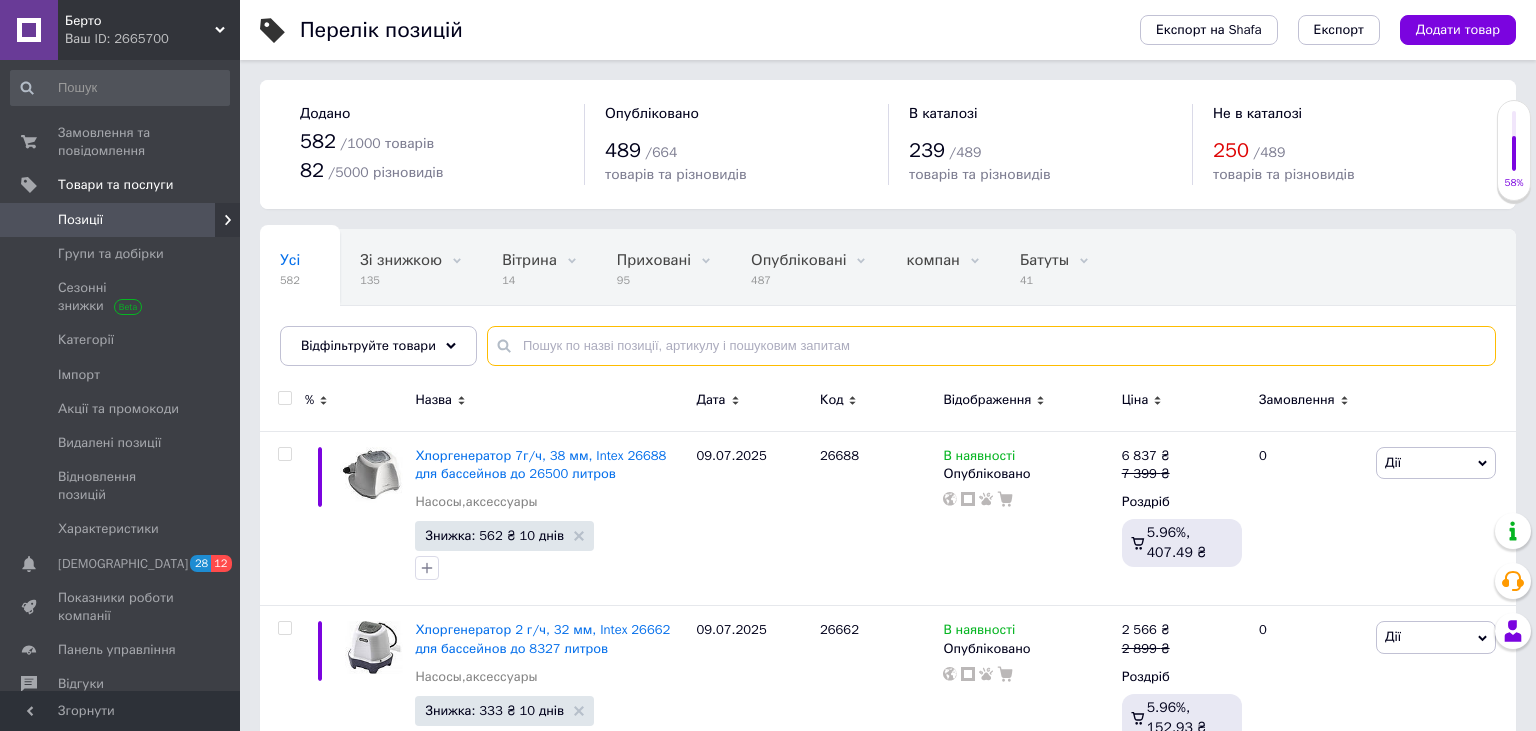click at bounding box center (991, 346) 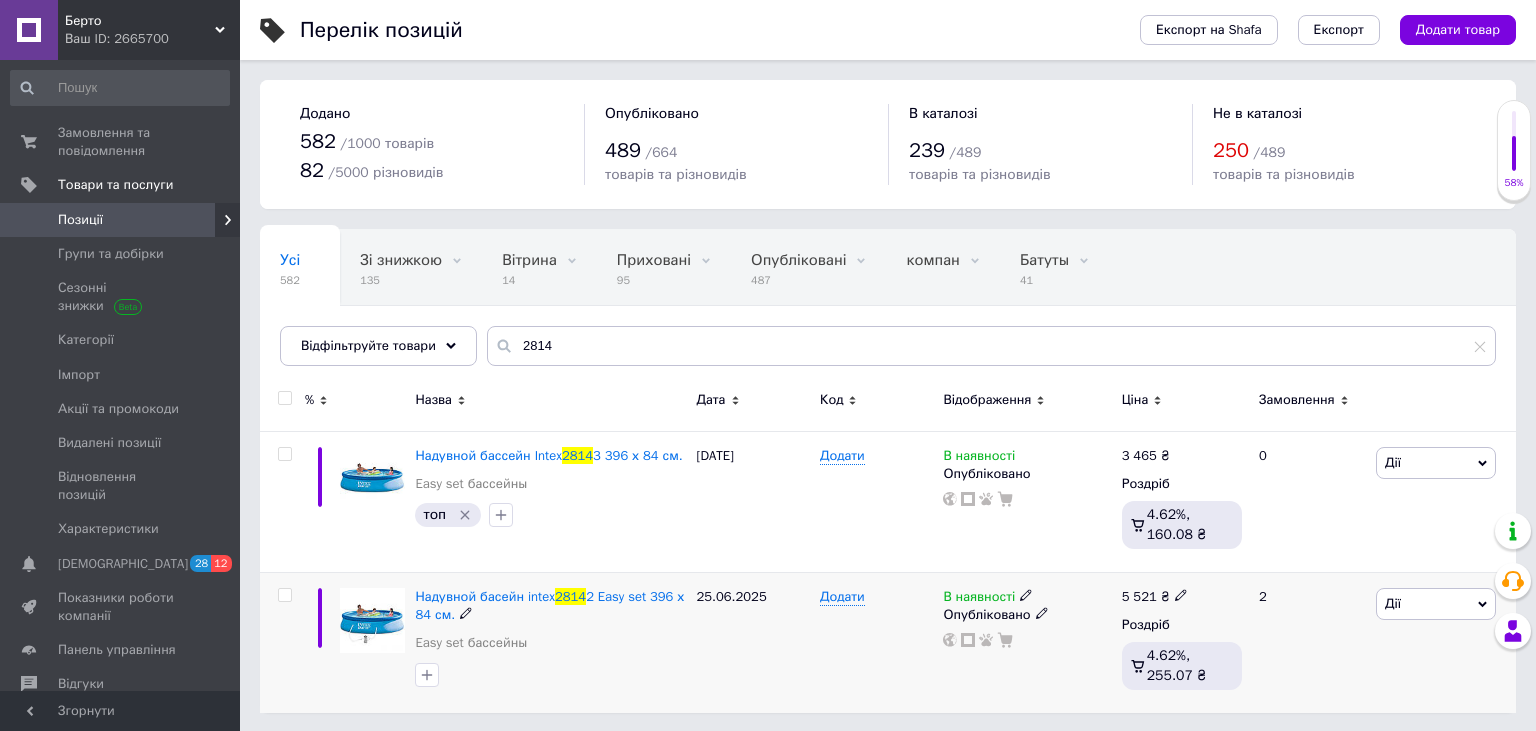 click on "В наявності" at bounding box center (979, 599) 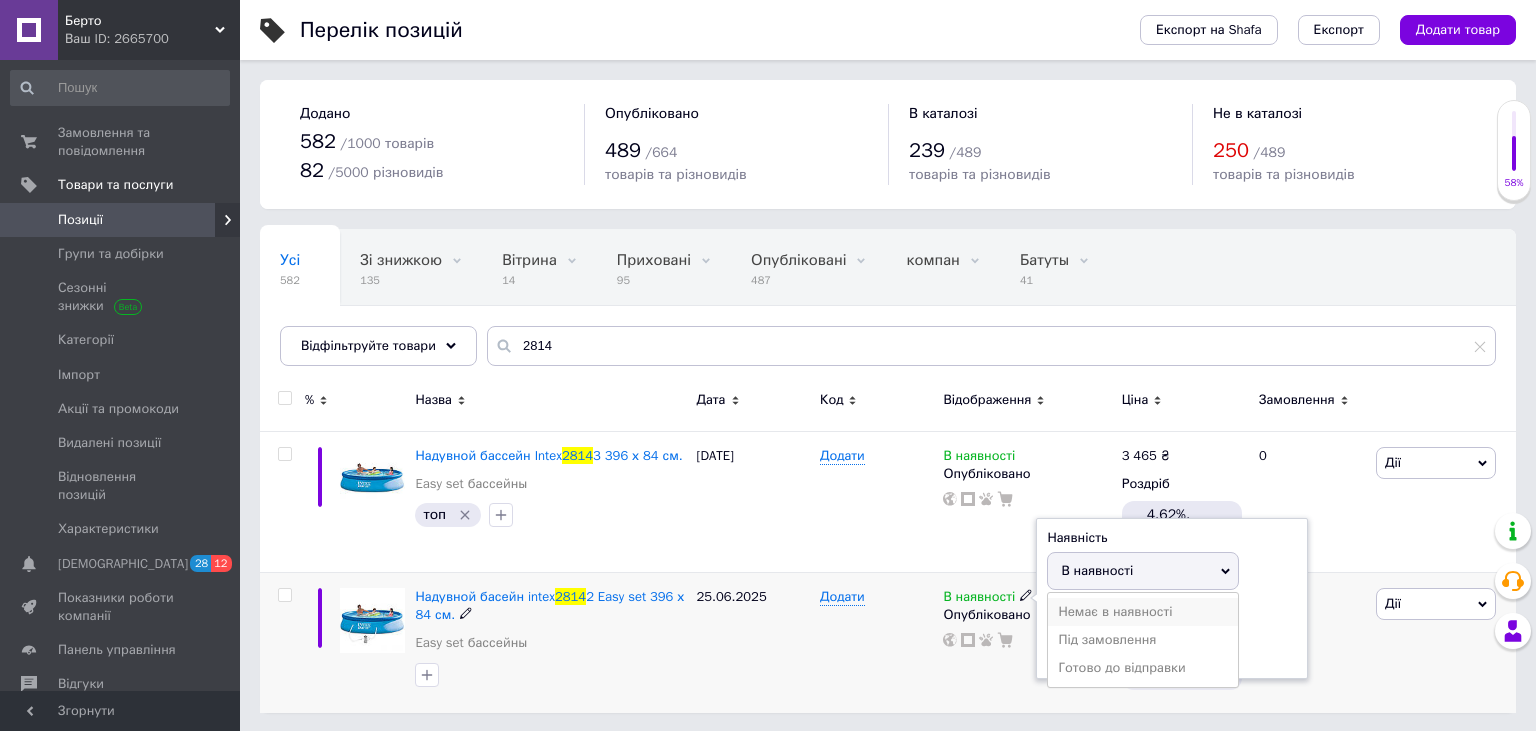 click on "Немає в наявності" at bounding box center [1143, 612] 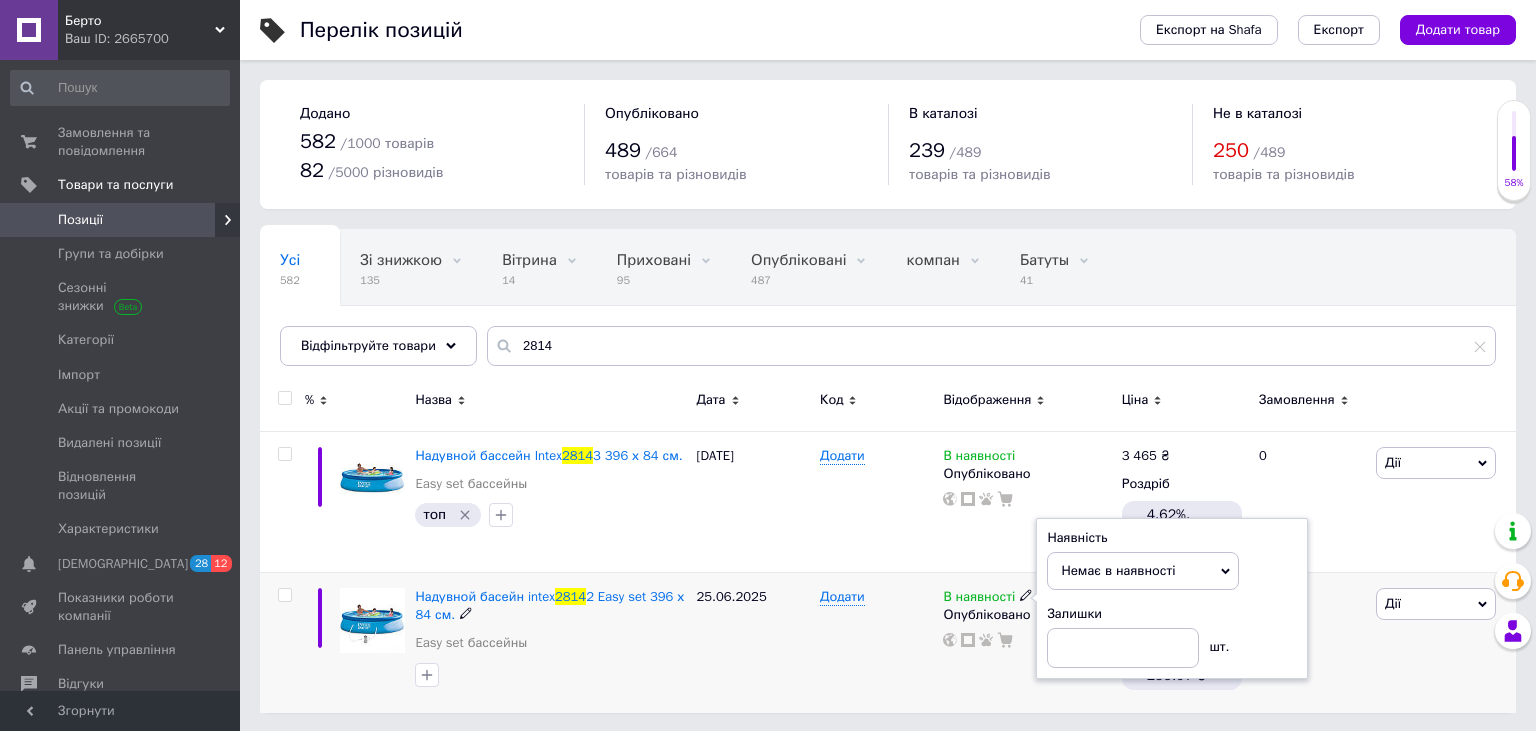 click on "Додати" at bounding box center [876, 643] 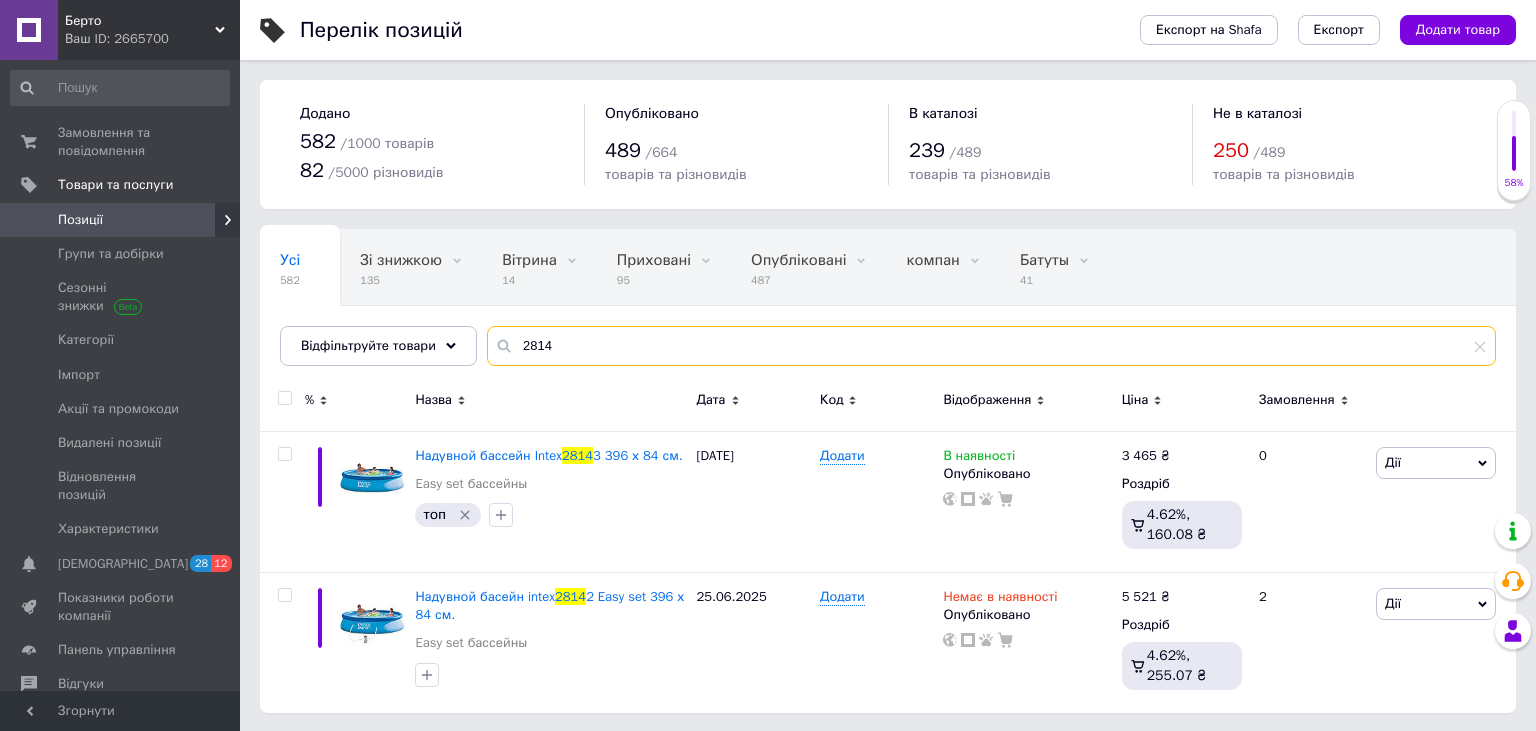 drag, startPoint x: 593, startPoint y: 349, endPoint x: 539, endPoint y: 350, distance: 54.00926 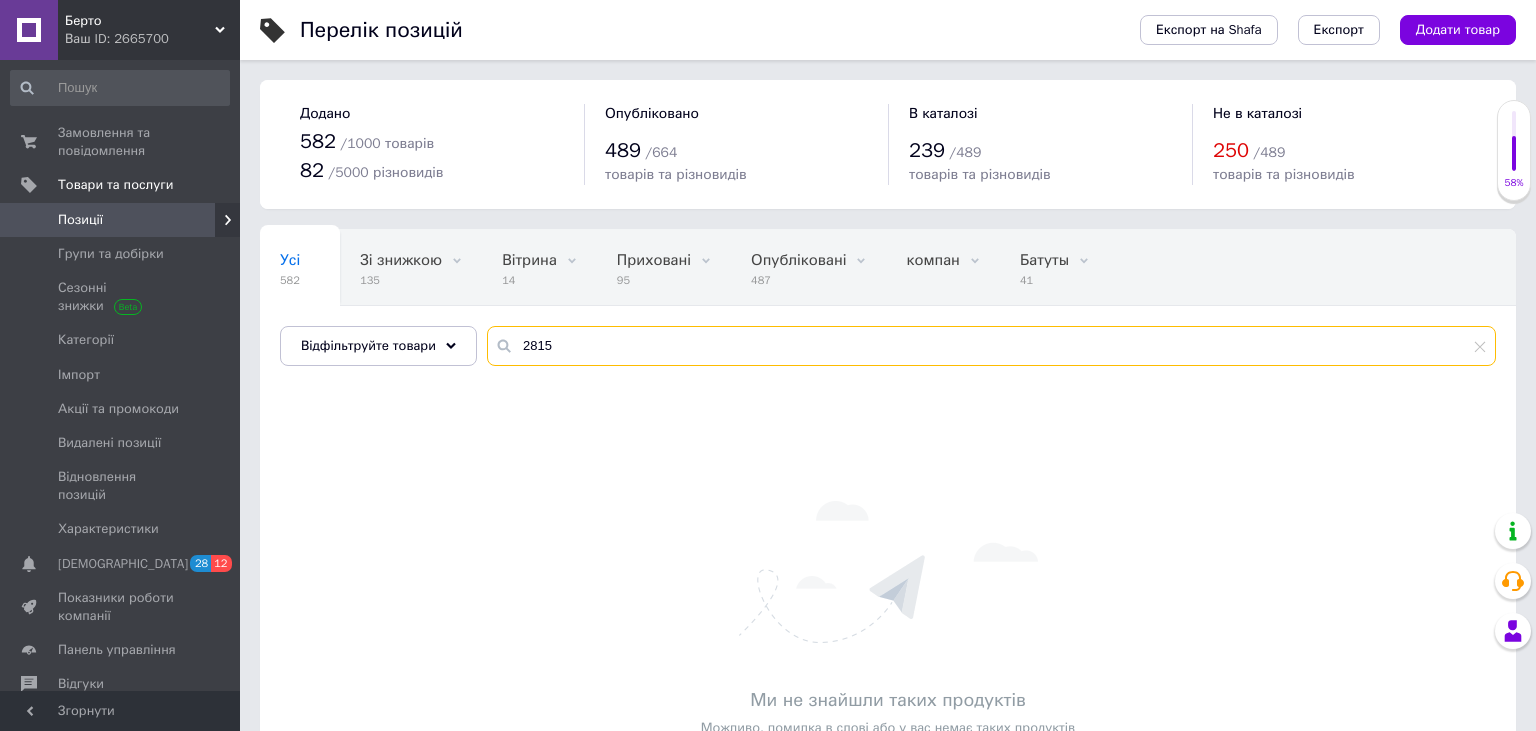 type on "2815" 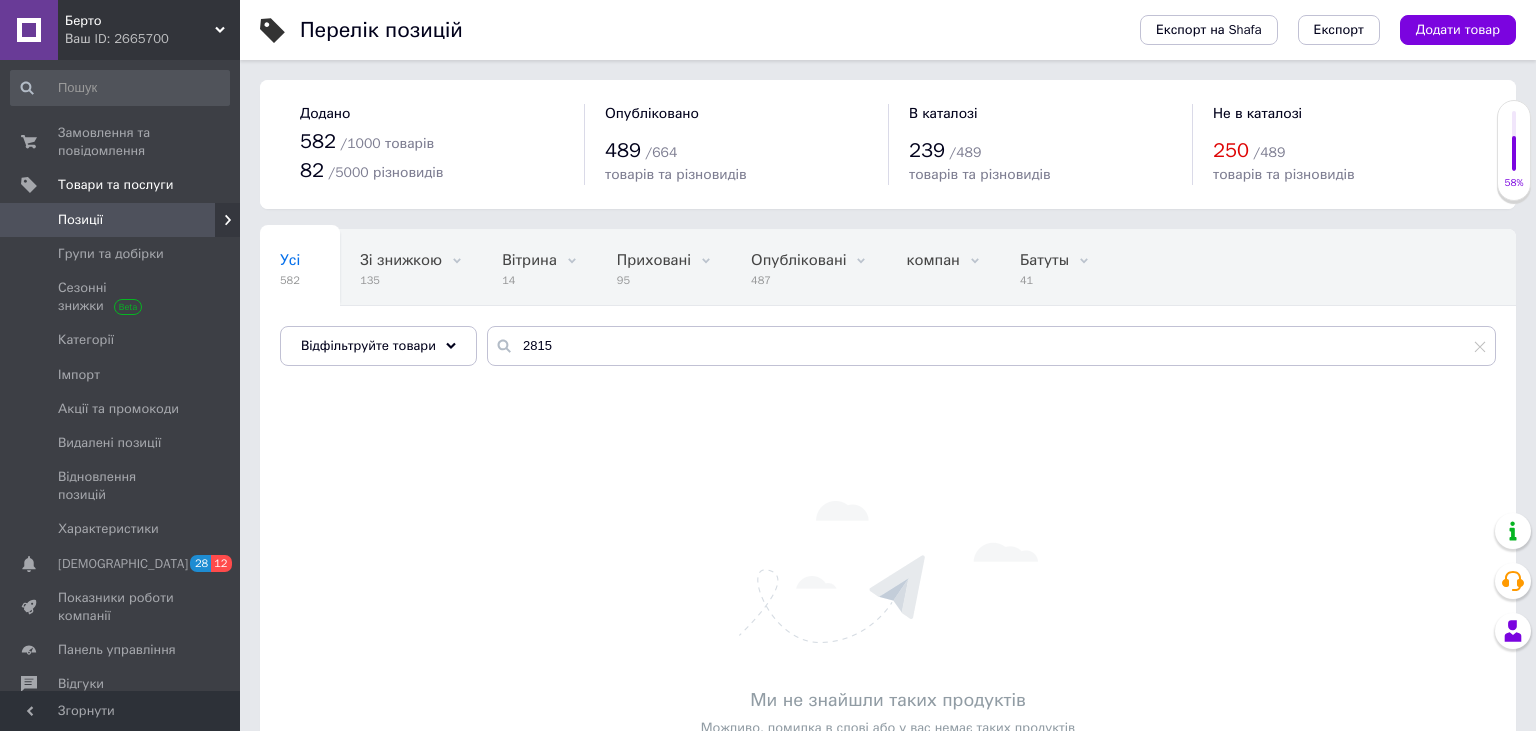 click on "Ваш ID: 2665700" at bounding box center (152, 39) 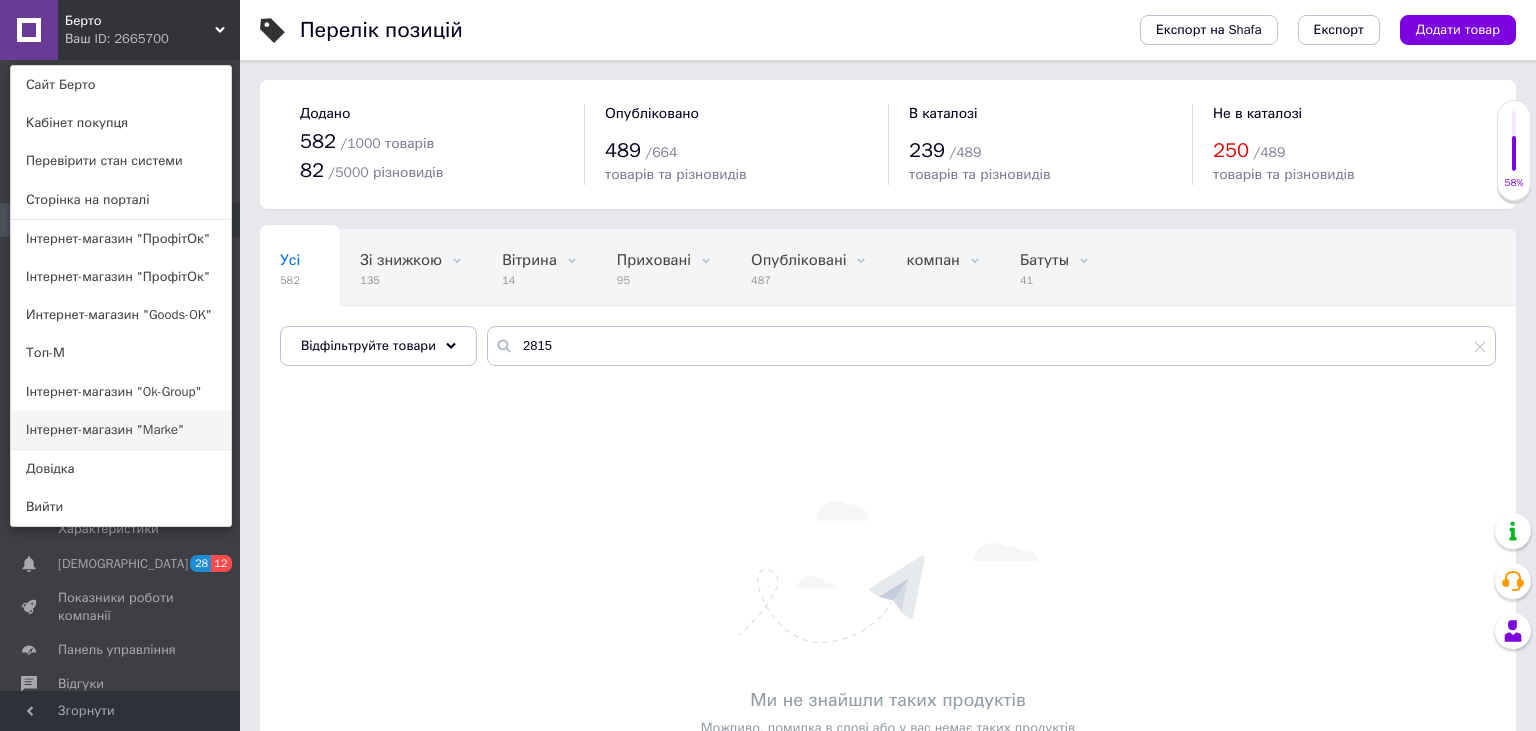 click on "Інтернет-магазин "Marke"" at bounding box center (121, 430) 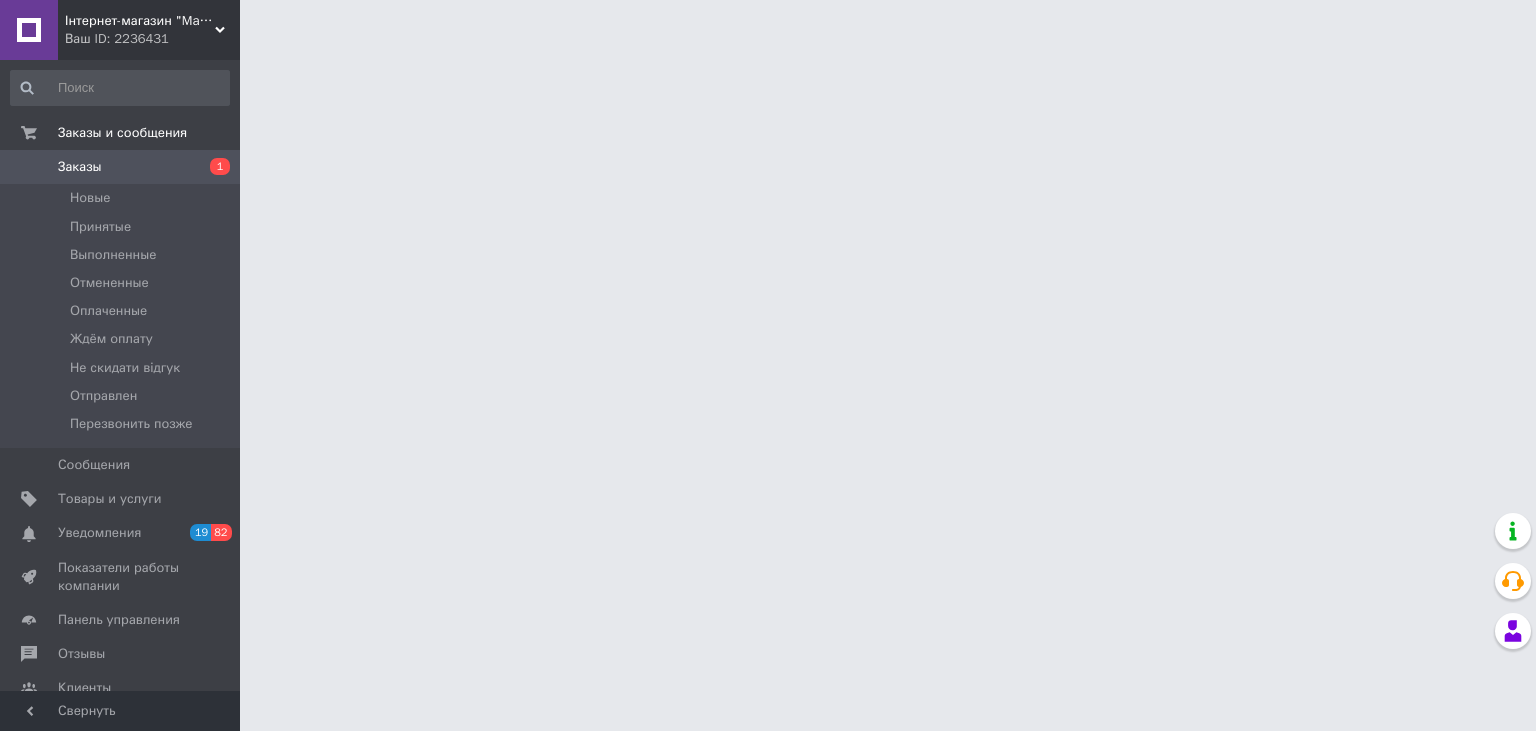 scroll, scrollTop: 0, scrollLeft: 0, axis: both 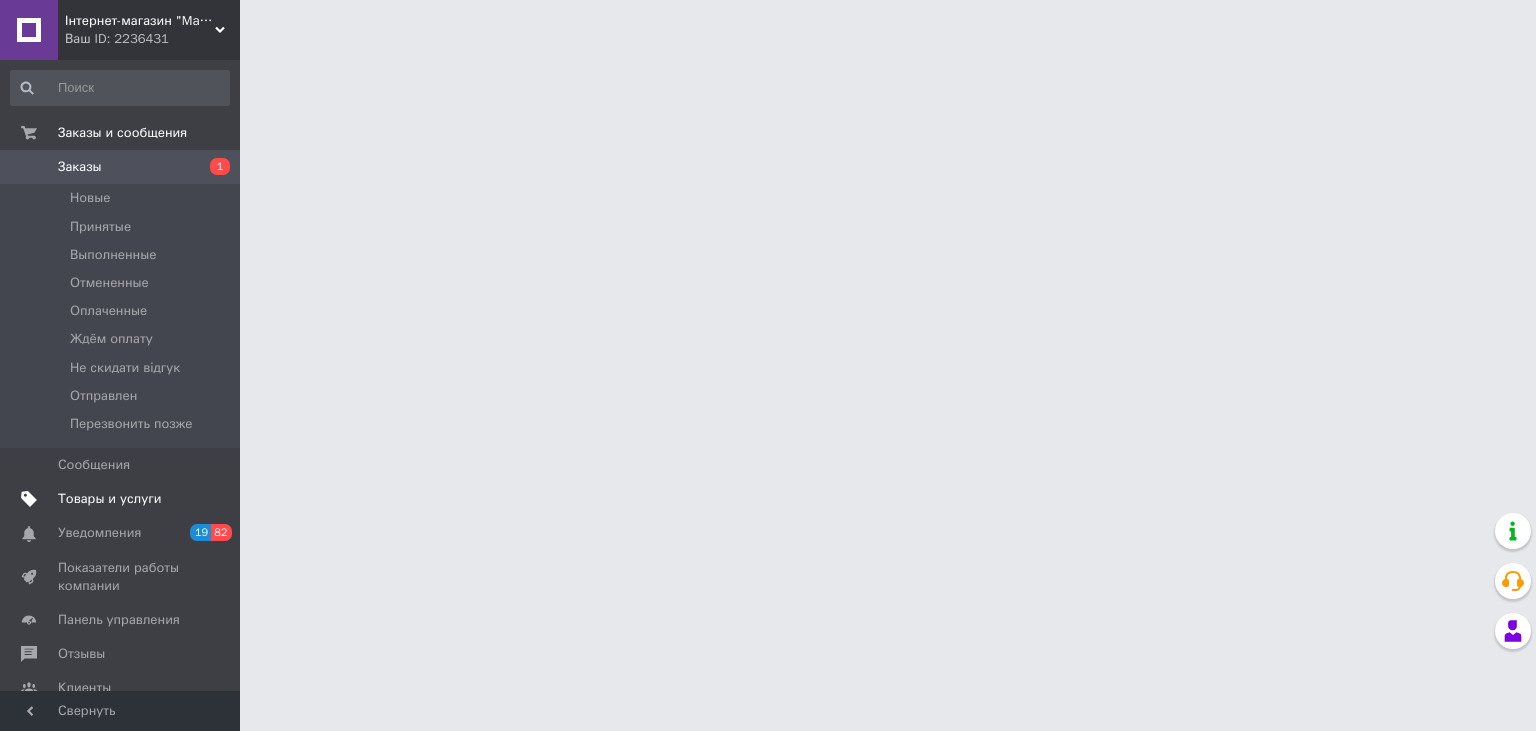 click on "Товары и услуги" at bounding box center (110, 499) 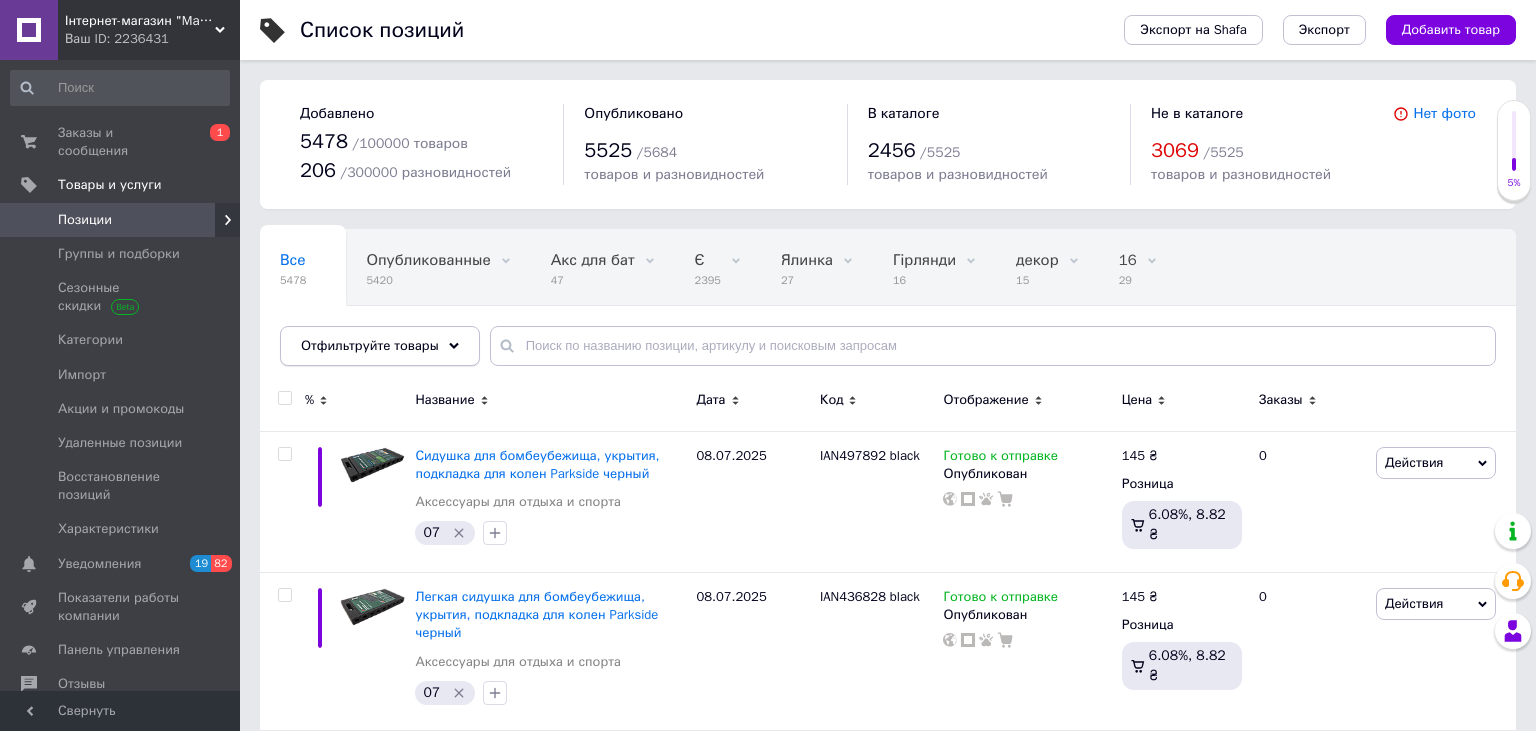 click on "Отфильтруйте товары" at bounding box center [370, 345] 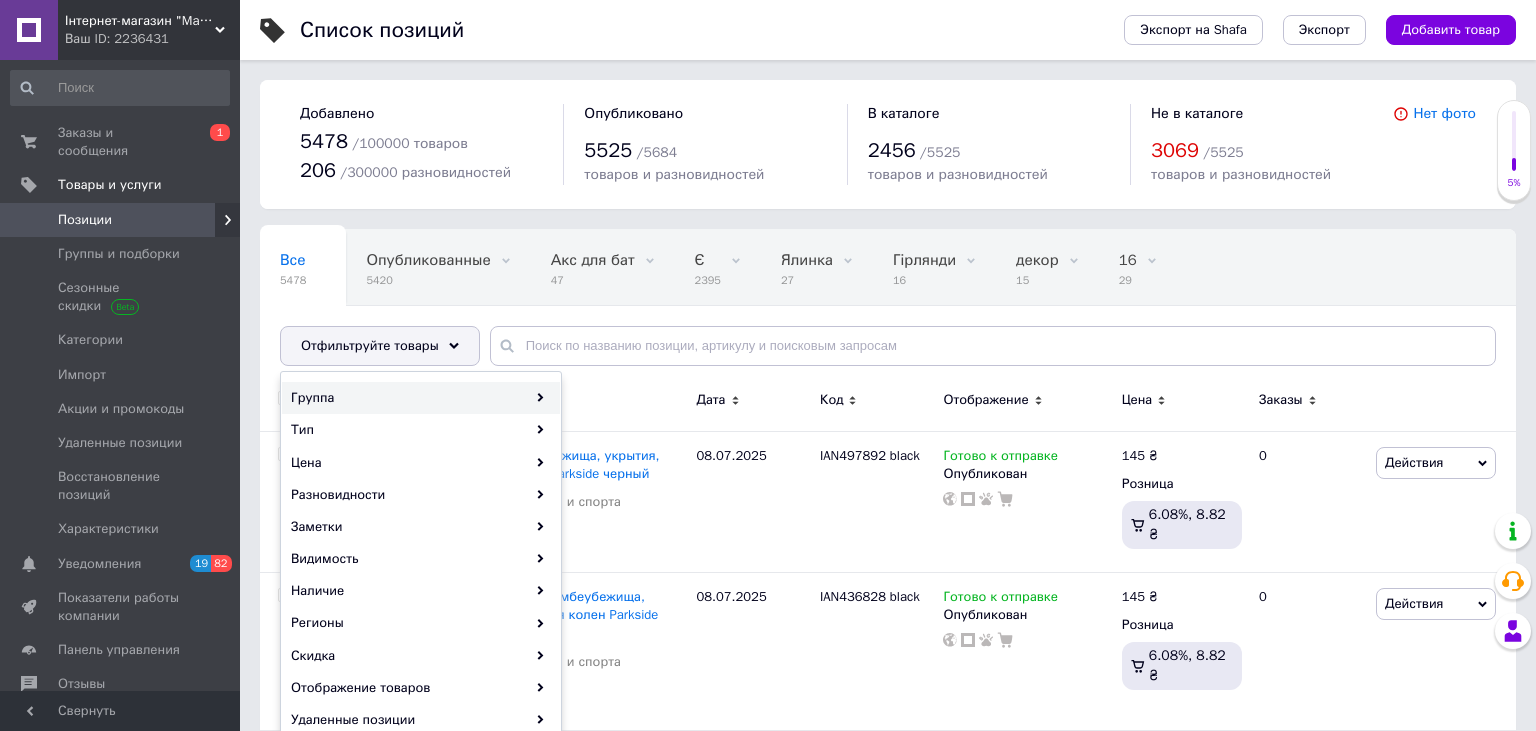 click on "Группа" at bounding box center [421, 398] 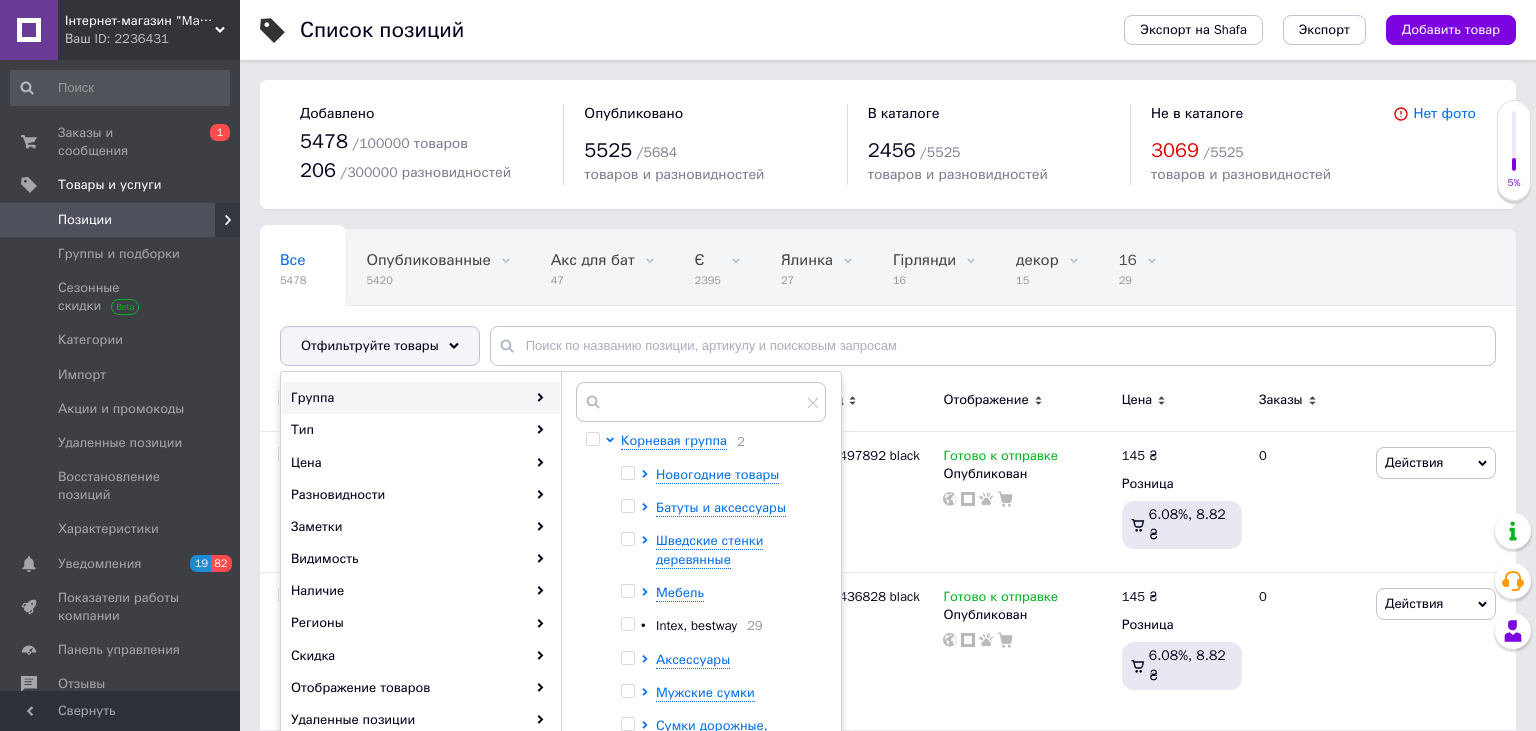click on "Intex, bestway" at bounding box center [696, 625] 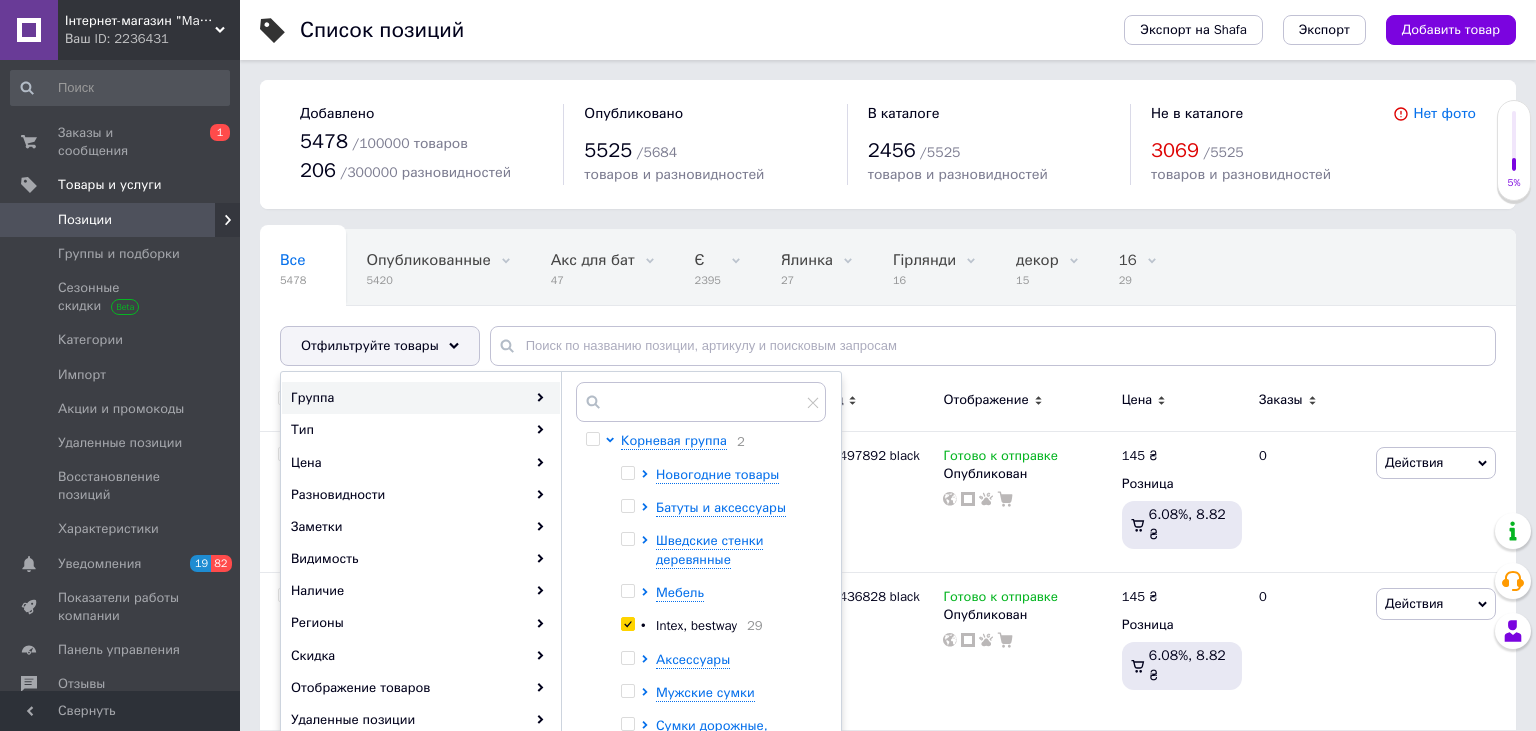 checkbox on "true" 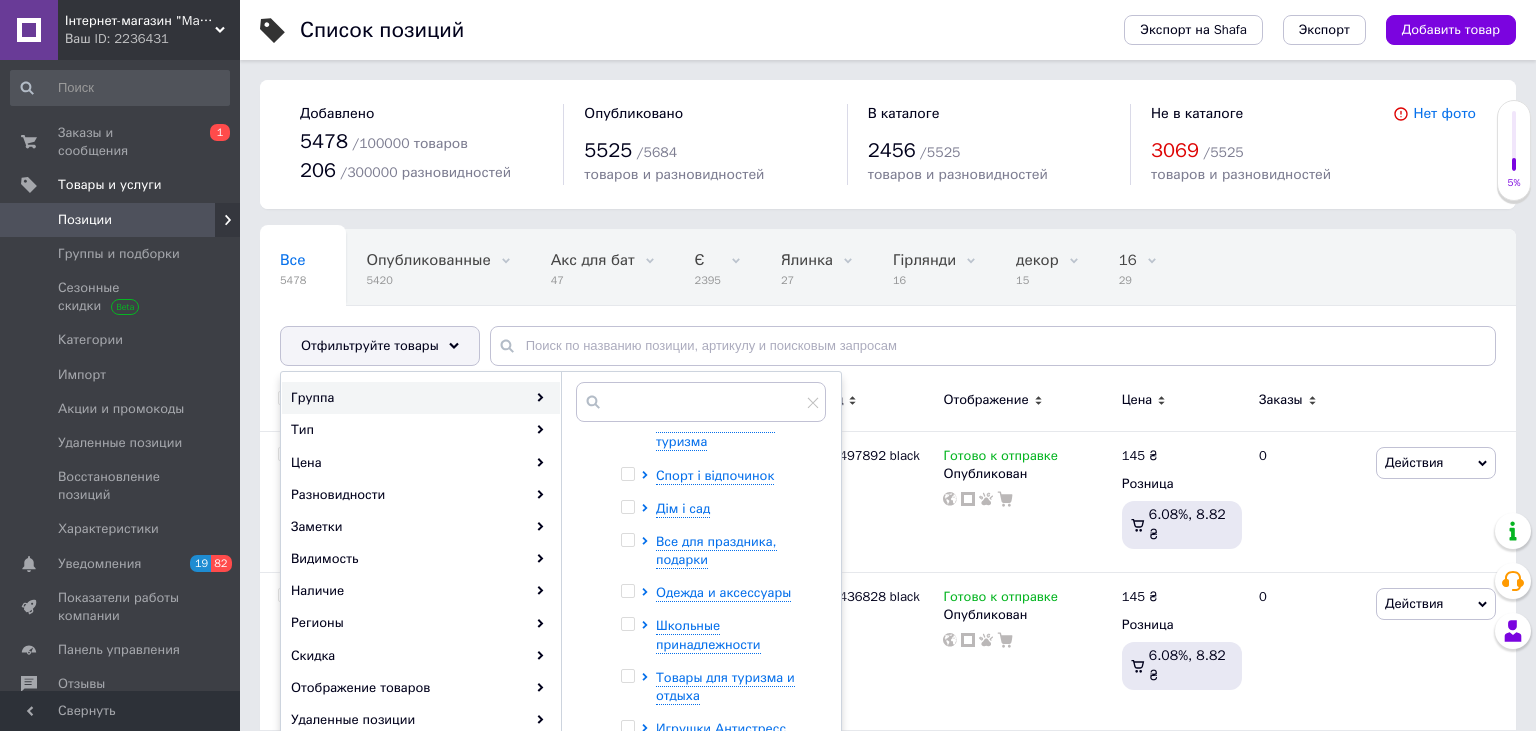 scroll, scrollTop: 534, scrollLeft: 0, axis: vertical 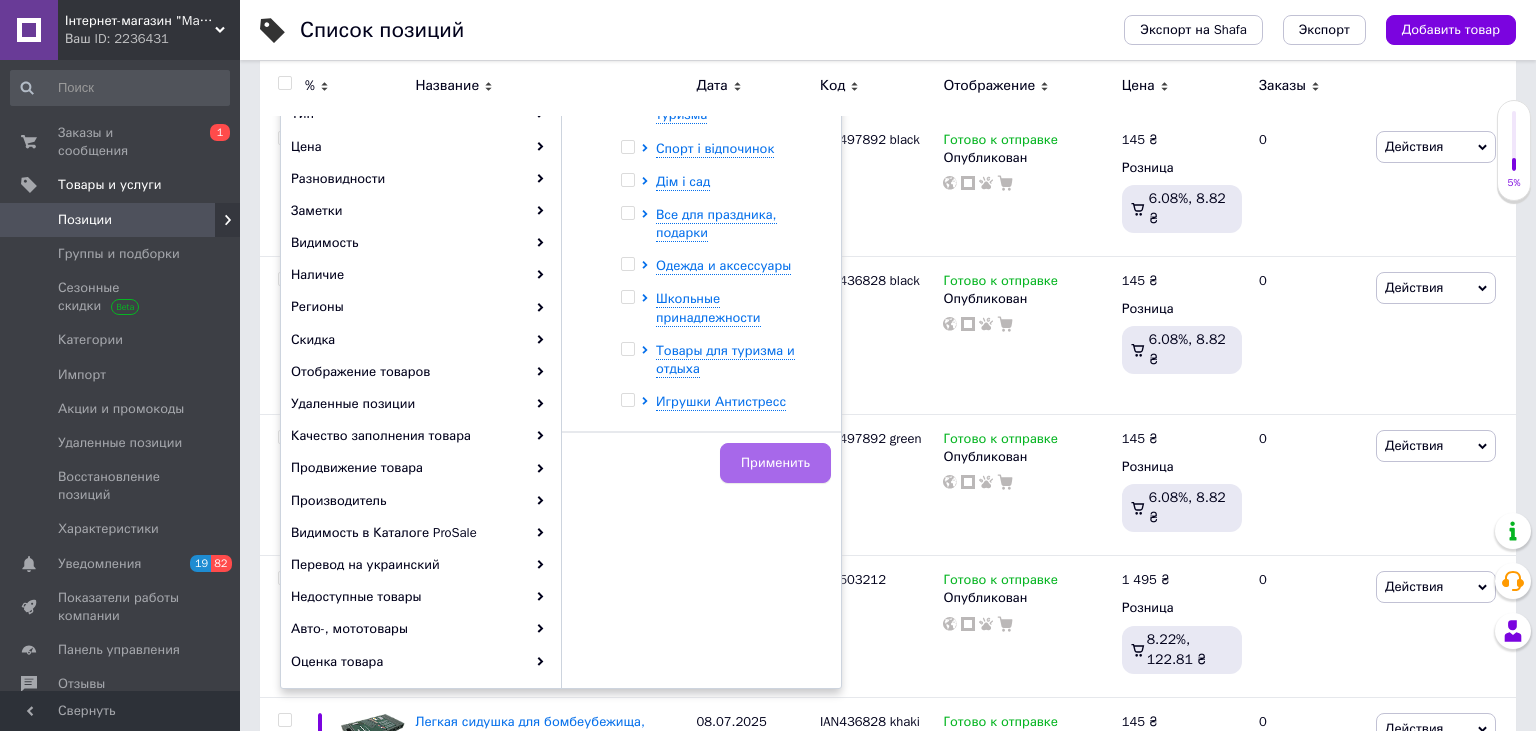 click on "Применить" at bounding box center (775, 463) 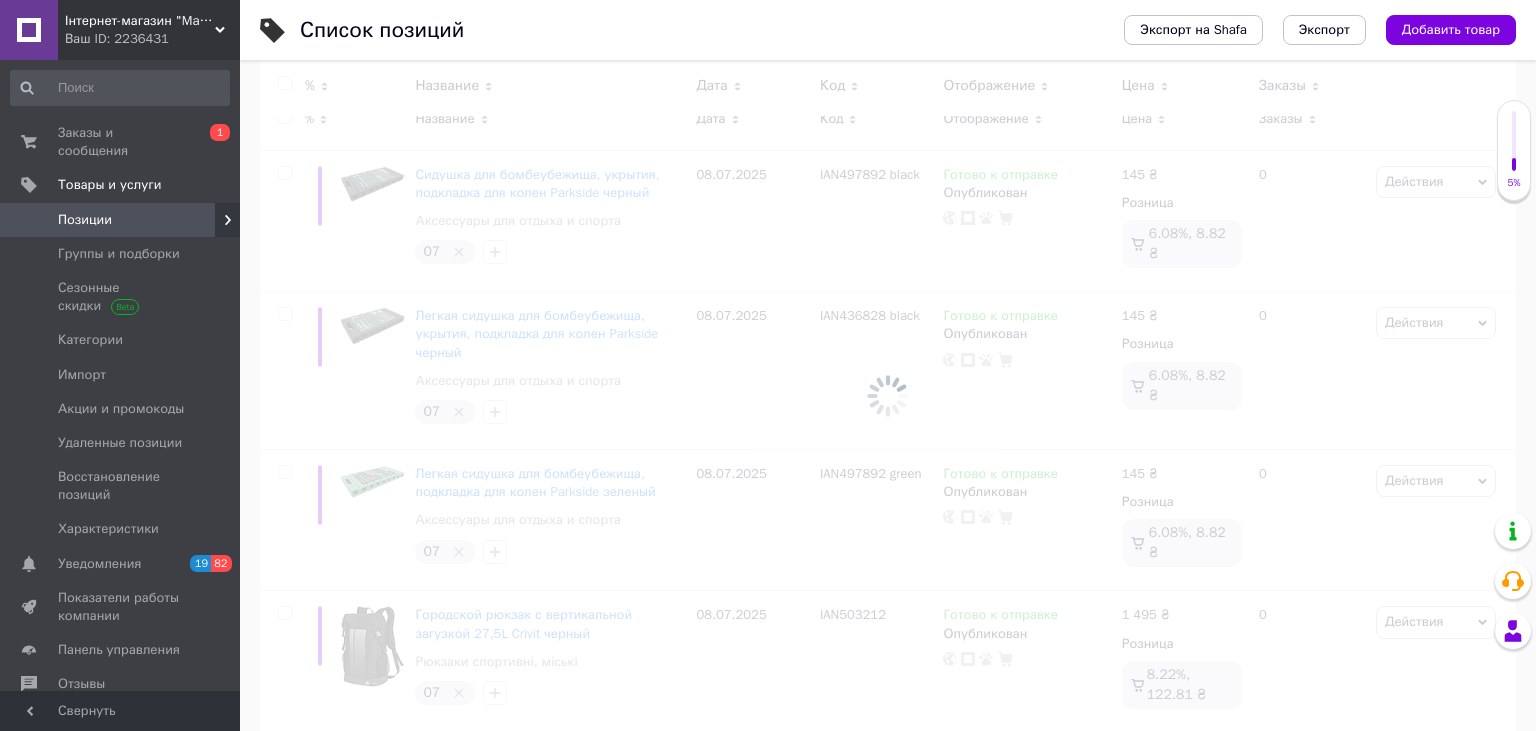 scroll, scrollTop: 0, scrollLeft: 170, axis: horizontal 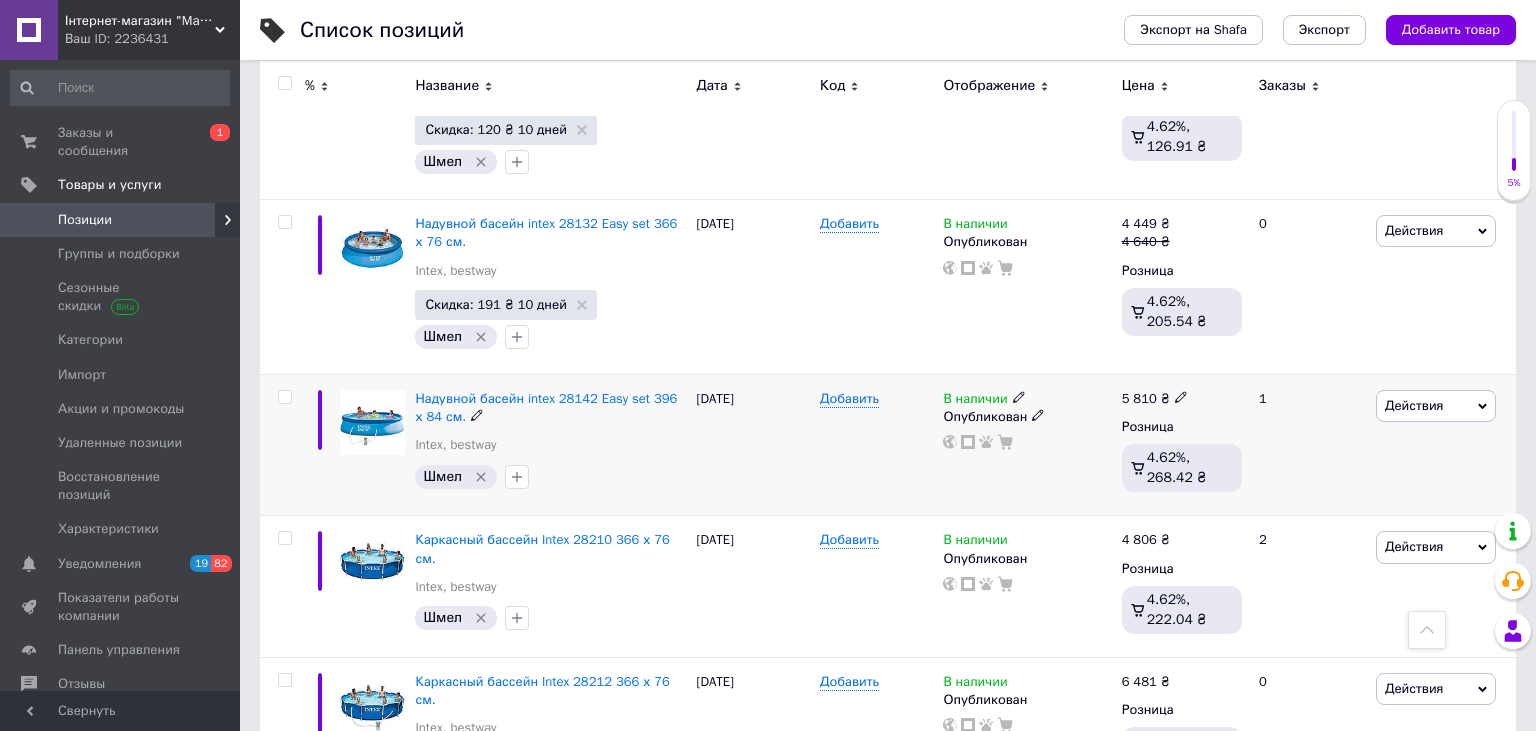 click on "В наличии" at bounding box center [975, 401] 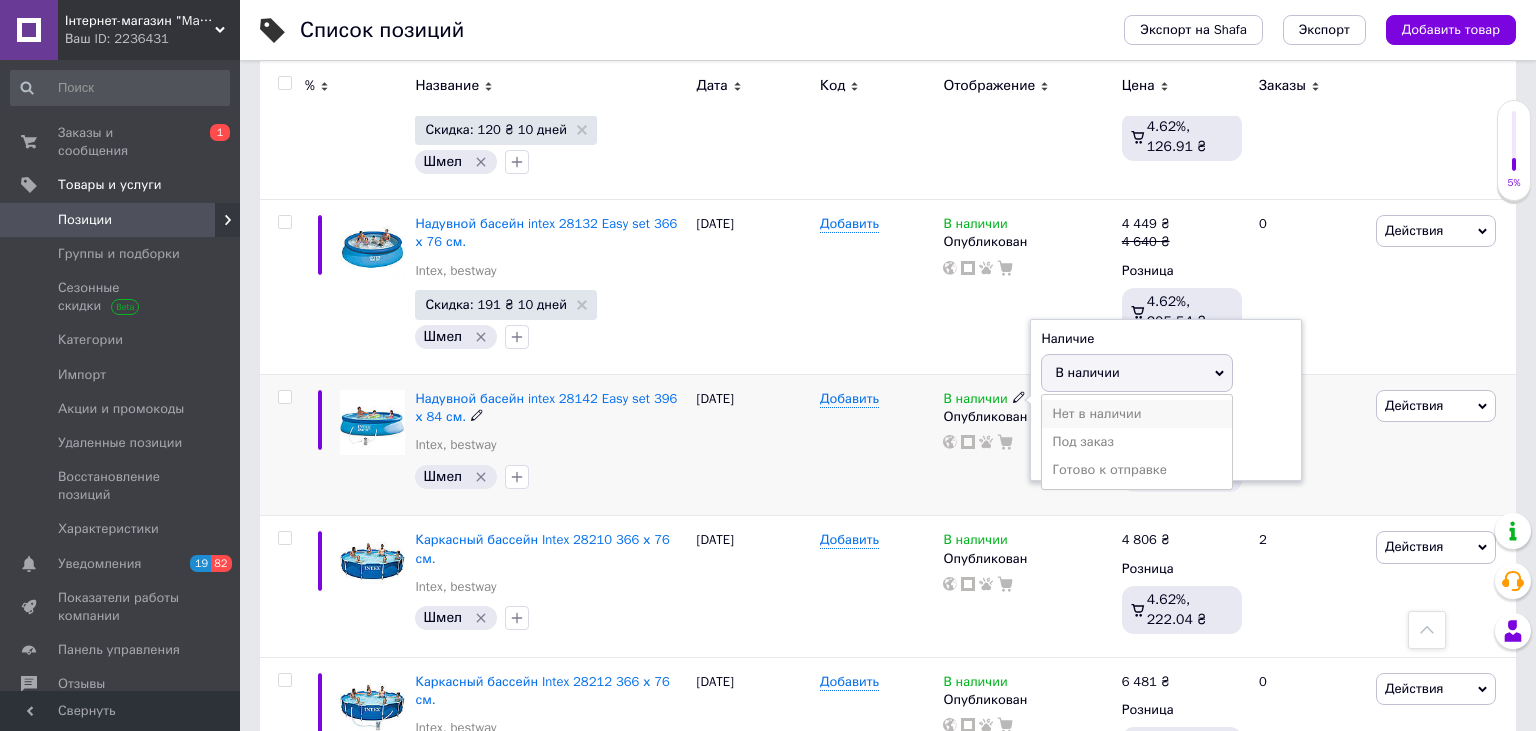click on "Нет в наличии" at bounding box center [1137, 414] 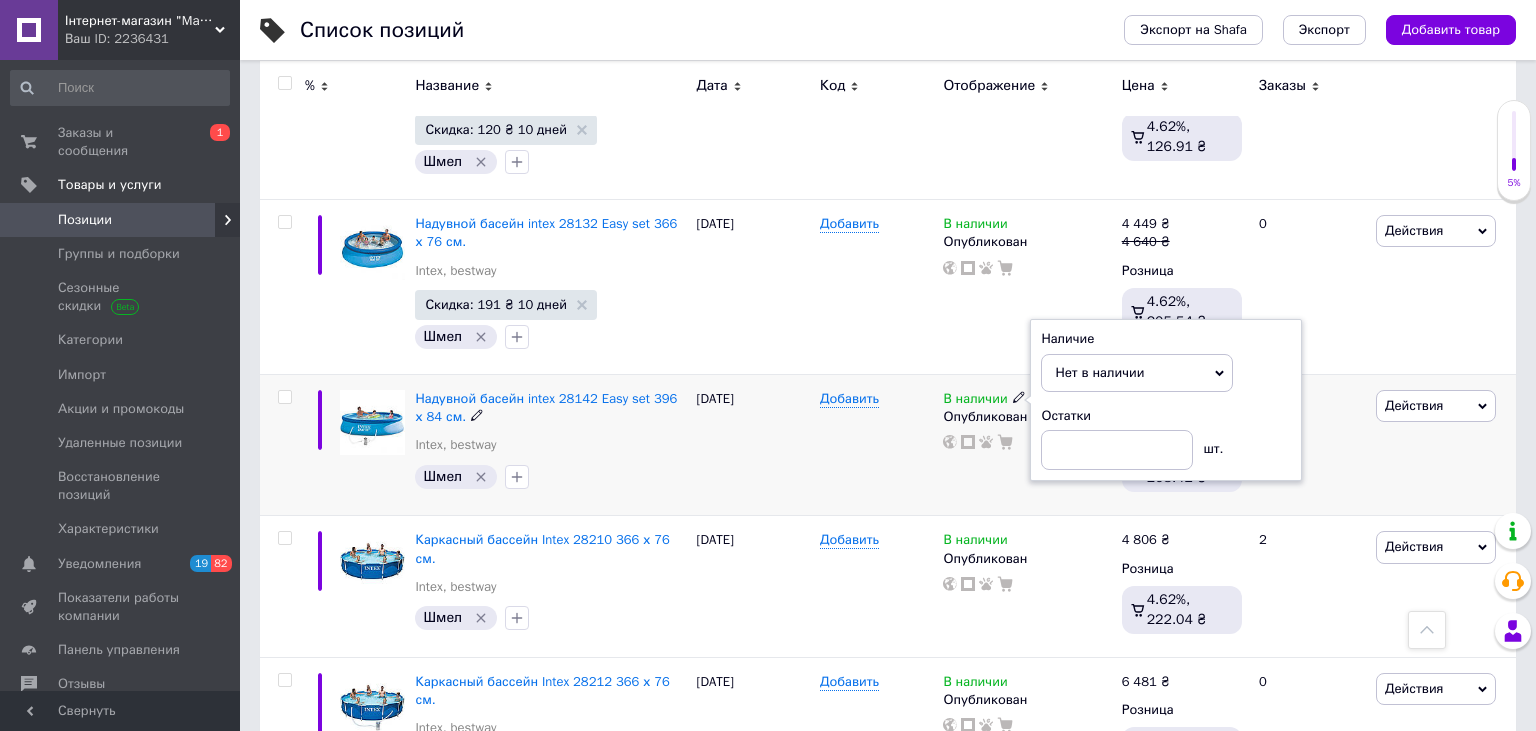 click on "[DATE]" at bounding box center [753, 444] 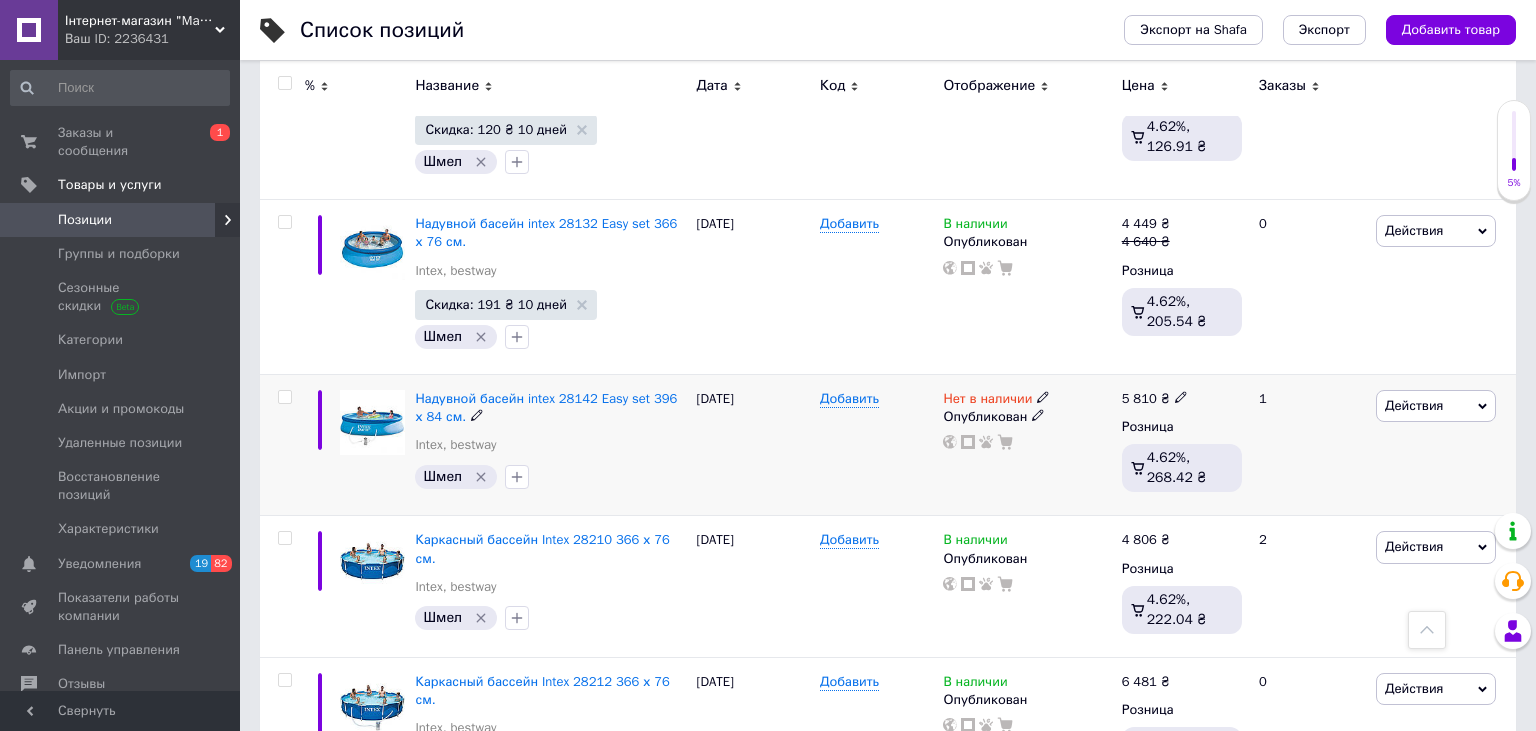 scroll, scrollTop: 2006, scrollLeft: 0, axis: vertical 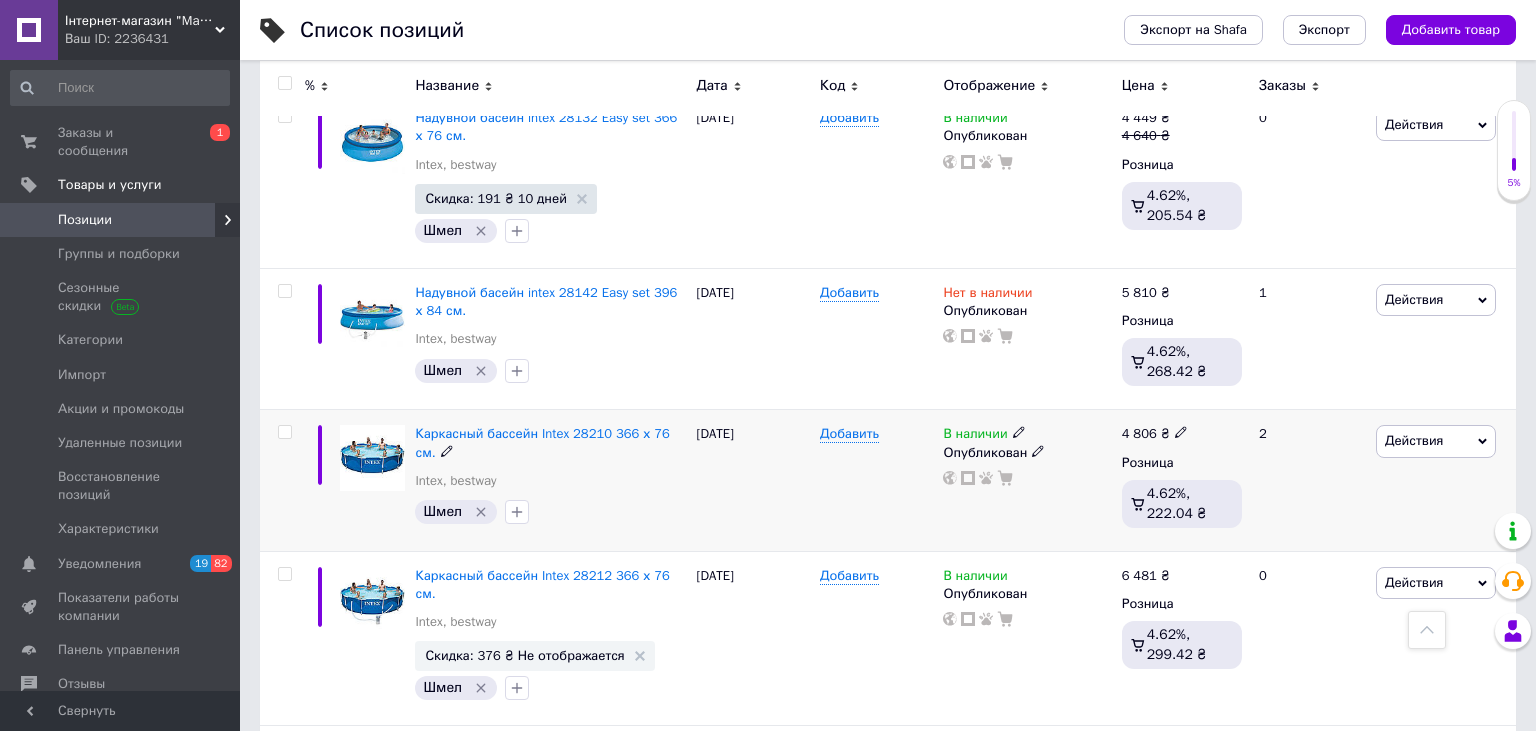 click on "Действия" at bounding box center [1414, 440] 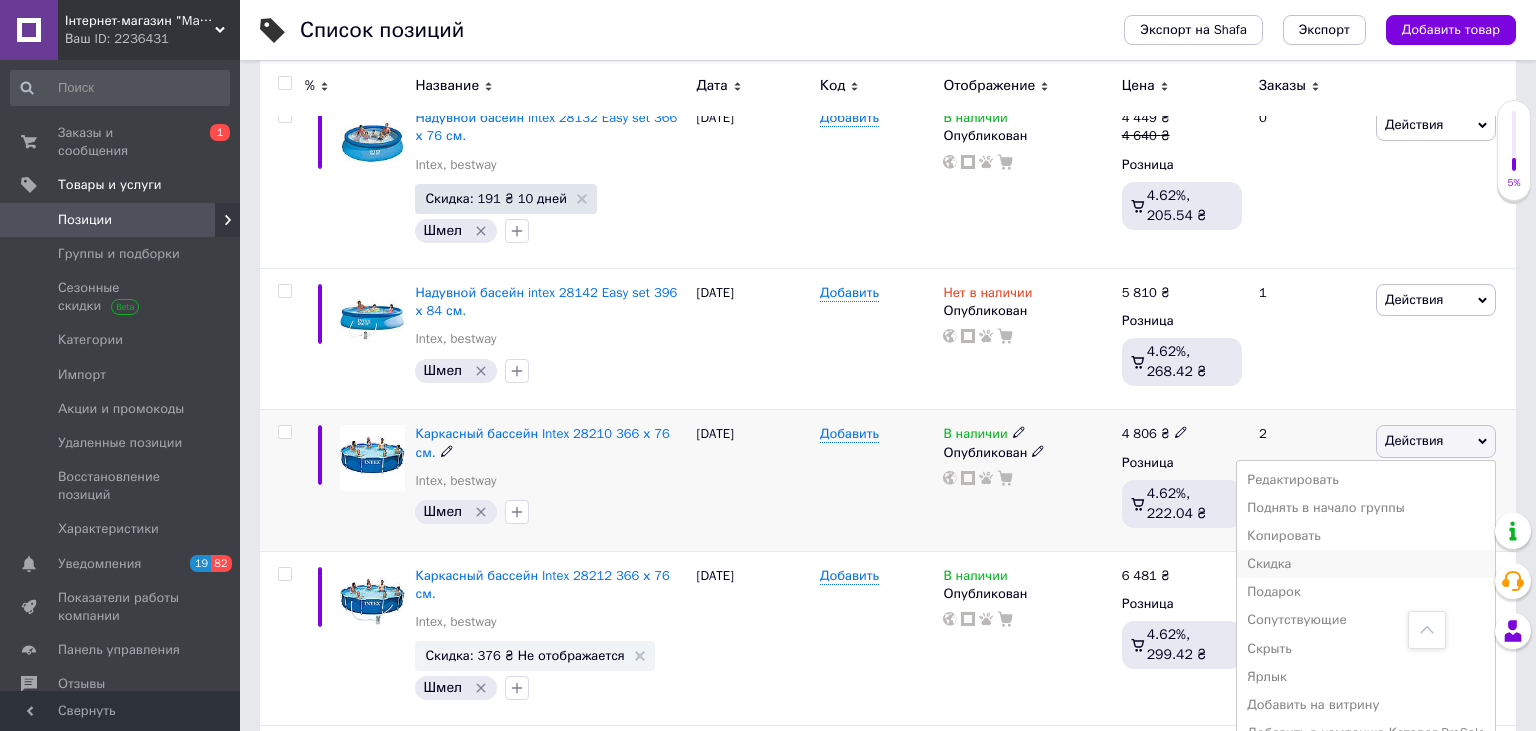 click on "Скидка" at bounding box center [1366, 564] 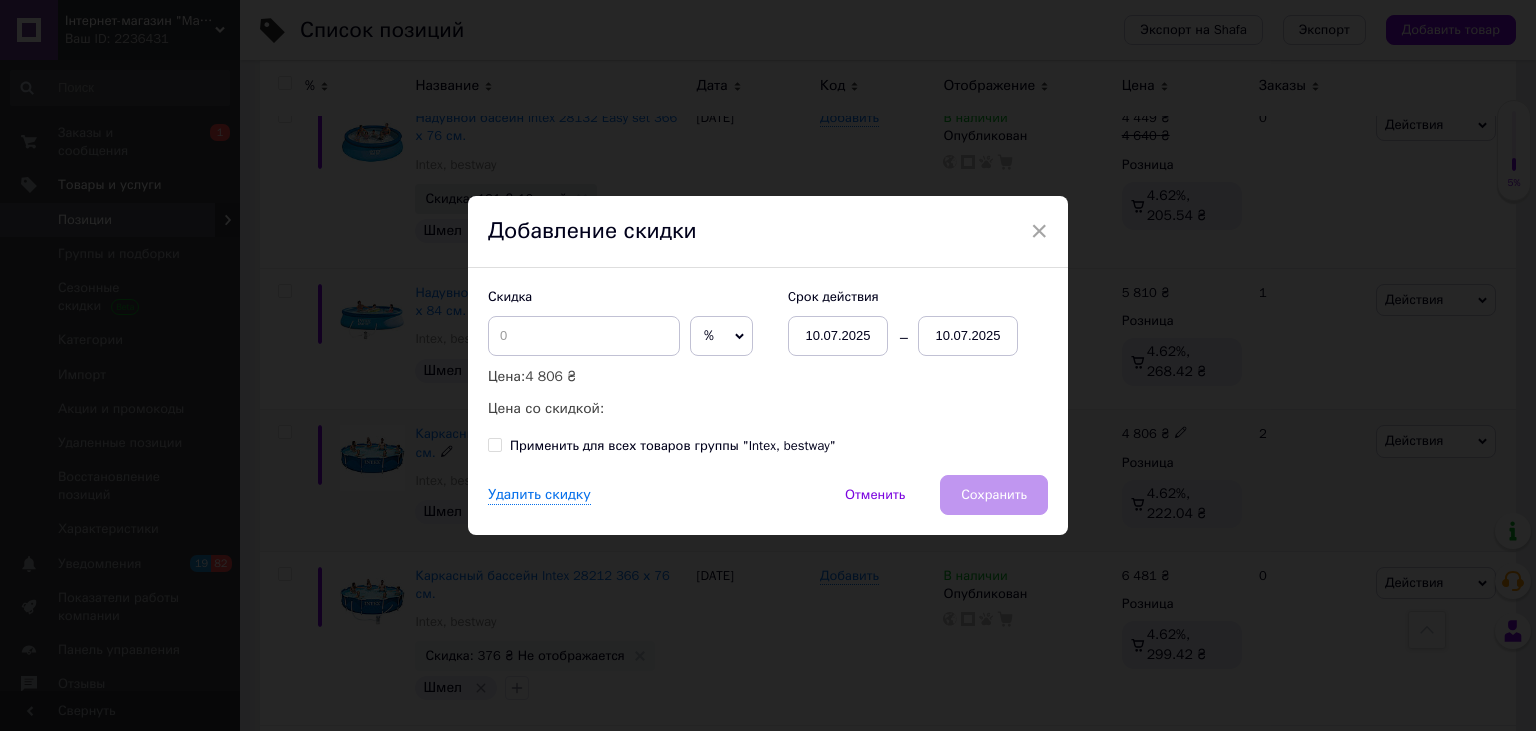 click on "10.07.2025" at bounding box center (968, 336) 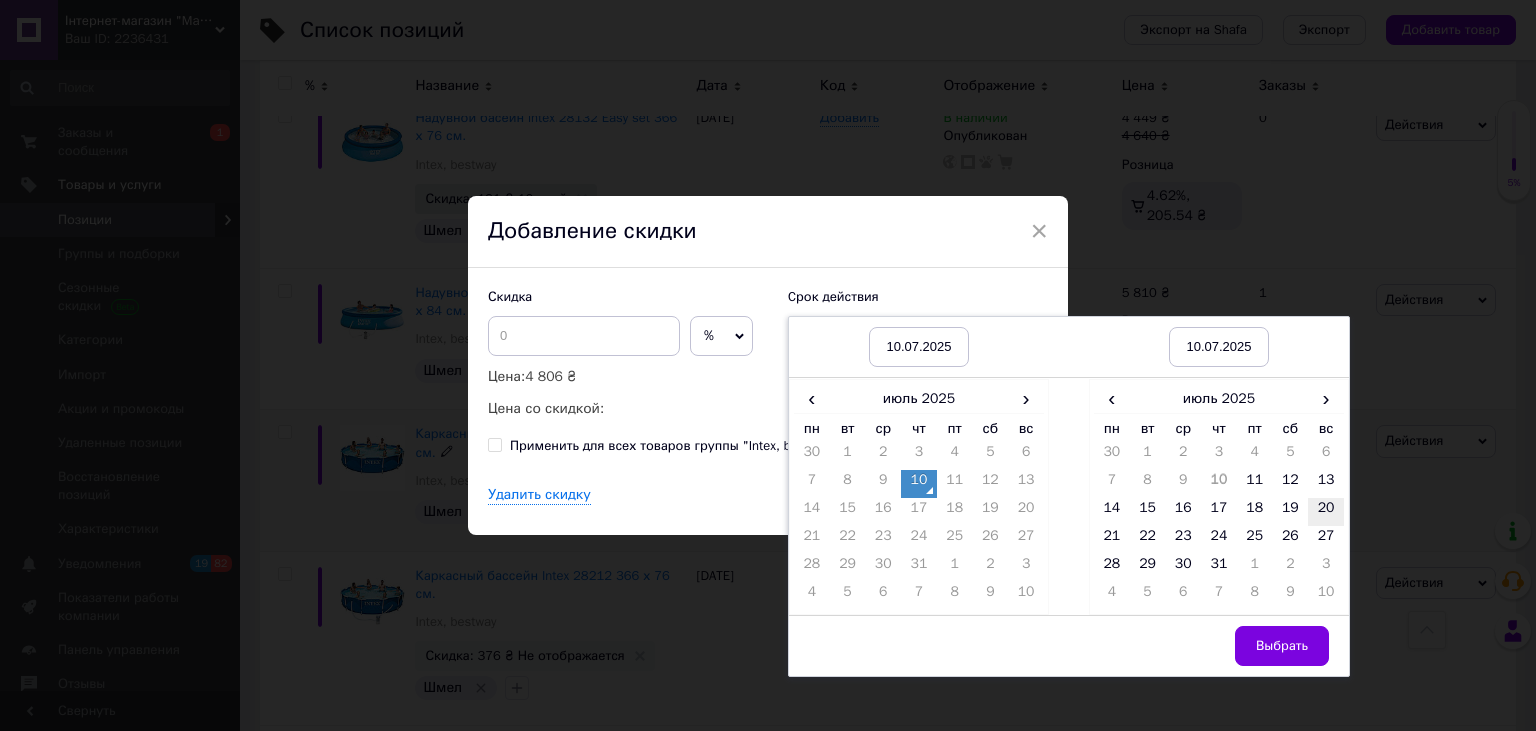 click on "20" at bounding box center [1326, 512] 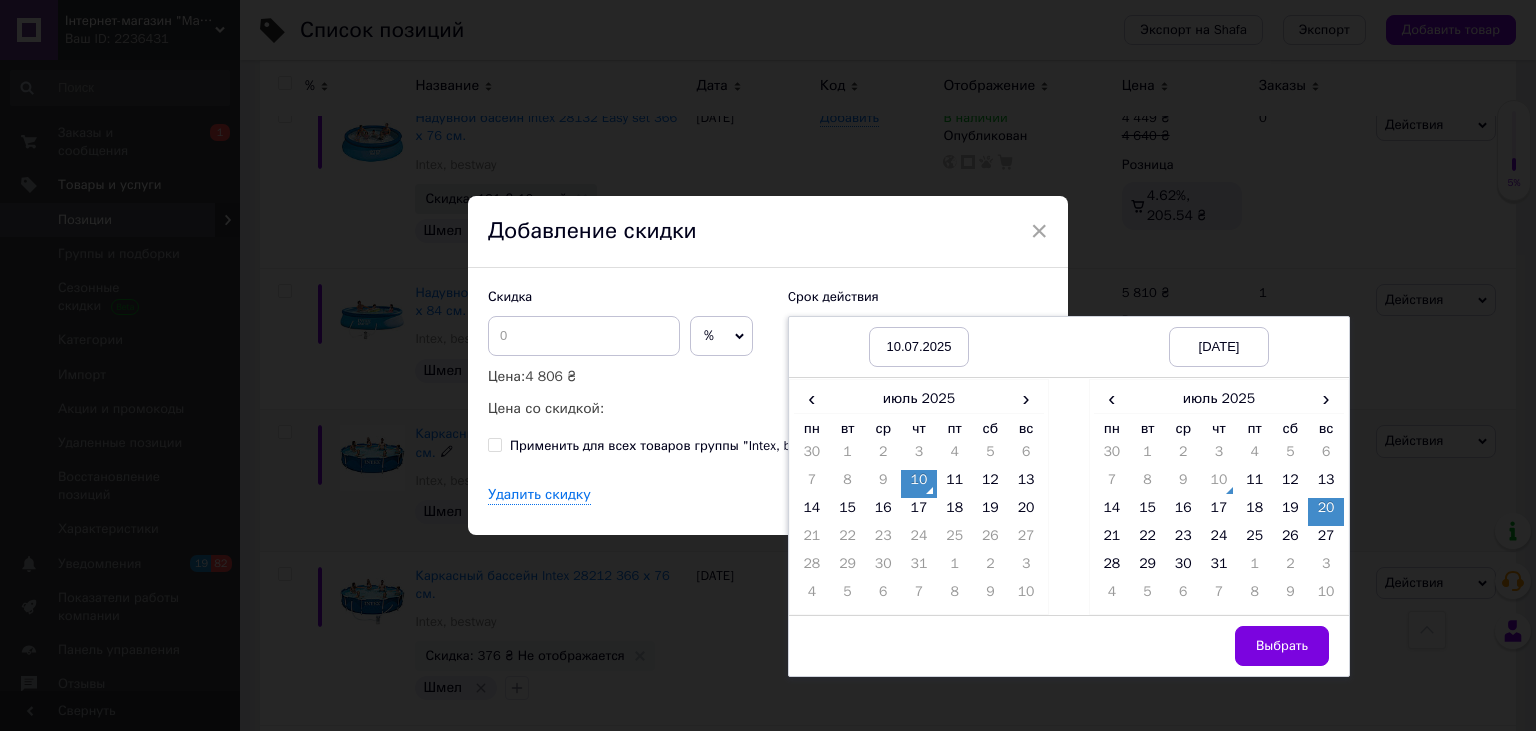 drag, startPoint x: 1278, startPoint y: 651, endPoint x: 894, endPoint y: 456, distance: 430.67505 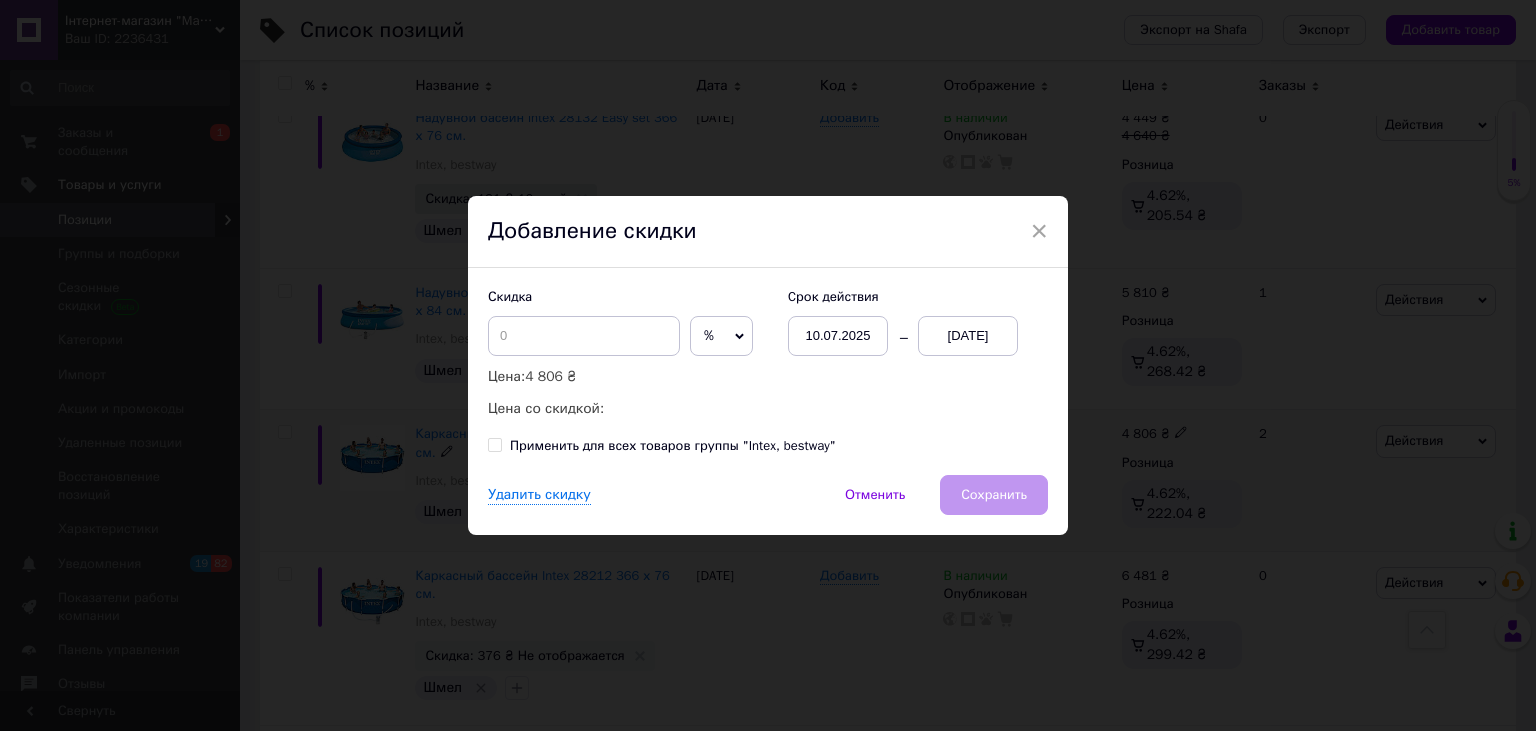 click on "%" at bounding box center (721, 336) 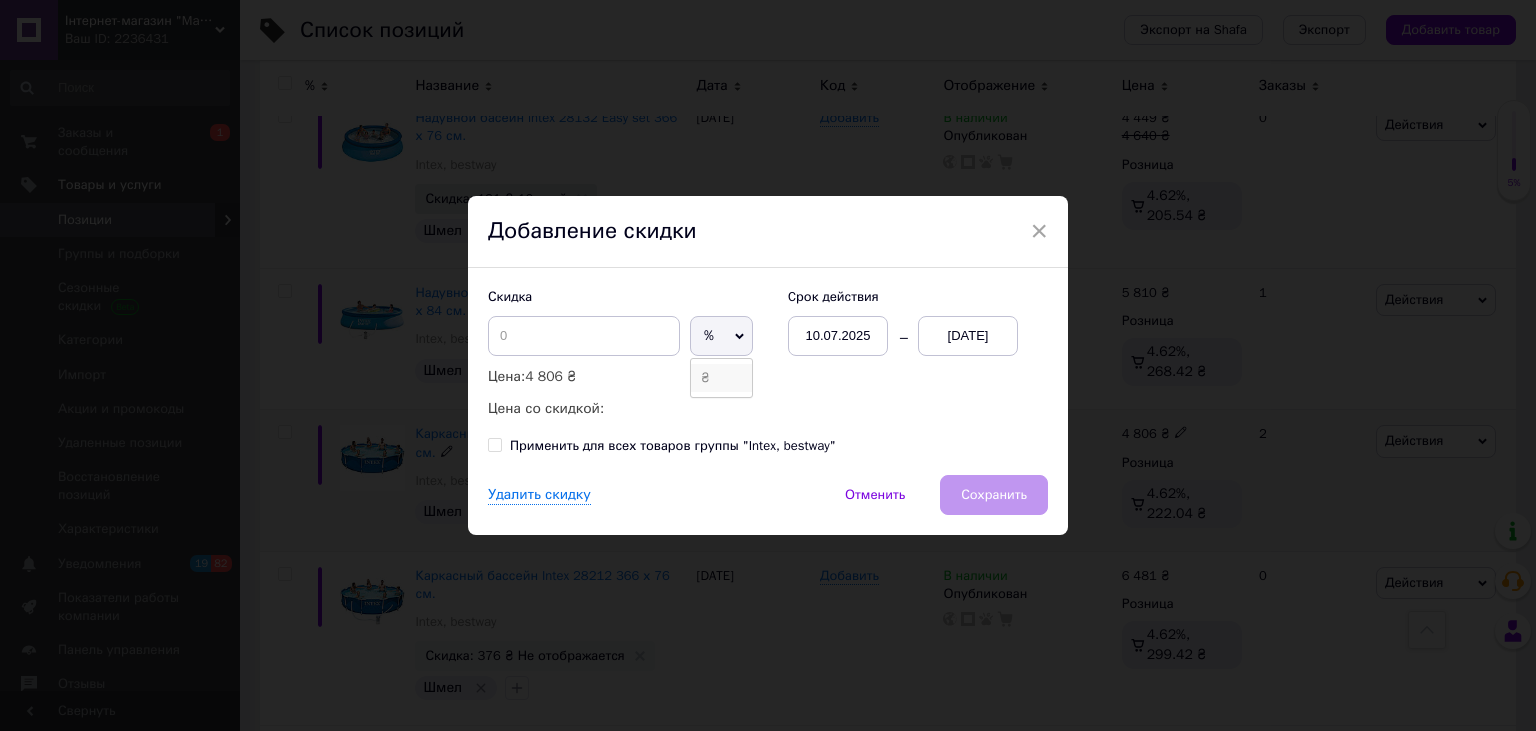 drag, startPoint x: 703, startPoint y: 379, endPoint x: 640, endPoint y: 360, distance: 65.802734 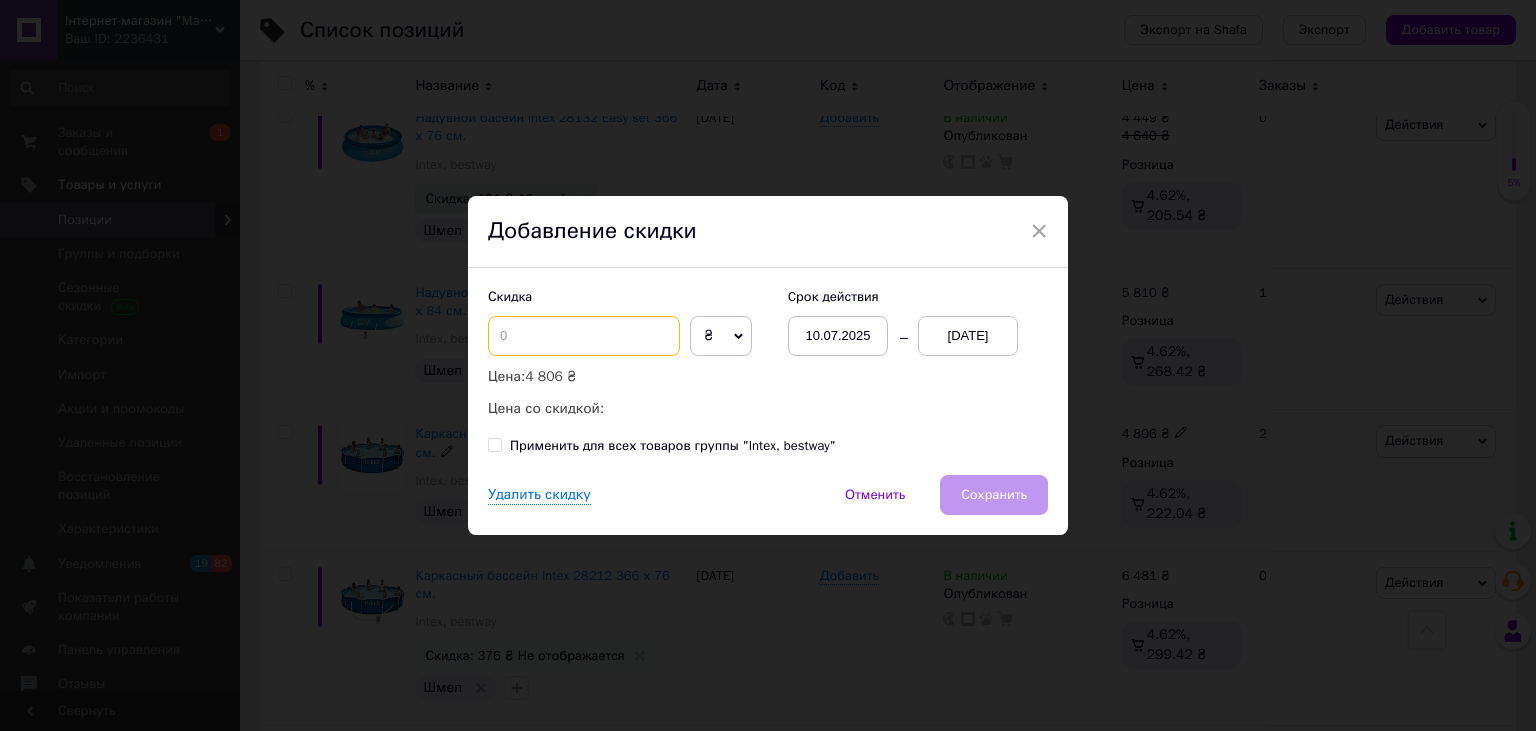 click at bounding box center [584, 336] 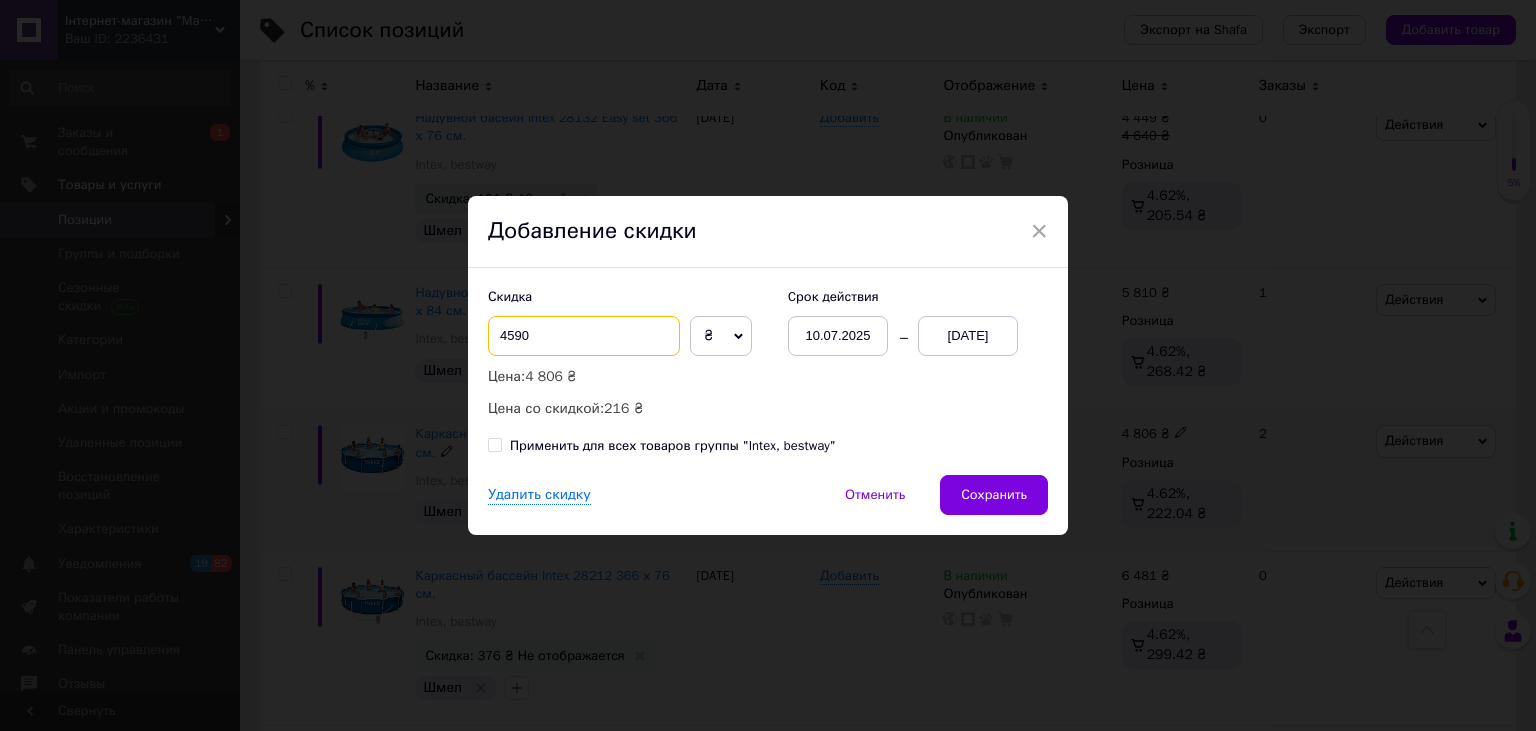 drag, startPoint x: 604, startPoint y: 334, endPoint x: 282, endPoint y: 346, distance: 322.2235 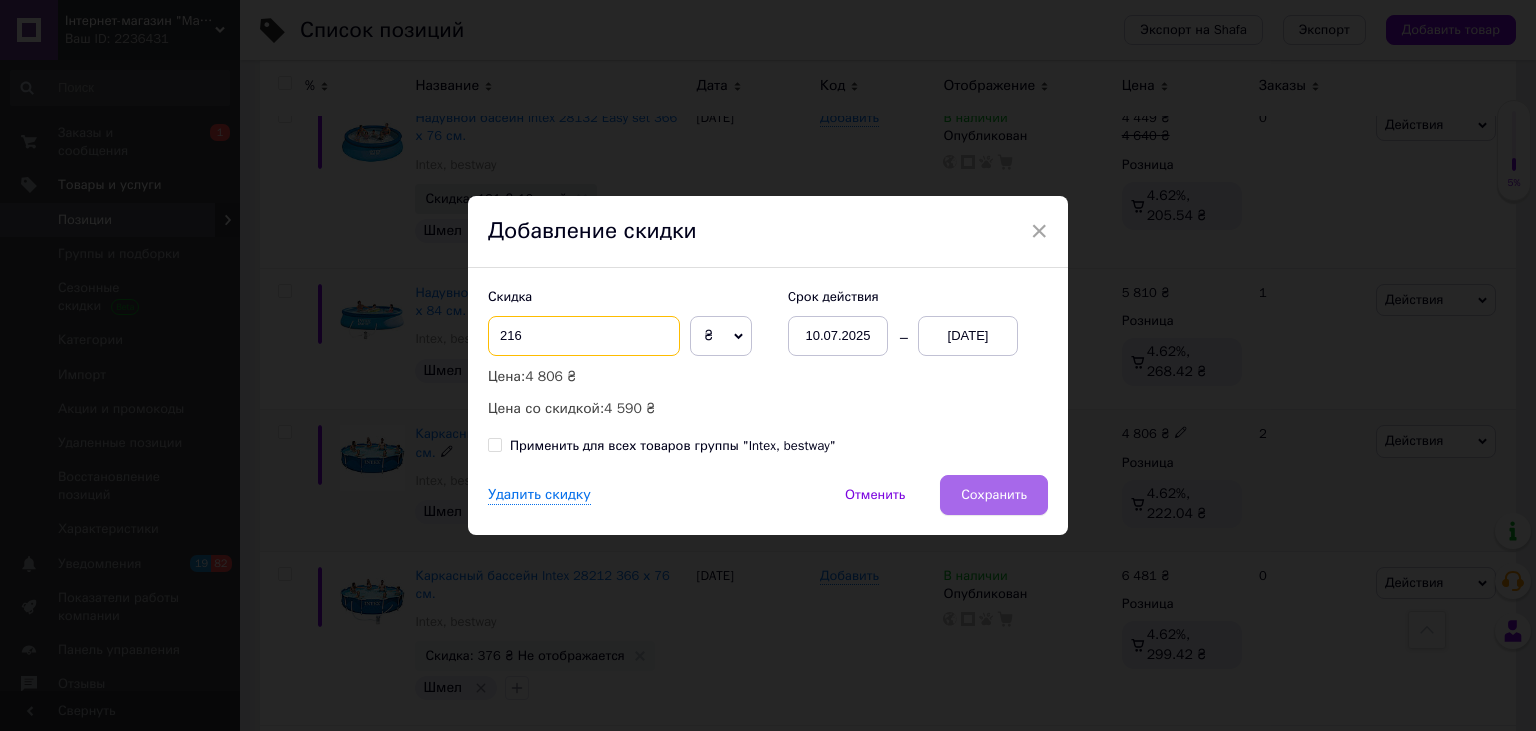 type on "216" 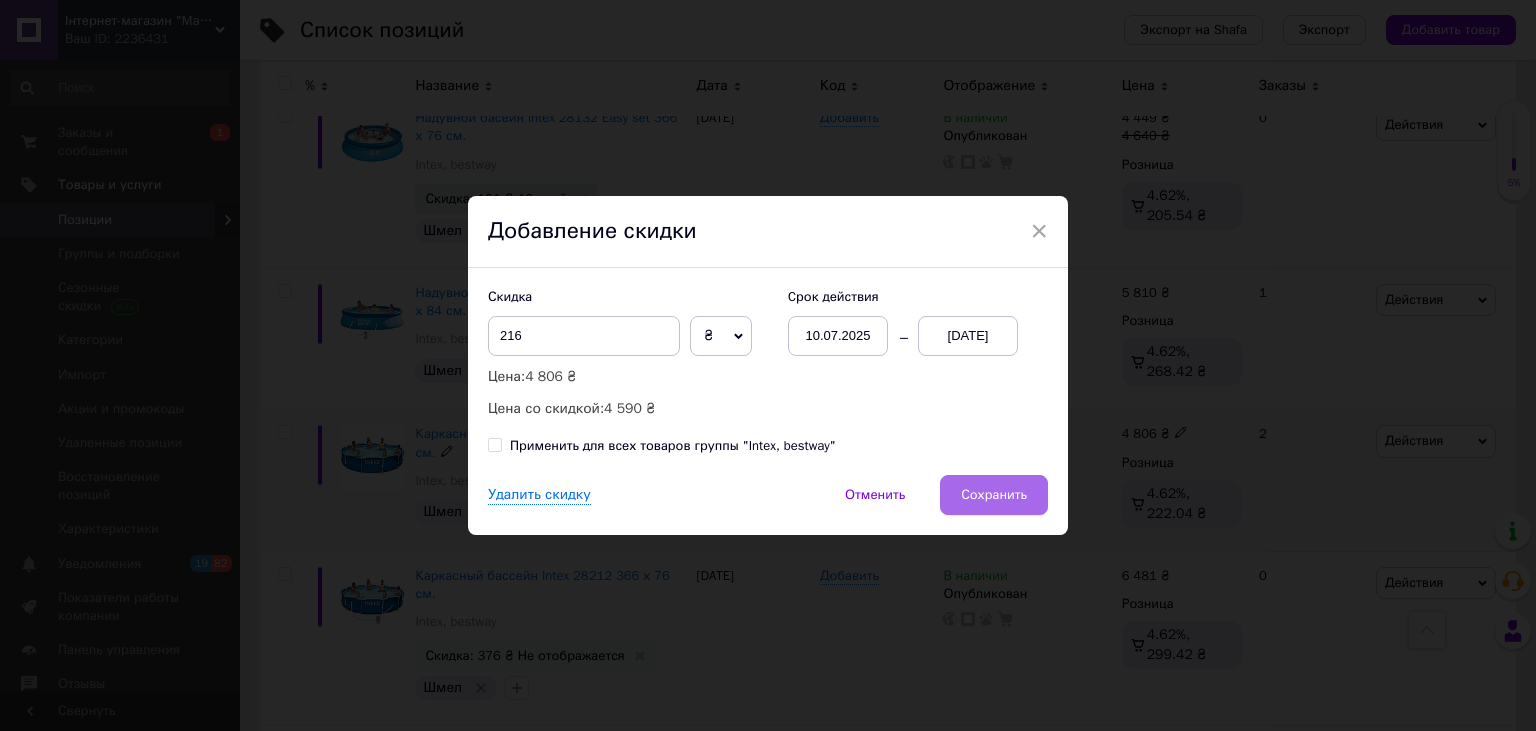 click on "Сохранить" at bounding box center [994, 495] 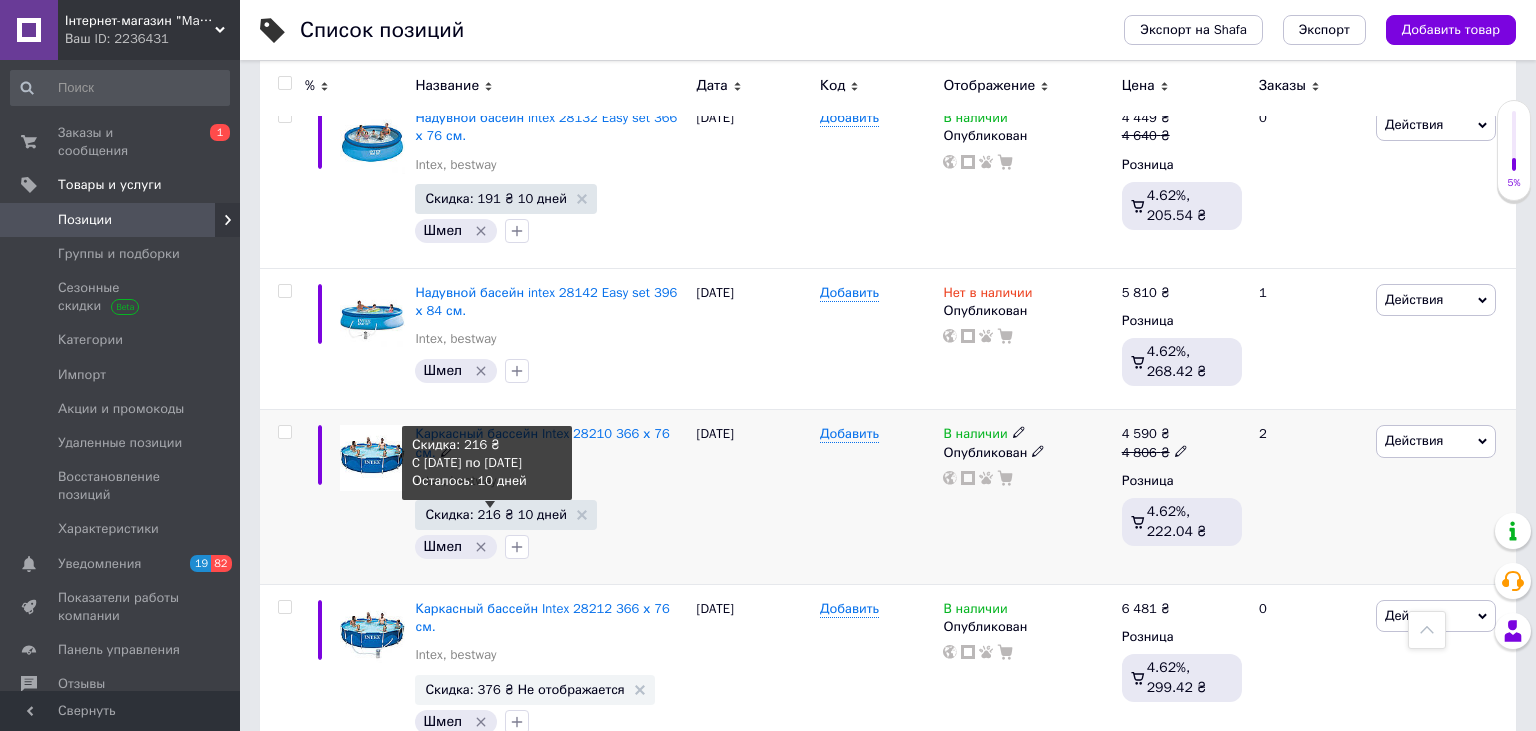 click on "Скидка: 216 ₴ 10 дней" at bounding box center [495, 514] 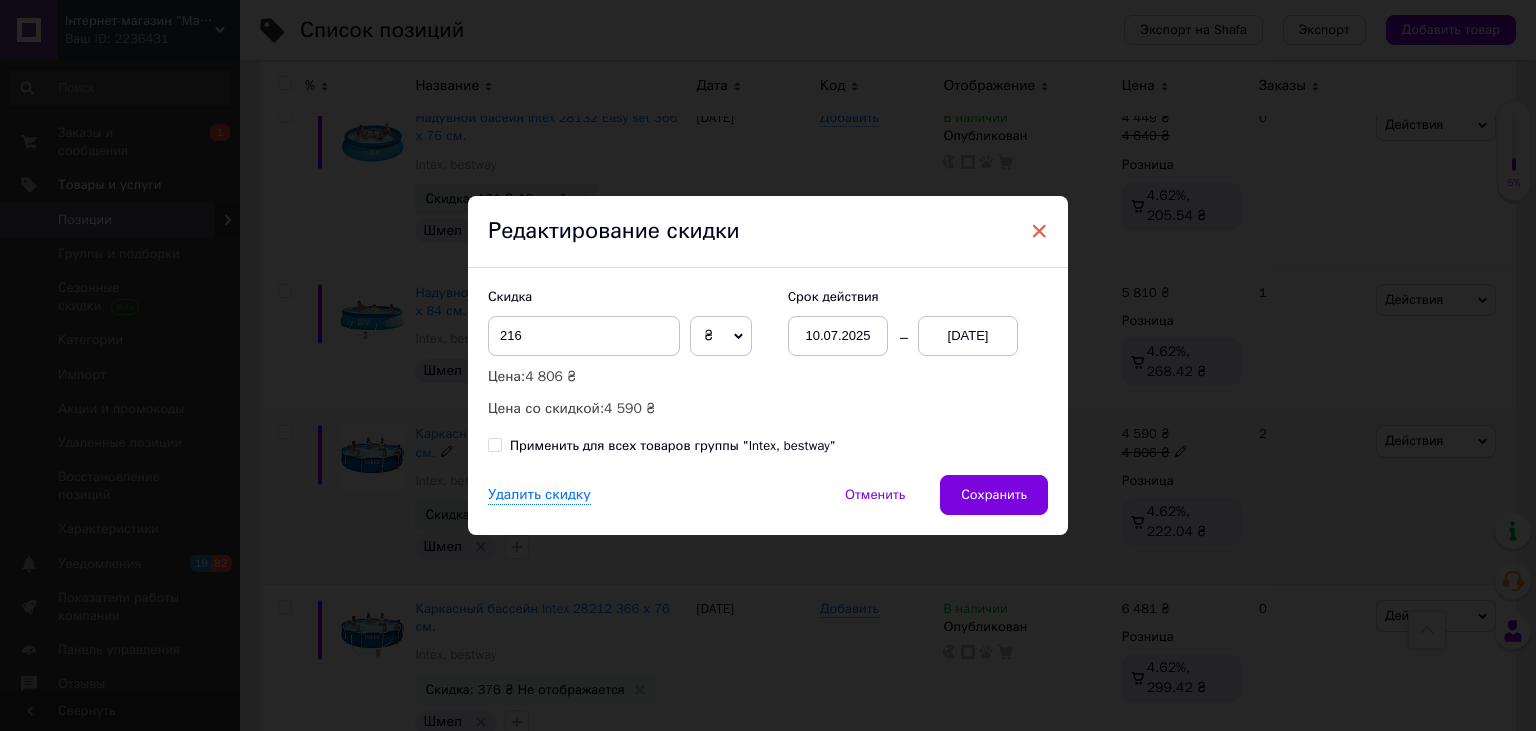 click on "×" at bounding box center (1039, 231) 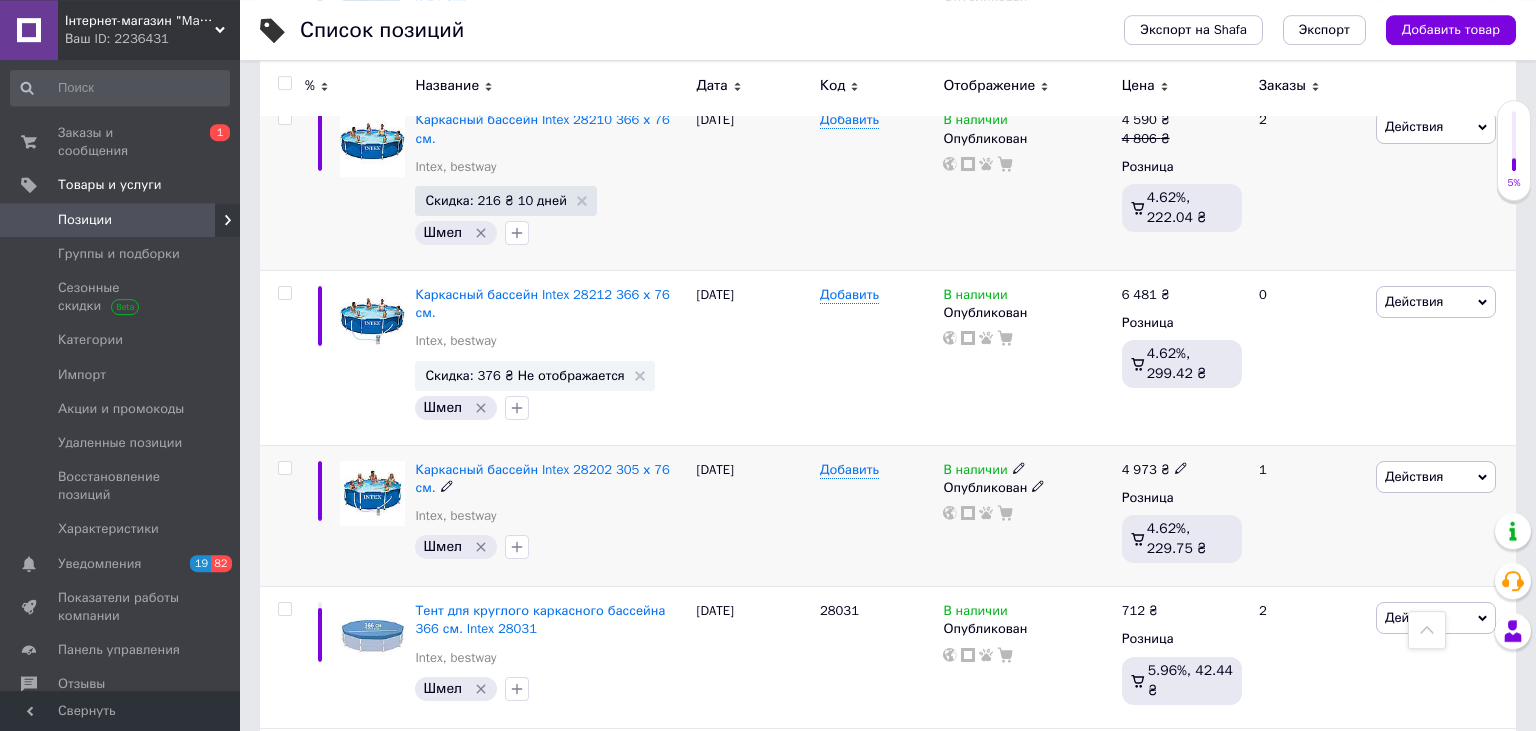 scroll, scrollTop: 2323, scrollLeft: 0, axis: vertical 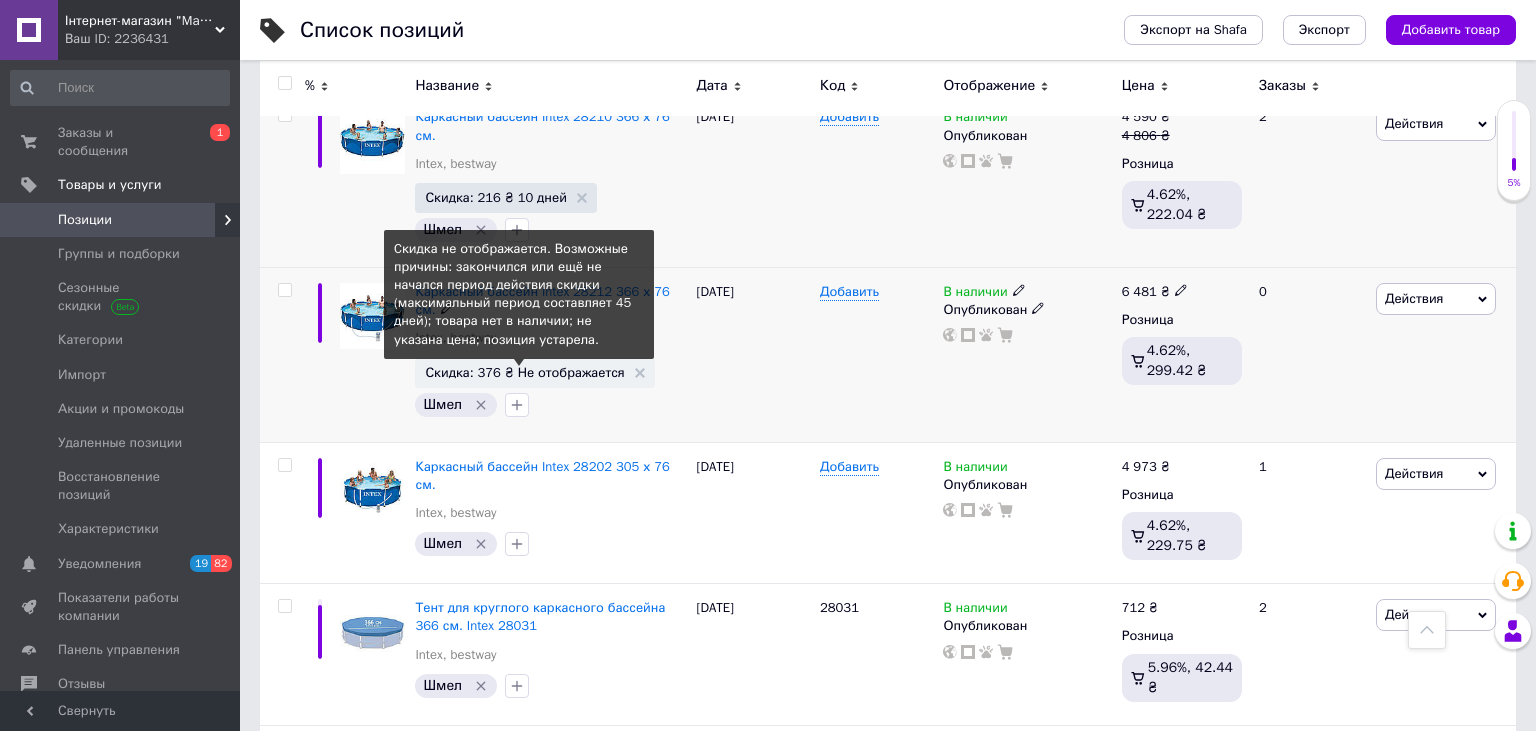 click on "Скидка: 376 ₴ Не отображается" at bounding box center (524, 372) 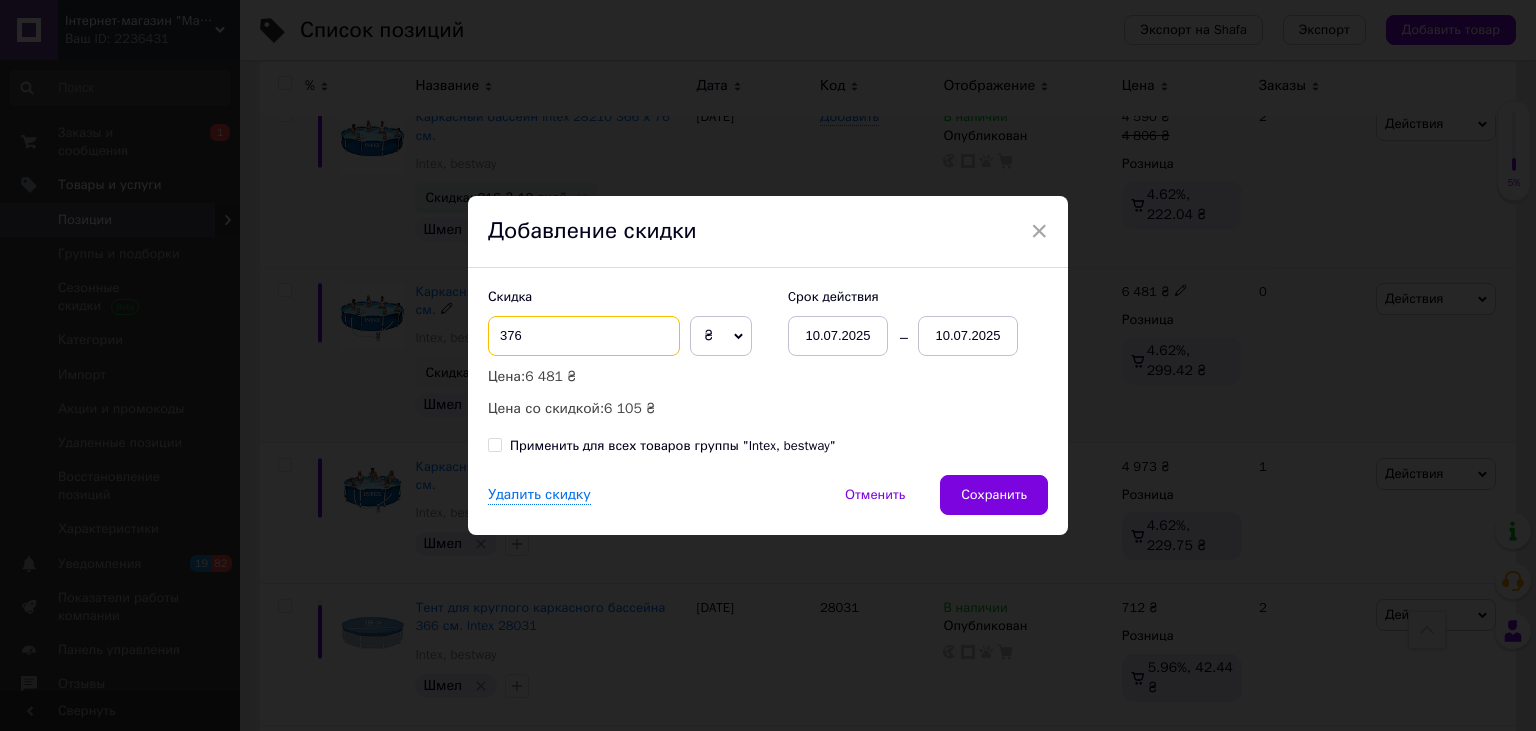 drag, startPoint x: 622, startPoint y: 327, endPoint x: 413, endPoint y: 329, distance: 209.00957 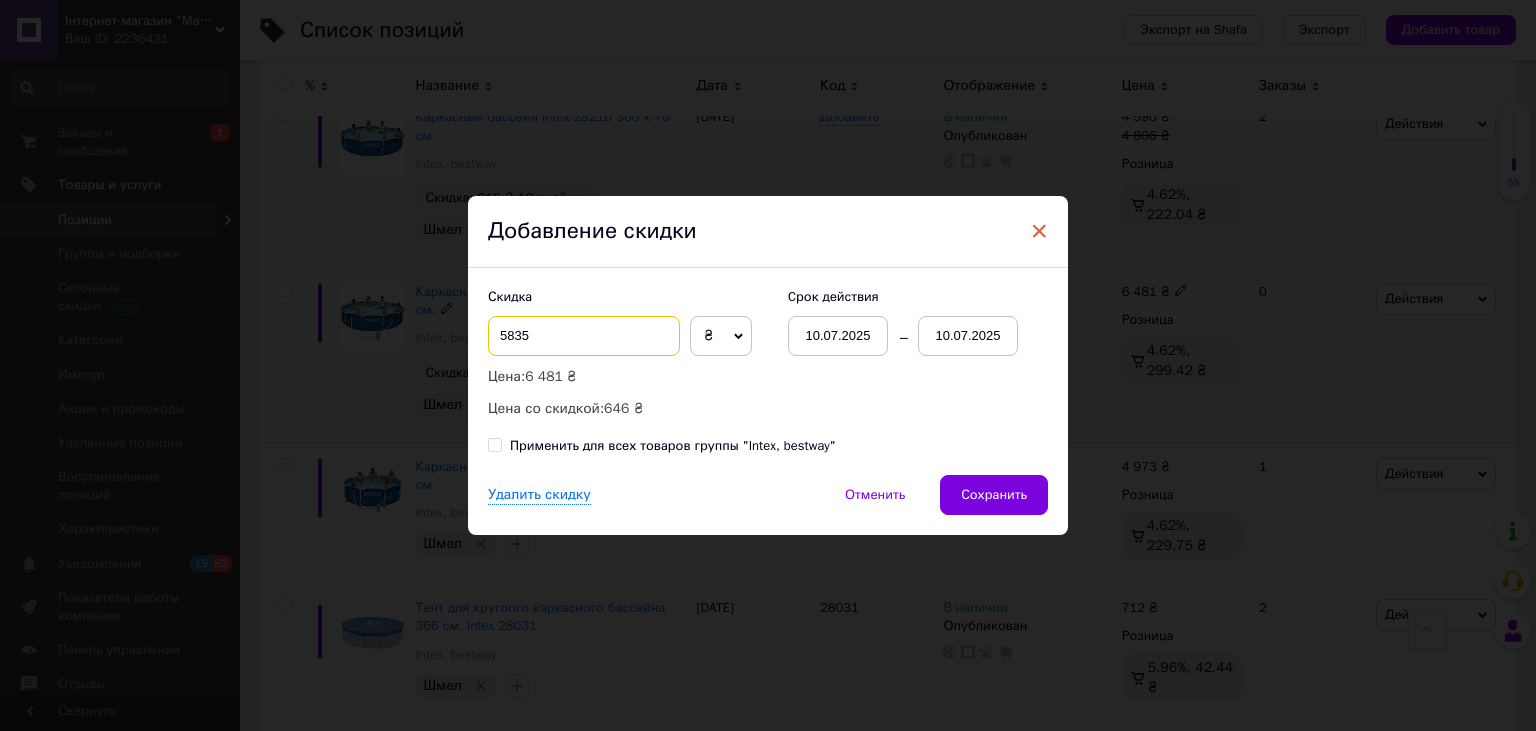 type on "5835" 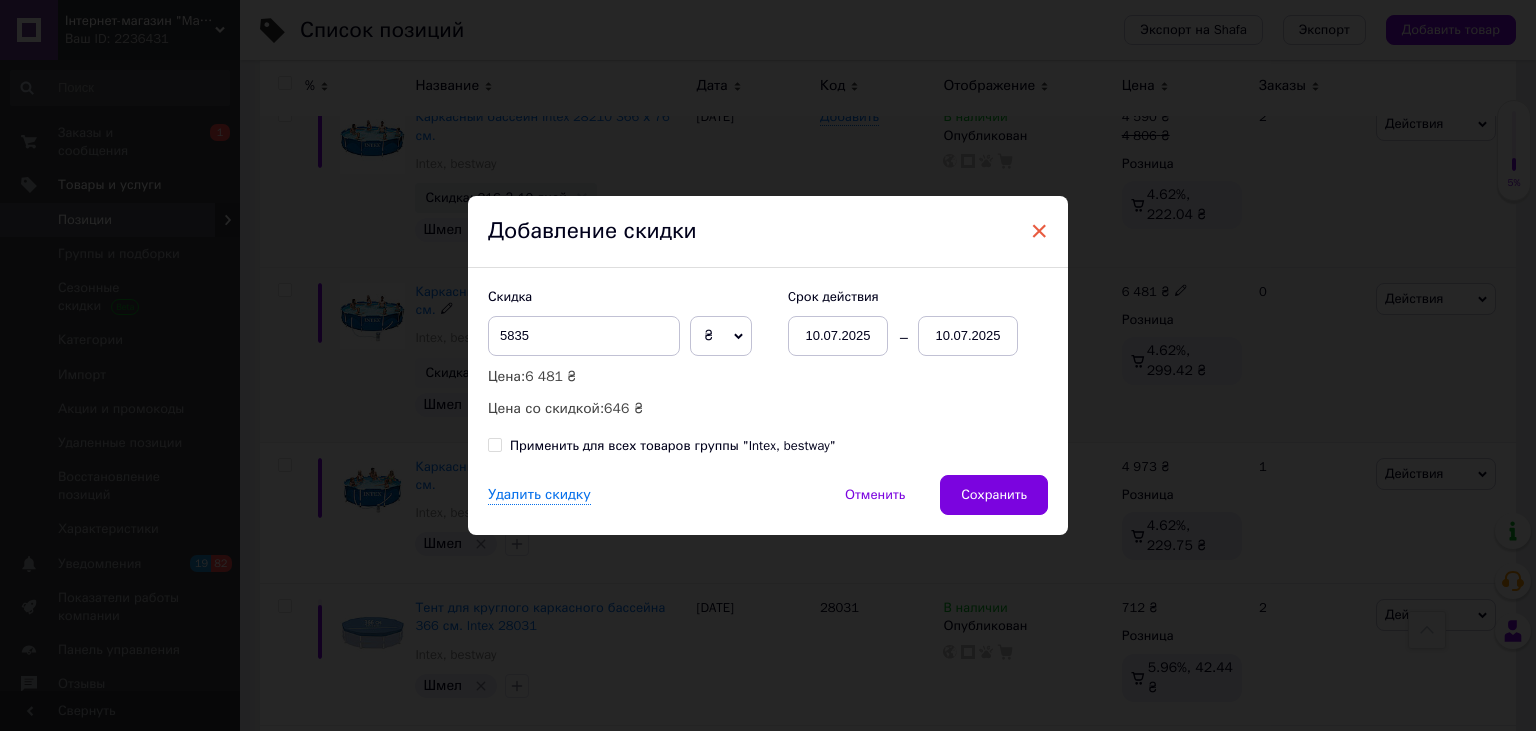 click on "×" at bounding box center (1039, 231) 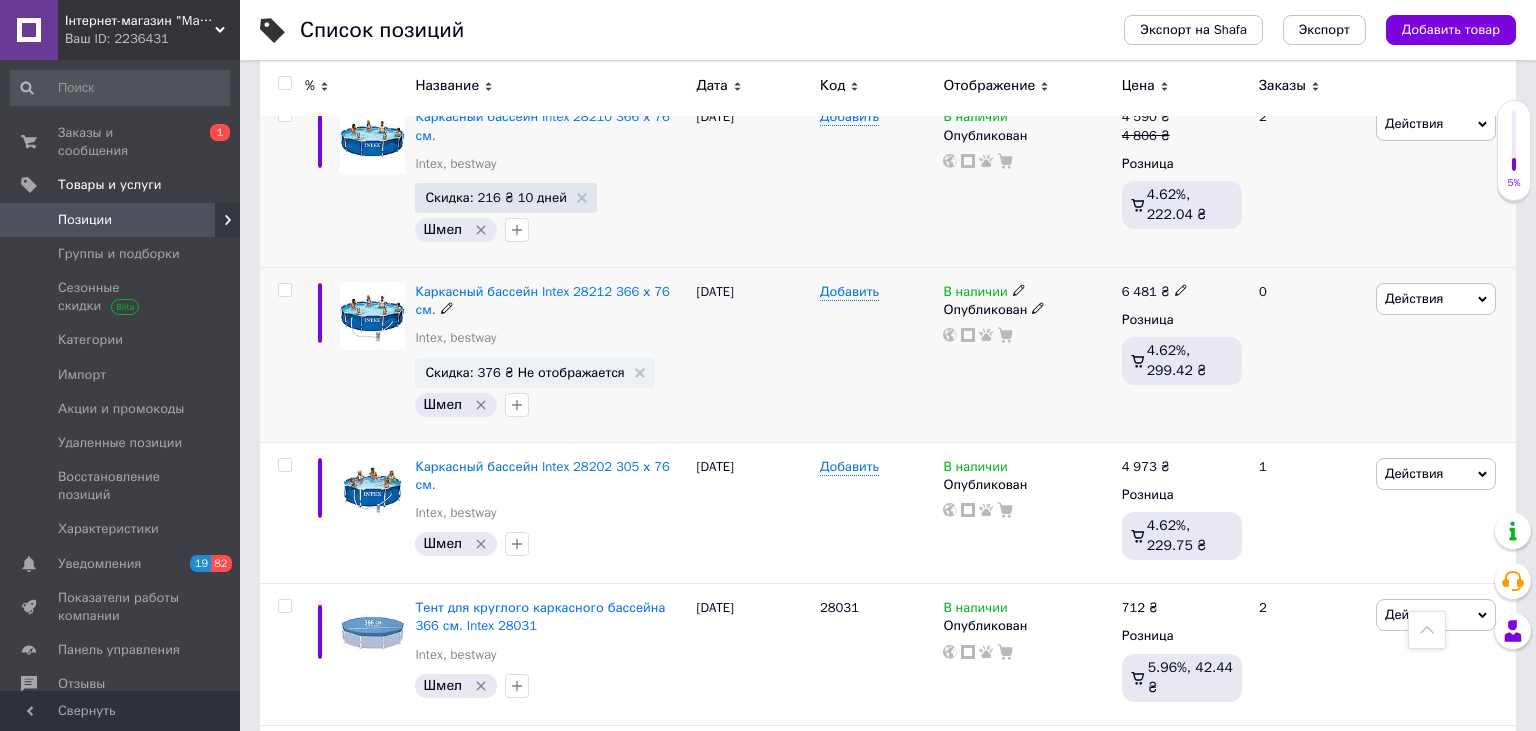 click at bounding box center [1181, 289] 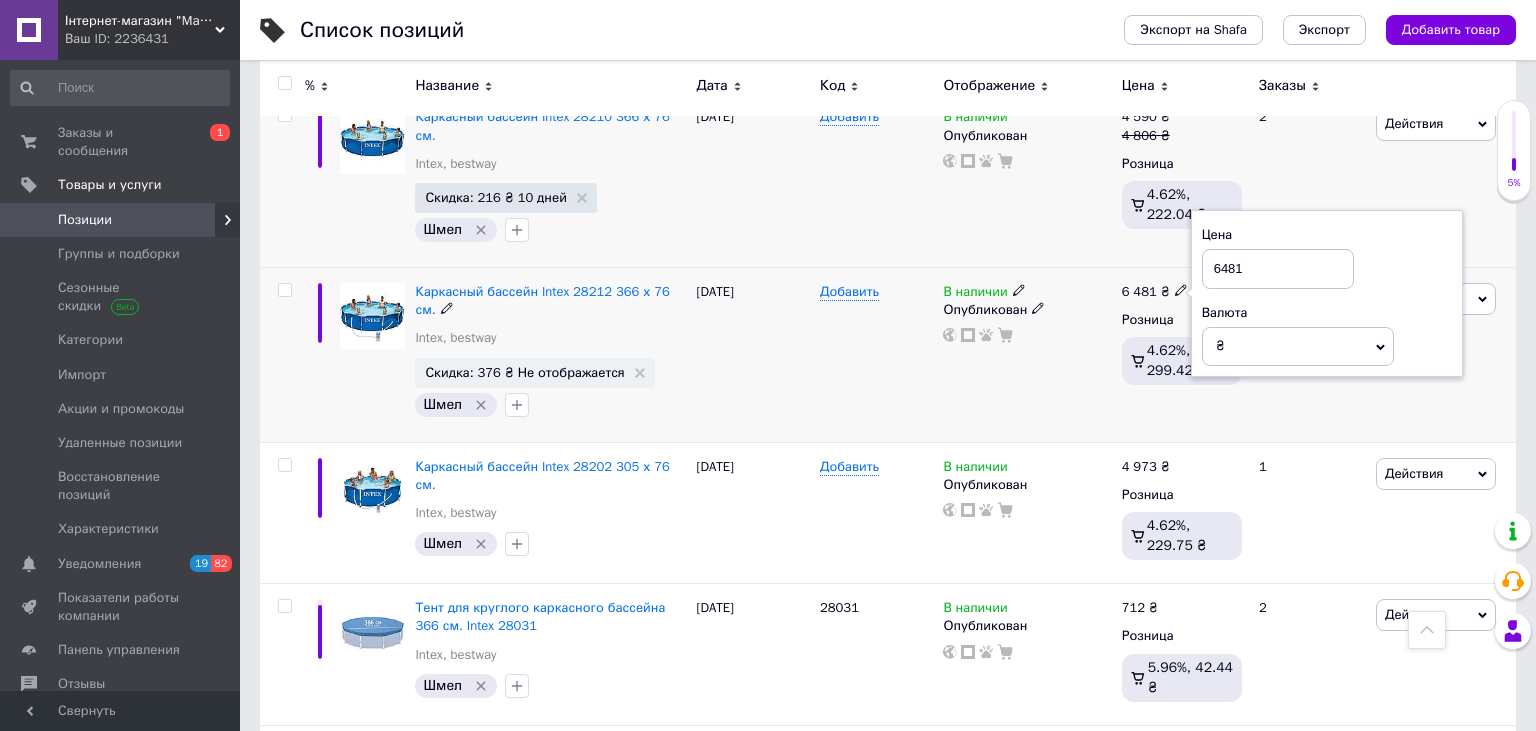 drag, startPoint x: 1230, startPoint y: 244, endPoint x: 1220, endPoint y: 247, distance: 10.440307 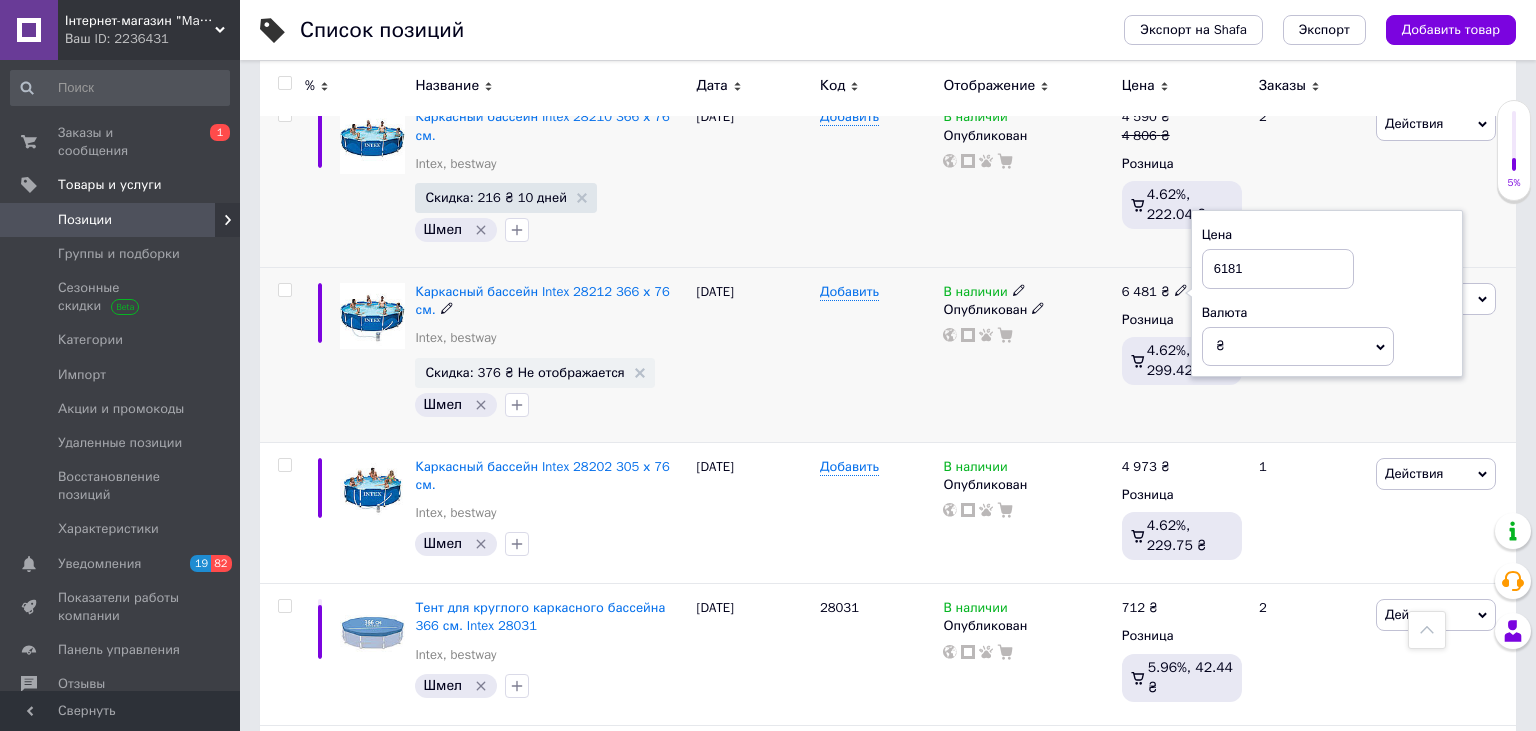 type on "6181" 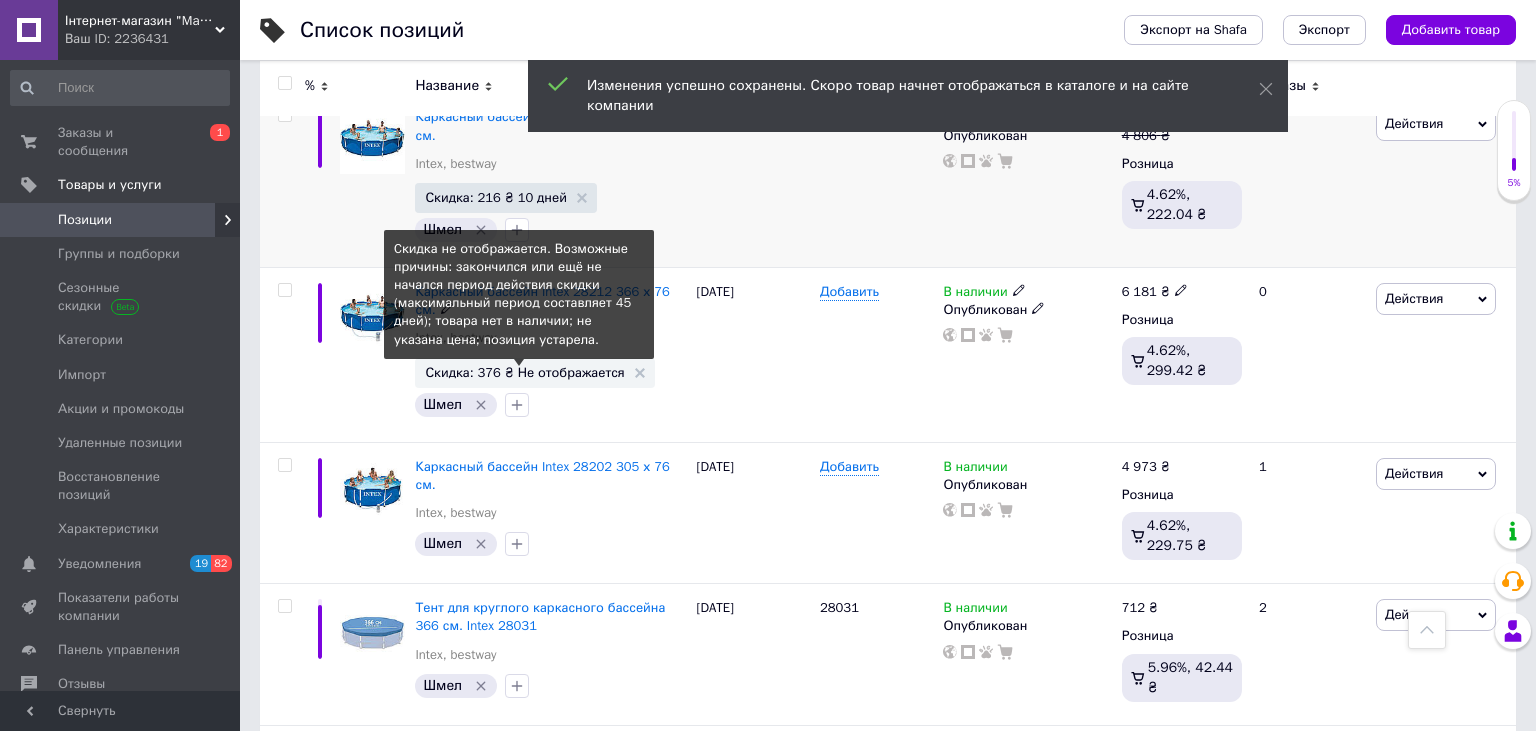click on "Скидка: 376 ₴ Не отображается" at bounding box center (524, 372) 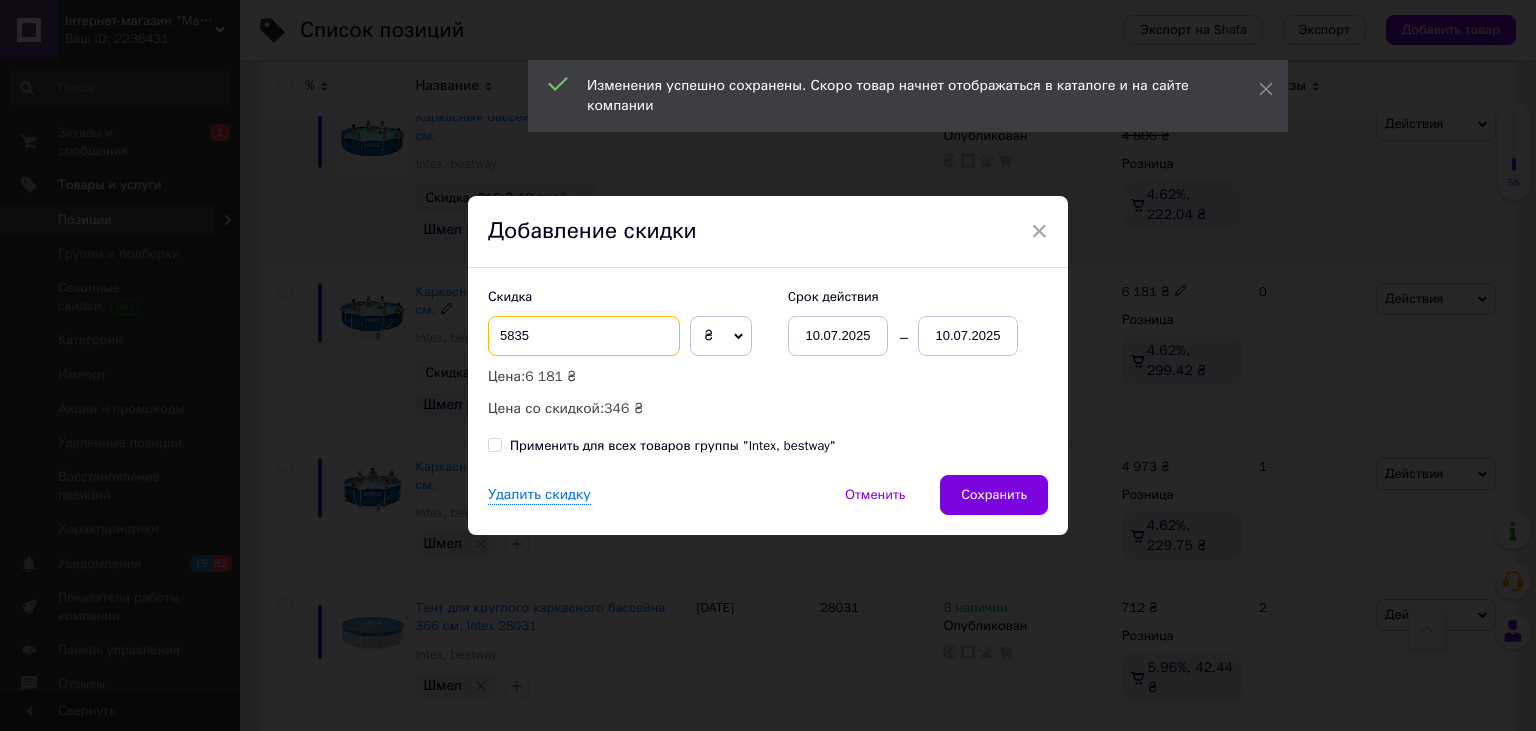 click on "5835" at bounding box center (584, 336) 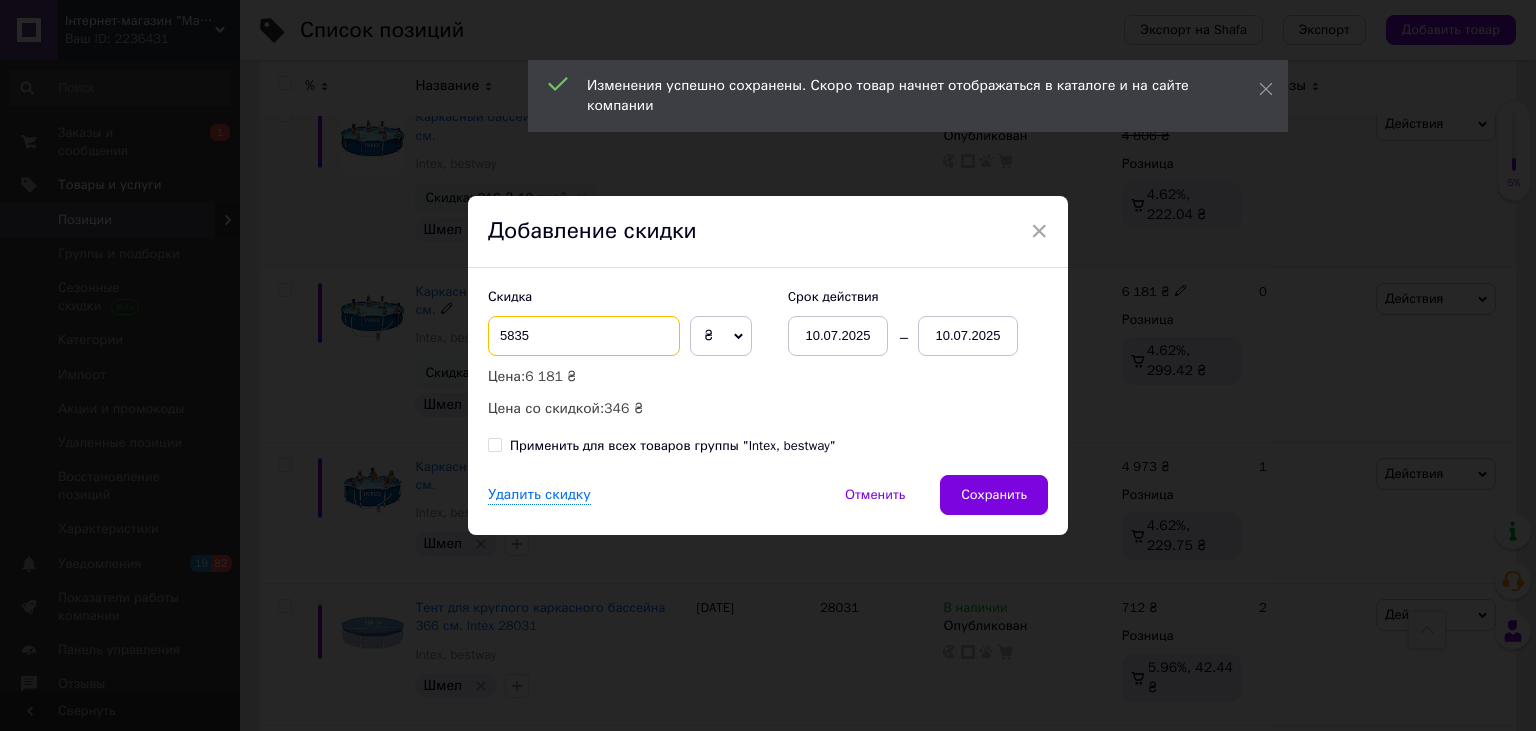 drag, startPoint x: 589, startPoint y: 330, endPoint x: 366, endPoint y: 331, distance: 223.00224 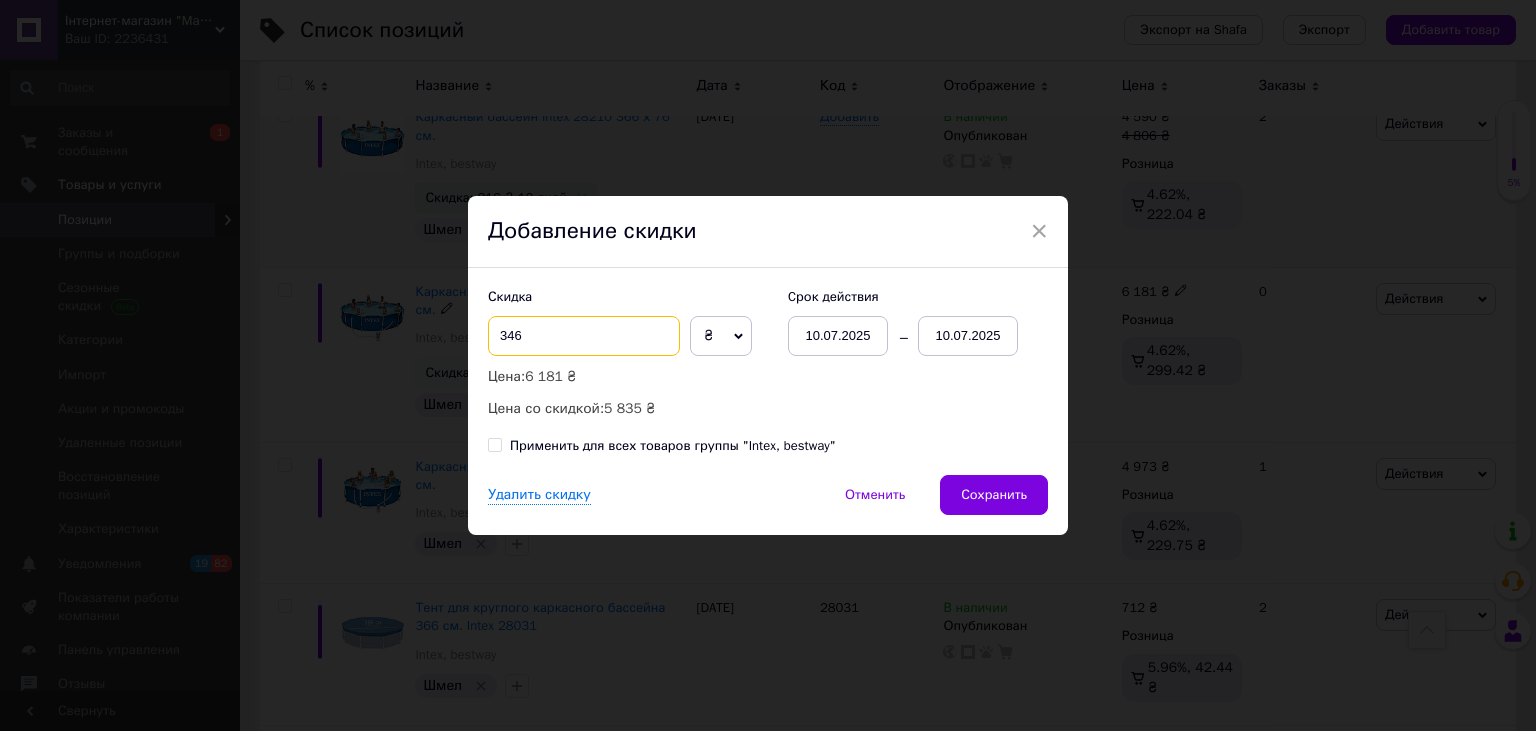 type on "346" 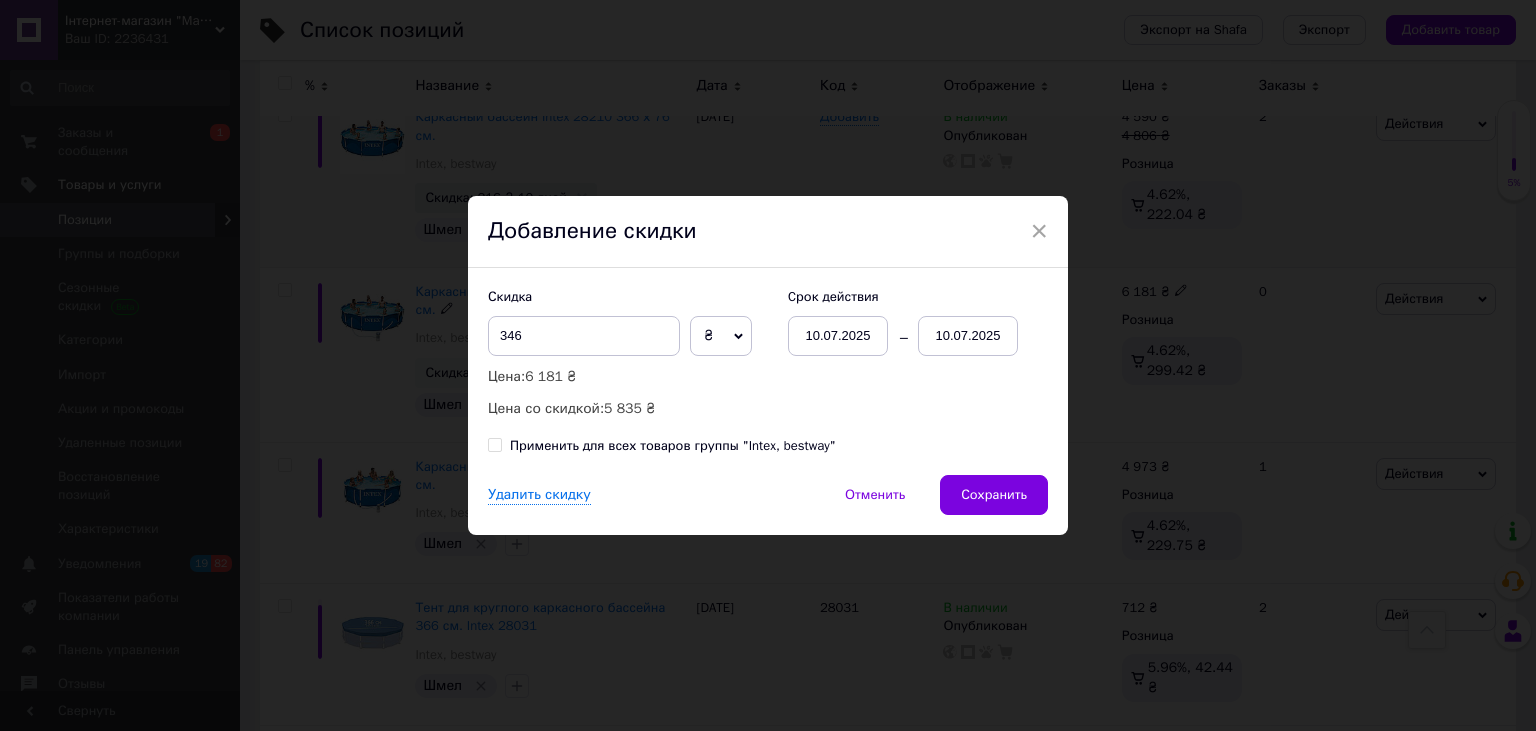 click on "10.07.2025" at bounding box center (968, 336) 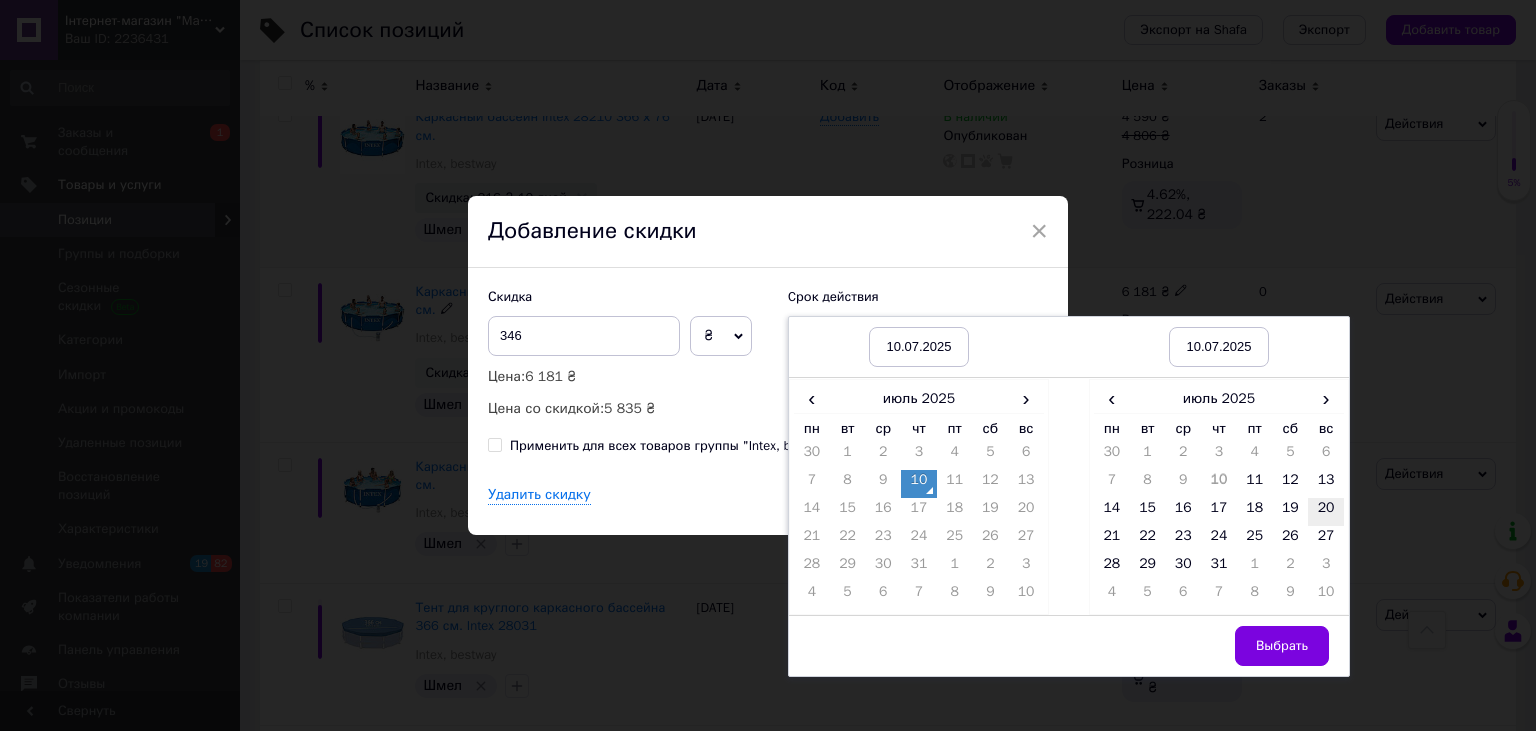 click on "20" at bounding box center (1326, 512) 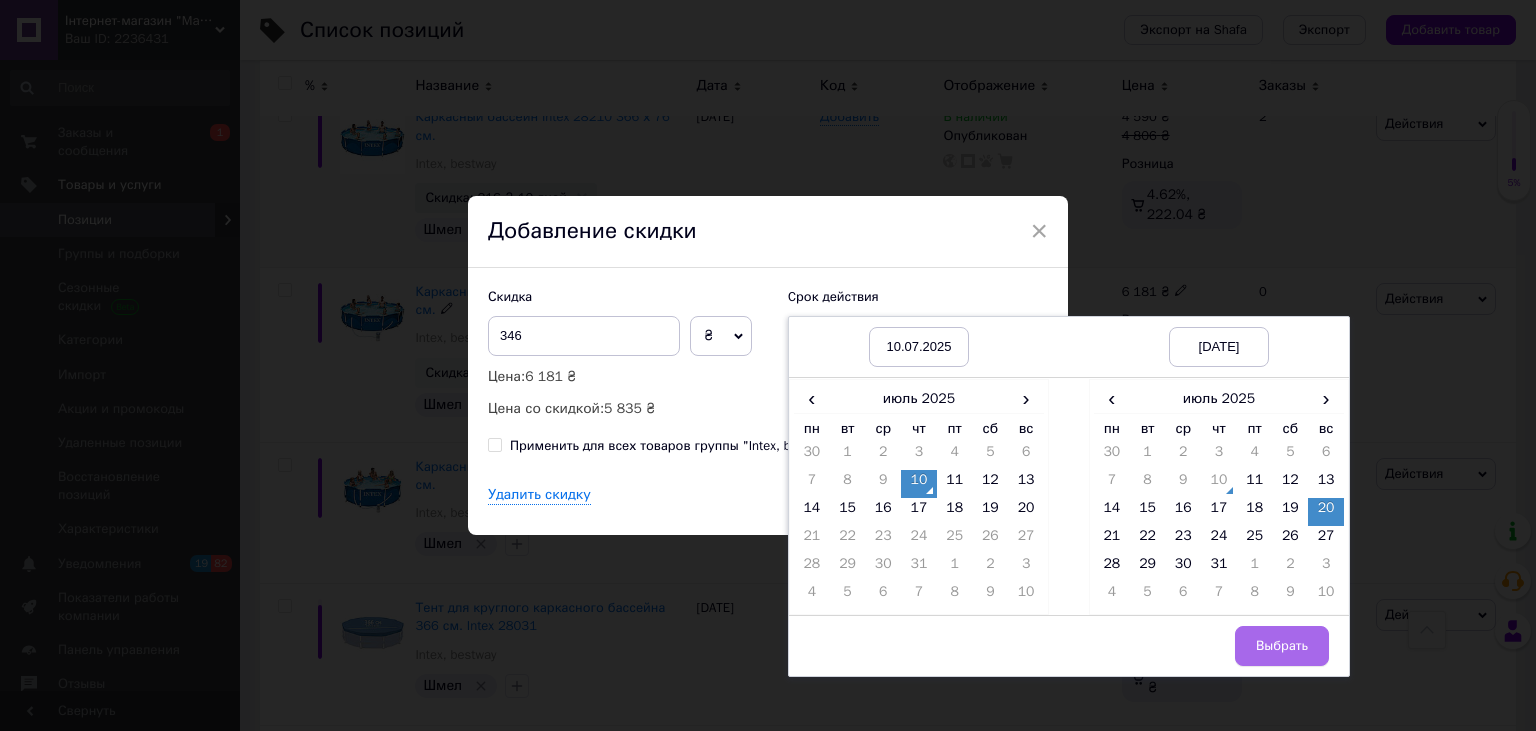 click on "Выбрать" at bounding box center (1282, 646) 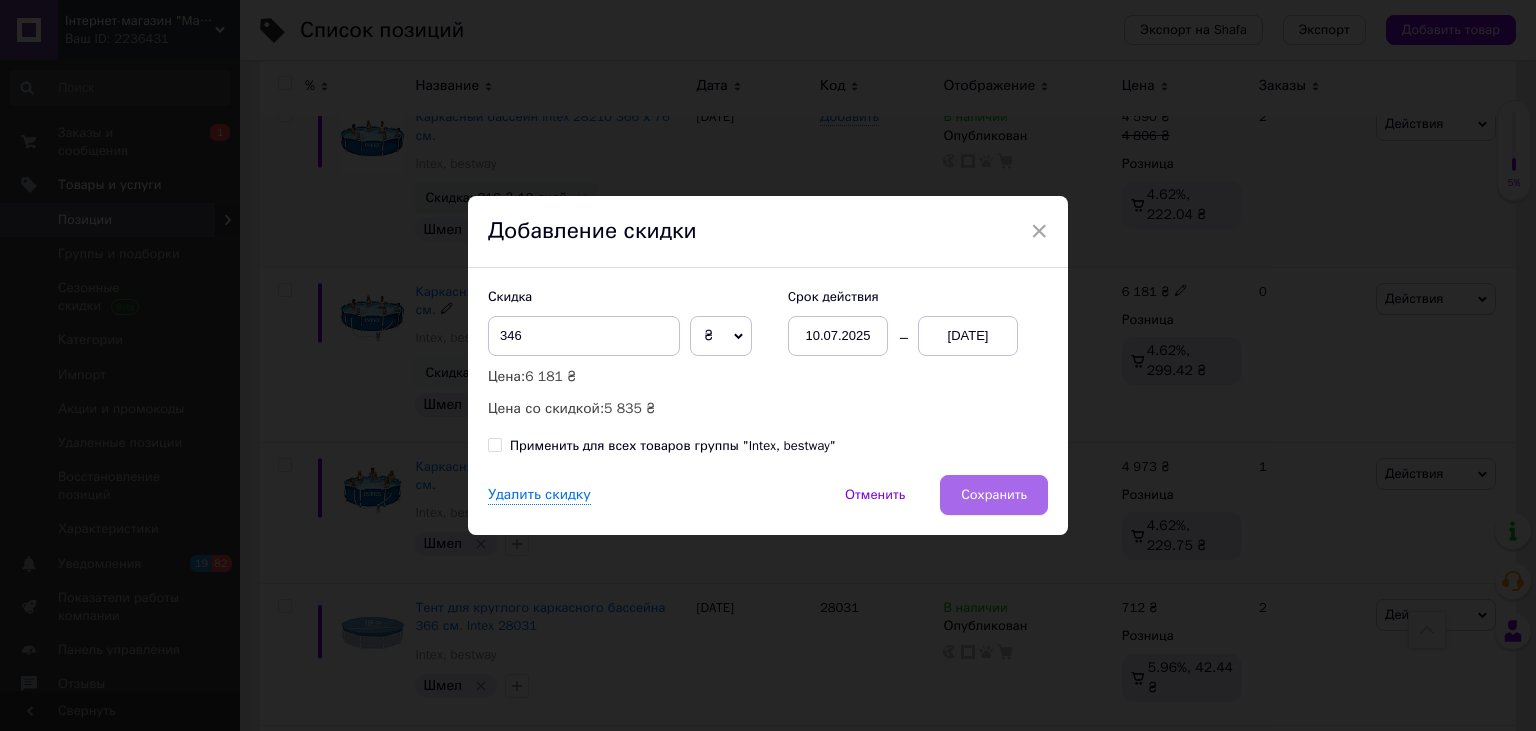 click on "Сохранить" at bounding box center [994, 495] 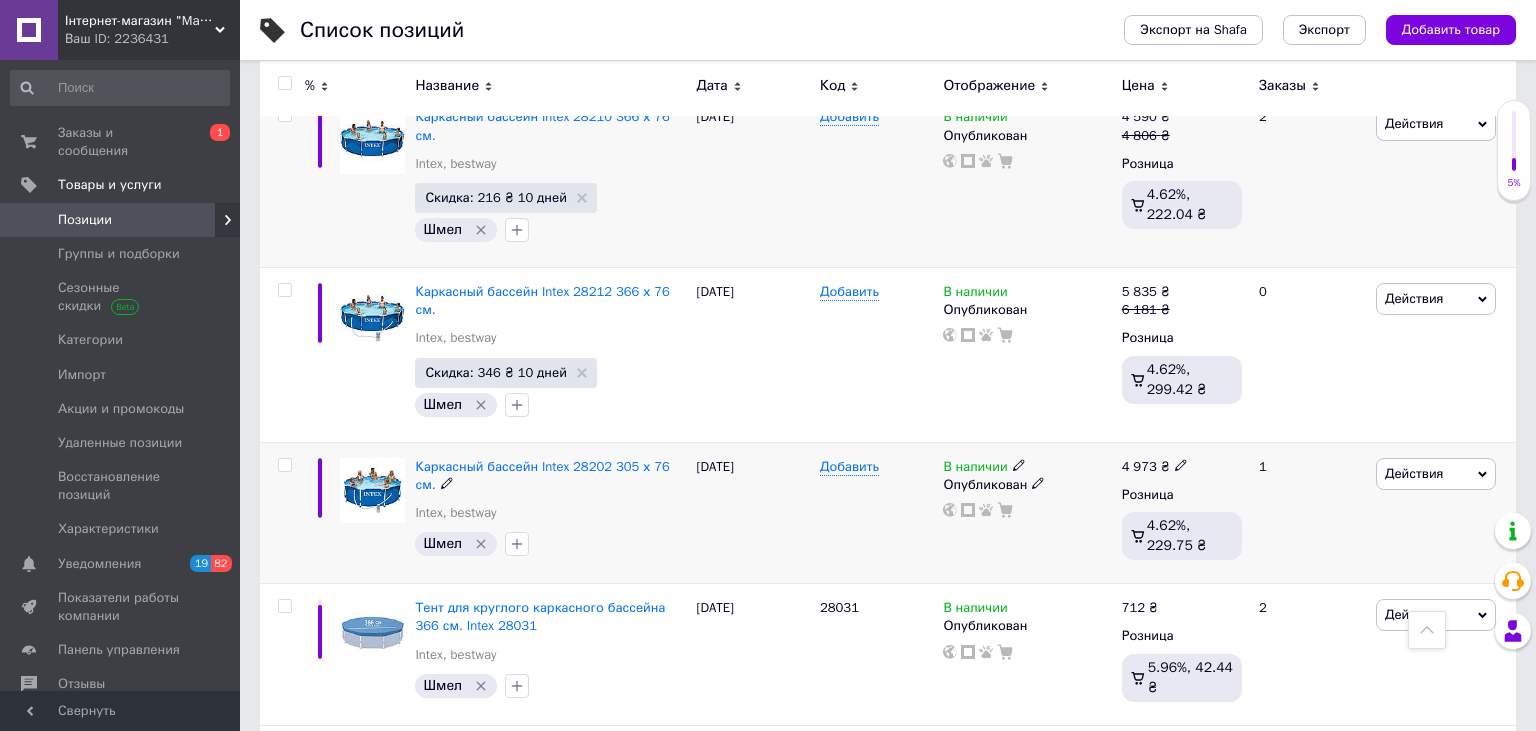 click on "Действия" at bounding box center (1414, 473) 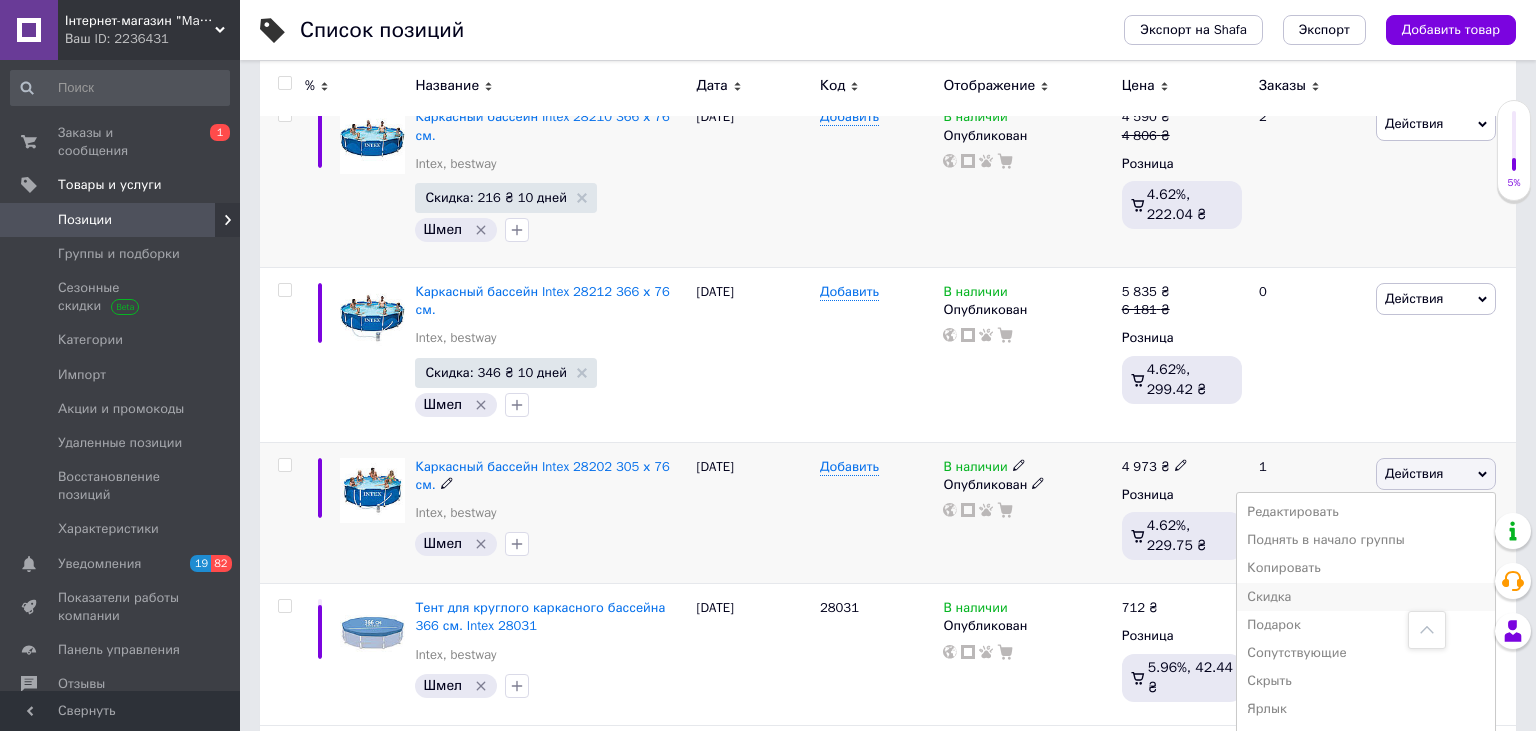 click on "Скидка" at bounding box center [1366, 597] 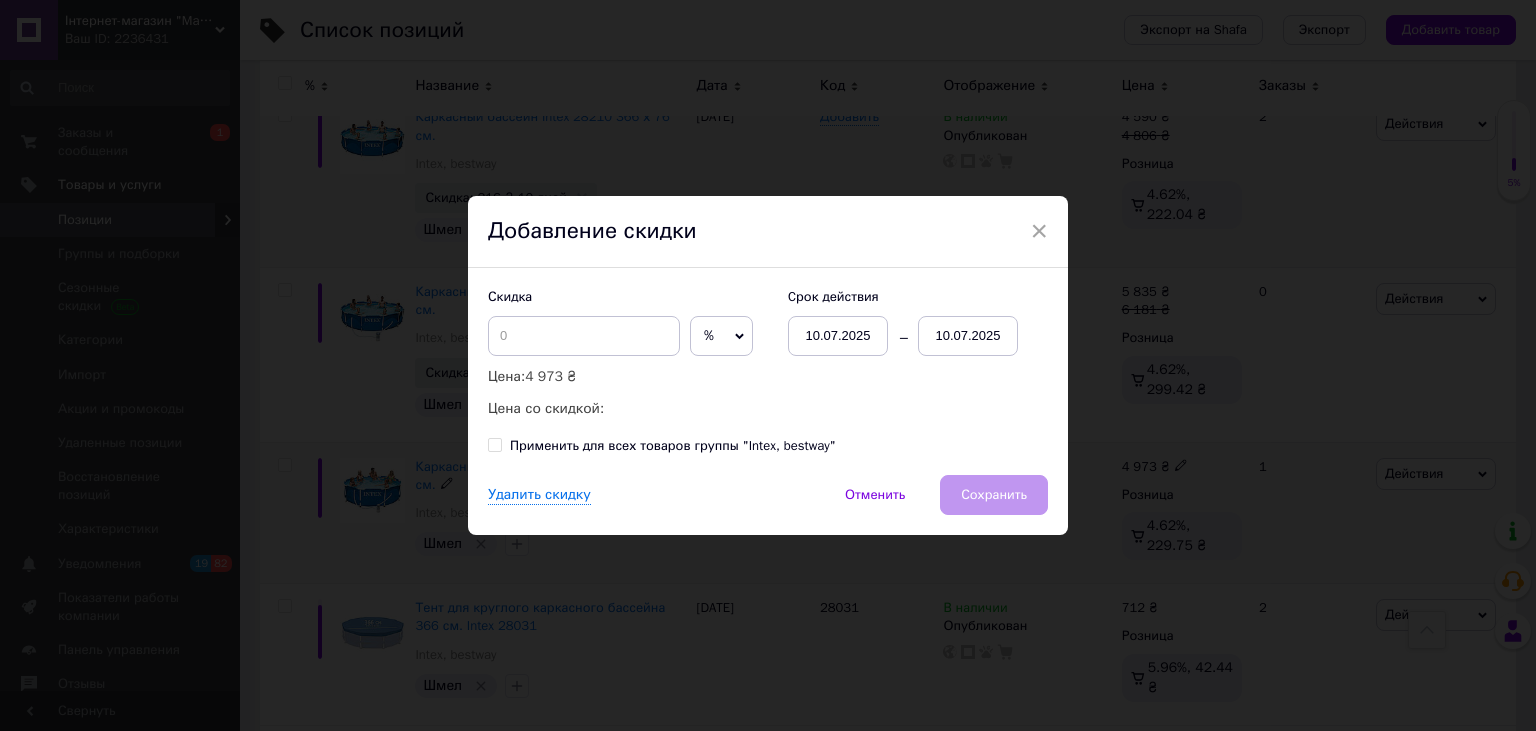 click on "10.07.2025" at bounding box center (968, 336) 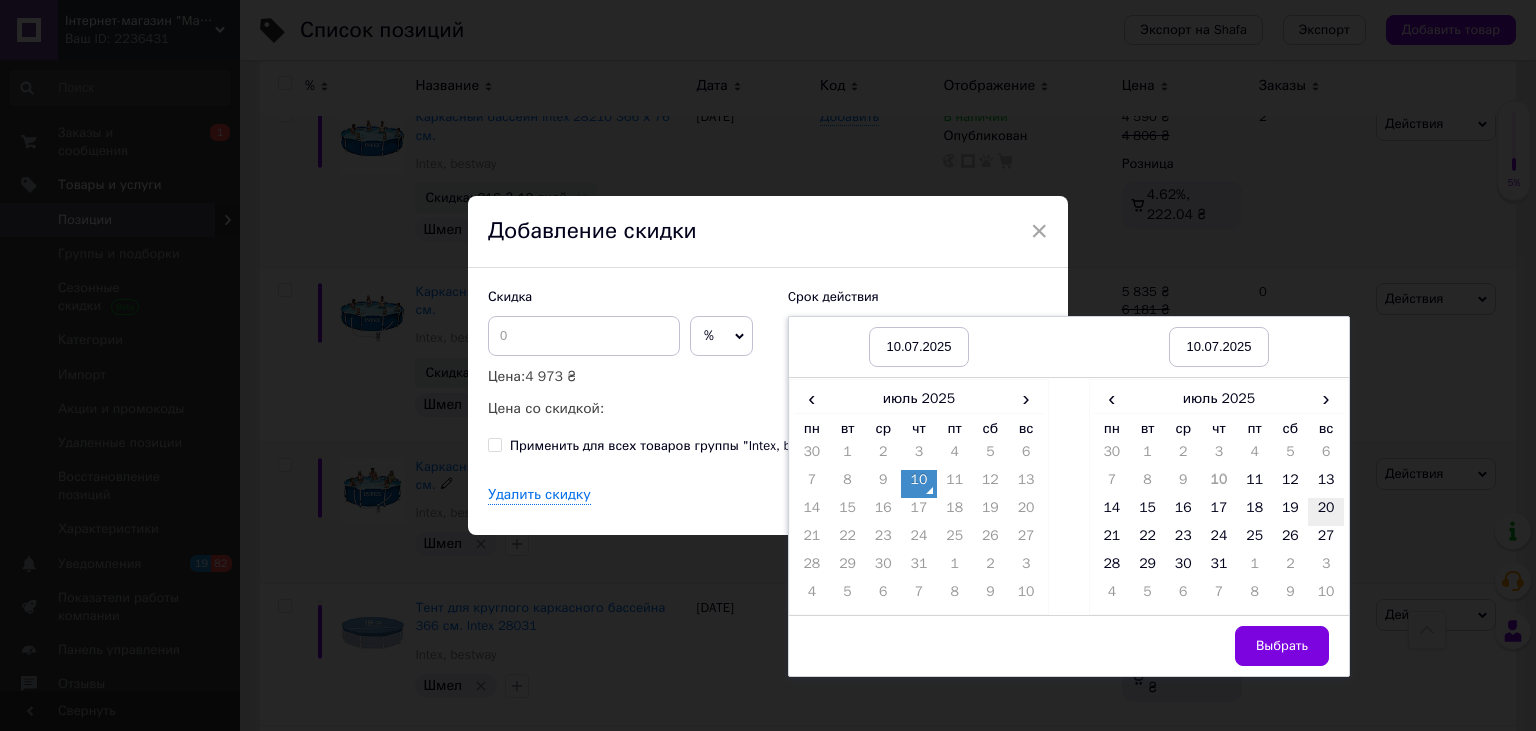 click on "20" at bounding box center (1326, 512) 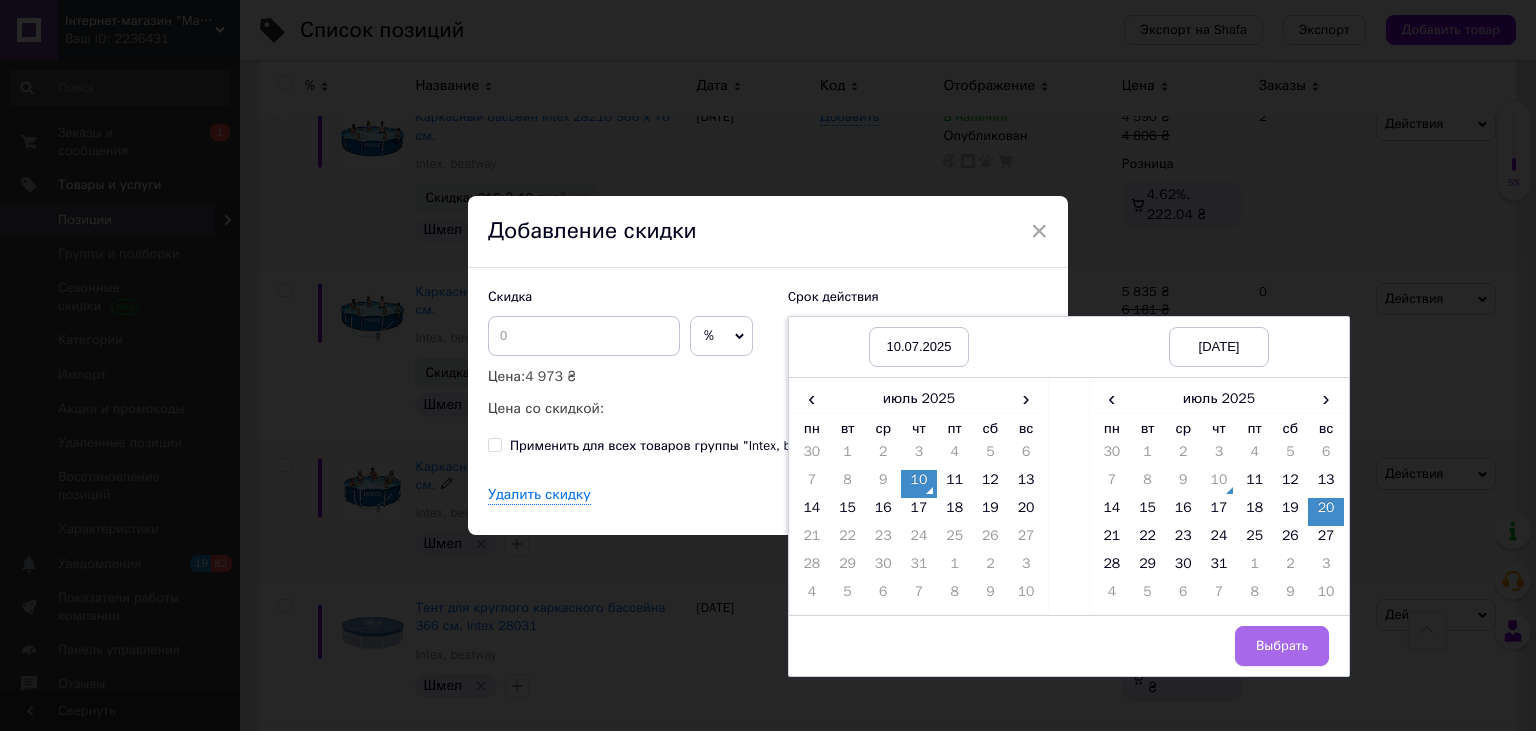 click on "Выбрать" at bounding box center [1282, 646] 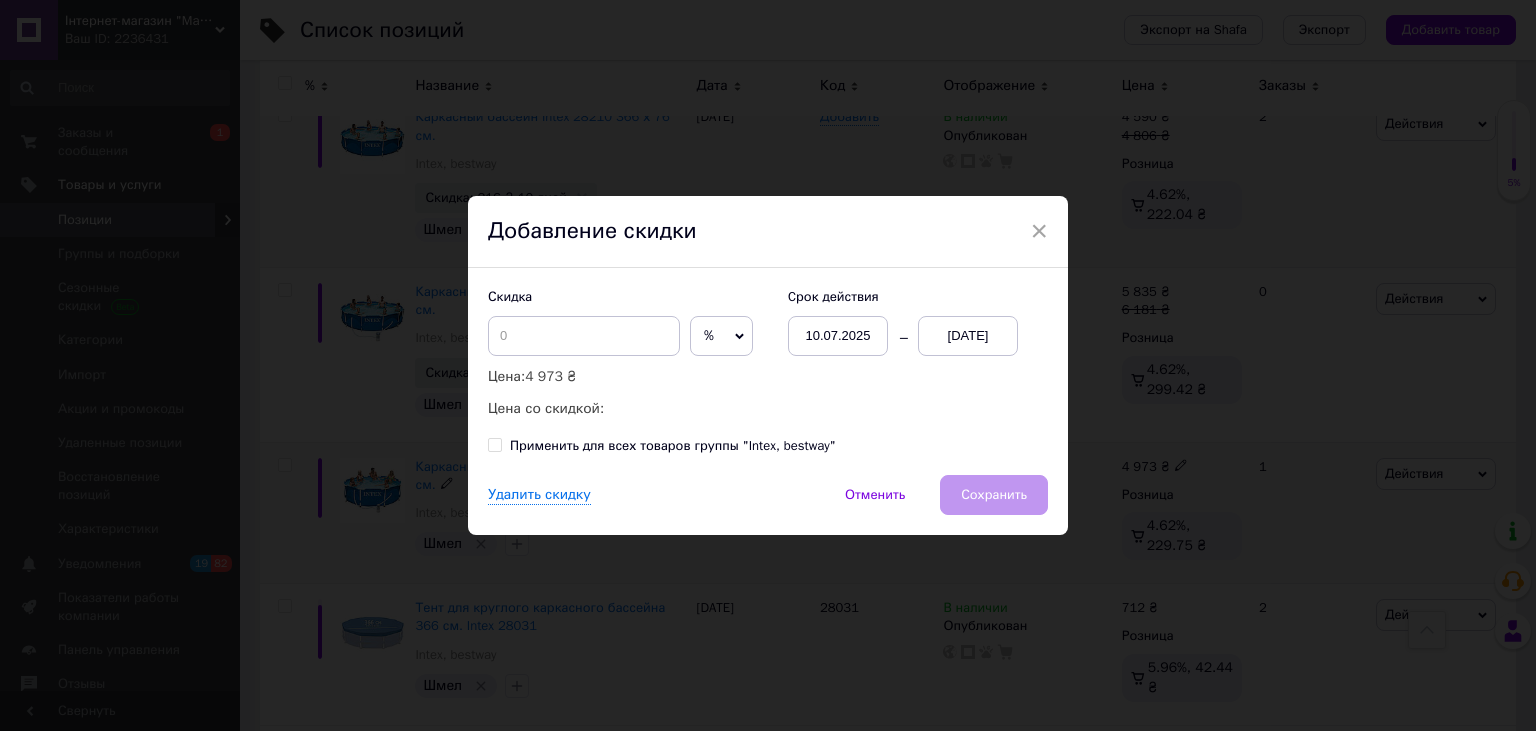 click on "%" at bounding box center [709, 335] 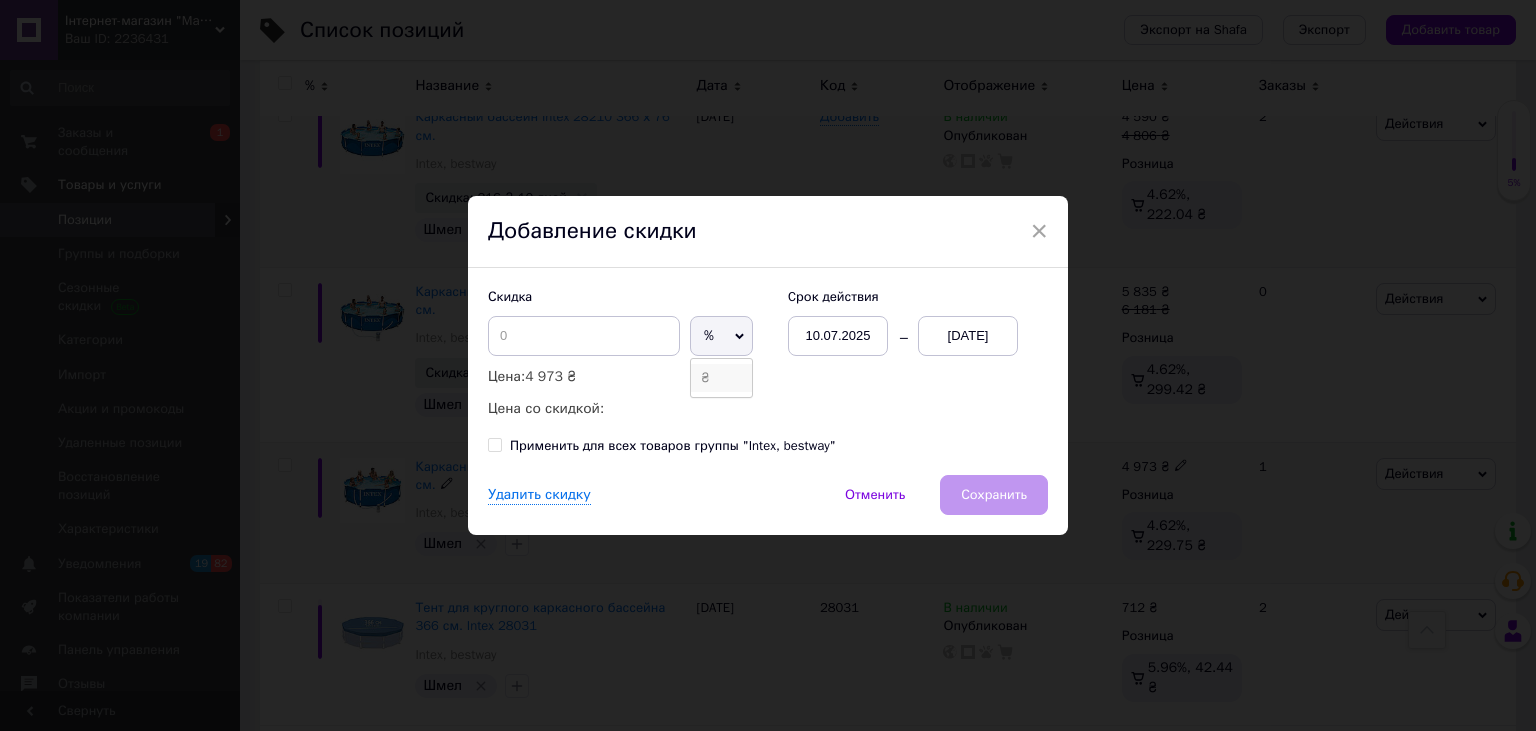 click on "₴" at bounding box center (721, 378) 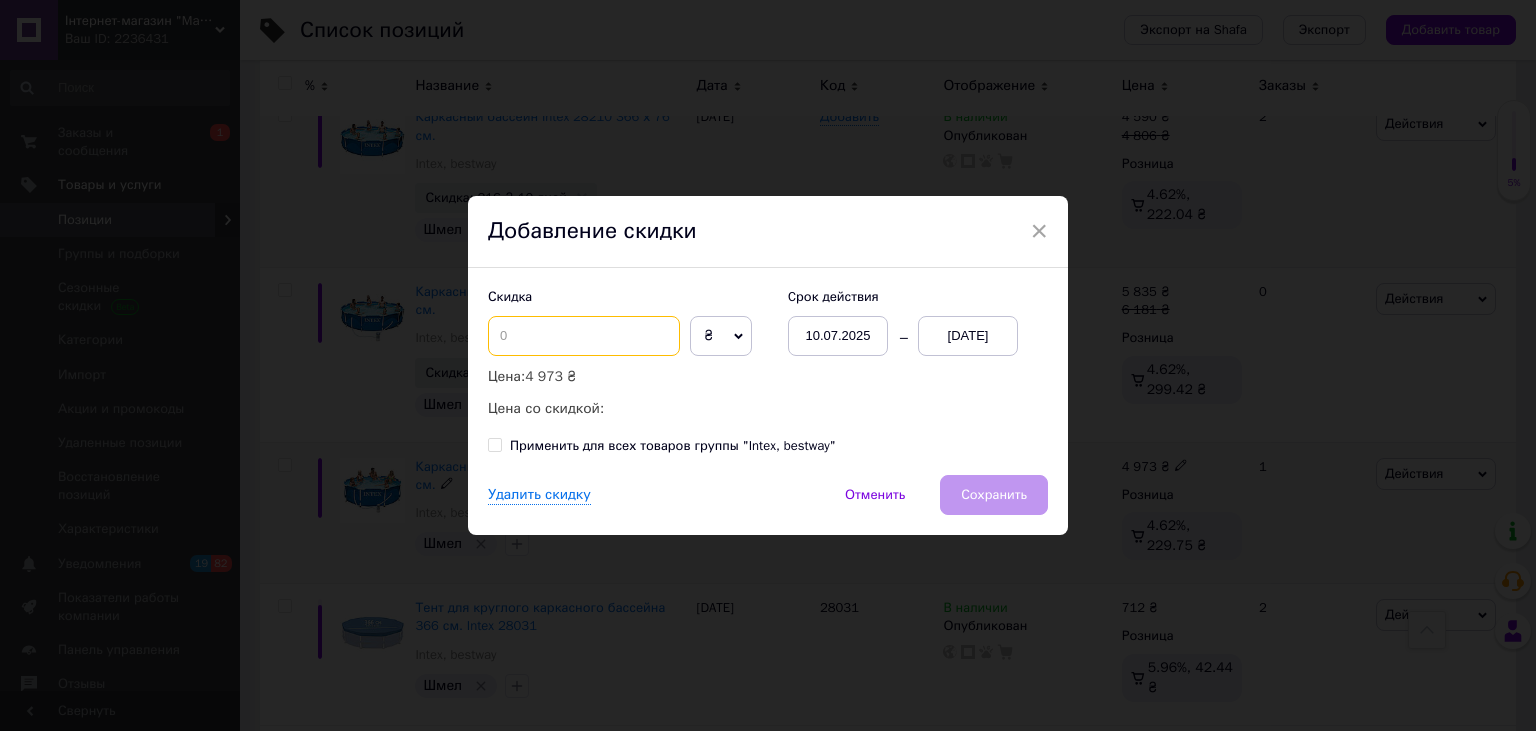 click at bounding box center [584, 336] 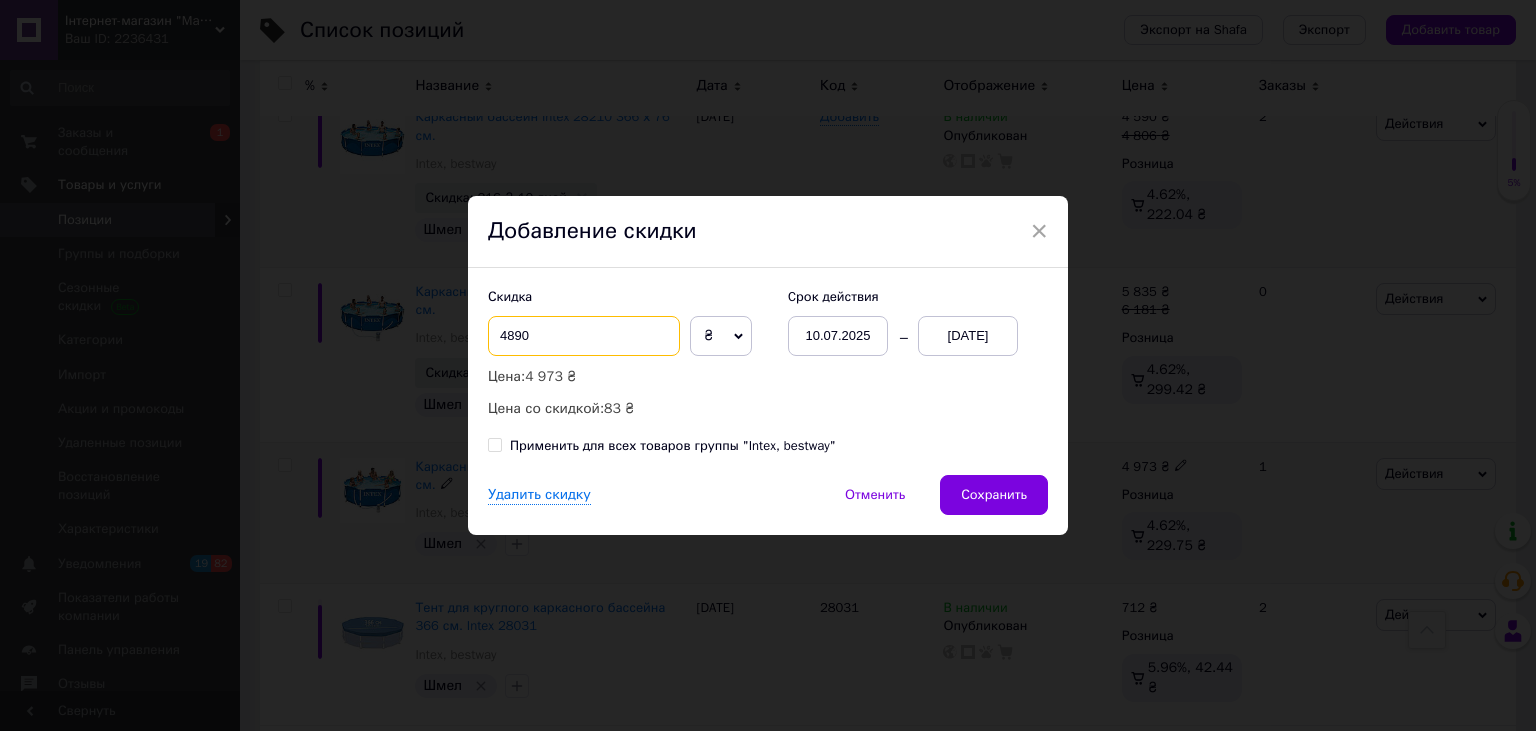 drag, startPoint x: 620, startPoint y: 340, endPoint x: 414, endPoint y: 337, distance: 206.02185 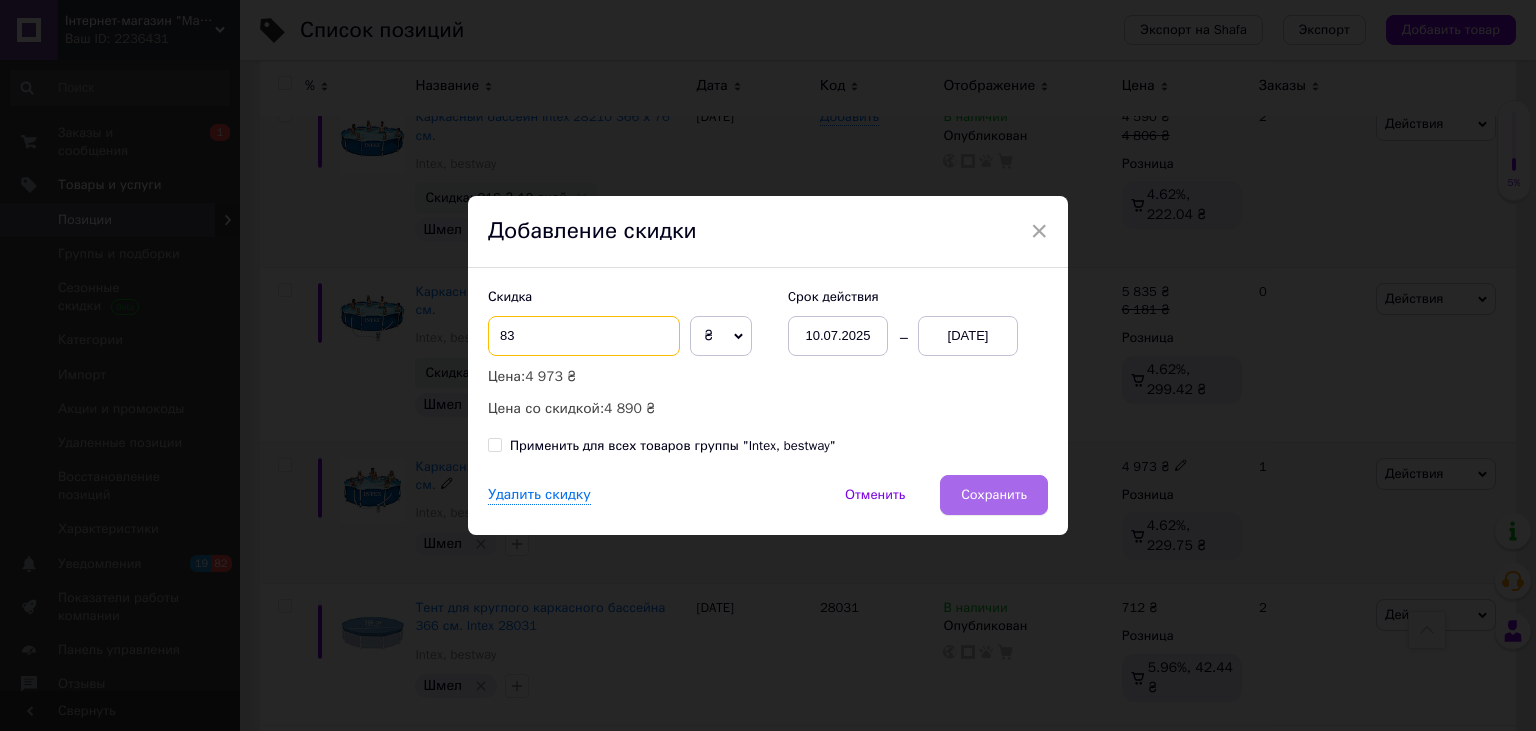 type on "83" 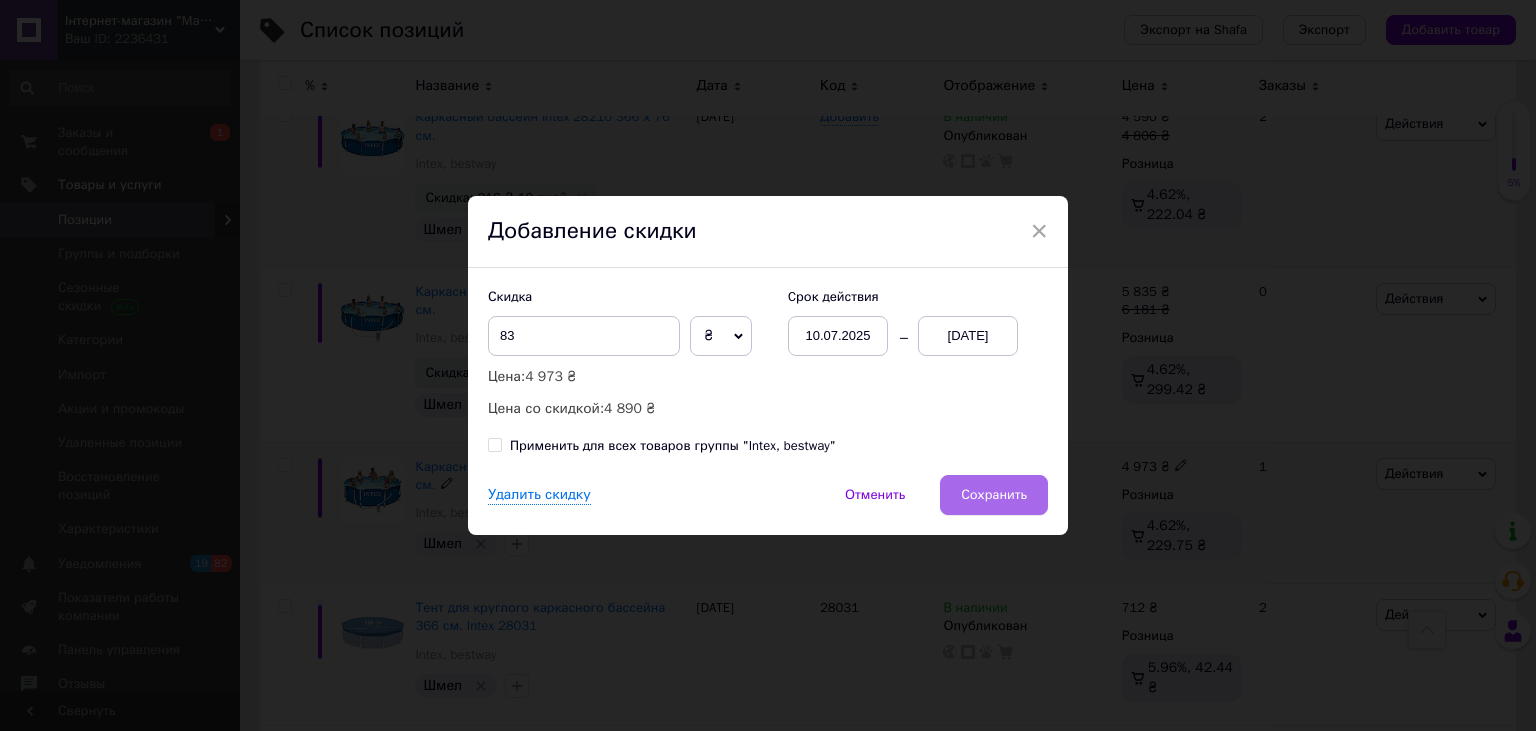click on "Сохранить" at bounding box center (994, 495) 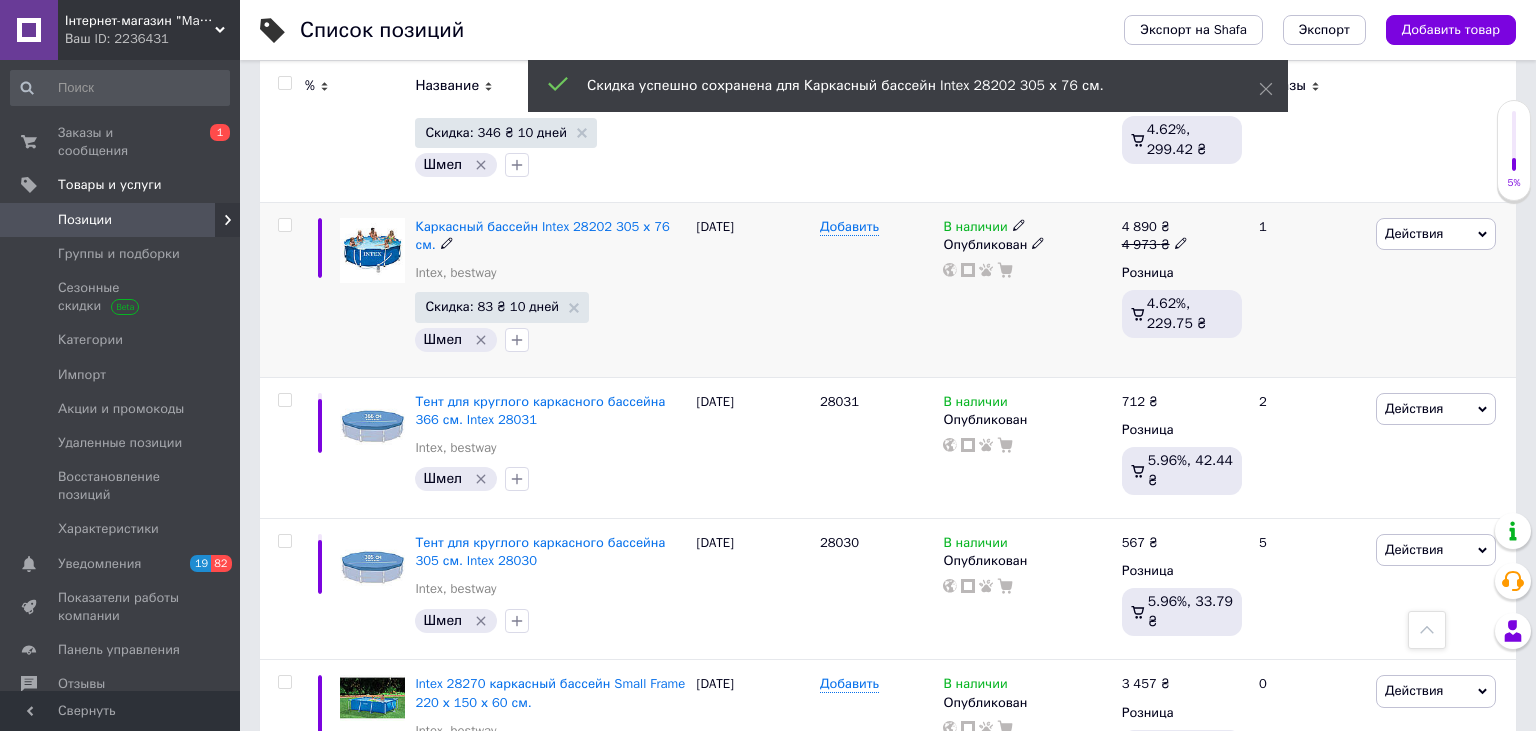 scroll, scrollTop: 2640, scrollLeft: 0, axis: vertical 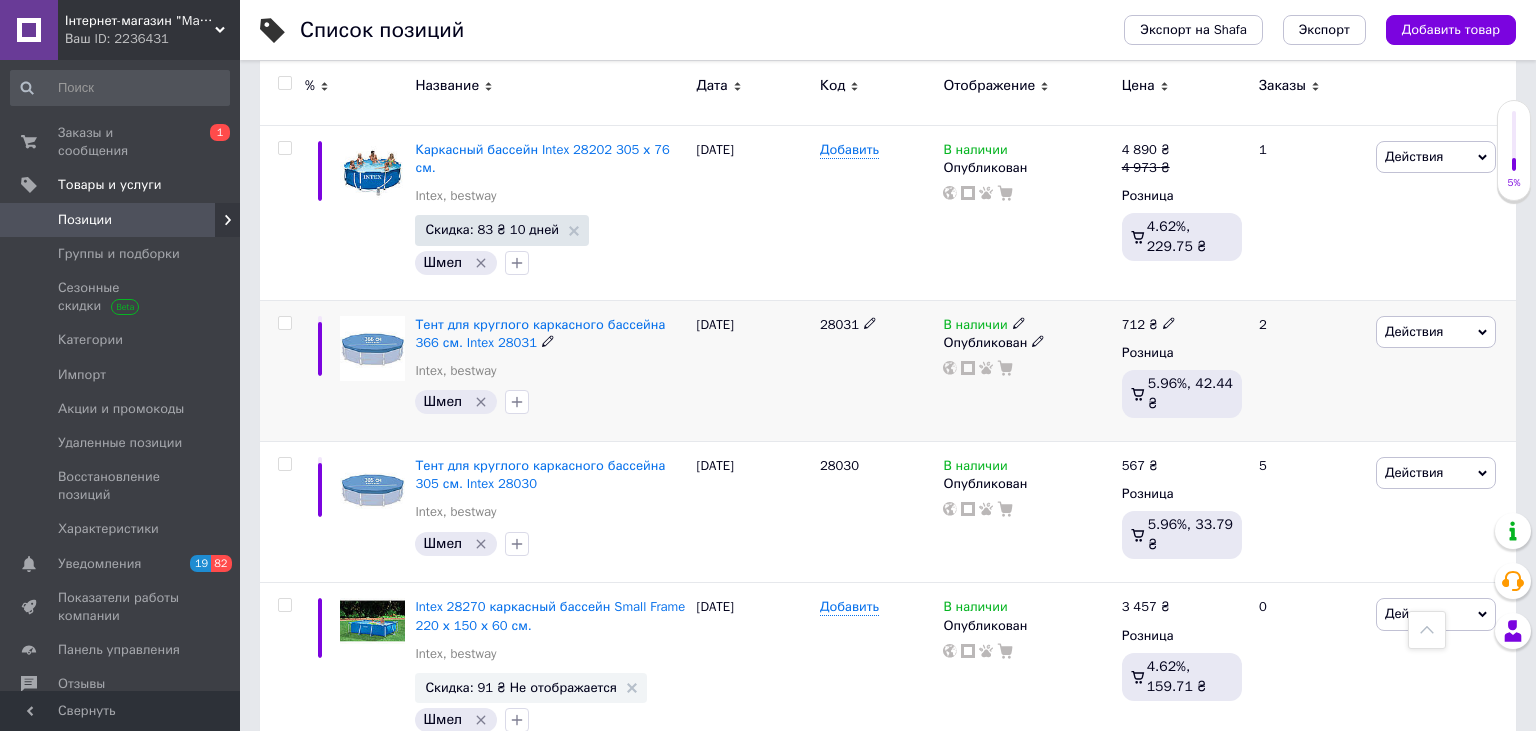 click on "Действия" at bounding box center (1414, 331) 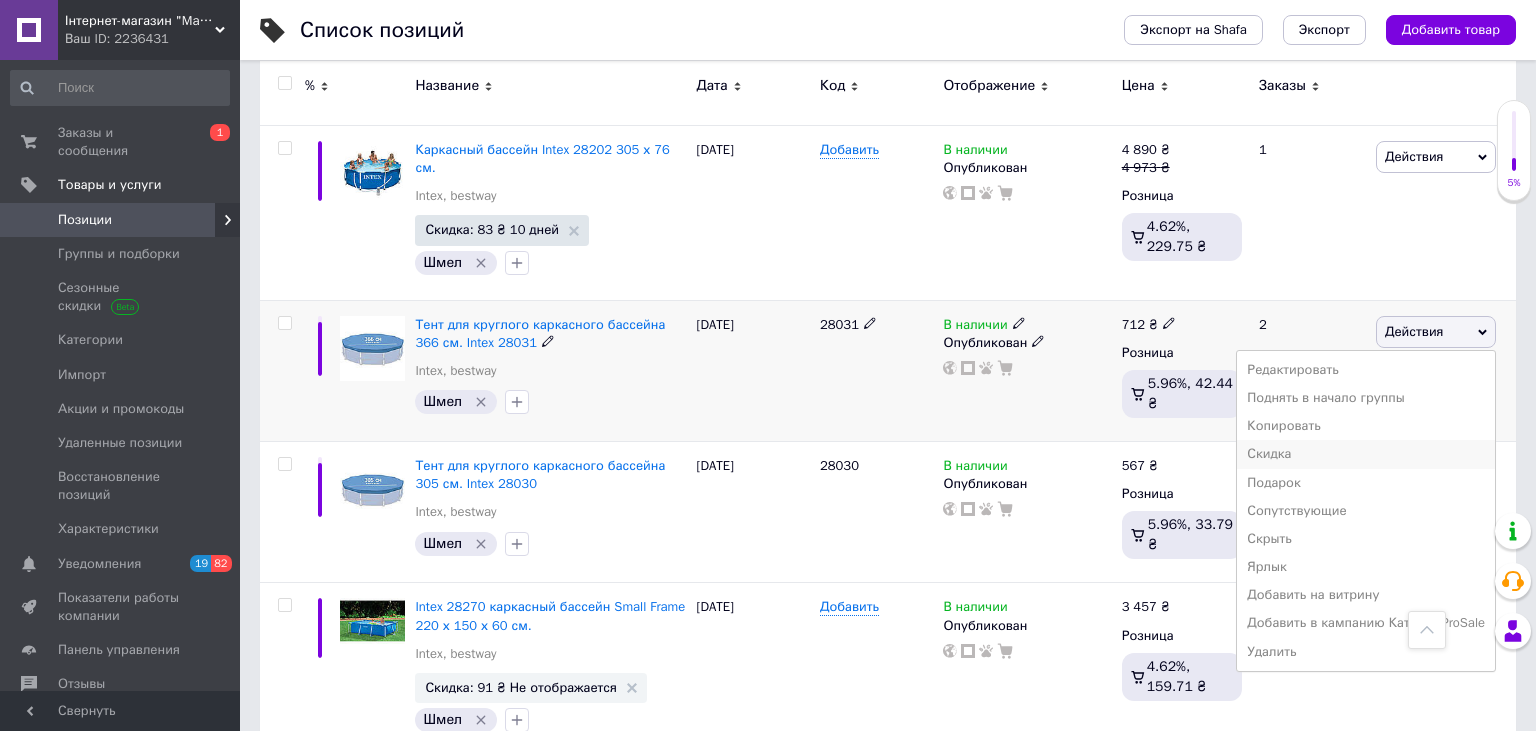 click on "Скидка" at bounding box center [1366, 454] 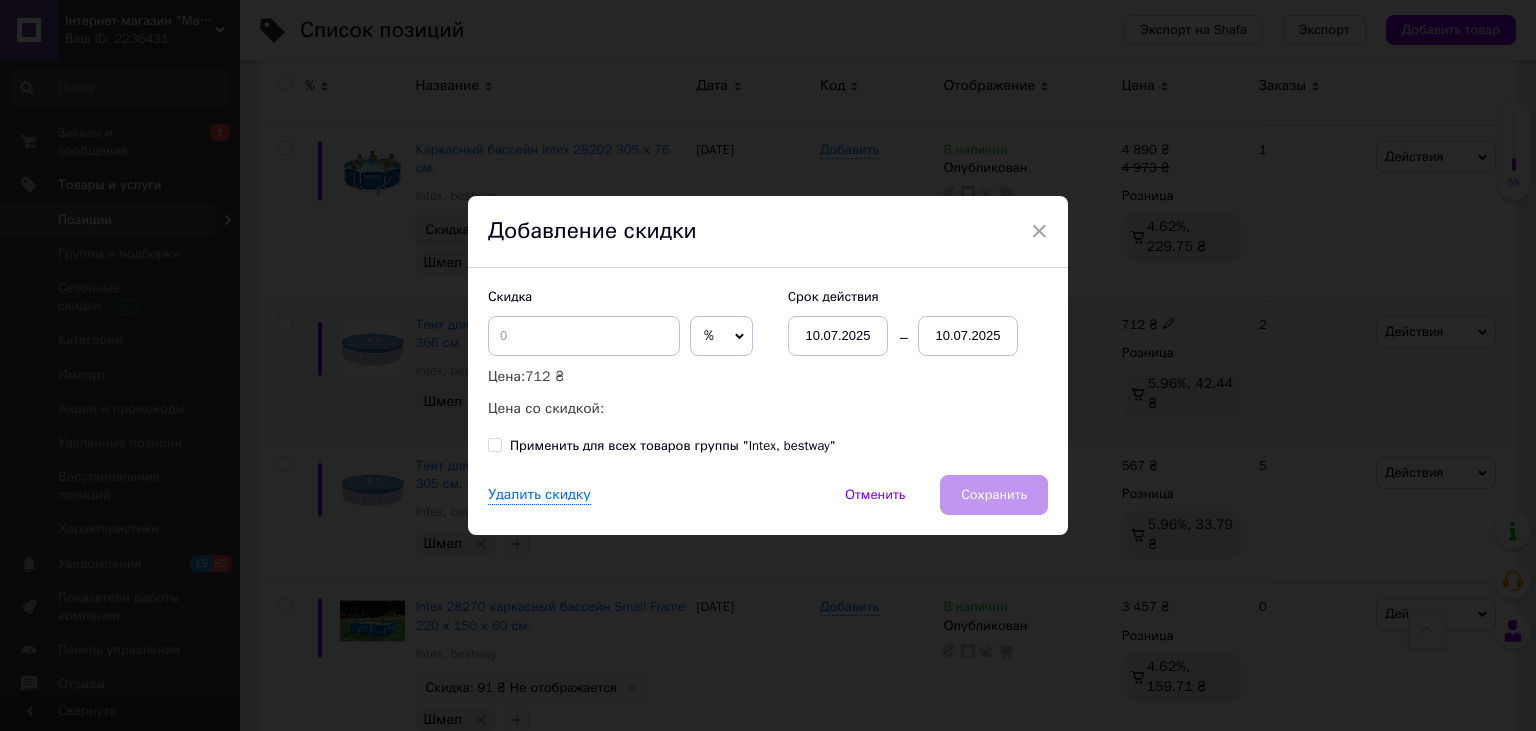 click on "%" at bounding box center (709, 335) 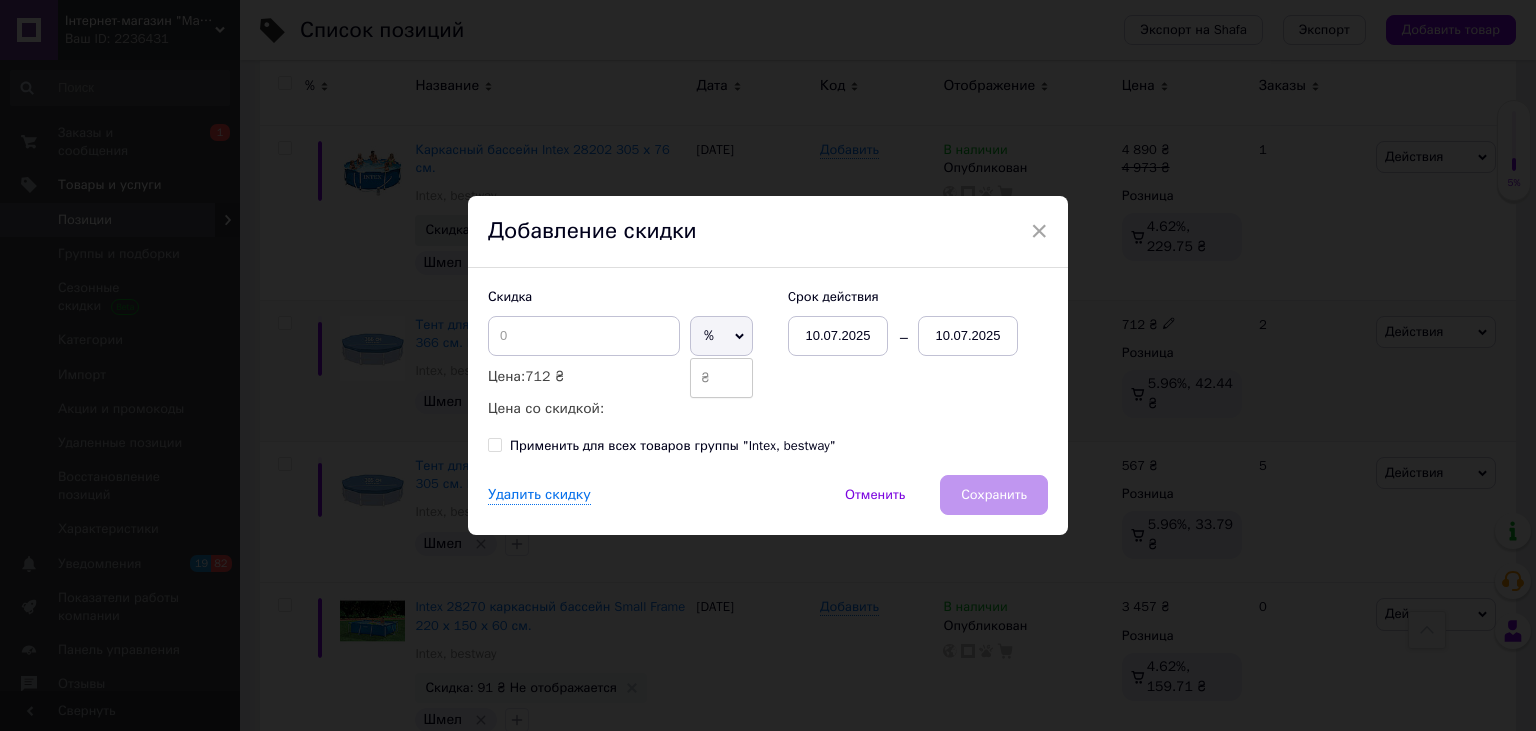 click on "₴" at bounding box center (721, 378) 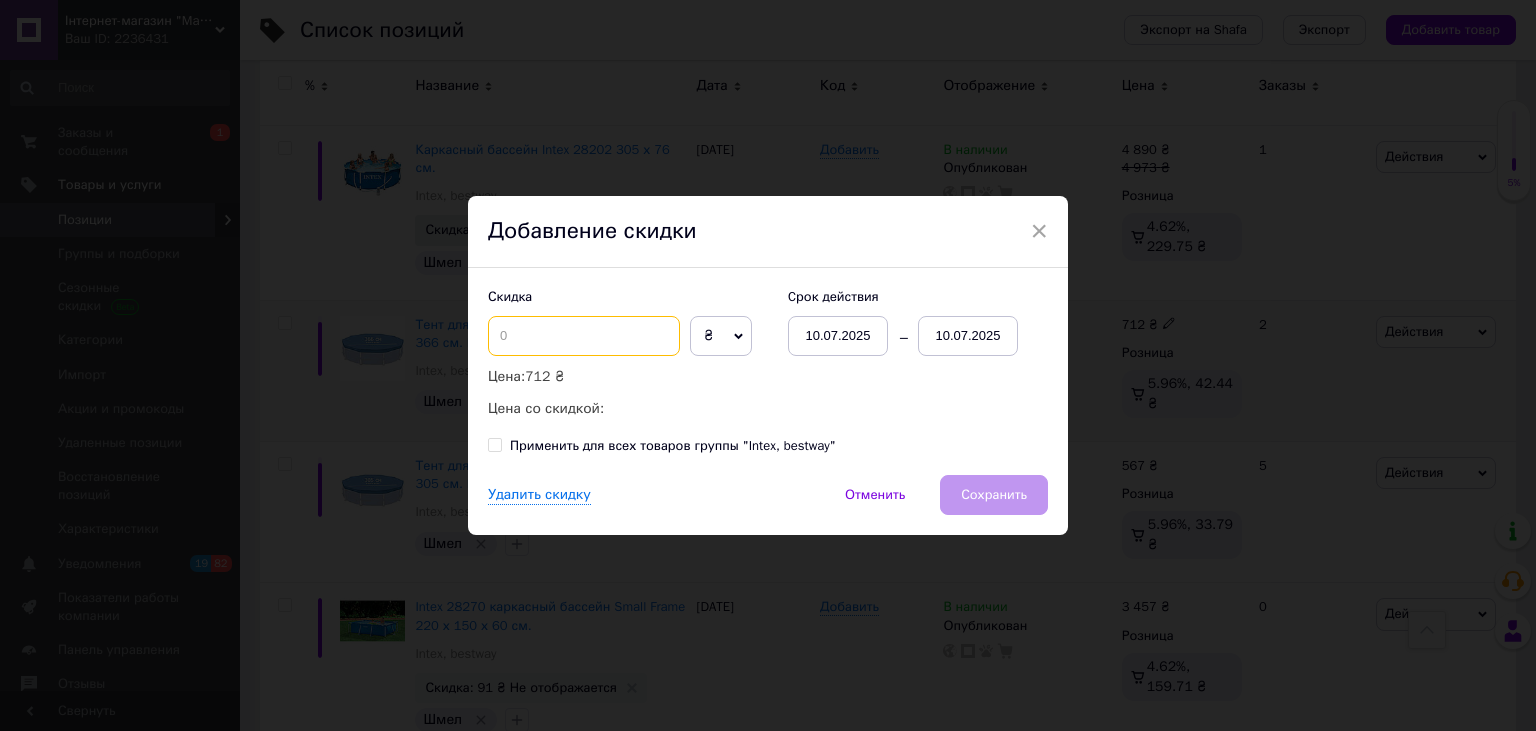 click at bounding box center (584, 336) 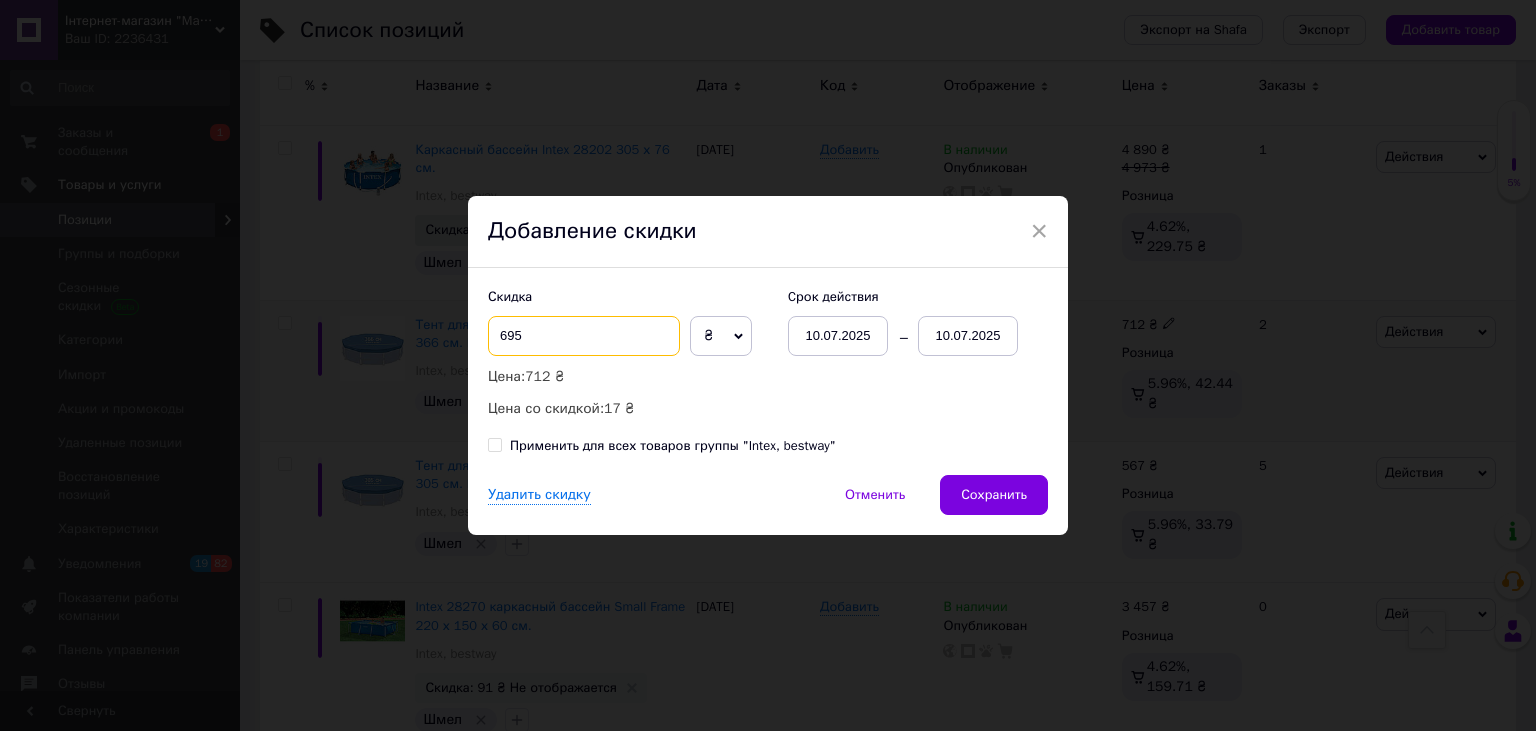 drag, startPoint x: 625, startPoint y: 331, endPoint x: 290, endPoint y: 348, distance: 335.43106 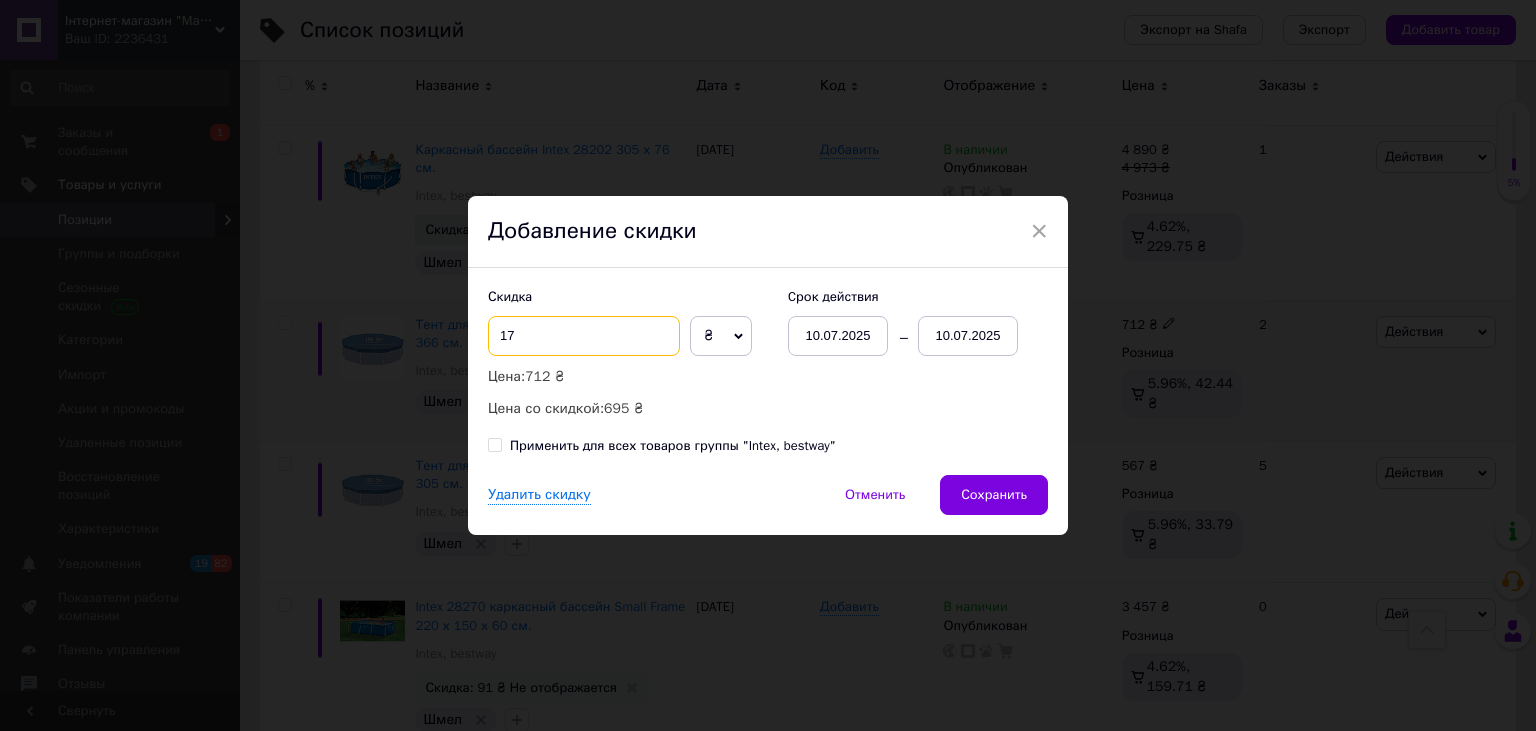 type on "17" 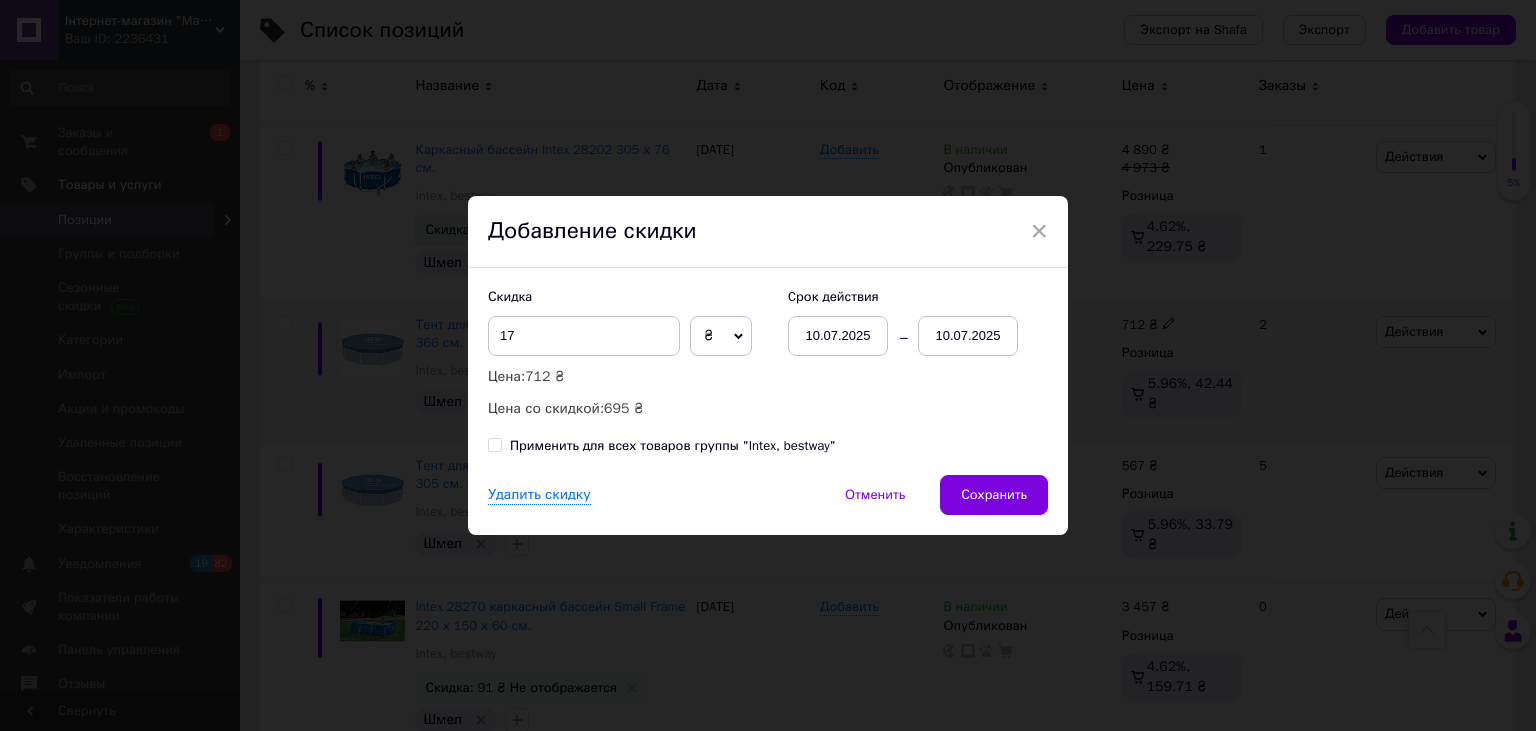 click on "10.07.2025" at bounding box center (968, 336) 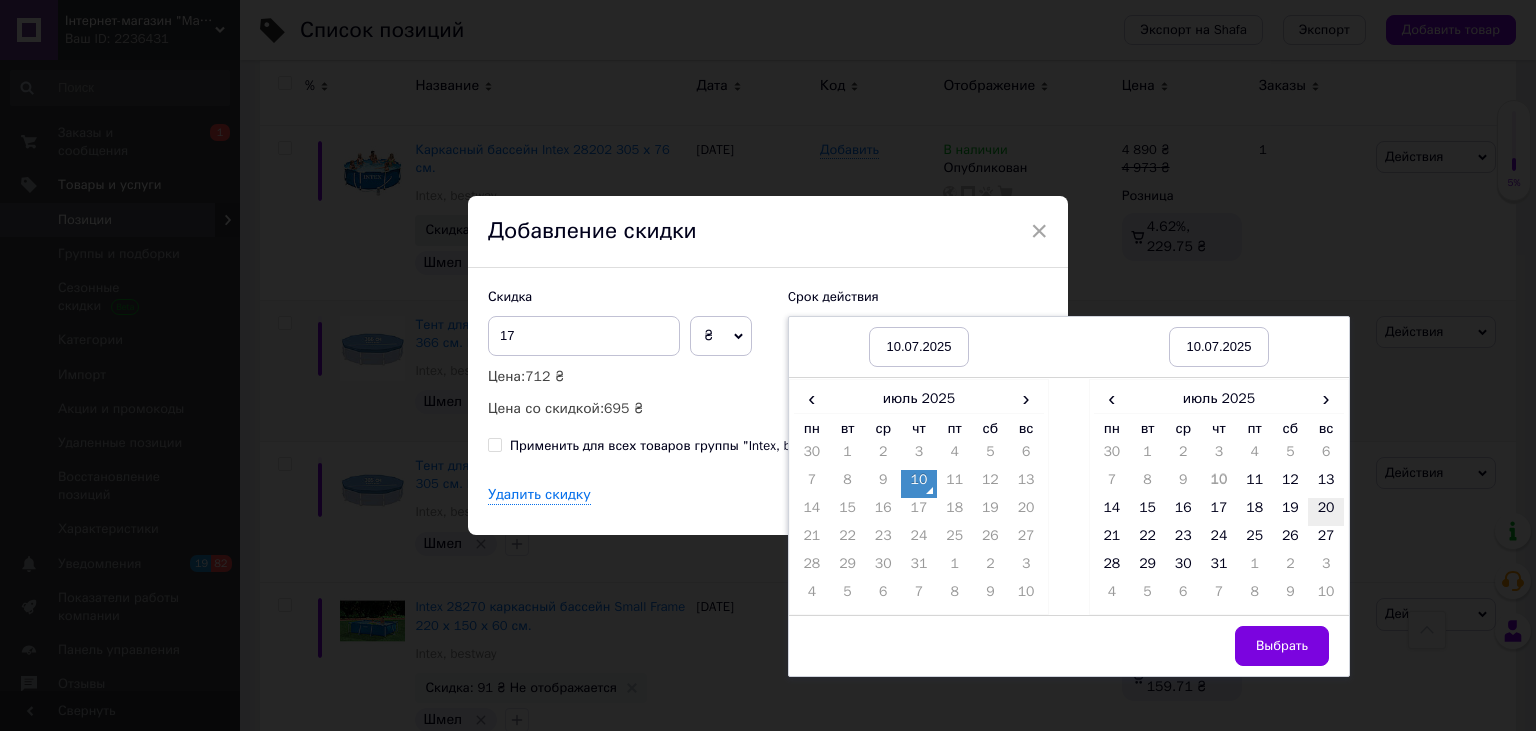 click on "20" at bounding box center [1326, 512] 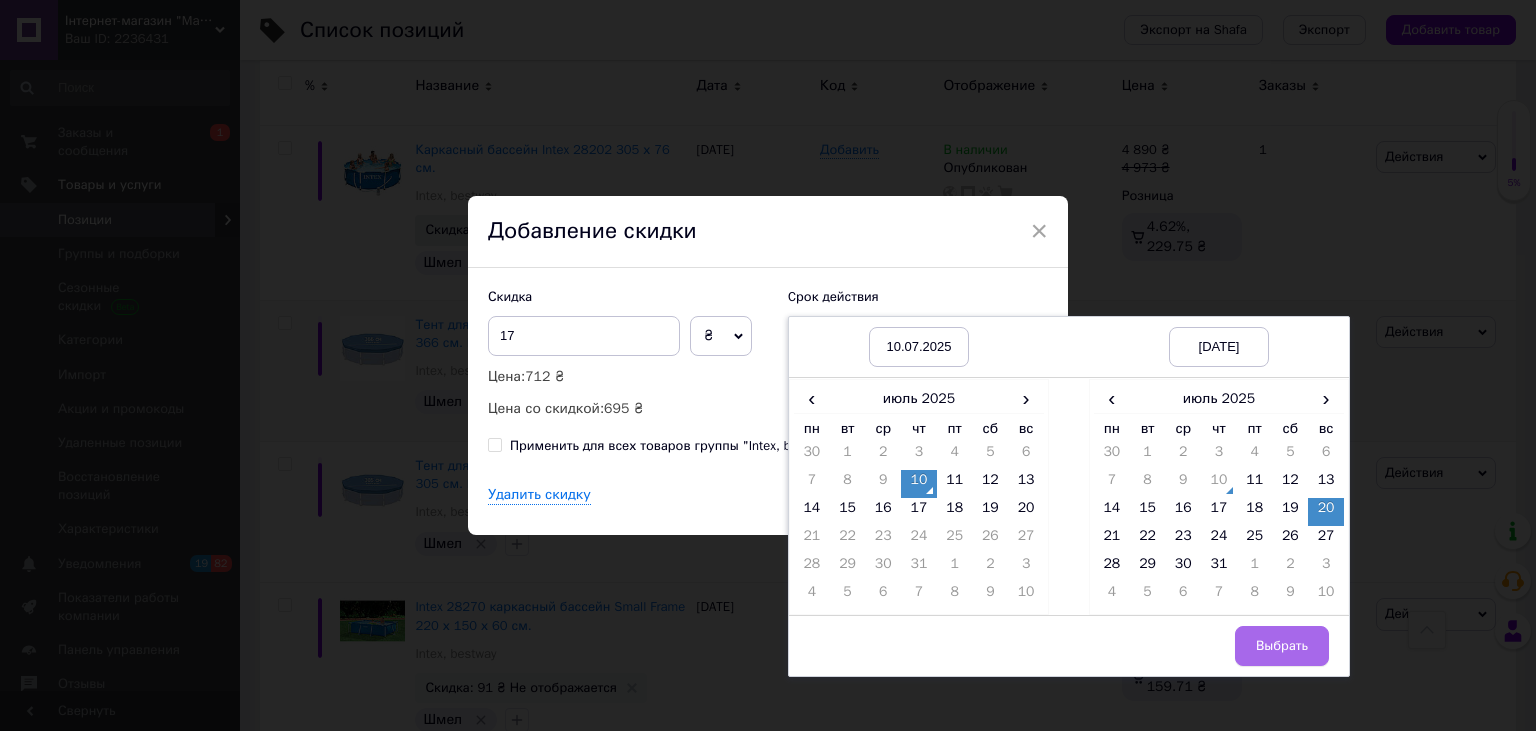 click on "Выбрать" at bounding box center [1282, 646] 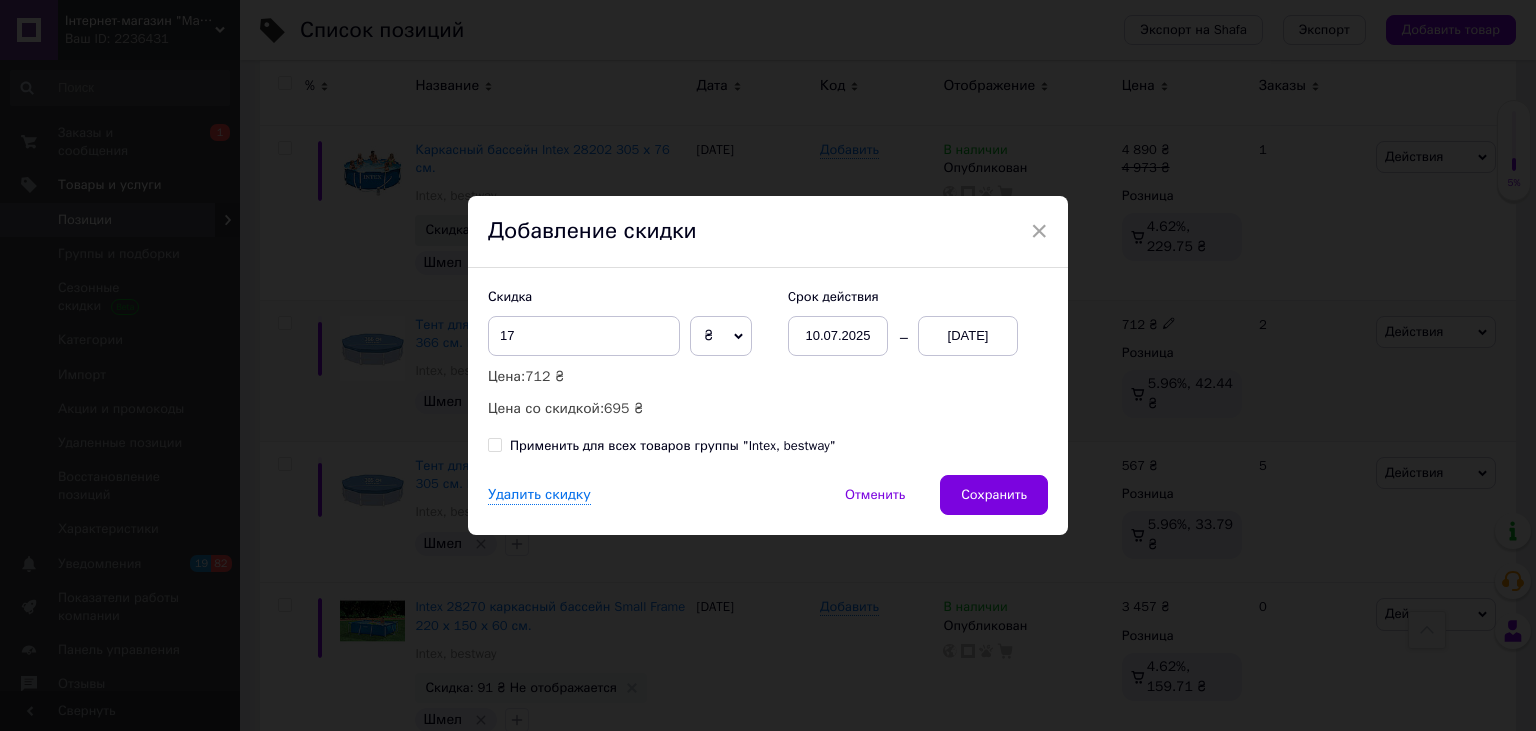 drag, startPoint x: 1041, startPoint y: 502, endPoint x: 1015, endPoint y: 495, distance: 26.925823 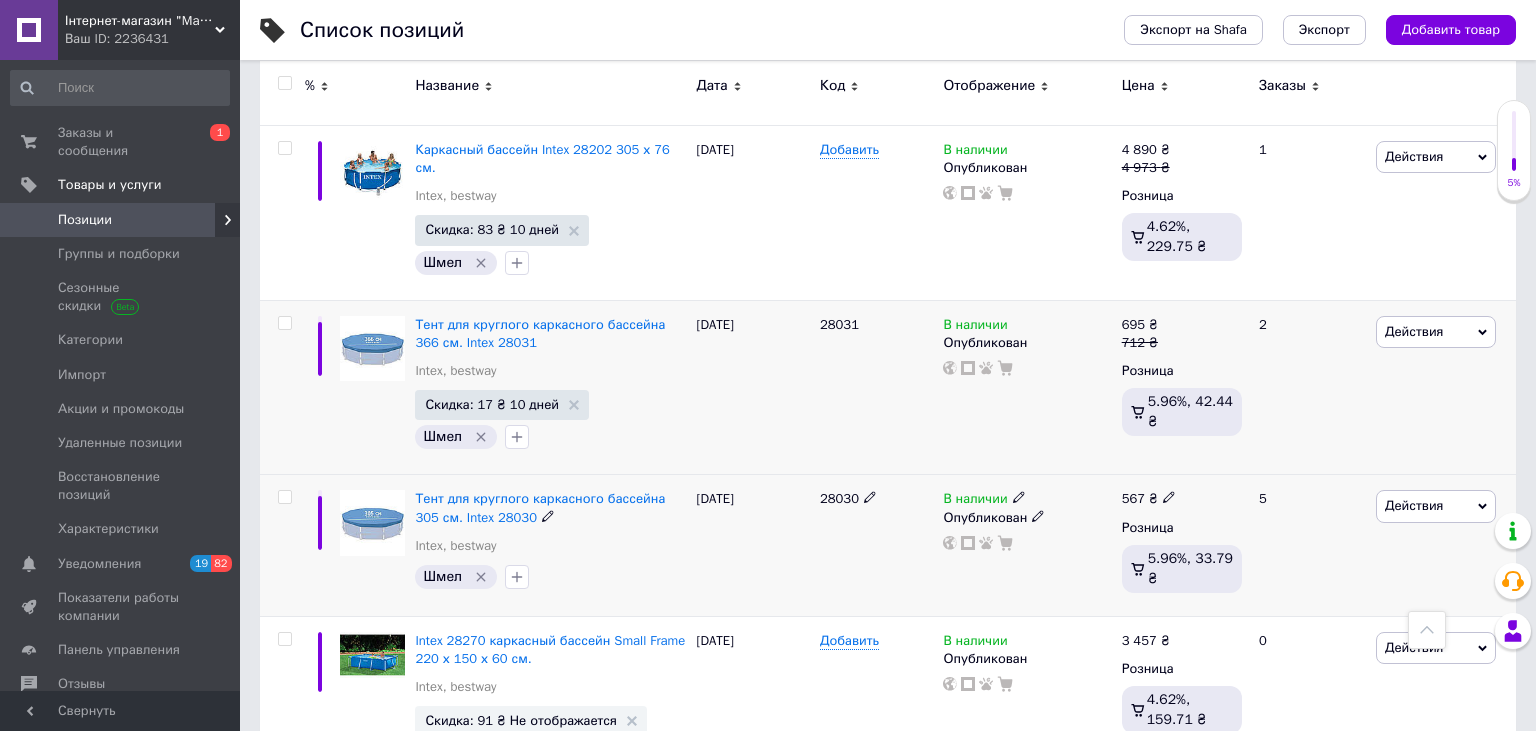 click 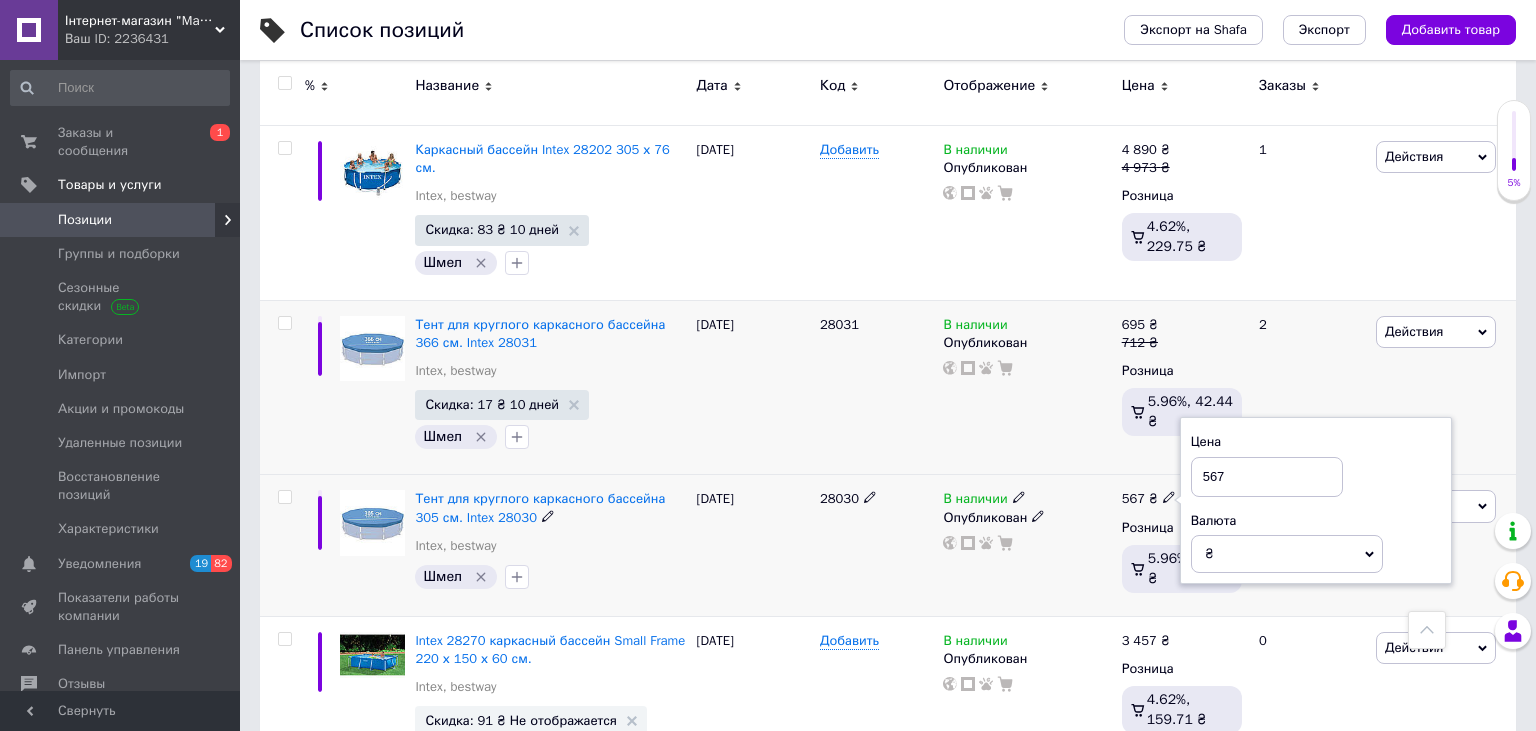 drag, startPoint x: 1104, startPoint y: 414, endPoint x: 1029, endPoint y: 423, distance: 75.53807 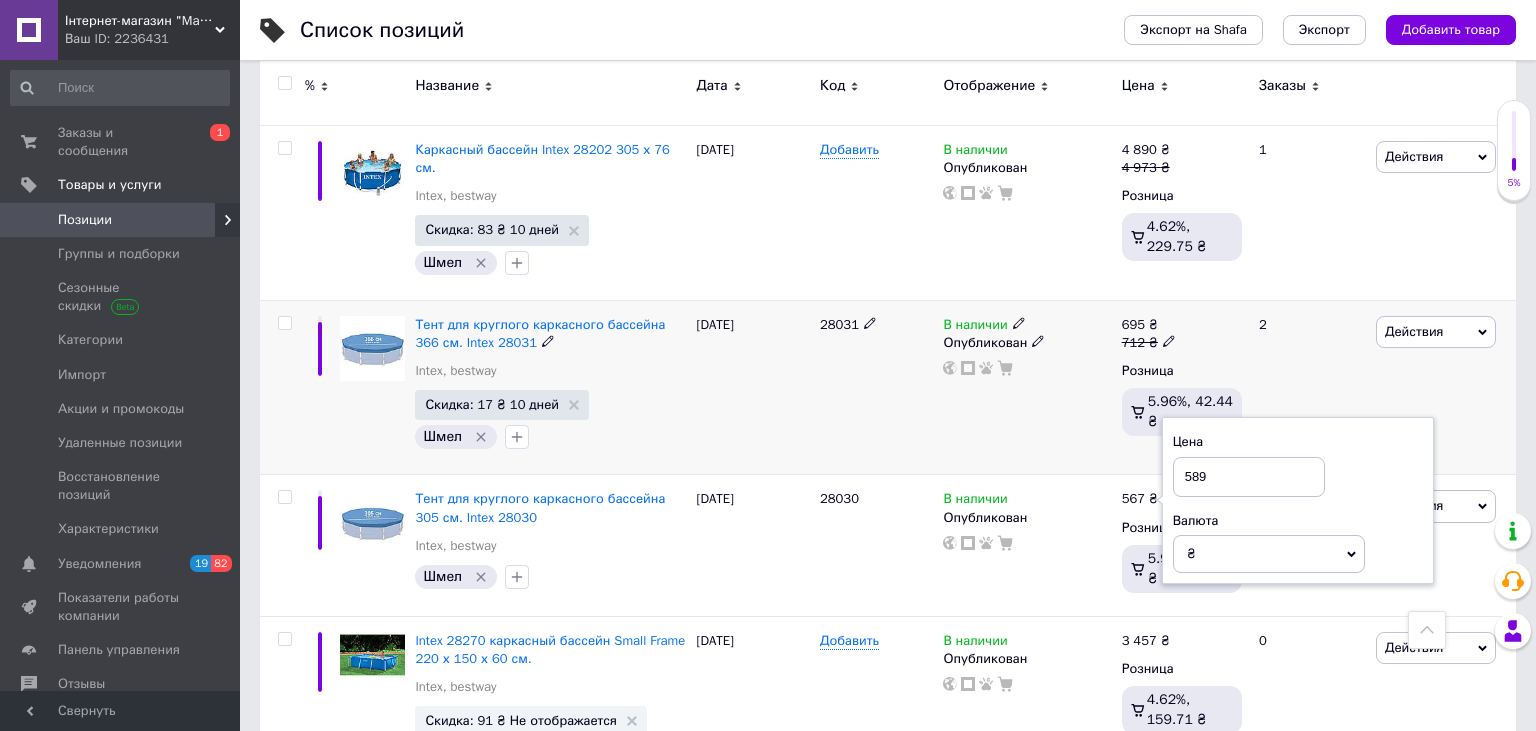 type on "589" 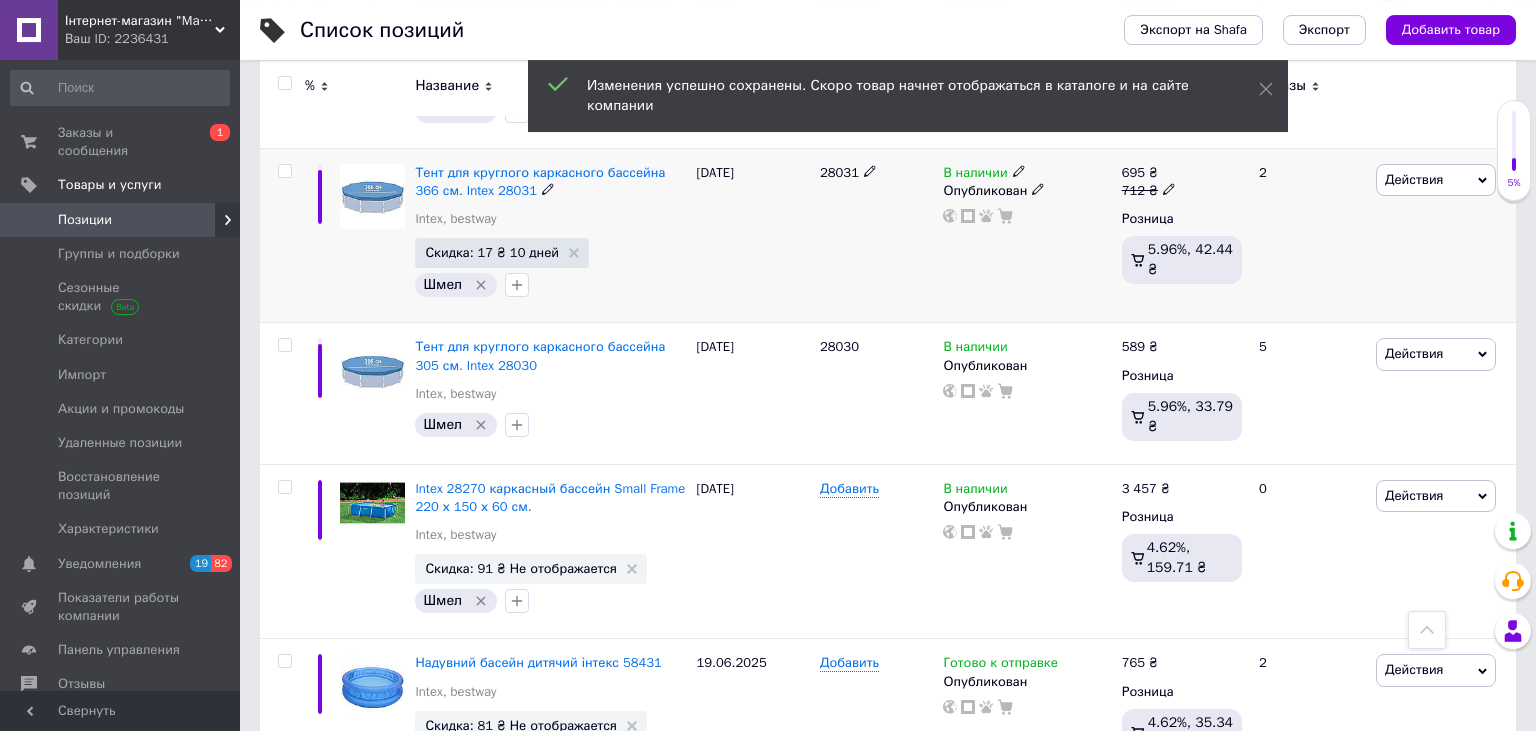 scroll, scrollTop: 2851, scrollLeft: 0, axis: vertical 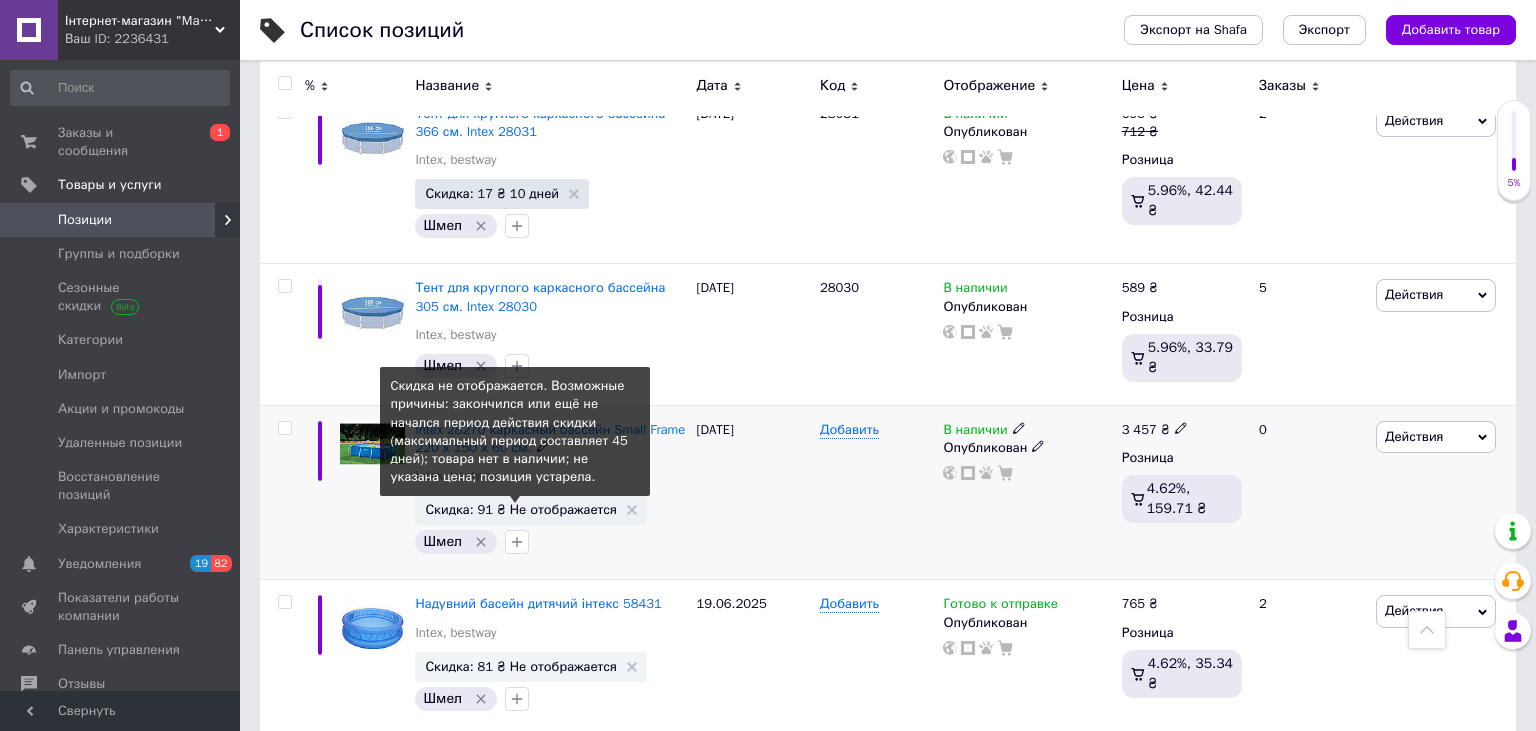 click on "Скидка: 91 ₴ Не отображается" at bounding box center (521, 509) 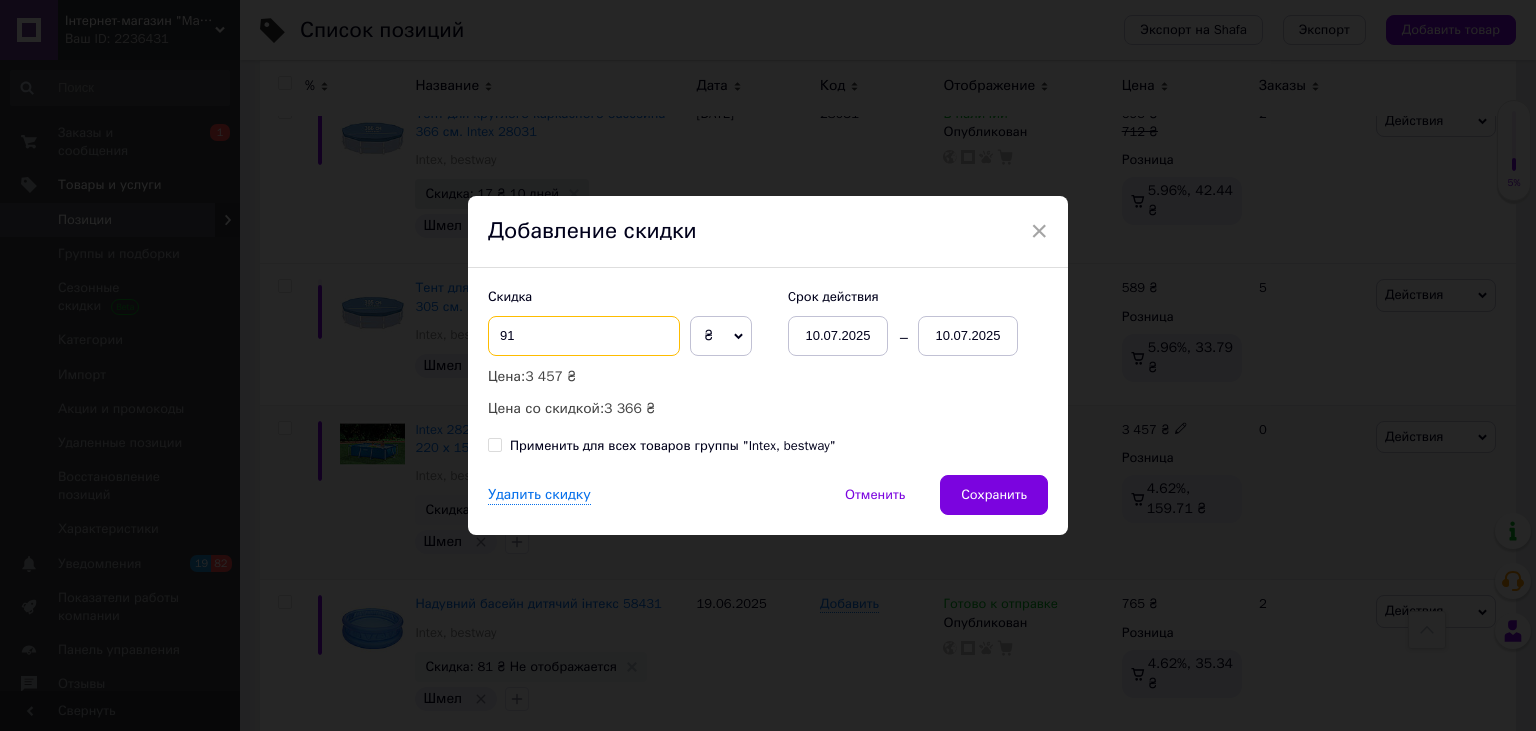 drag, startPoint x: 589, startPoint y: 330, endPoint x: 373, endPoint y: 330, distance: 216 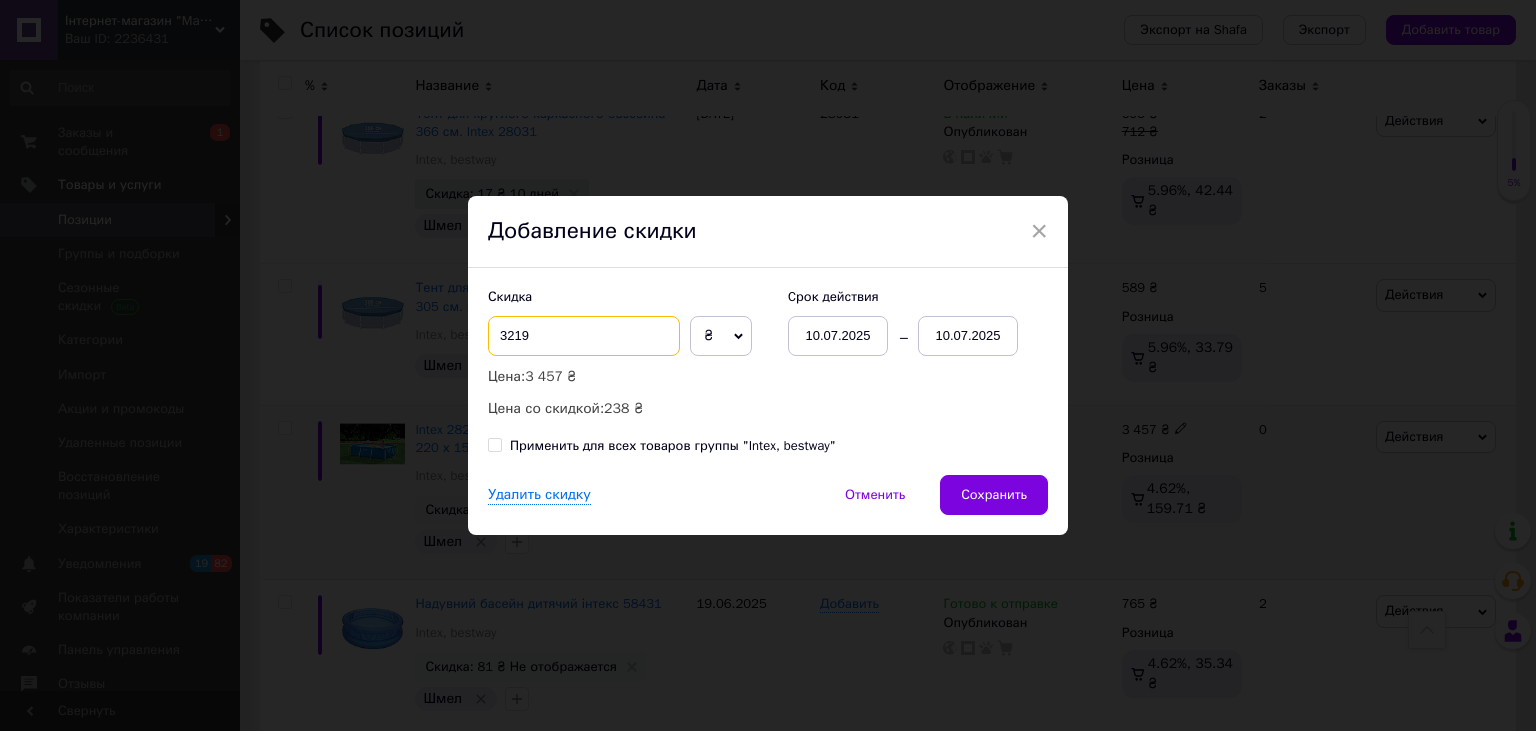 drag, startPoint x: 606, startPoint y: 339, endPoint x: 343, endPoint y: 338, distance: 263.0019 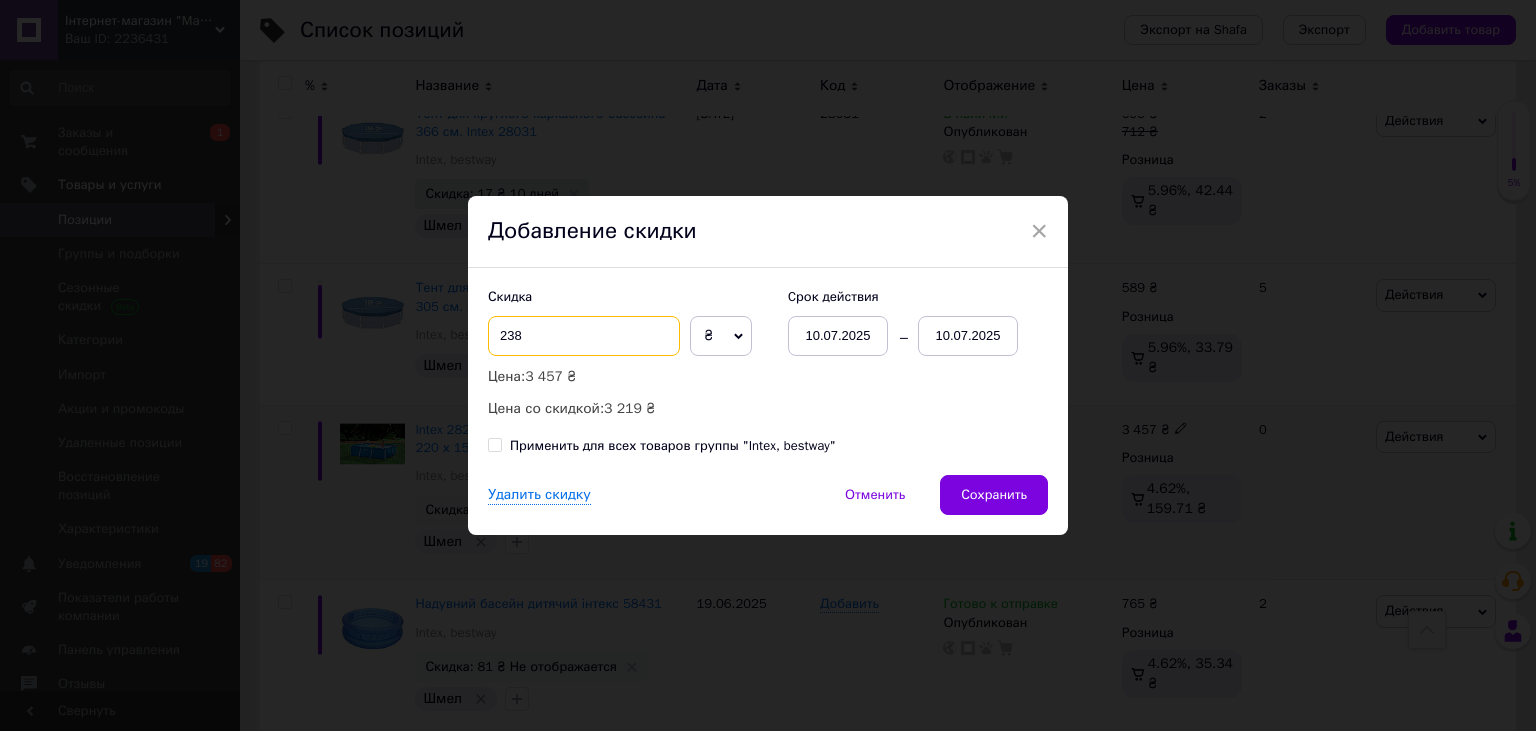 type on "238" 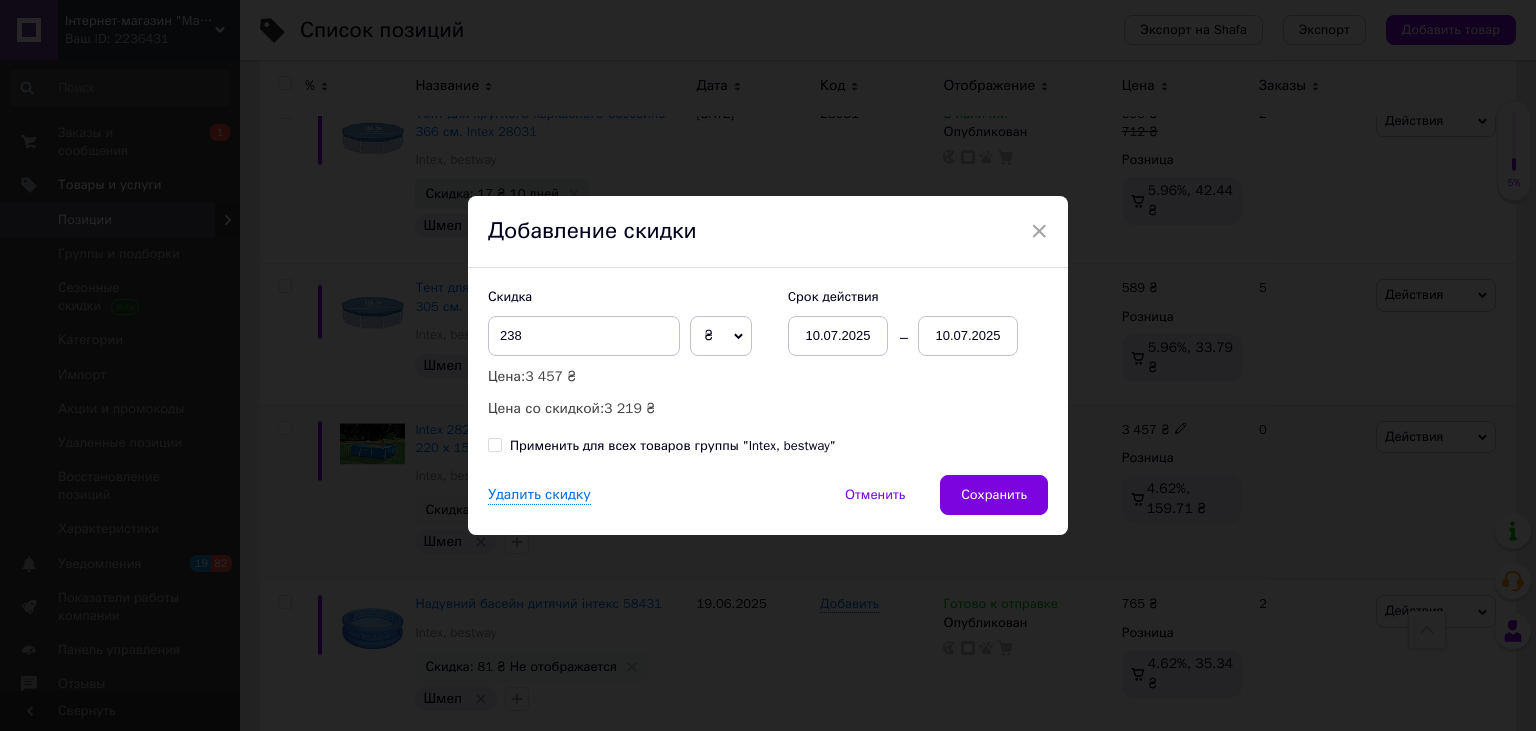 click on "10.07.2025" at bounding box center (968, 336) 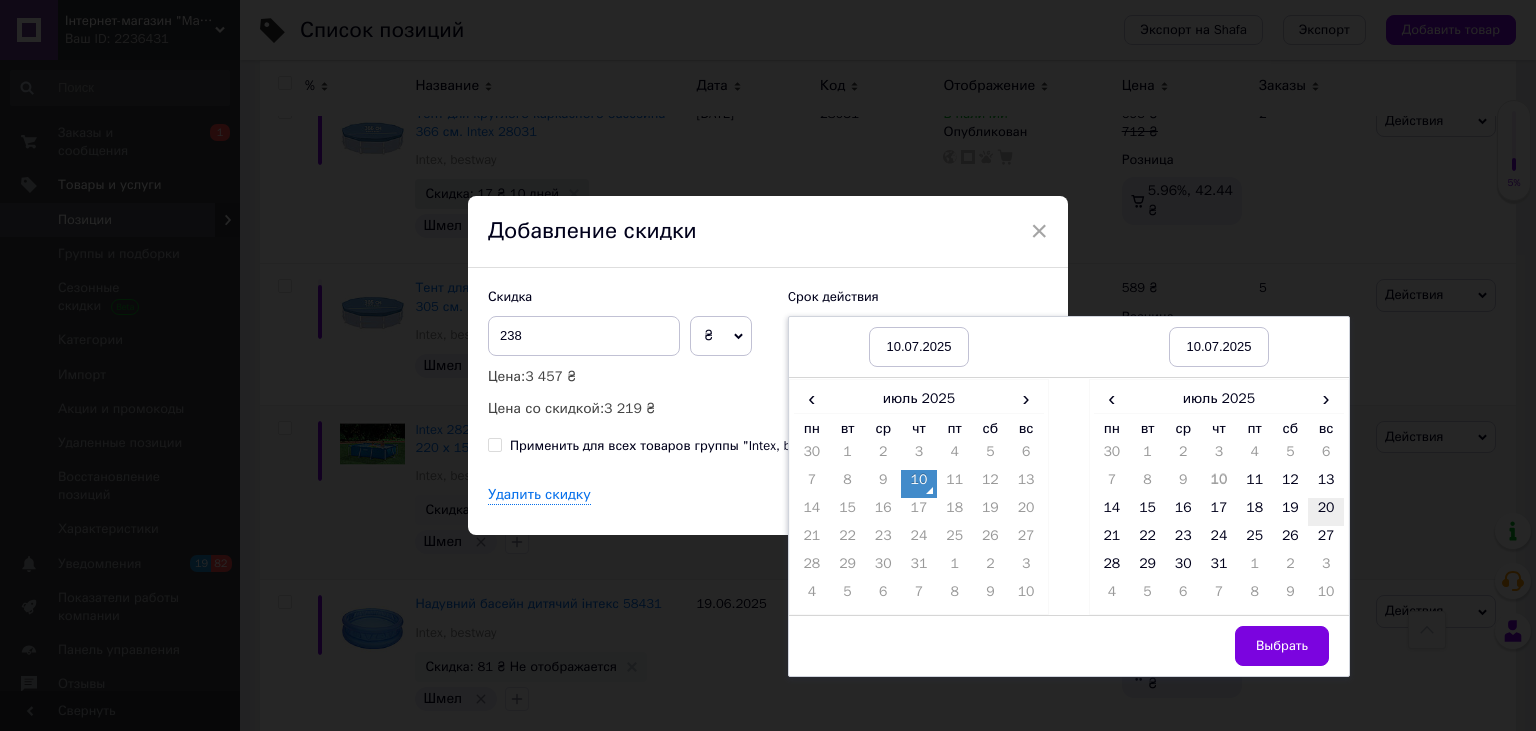 click on "20" at bounding box center [1326, 512] 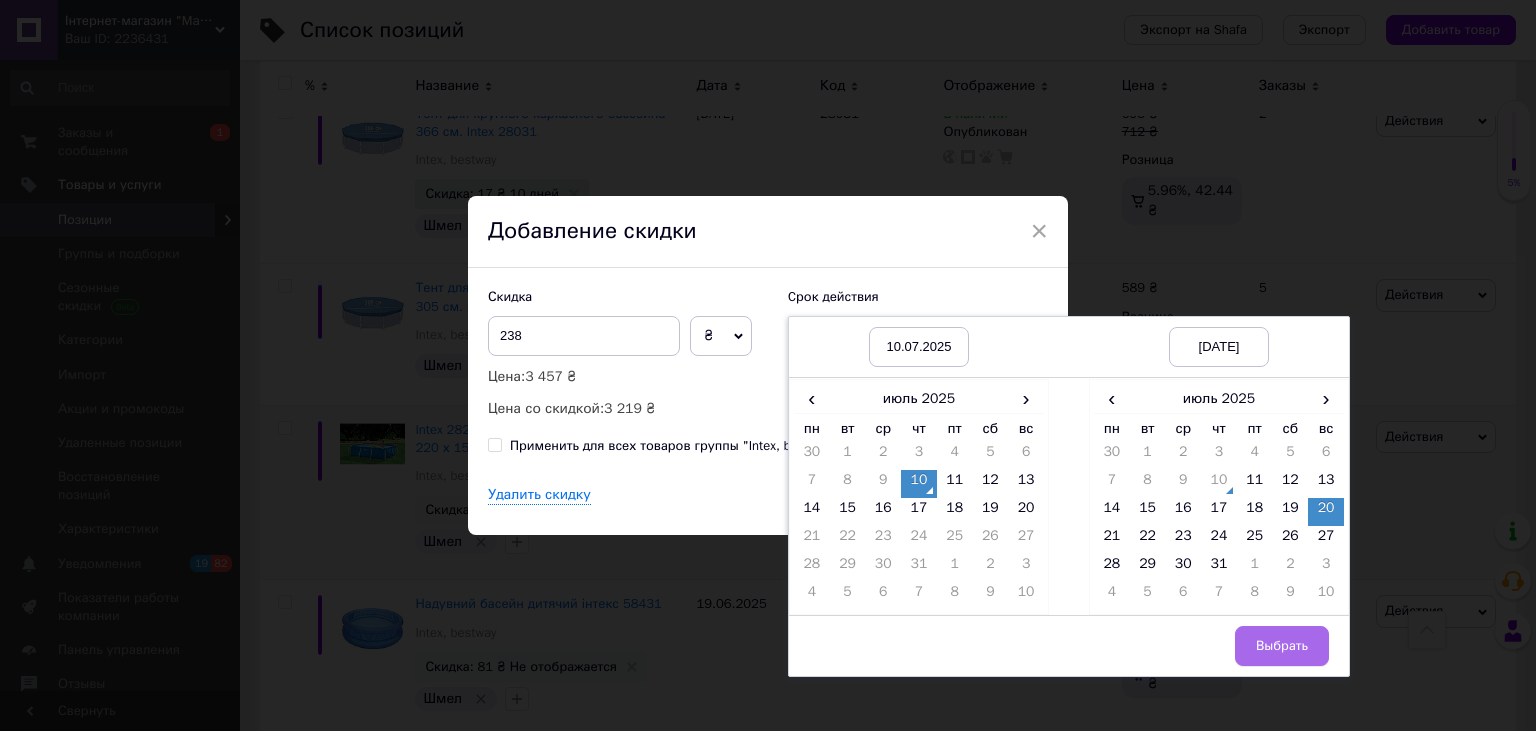 click on "Выбрать" at bounding box center (1282, 646) 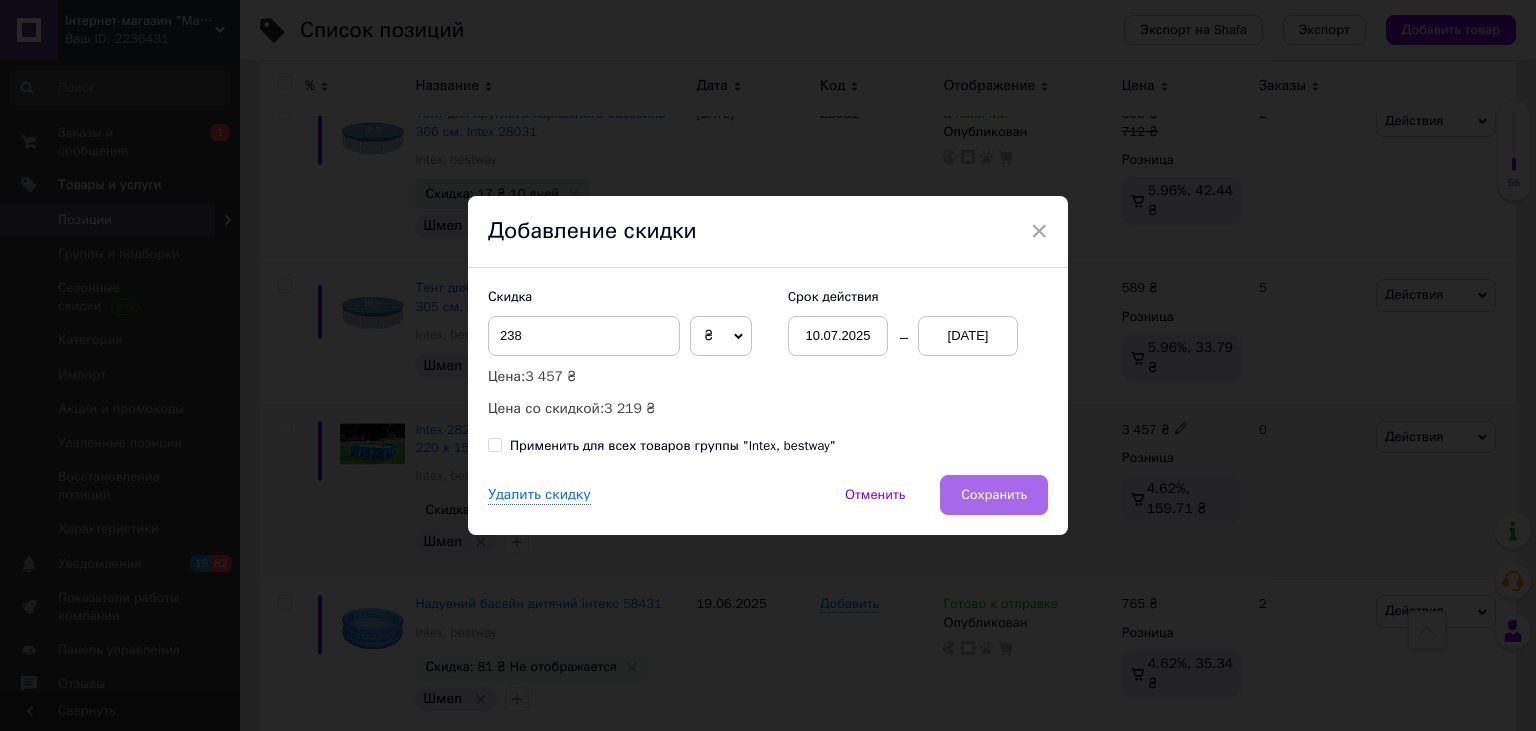 click on "Сохранить" at bounding box center [994, 495] 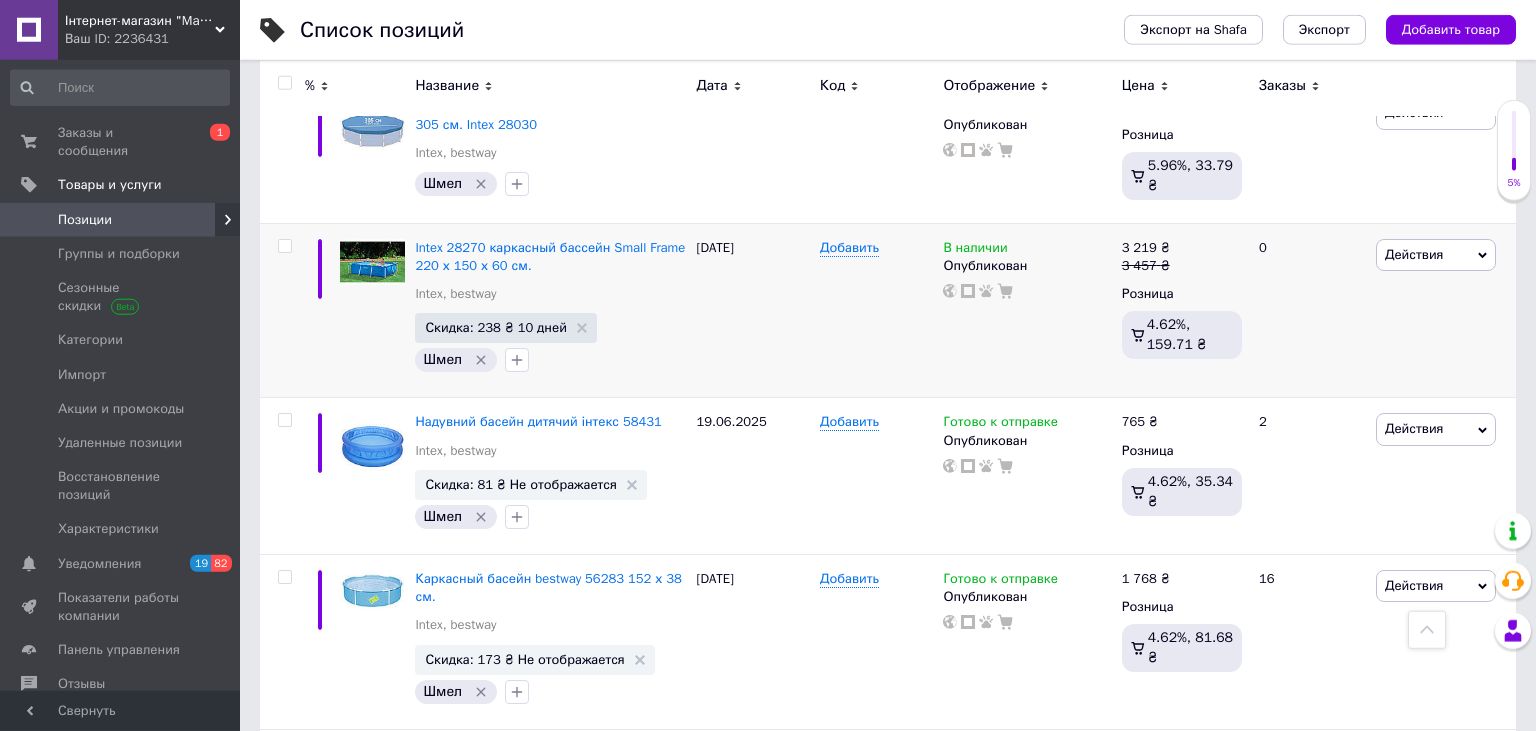 scroll, scrollTop: 3040, scrollLeft: 0, axis: vertical 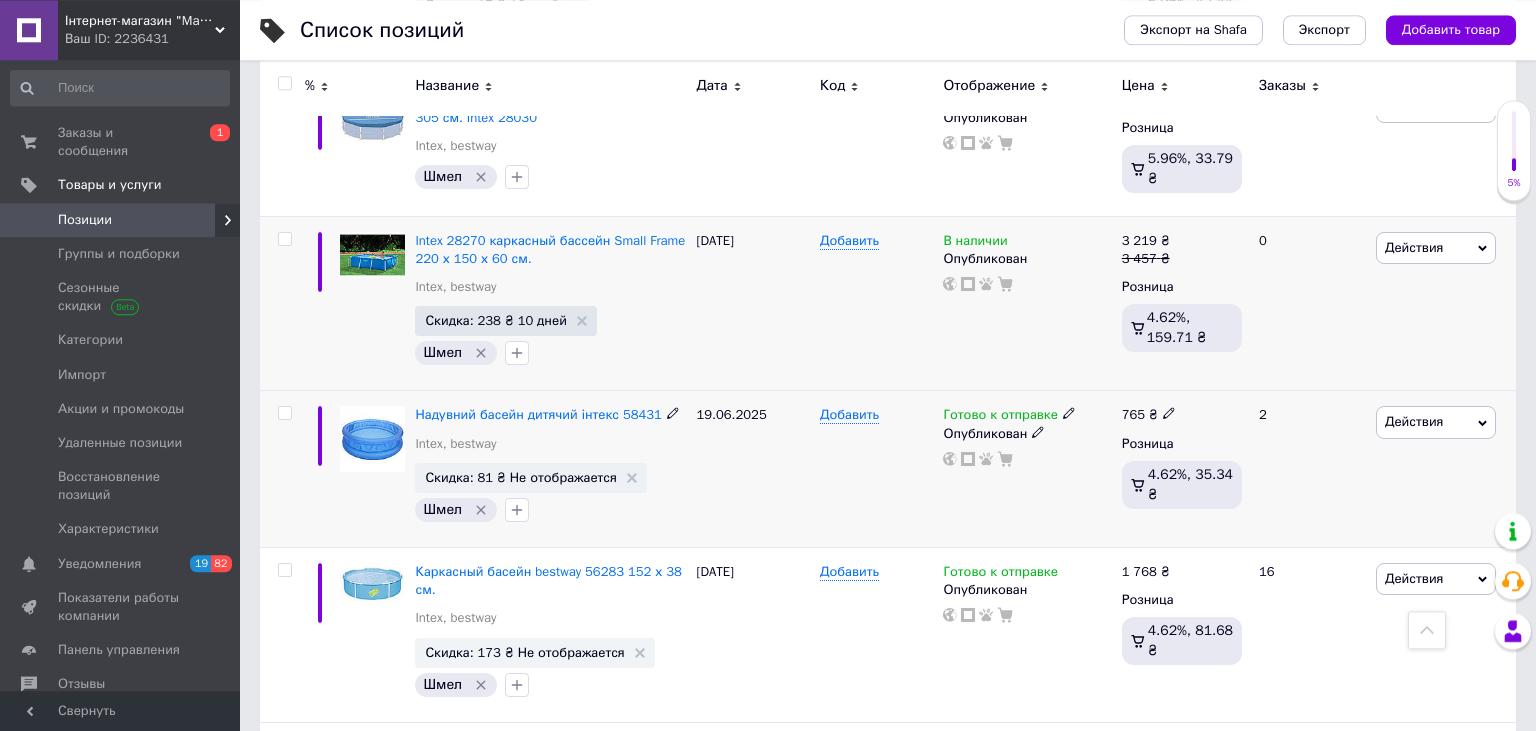click on "Скидка: 81 ₴ Не отображается" at bounding box center [531, 478] 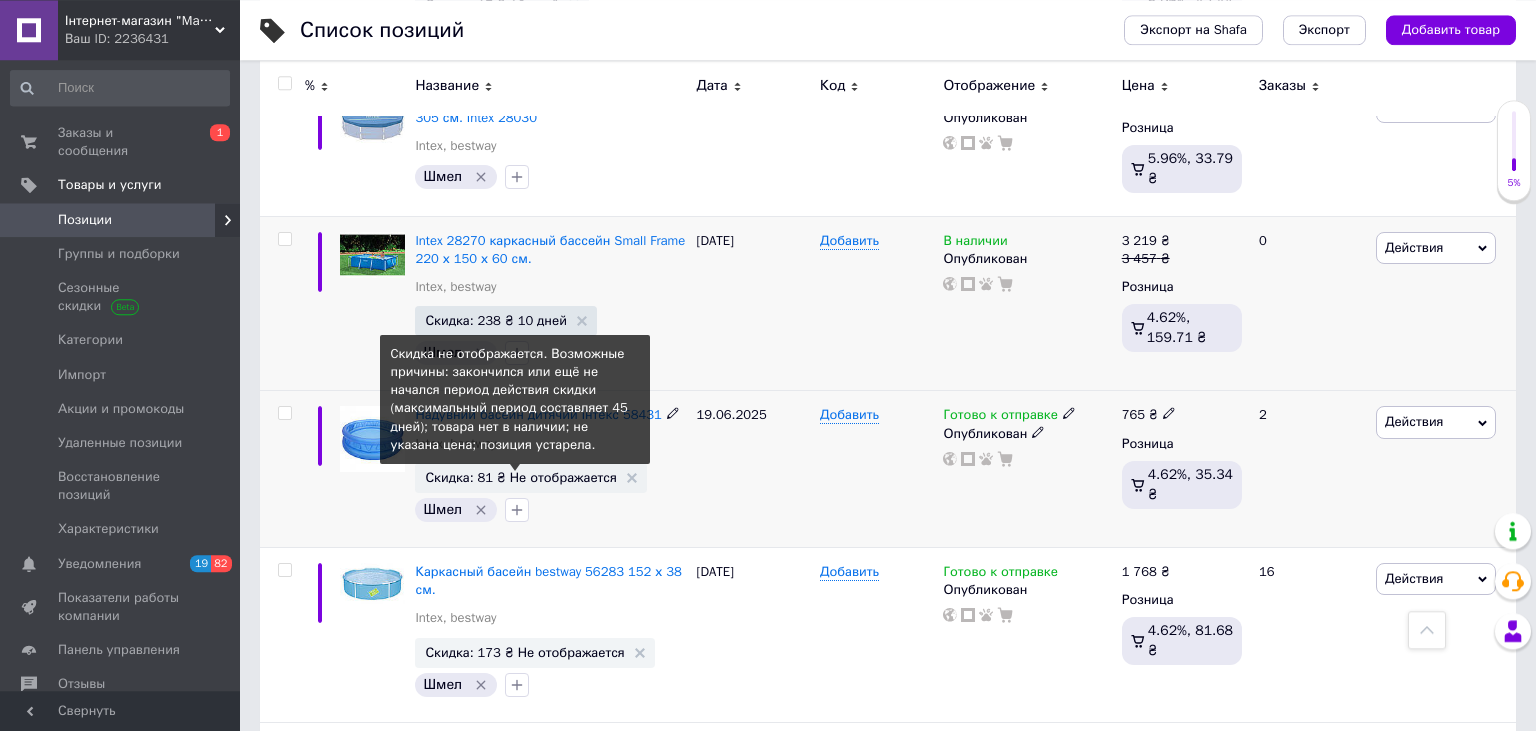 click on "Скидка: 81 ₴ Не отображается" at bounding box center (521, 477) 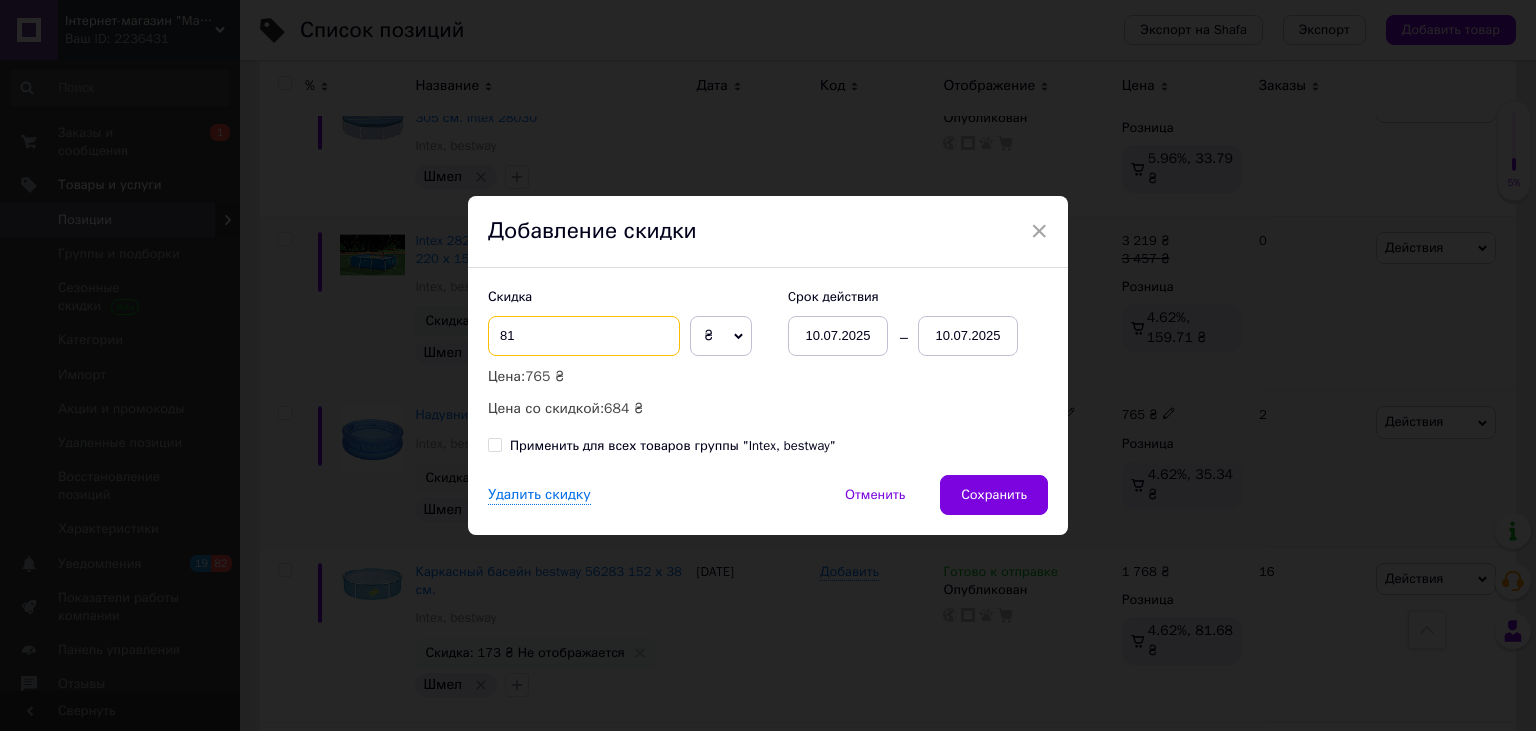 drag, startPoint x: 542, startPoint y: 327, endPoint x: 386, endPoint y: 330, distance: 156.02884 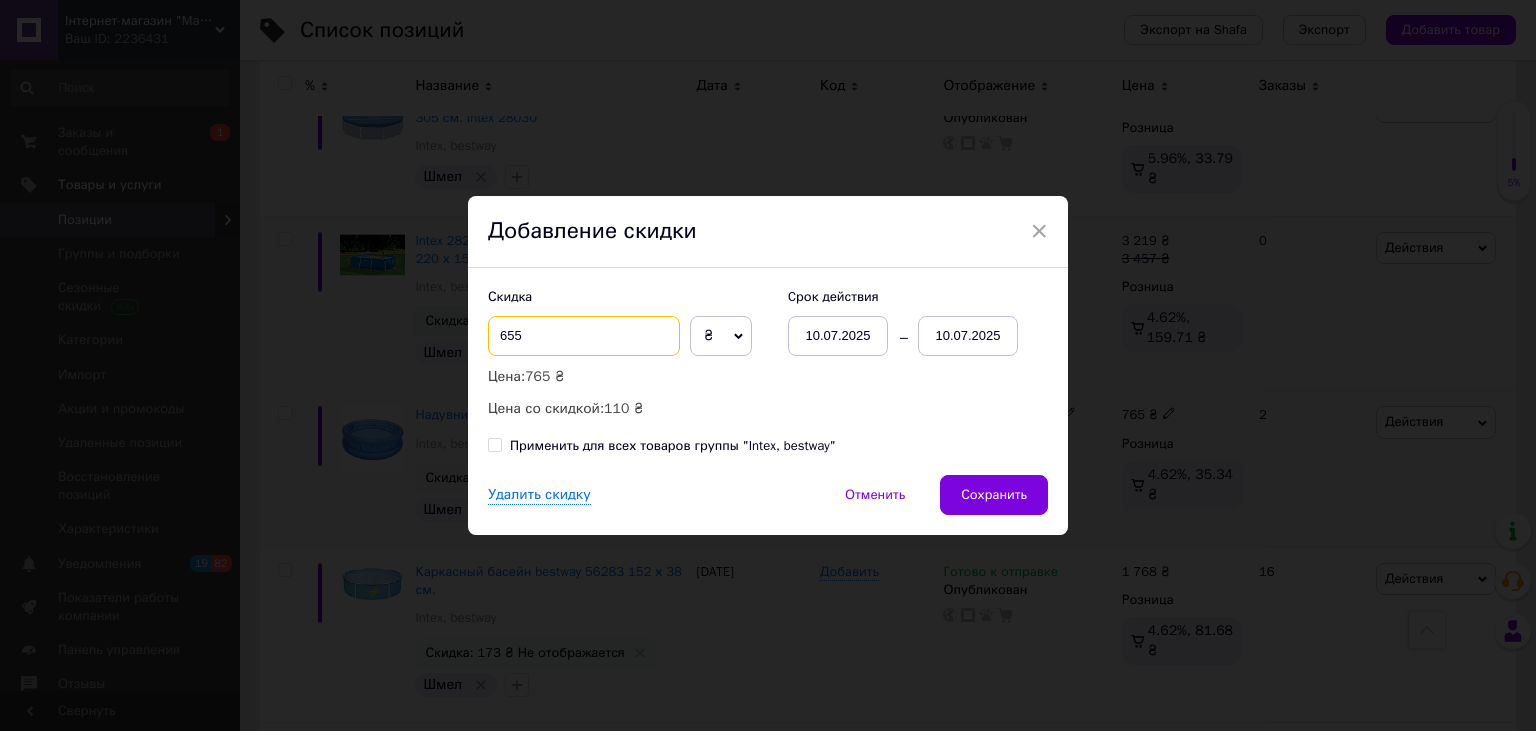 drag, startPoint x: 585, startPoint y: 330, endPoint x: 428, endPoint y: 345, distance: 157.71494 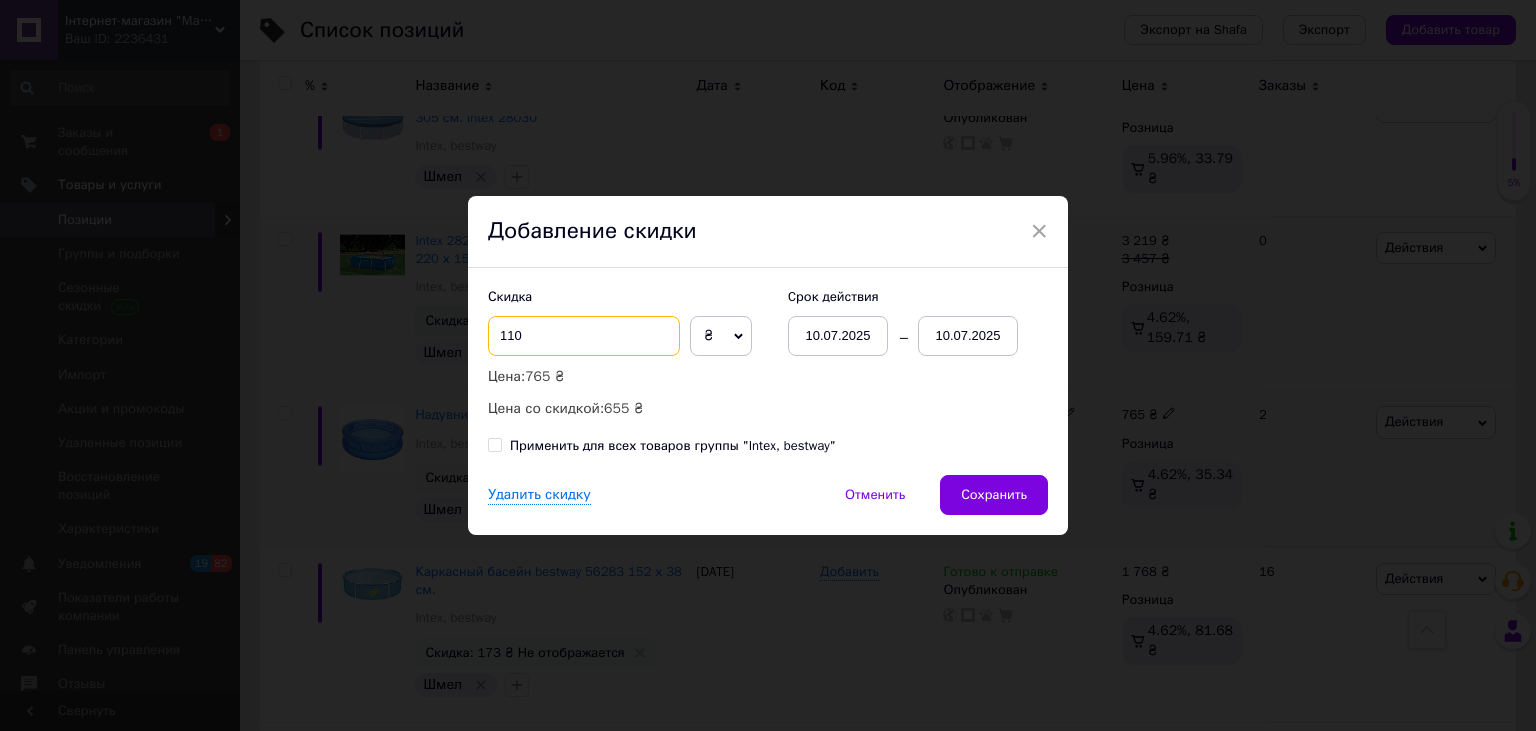 type on "110" 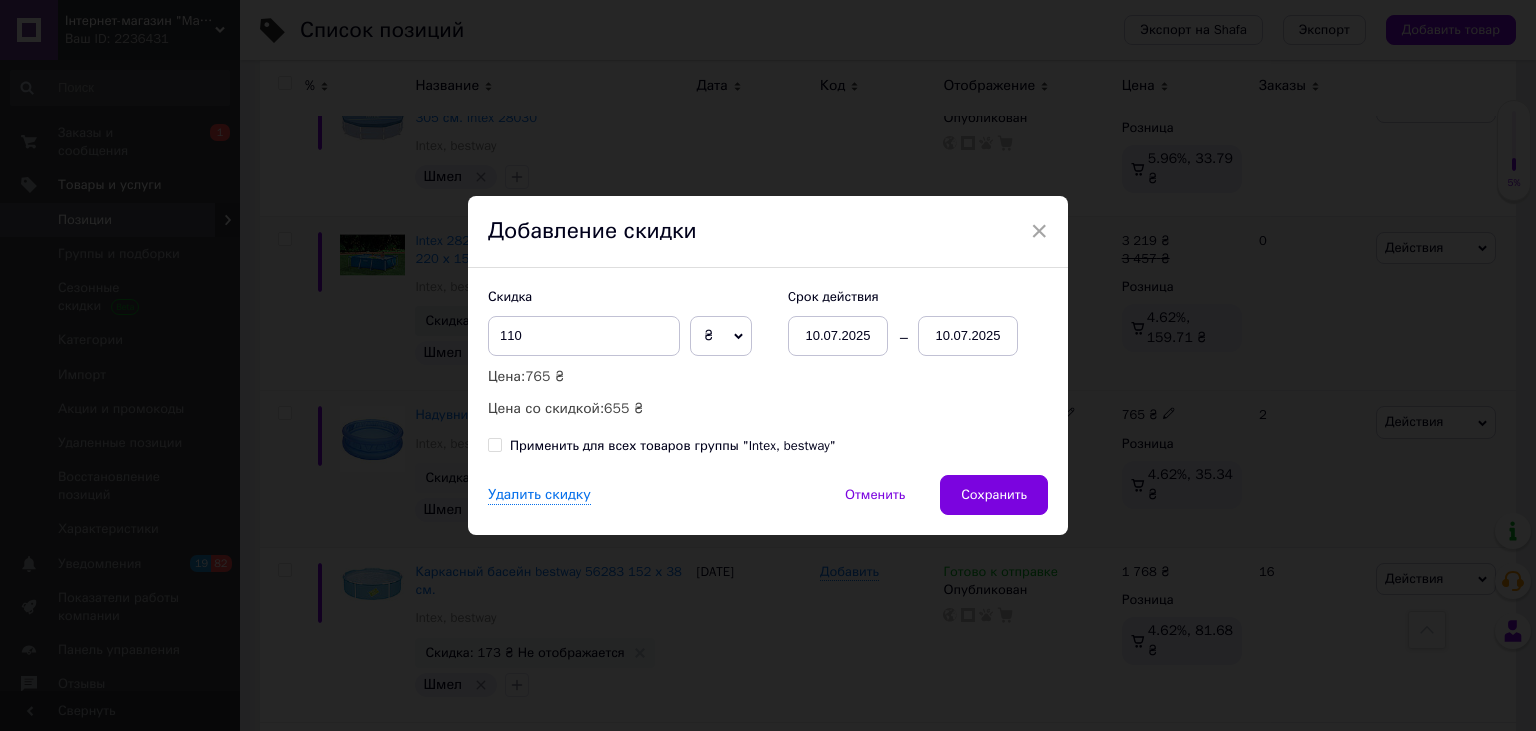 click on "10.07.2025" at bounding box center [968, 336] 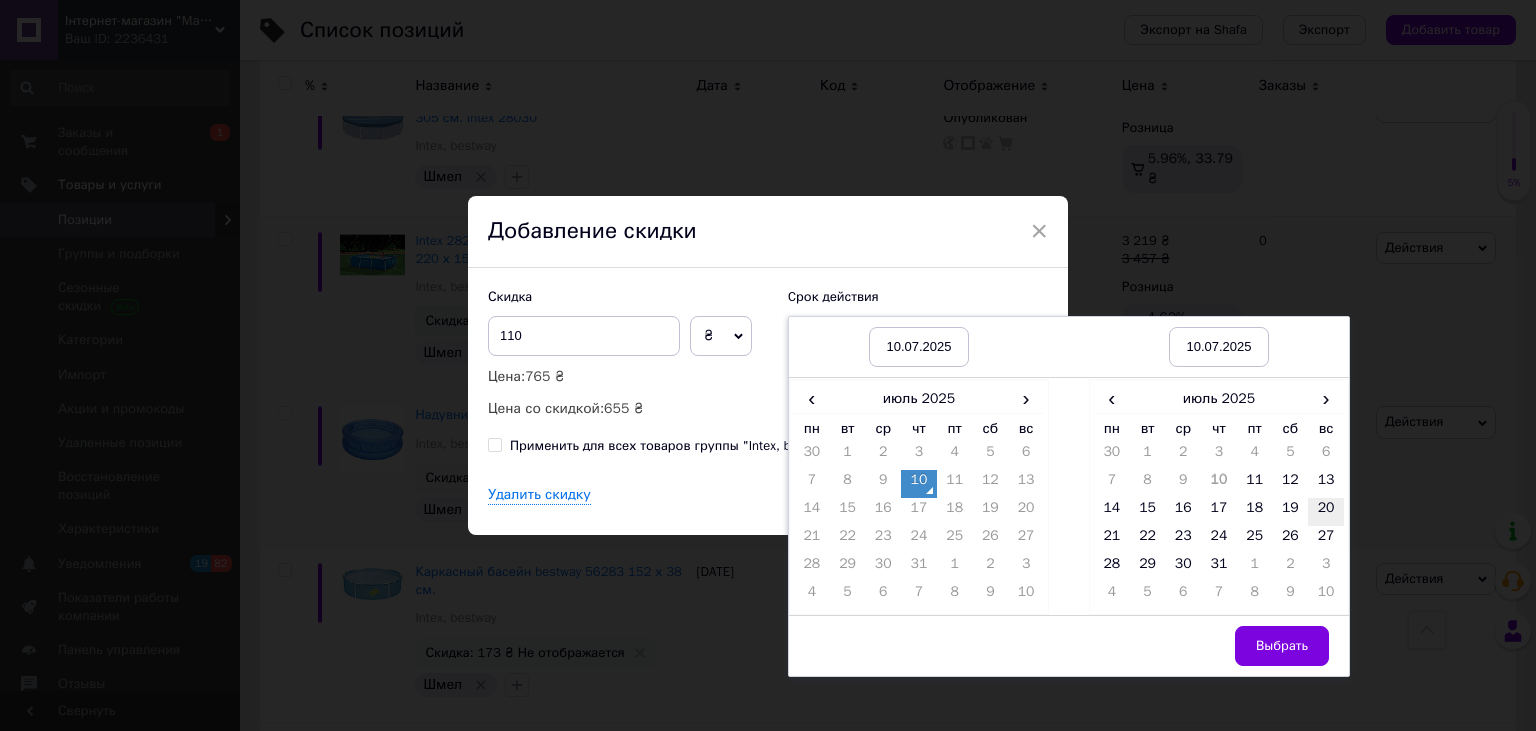 click on "20" at bounding box center (1326, 512) 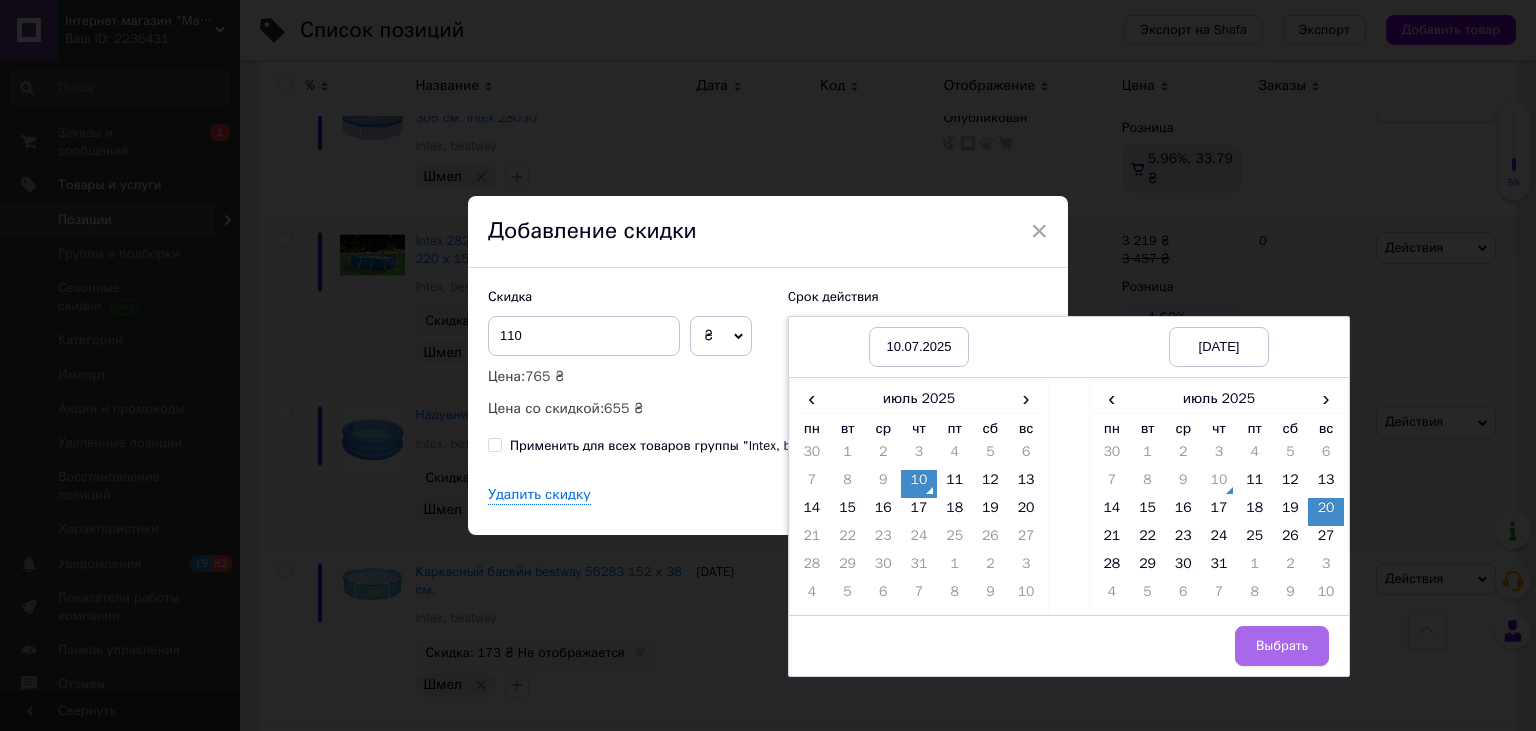 click on "Выбрать" at bounding box center [1282, 646] 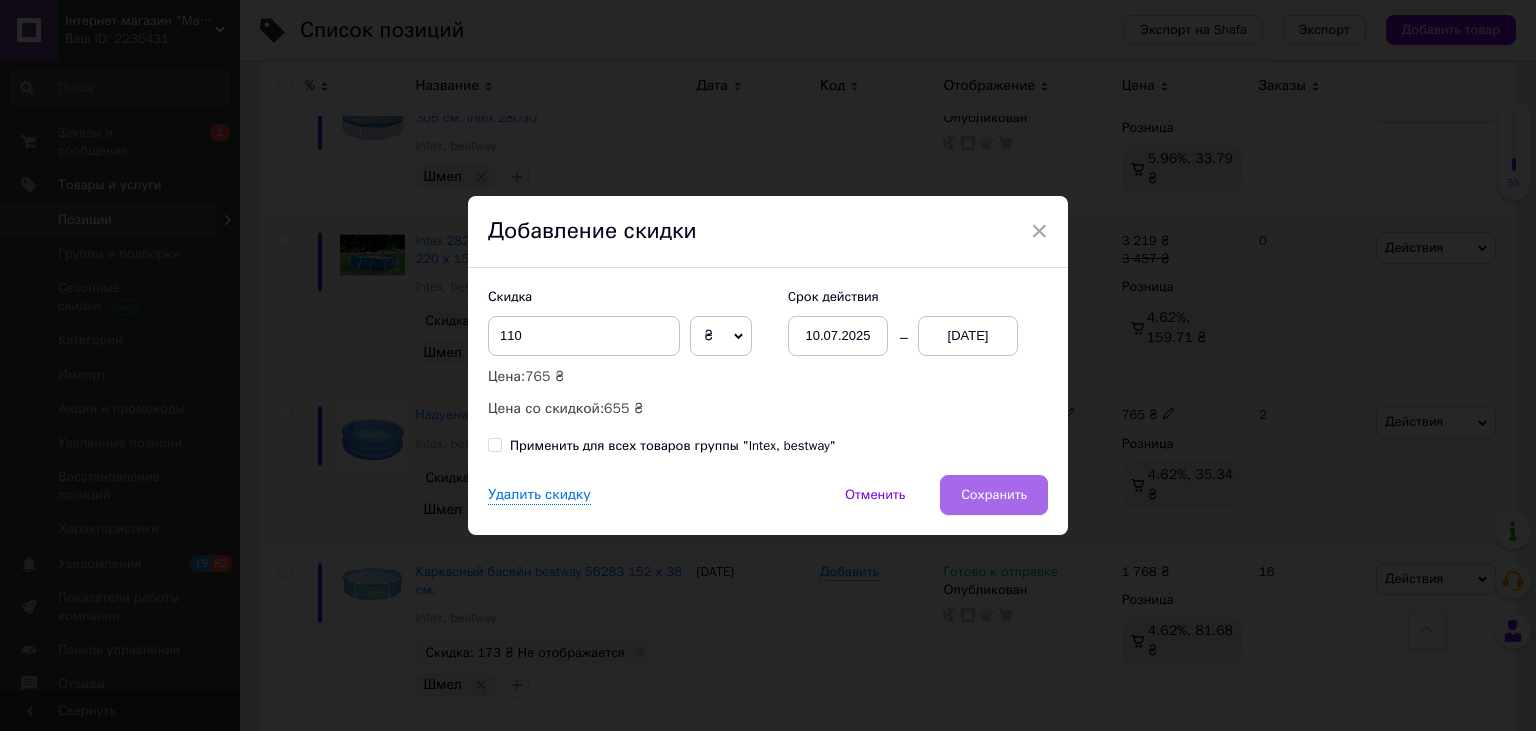 click on "Сохранить" at bounding box center (994, 495) 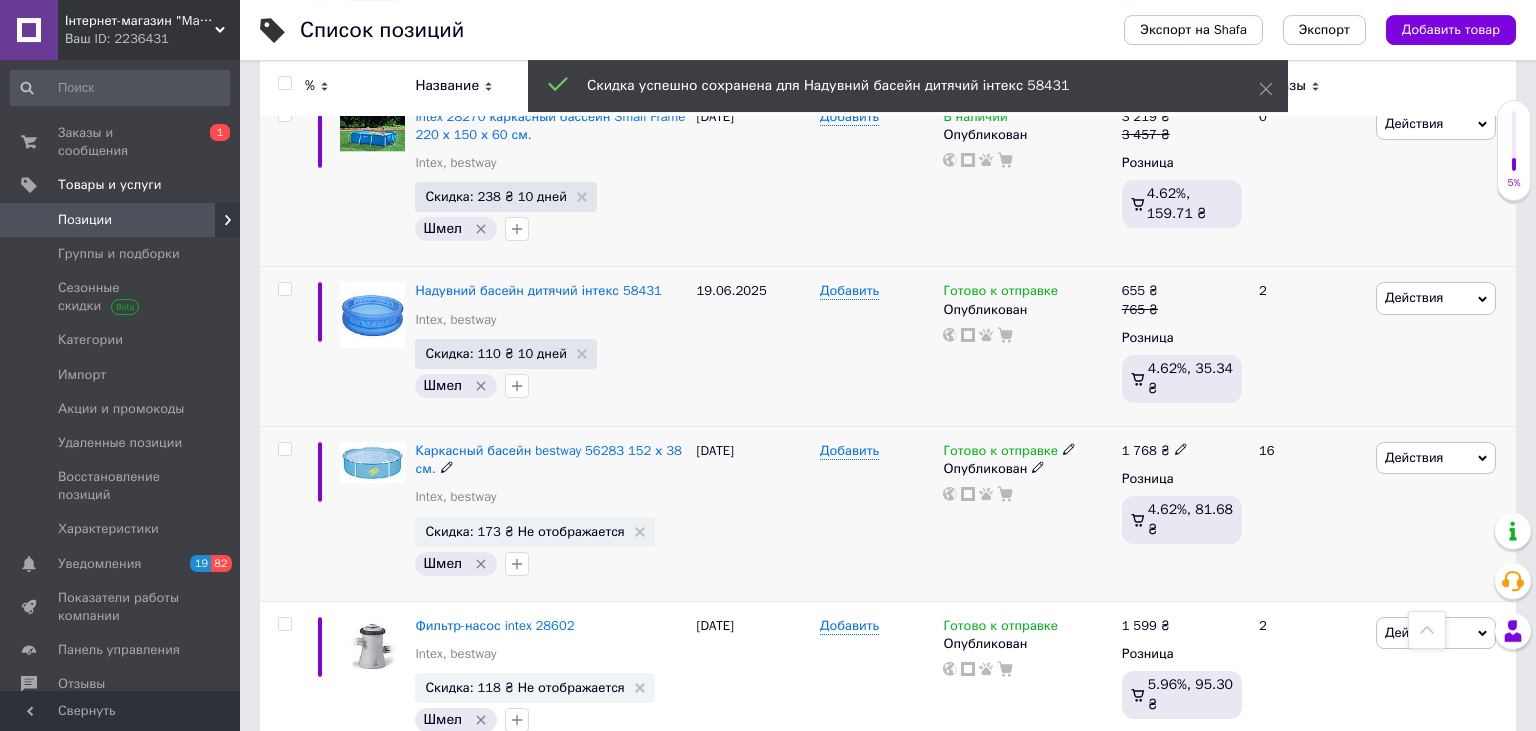 scroll, scrollTop: 3251, scrollLeft: 0, axis: vertical 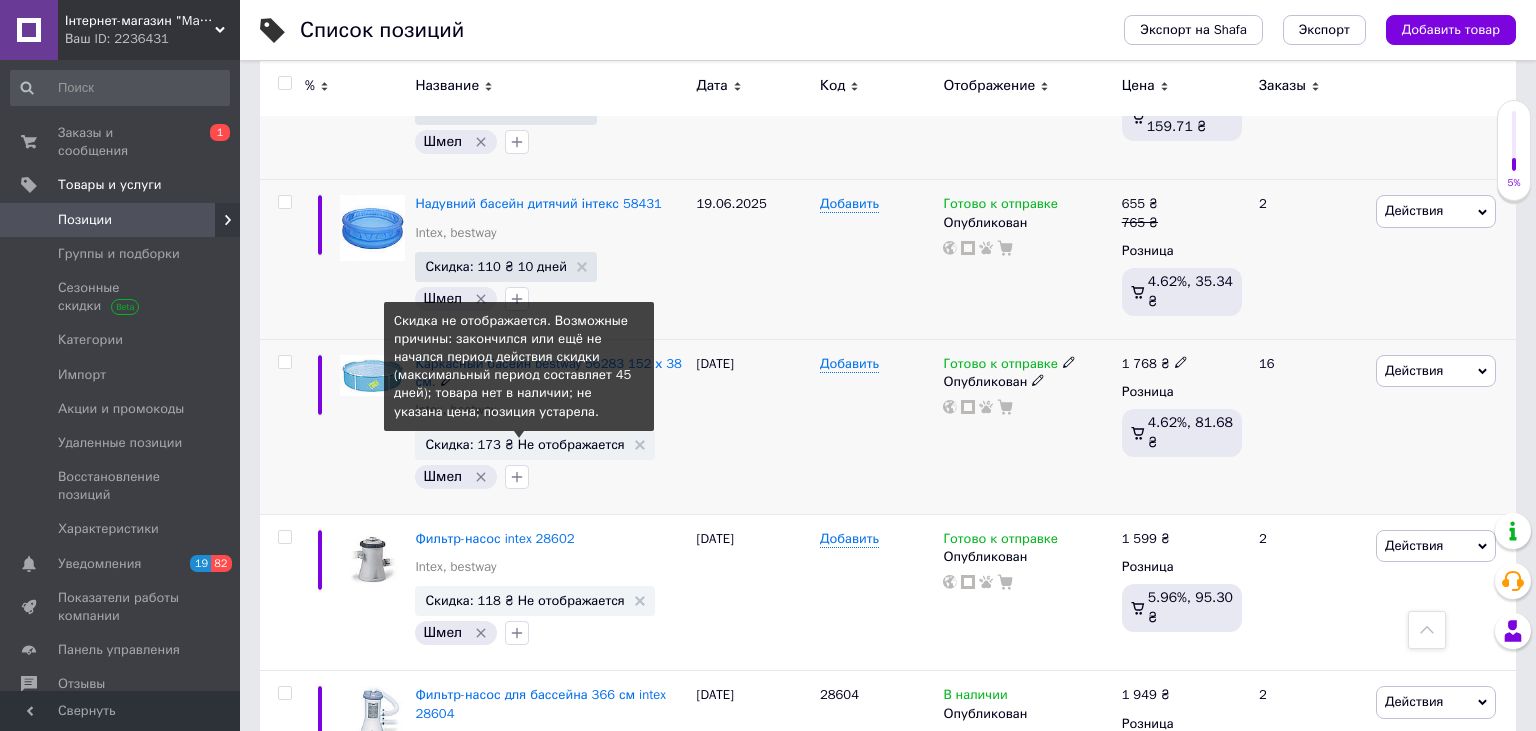click on "Скидка: 173 ₴ Не отображается" at bounding box center (524, 444) 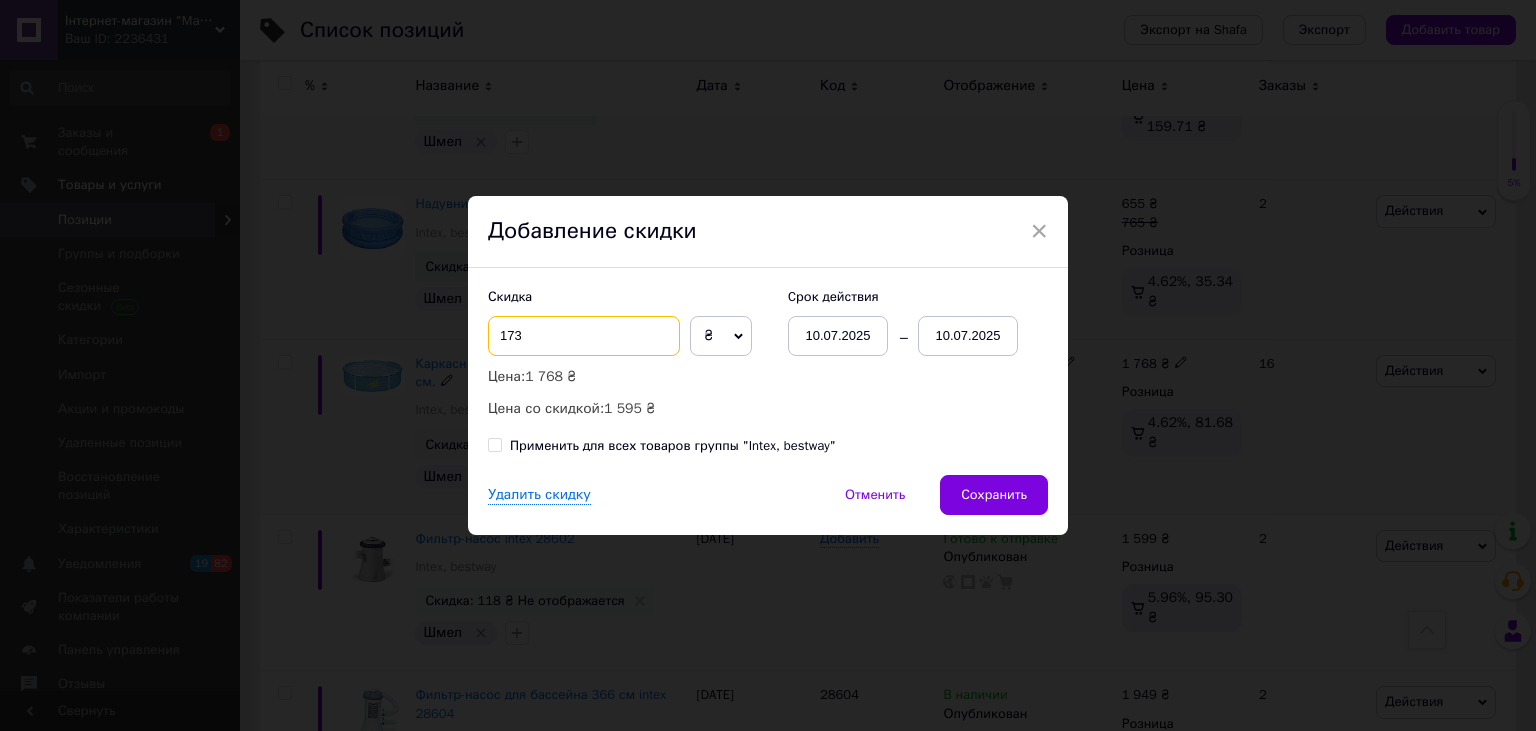 drag, startPoint x: 628, startPoint y: 335, endPoint x: 400, endPoint y: 339, distance: 228.03508 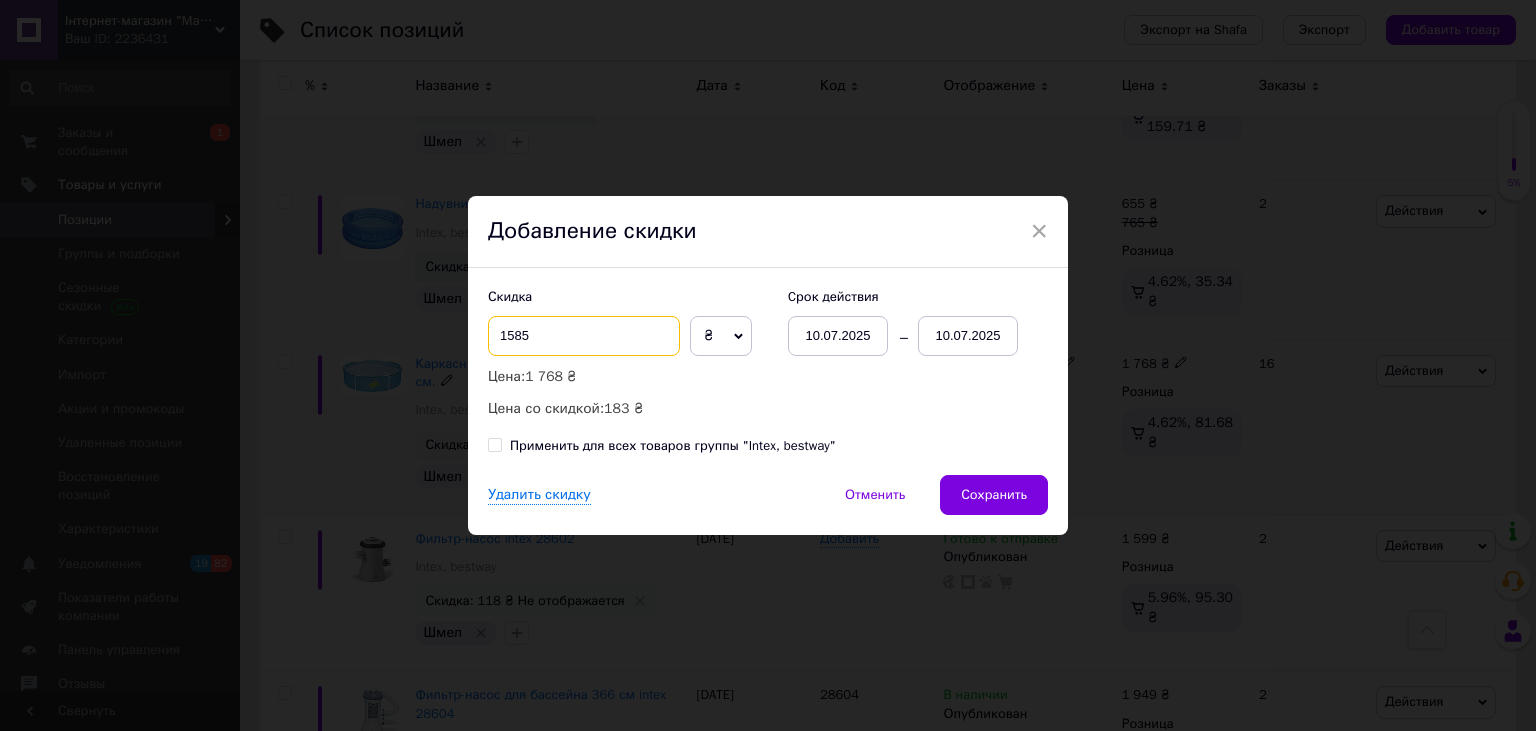 drag, startPoint x: 581, startPoint y: 339, endPoint x: 278, endPoint y: 326, distance: 303.27875 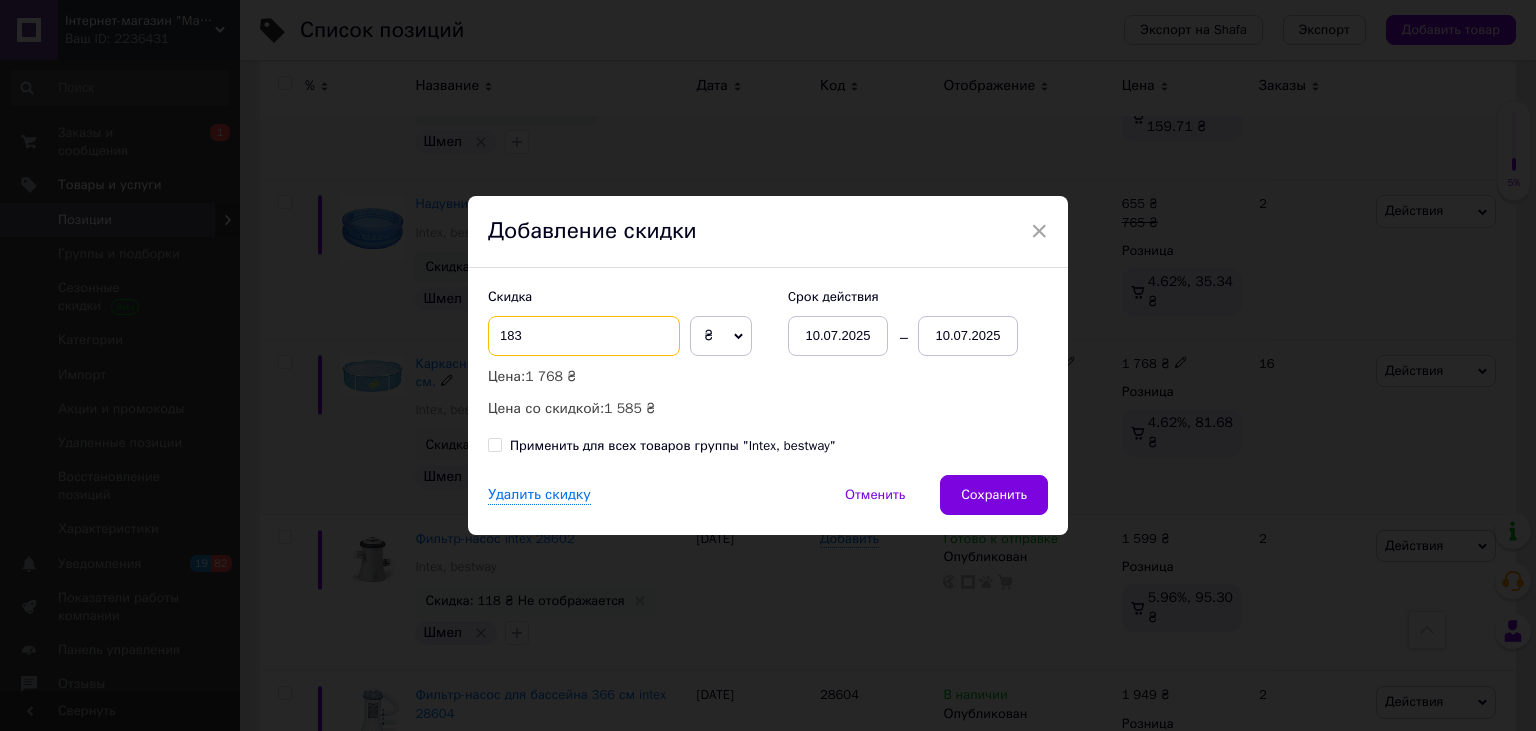 type on "183" 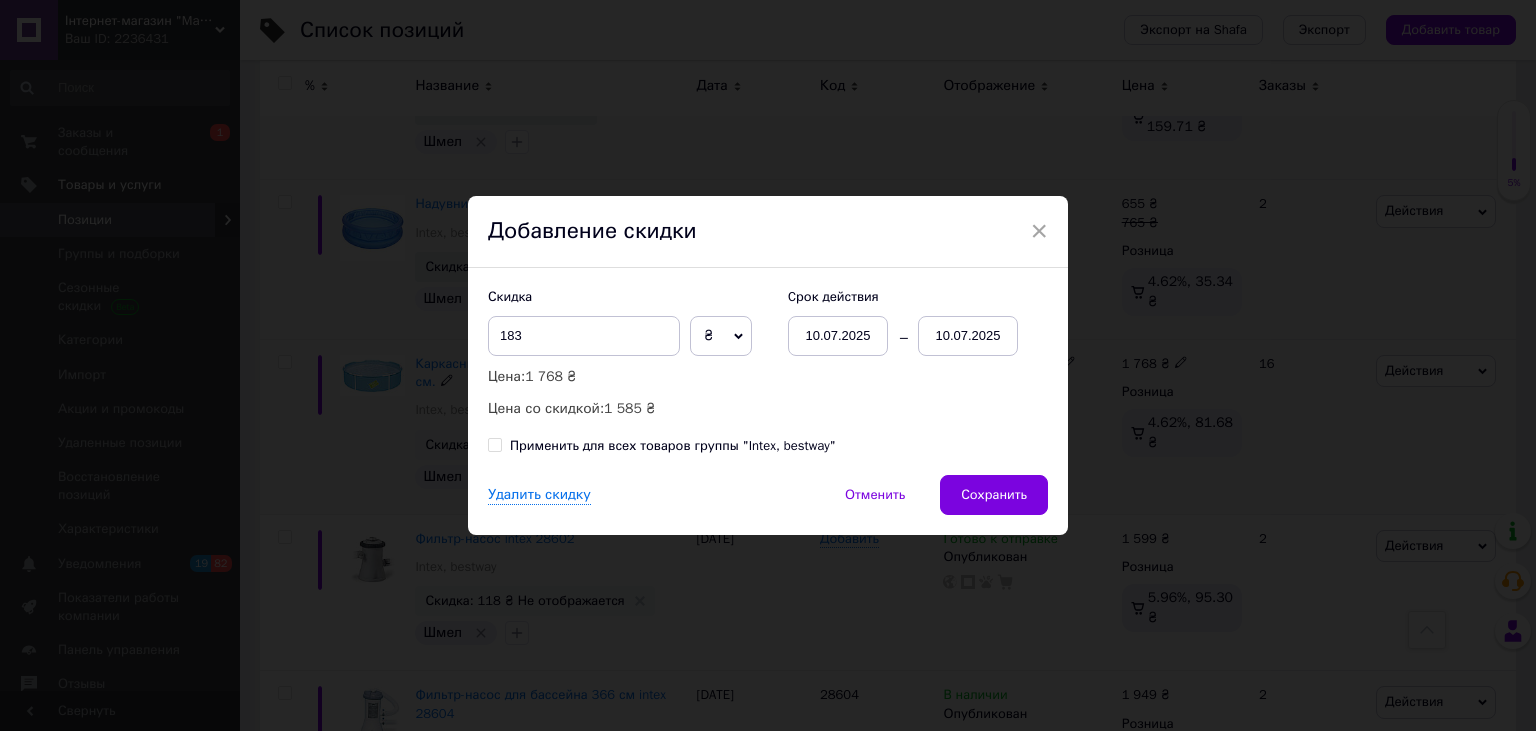 click on "10.07.2025" at bounding box center [968, 336] 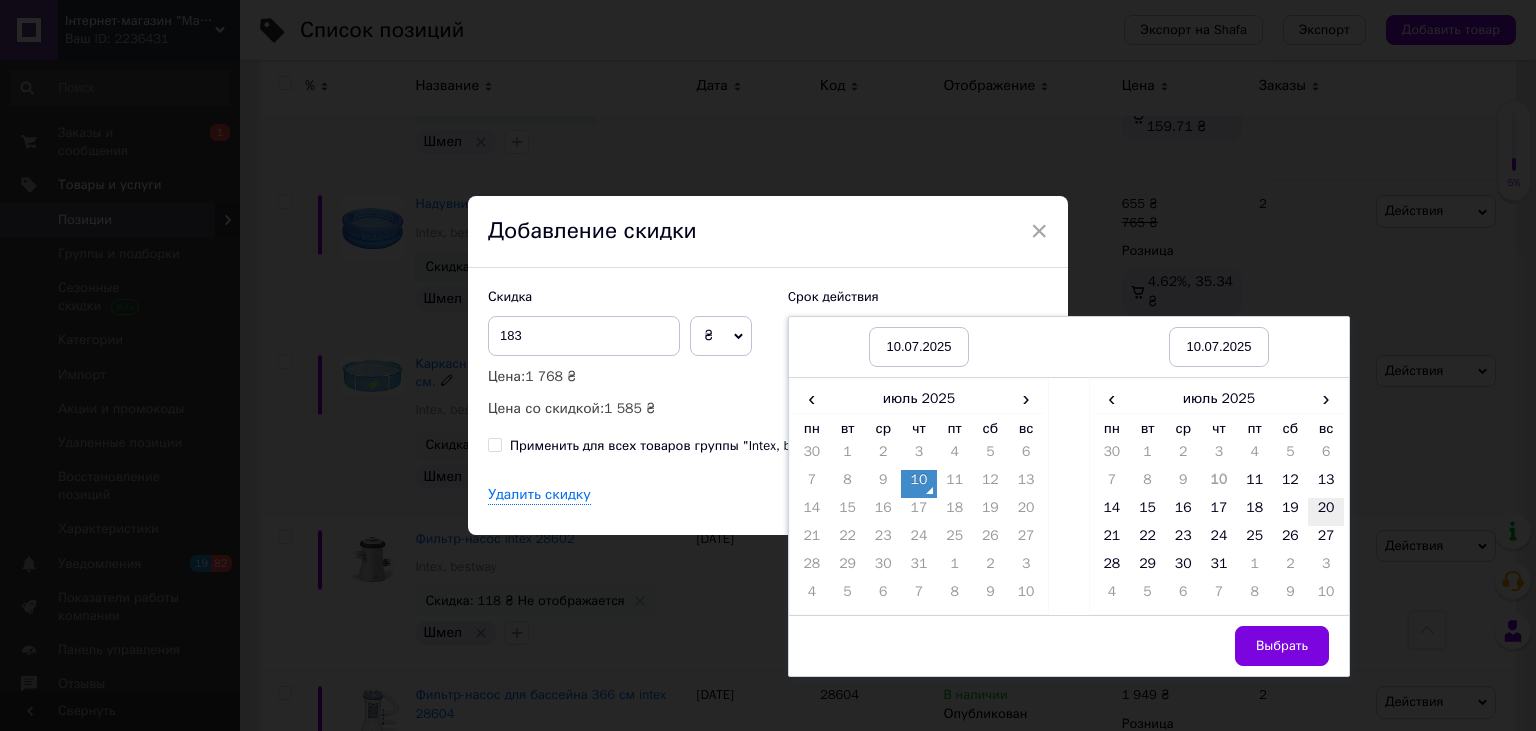 click on "20" at bounding box center (1326, 512) 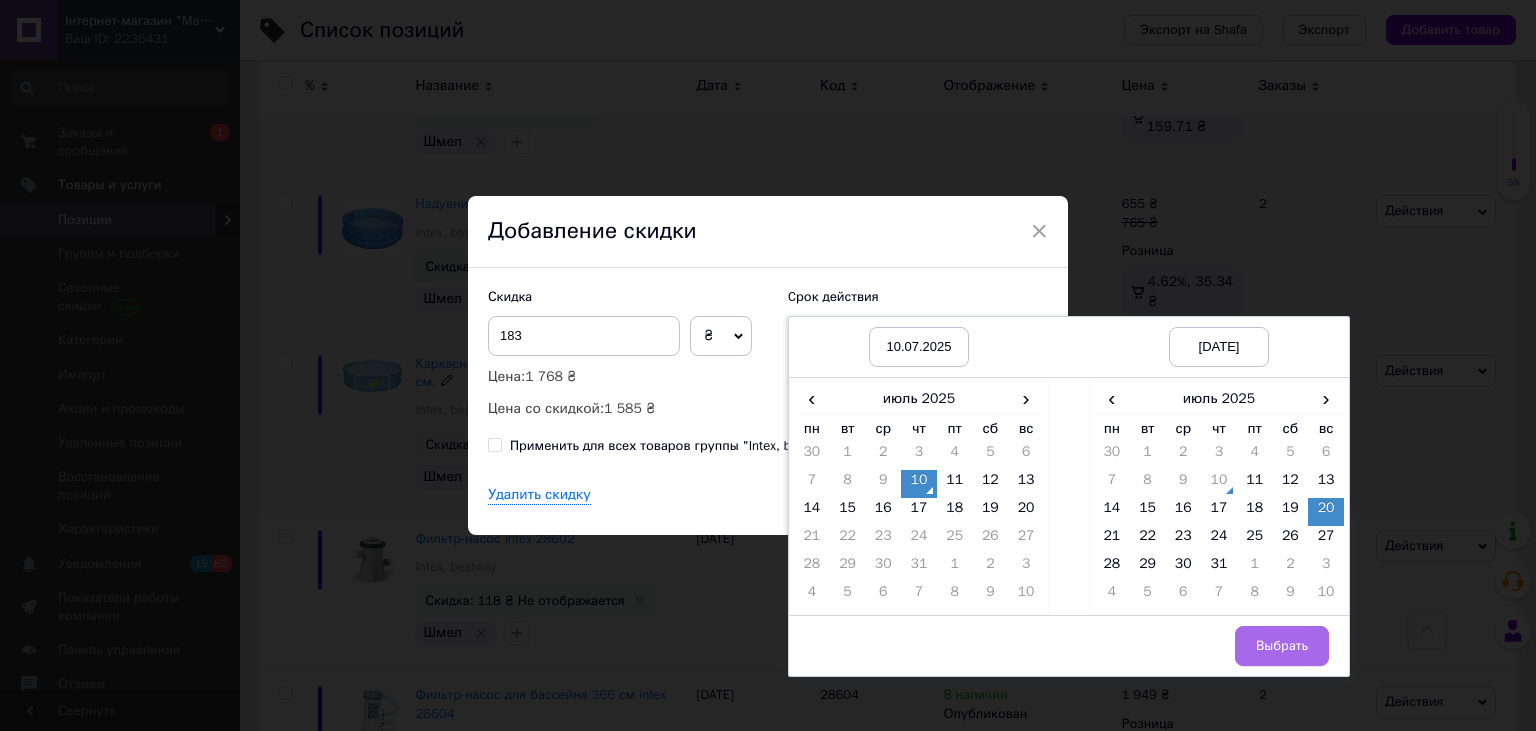 click on "Выбрать" at bounding box center [1282, 646] 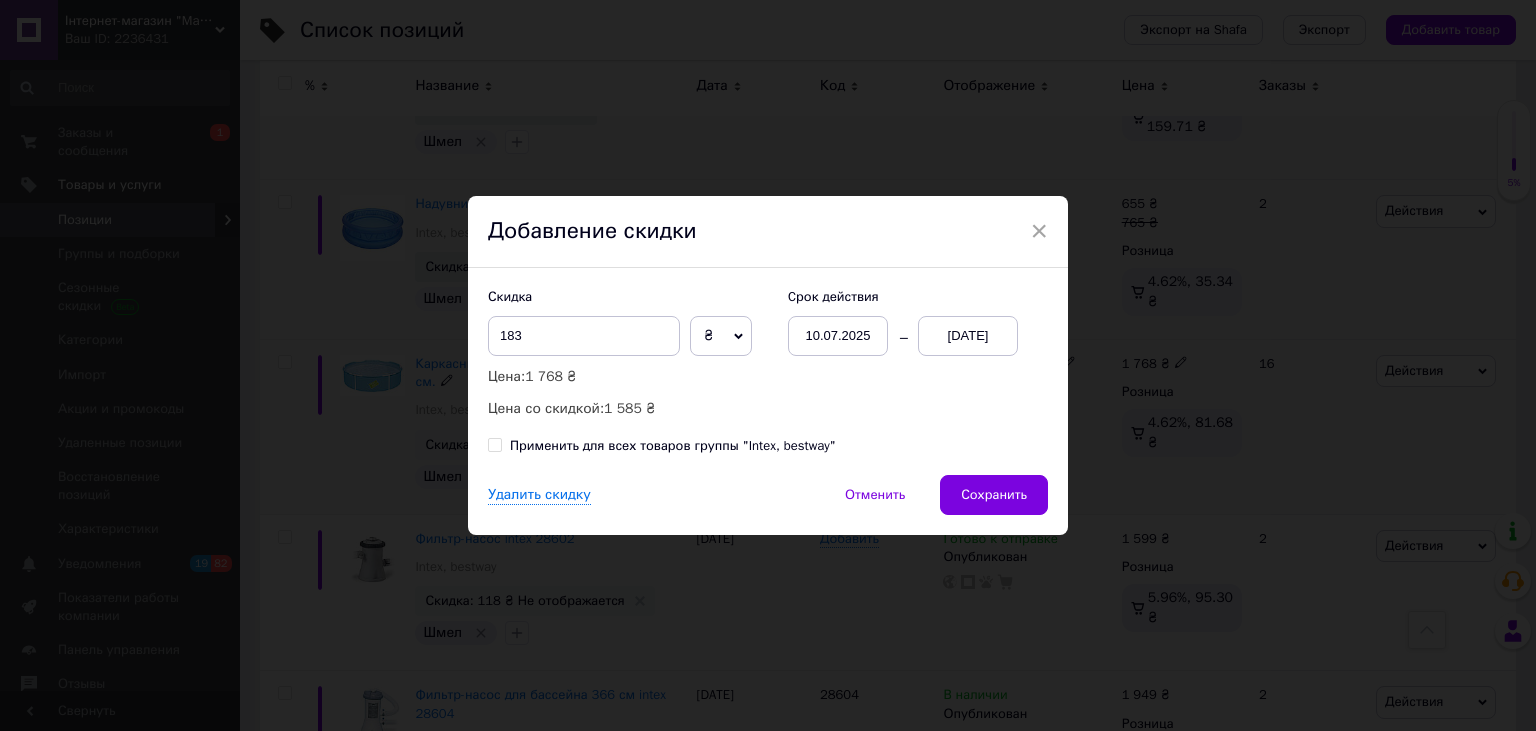 click on "Сохранить" at bounding box center (994, 495) 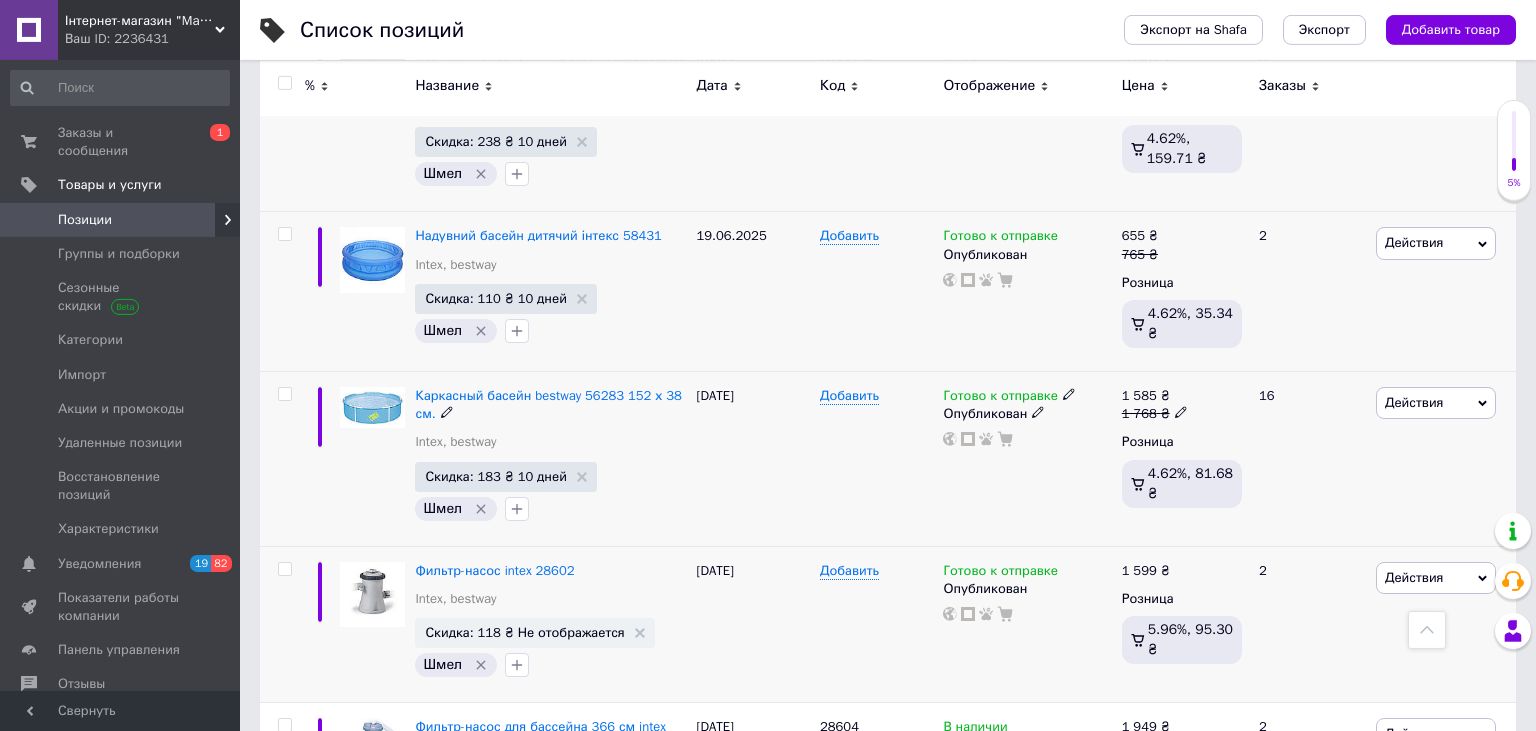 scroll, scrollTop: 3462, scrollLeft: 0, axis: vertical 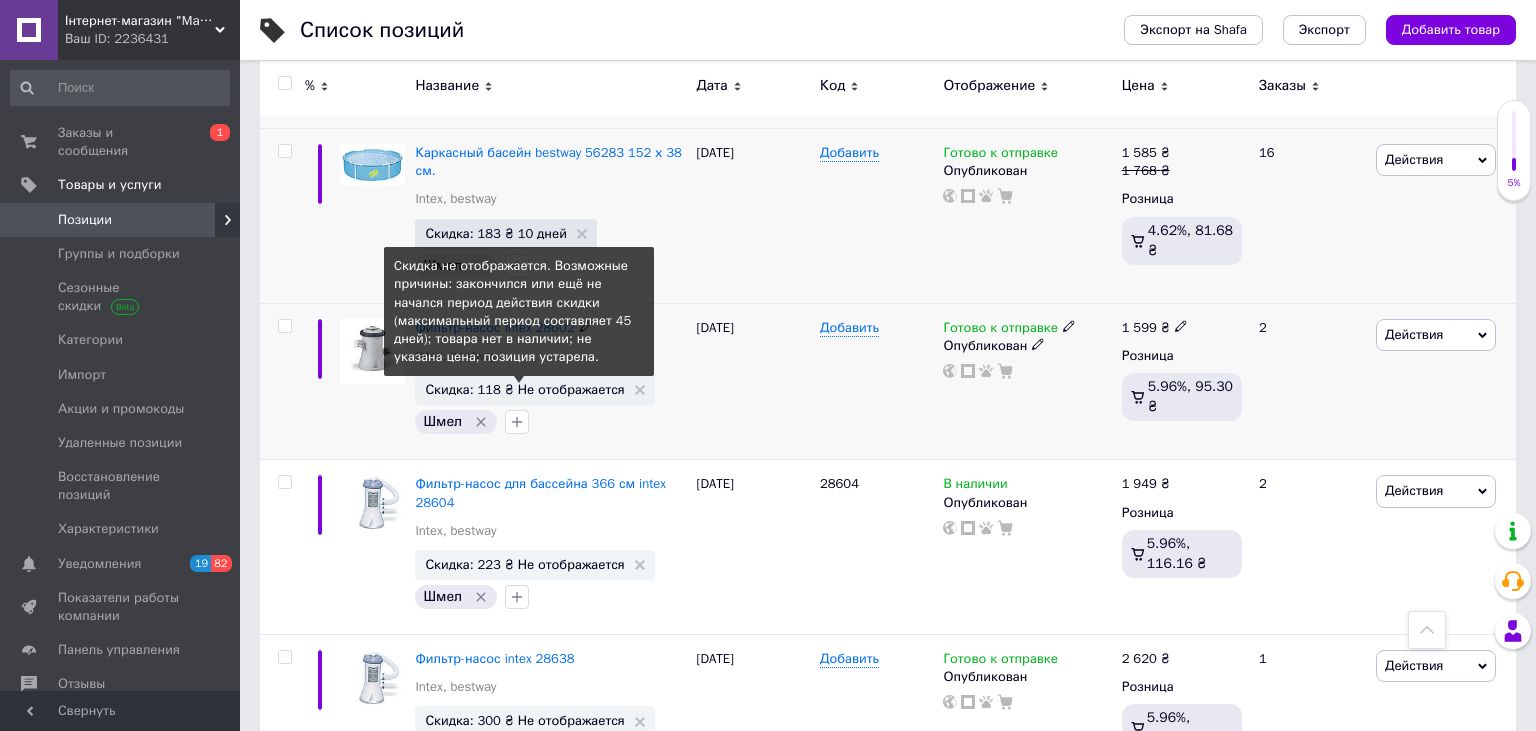 click on "Скидка: 118 ₴ Не отображается" at bounding box center [524, 389] 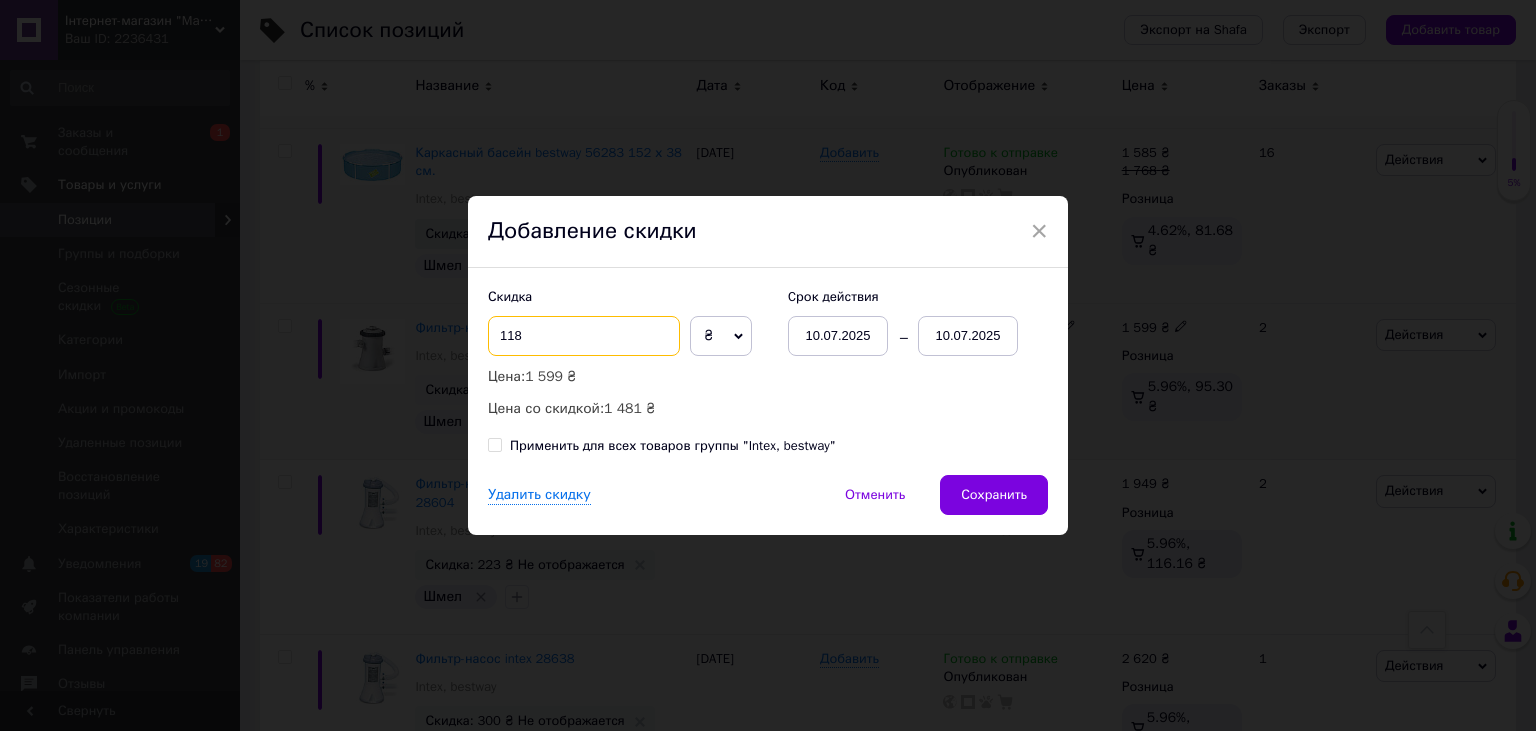 click on "118" at bounding box center (584, 336) 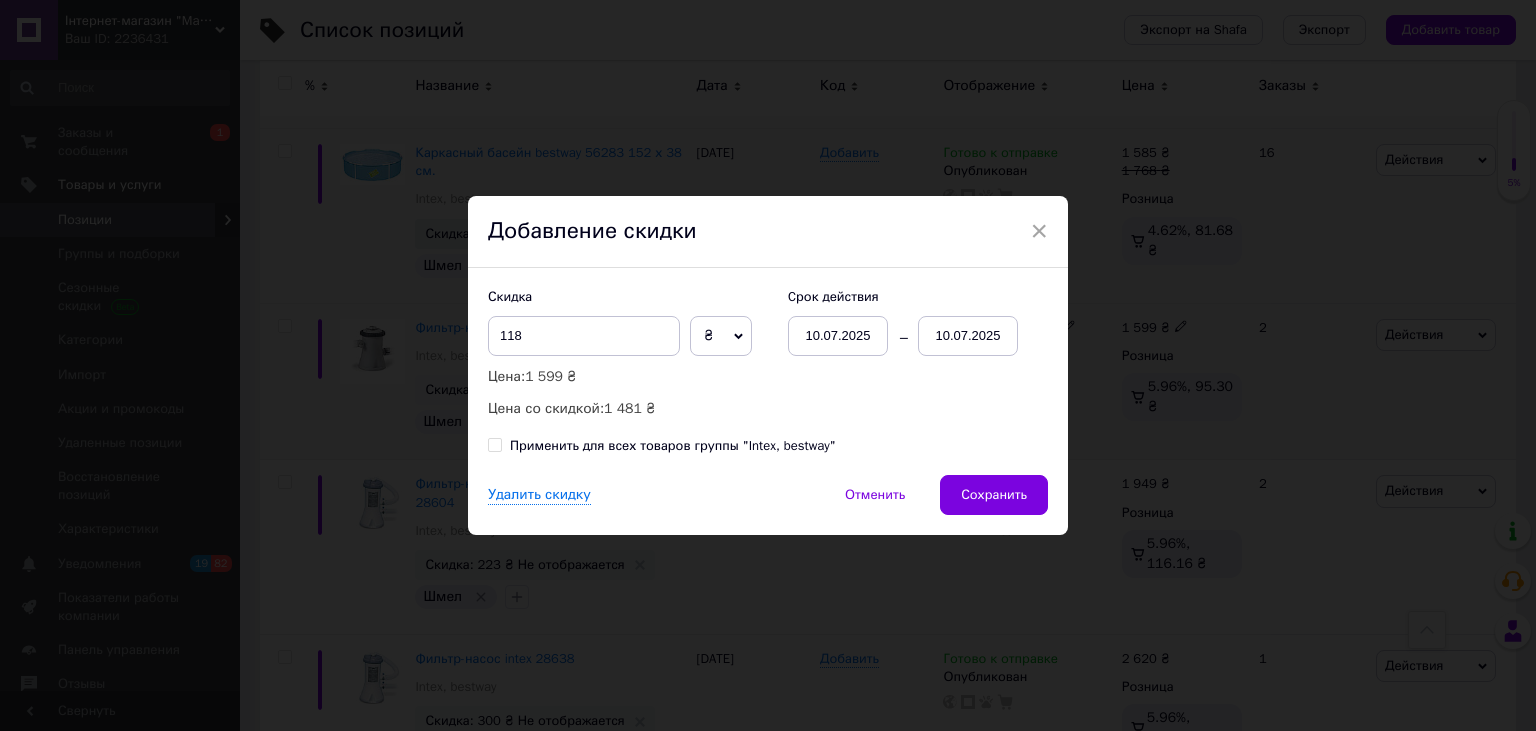 click on "10.07.2025" at bounding box center (968, 336) 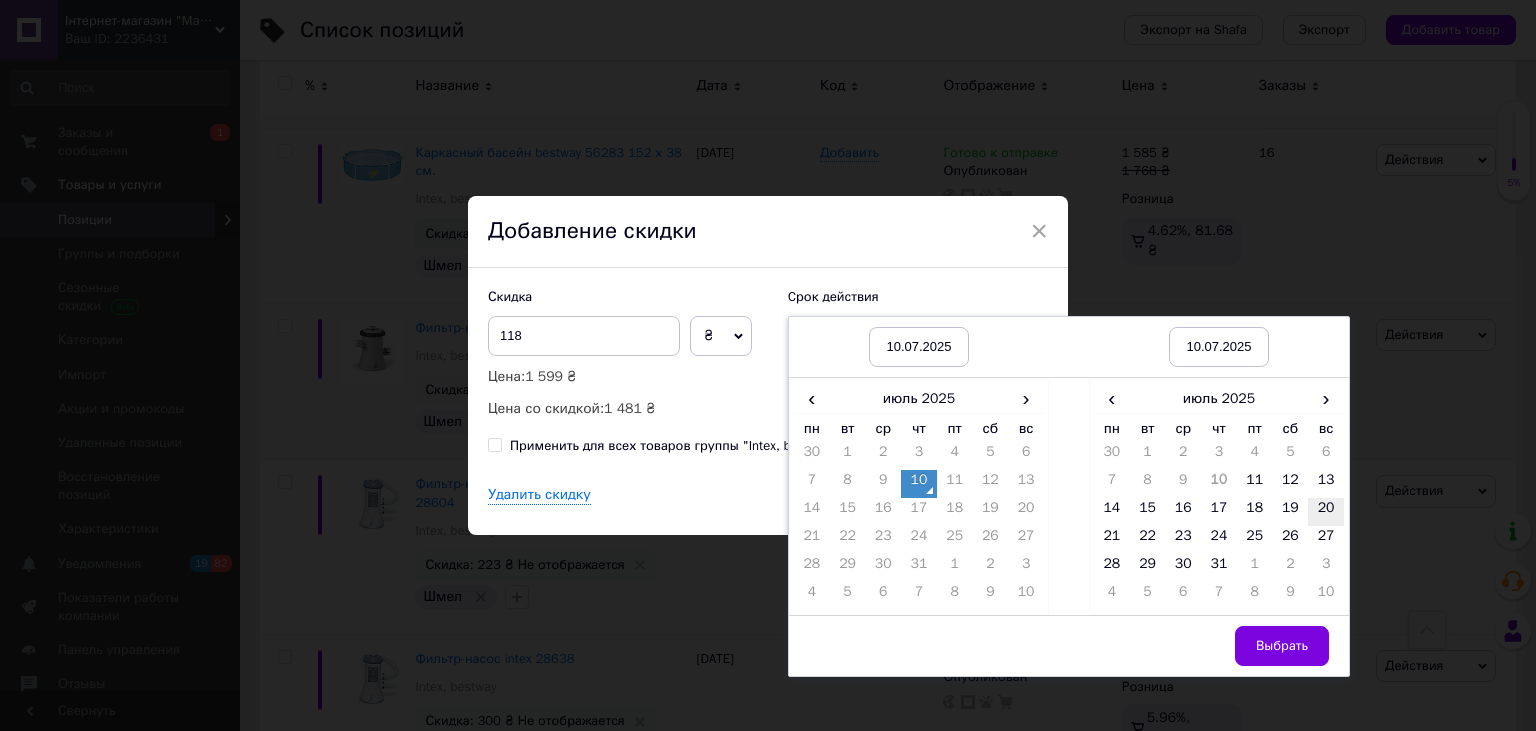click on "20" at bounding box center (1326, 512) 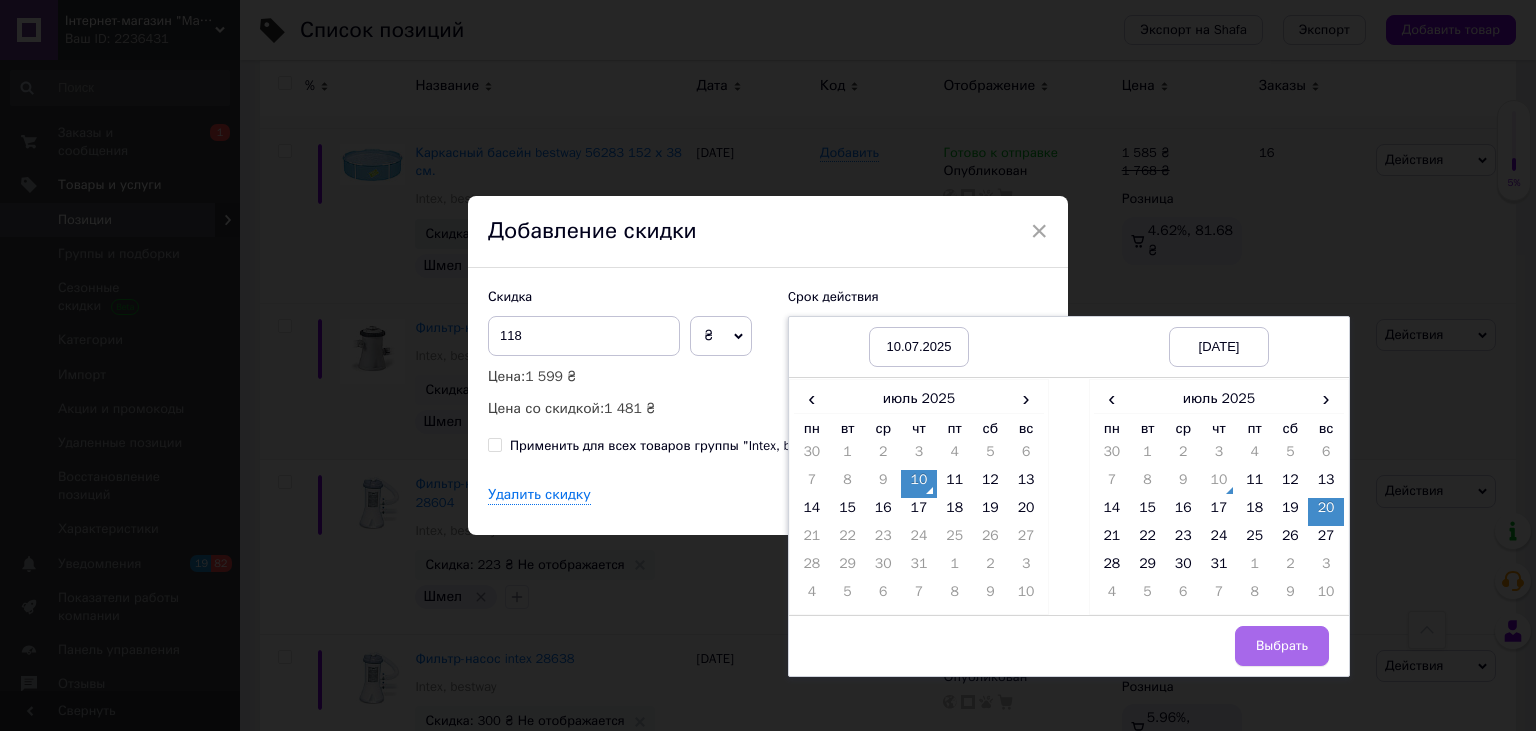 click on "Выбрать" at bounding box center (1282, 646) 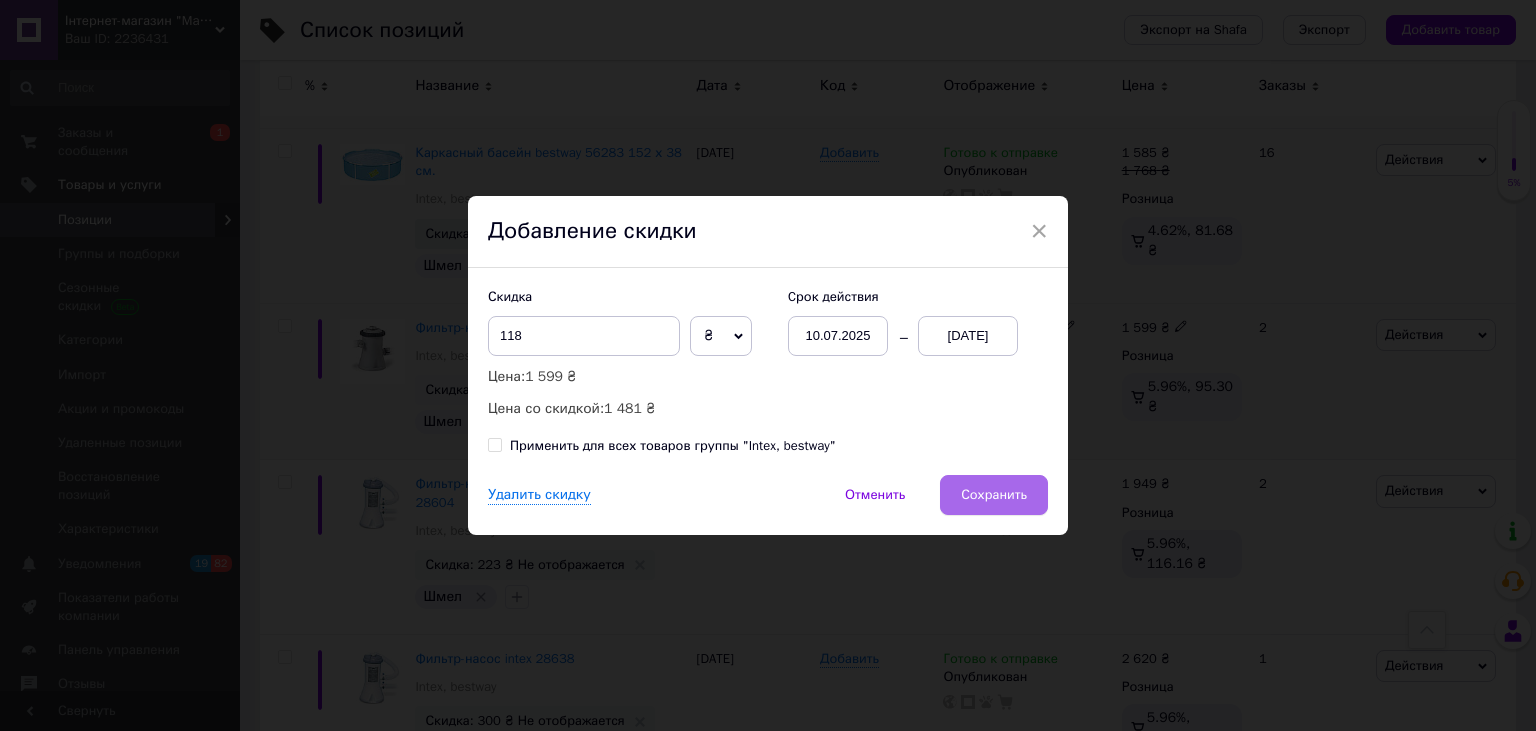 click on "Сохранить" at bounding box center (994, 495) 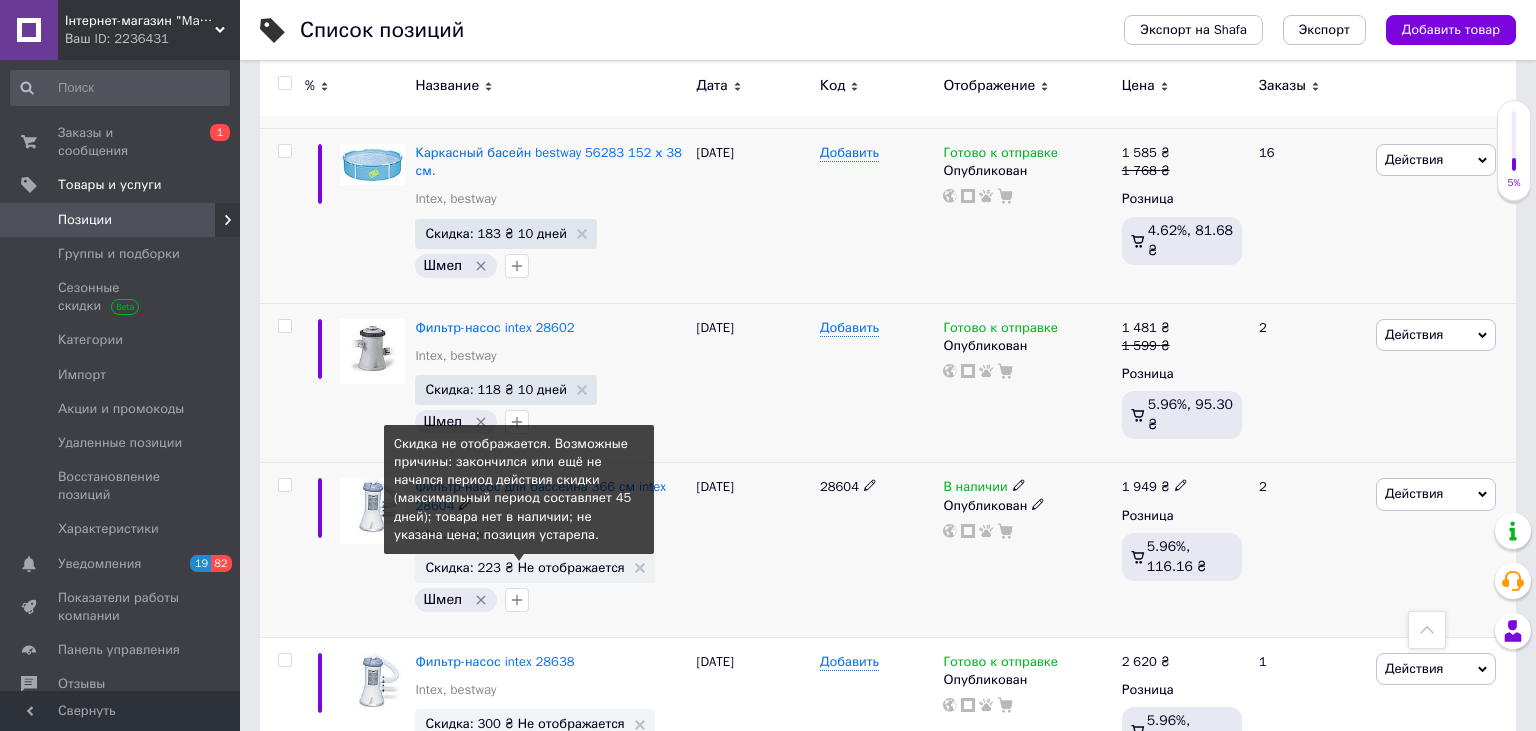click on "Скидка: 223 ₴ Не отображается" at bounding box center [524, 567] 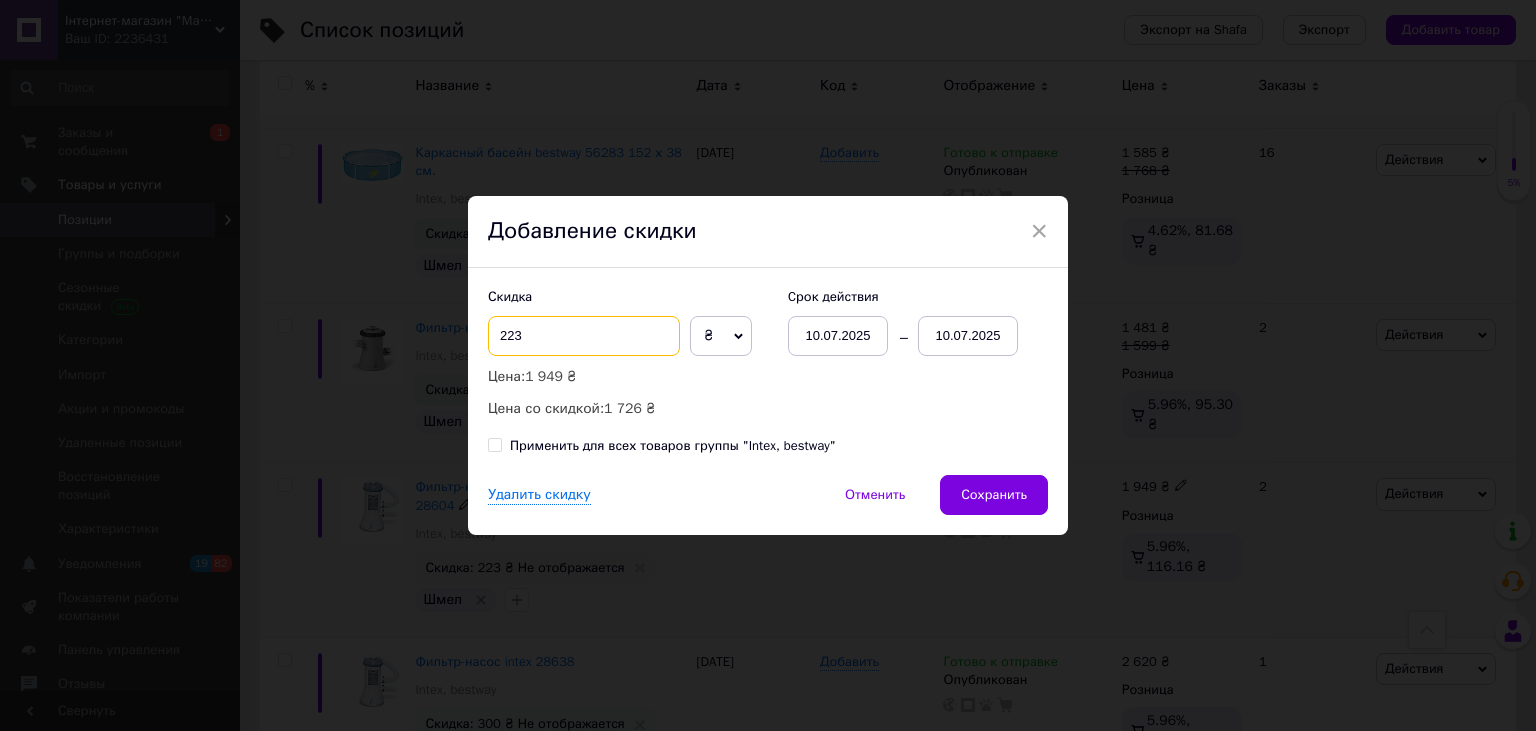 drag, startPoint x: 552, startPoint y: 330, endPoint x: 423, endPoint y: 335, distance: 129.09686 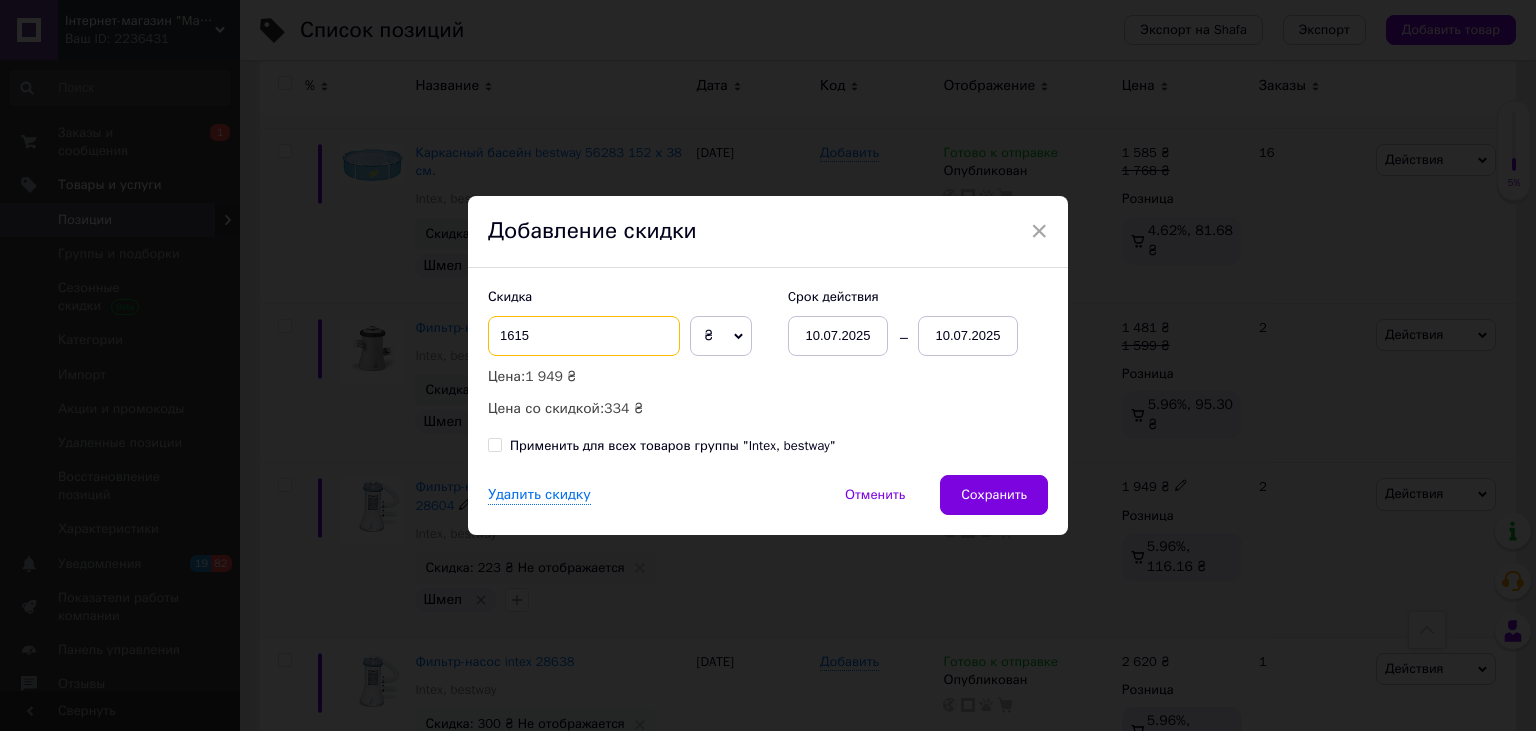 drag, startPoint x: 622, startPoint y: 331, endPoint x: 359, endPoint y: 334, distance: 263.01712 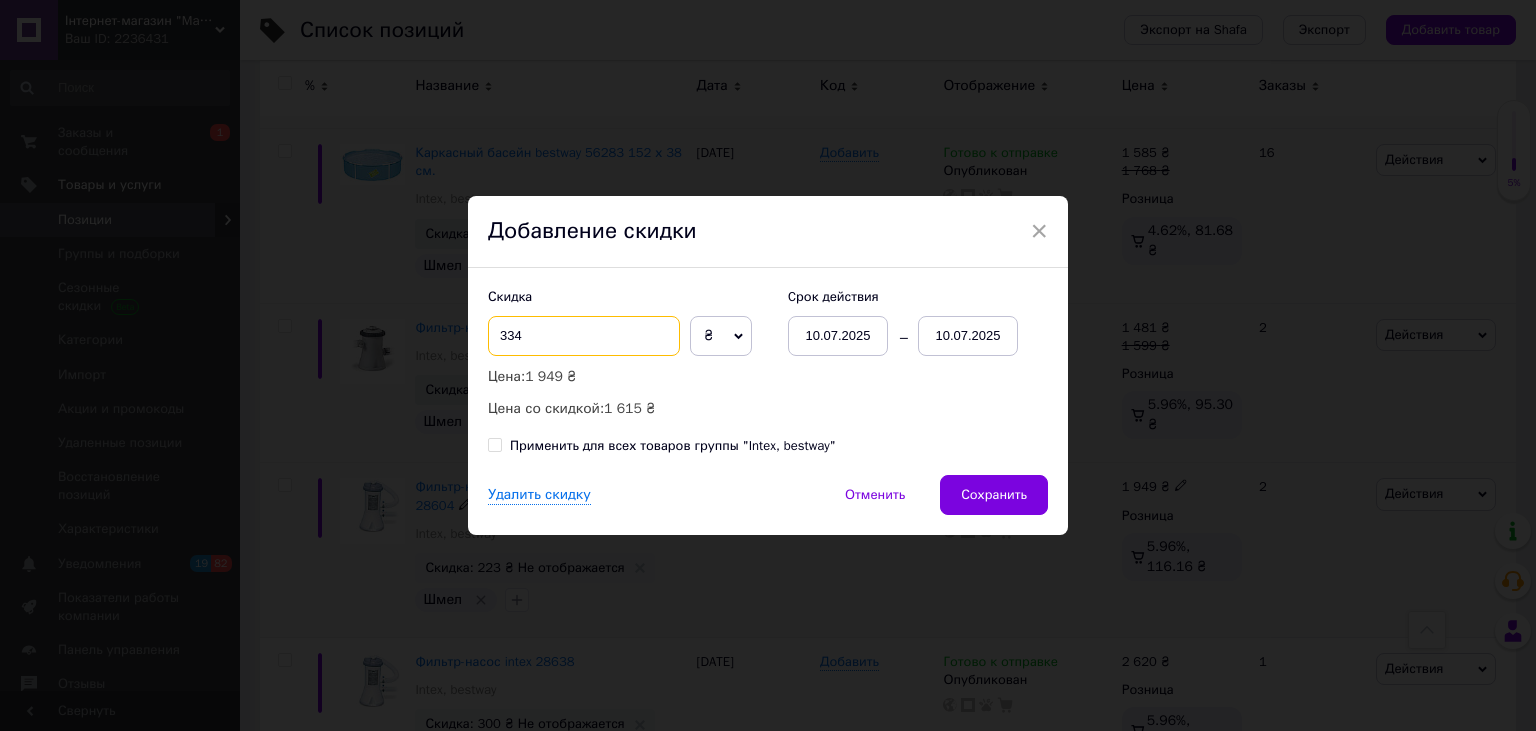 type on "334" 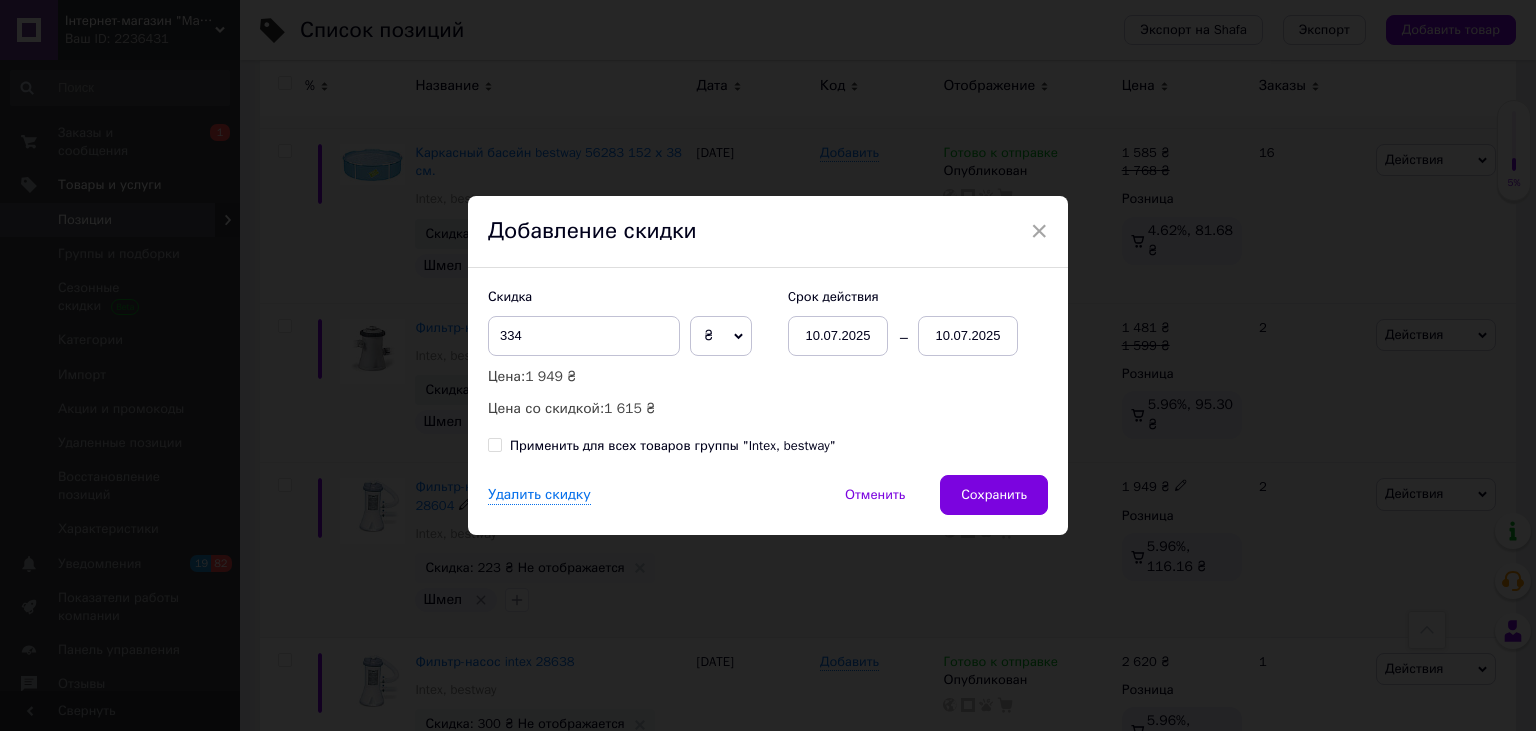 click on "10.07.2025" at bounding box center (968, 336) 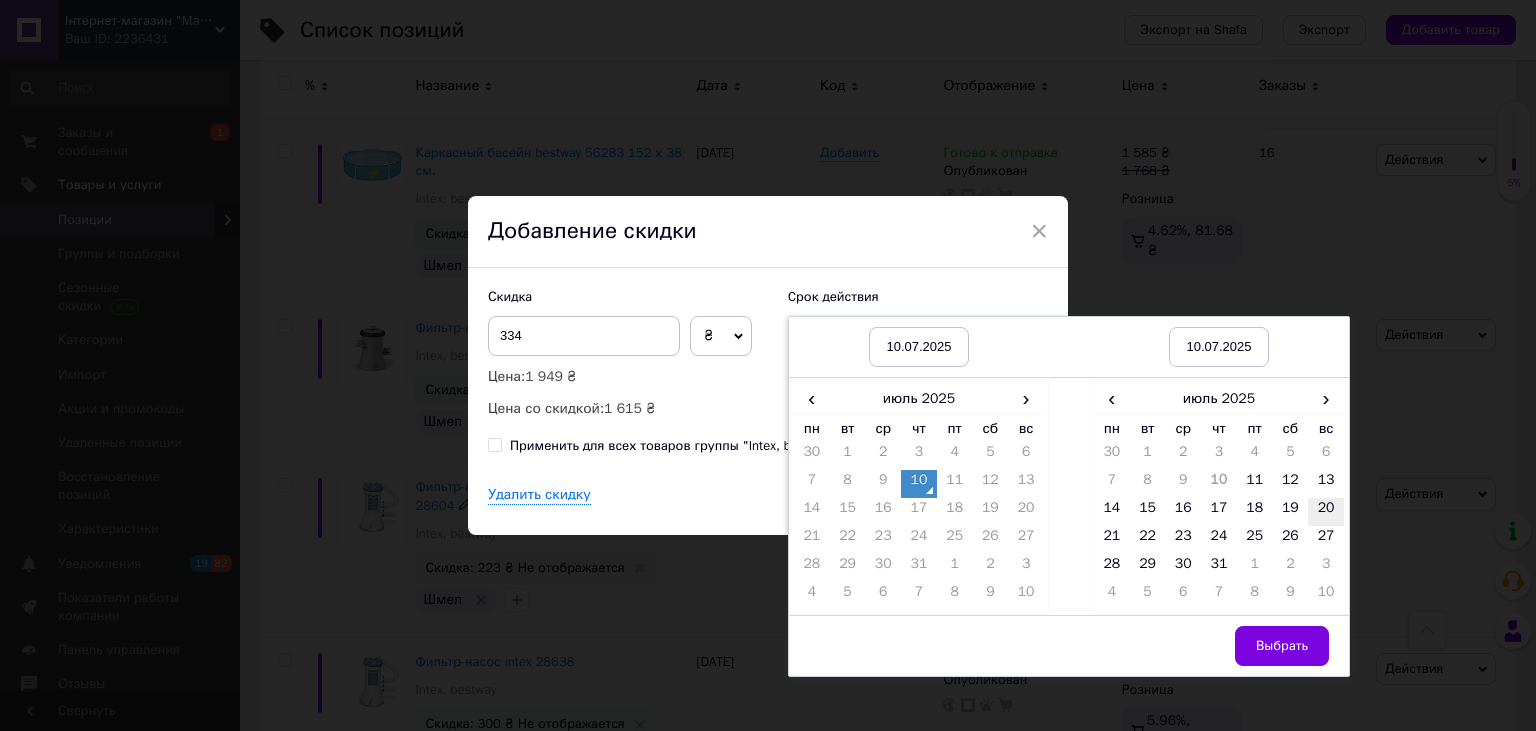 click on "20" at bounding box center [1326, 512] 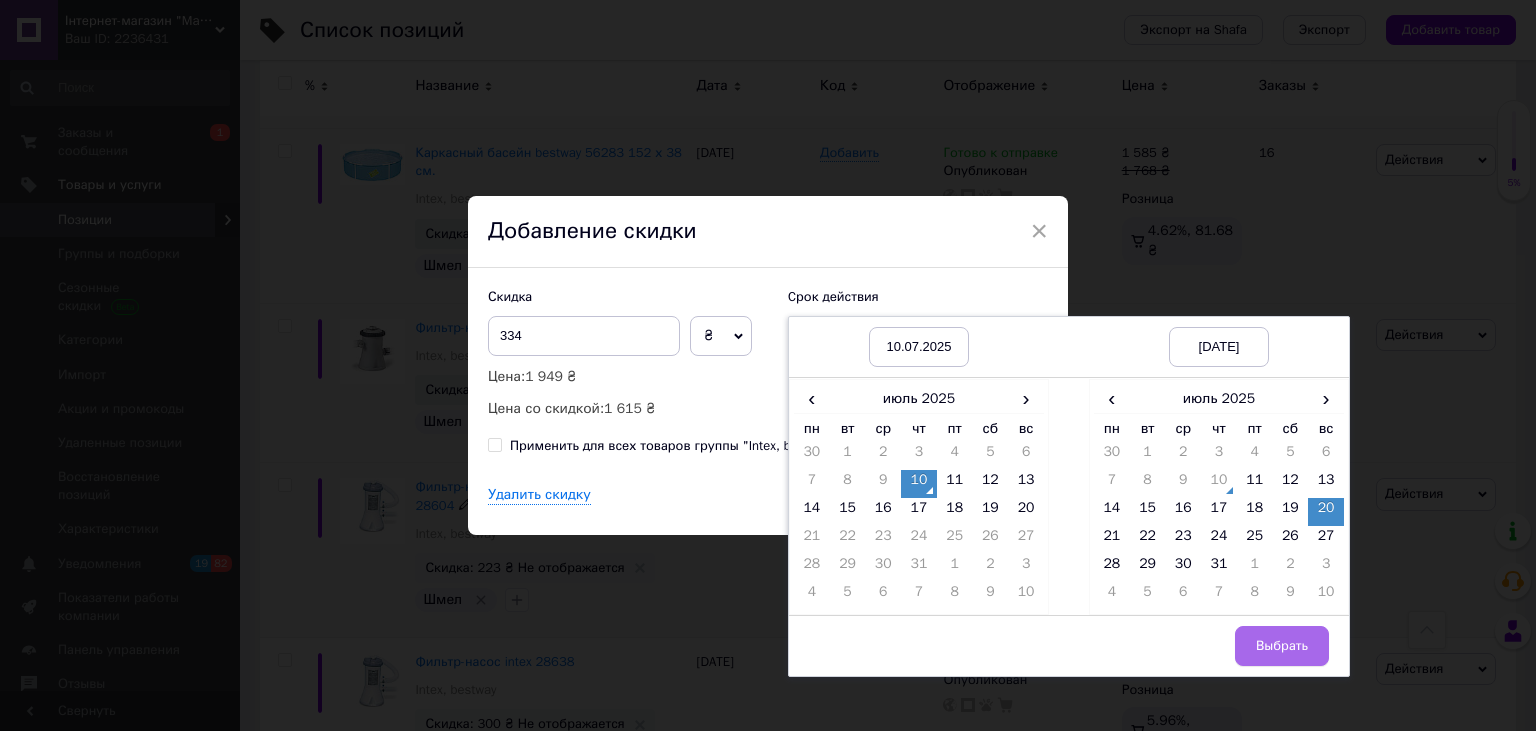 click on "Выбрать" at bounding box center (1282, 646) 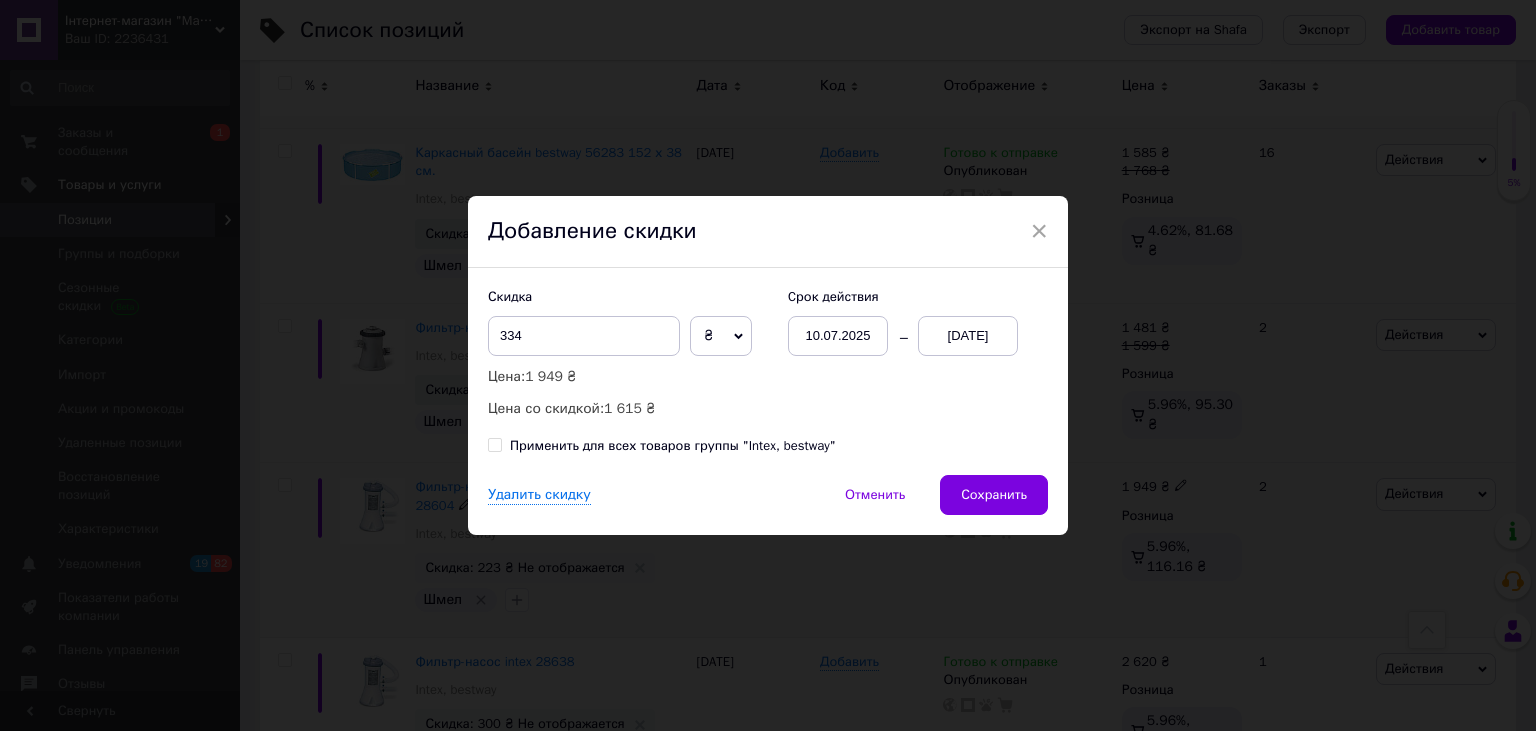 drag, startPoint x: 998, startPoint y: 497, endPoint x: 948, endPoint y: 504, distance: 50.48762 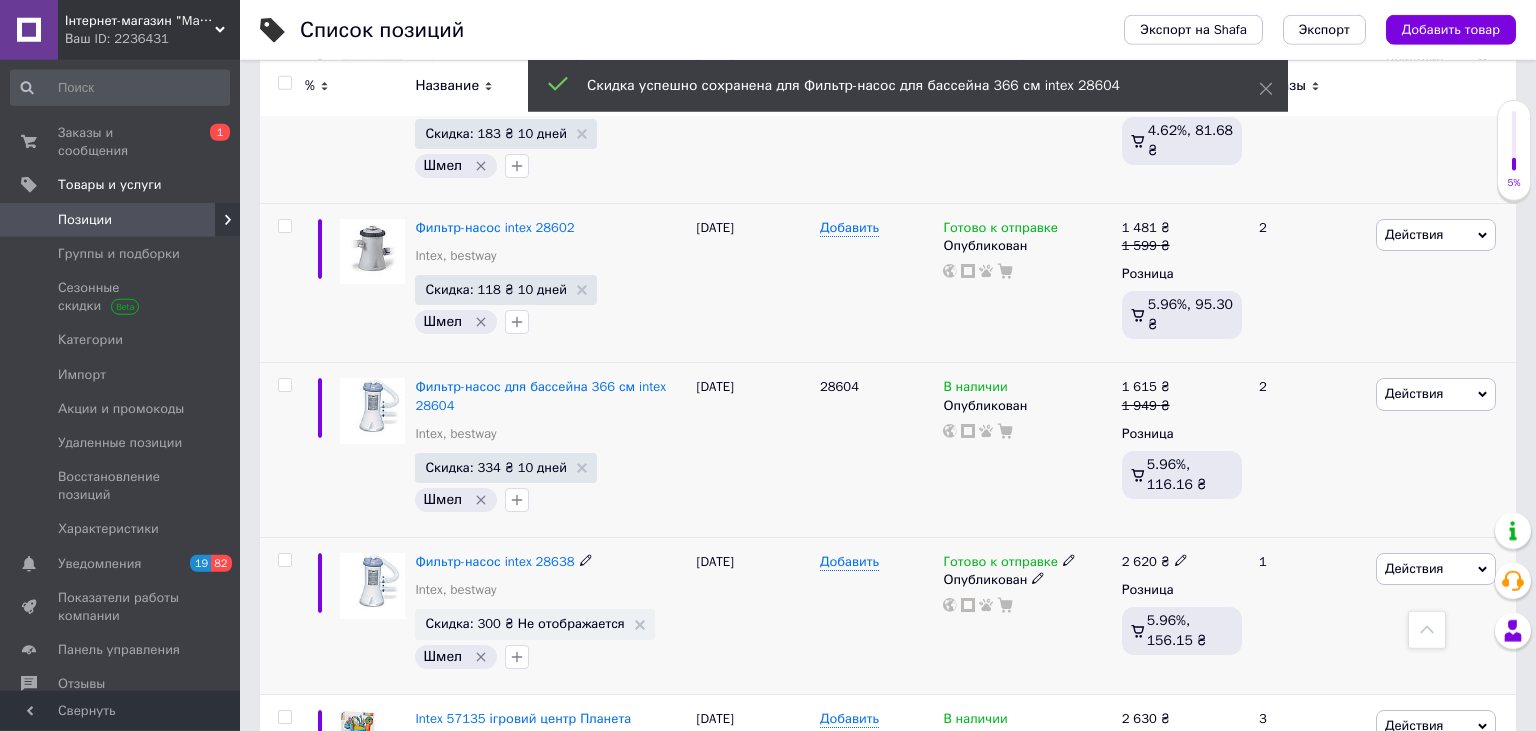 scroll, scrollTop: 3673, scrollLeft: 0, axis: vertical 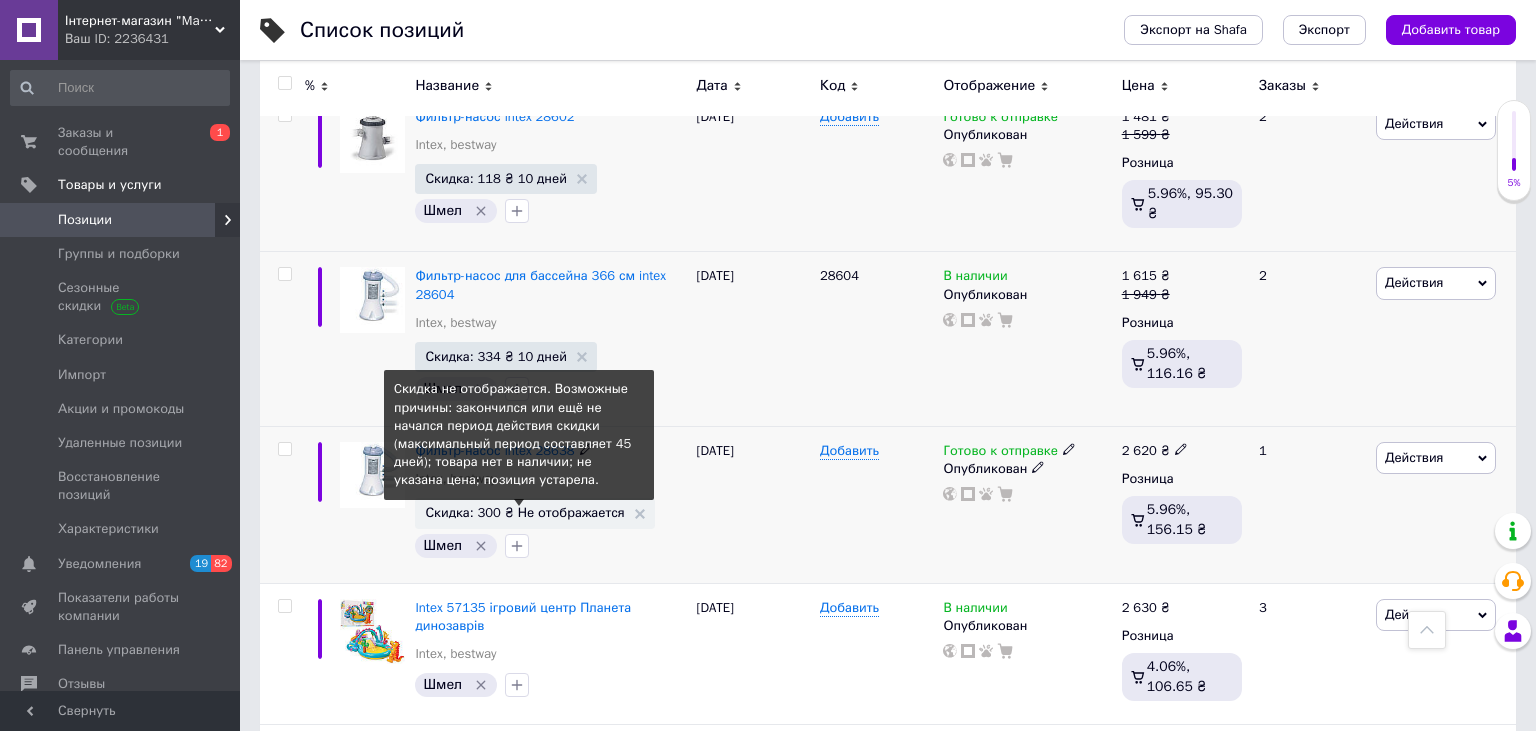 click on "Скидка: 300 ₴ Не отображается" at bounding box center [524, 512] 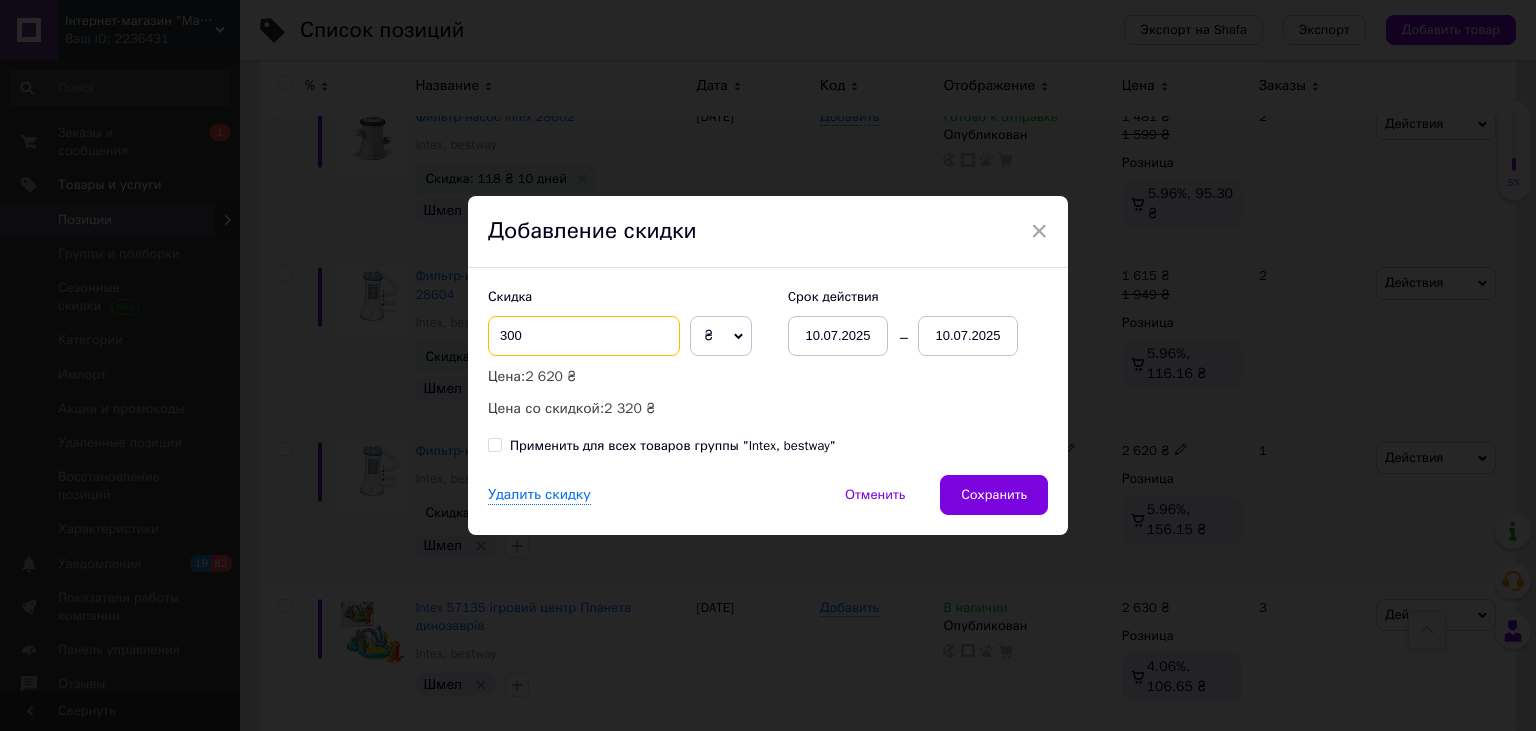 drag, startPoint x: 562, startPoint y: 338, endPoint x: 431, endPoint y: 332, distance: 131.13733 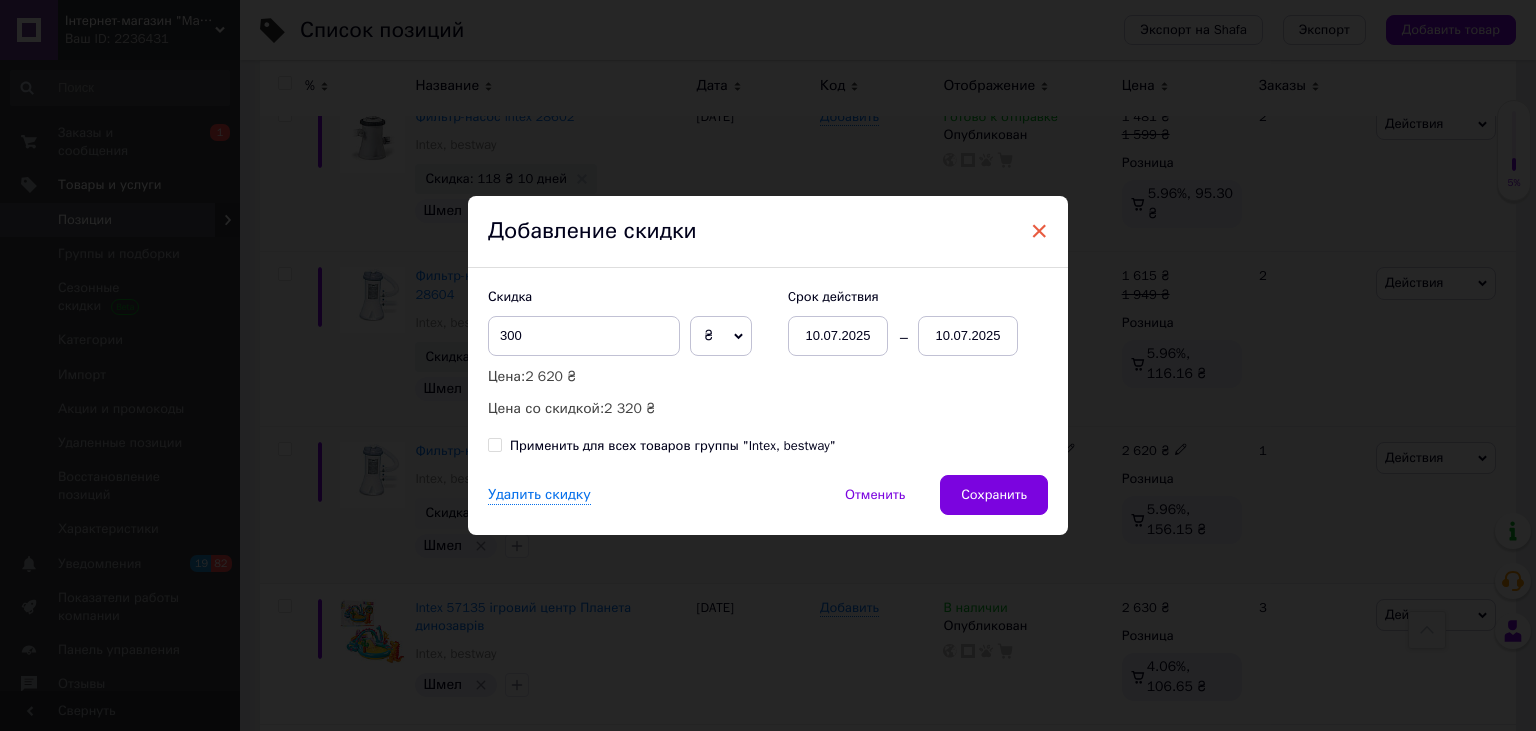 click on "×" at bounding box center (1039, 231) 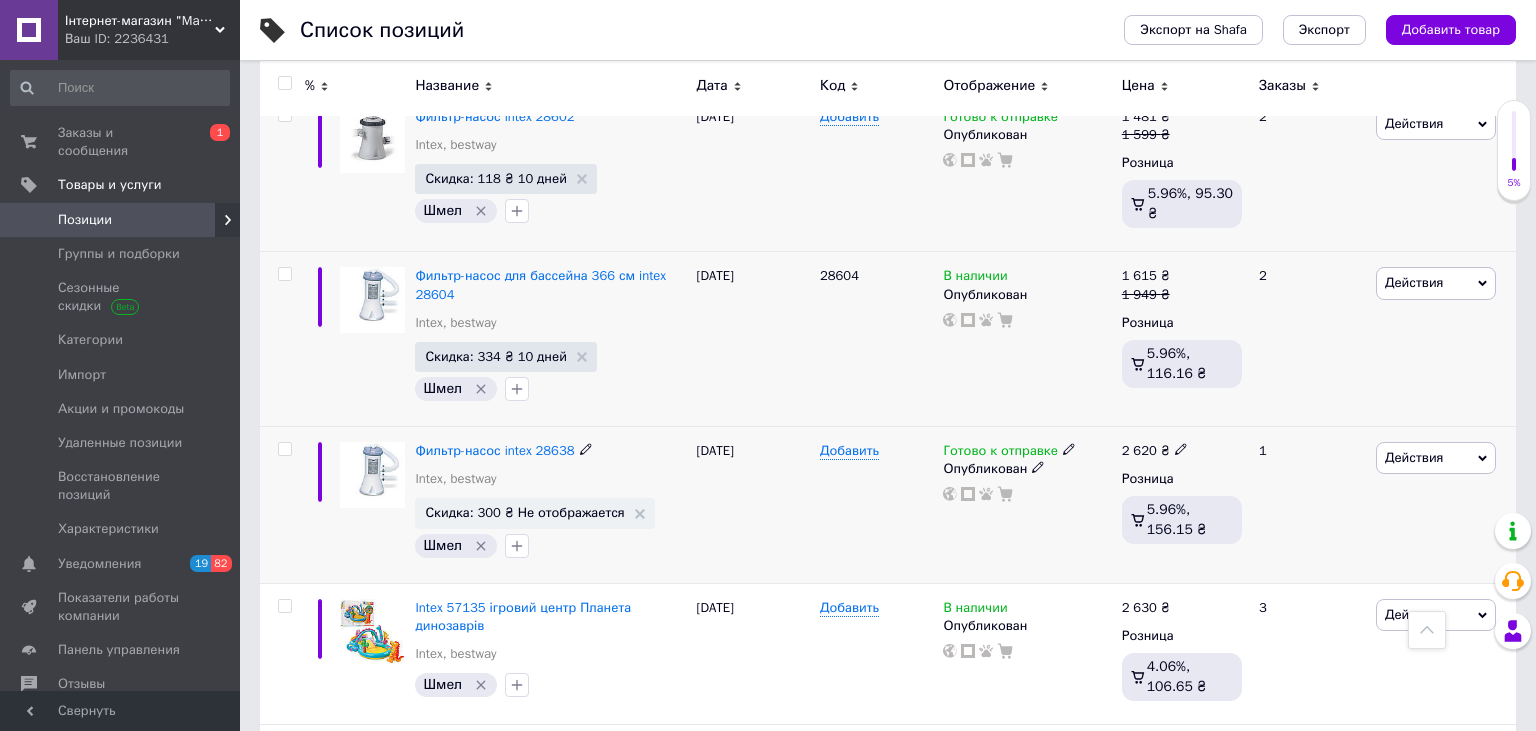 click 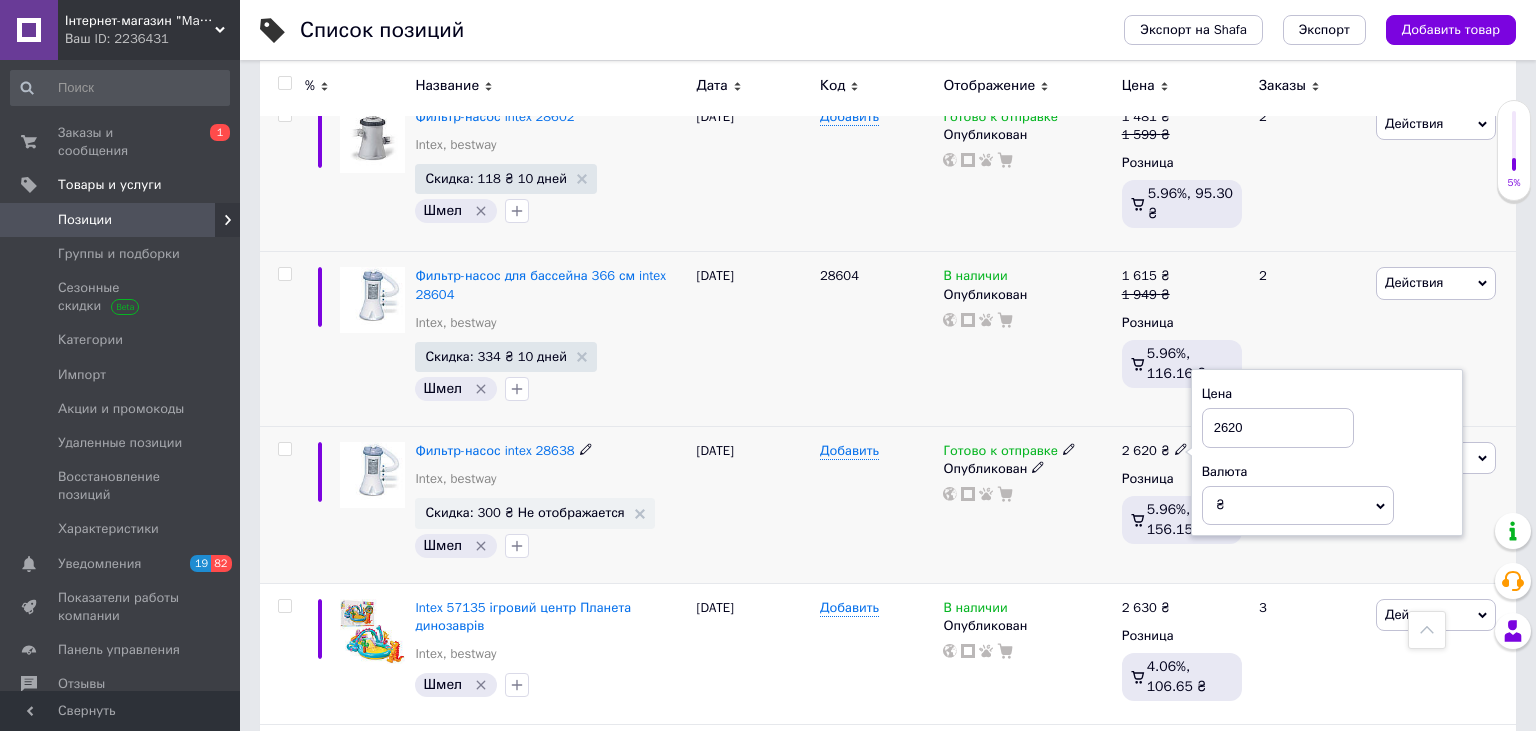 click on "2620" at bounding box center (1278, 428) 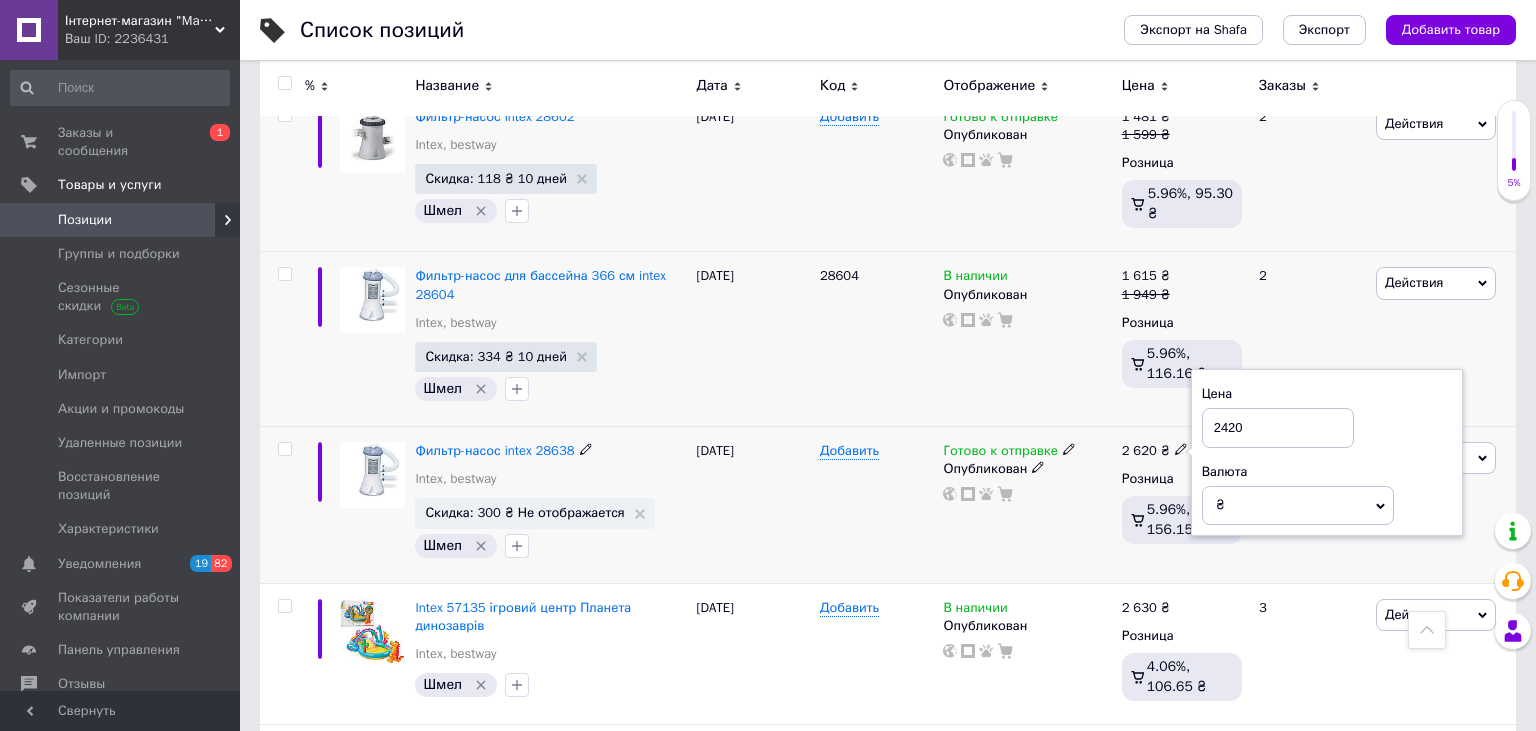type on "2420" 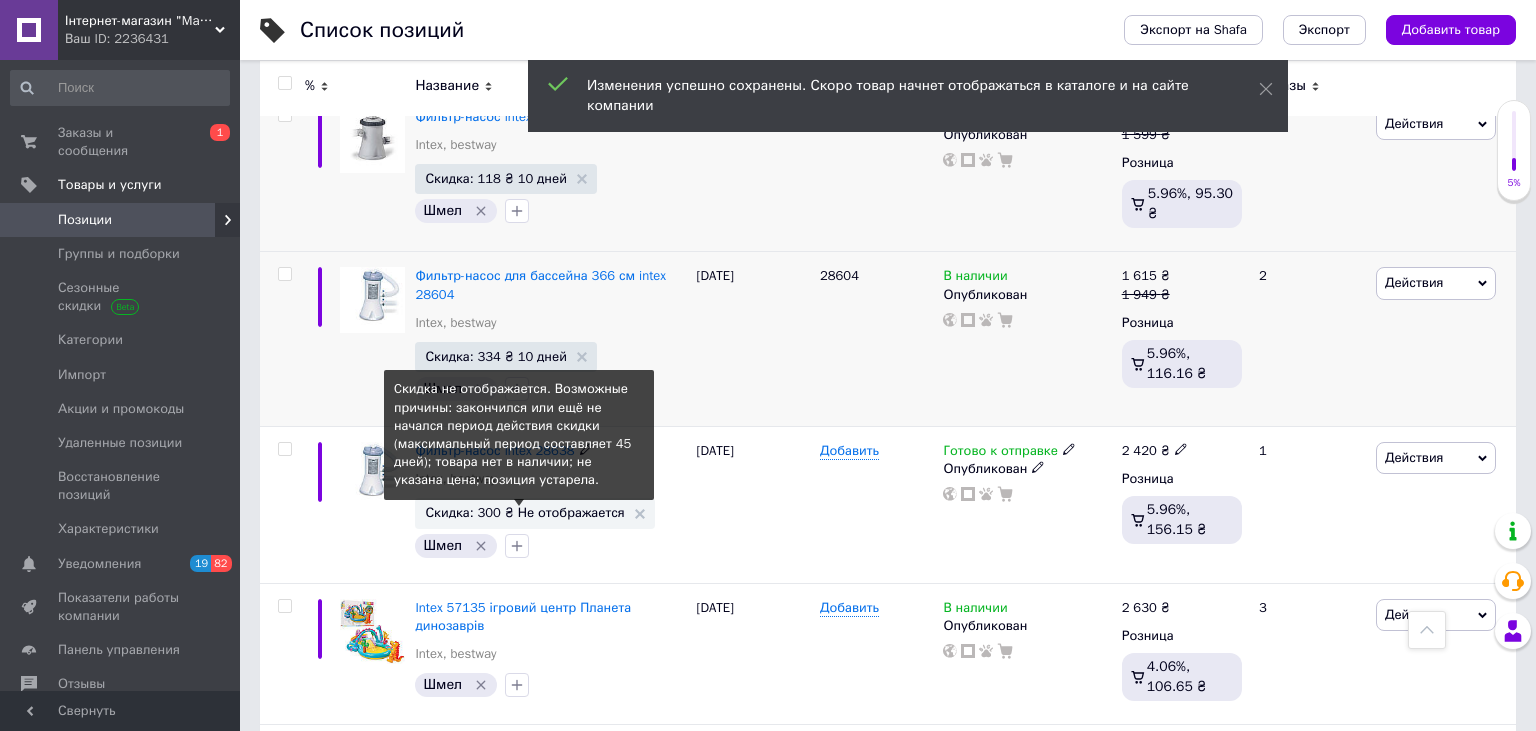 click on "Скидка: 300 ₴ Не отображается" at bounding box center [524, 512] 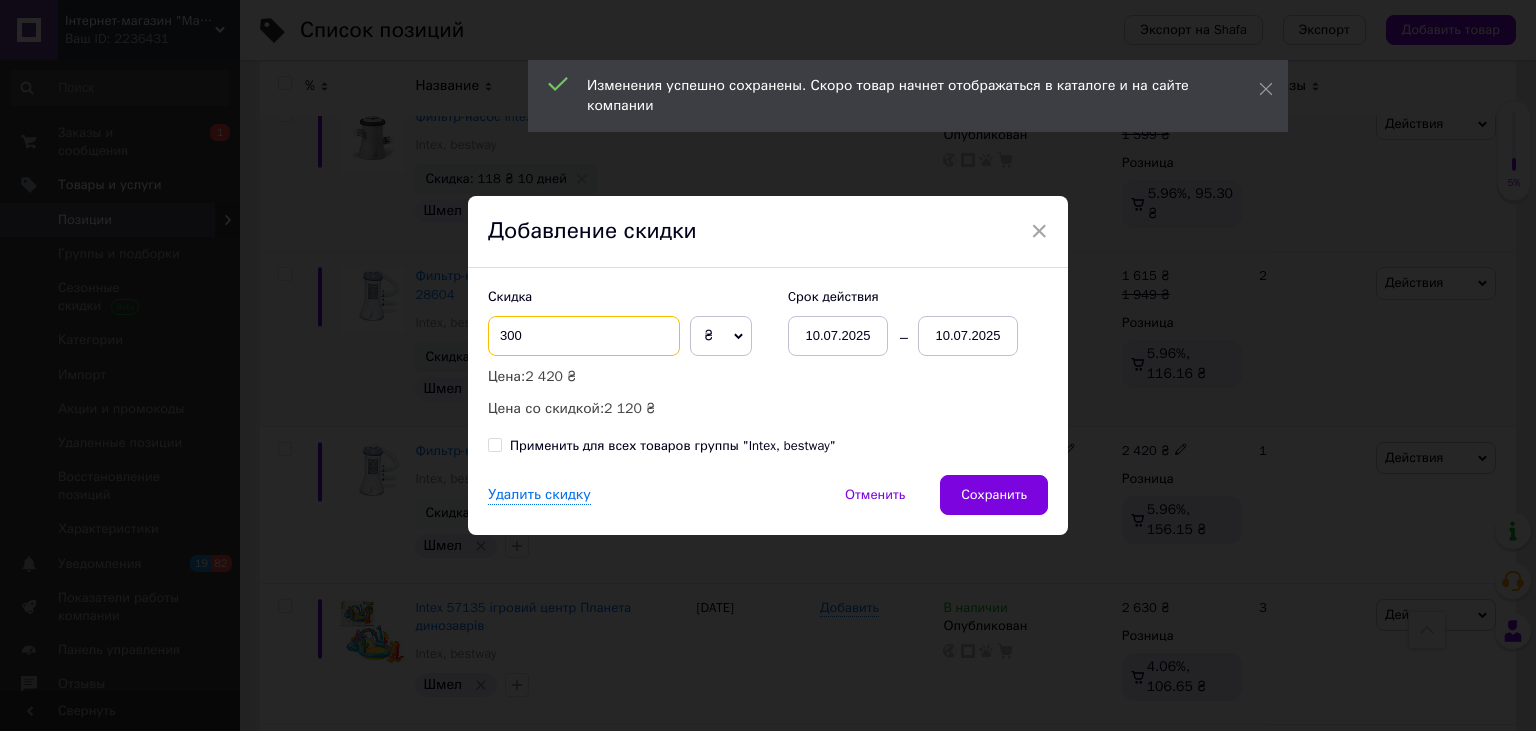 drag, startPoint x: 582, startPoint y: 328, endPoint x: 367, endPoint y: 331, distance: 215.02094 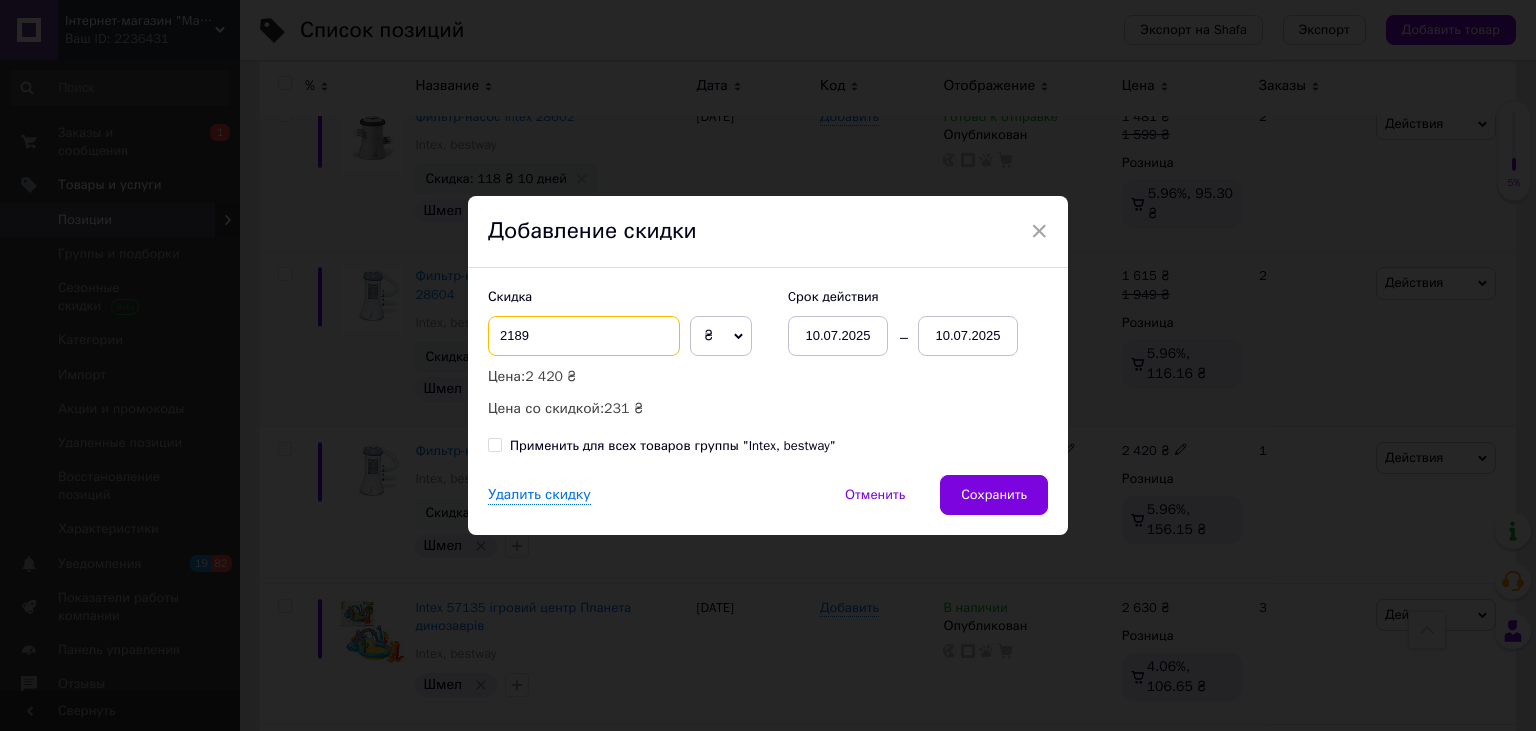 drag, startPoint x: 570, startPoint y: 331, endPoint x: 361, endPoint y: 339, distance: 209.15306 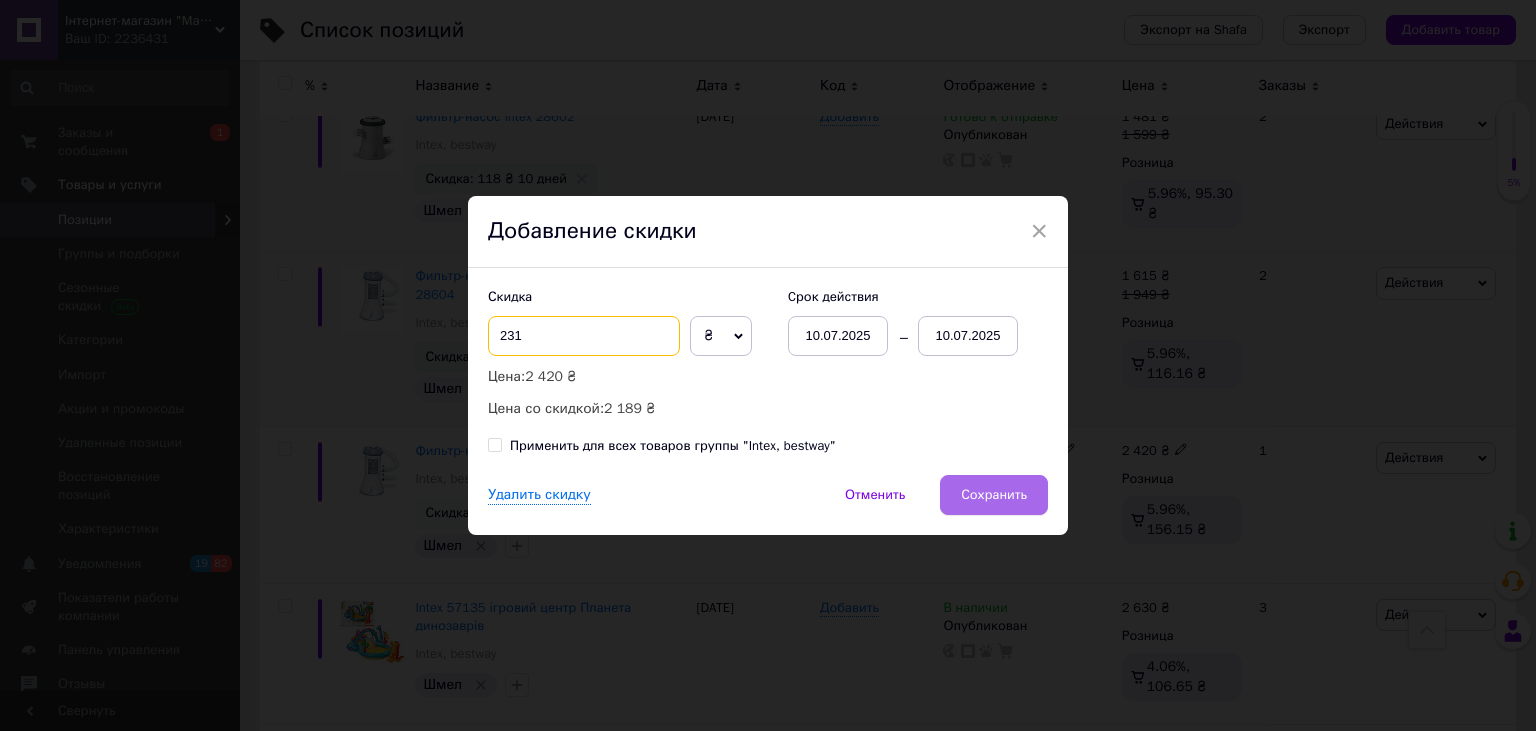 type on "231" 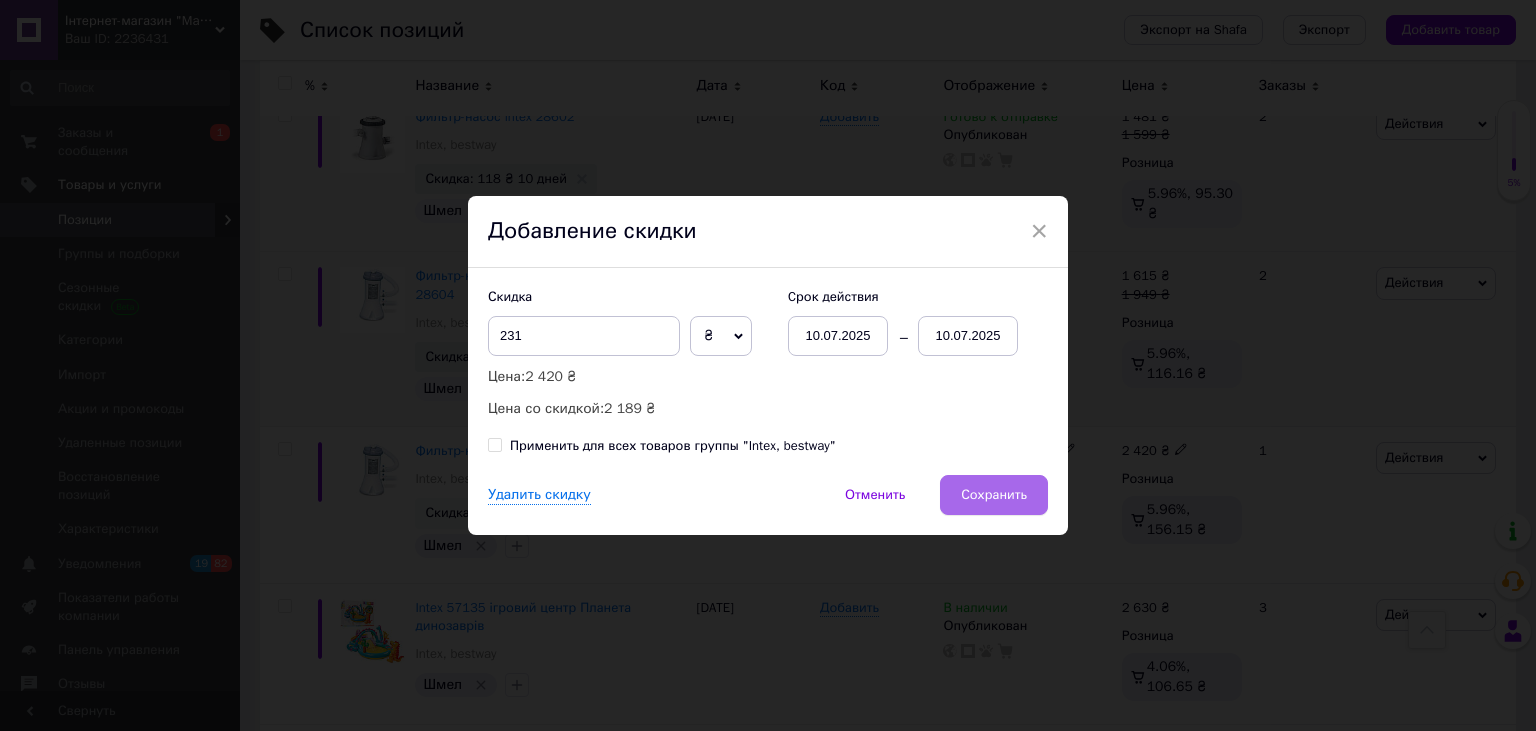 click on "Сохранить" at bounding box center (994, 495) 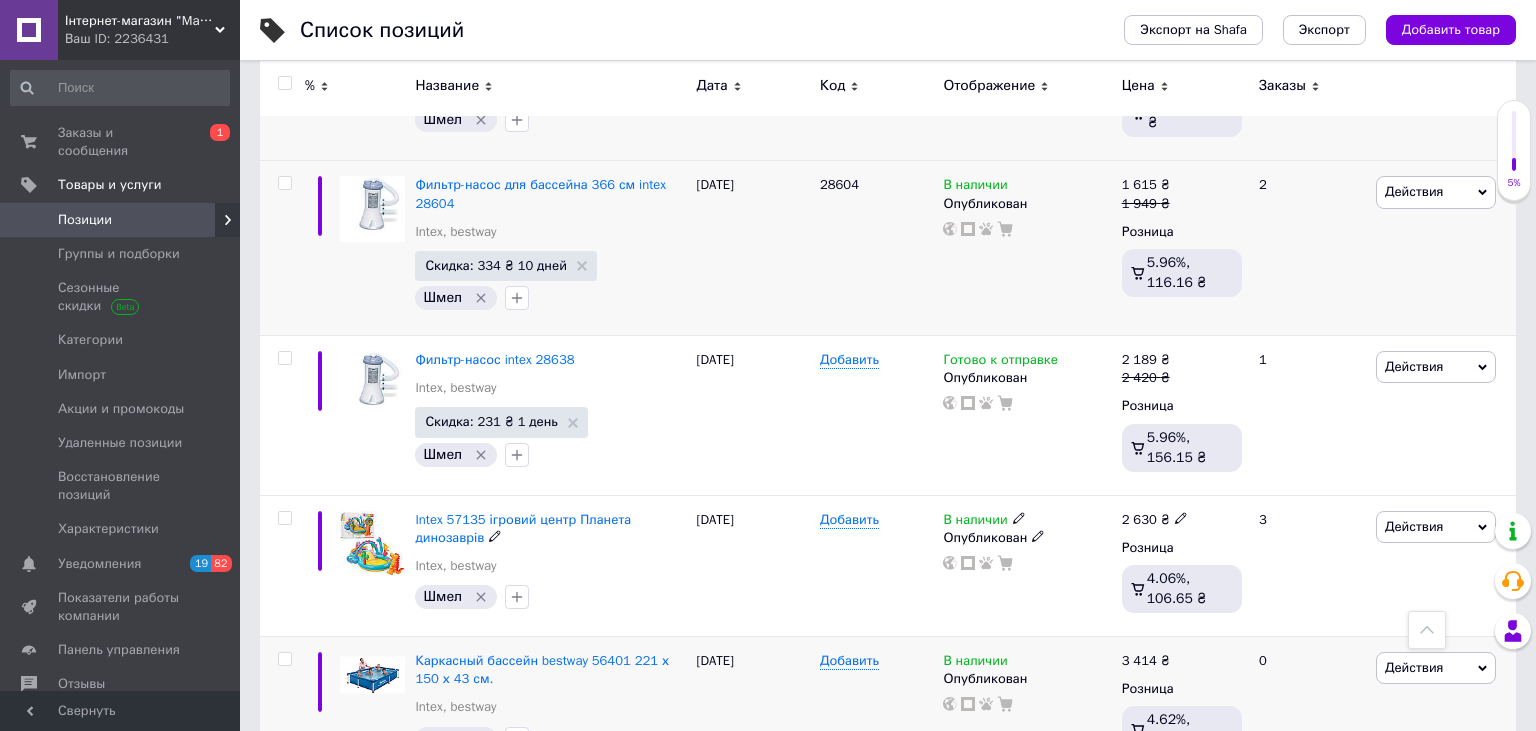 scroll, scrollTop: 3869, scrollLeft: 0, axis: vertical 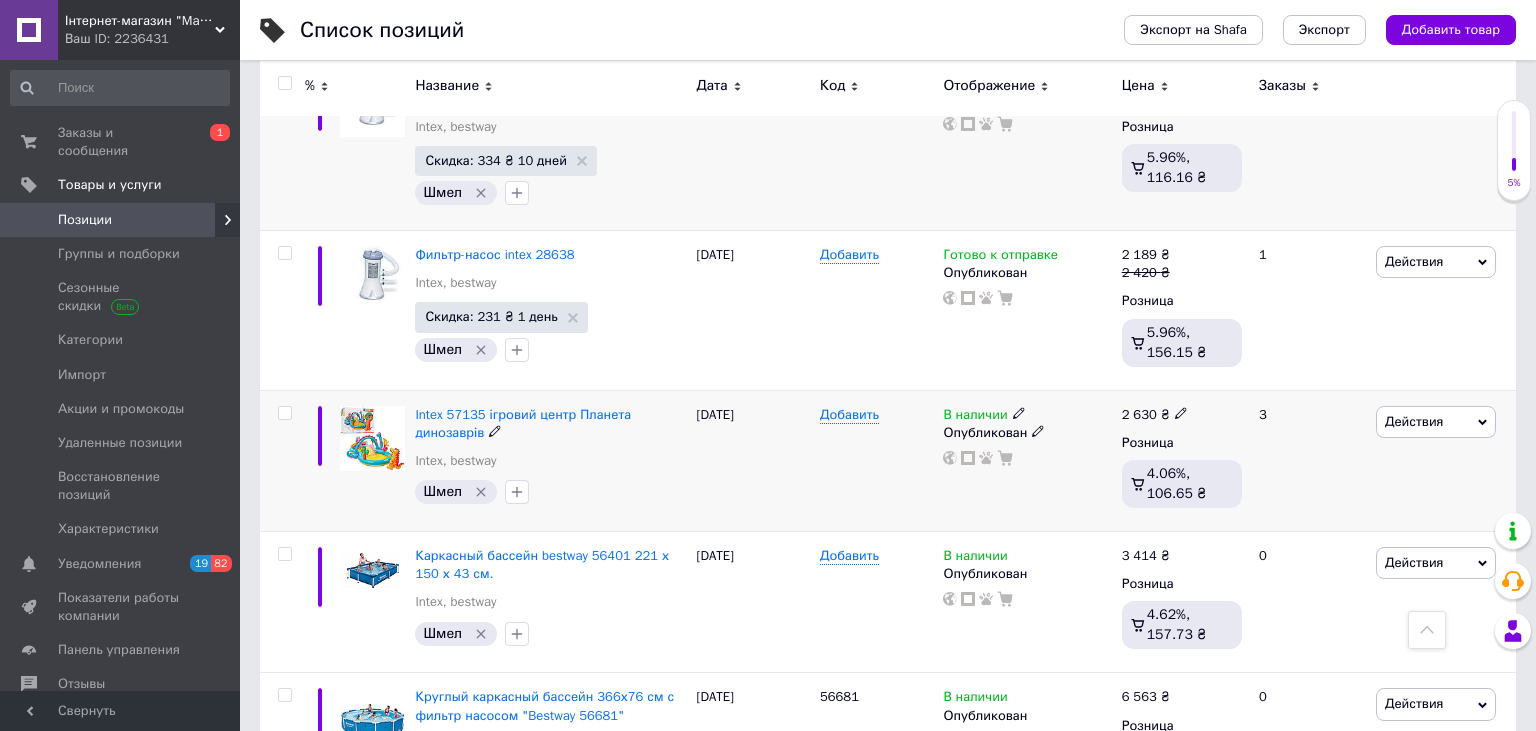 click at bounding box center [284, 413] 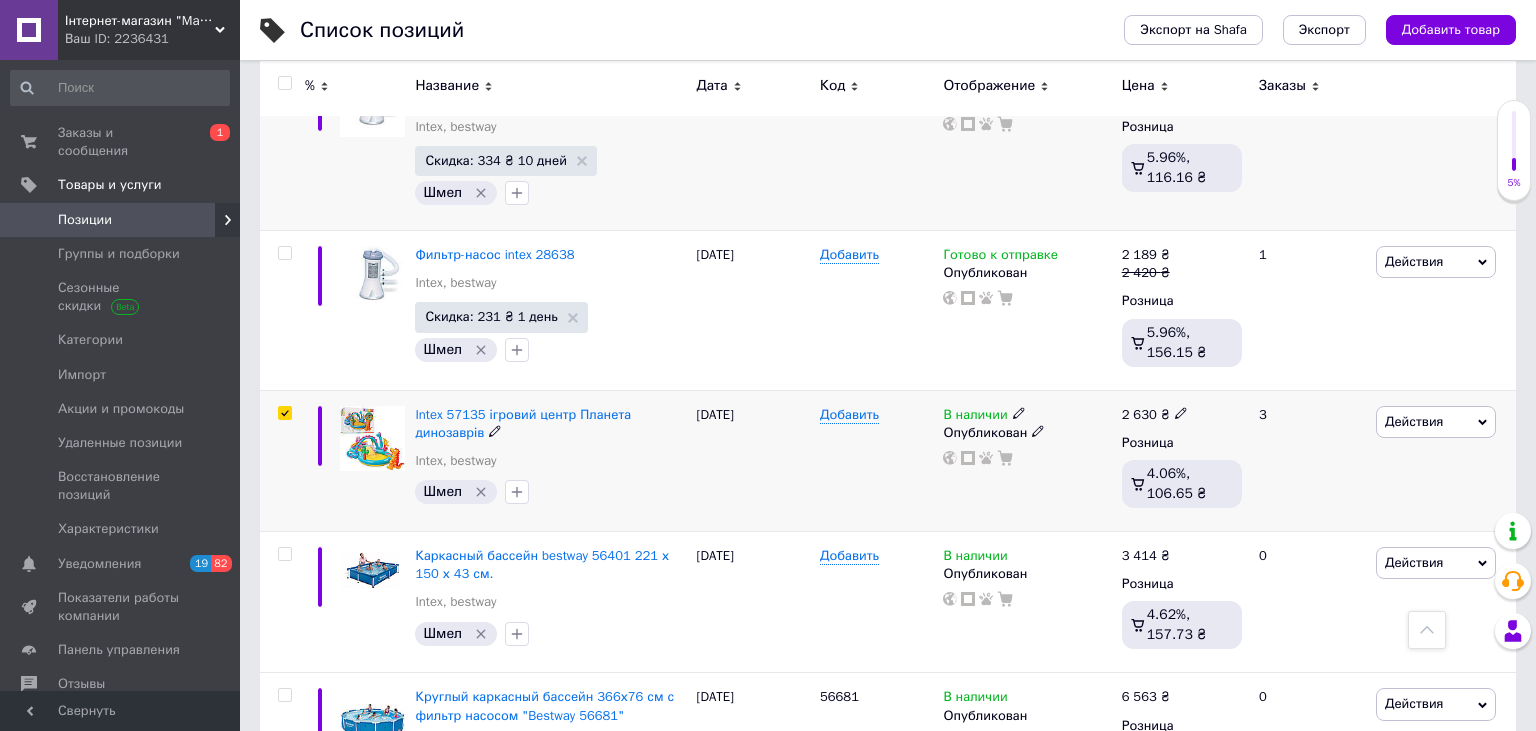 checkbox on "true" 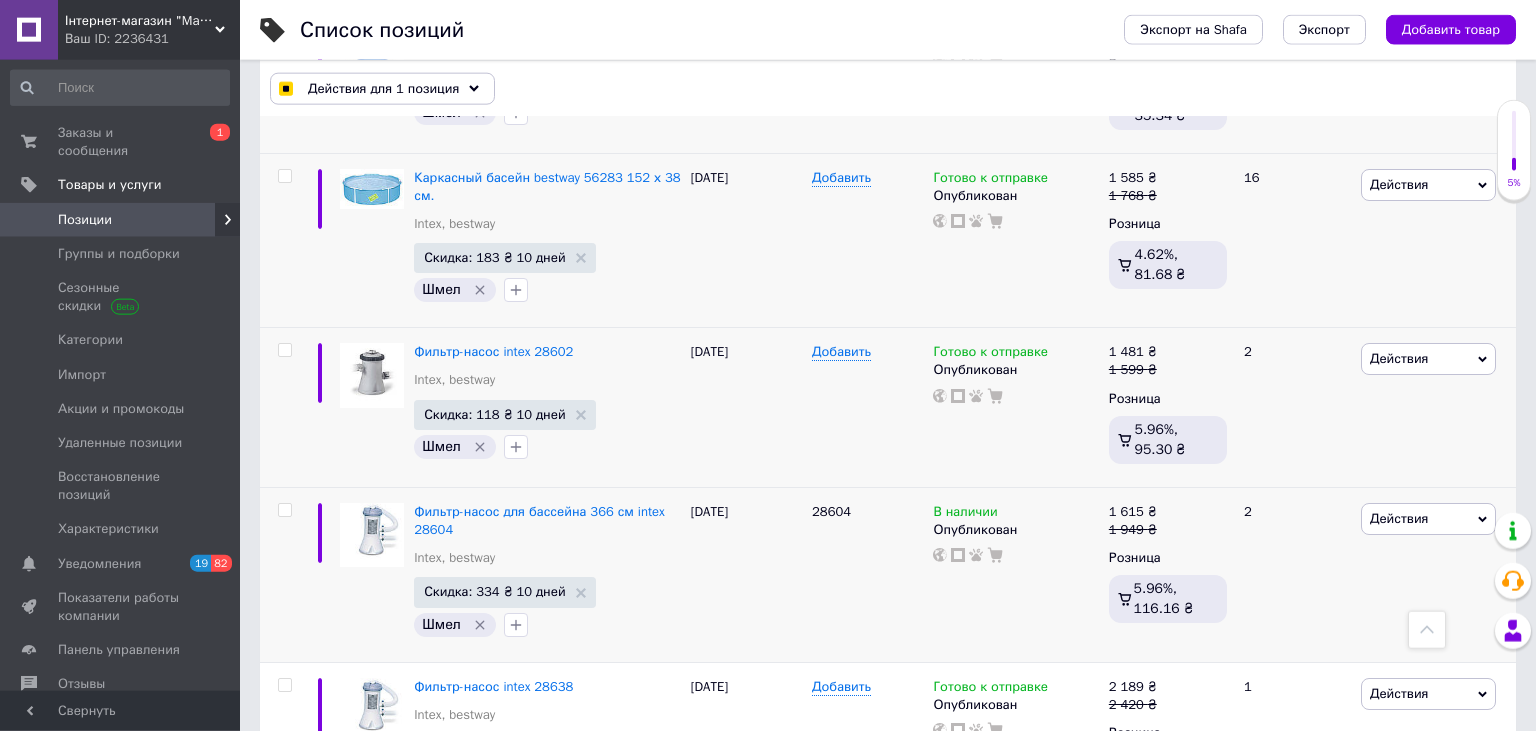 scroll, scrollTop: 3235, scrollLeft: 0, axis: vertical 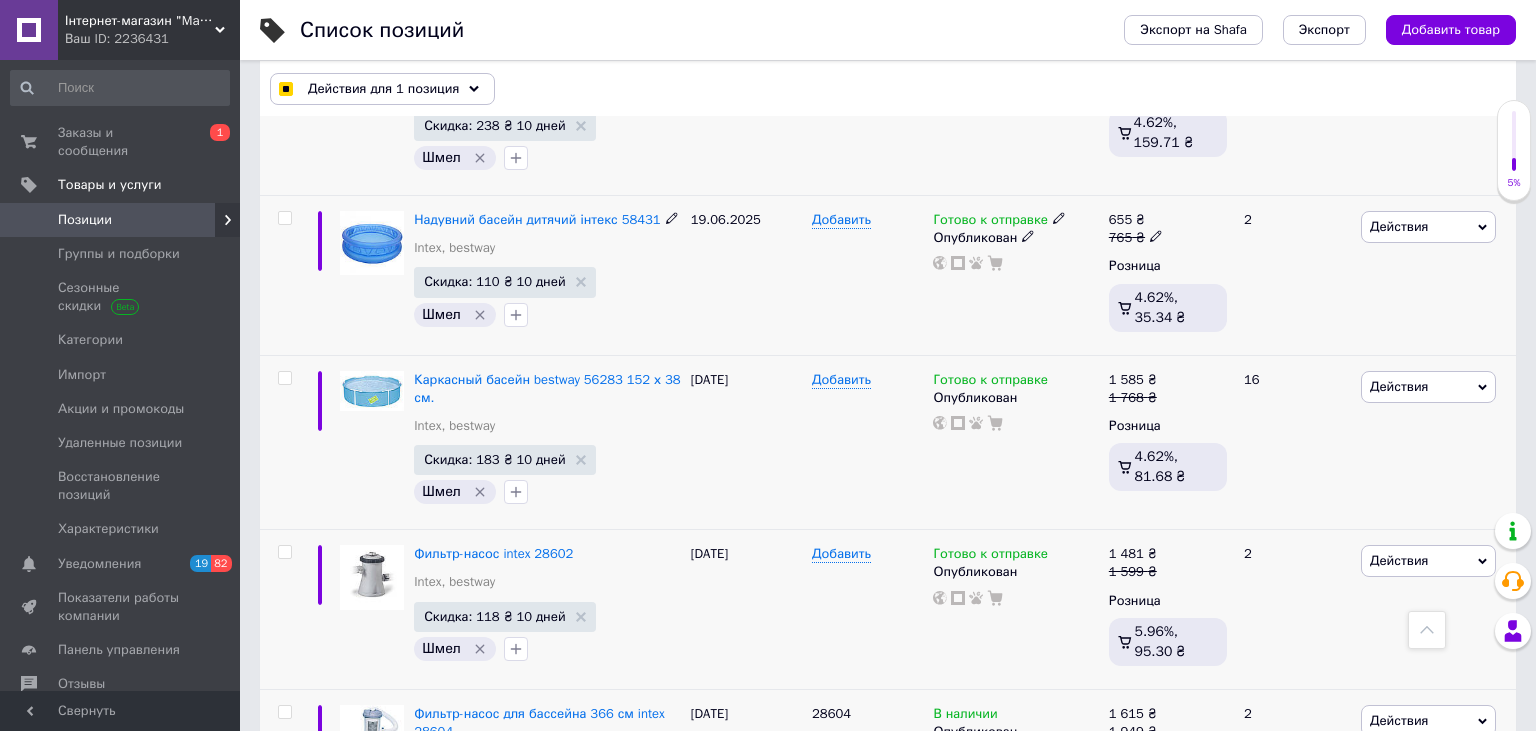 click at bounding box center (284, 218) 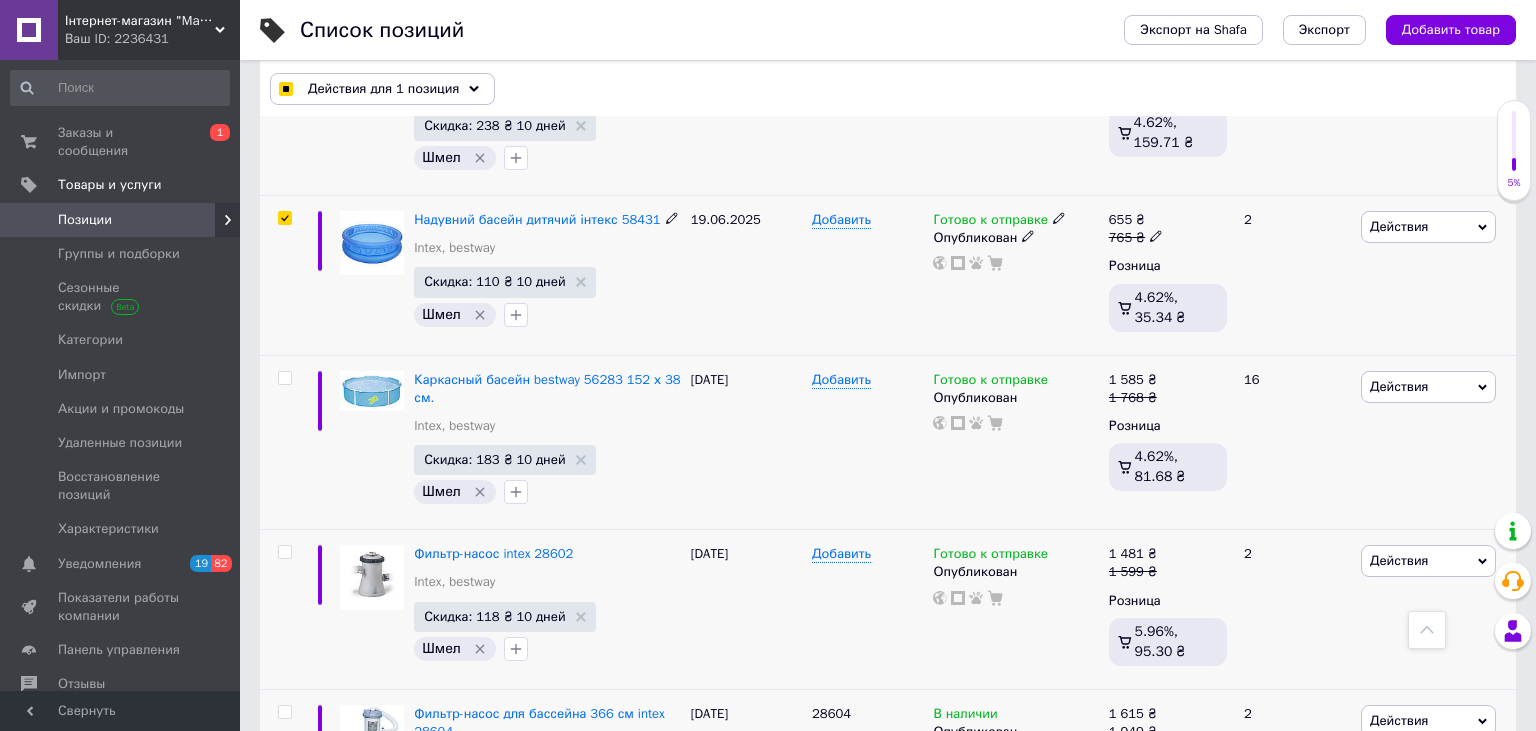 checkbox on "true" 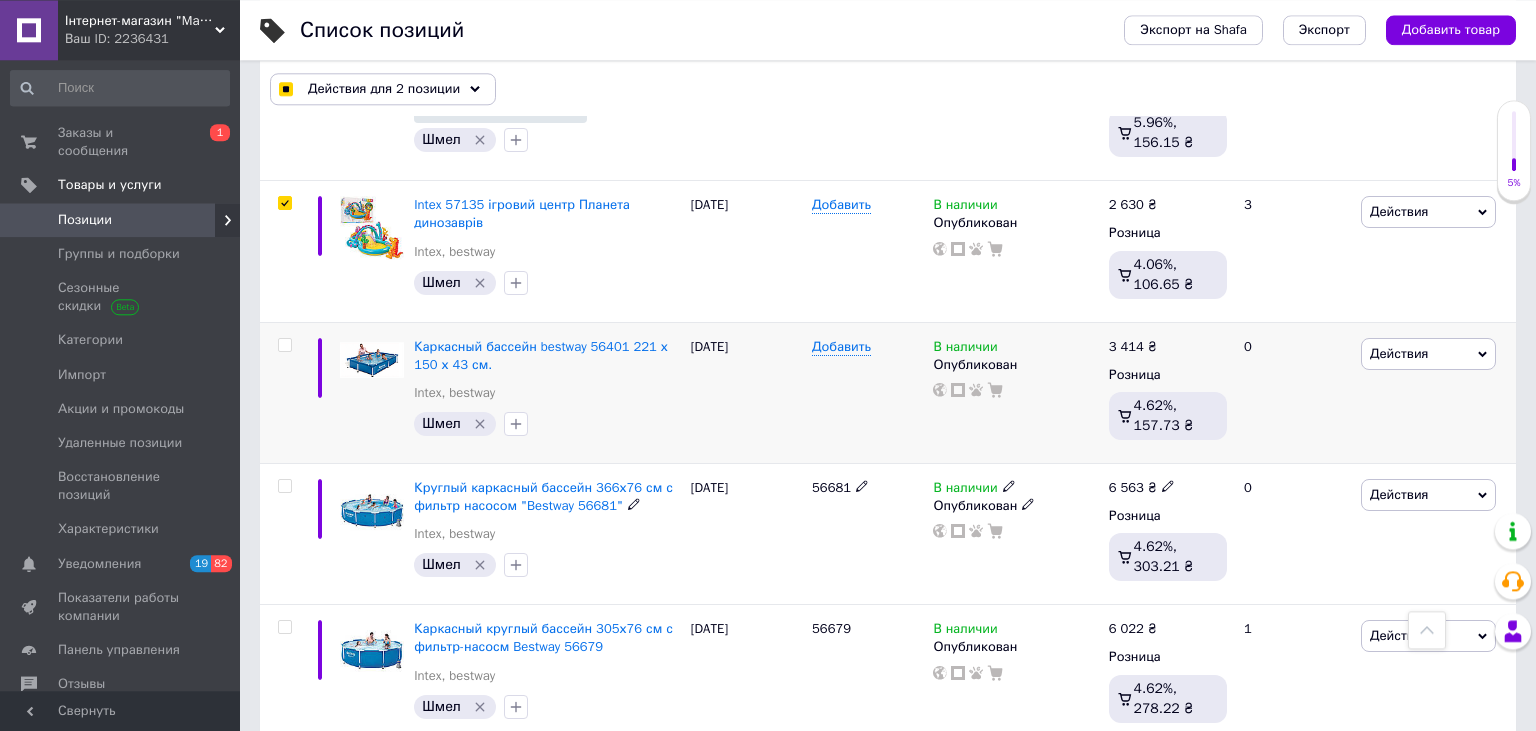 scroll, scrollTop: 4080, scrollLeft: 0, axis: vertical 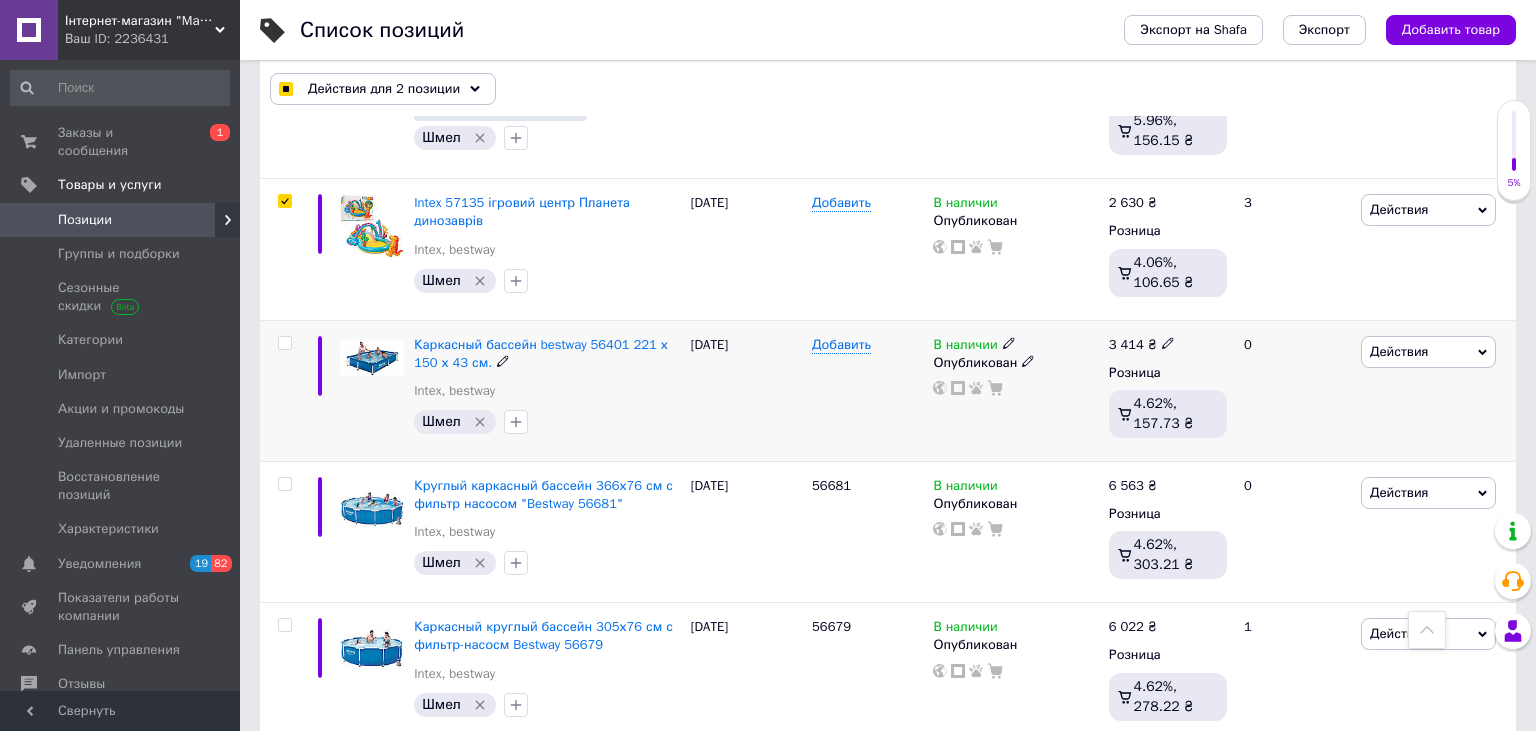 click on "Действия" at bounding box center [1399, 351] 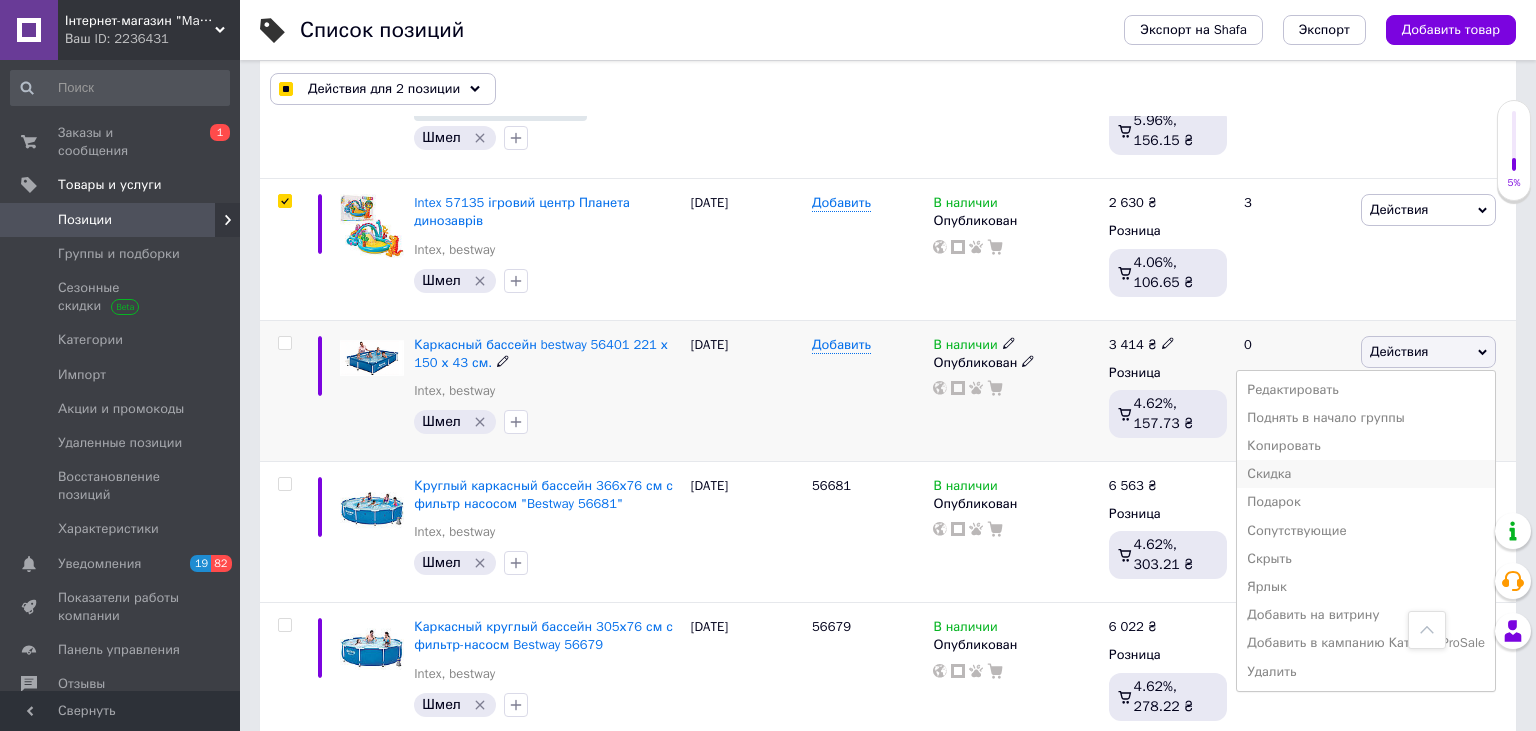 click on "Скидка" at bounding box center (1366, 474) 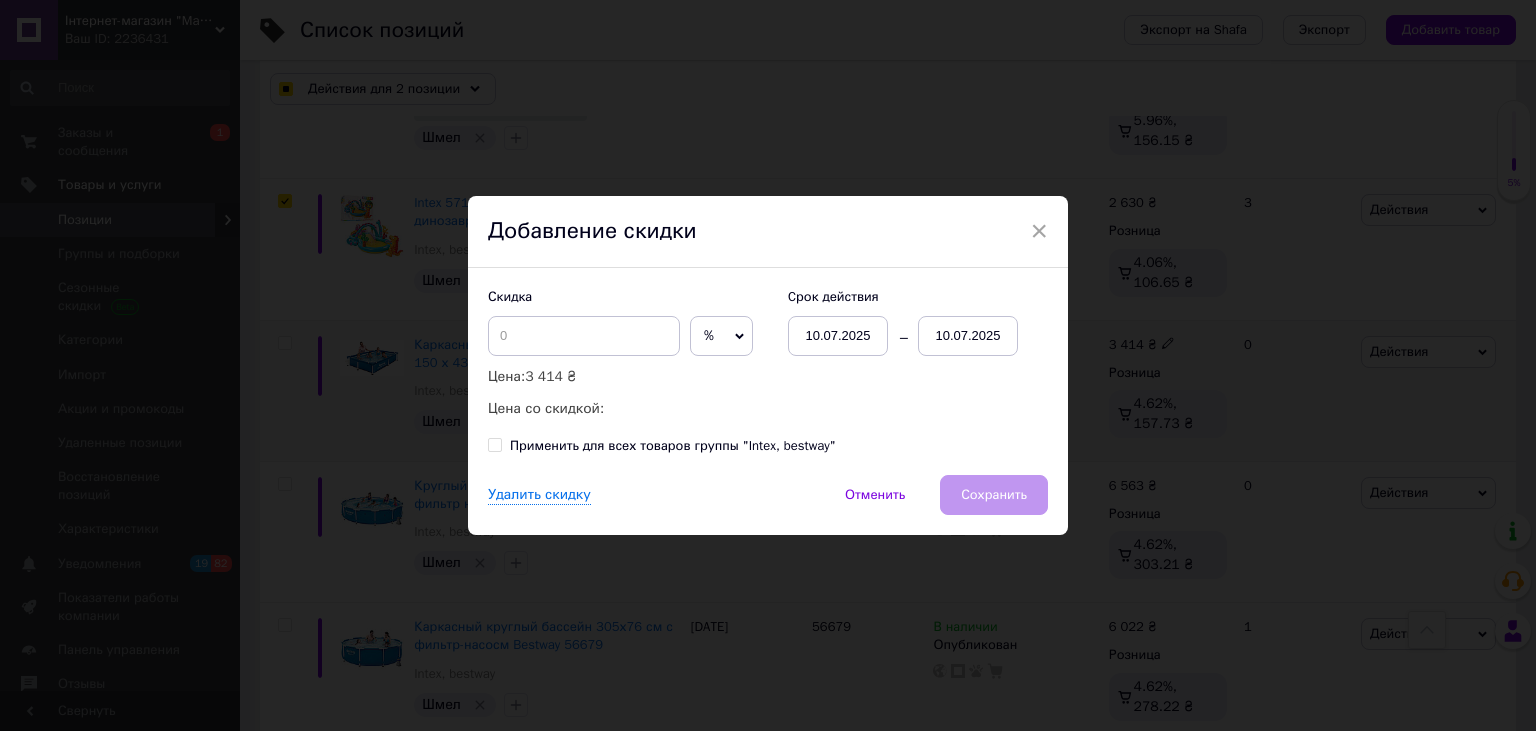 checkbox on "true" 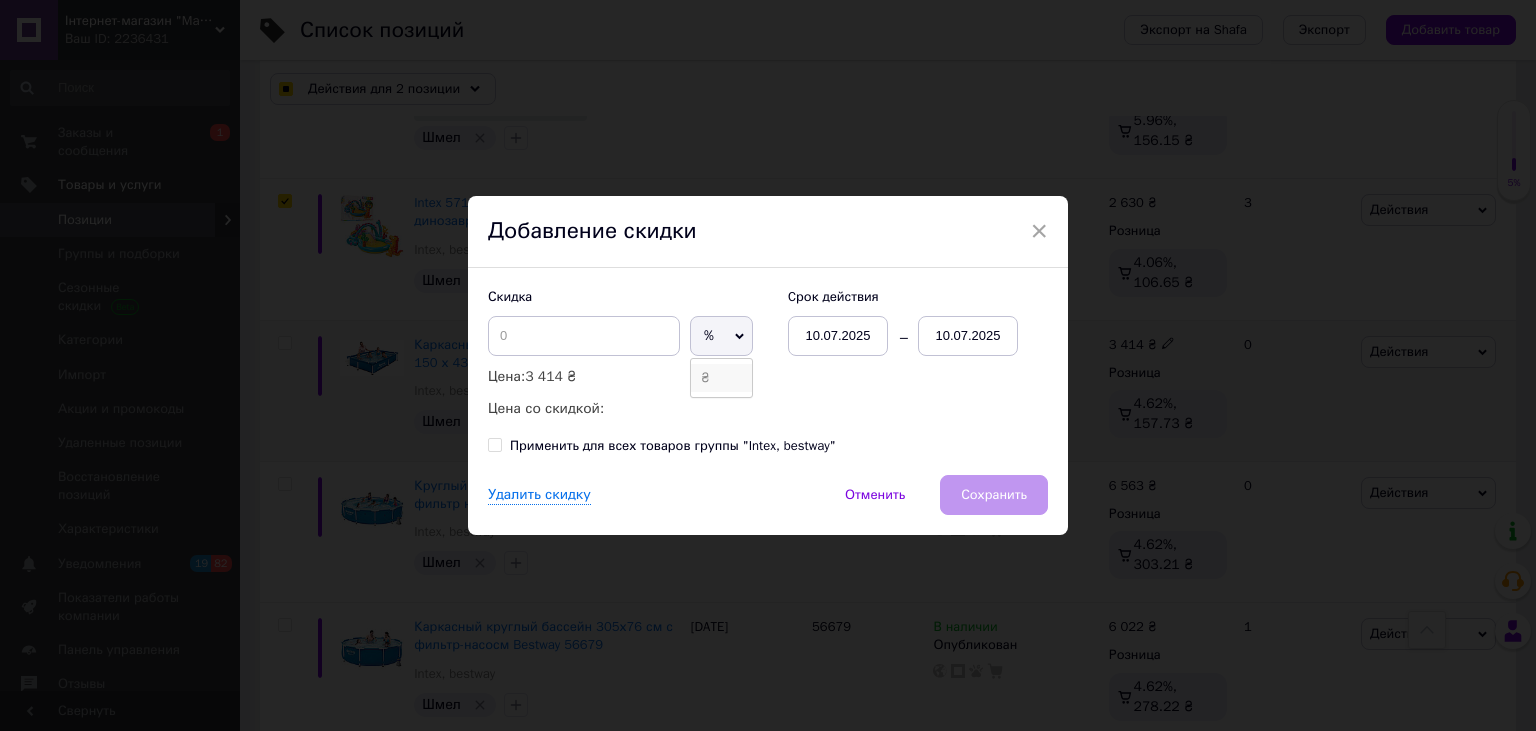 drag, startPoint x: 722, startPoint y: 380, endPoint x: 668, endPoint y: 359, distance: 57.939625 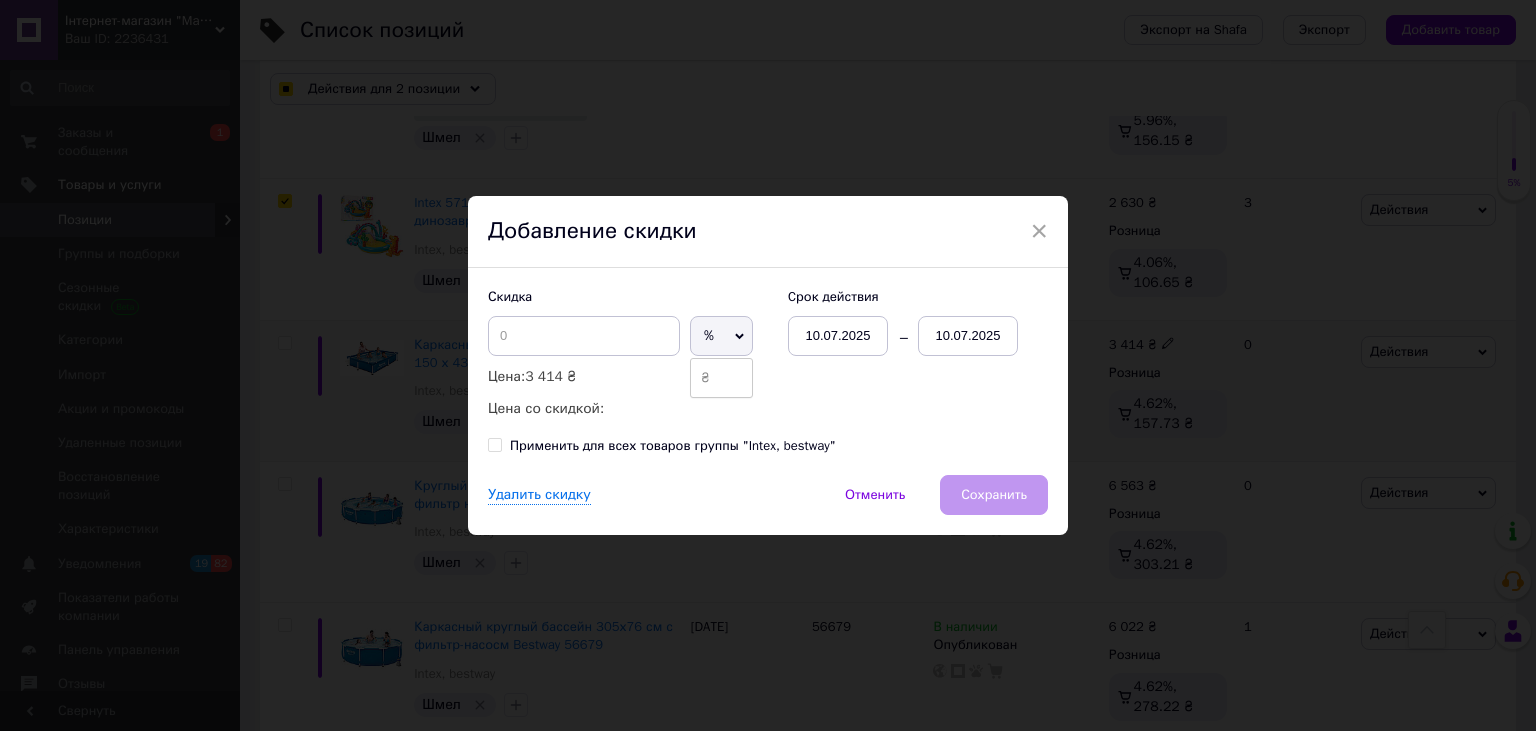 click on "₴" at bounding box center (721, 378) 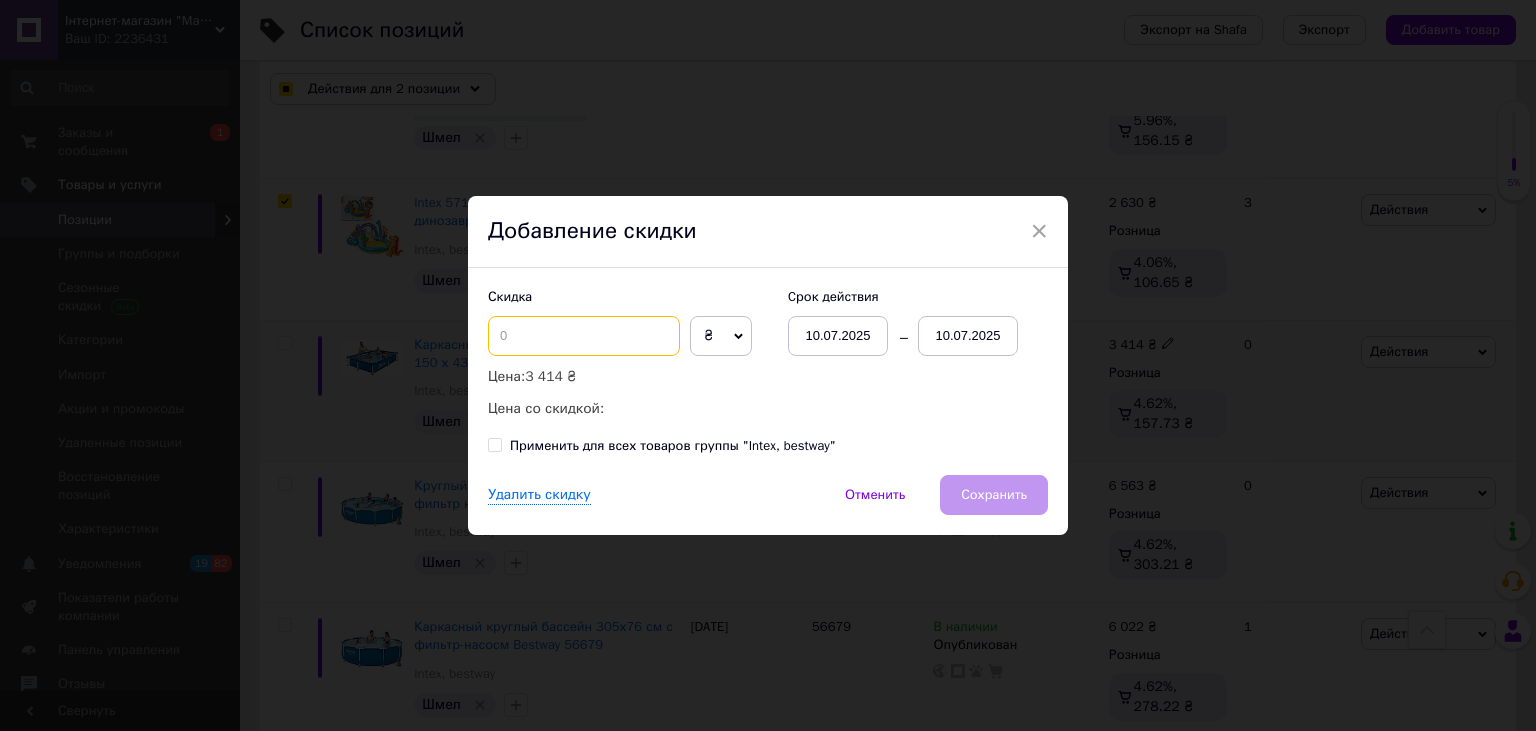 click at bounding box center (584, 336) 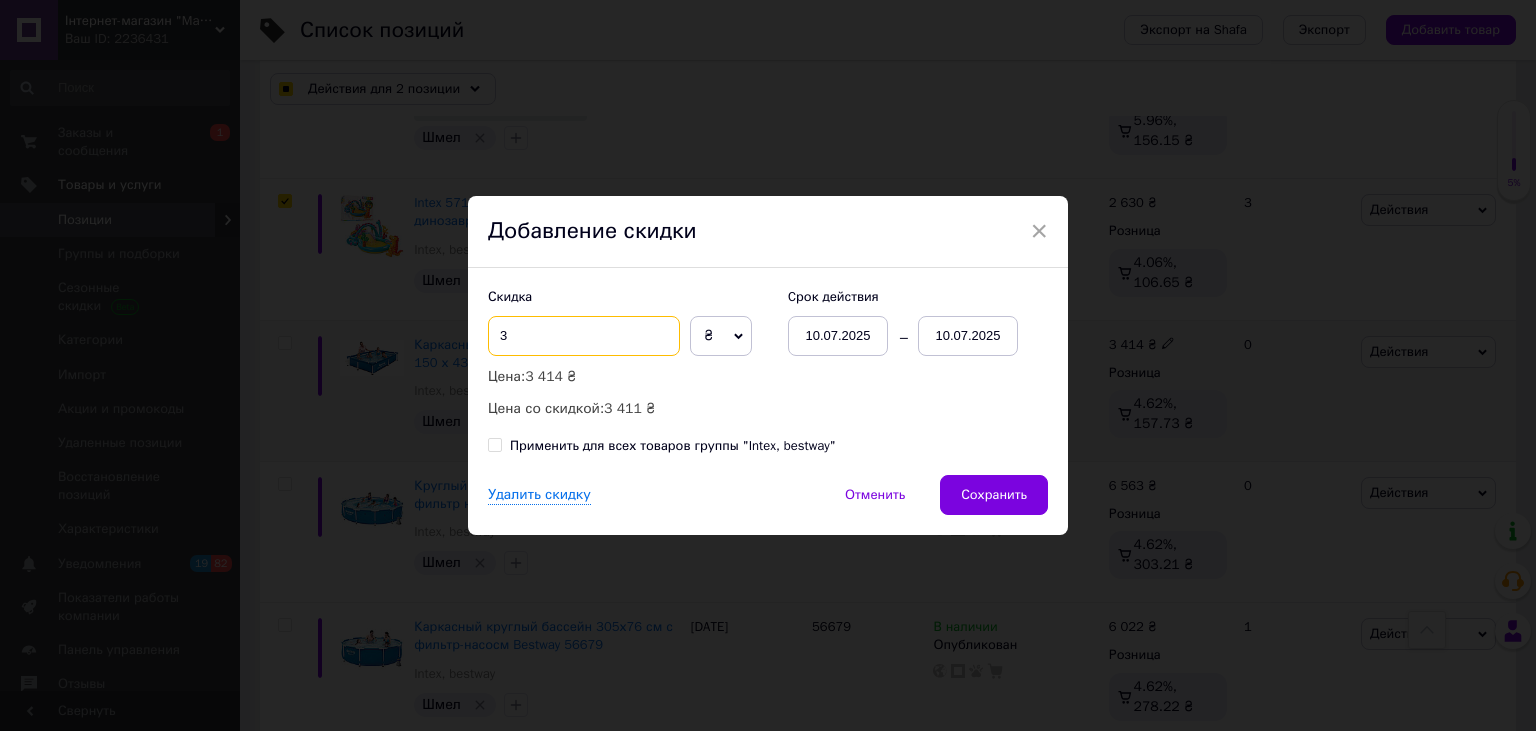 checkbox on "true" 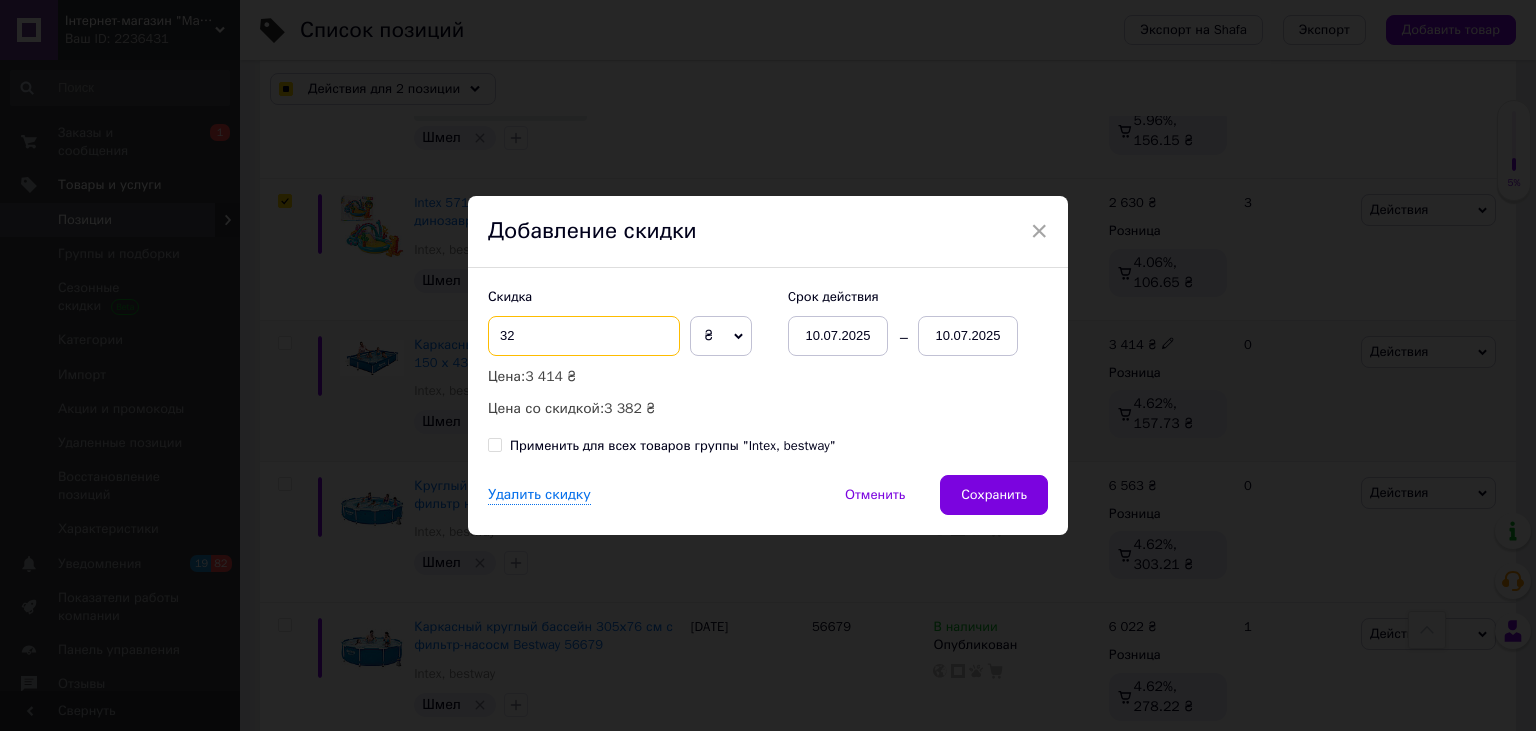 checkbox on "true" 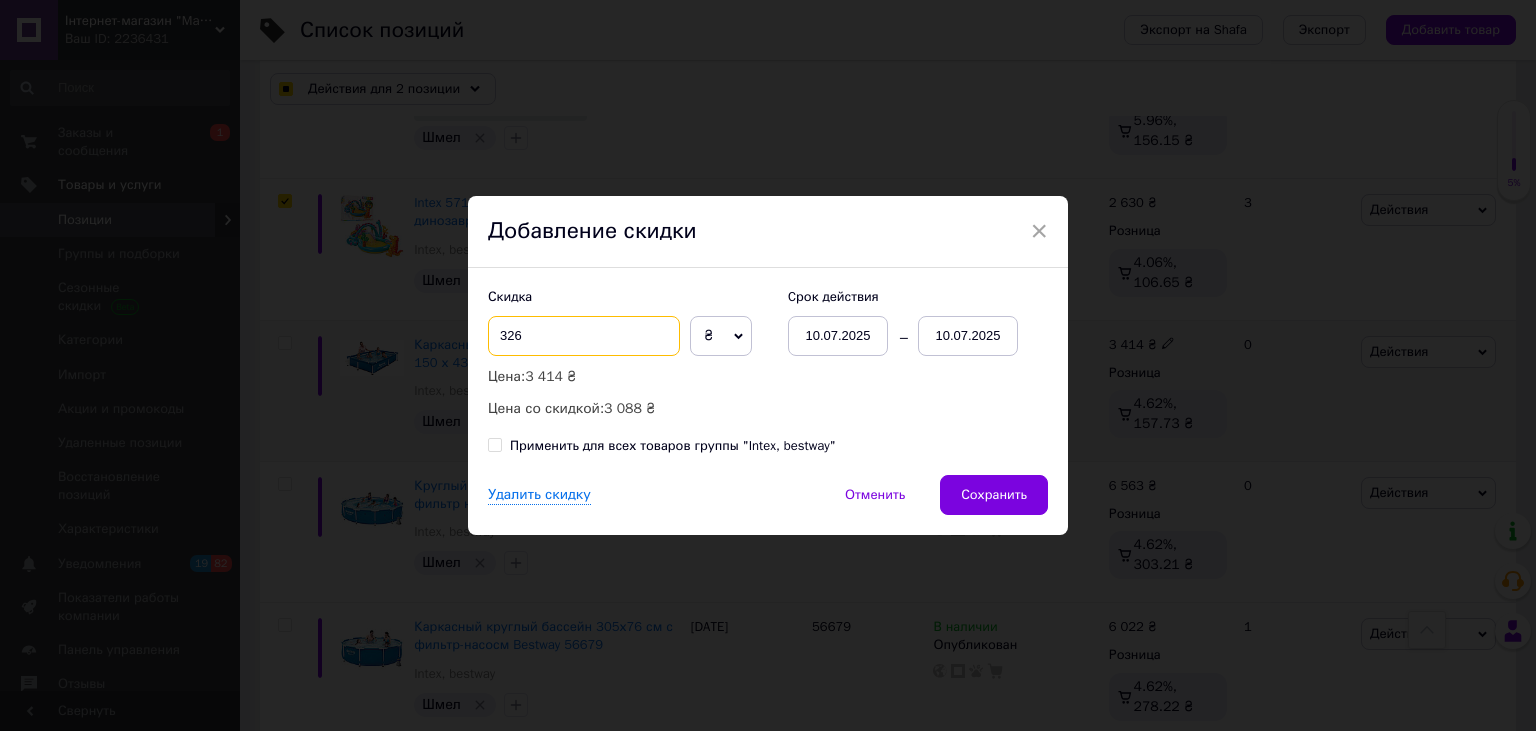 checkbox on "true" 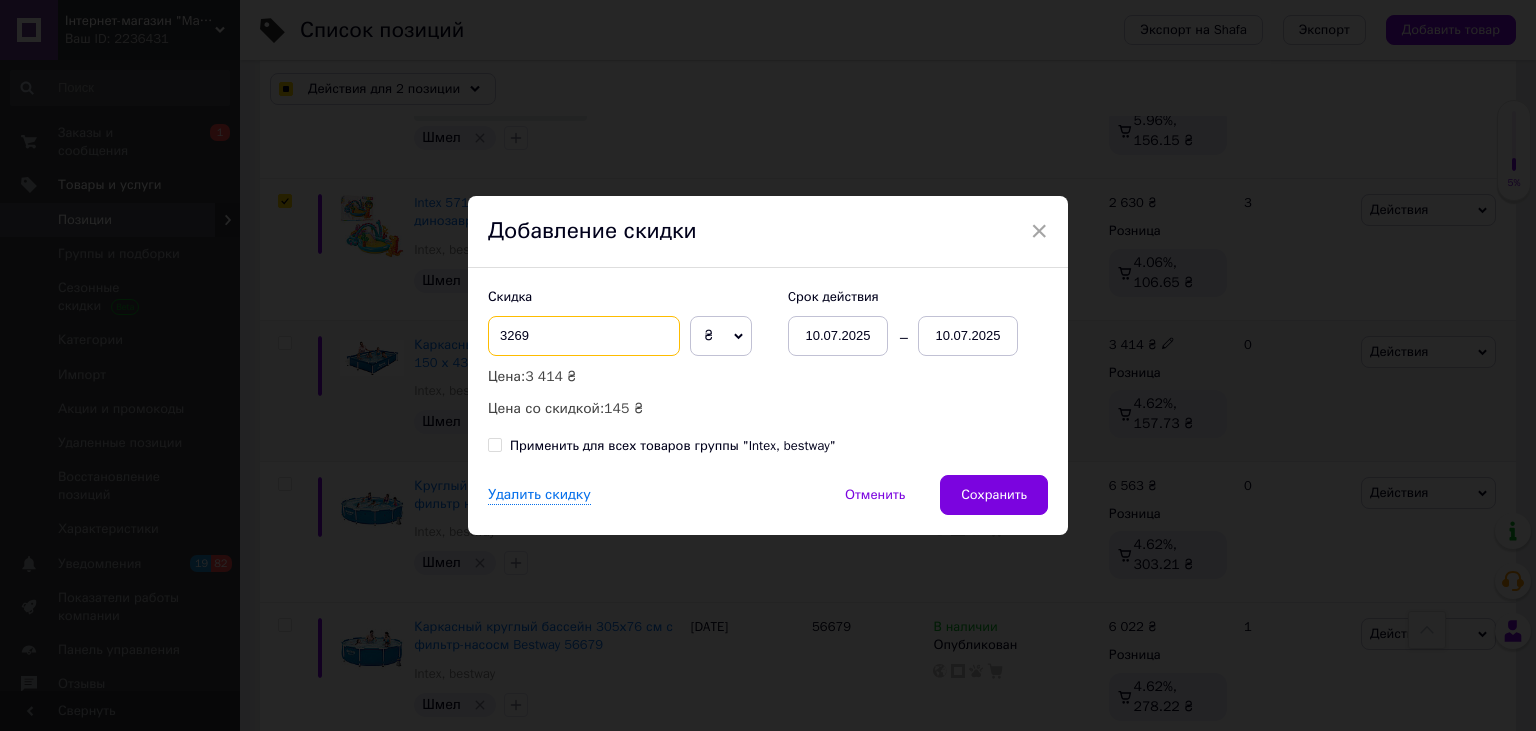 drag, startPoint x: 594, startPoint y: 325, endPoint x: 302, endPoint y: 340, distance: 292.385 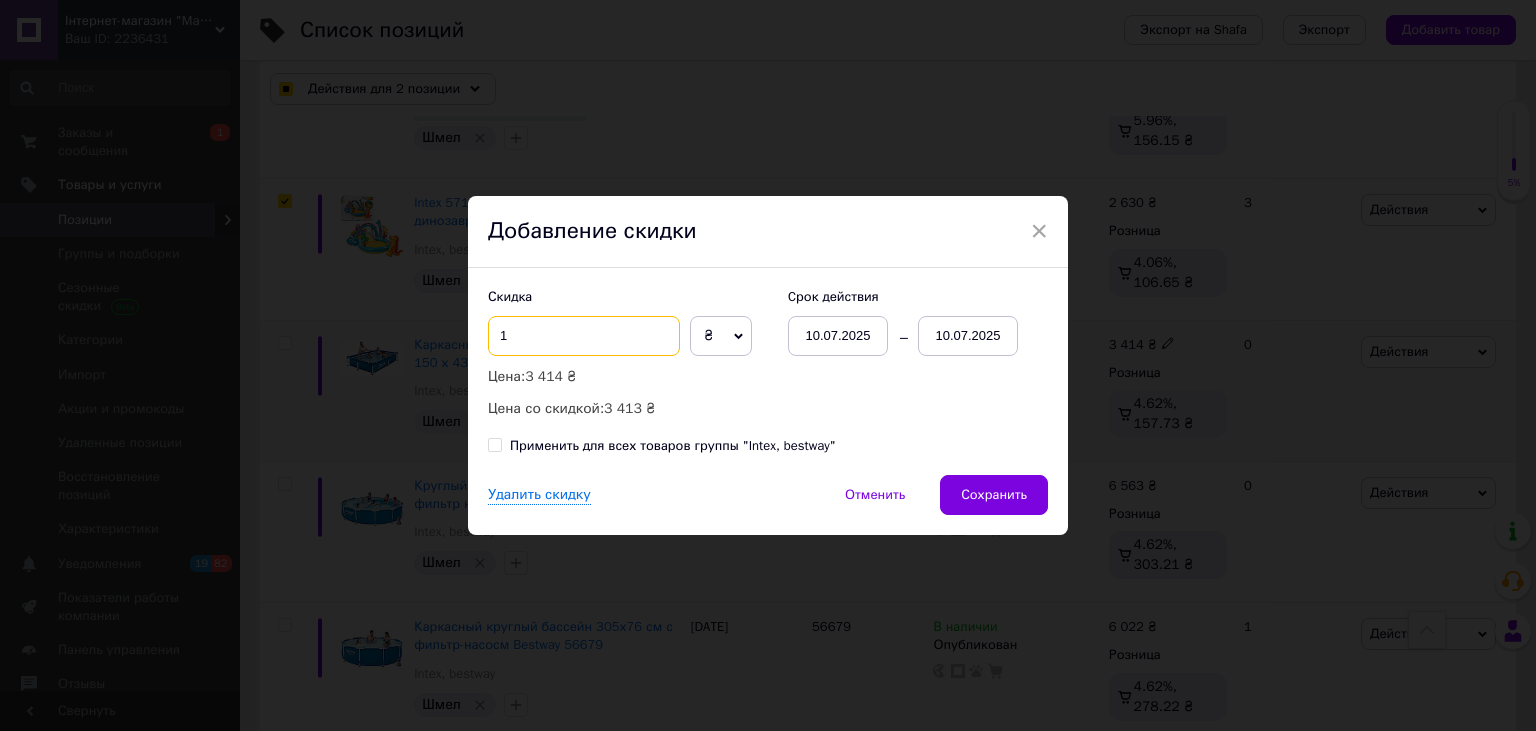 checkbox on "true" 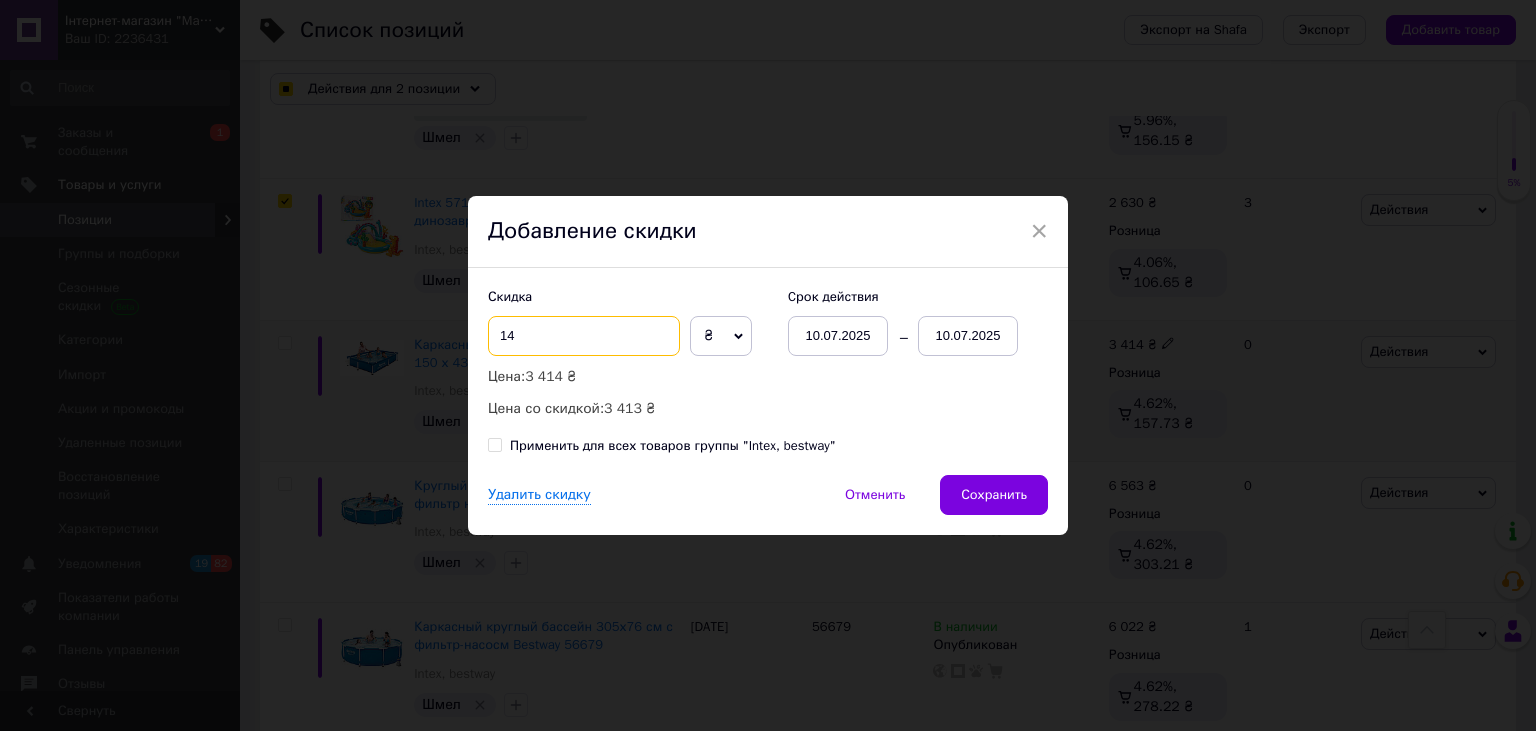 checkbox on "true" 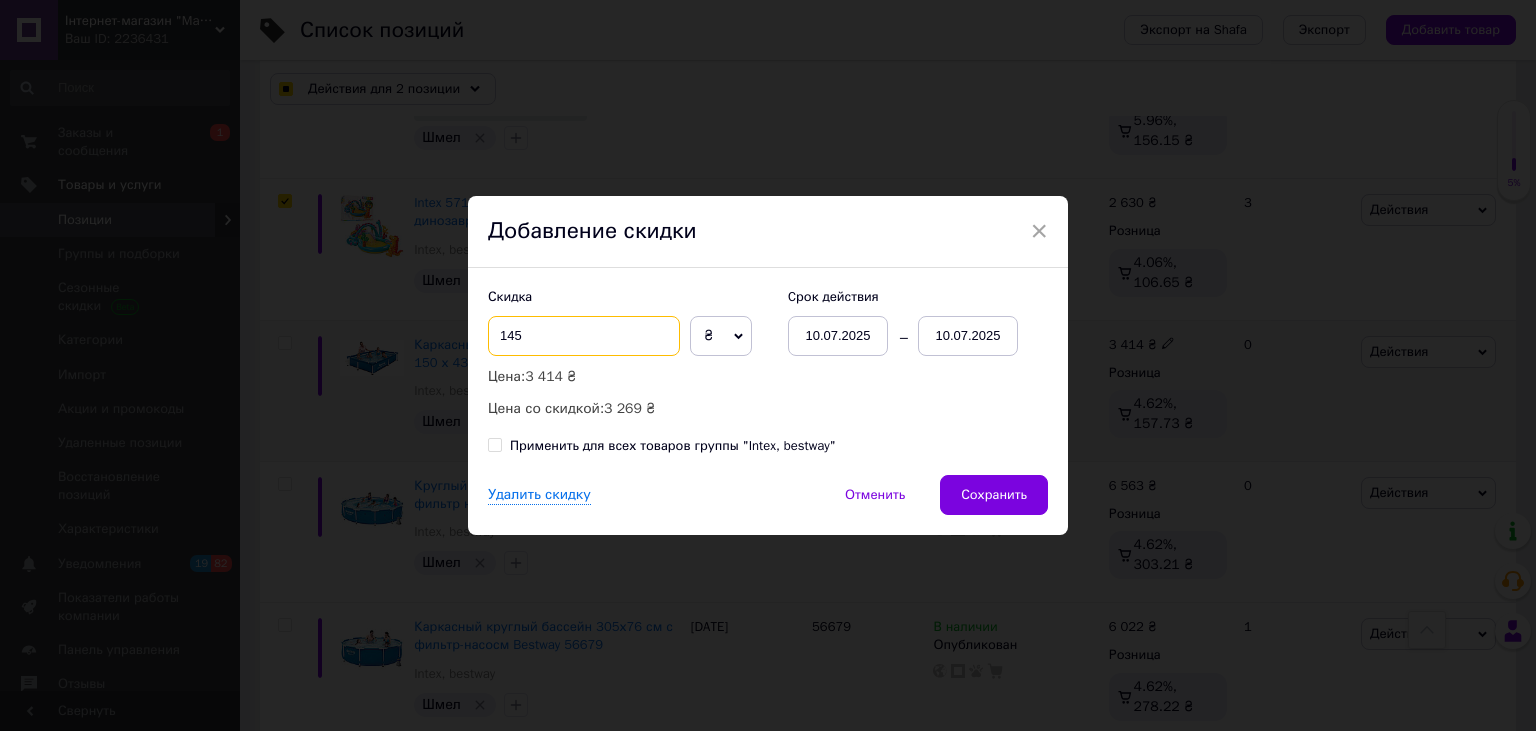 type on "145" 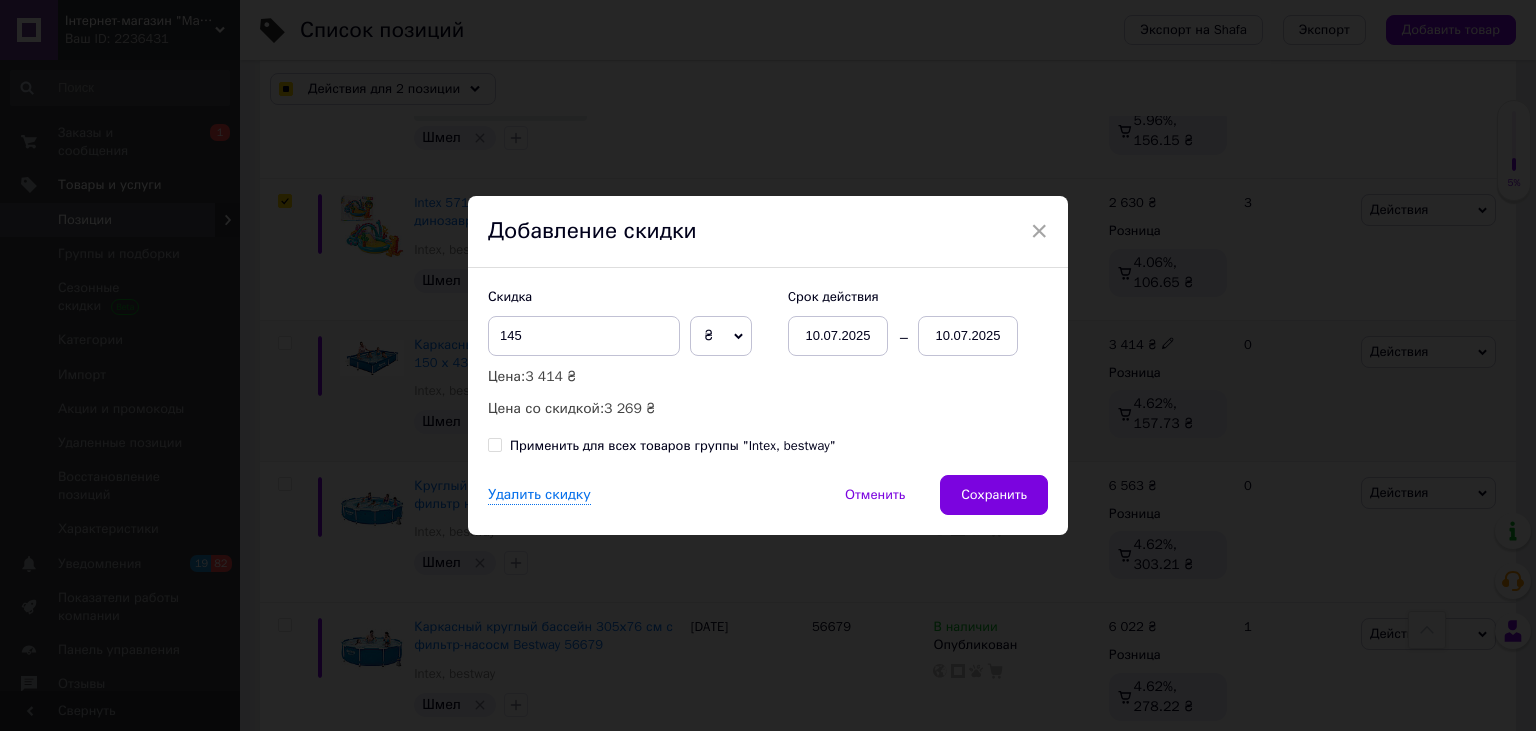 click on "10.07.2025" at bounding box center (968, 336) 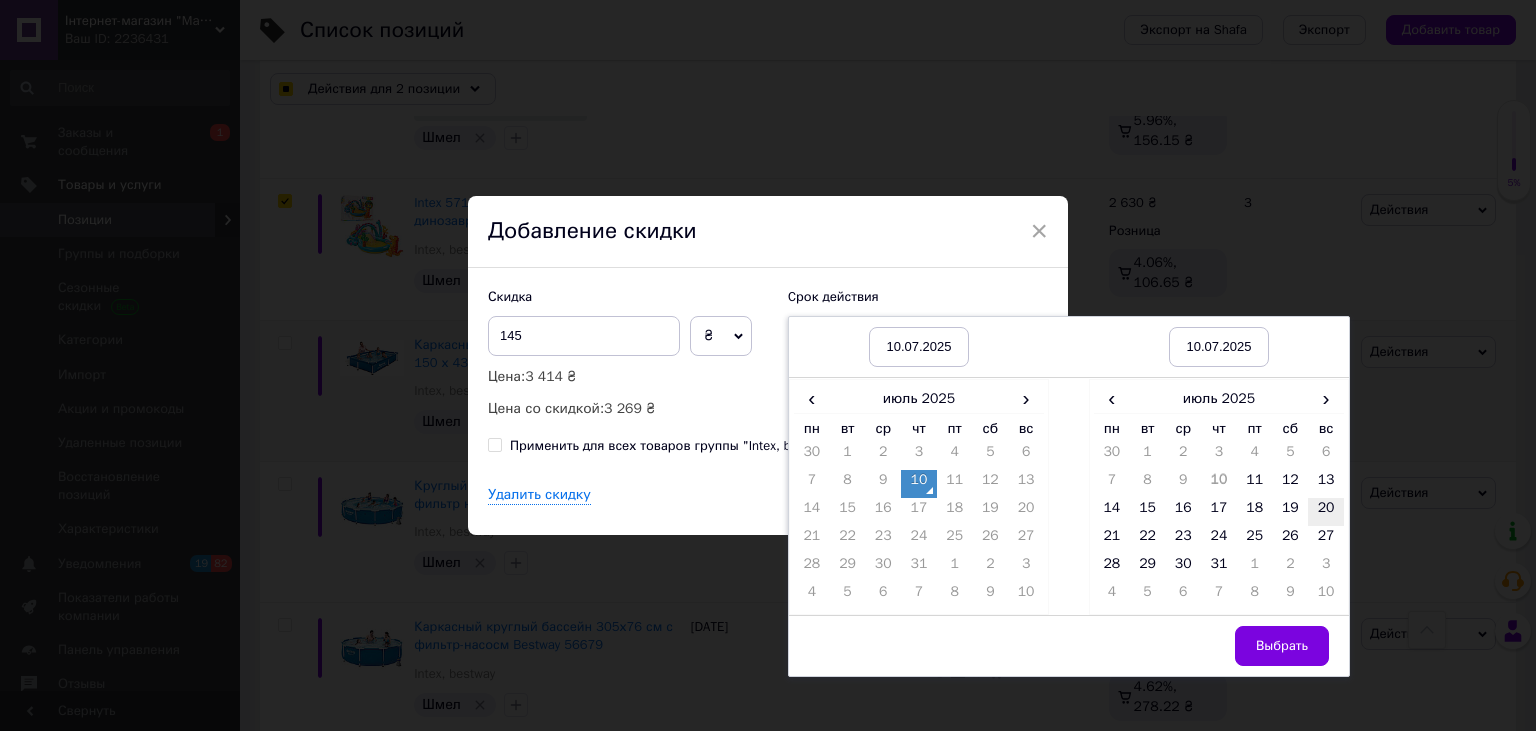 click on "20" at bounding box center [1326, 512] 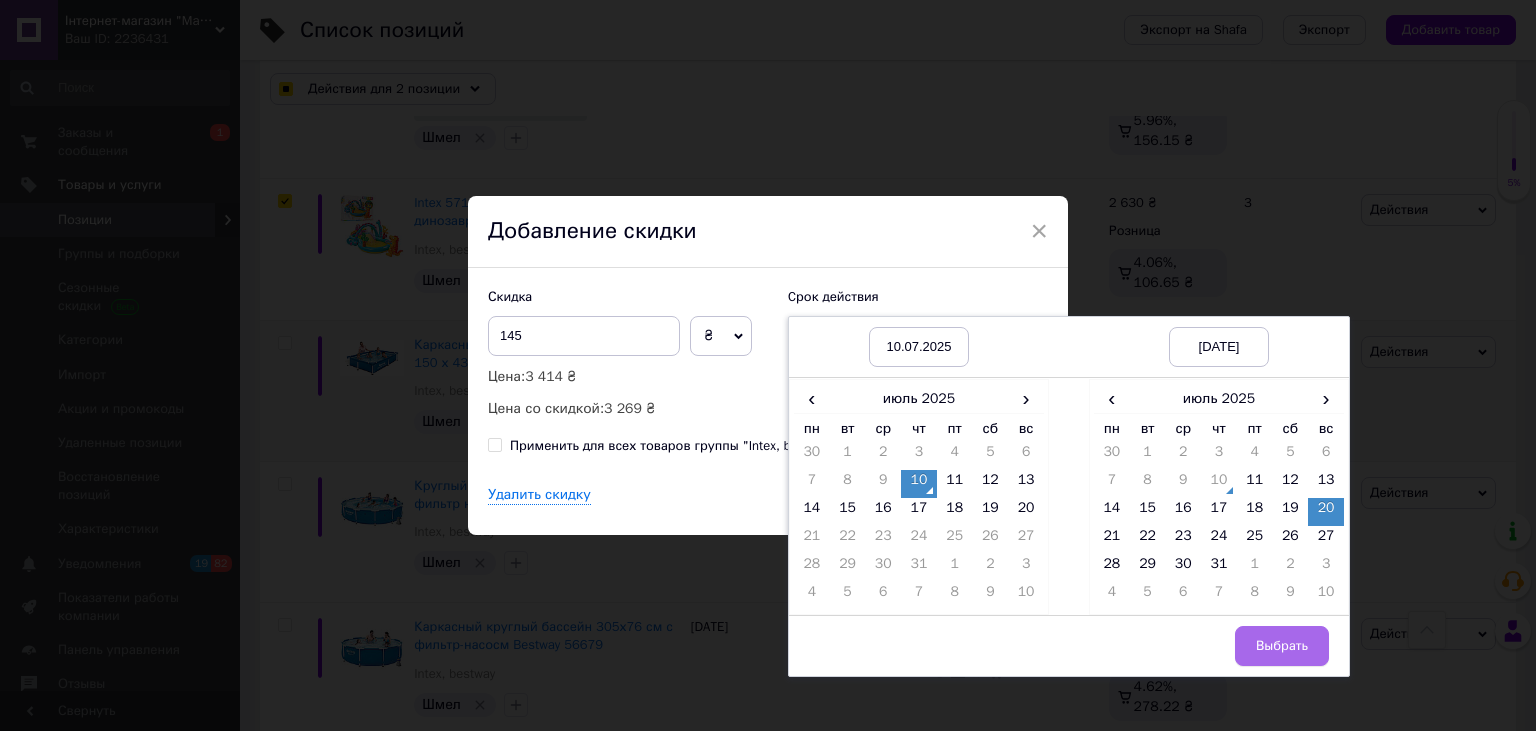 click on "Выбрать" at bounding box center [1282, 646] 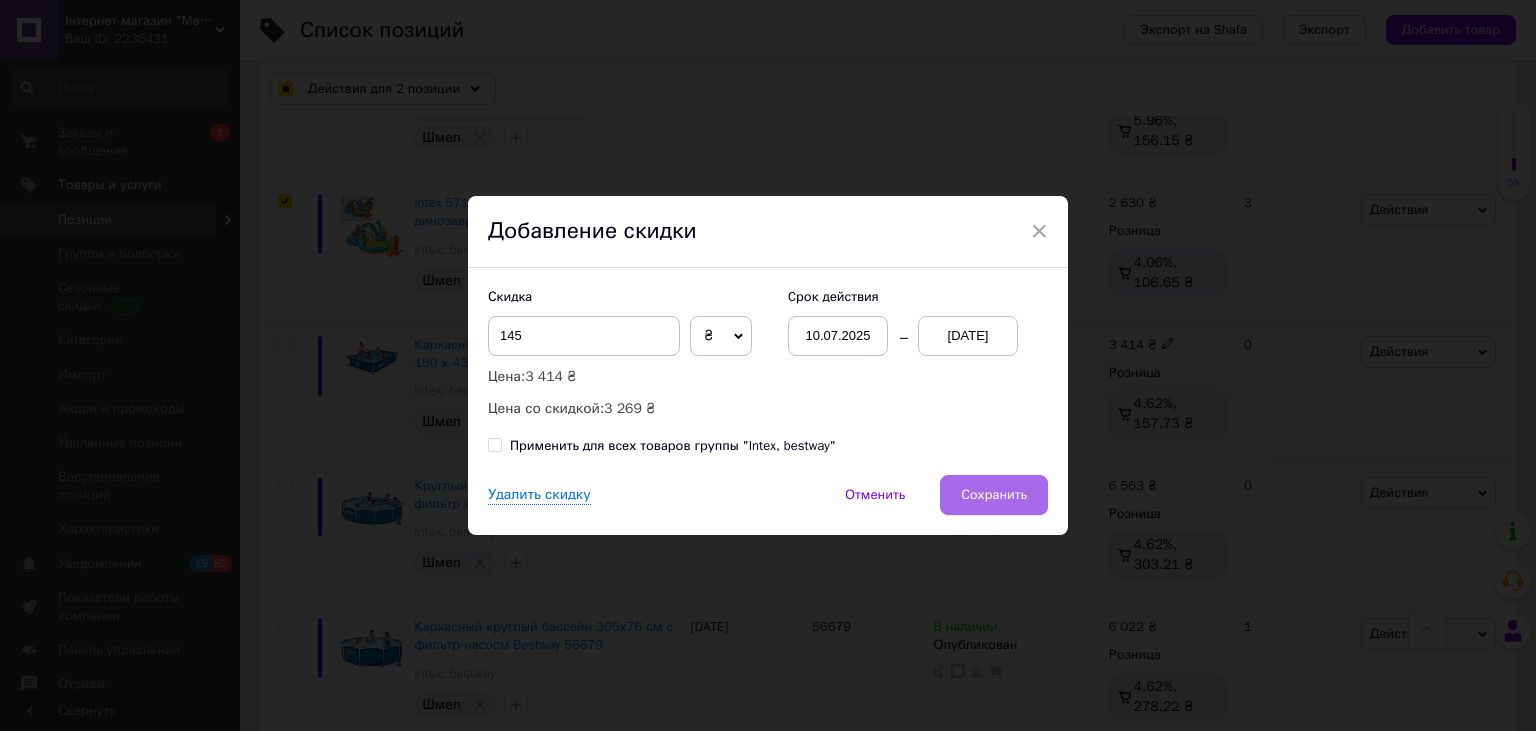click on "Сохранить" at bounding box center (994, 495) 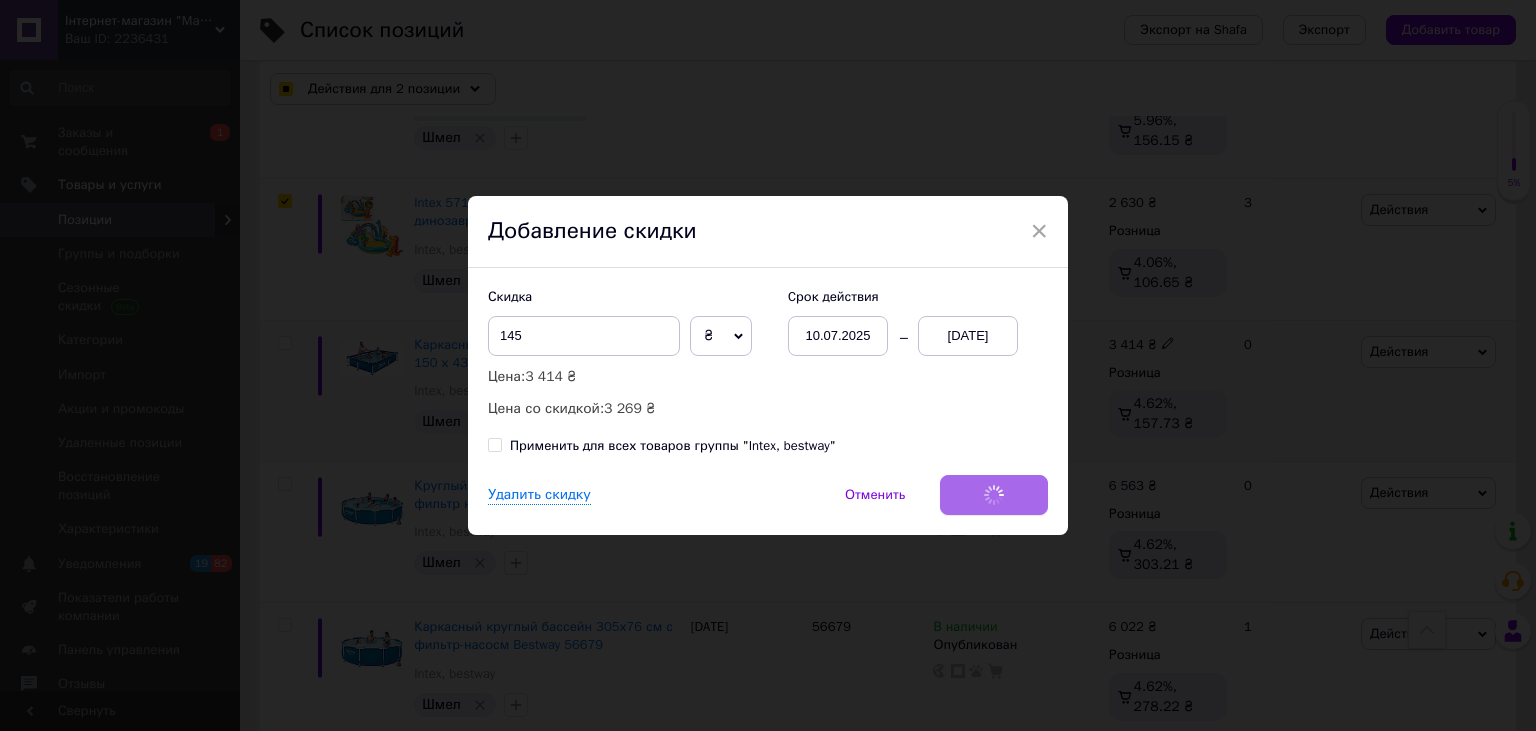 checkbox on "true" 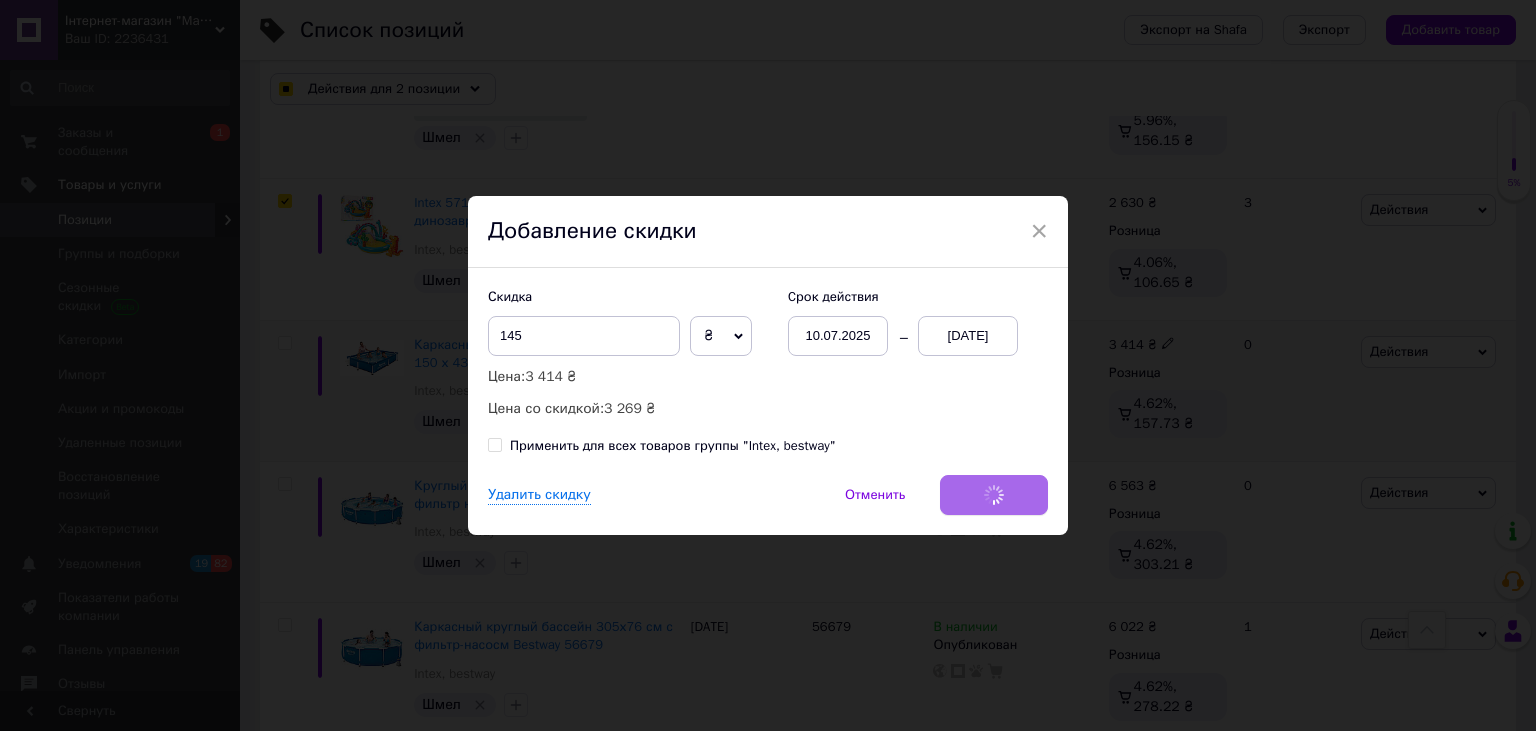 checkbox on "true" 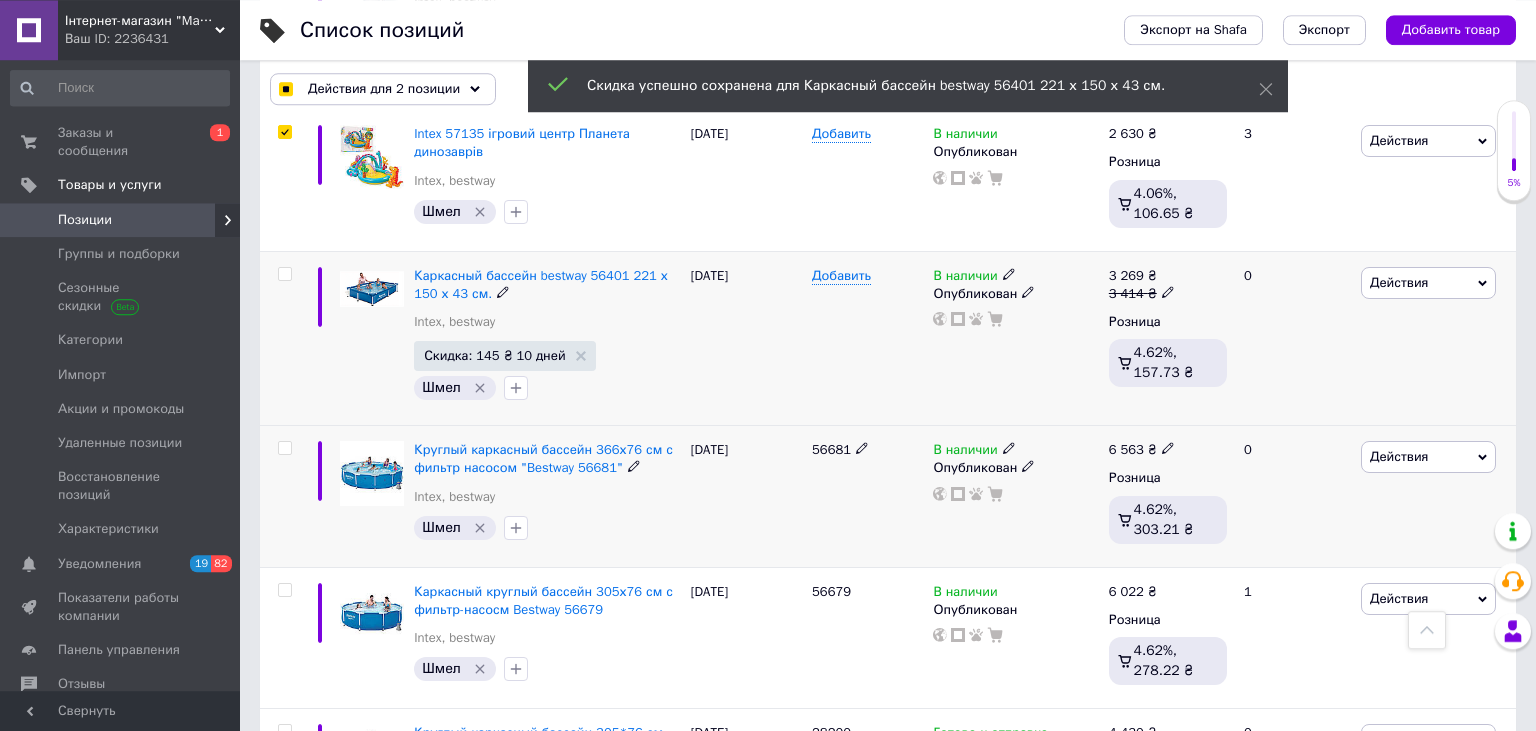 scroll, scrollTop: 4186, scrollLeft: 0, axis: vertical 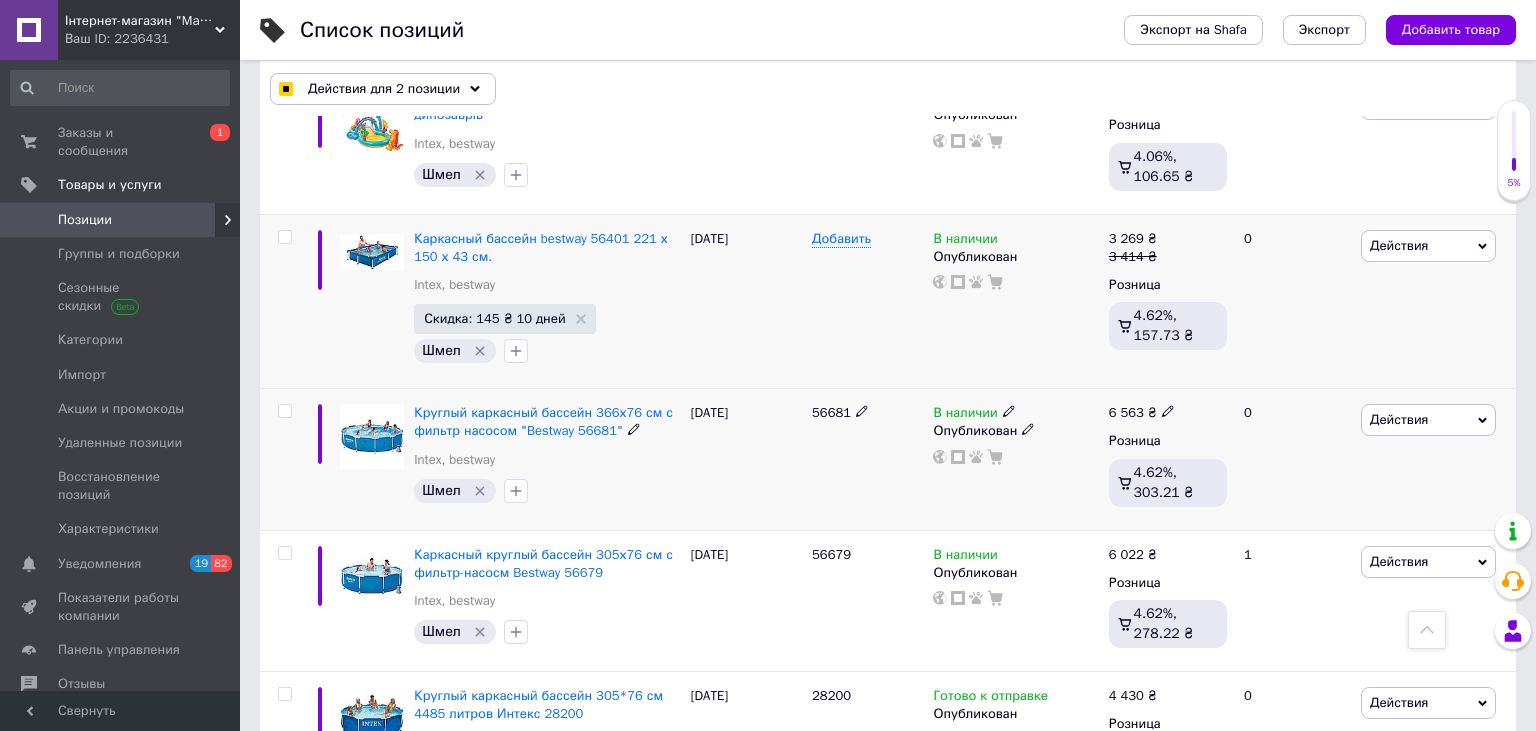 click on "Действия" at bounding box center (1399, 419) 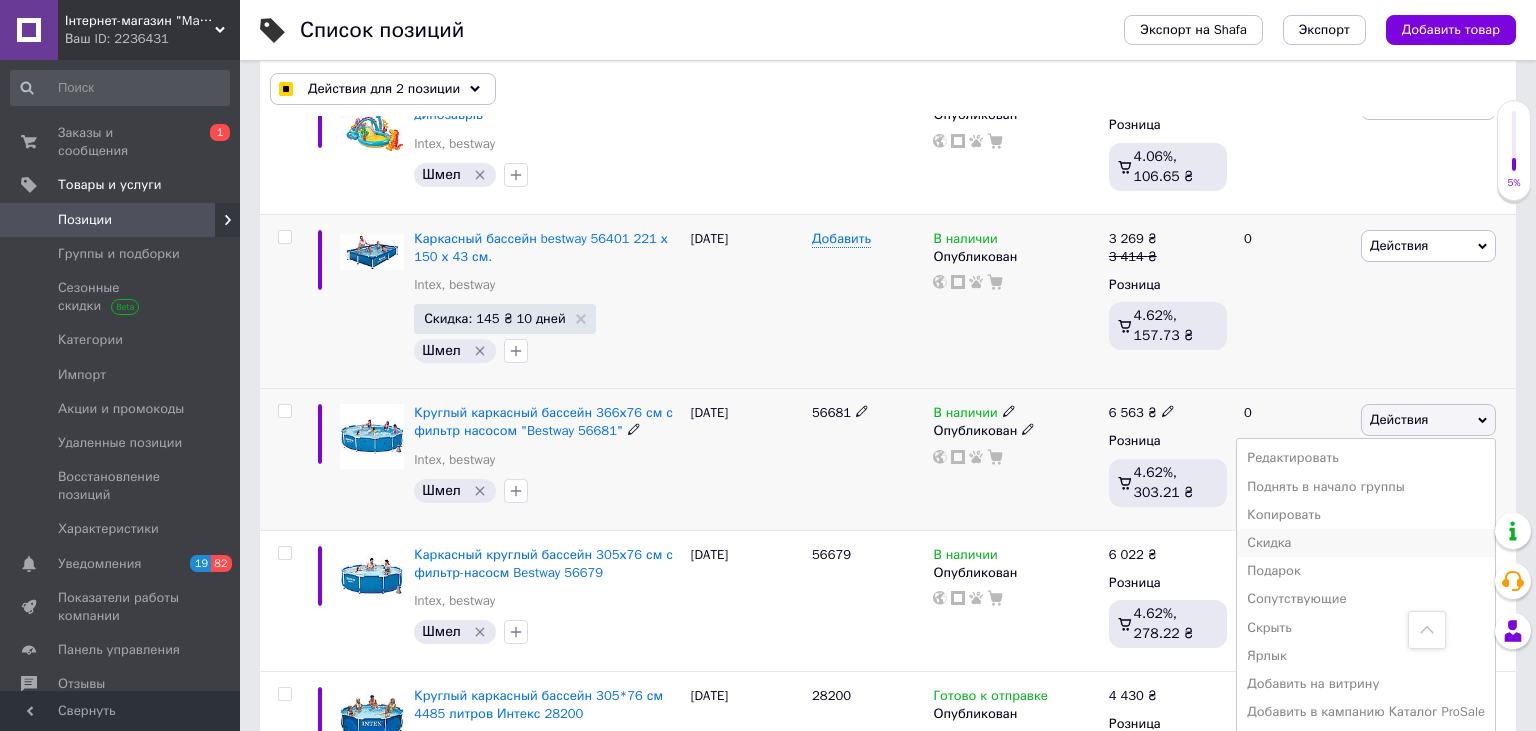 click on "Скидка" at bounding box center [1366, 543] 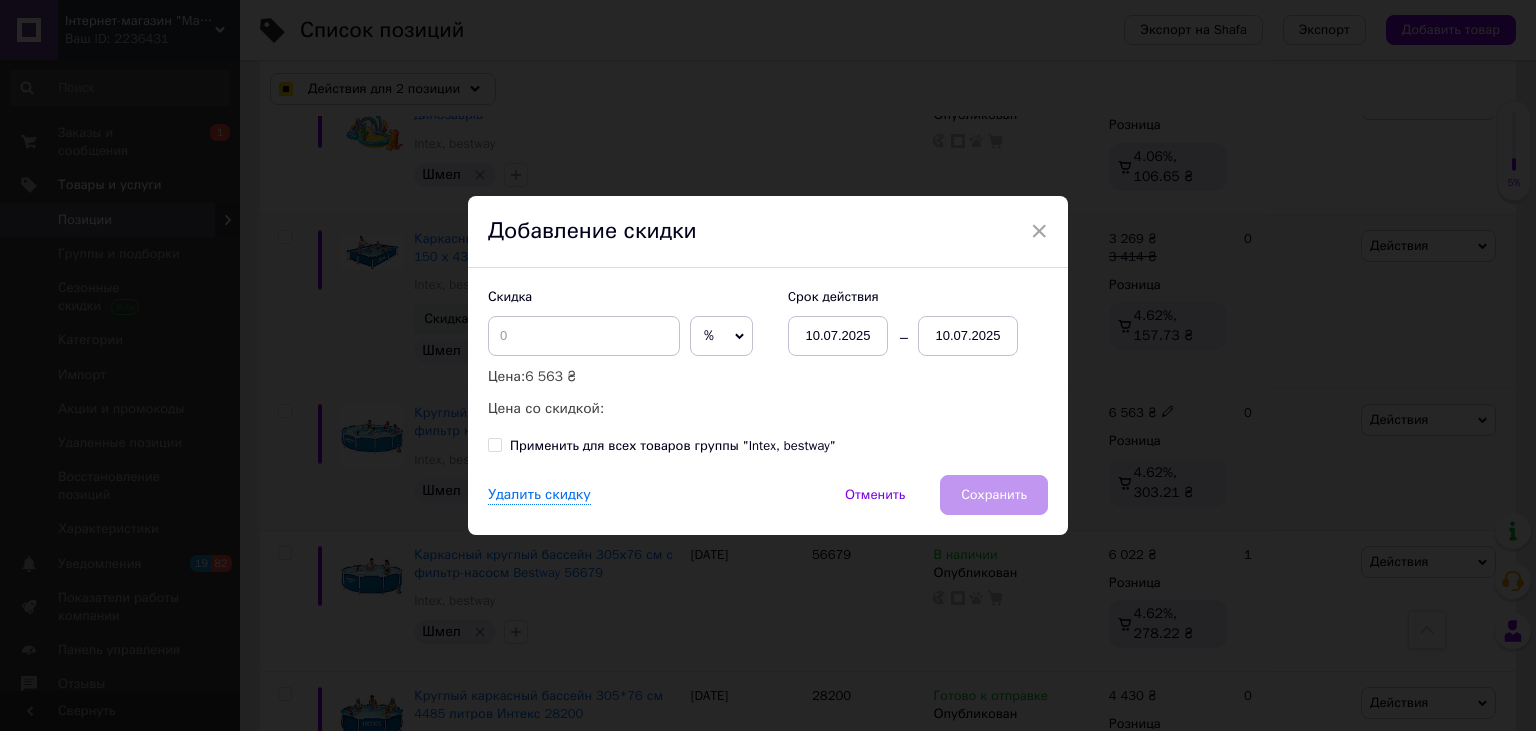 checkbox on "true" 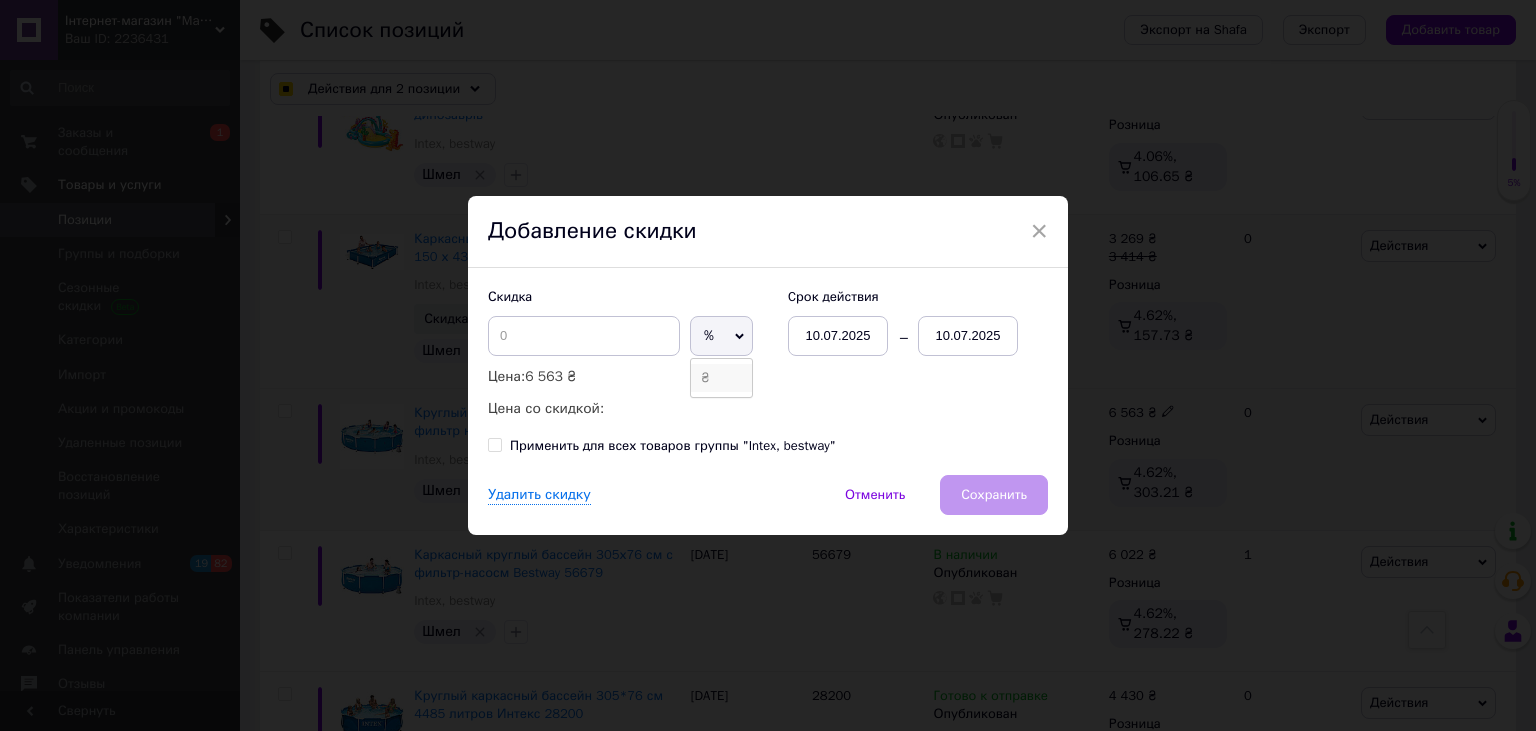 drag, startPoint x: 717, startPoint y: 389, endPoint x: 610, endPoint y: 340, distance: 117.68602 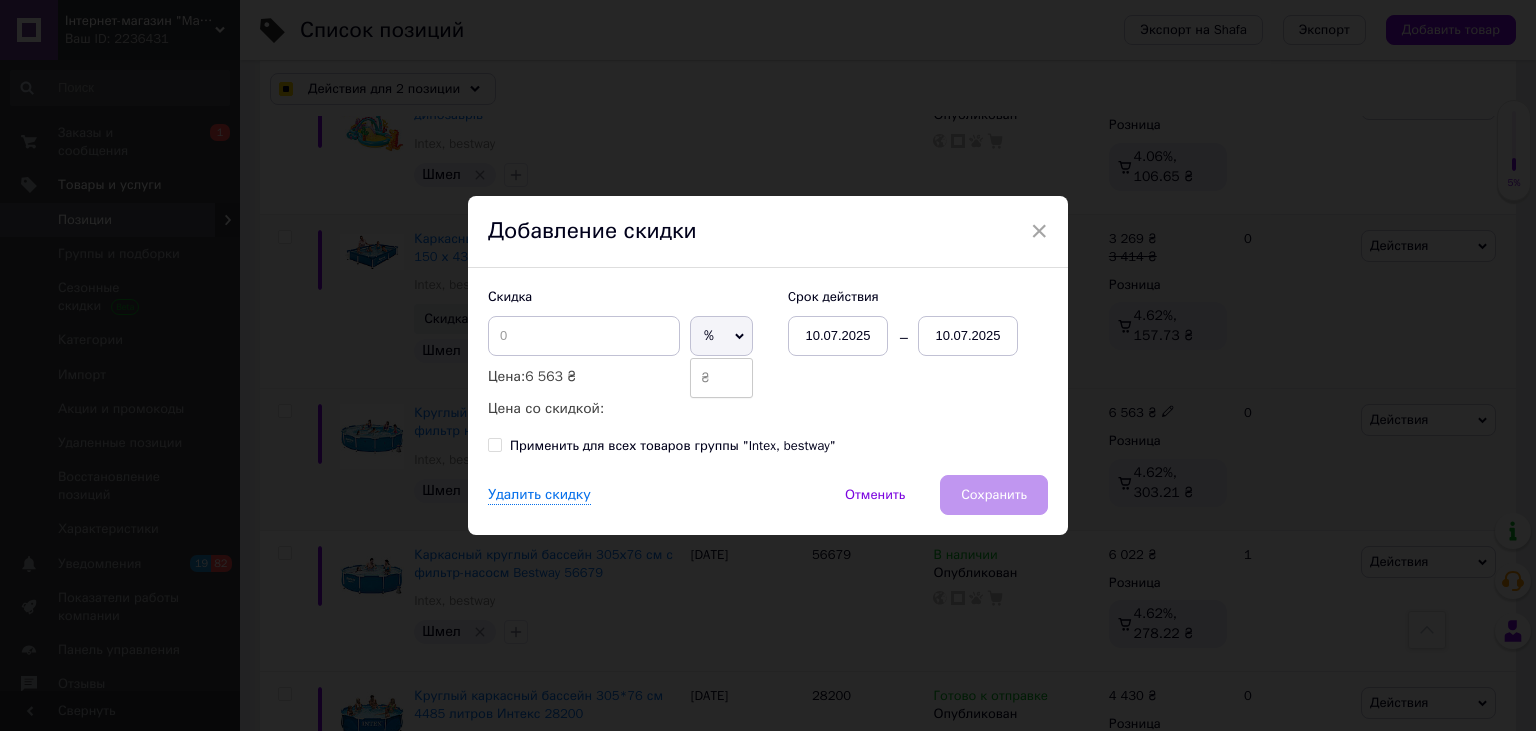 checkbox on "true" 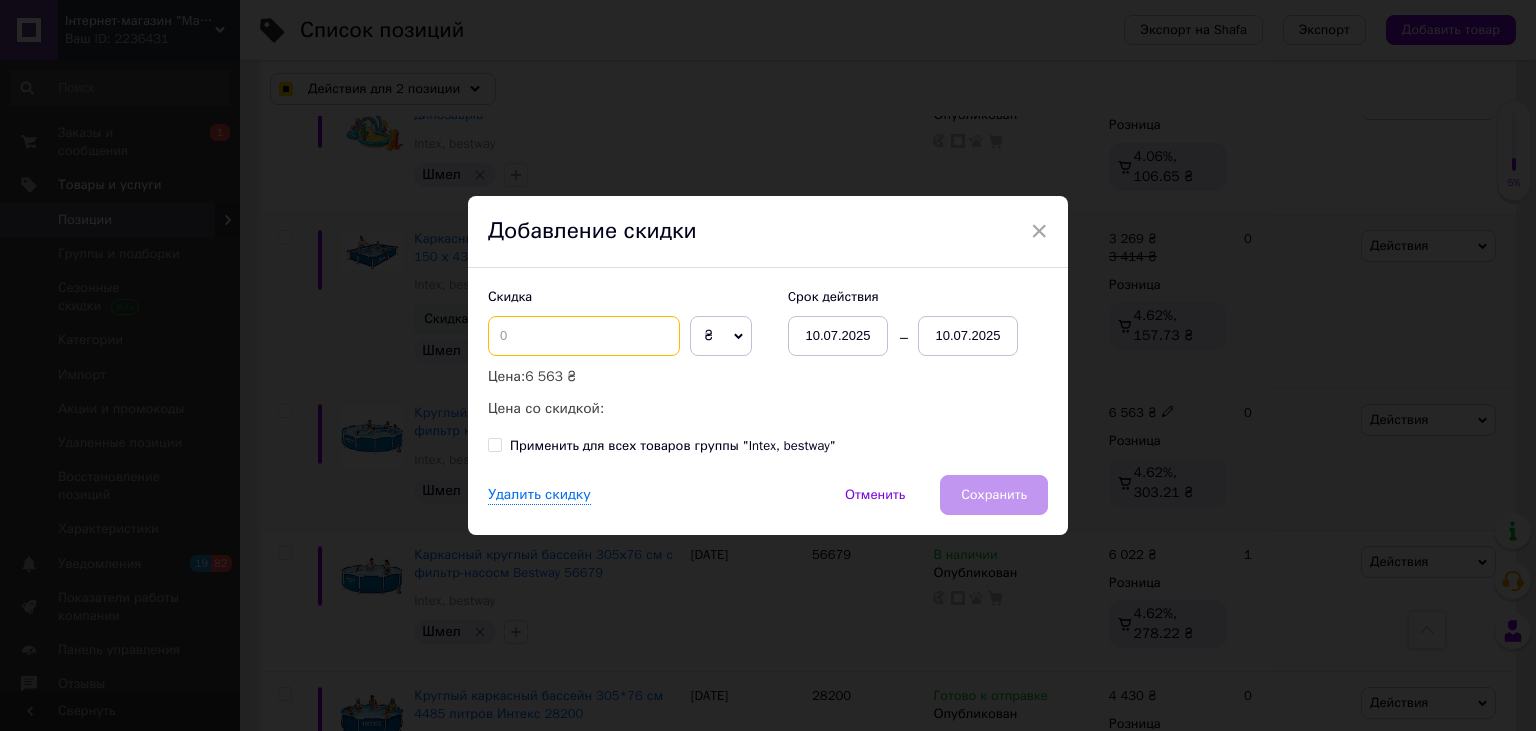 click at bounding box center [584, 336] 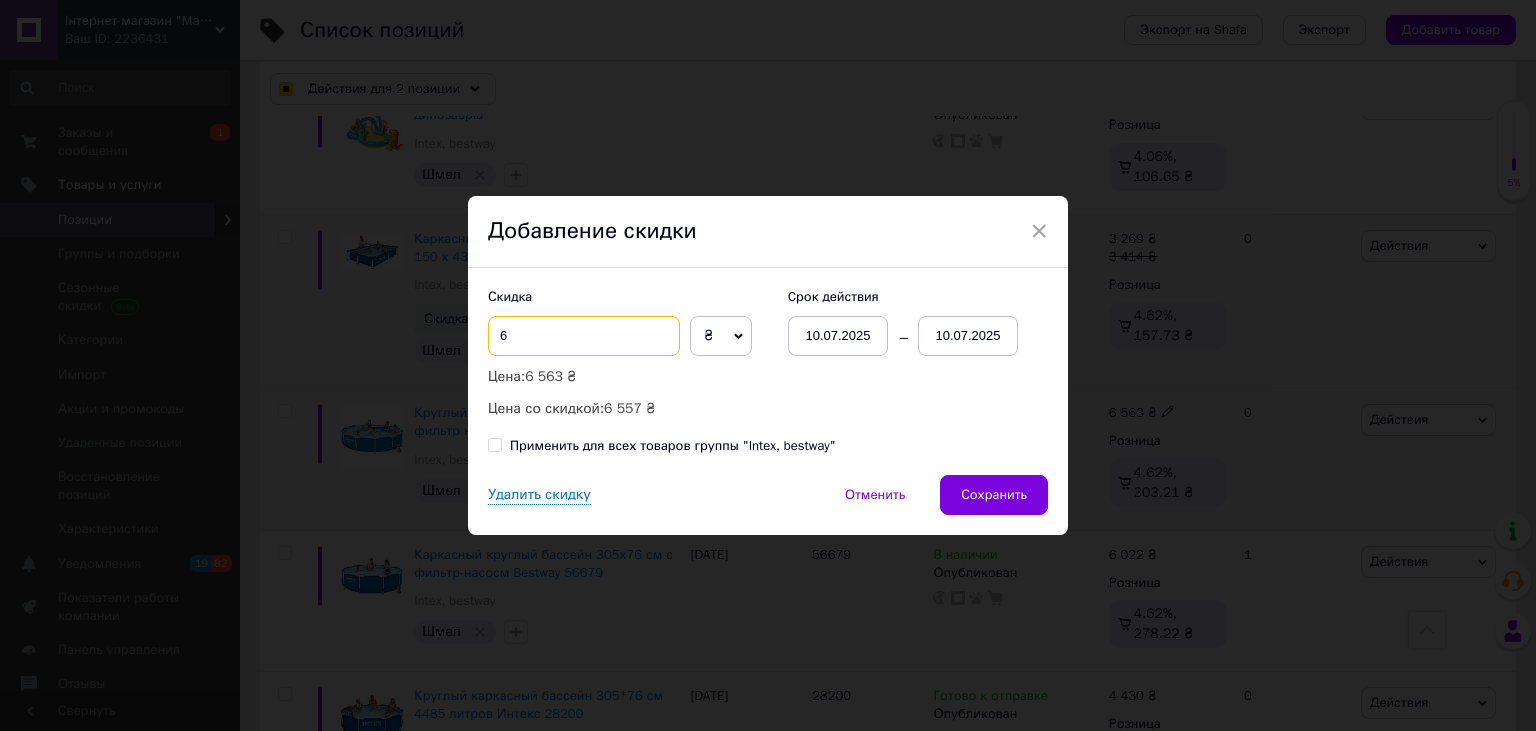 checkbox on "true" 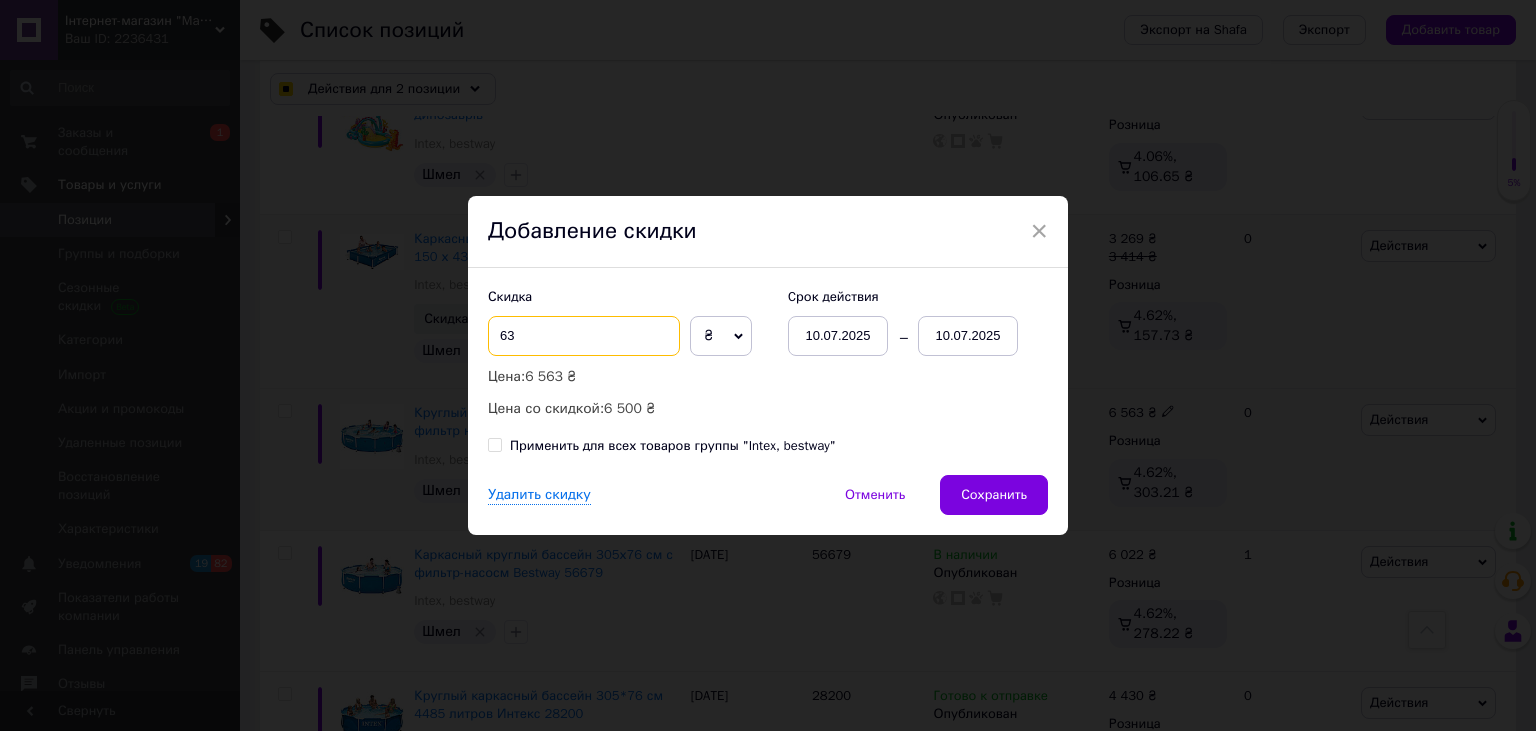 checkbox on "true" 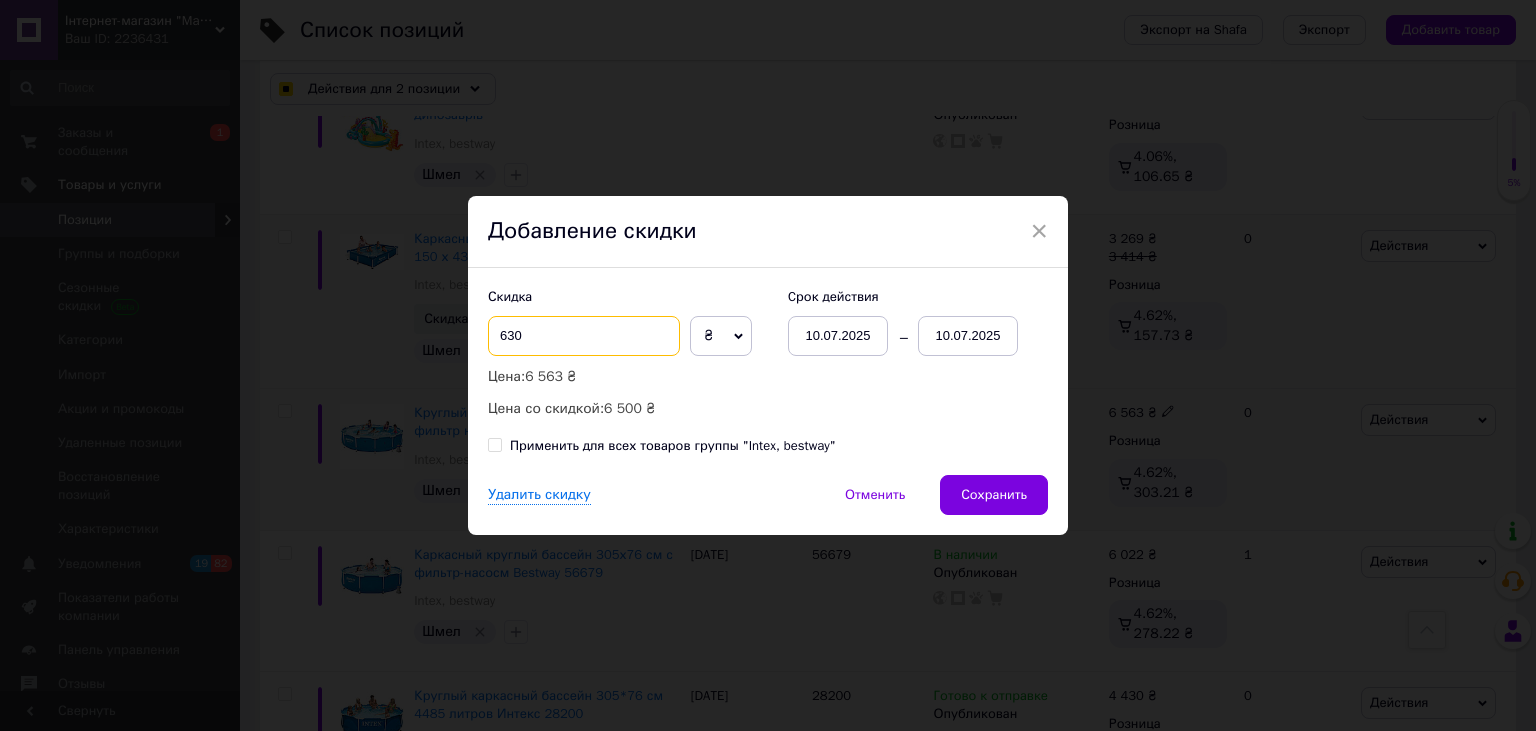 checkbox on "true" 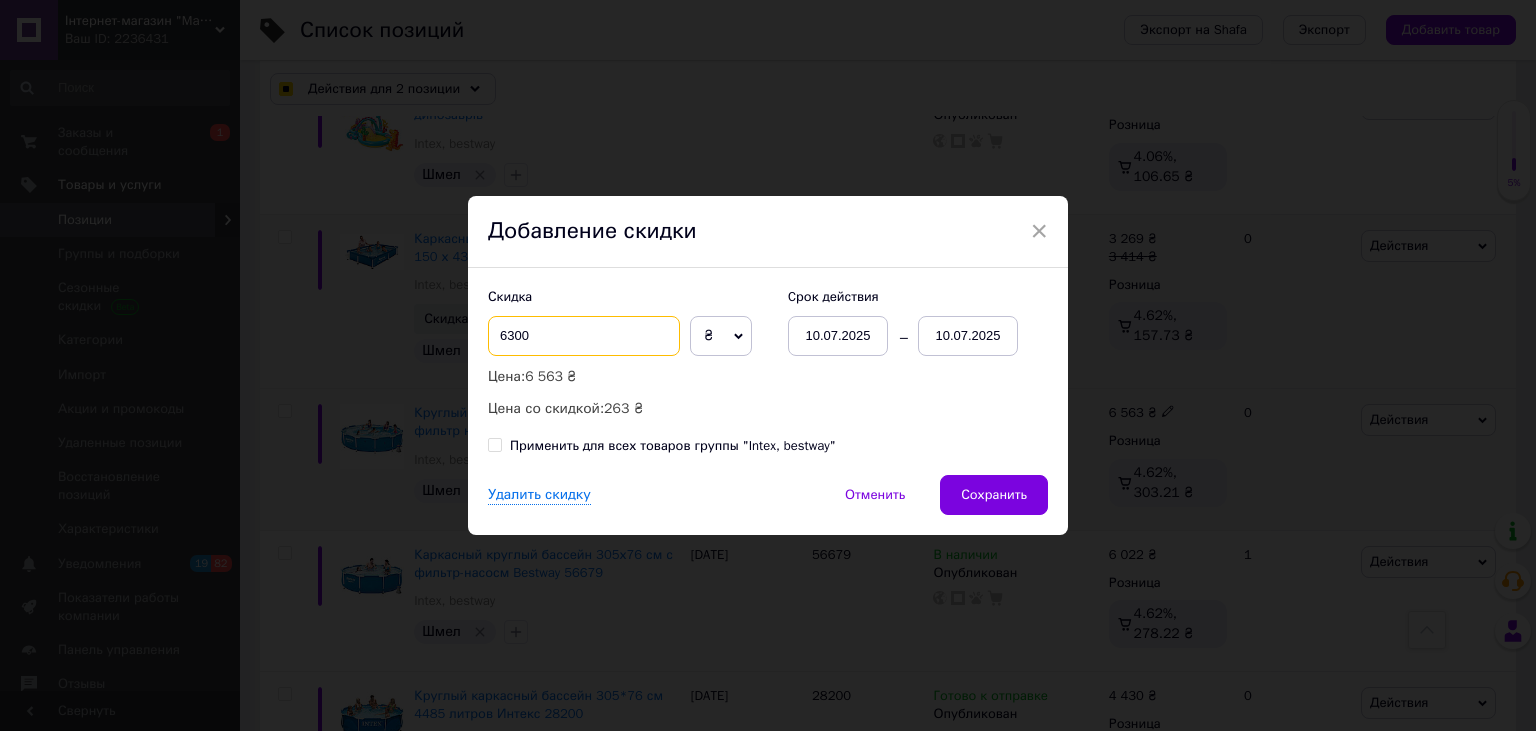 drag, startPoint x: 572, startPoint y: 327, endPoint x: 406, endPoint y: 338, distance: 166.36406 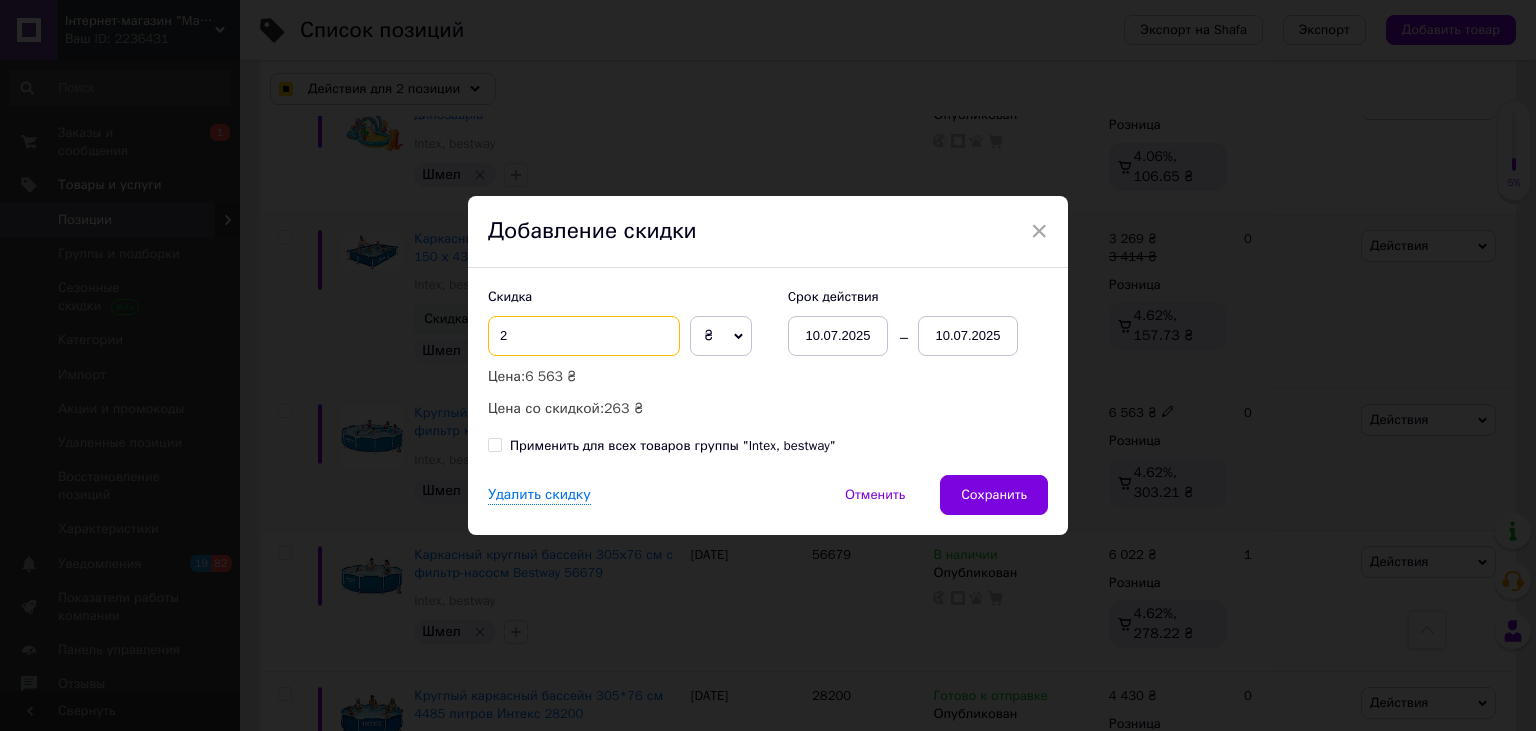checkbox on "true" 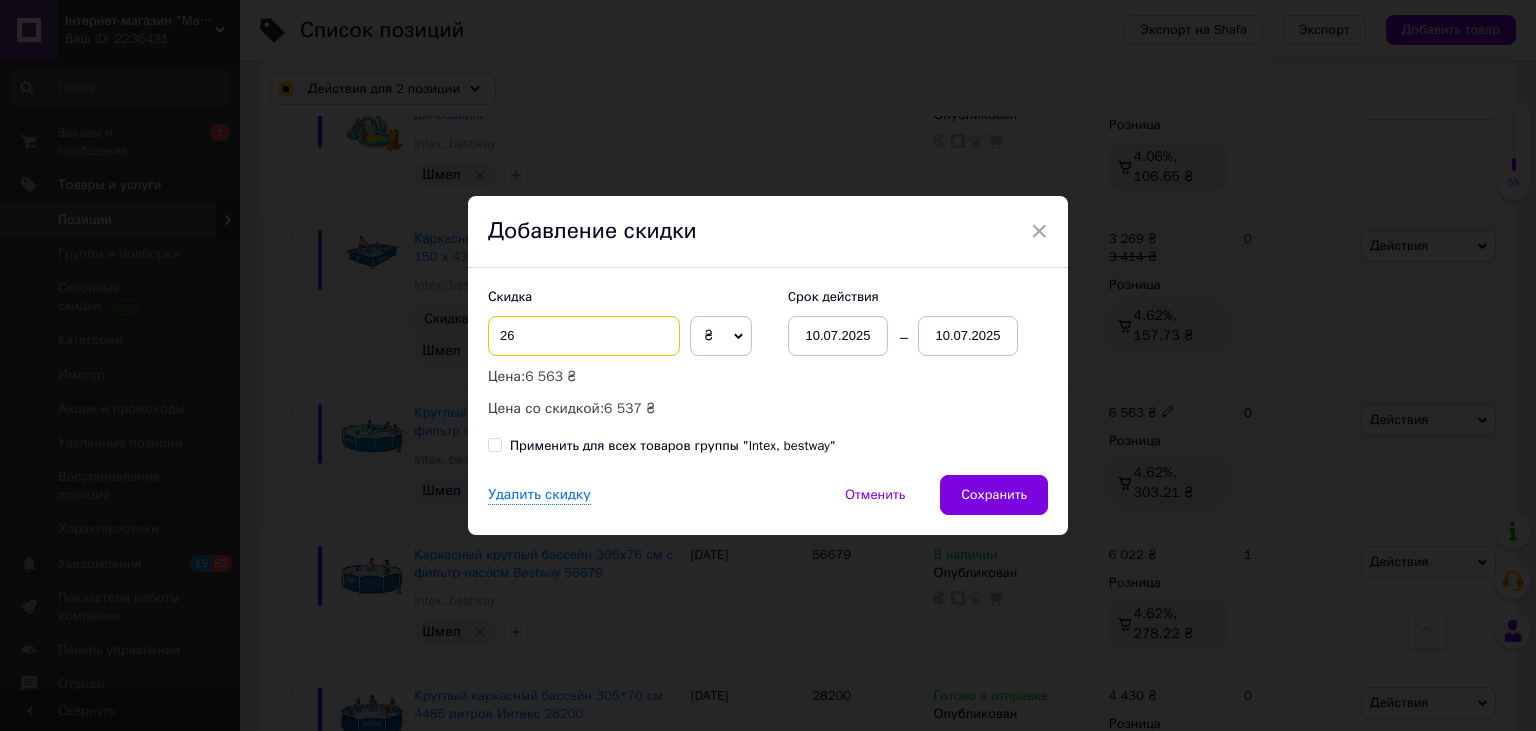 checkbox on "true" 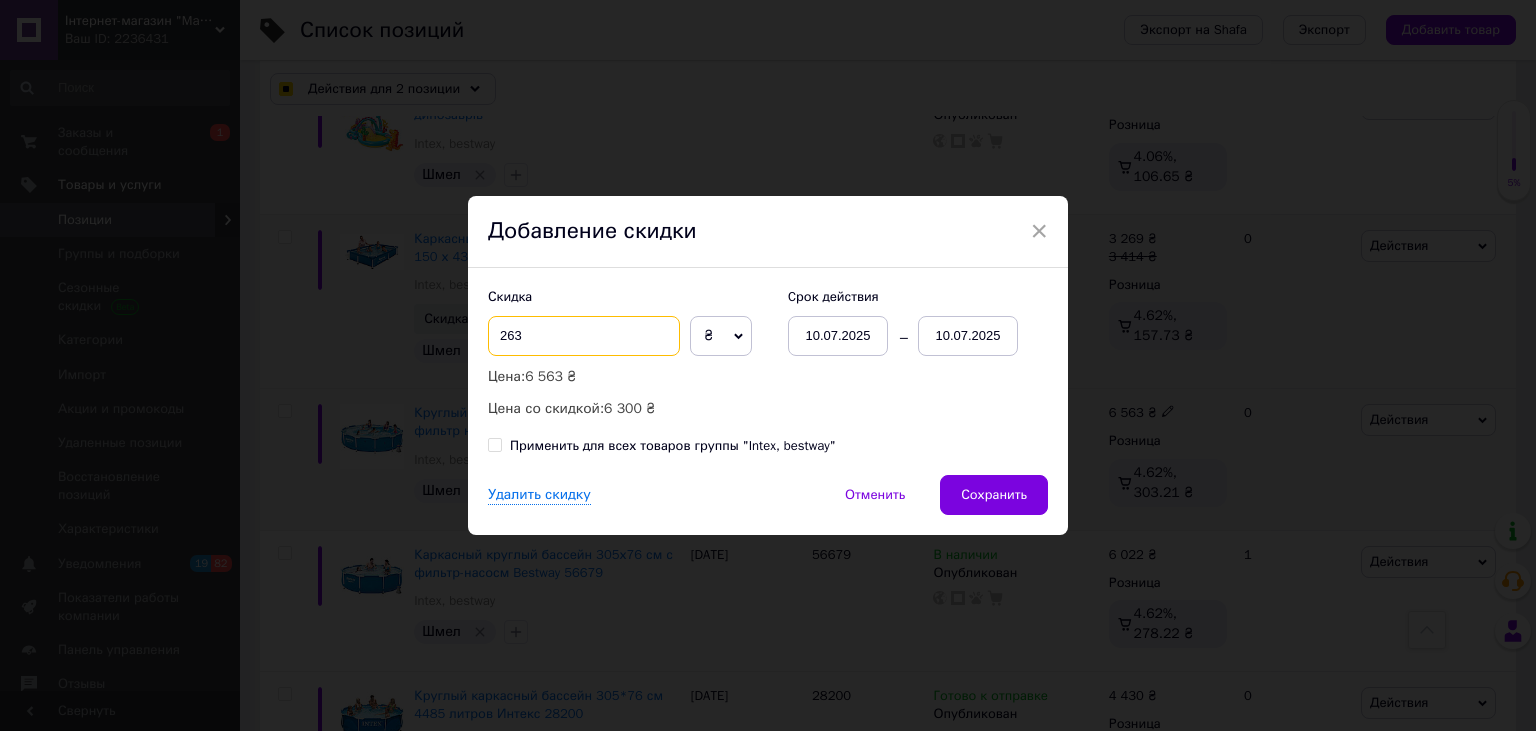 type on "263" 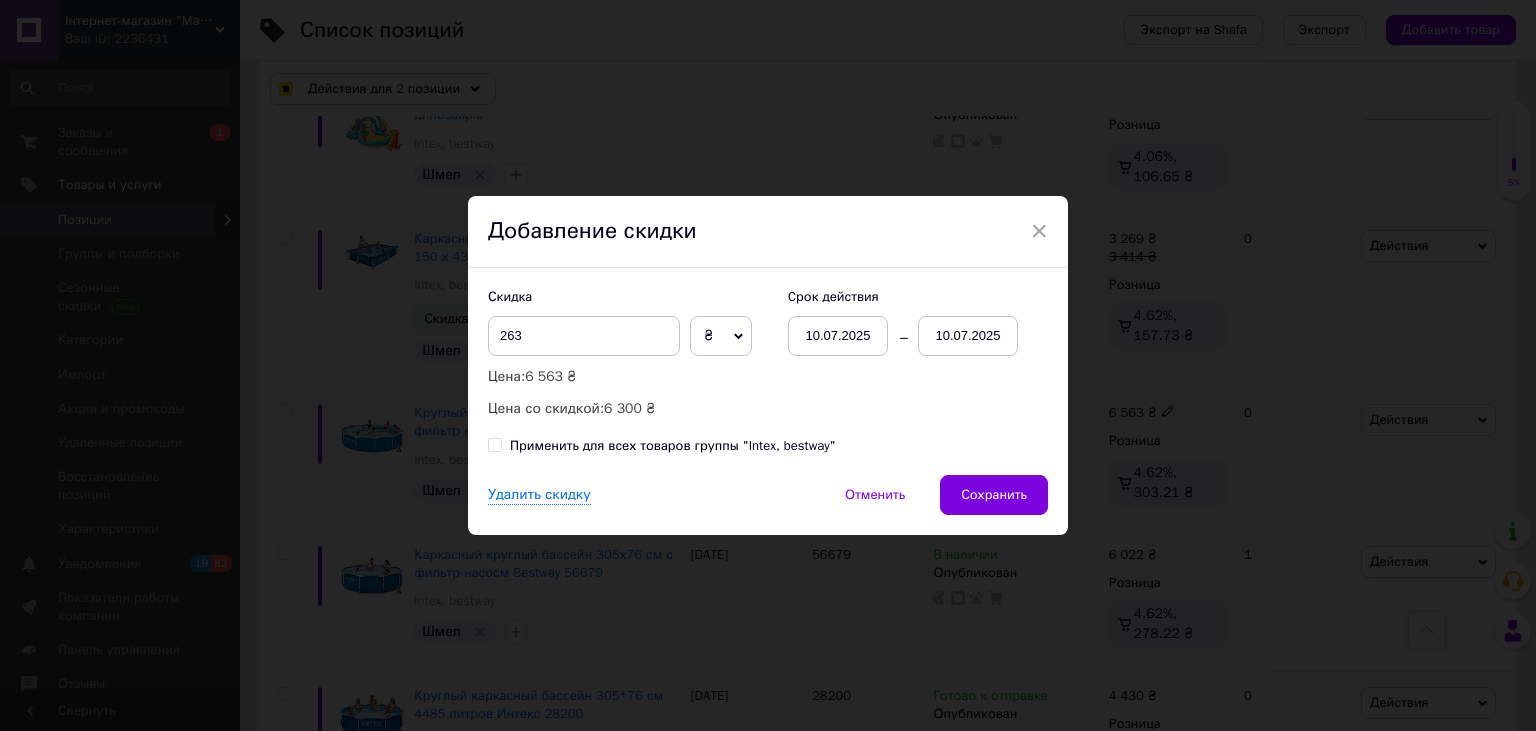 click on "10.07.2025" at bounding box center (968, 336) 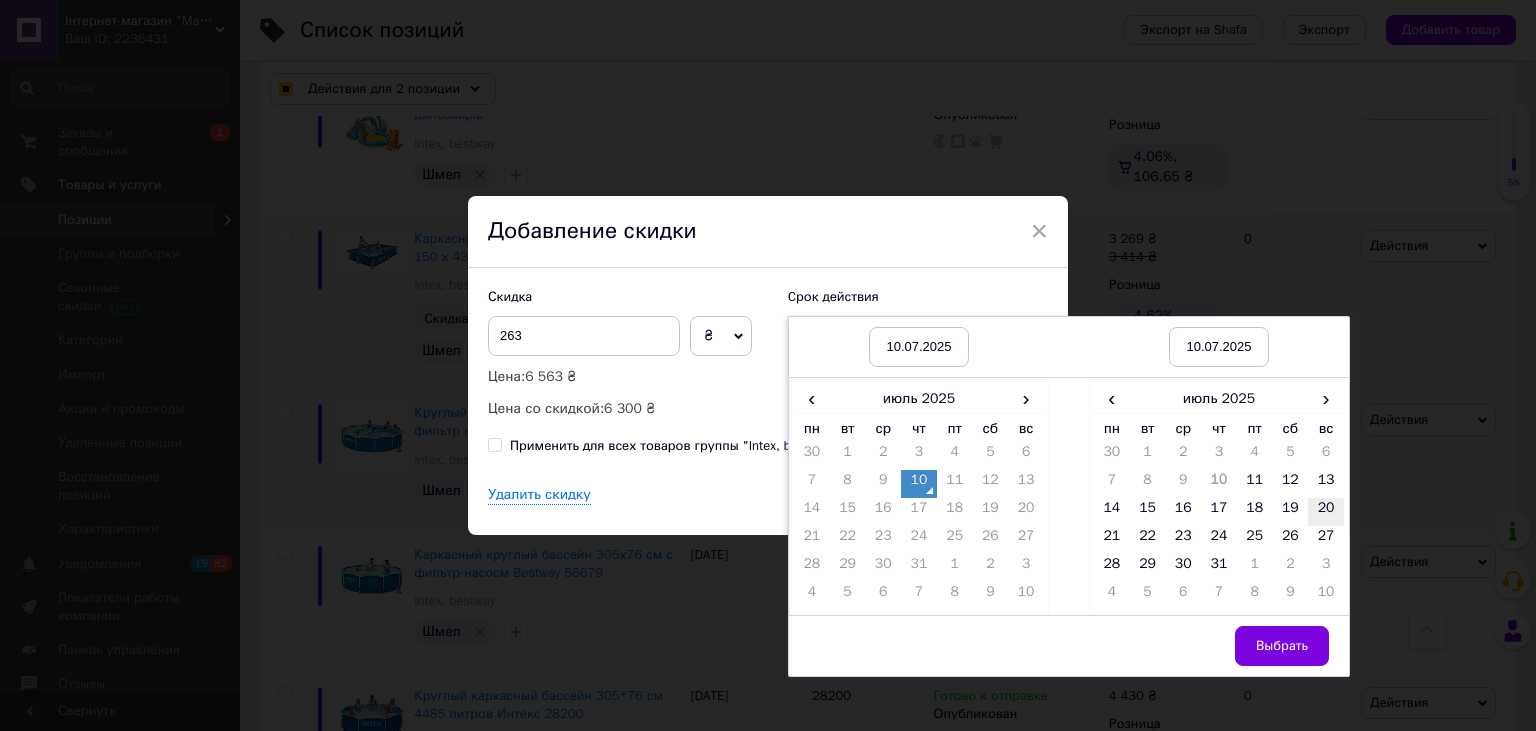 click on "20" at bounding box center [1326, 512] 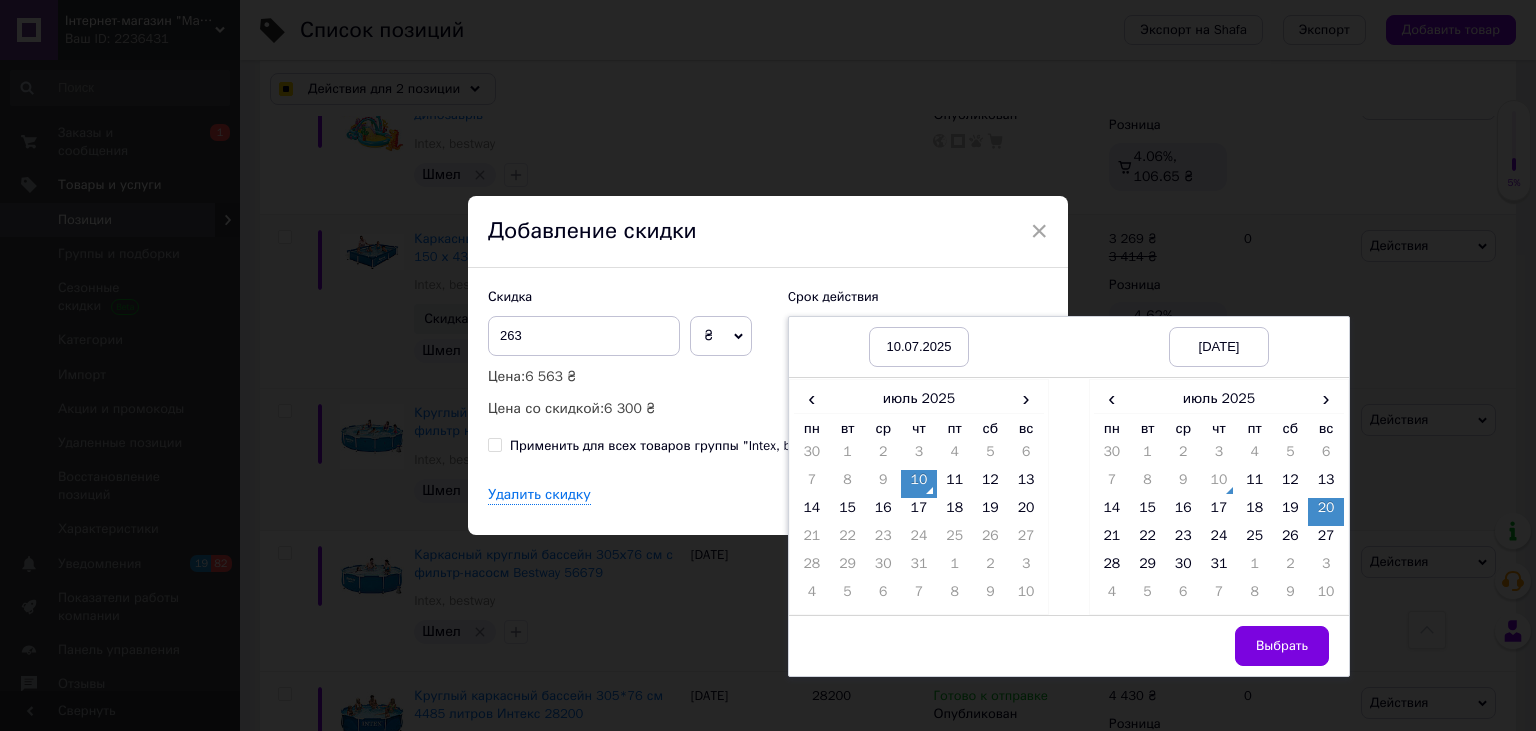 click on "Выбрать" at bounding box center (1282, 646) 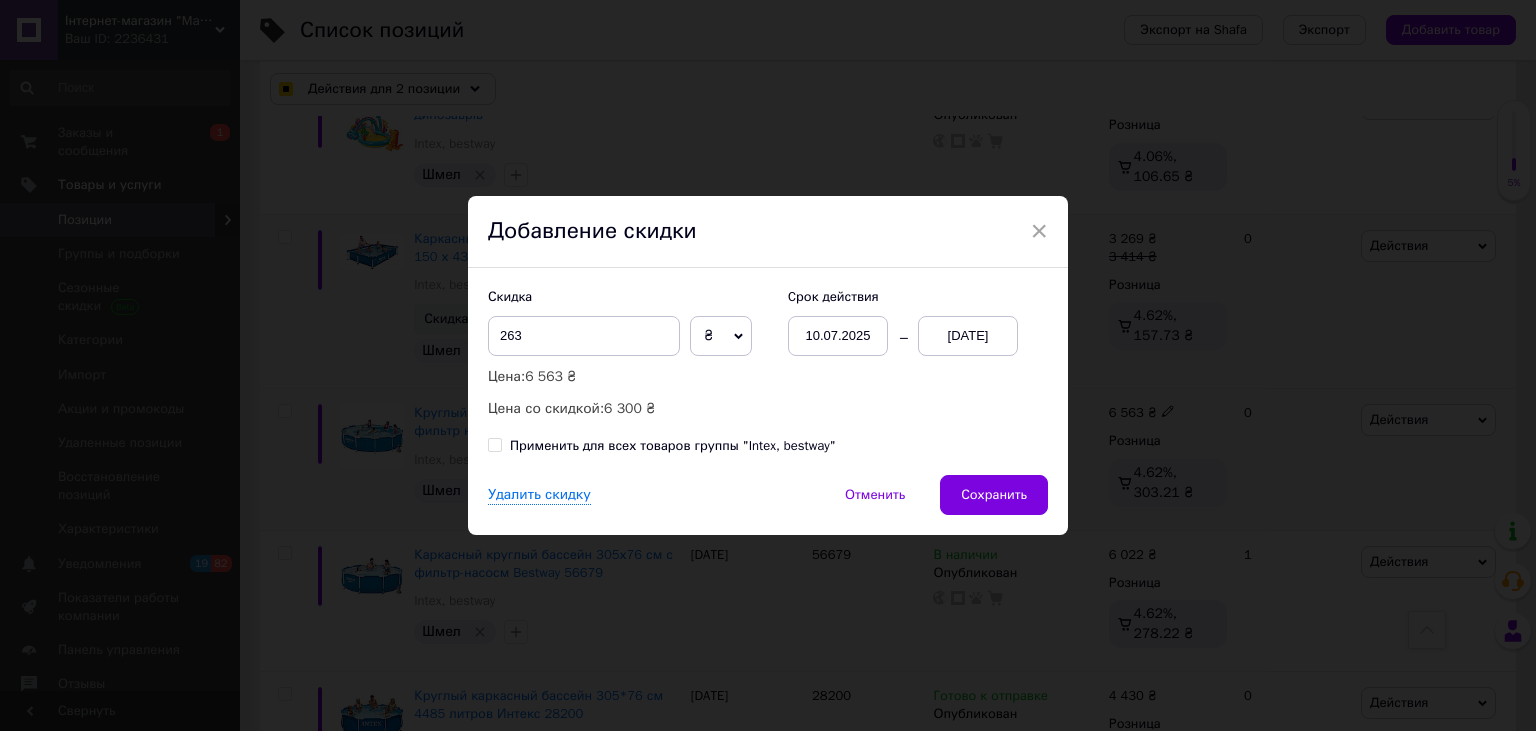 click on "Сохранить" at bounding box center (994, 495) 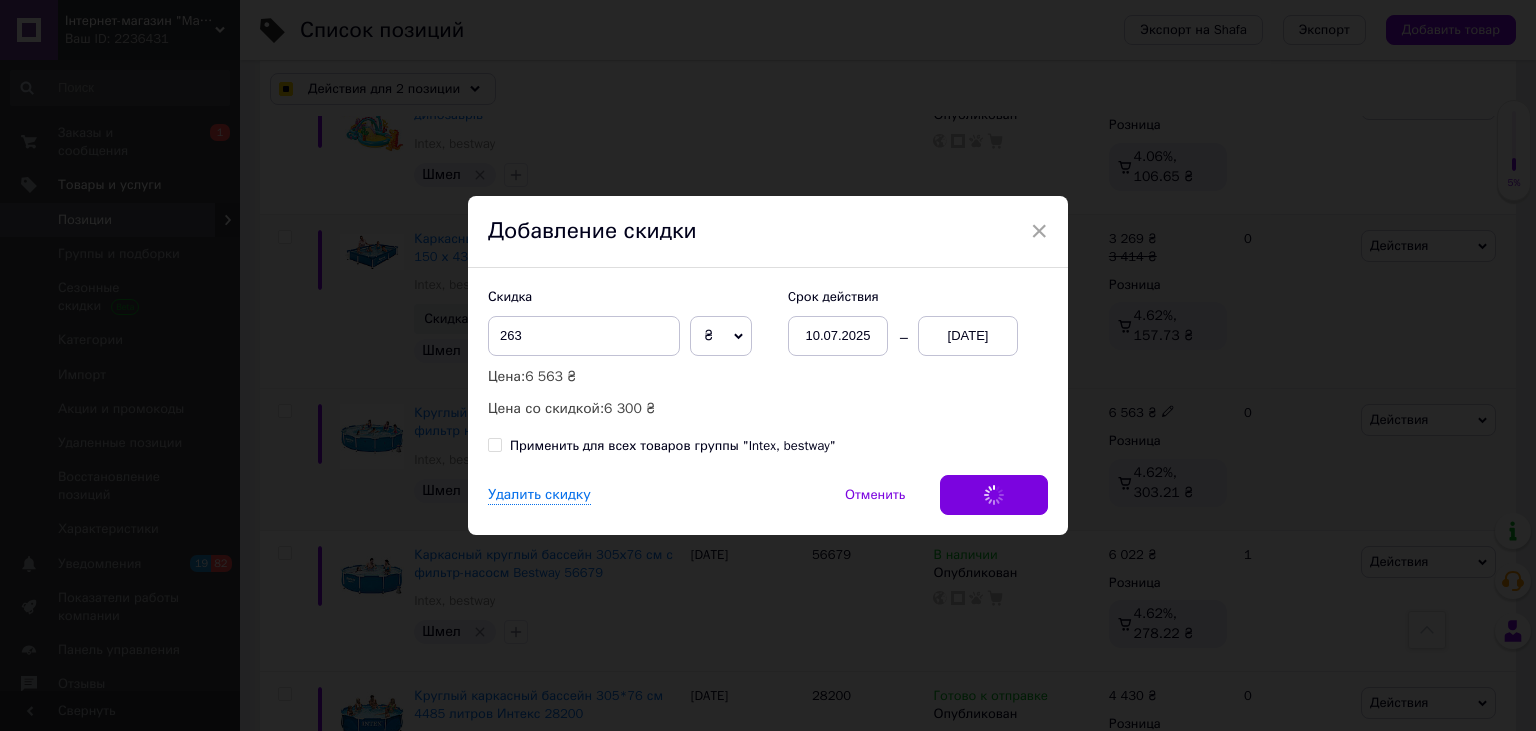 checkbox on "true" 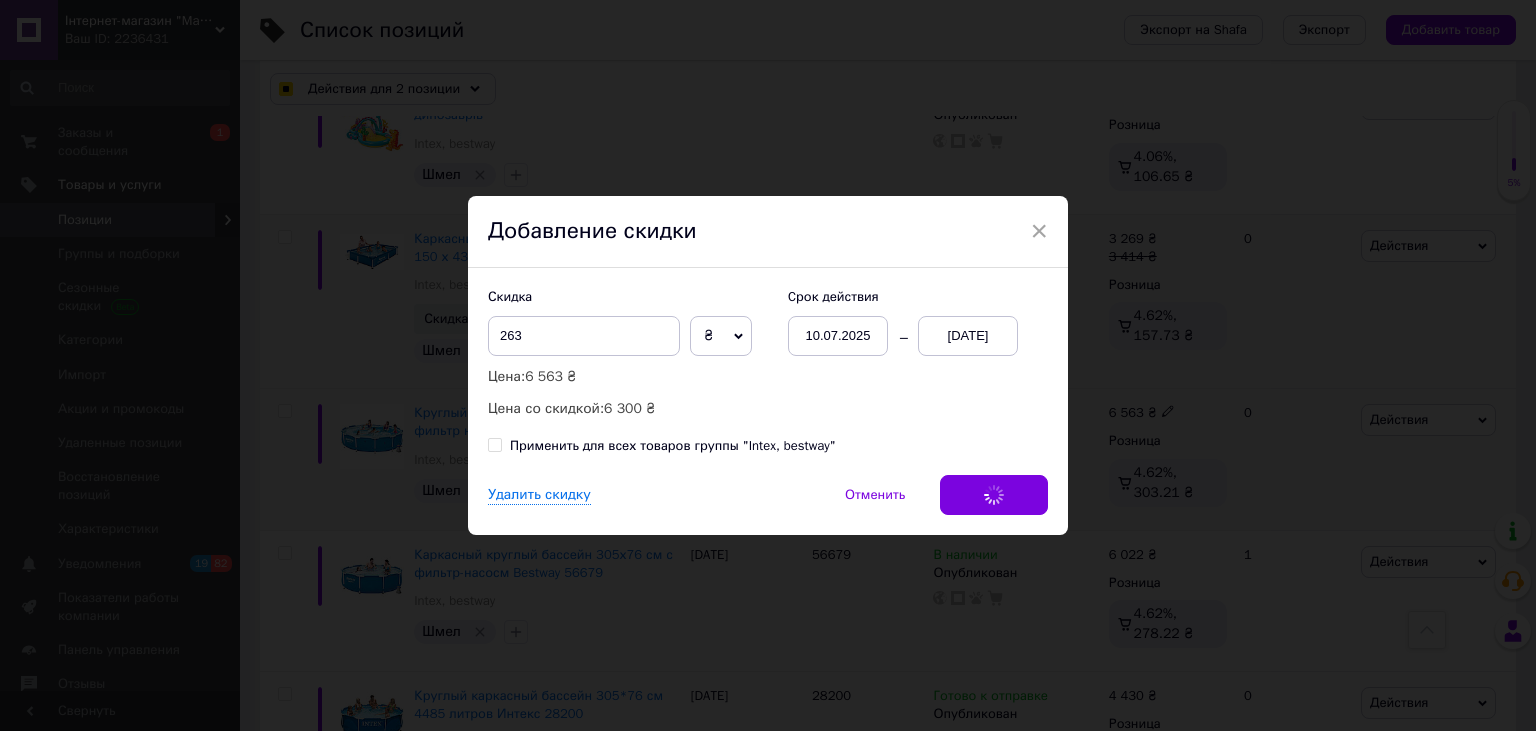 checkbox on "true" 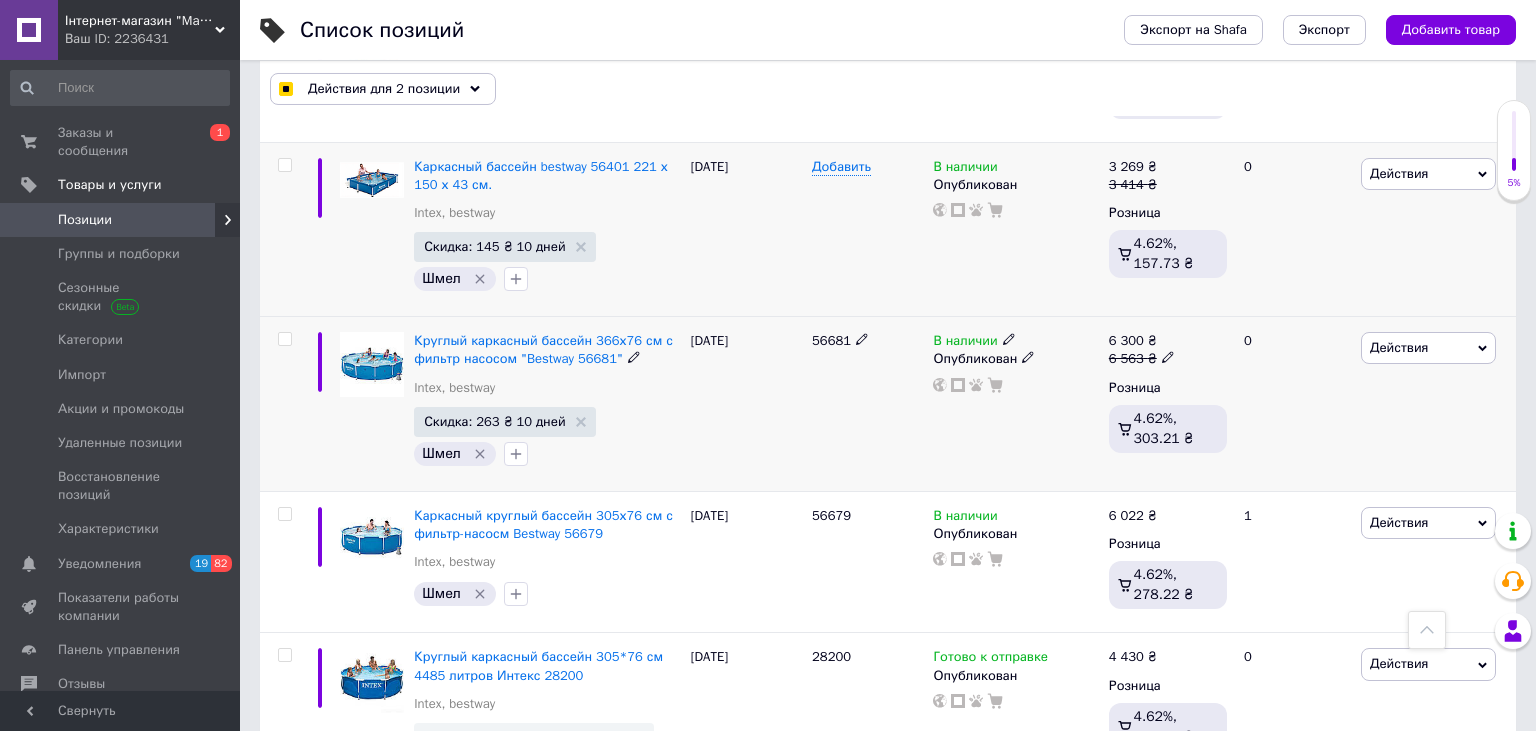 scroll, scrollTop: 4291, scrollLeft: 0, axis: vertical 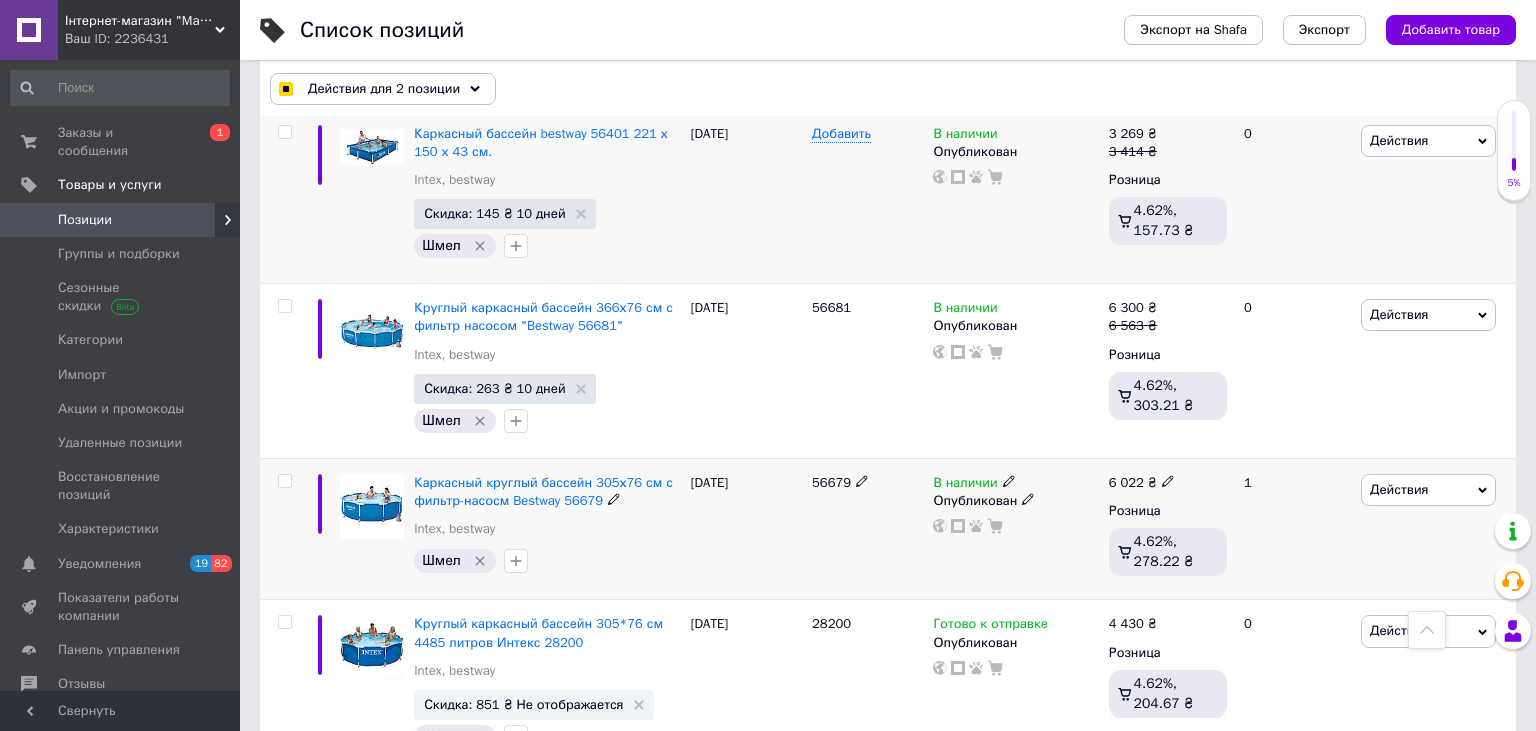 click on "Действия" at bounding box center (1428, 490) 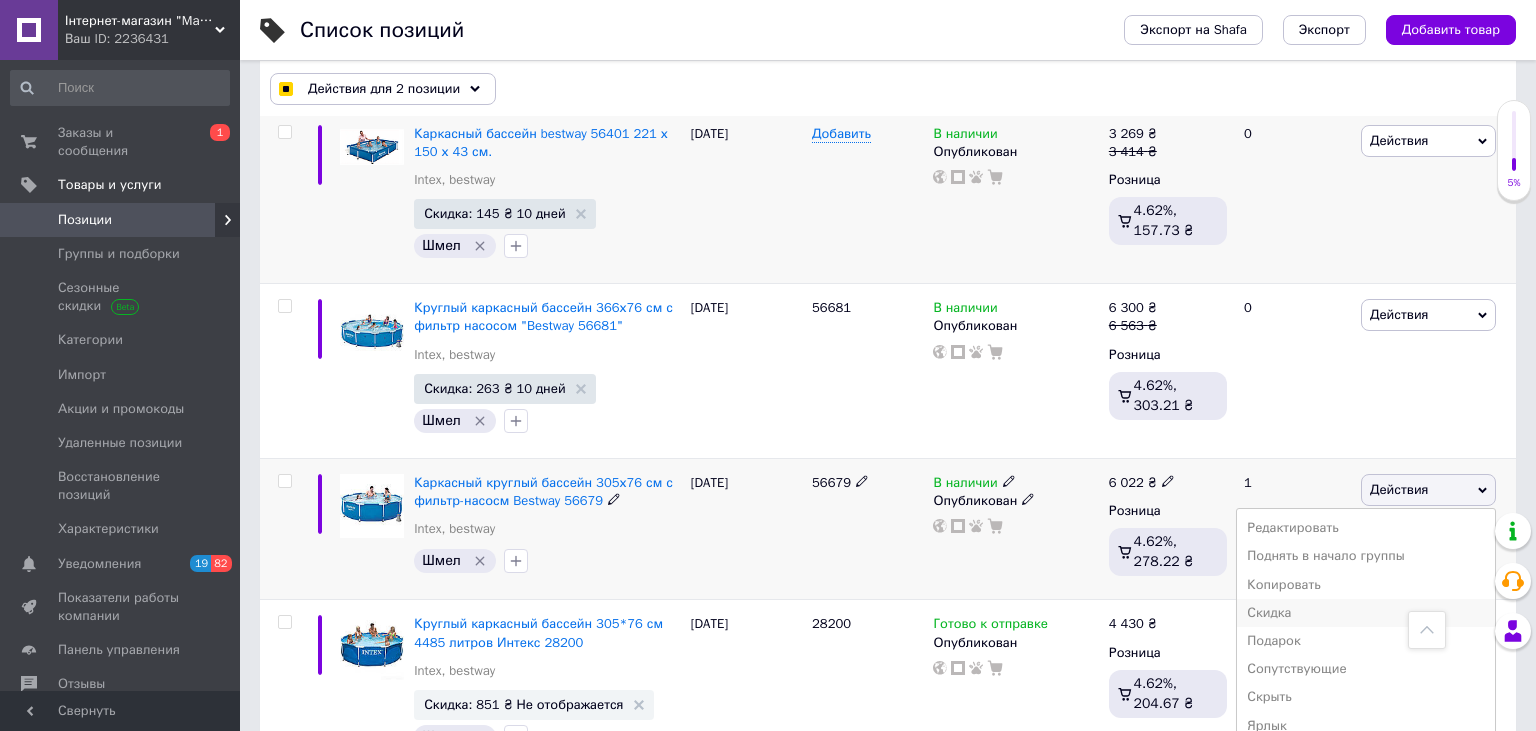 click on "Скидка" at bounding box center [1366, 613] 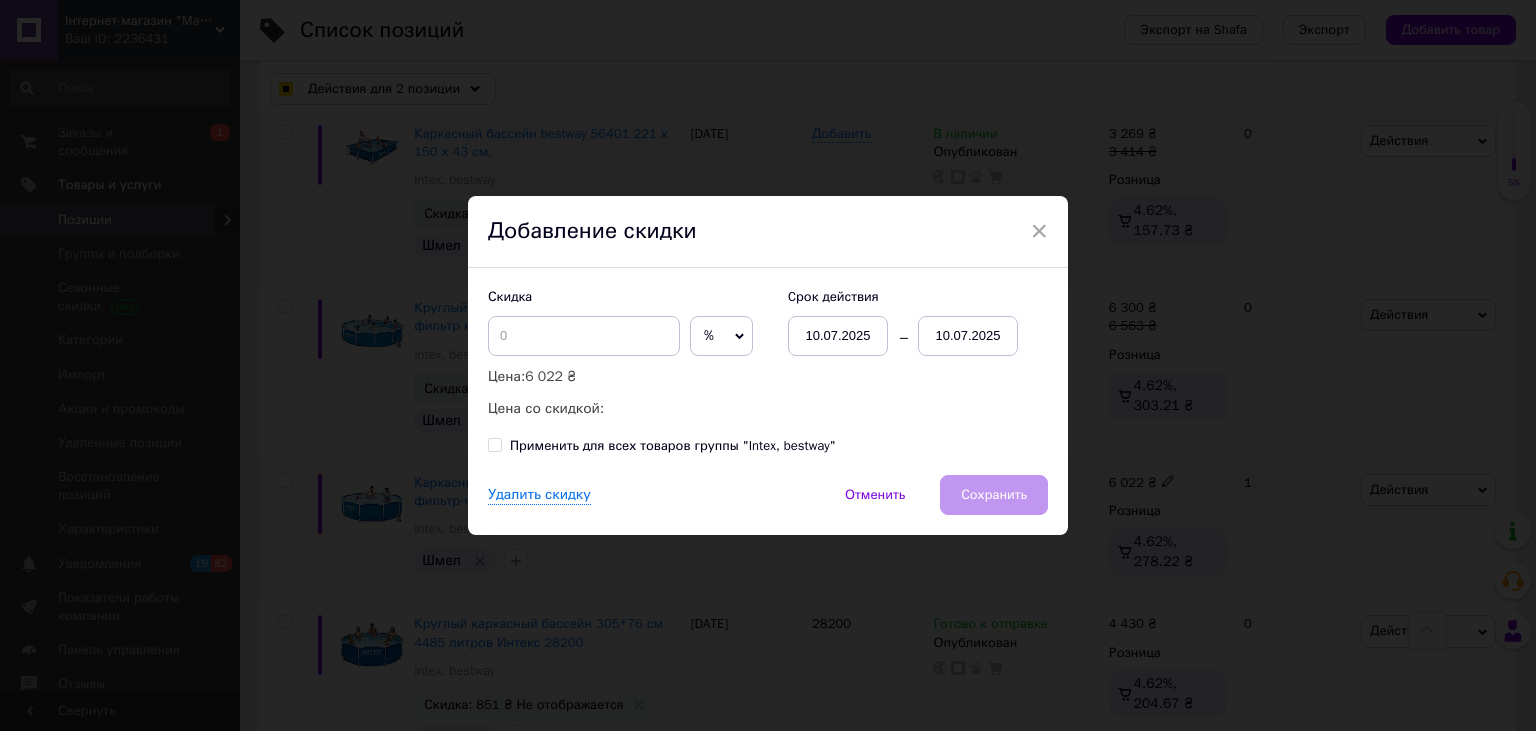 checkbox on "true" 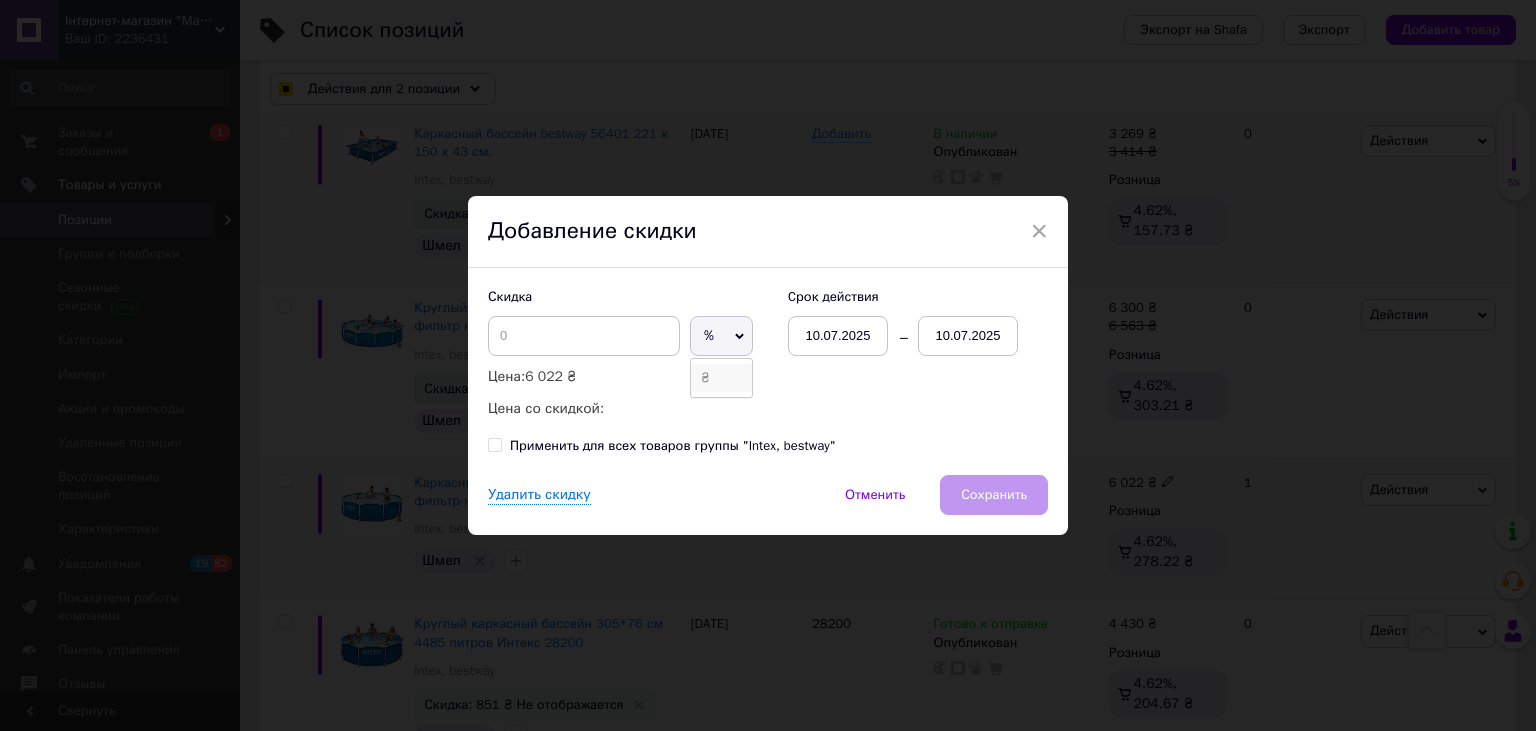 click on "₴" at bounding box center [721, 378] 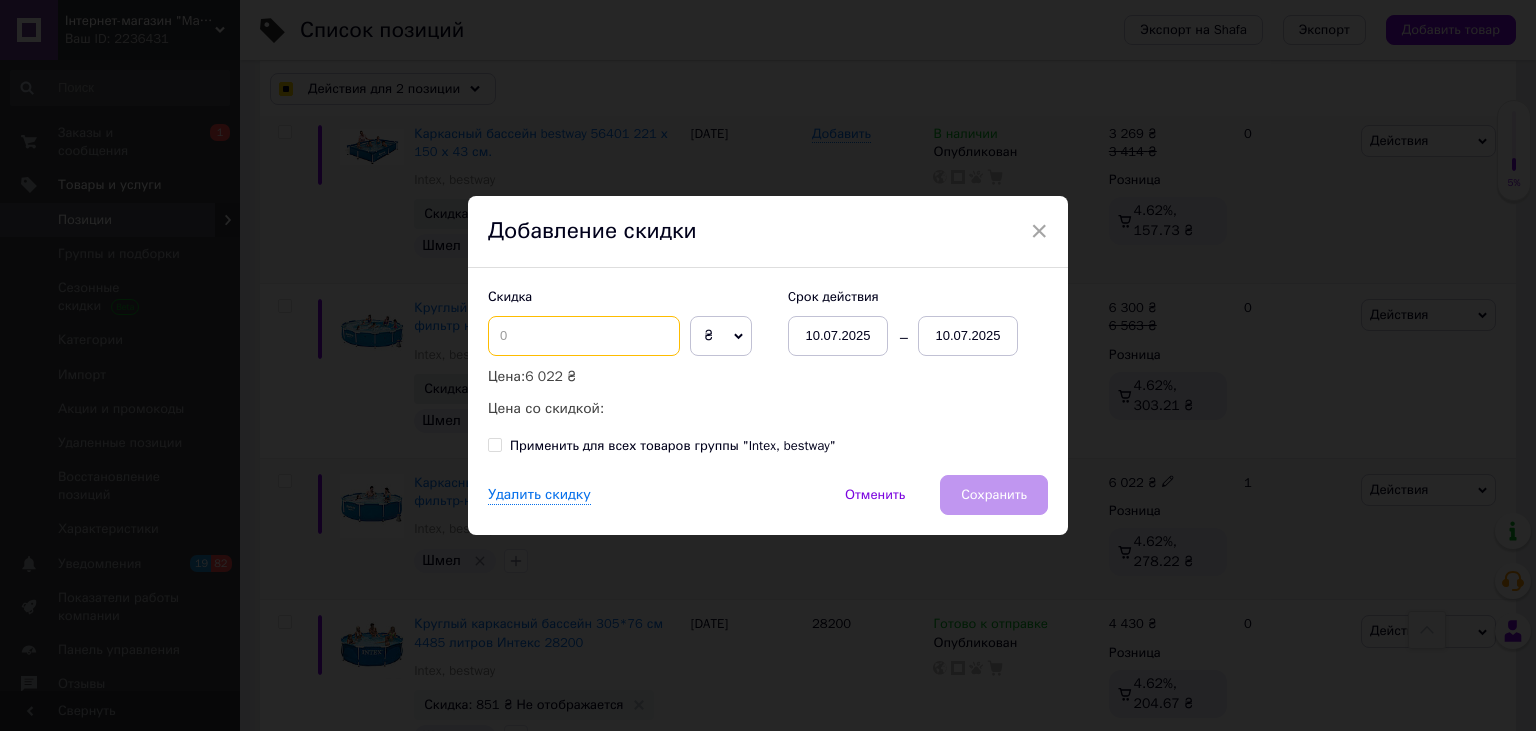 click at bounding box center [584, 336] 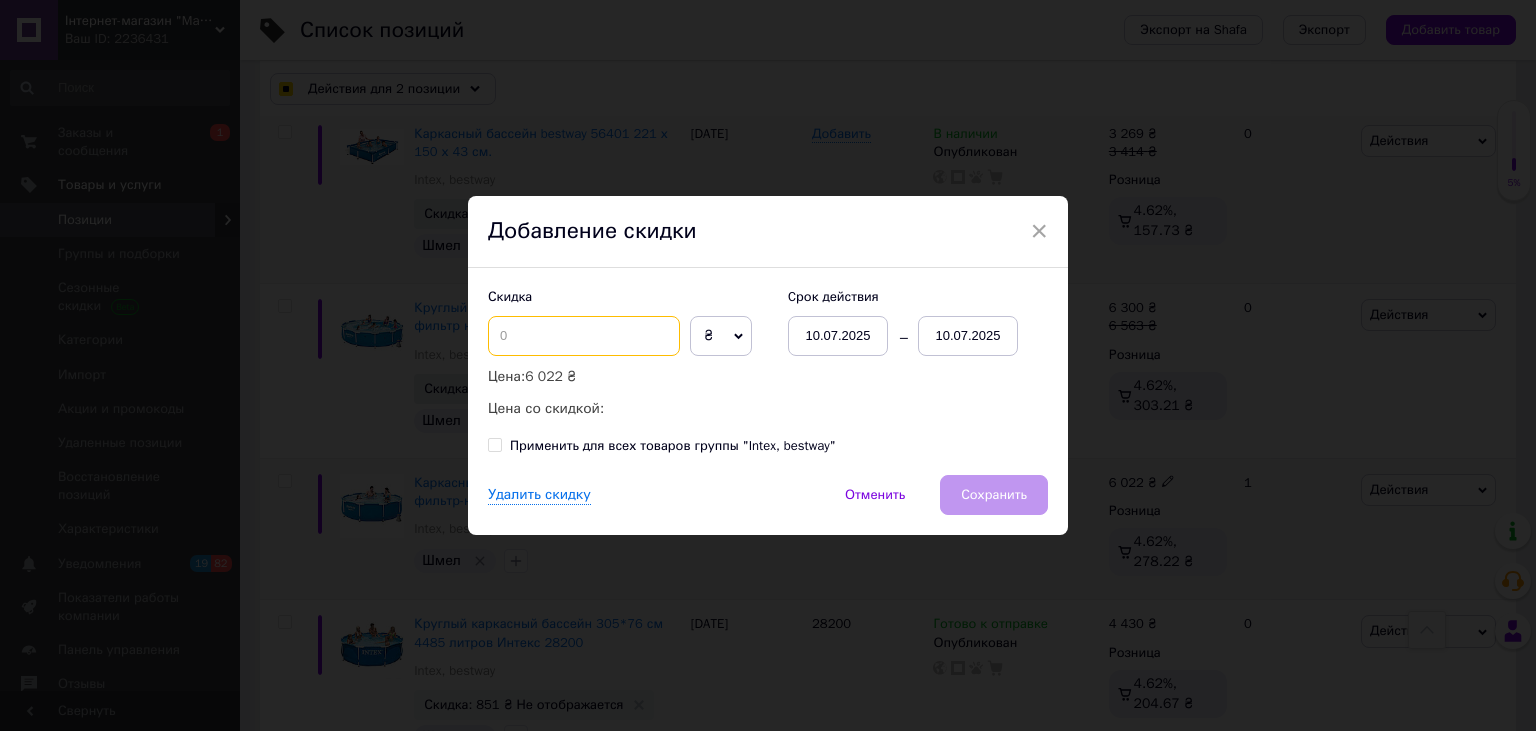 checkbox on "true" 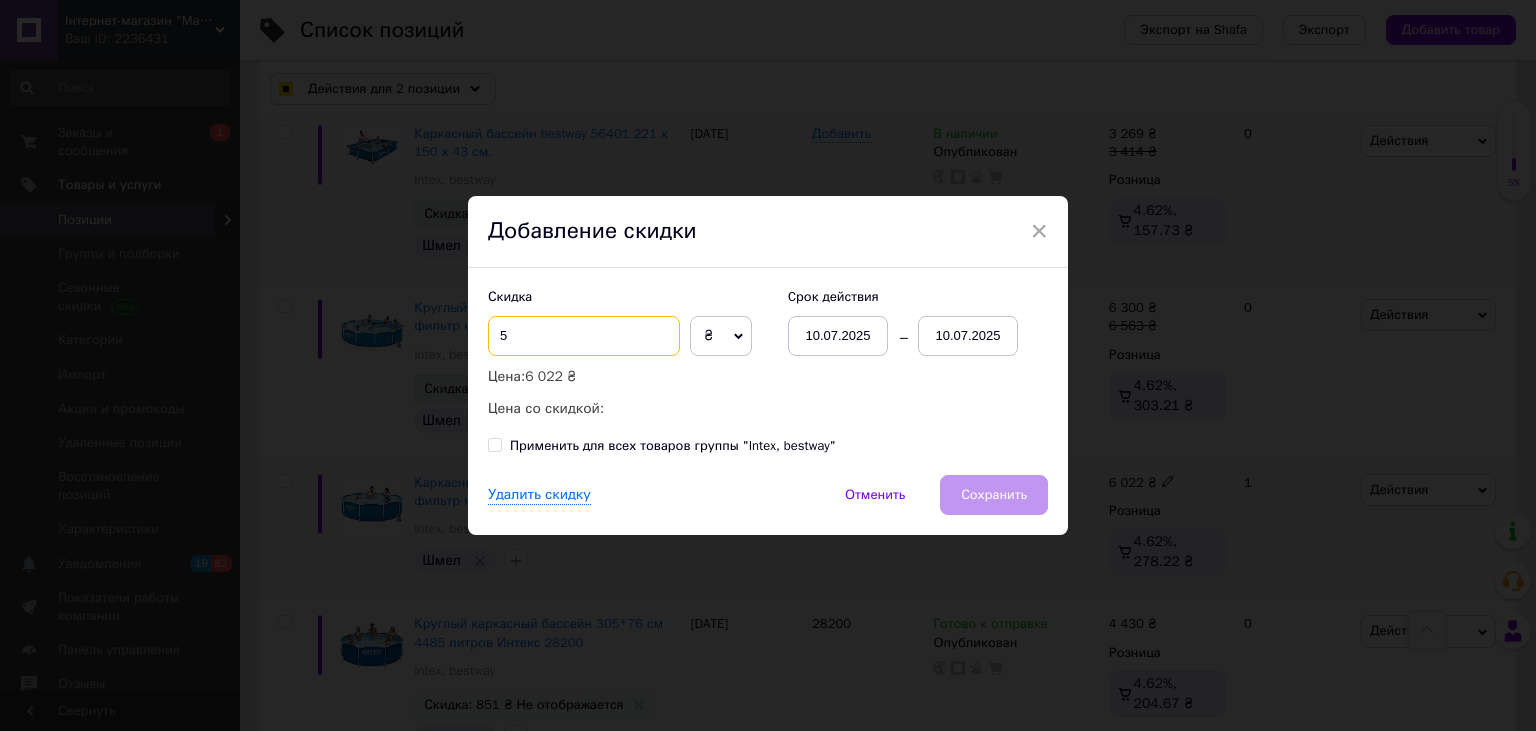 checkbox on "true" 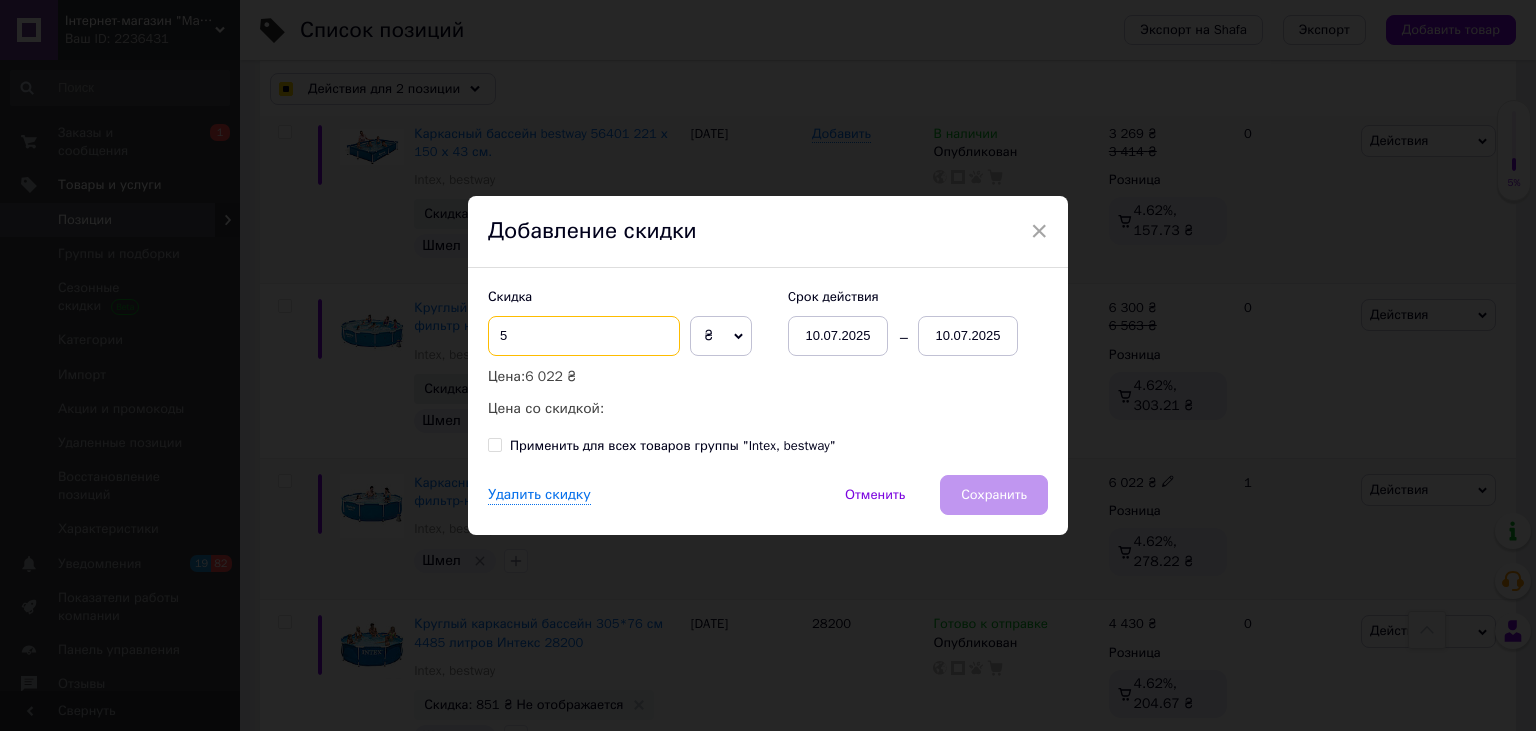 type on "57" 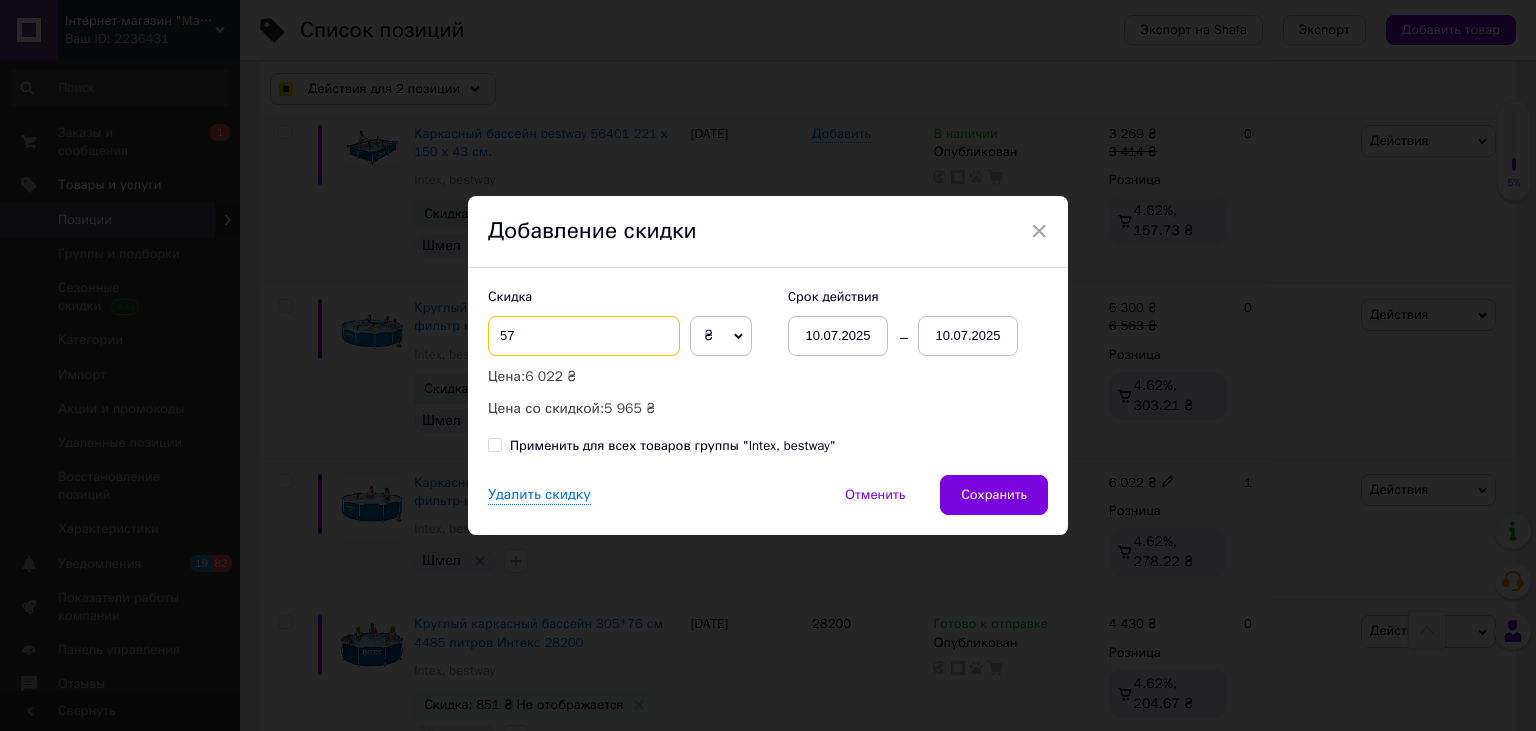 checkbox on "true" 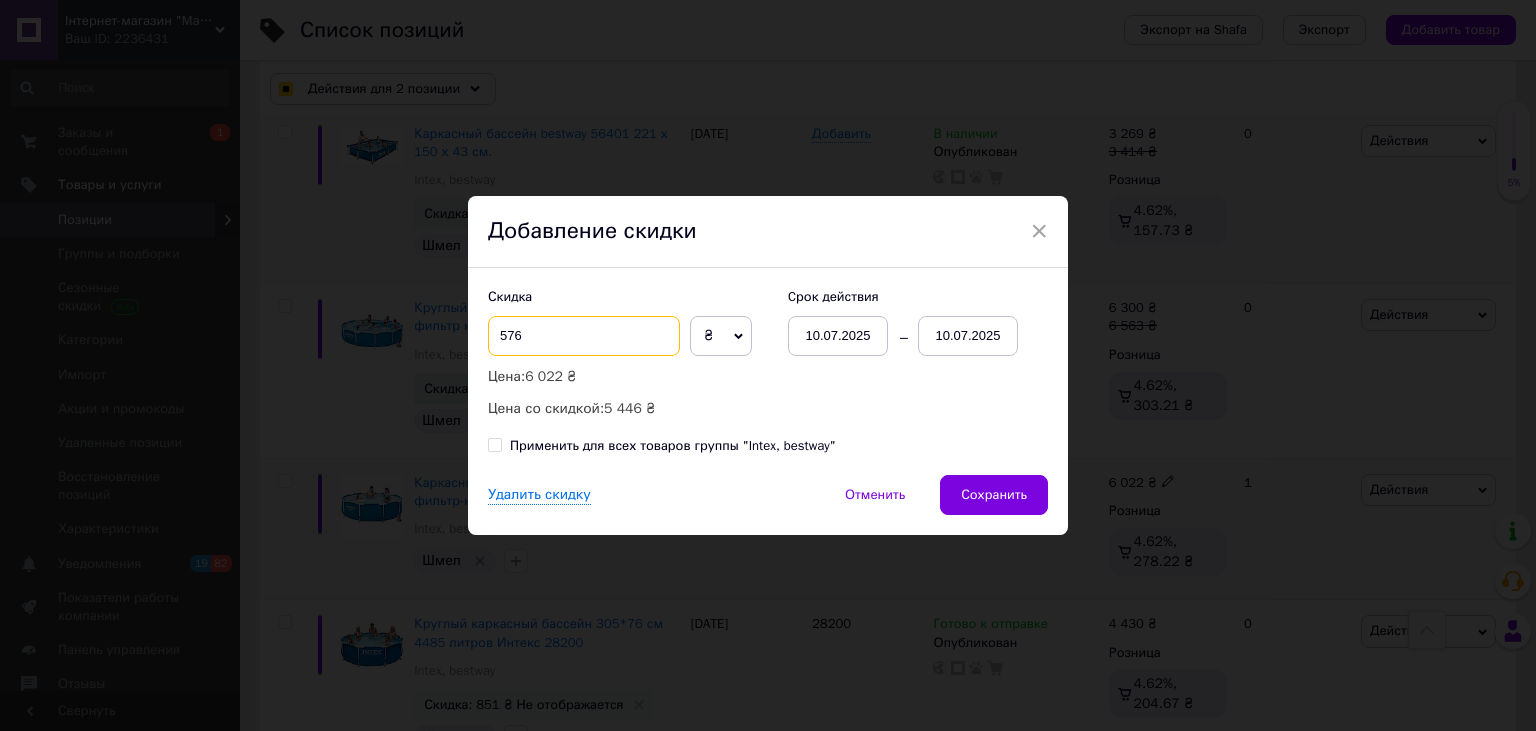 checkbox on "true" 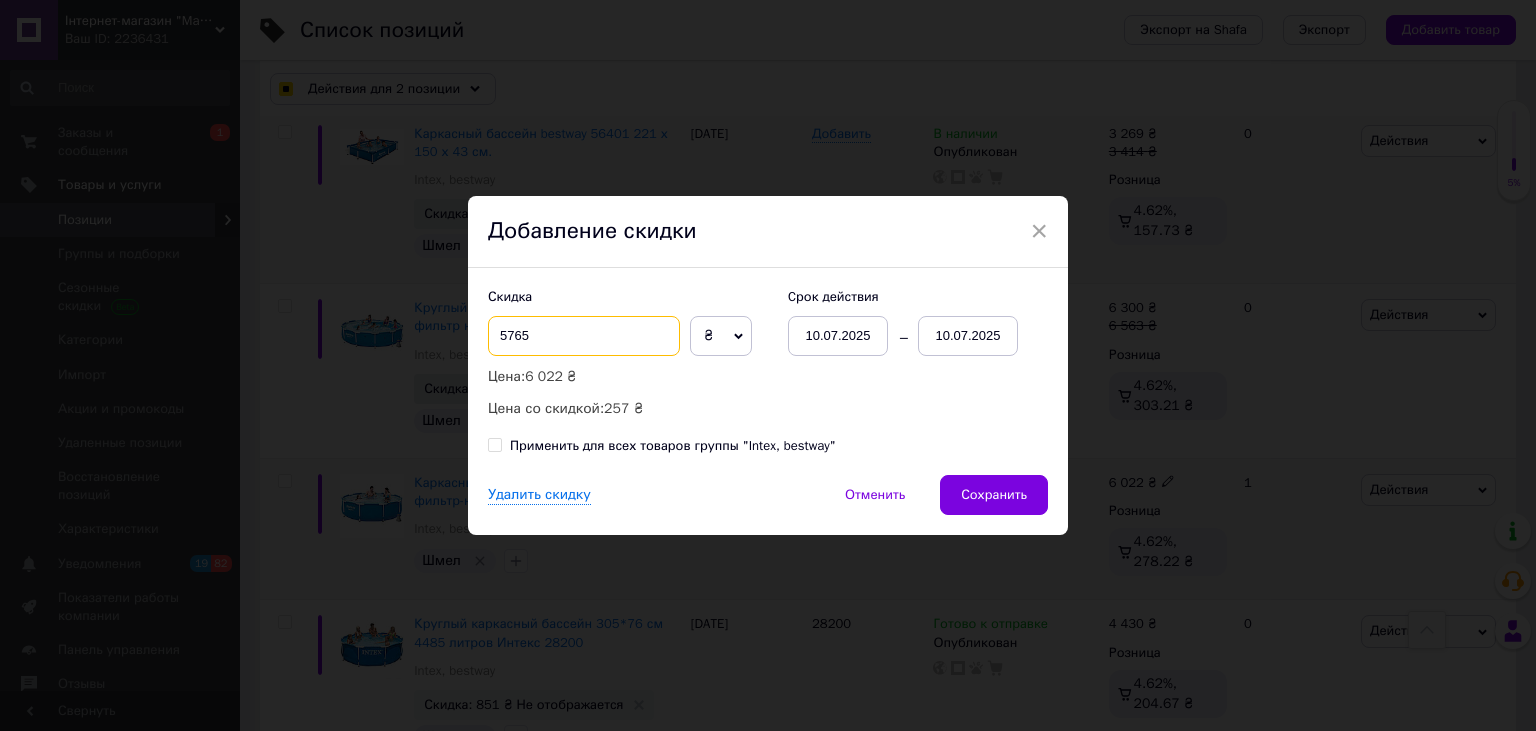 type on "5765" 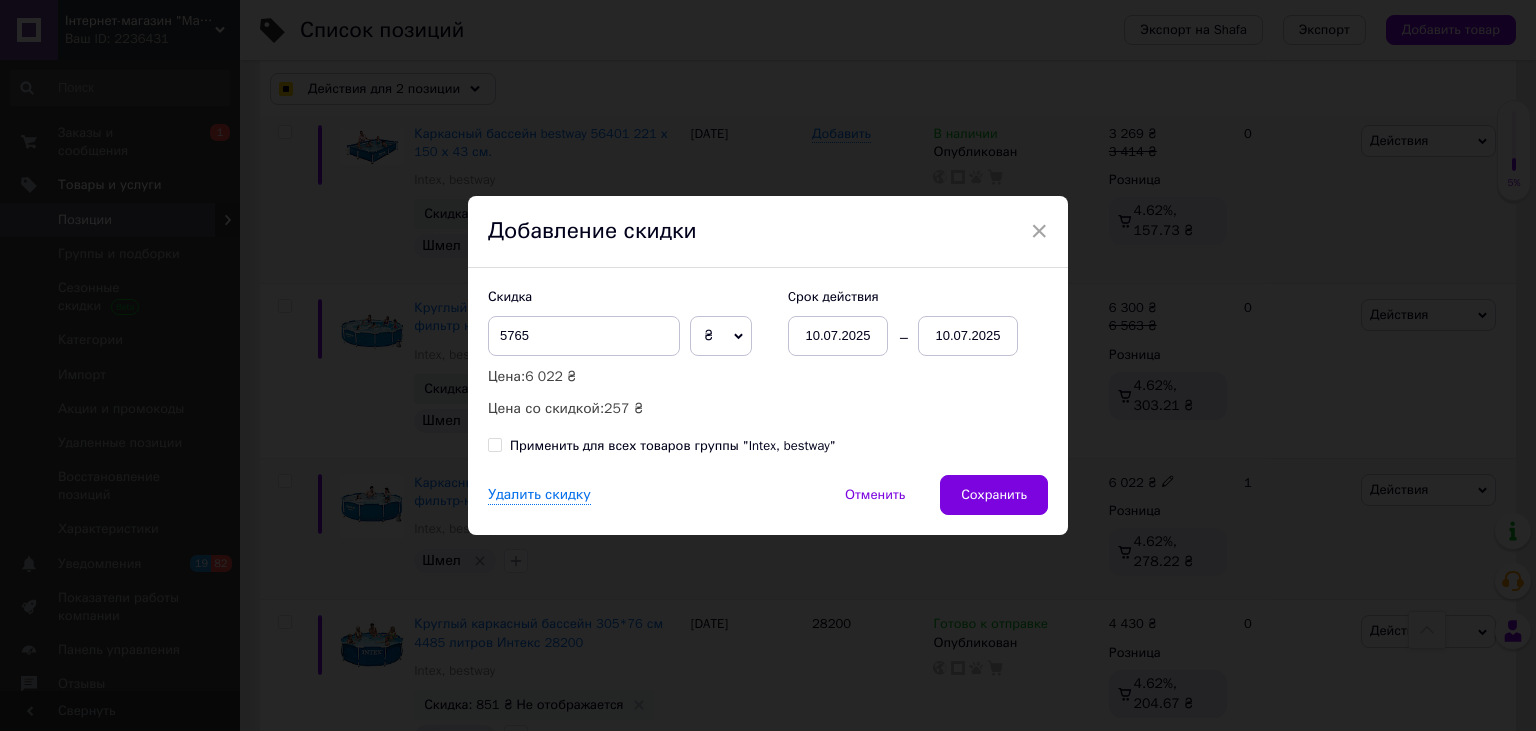 click on "10.07.2025" at bounding box center [968, 336] 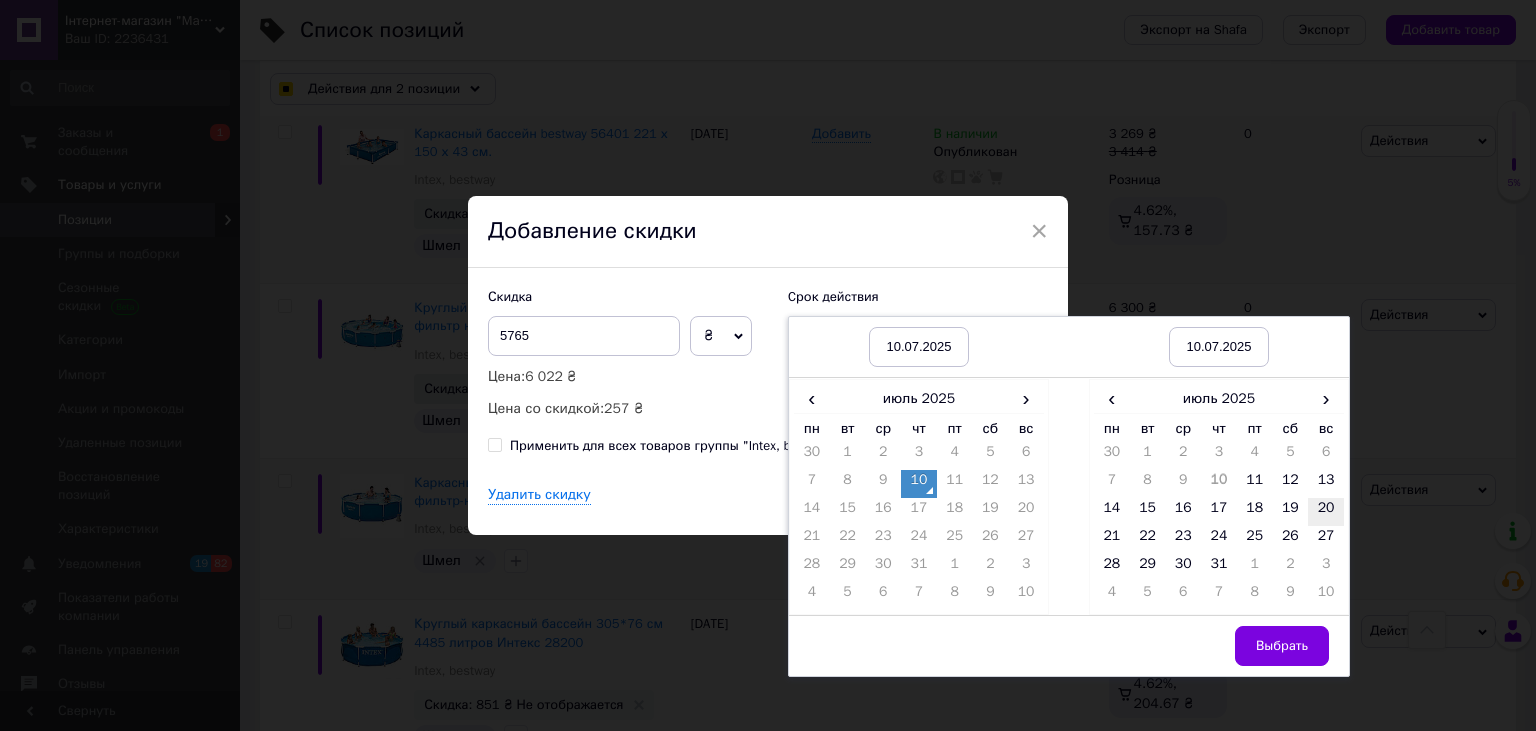 click on "20" at bounding box center (1326, 512) 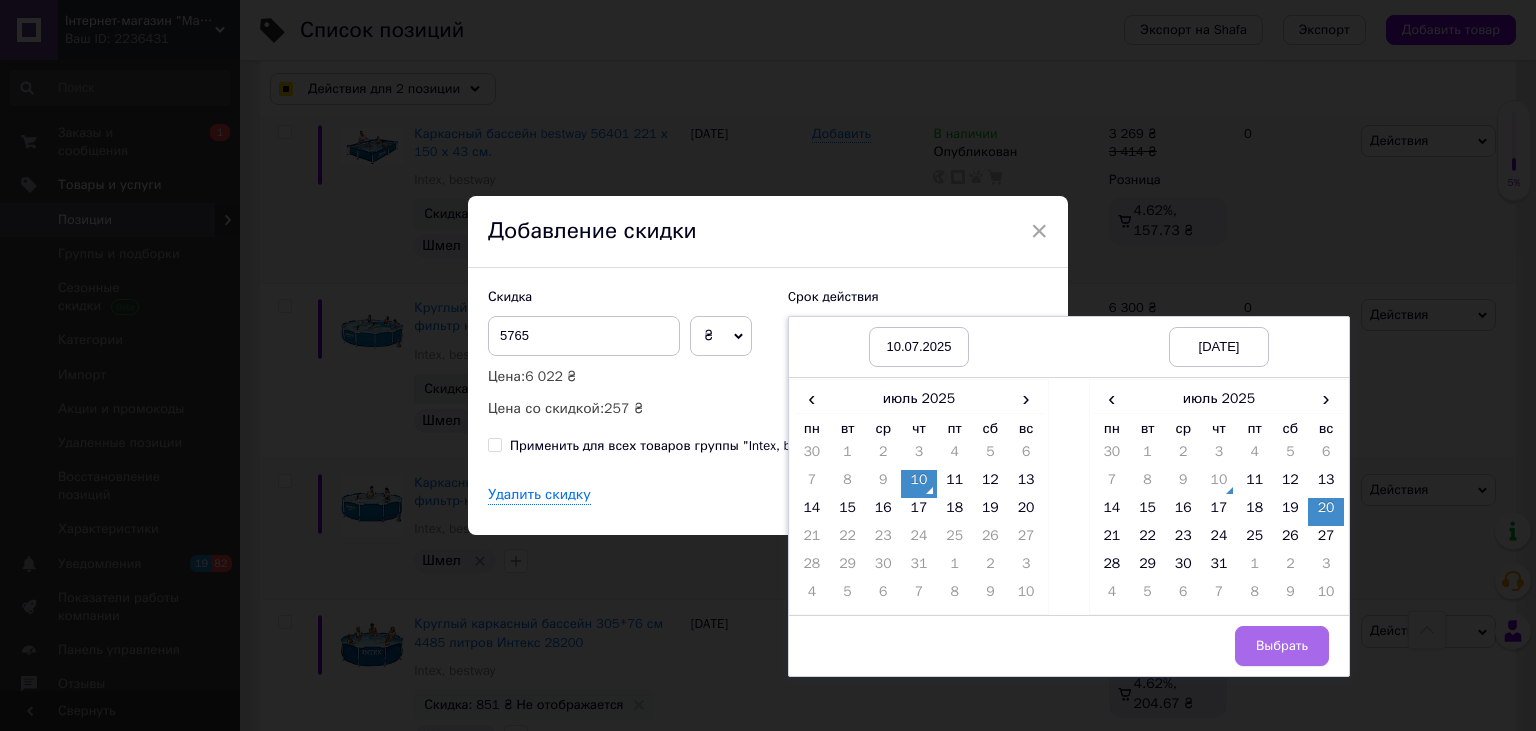 click on "Выбрать" at bounding box center [1282, 646] 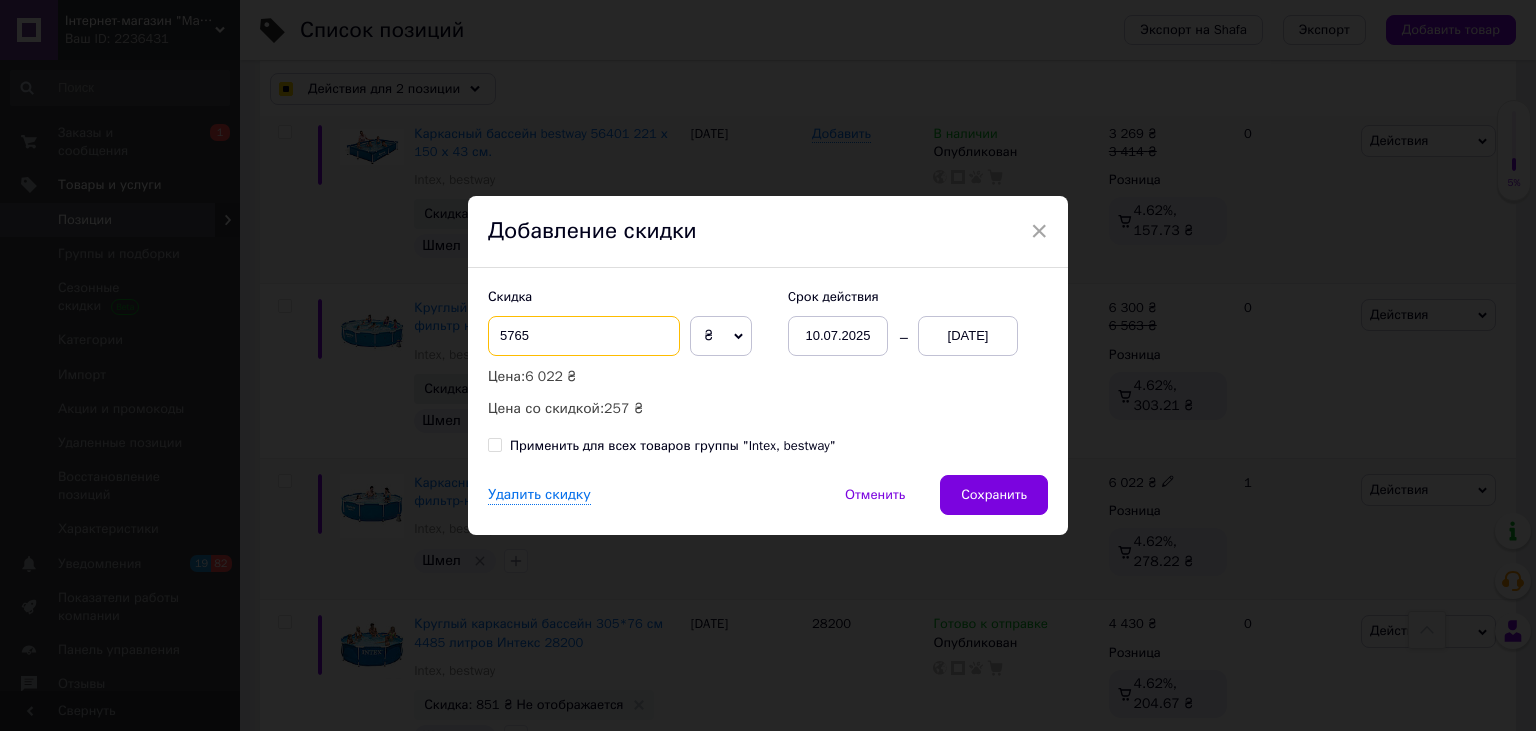 drag, startPoint x: 594, startPoint y: 333, endPoint x: 314, endPoint y: 327, distance: 280.06427 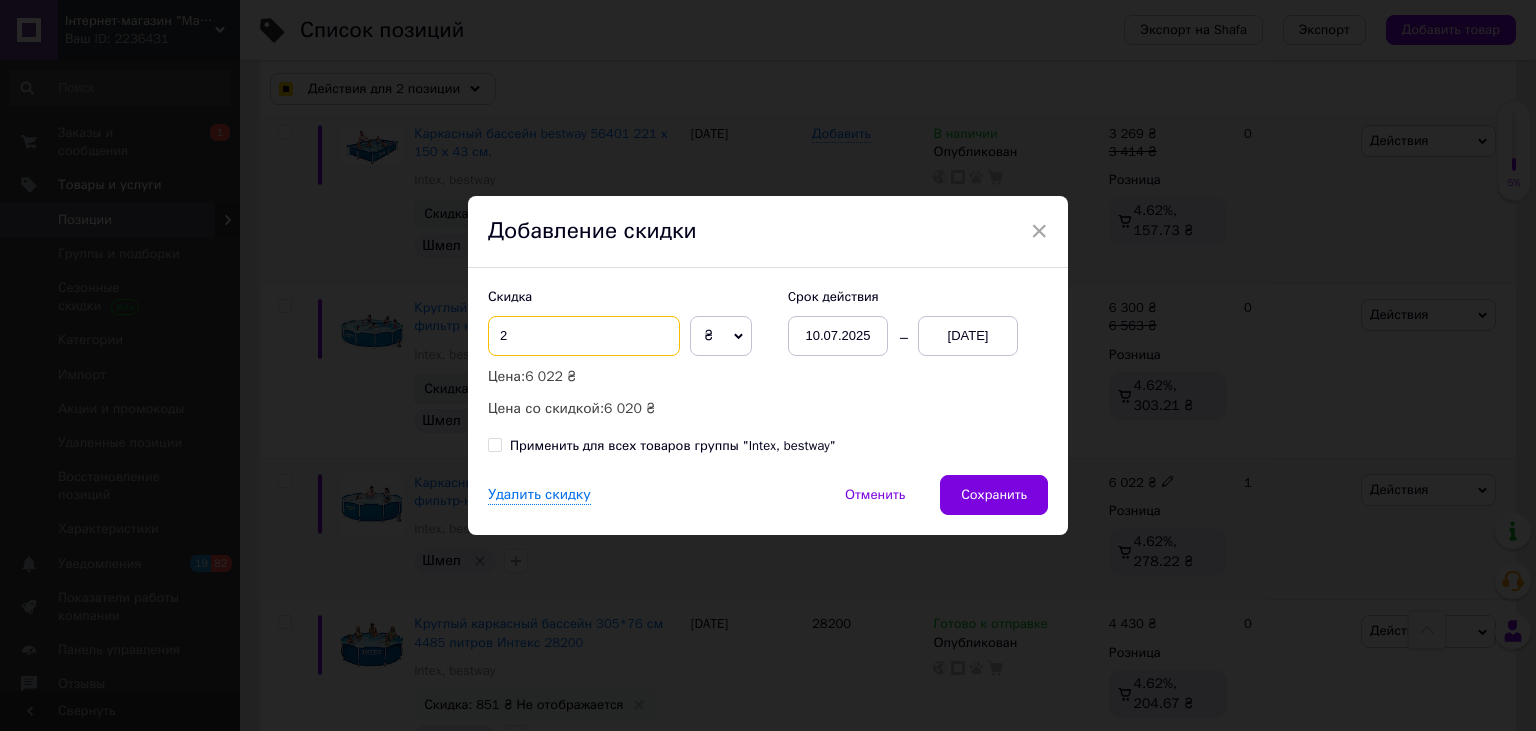 checkbox on "true" 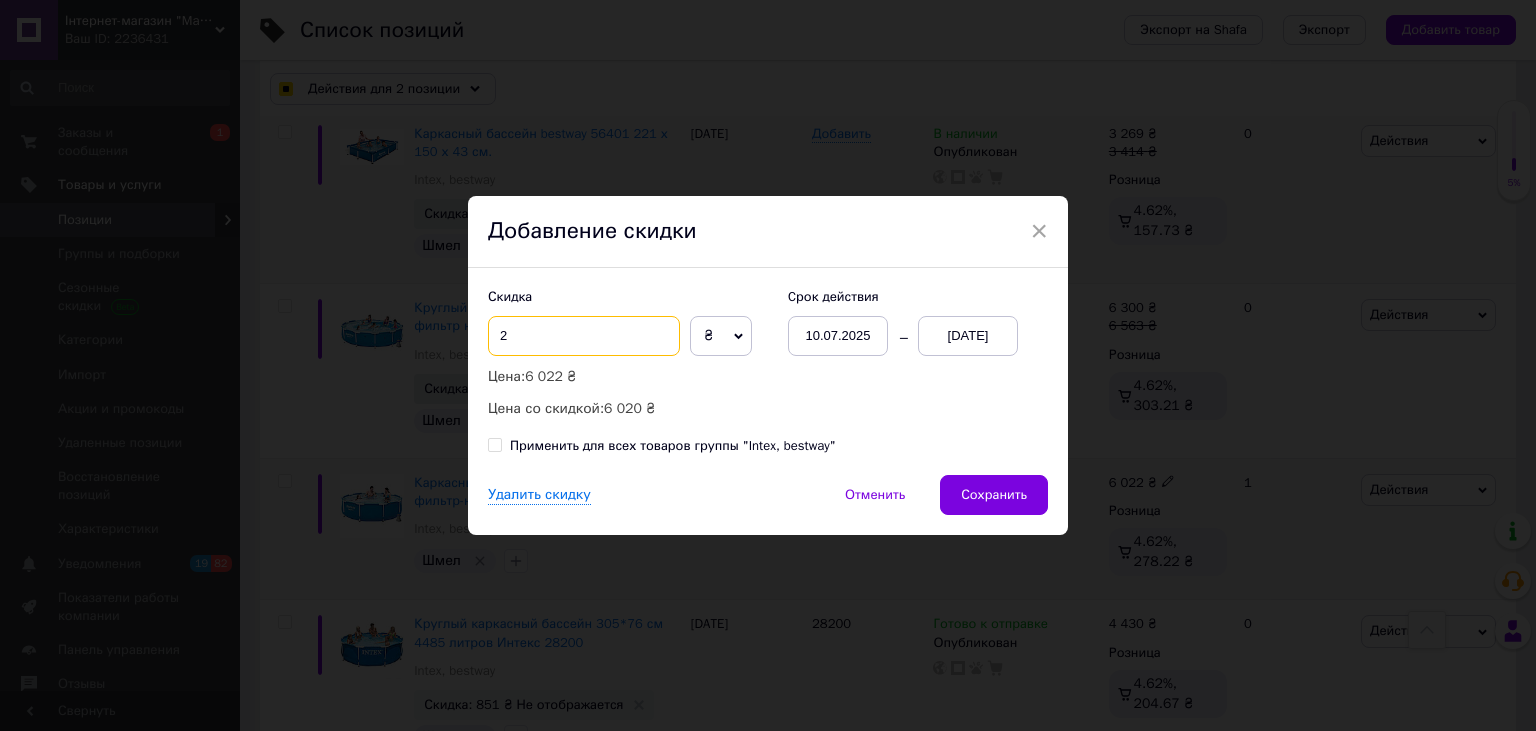checkbox on "true" 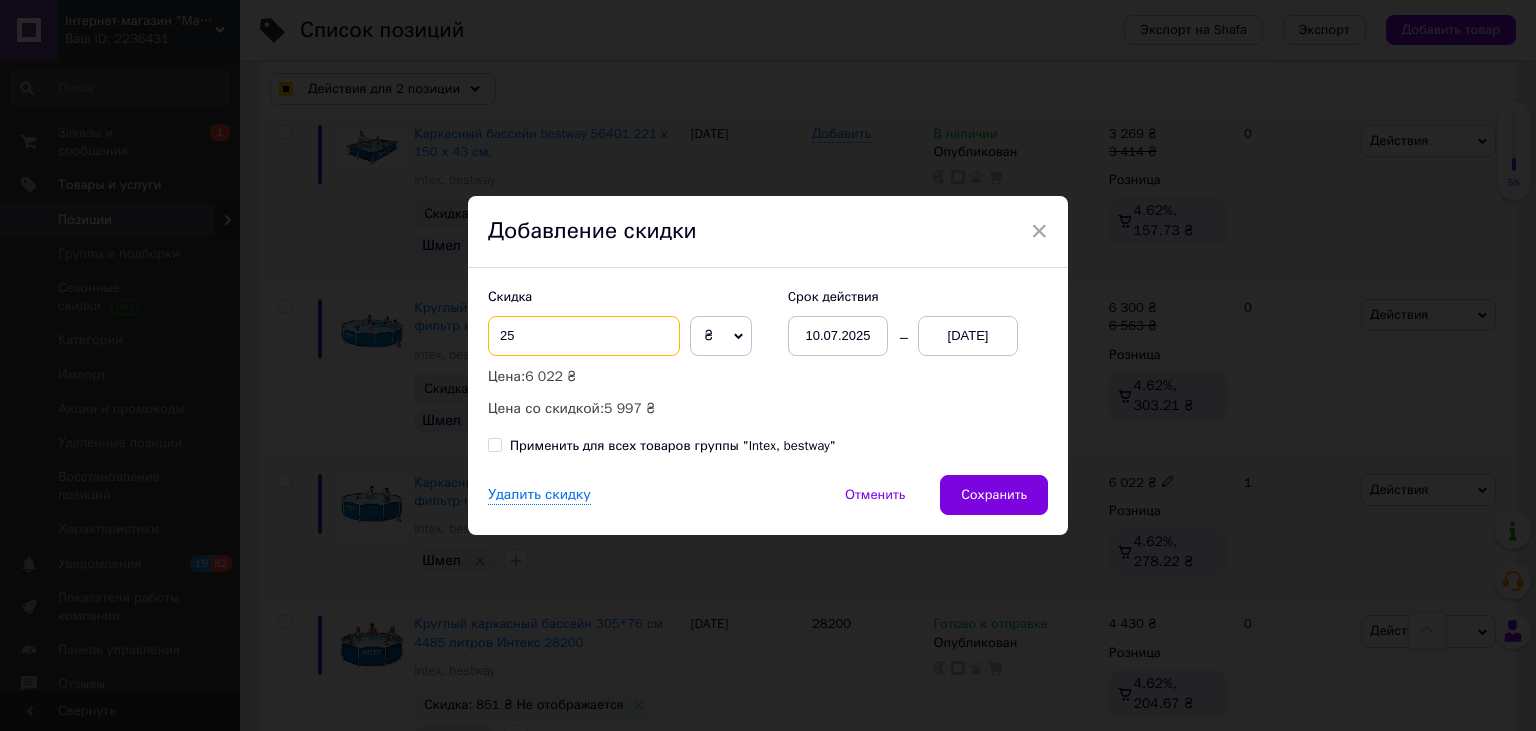 checkbox on "true" 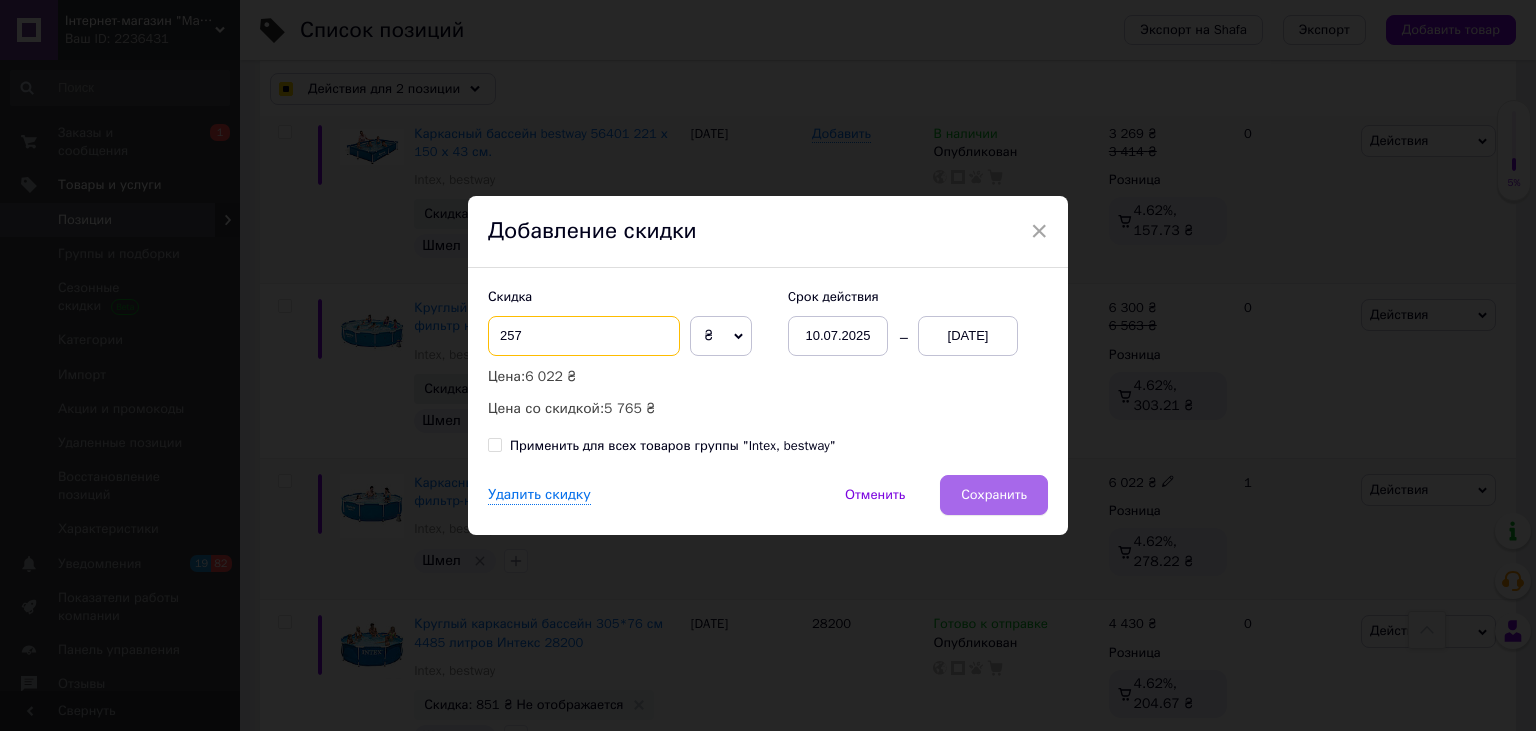 type on "257" 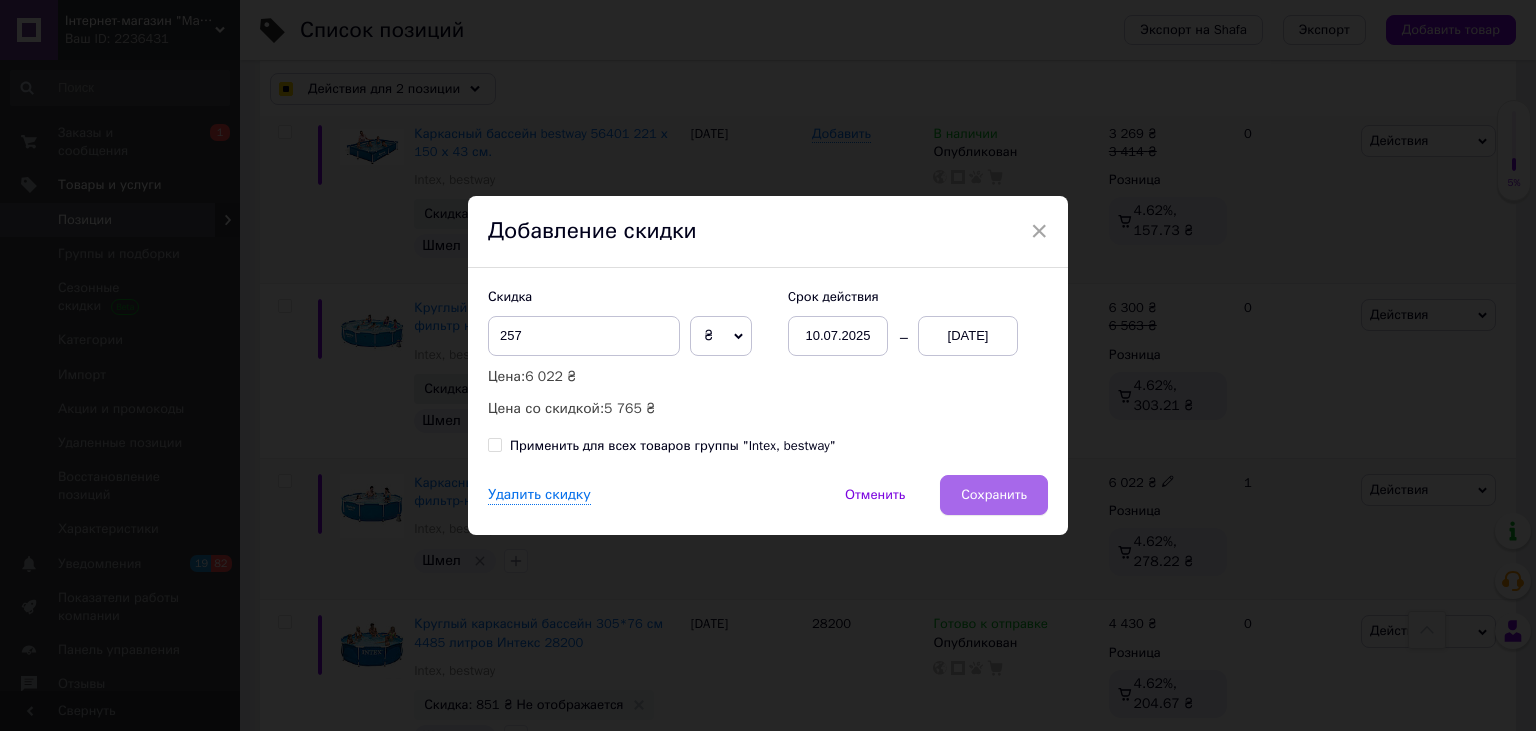 click on "Сохранить" at bounding box center [994, 495] 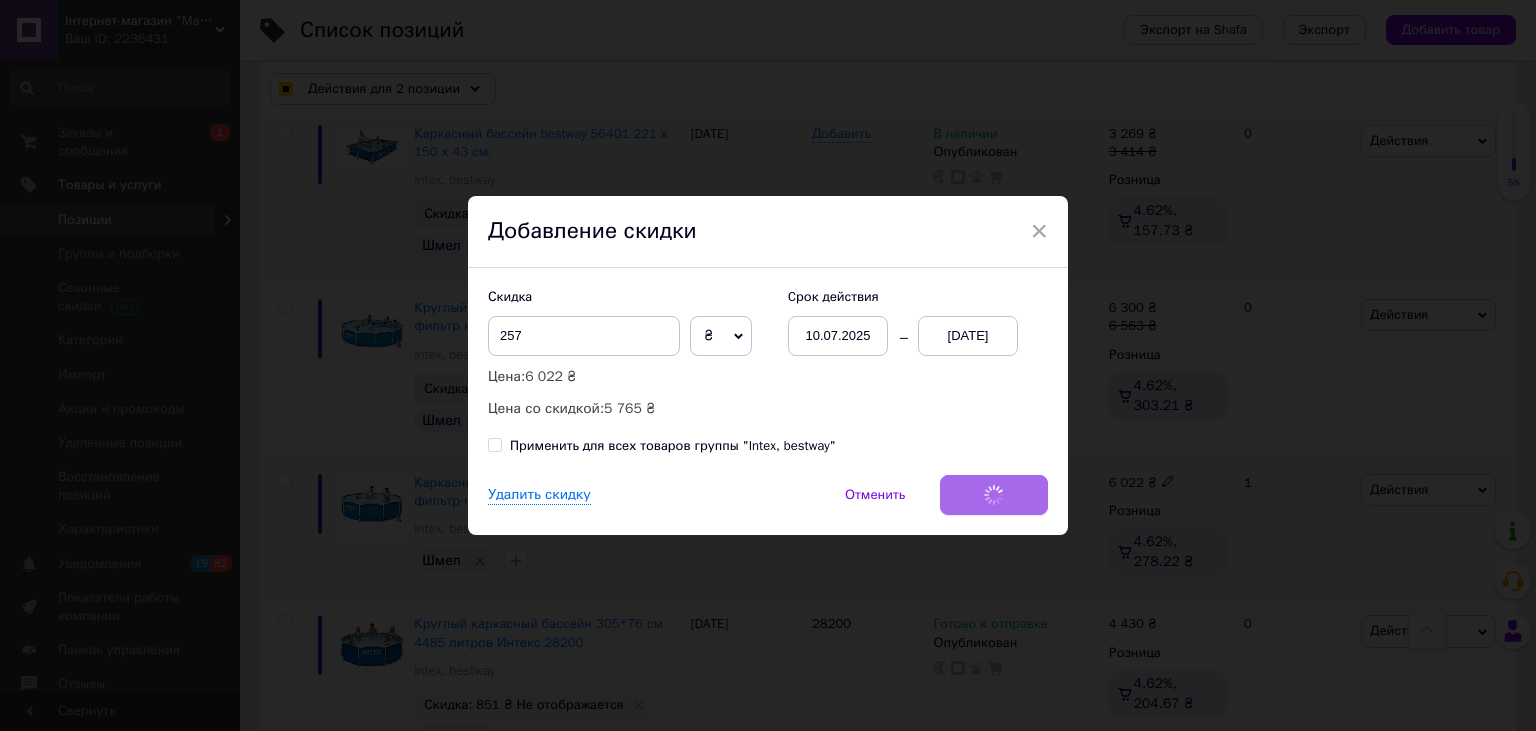 checkbox on "true" 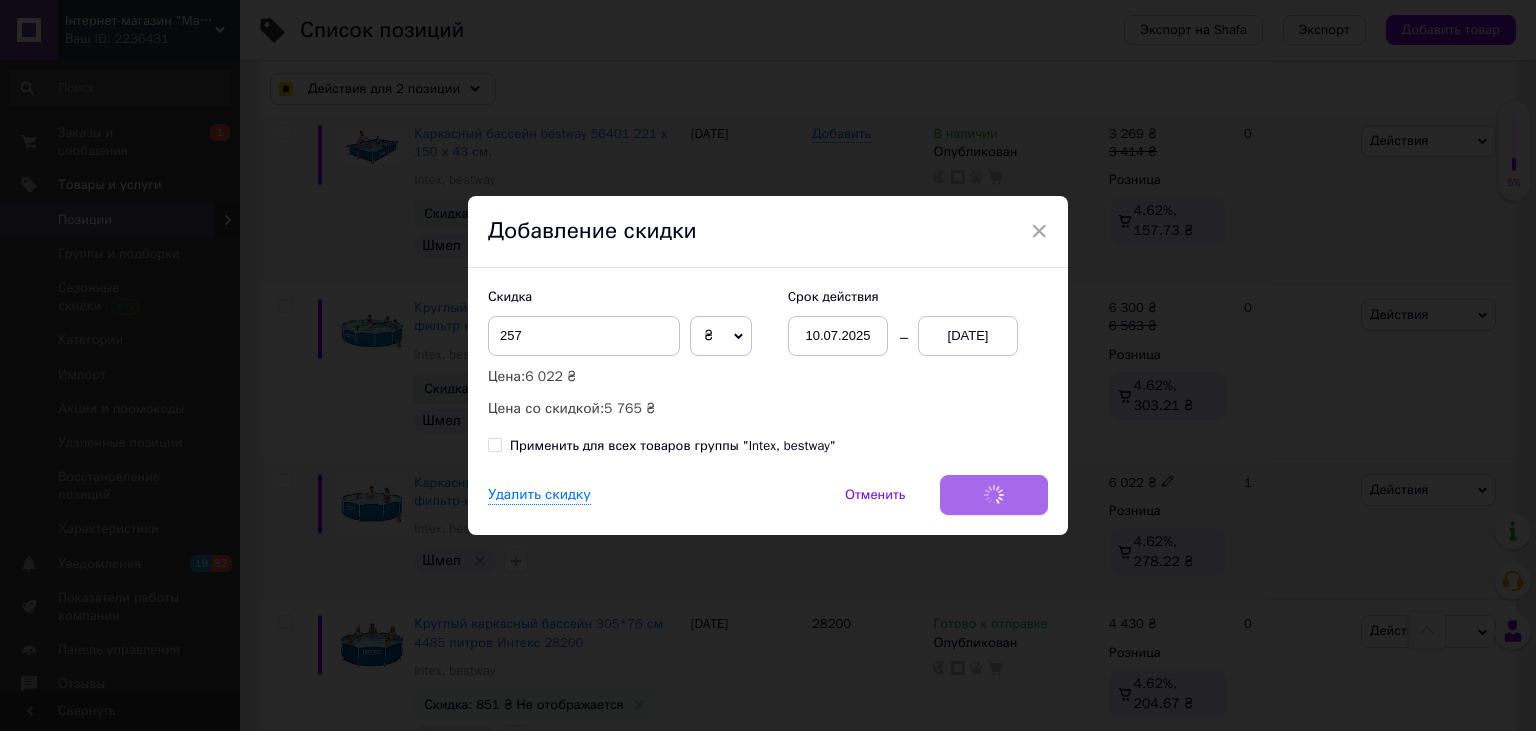 checkbox on "true" 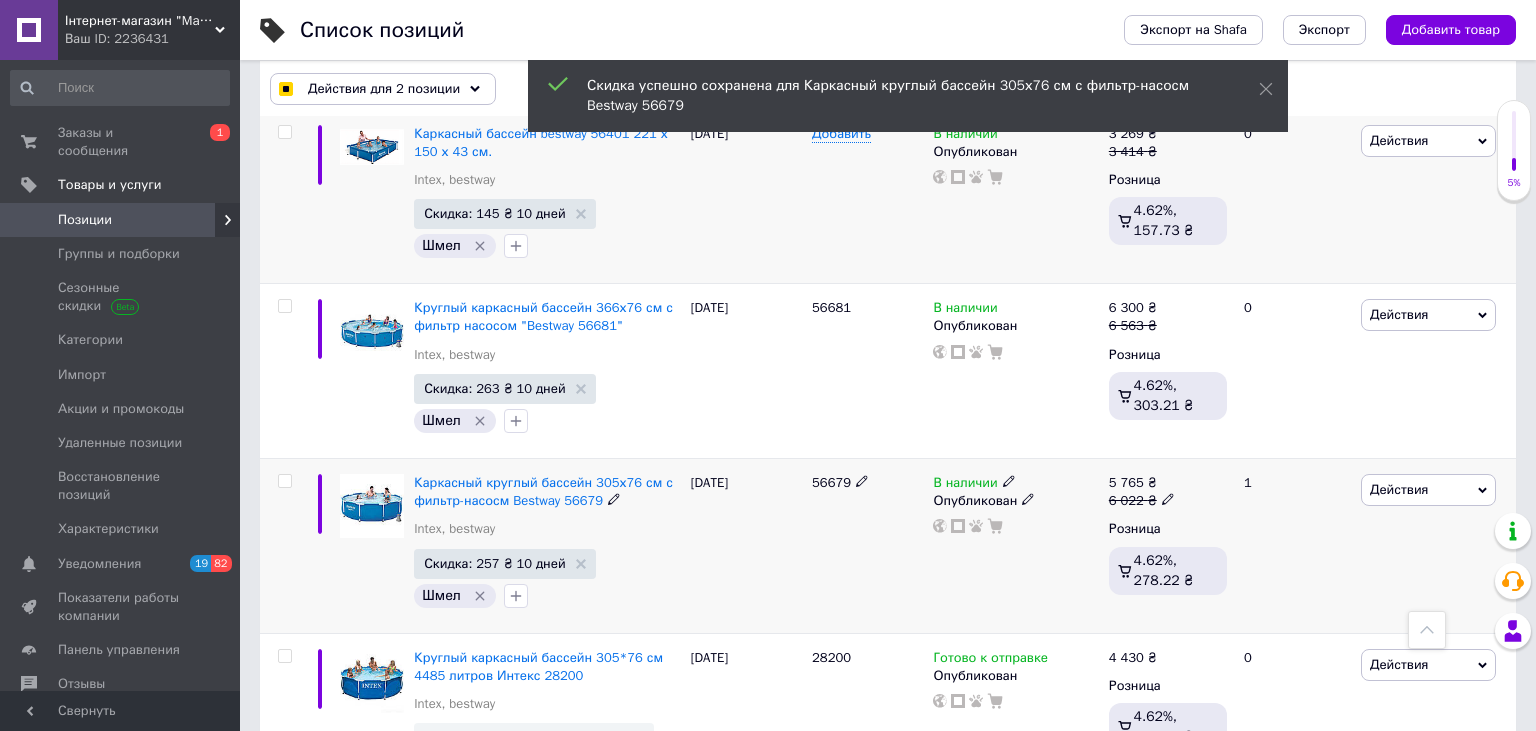 scroll, scrollTop: 4502, scrollLeft: 0, axis: vertical 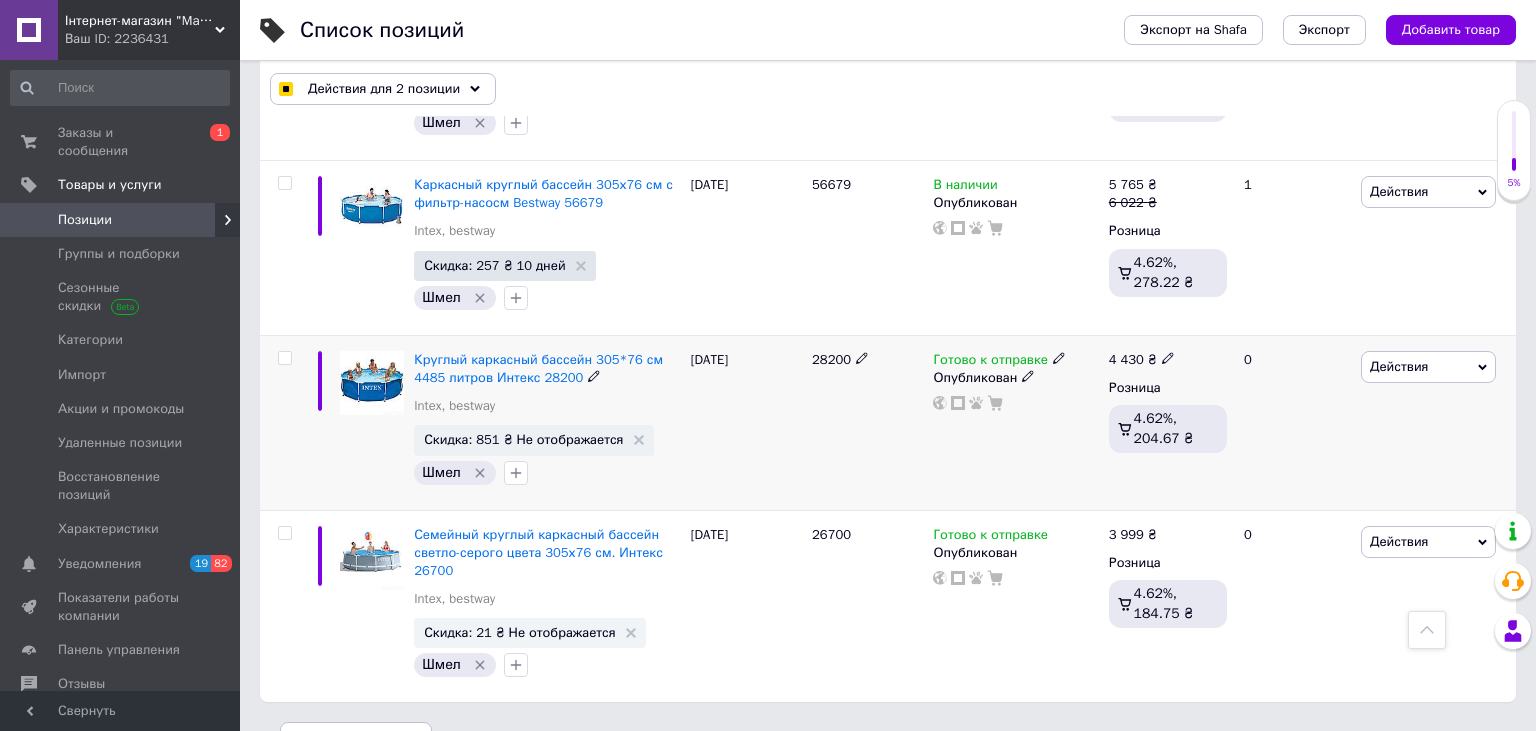 click 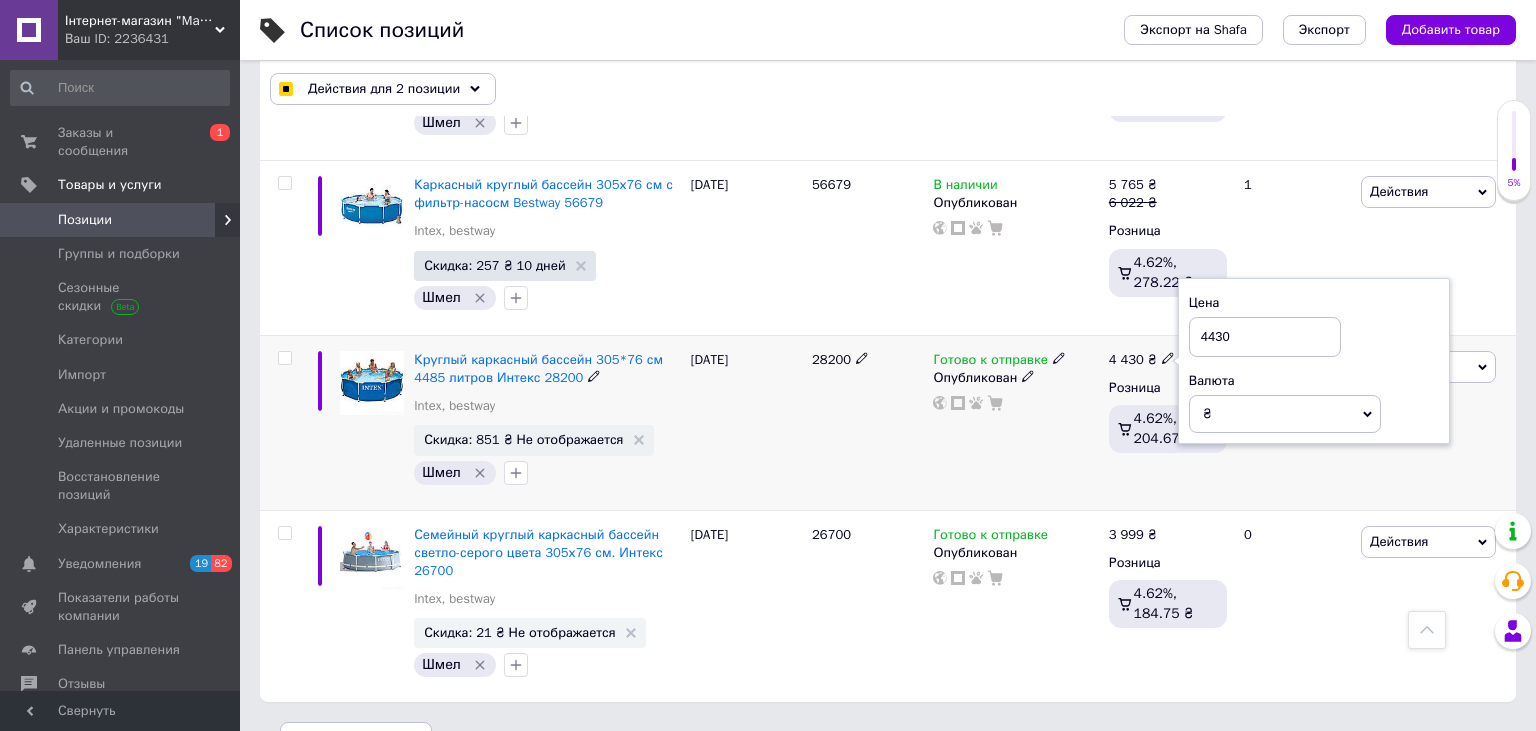 drag, startPoint x: 1282, startPoint y: 271, endPoint x: 1140, endPoint y: 283, distance: 142.50613 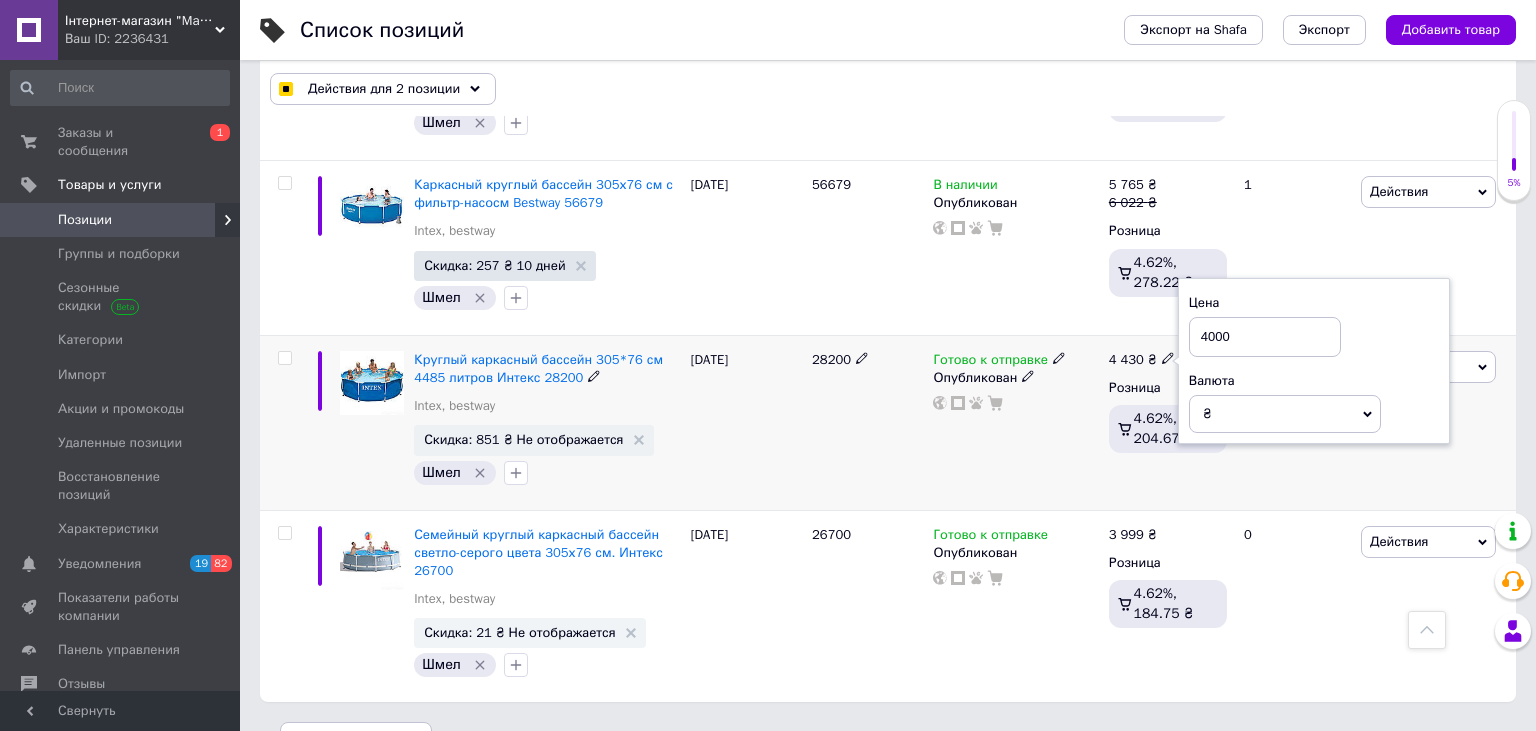 type on "4000" 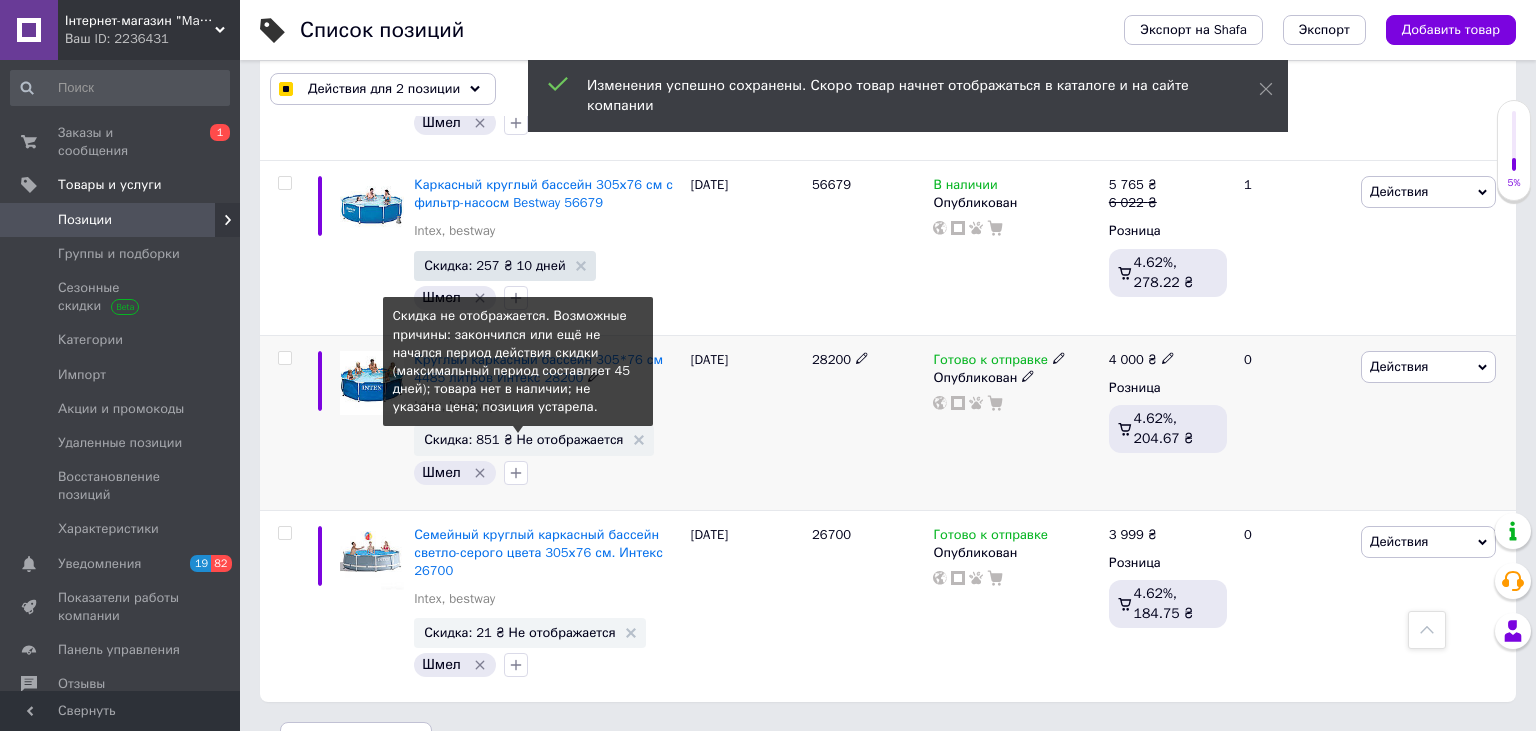 click on "Скидка: 851 ₴ Не отображается" at bounding box center (523, 439) 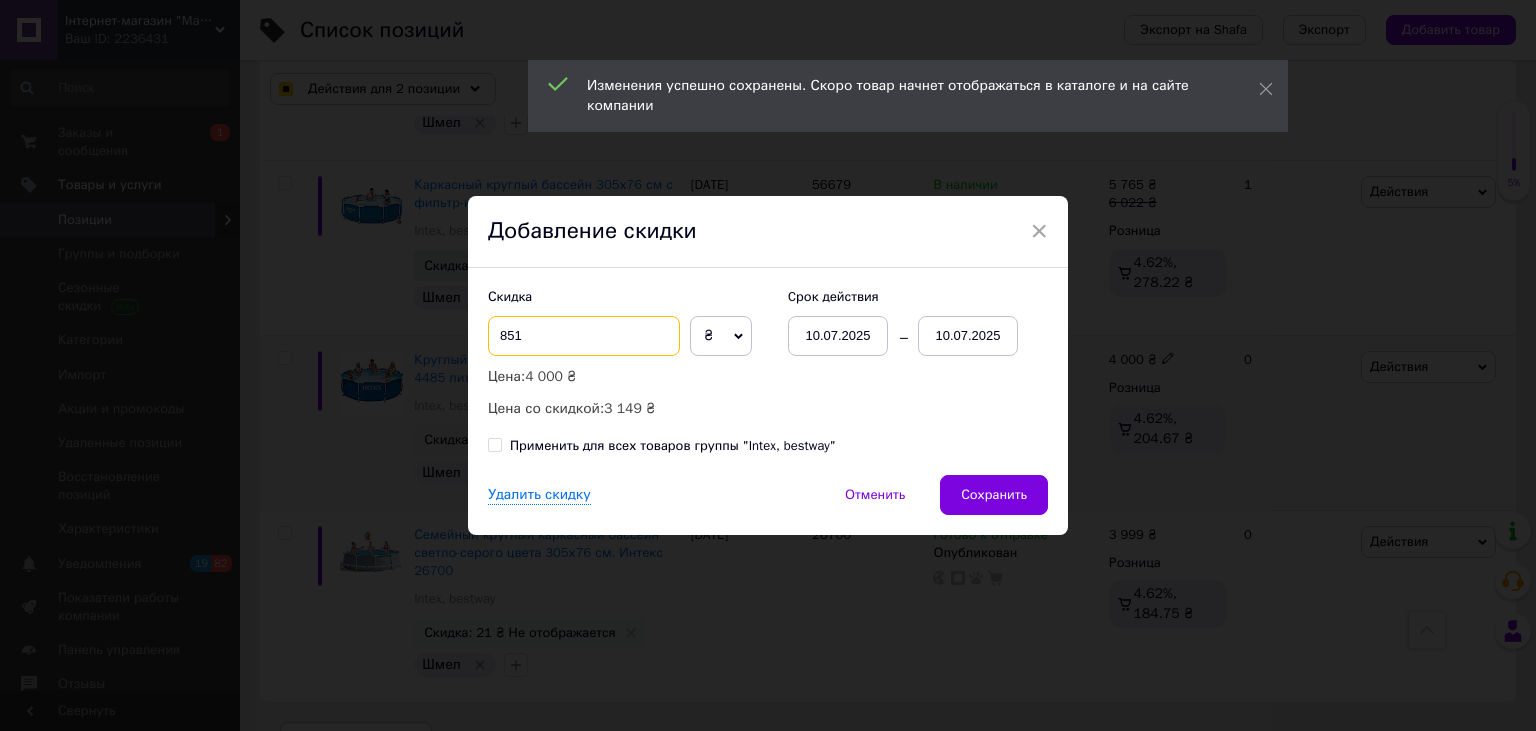 drag, startPoint x: 628, startPoint y: 327, endPoint x: 424, endPoint y: 341, distance: 204.47983 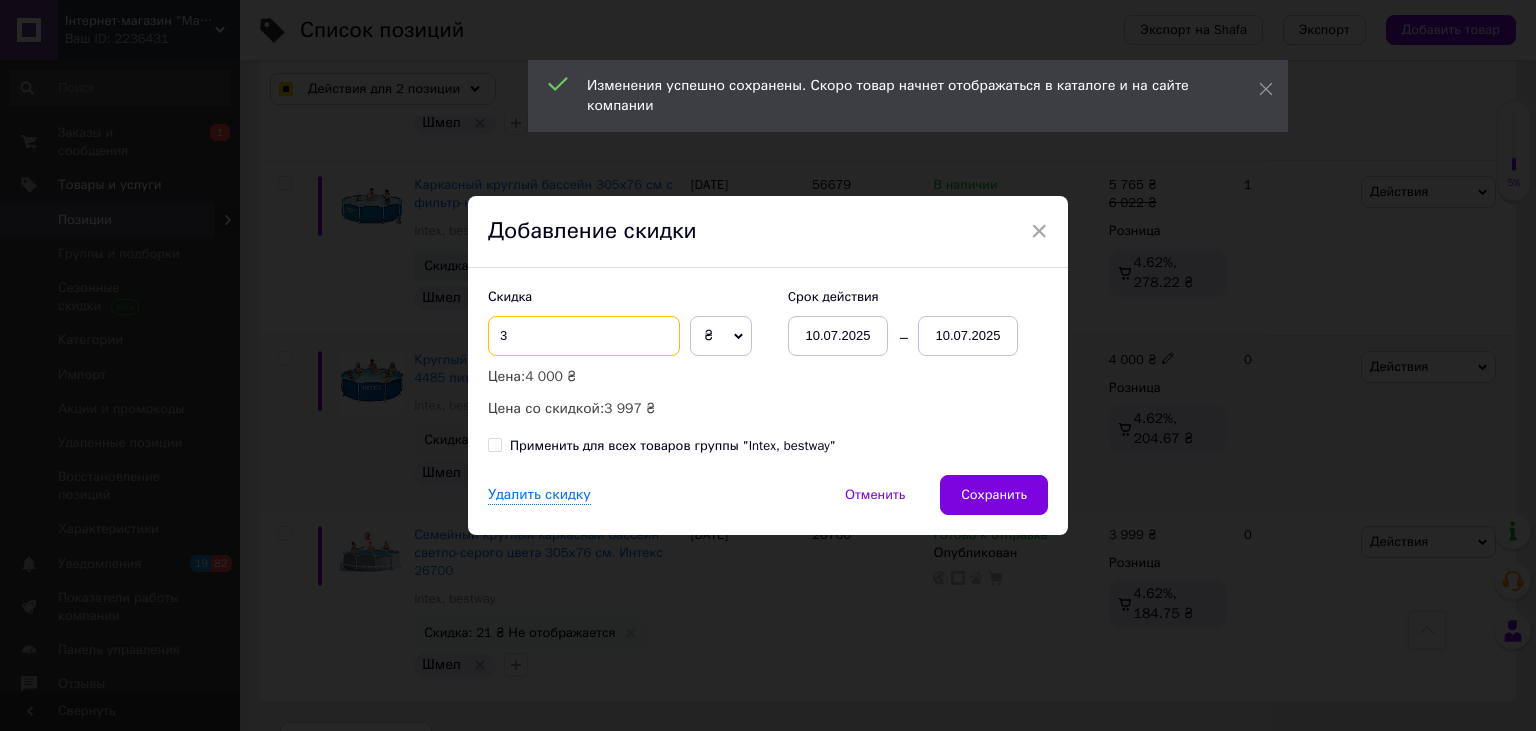 checkbox on "true" 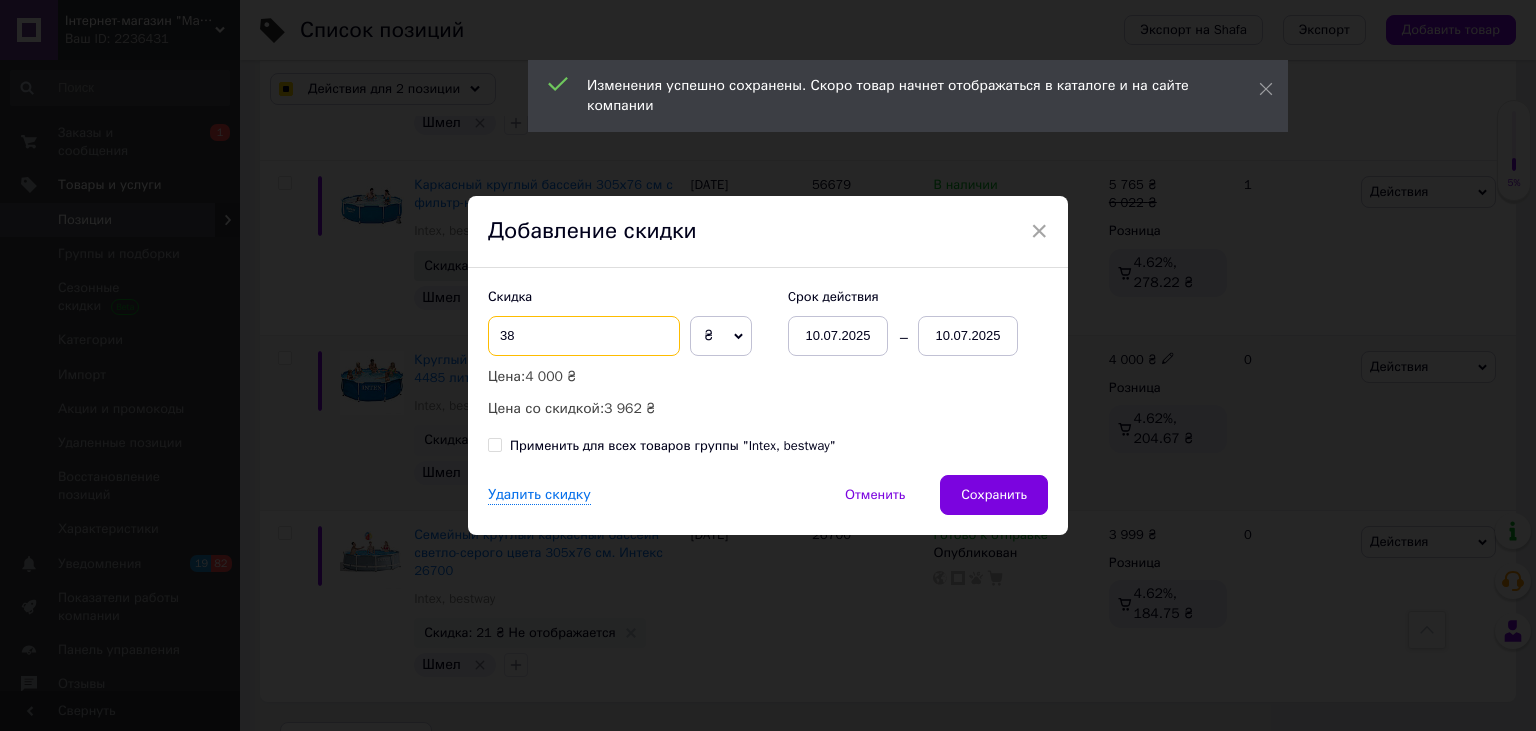 checkbox on "true" 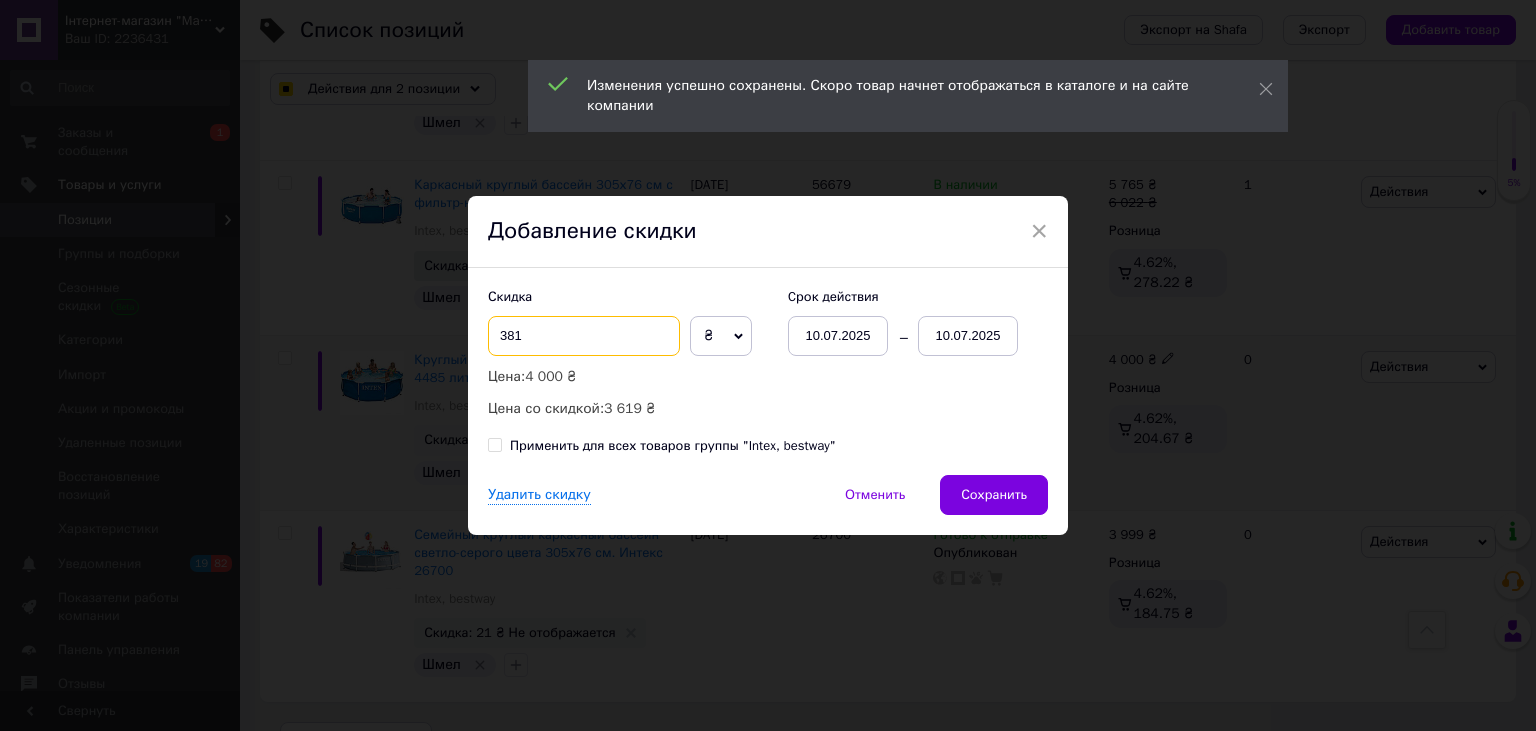 checkbox on "true" 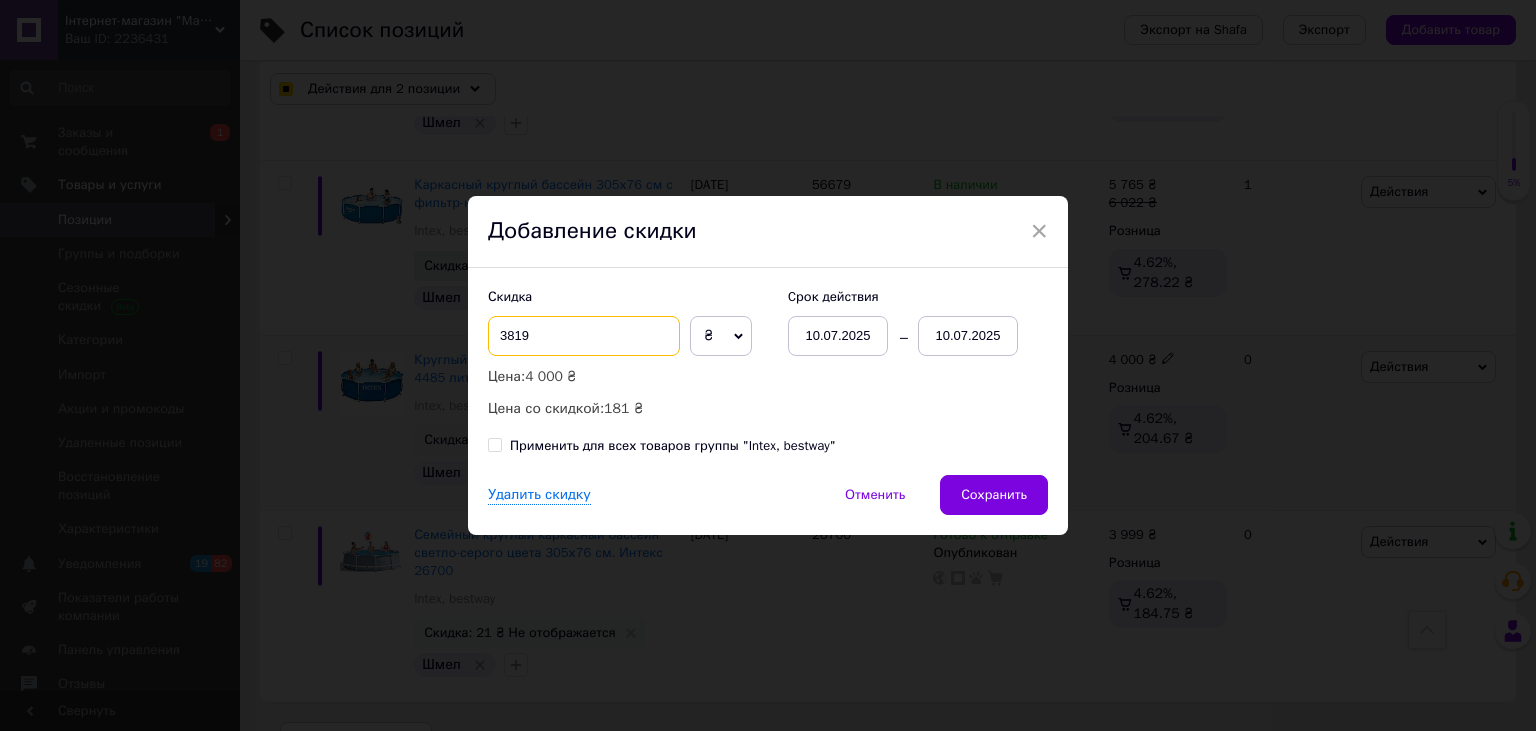 drag, startPoint x: 640, startPoint y: 327, endPoint x: 377, endPoint y: 332, distance: 263.04752 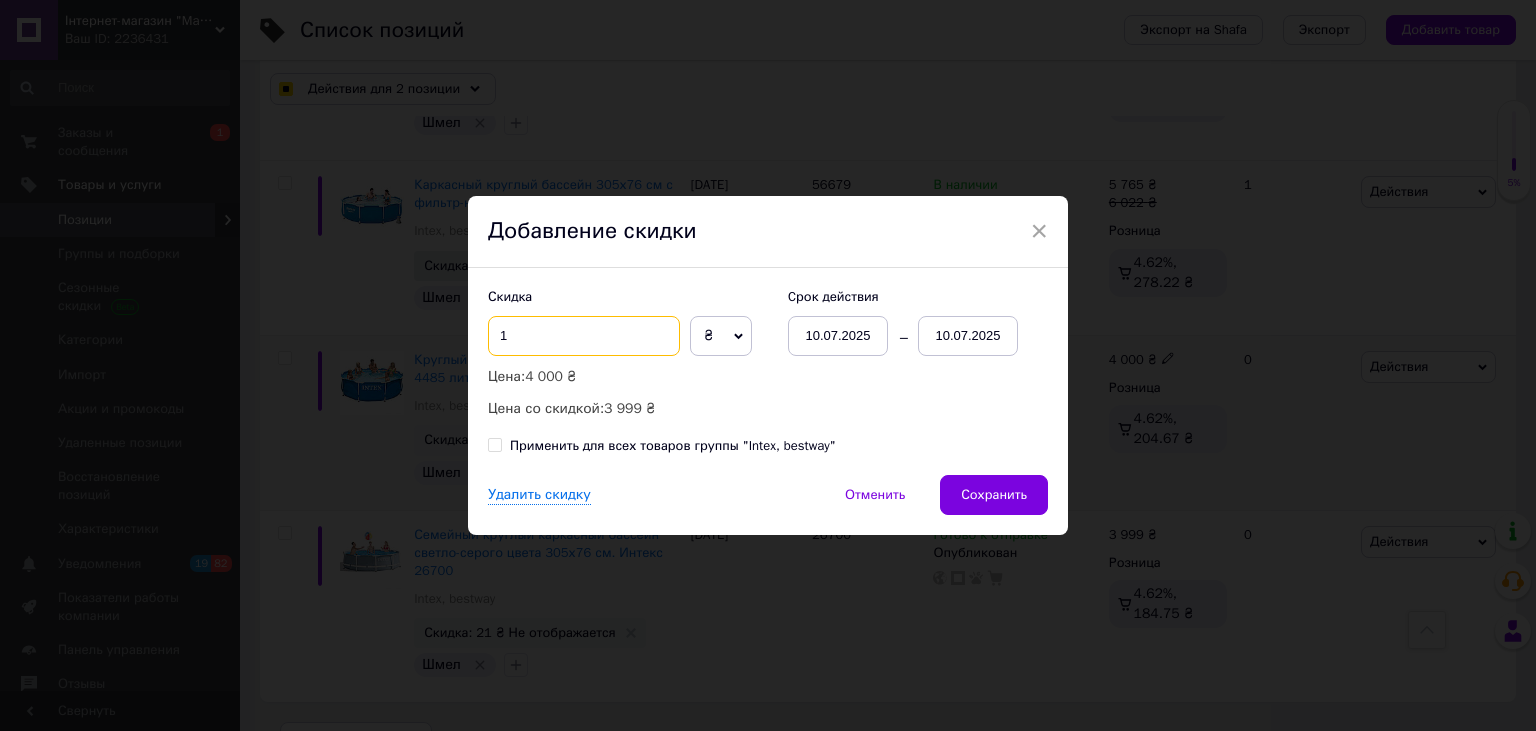 checkbox on "true" 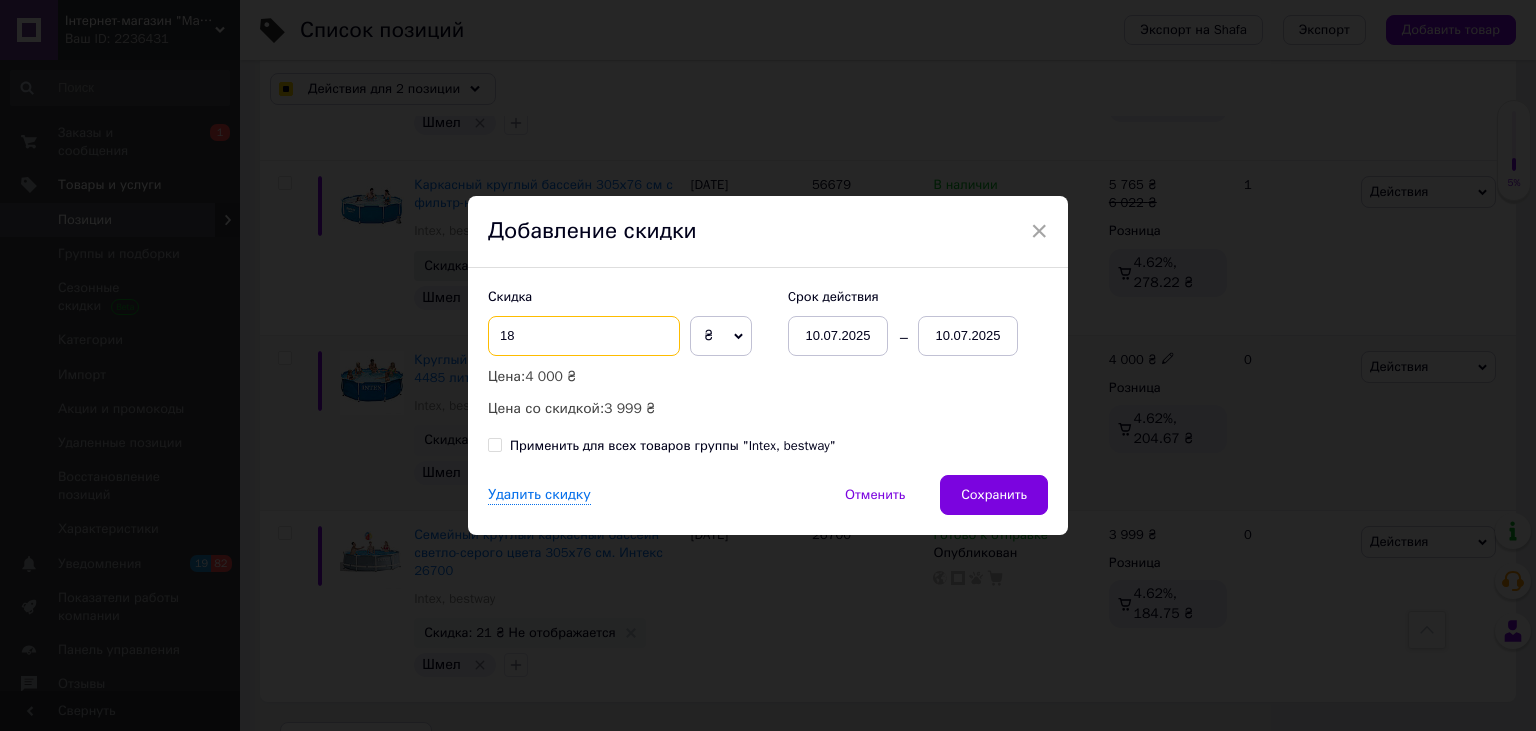 checkbox on "true" 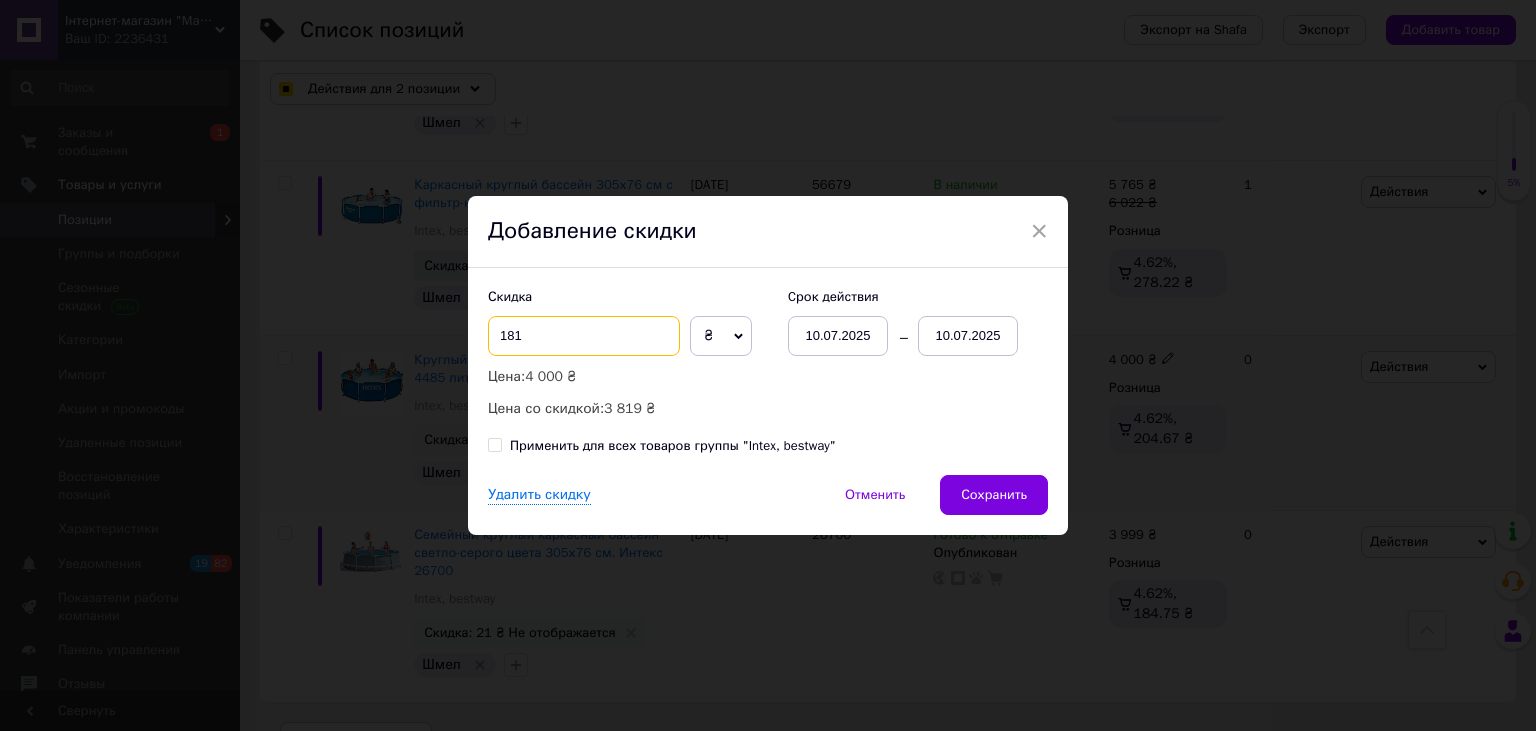 type on "181" 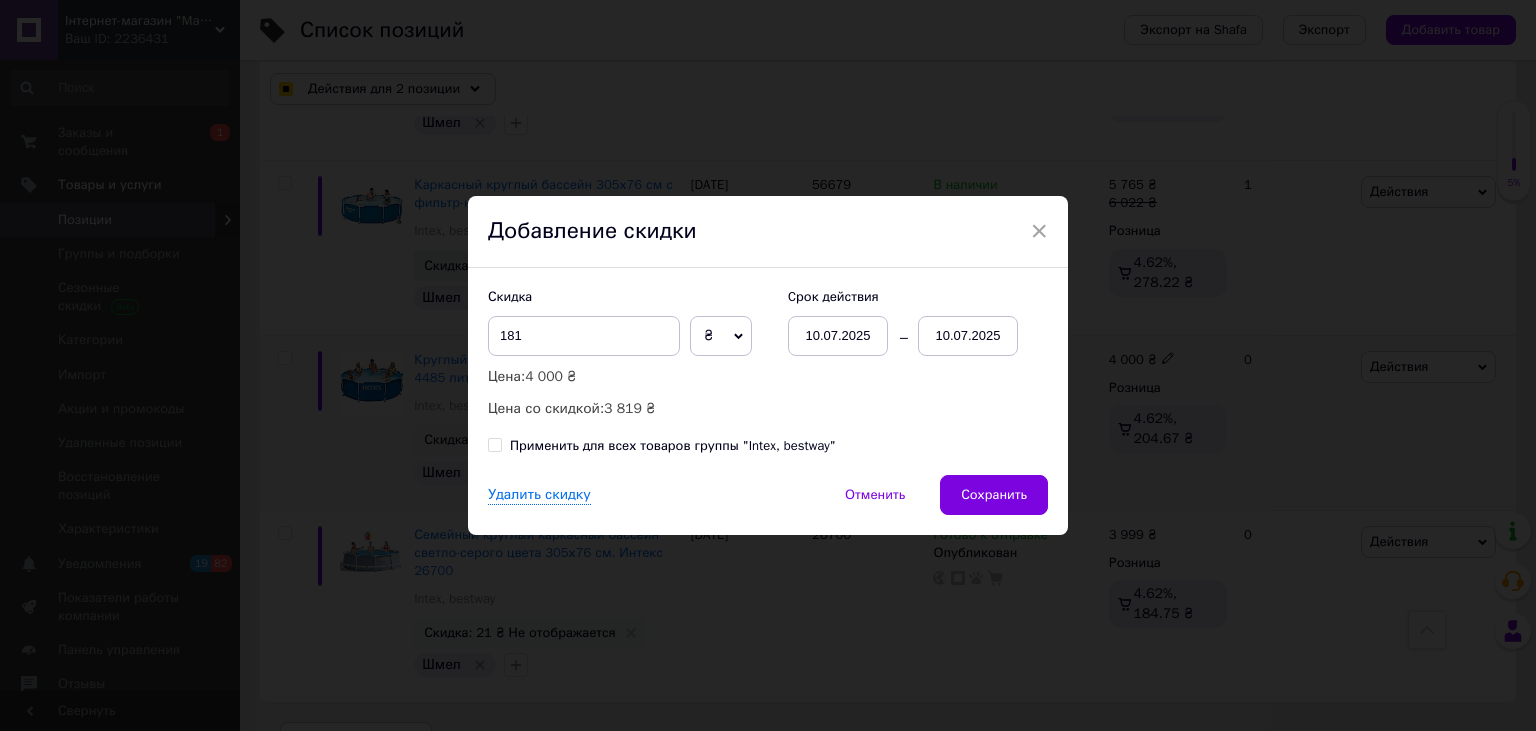 click on "10.07.2025" at bounding box center (968, 336) 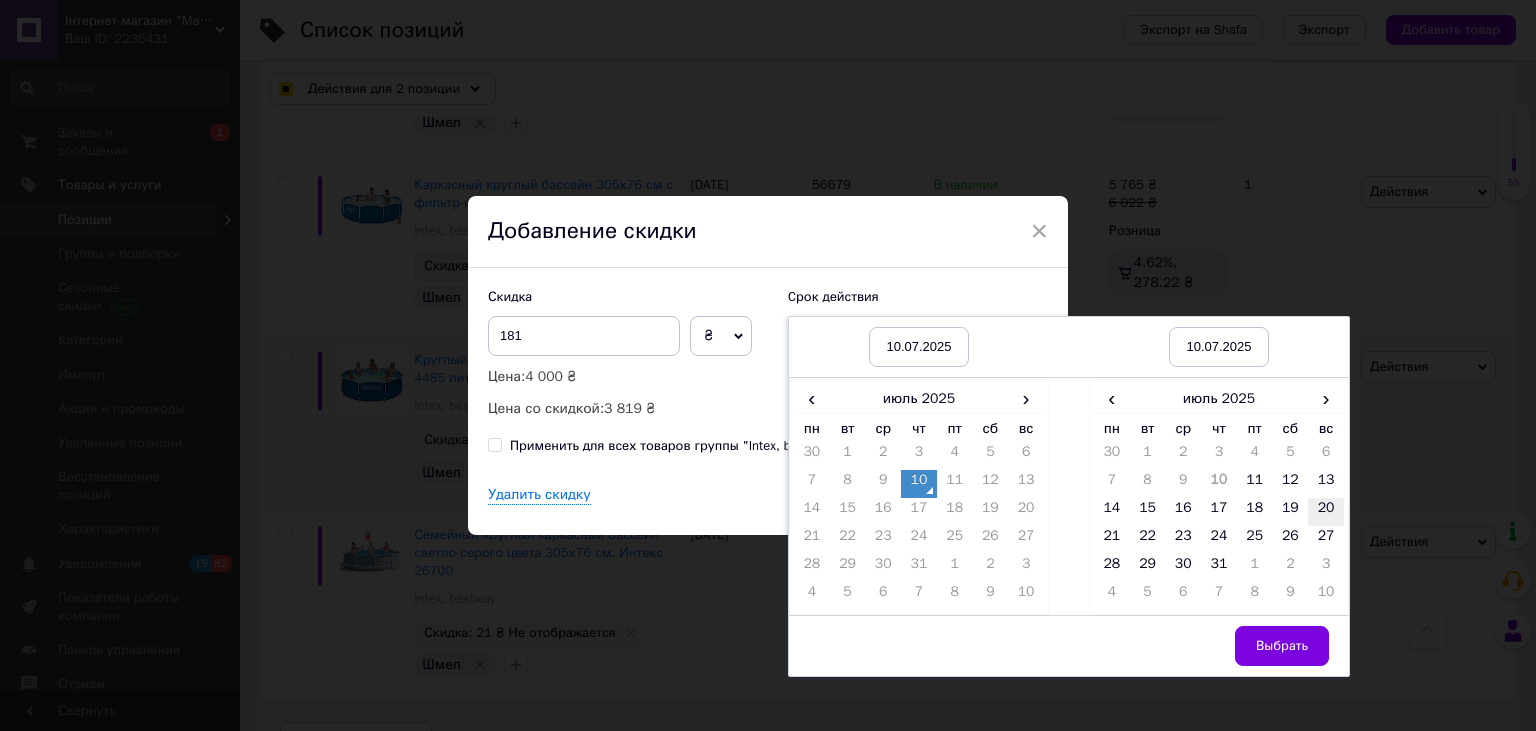 click on "20" at bounding box center [1326, 512] 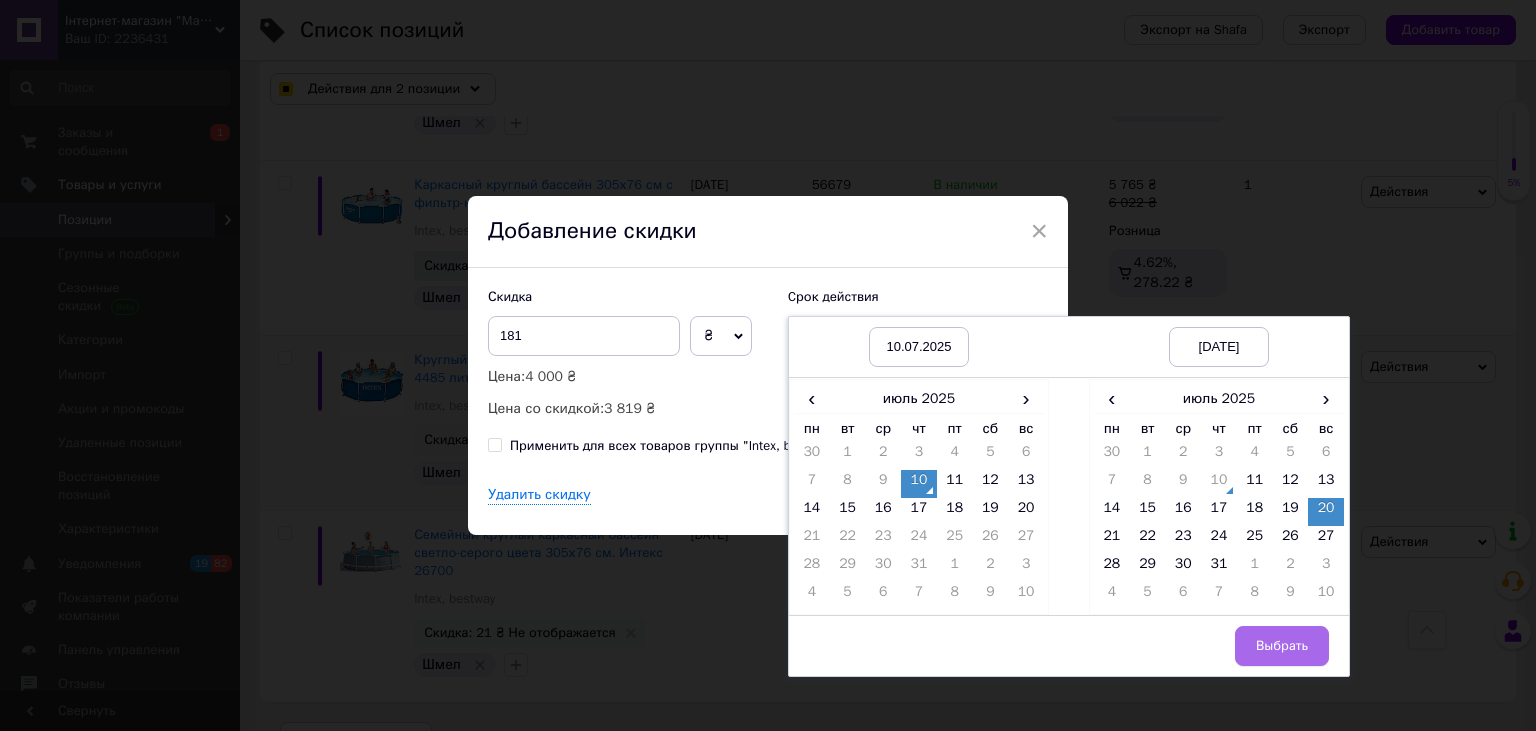 drag, startPoint x: 1302, startPoint y: 642, endPoint x: 1157, endPoint y: 589, distance: 154.38264 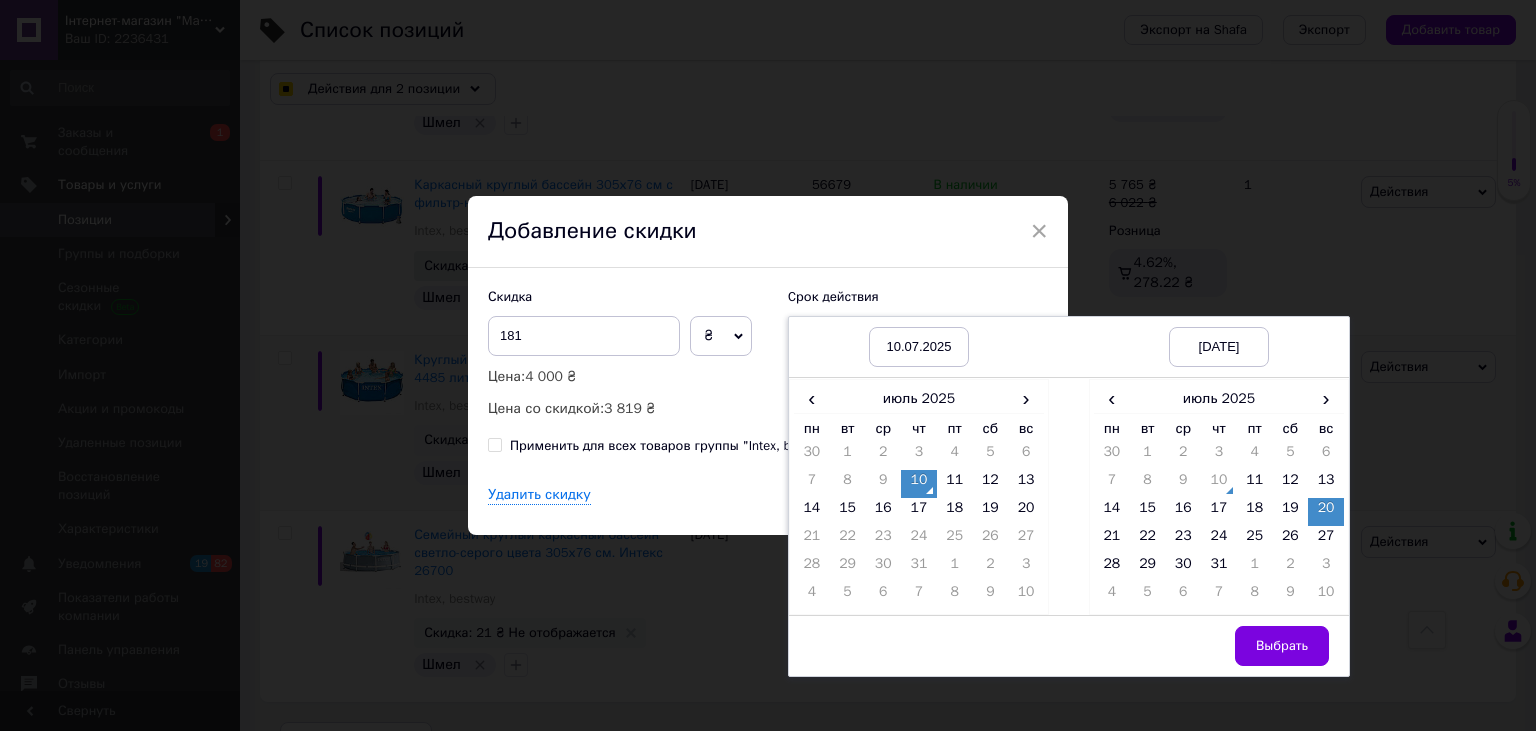click on "Выбрать" at bounding box center [1282, 646] 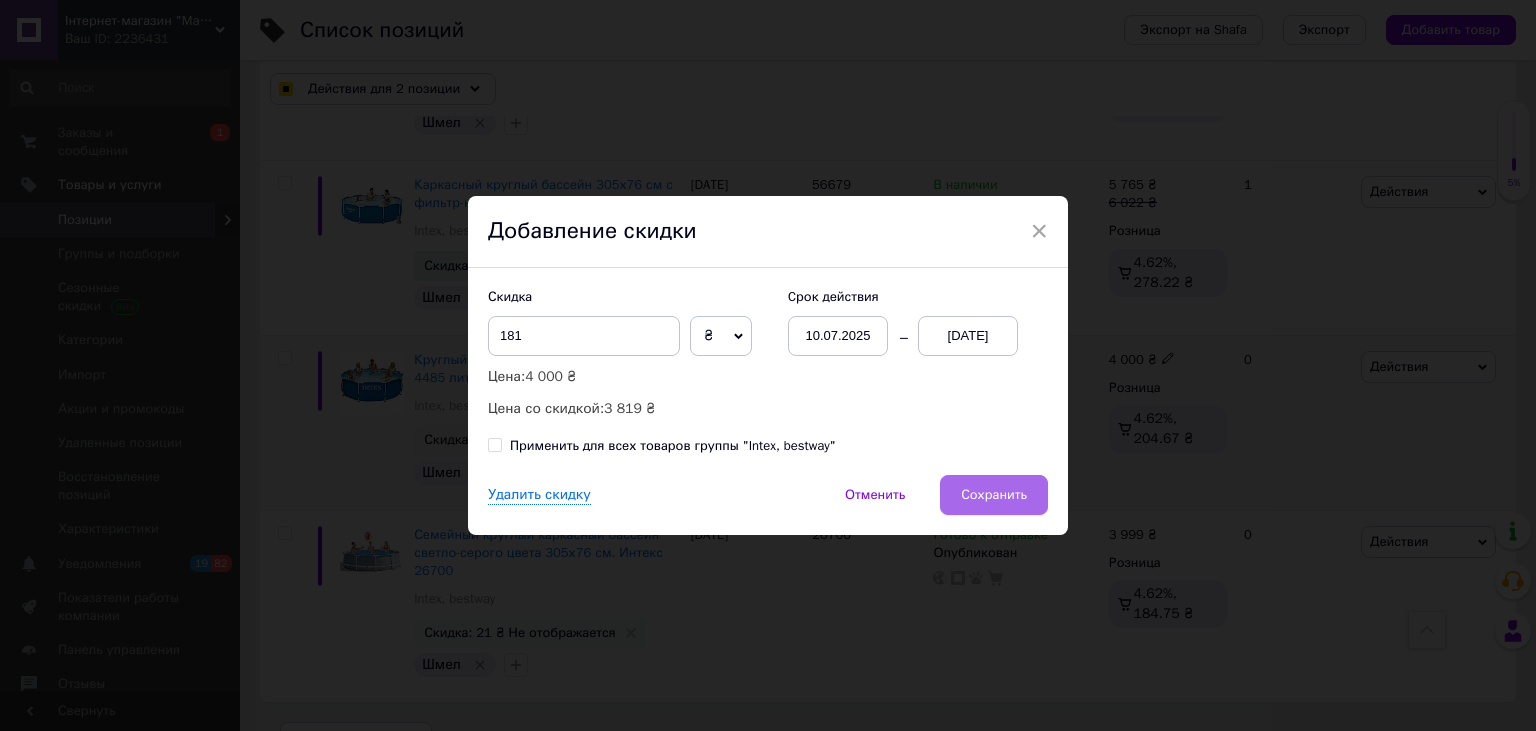 click on "Сохранить" at bounding box center (994, 495) 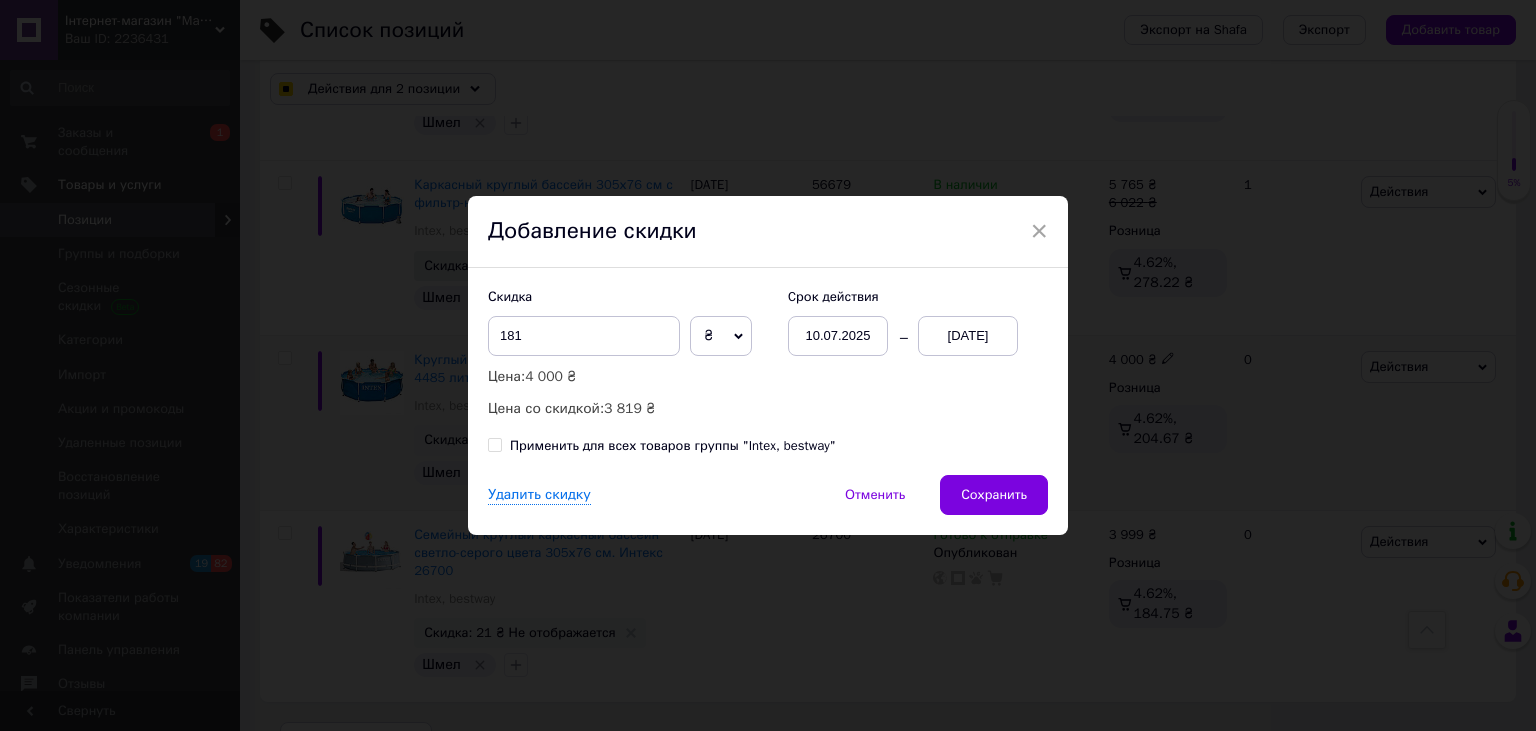 checkbox on "true" 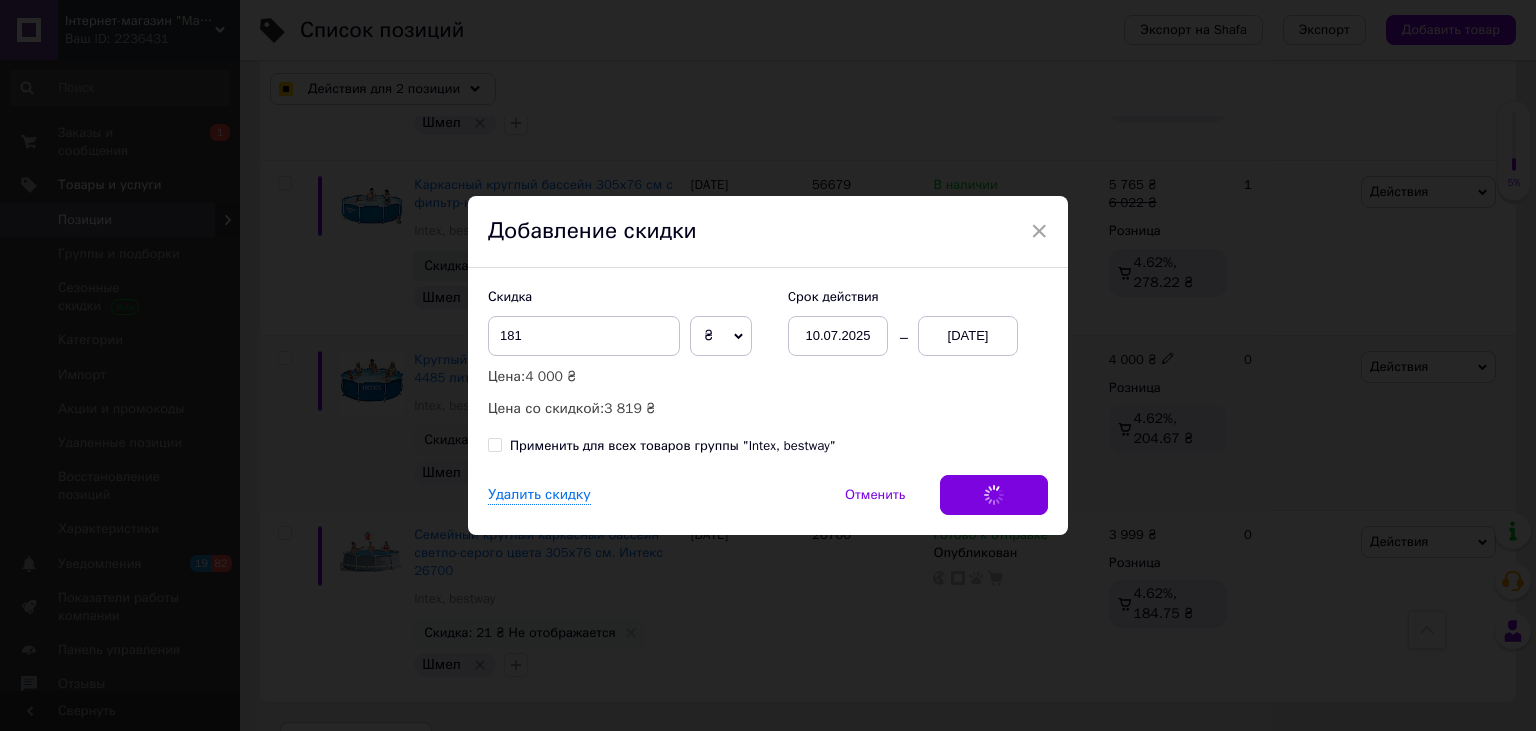 checkbox on "true" 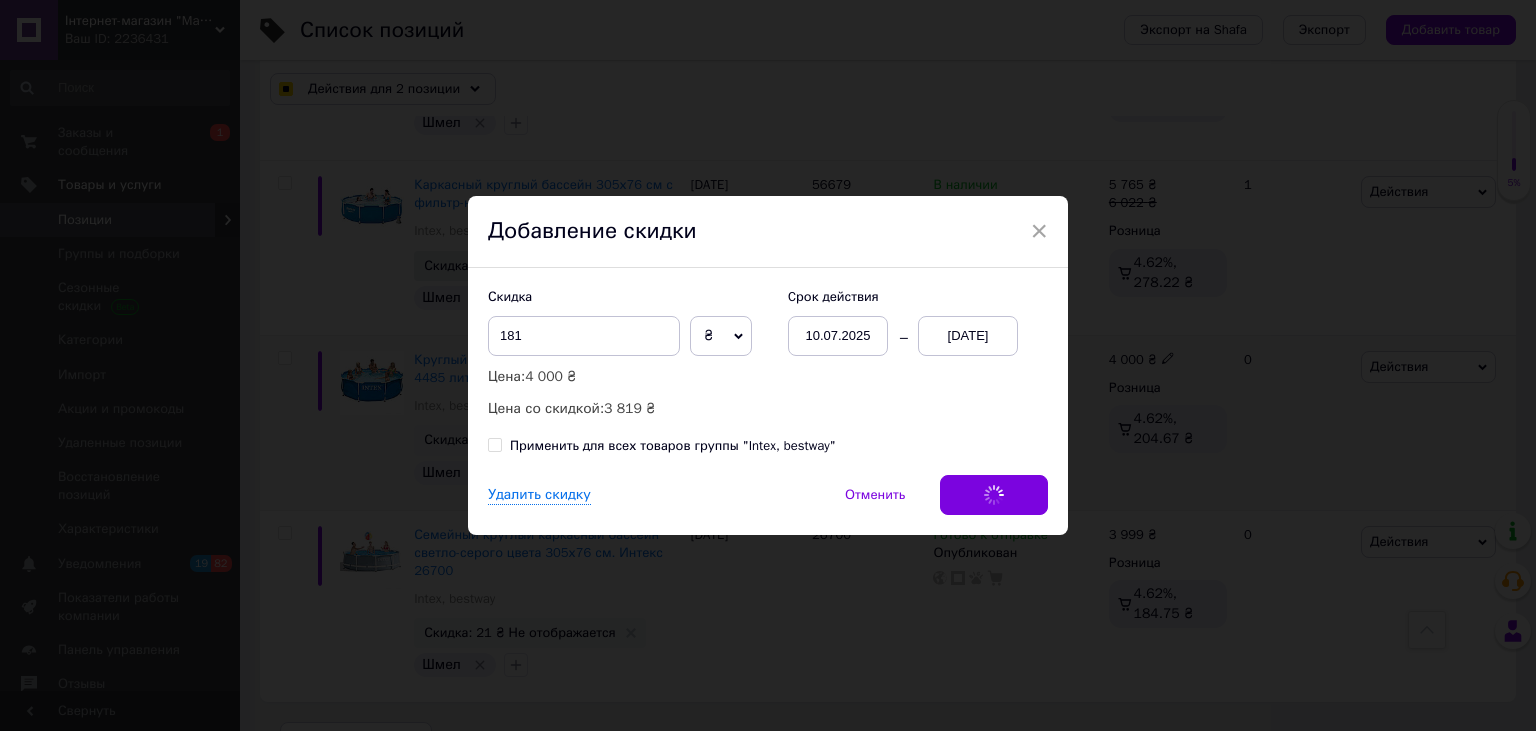 checkbox on "true" 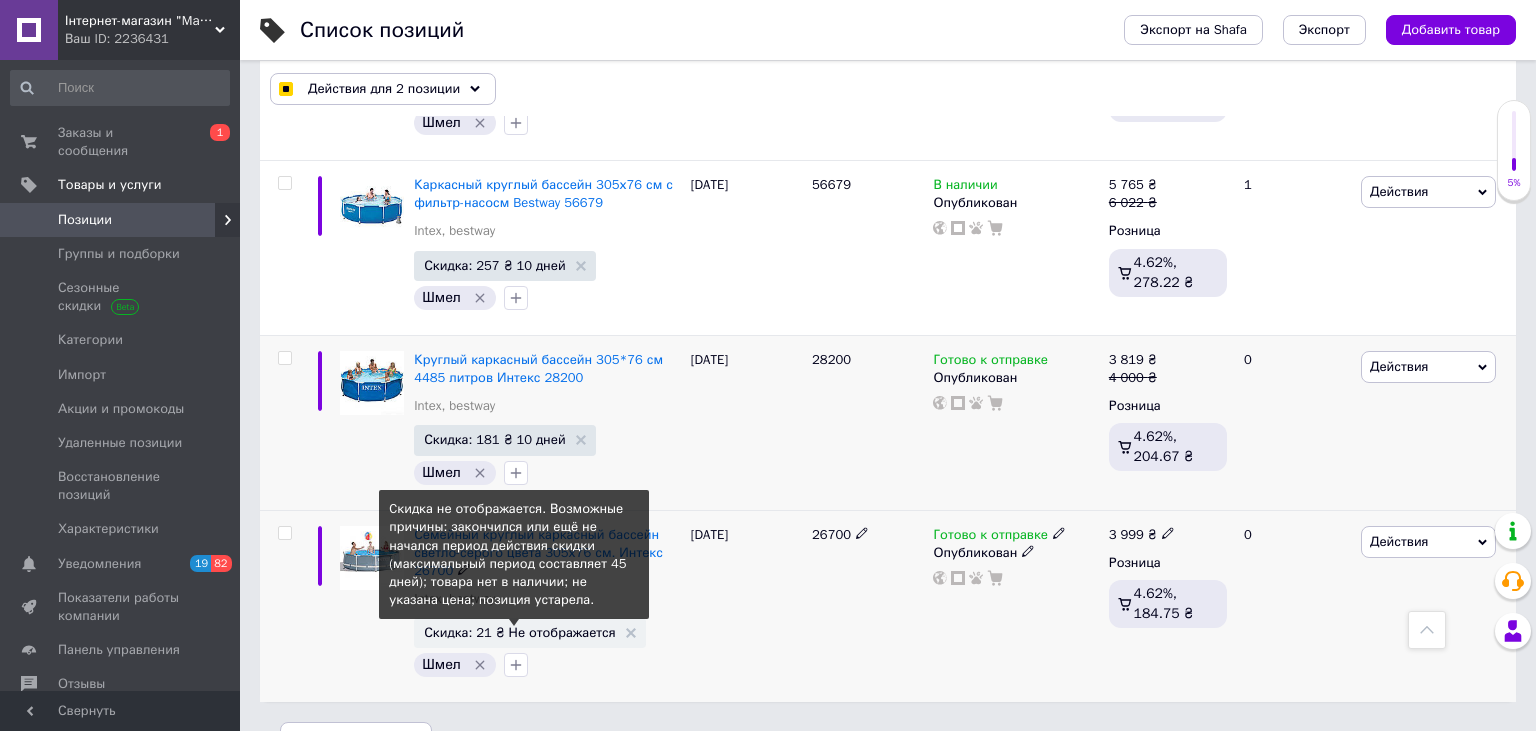 click on "Скидка: 21 ₴ Не отображается" at bounding box center [520, 632] 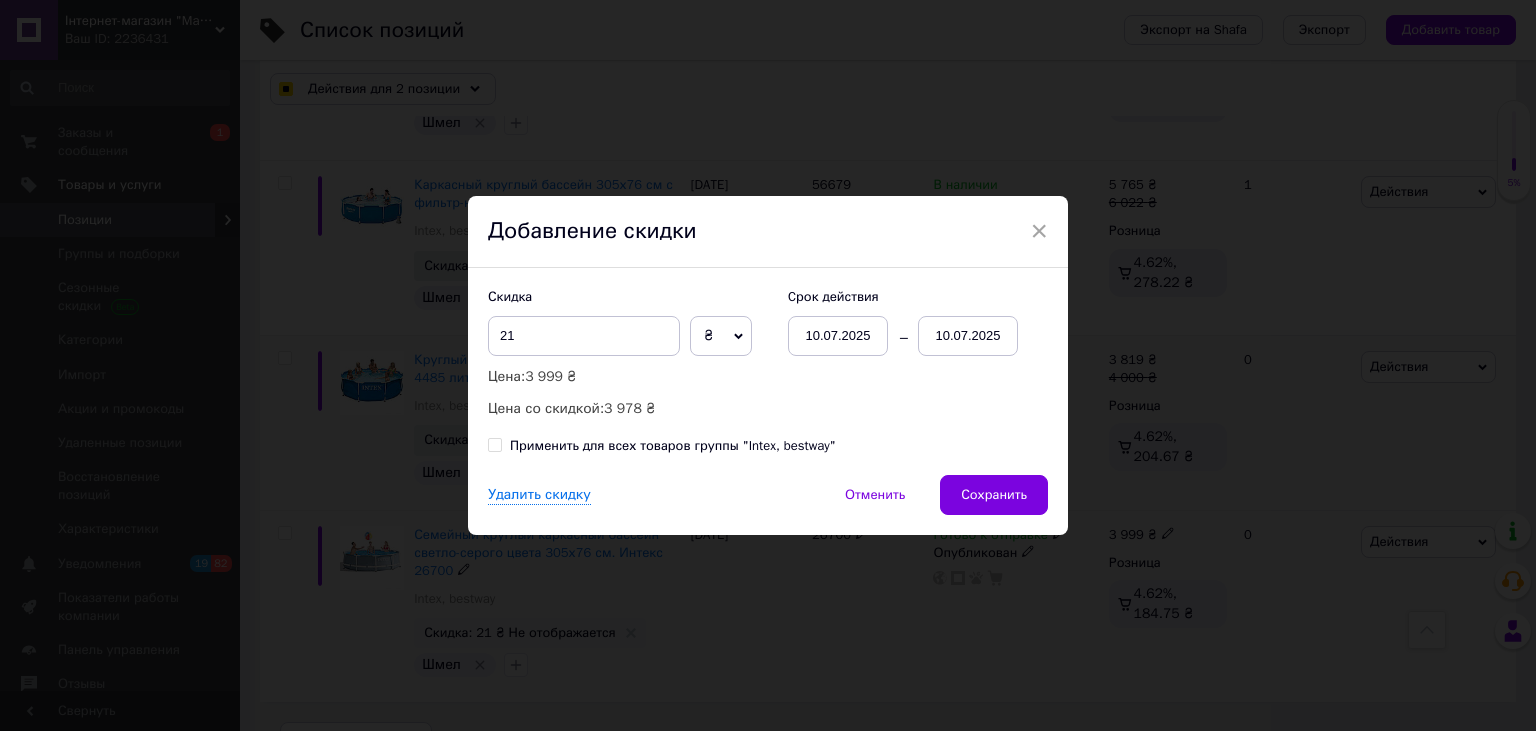 click on "10.07.2025" at bounding box center (968, 336) 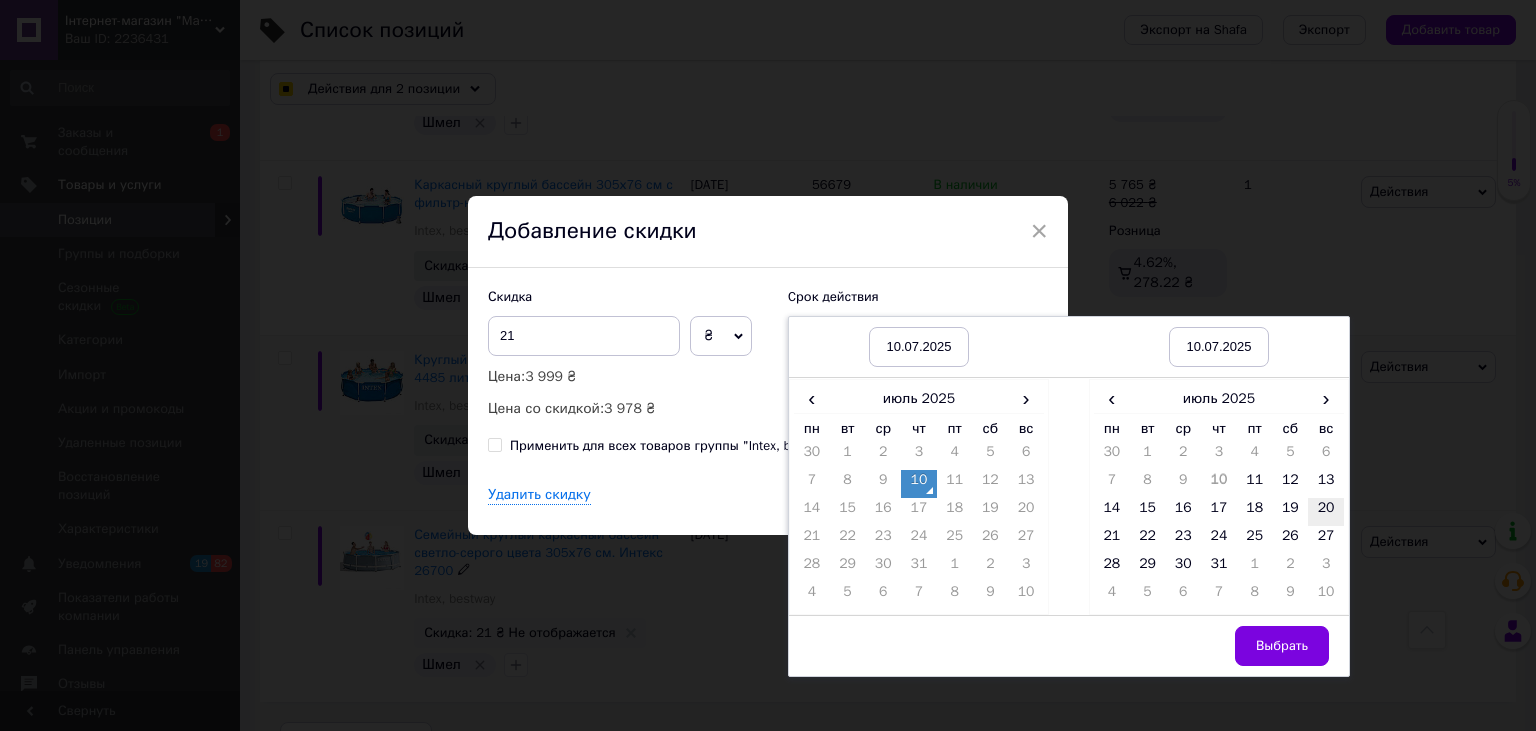 click on "20" at bounding box center [1326, 512] 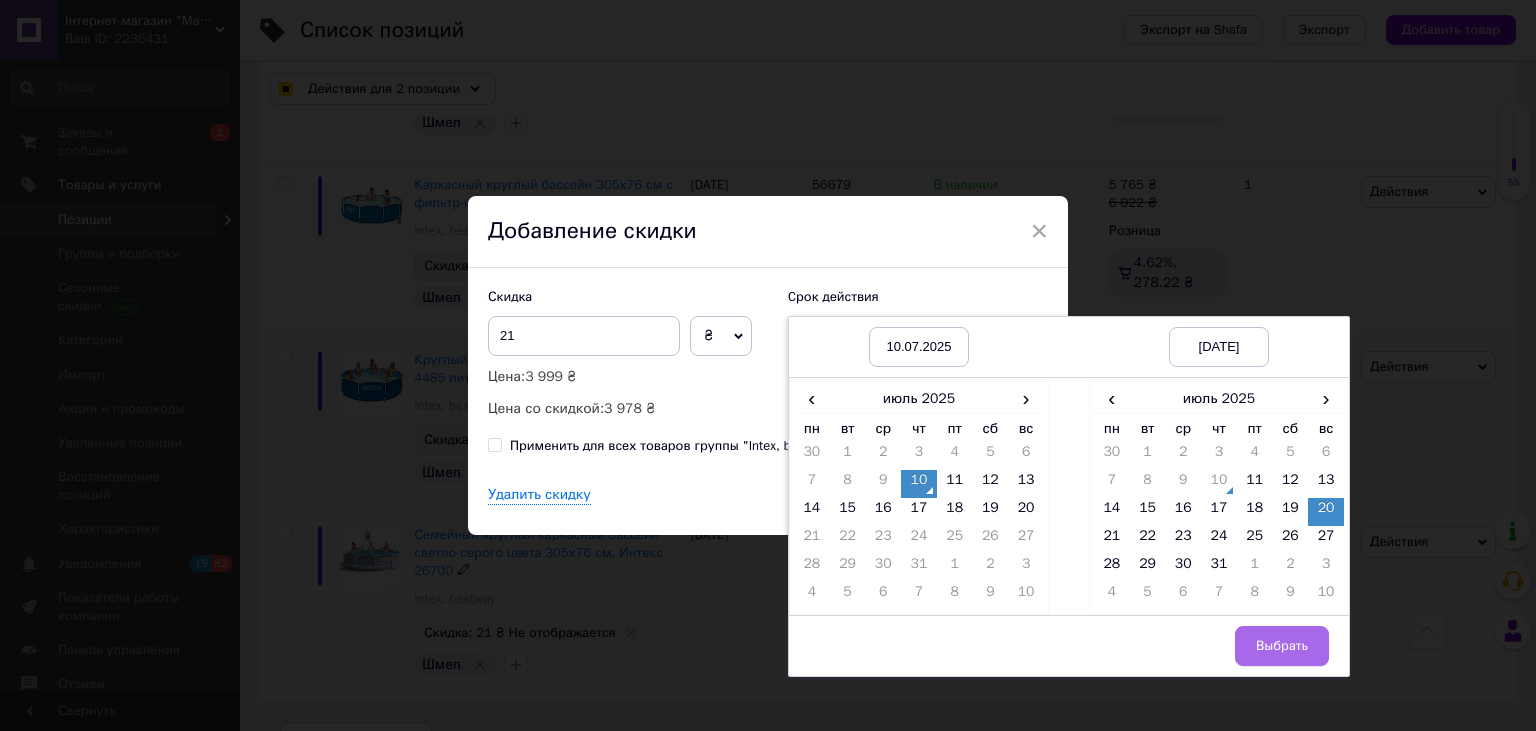 click on "Выбрать" at bounding box center (1282, 646) 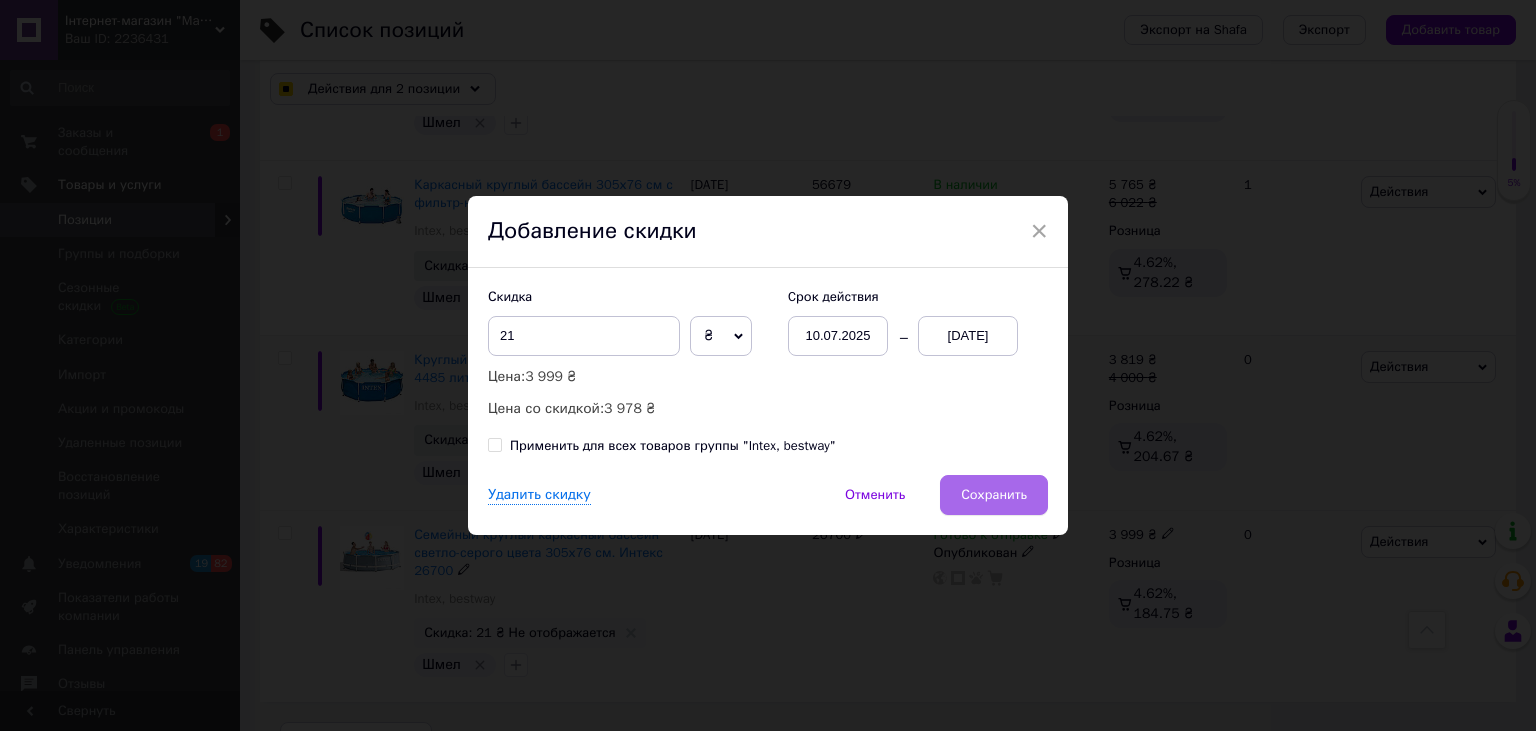 click on "Сохранить" at bounding box center (994, 495) 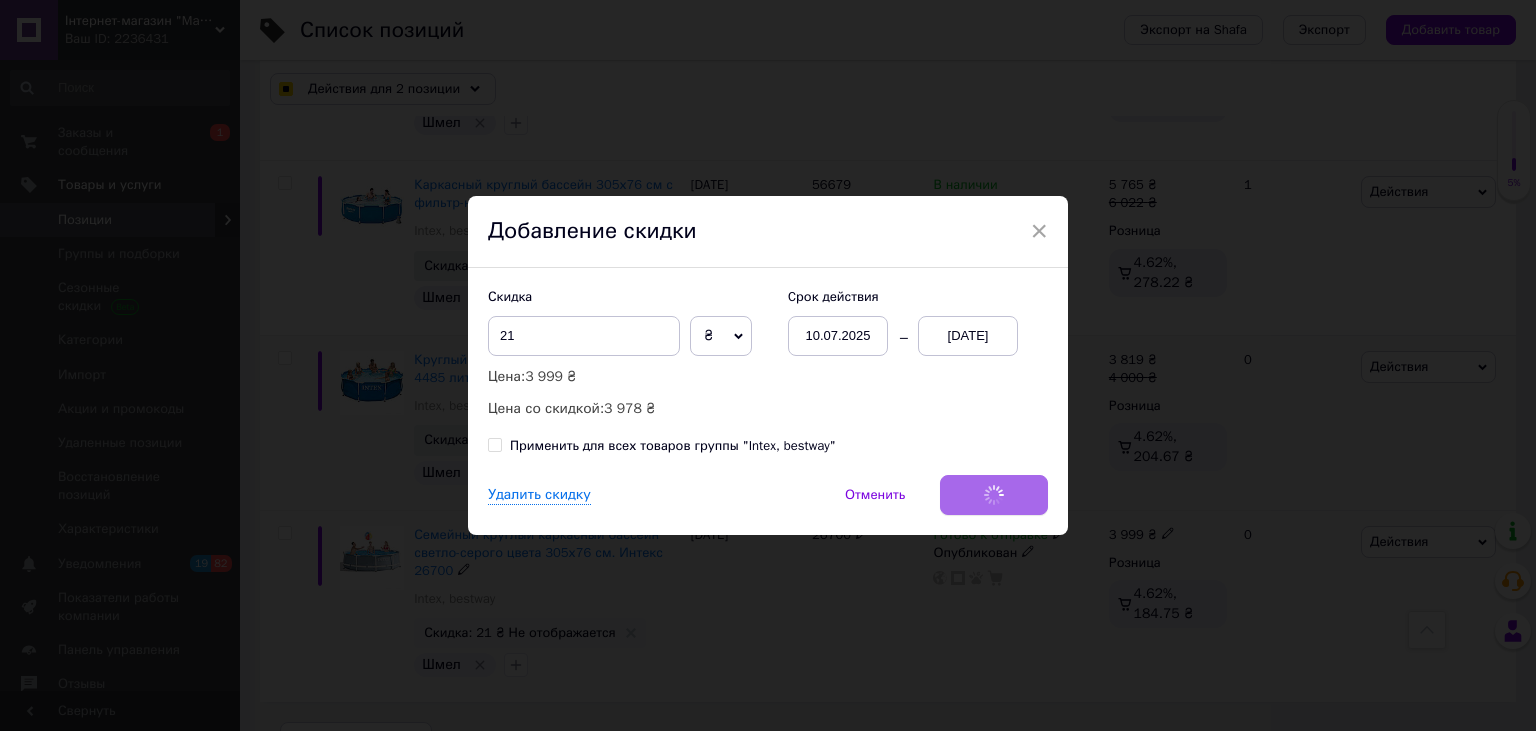checkbox on "true" 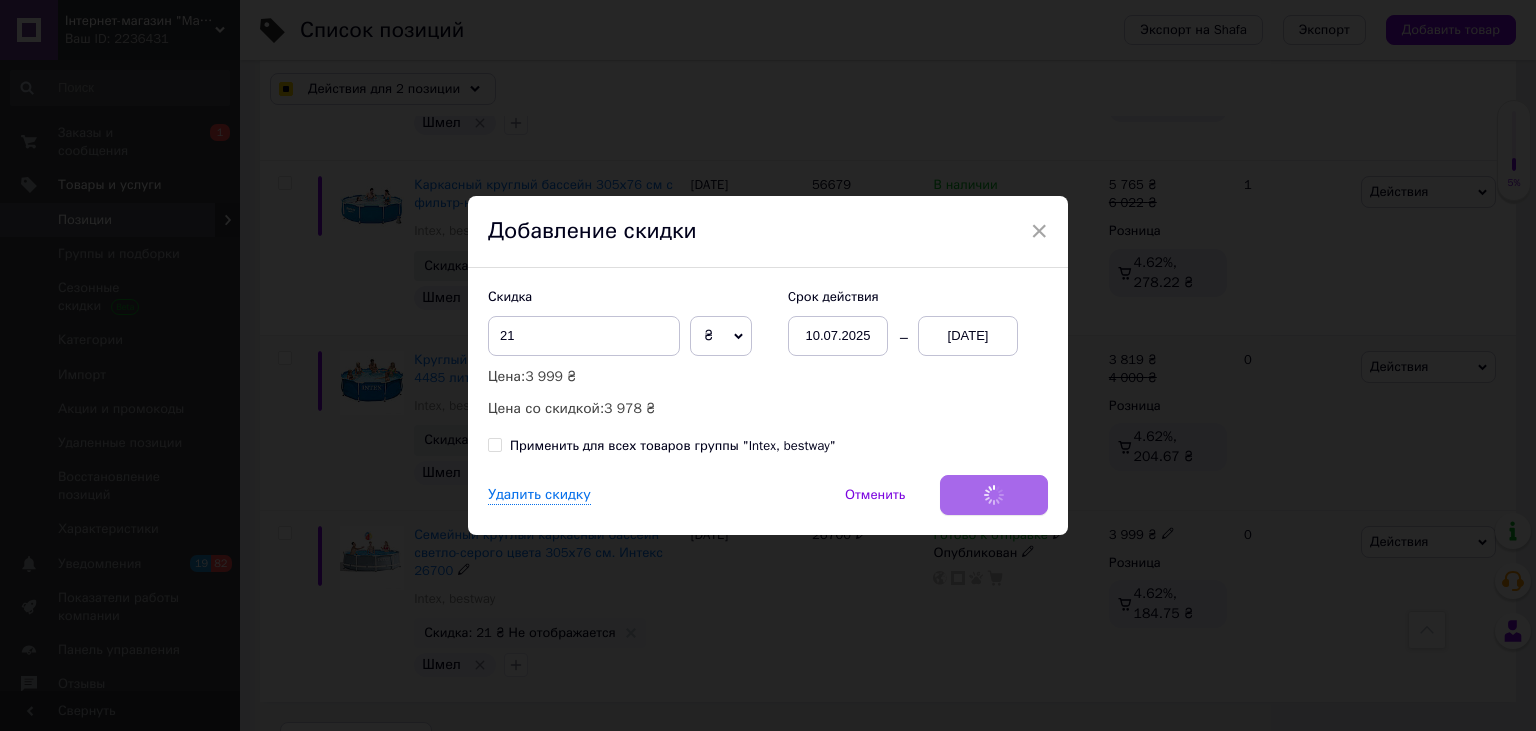 checkbox on "true" 